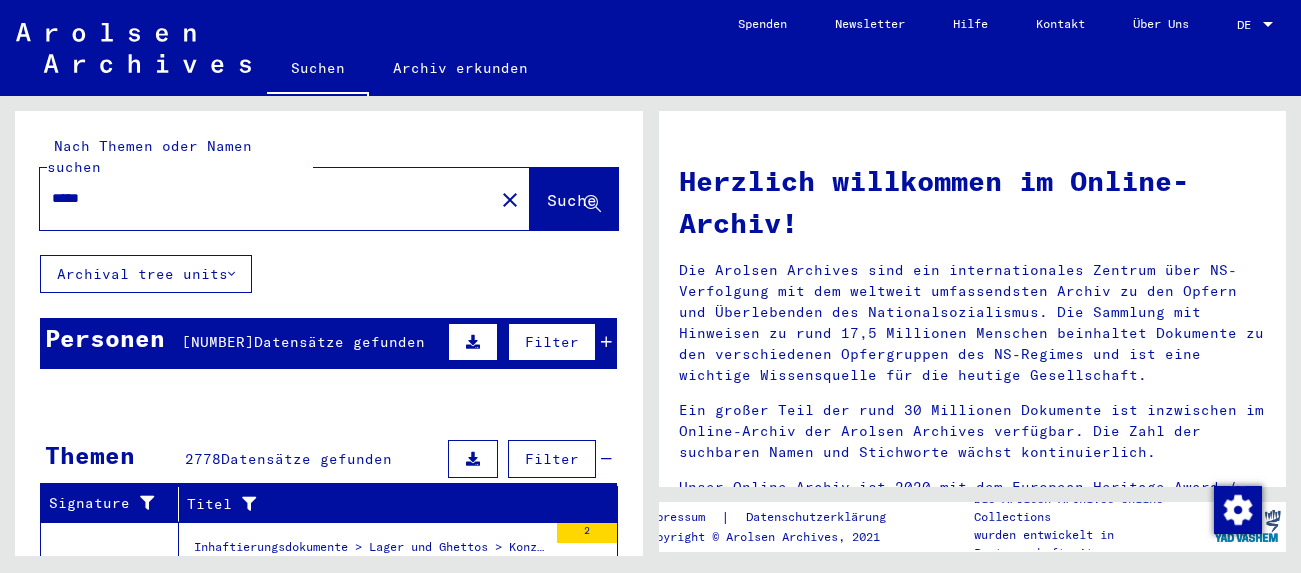 scroll, scrollTop: 0, scrollLeft: 0, axis: both 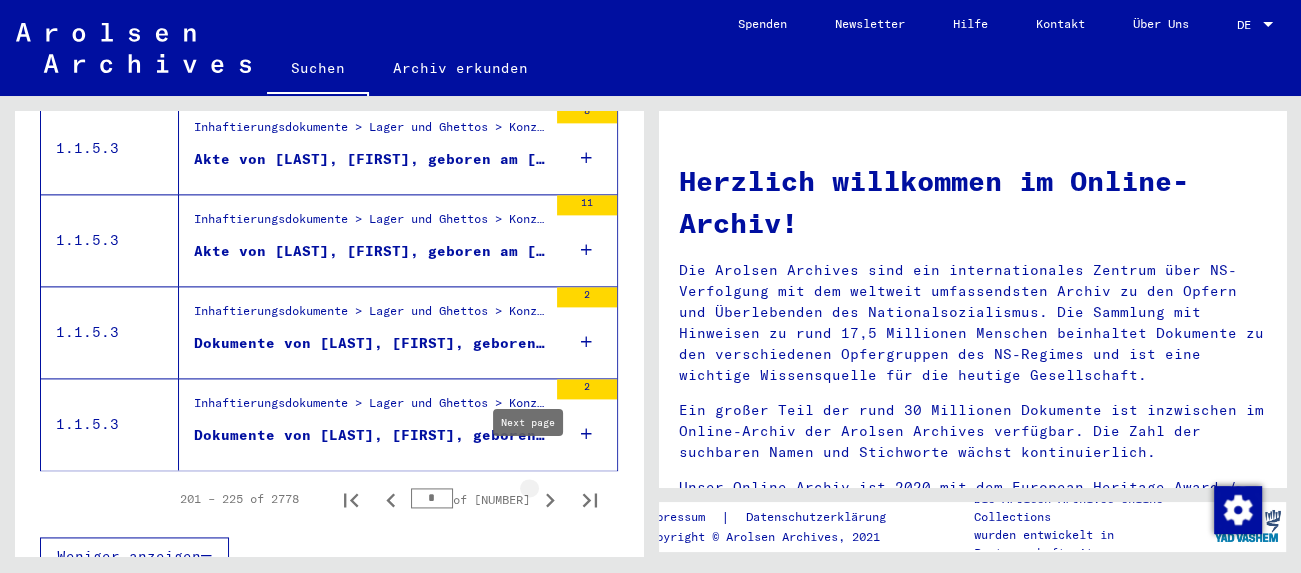 click 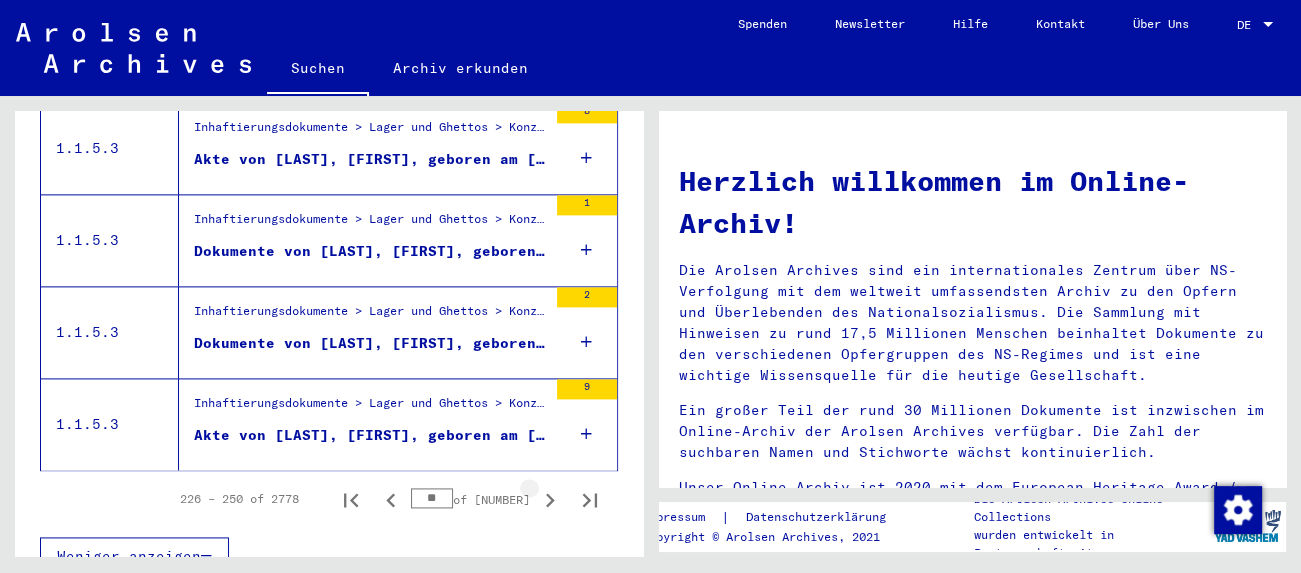 click 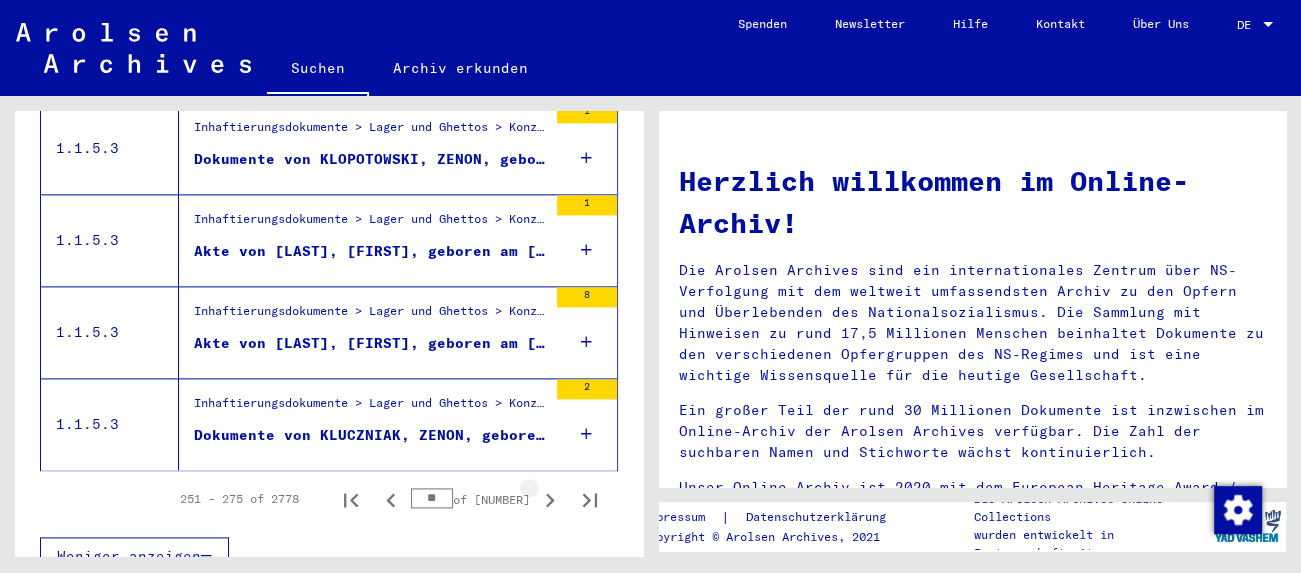 click 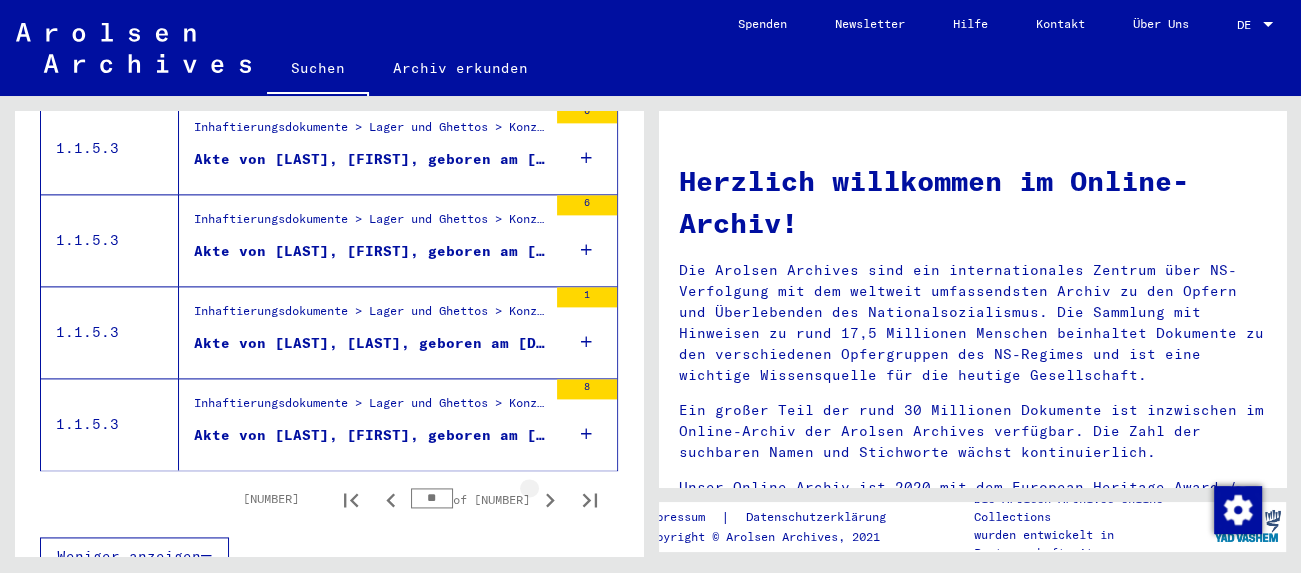 click 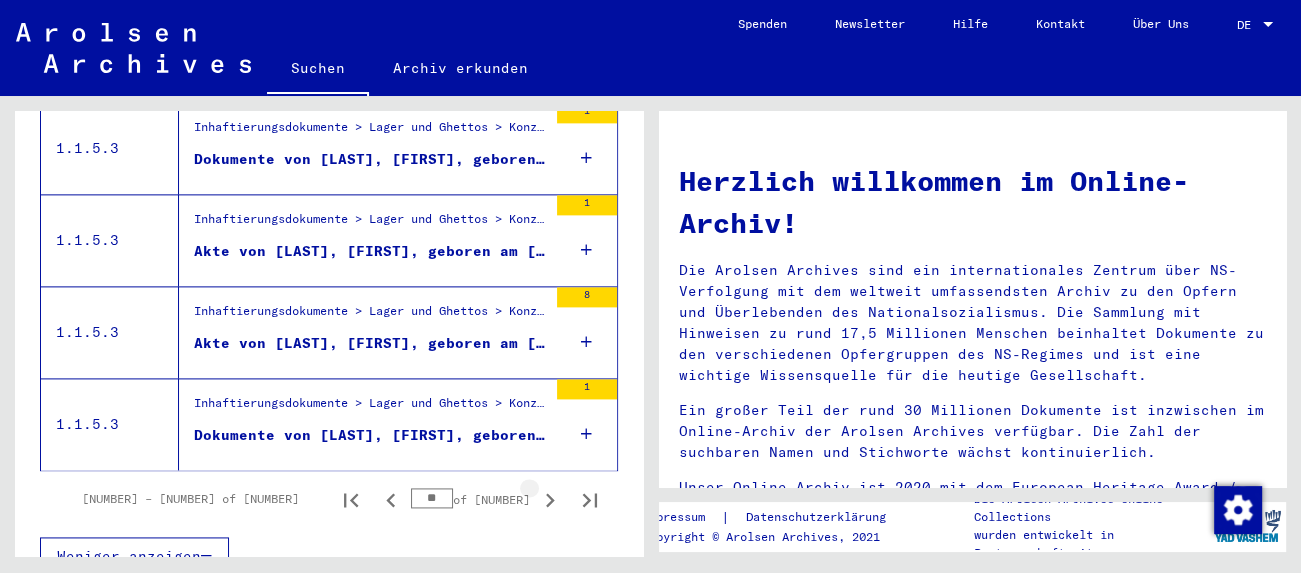 click 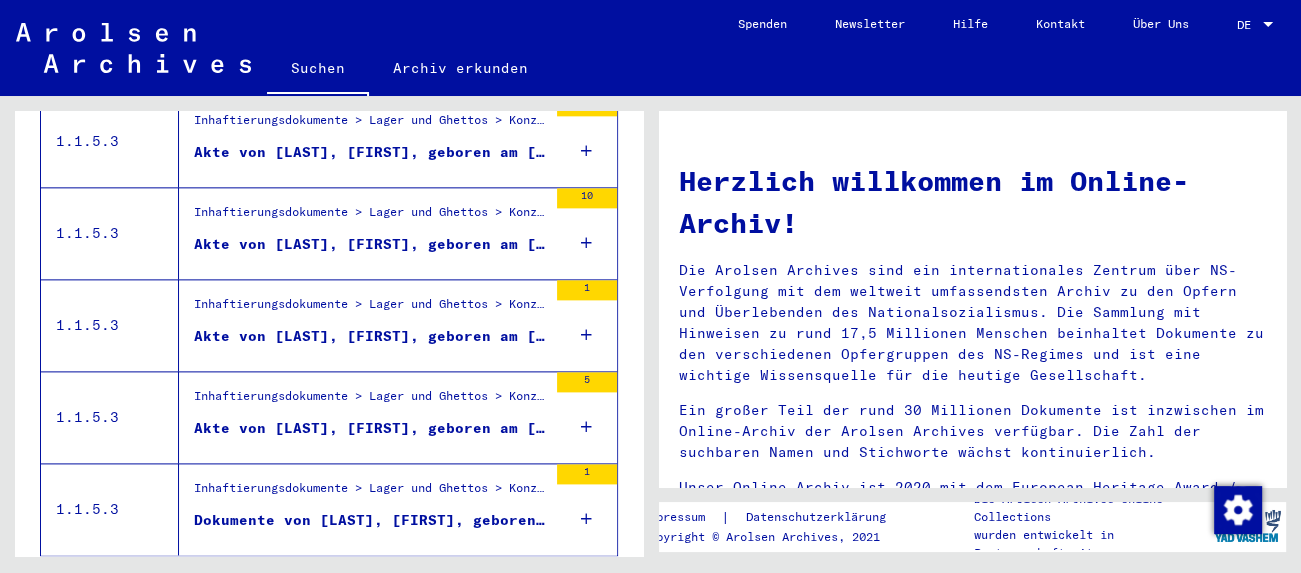 scroll, scrollTop: 2352, scrollLeft: 0, axis: vertical 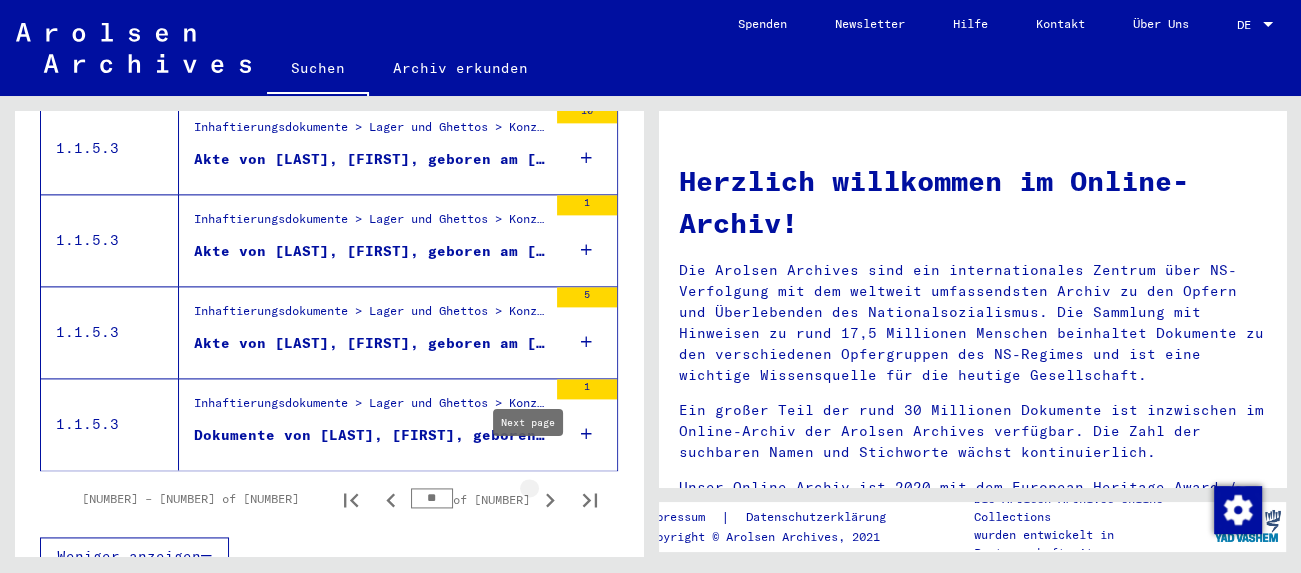 click 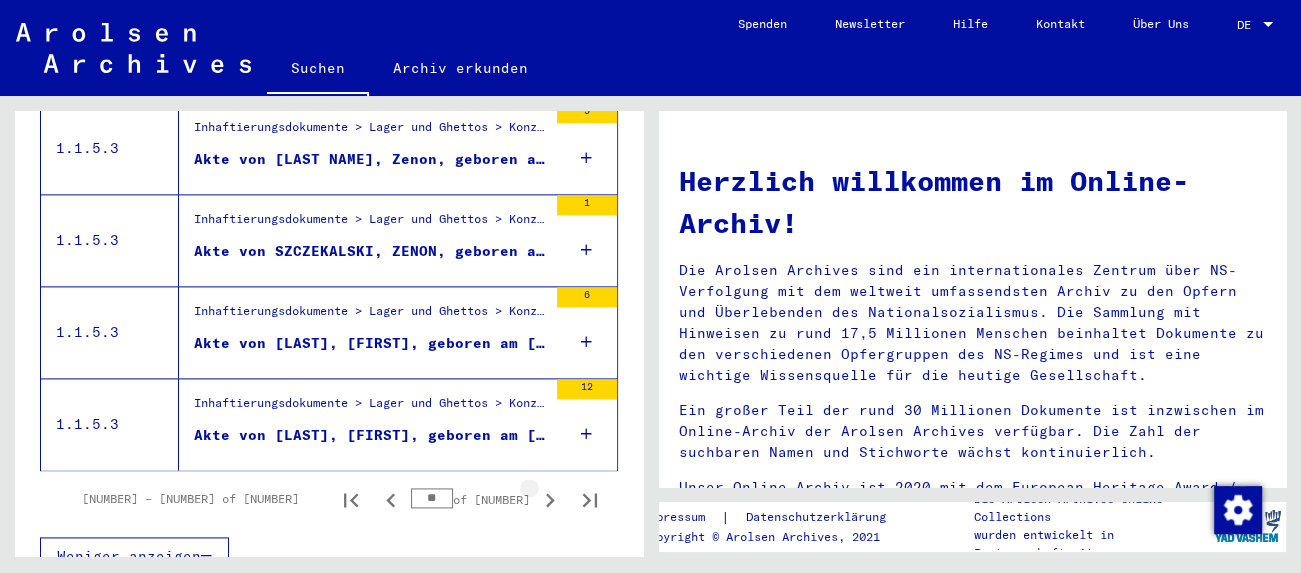 click 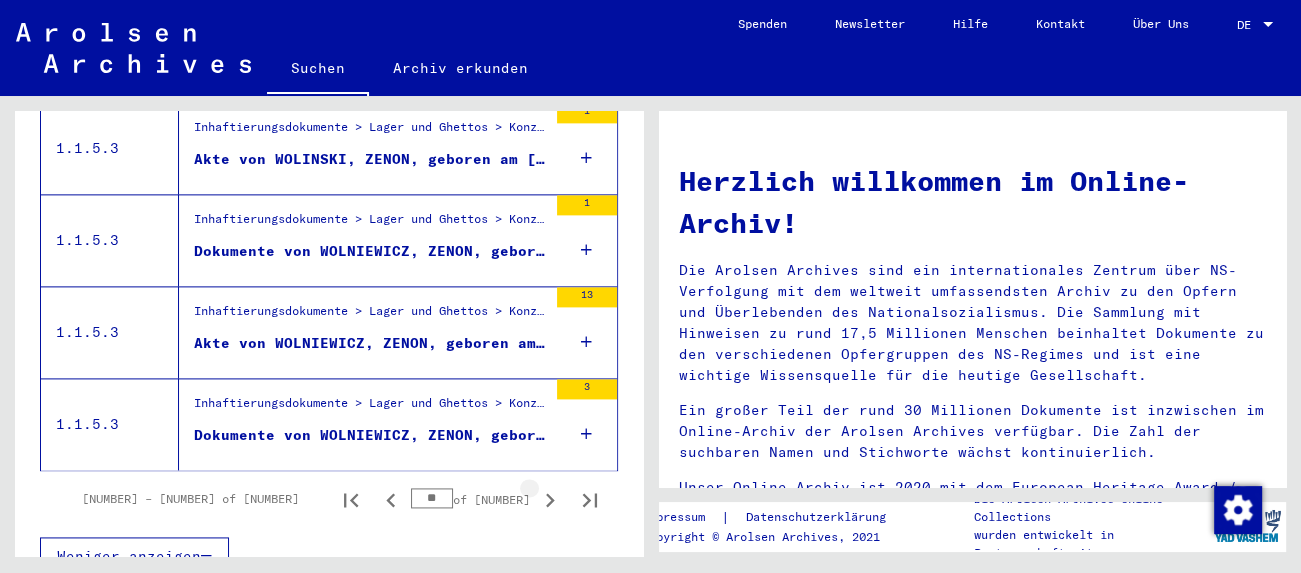 click 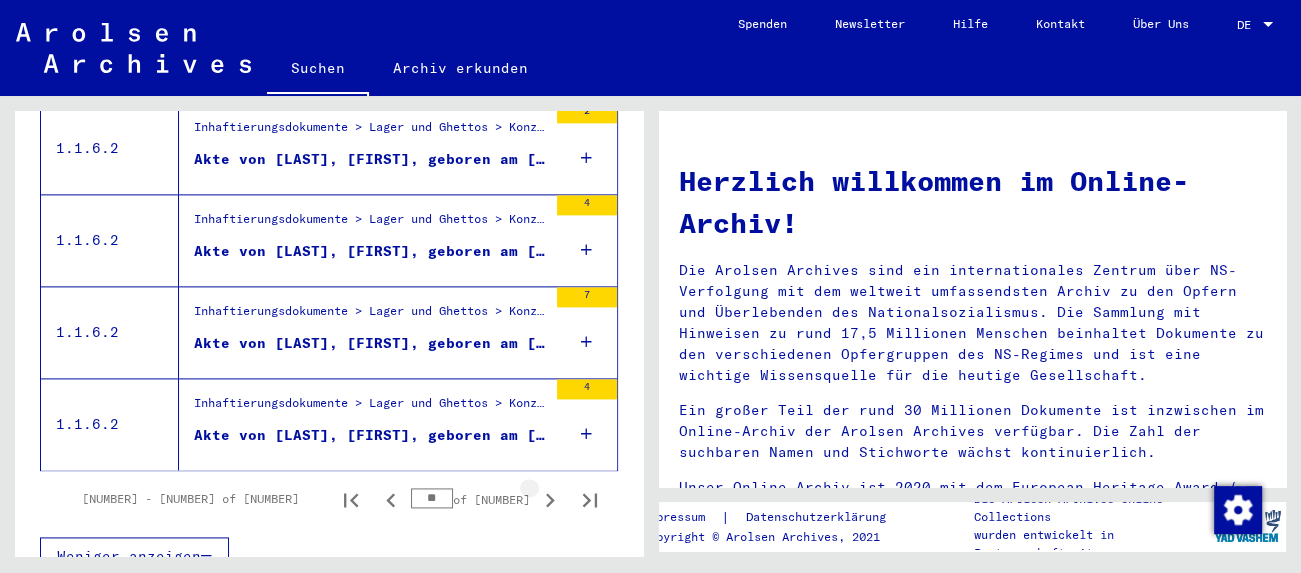 click 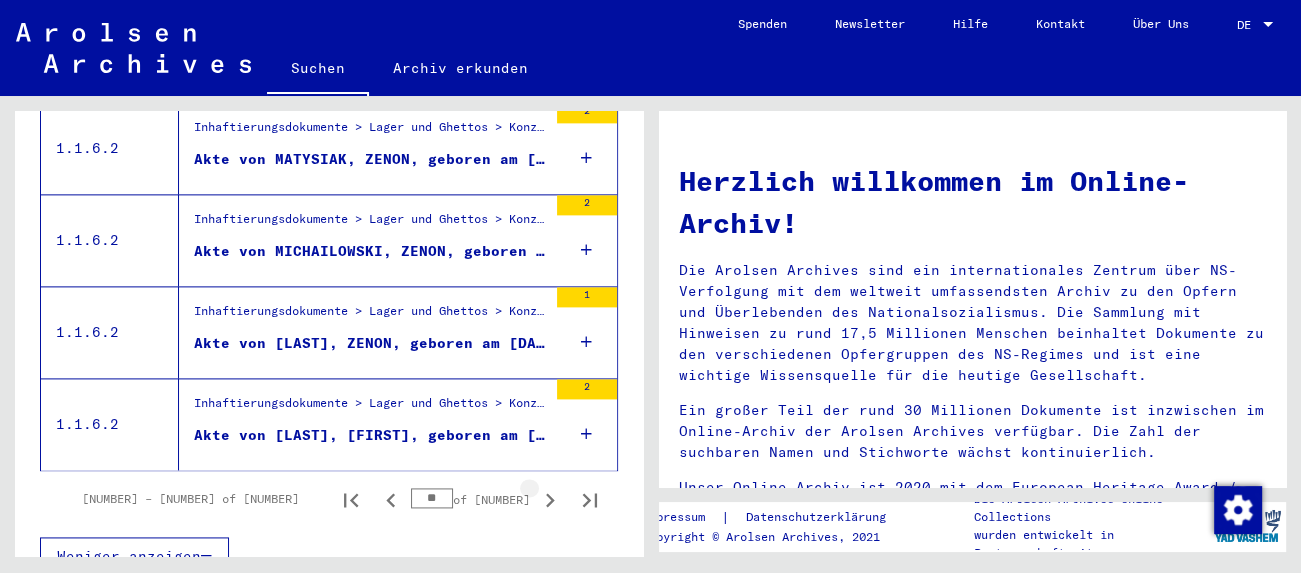 click 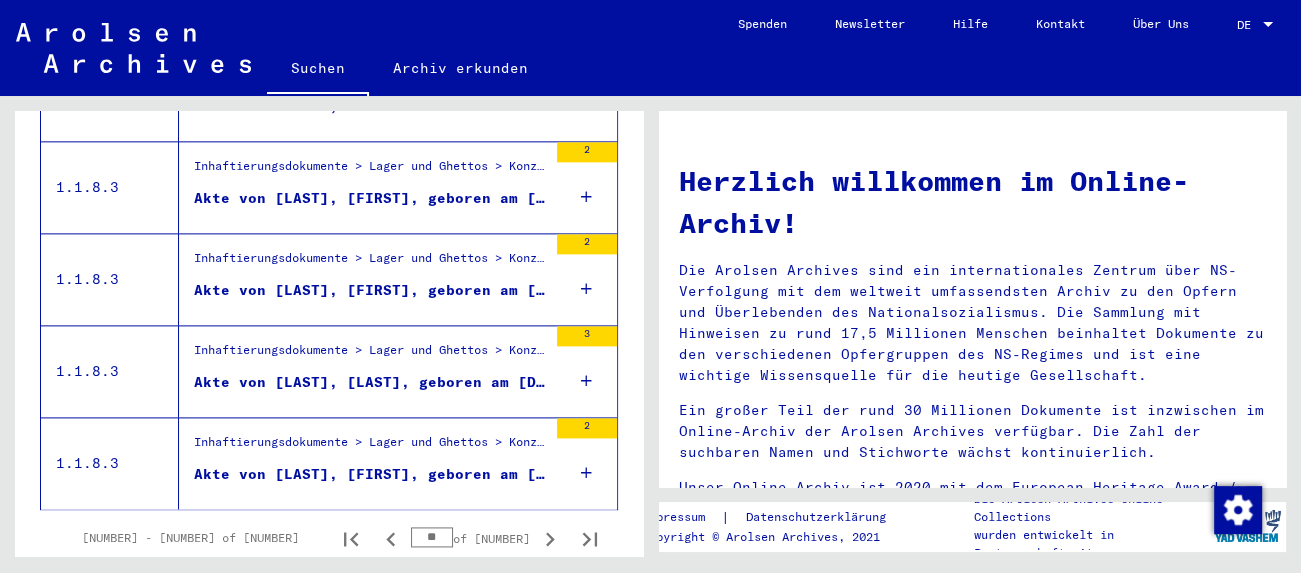 scroll, scrollTop: 2352, scrollLeft: 0, axis: vertical 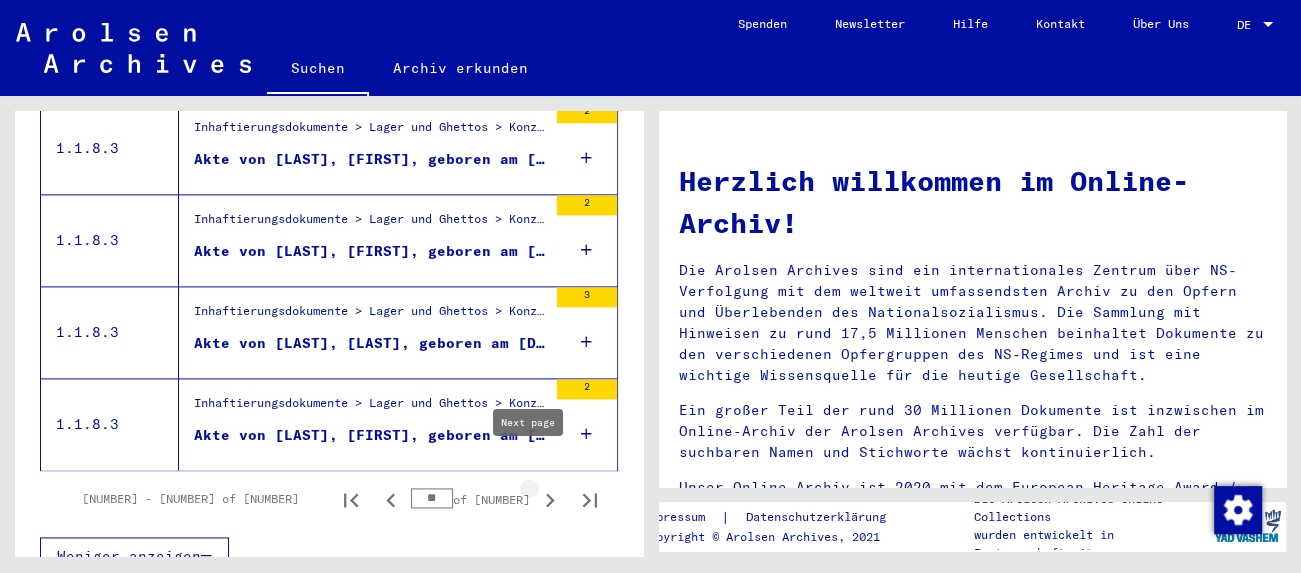 click 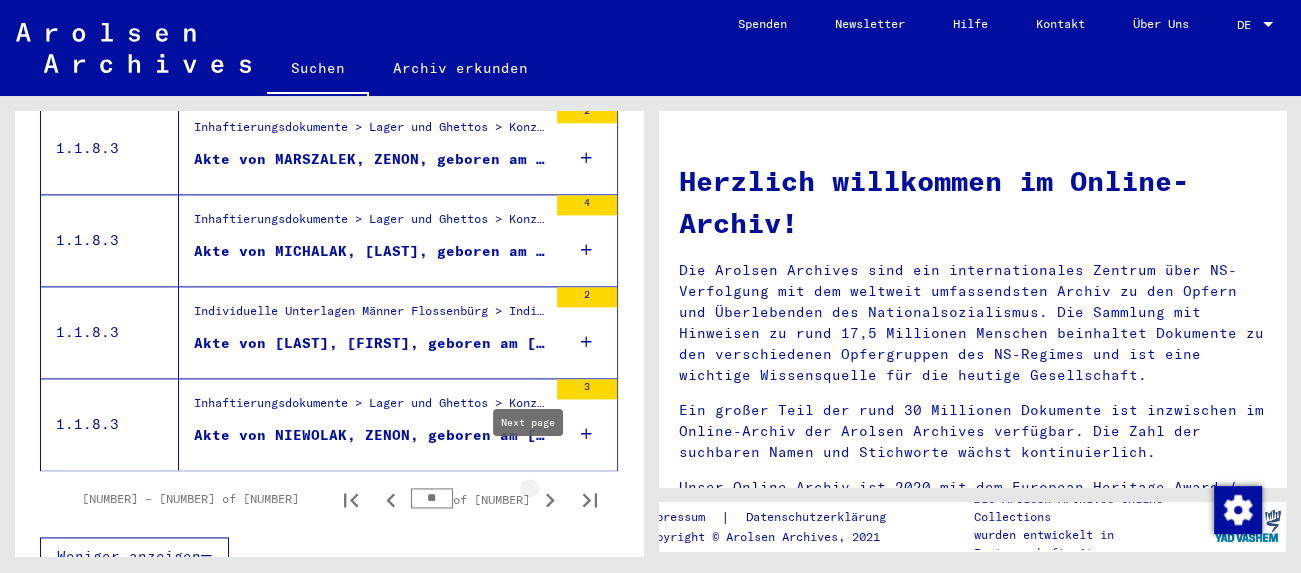 type on "**" 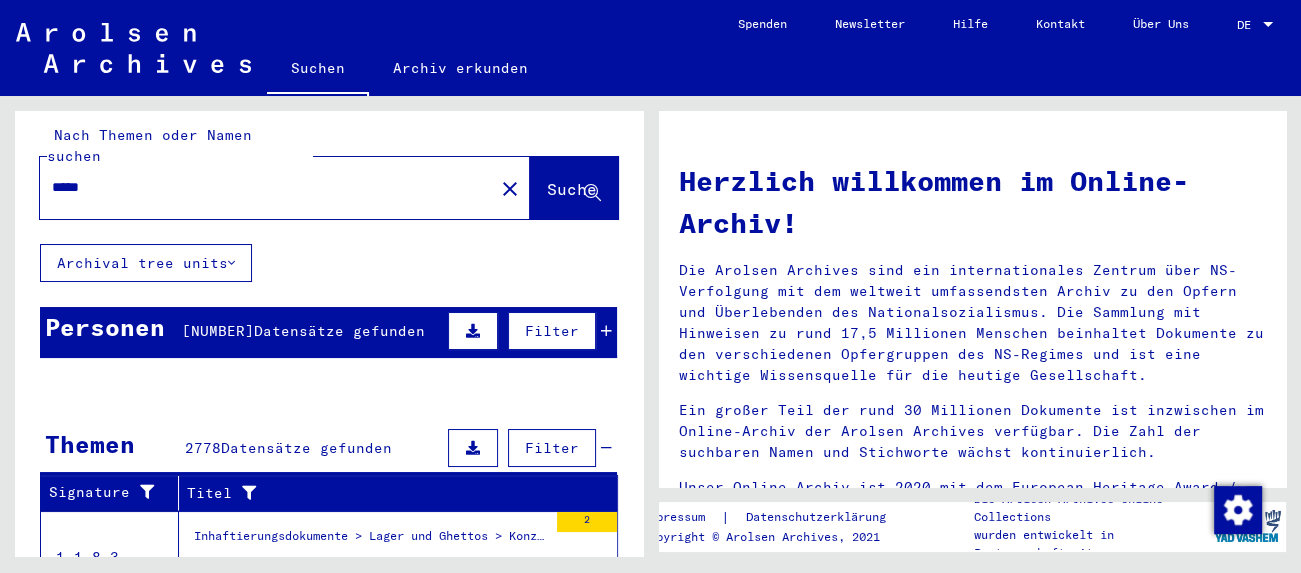 scroll, scrollTop: 0, scrollLeft: 0, axis: both 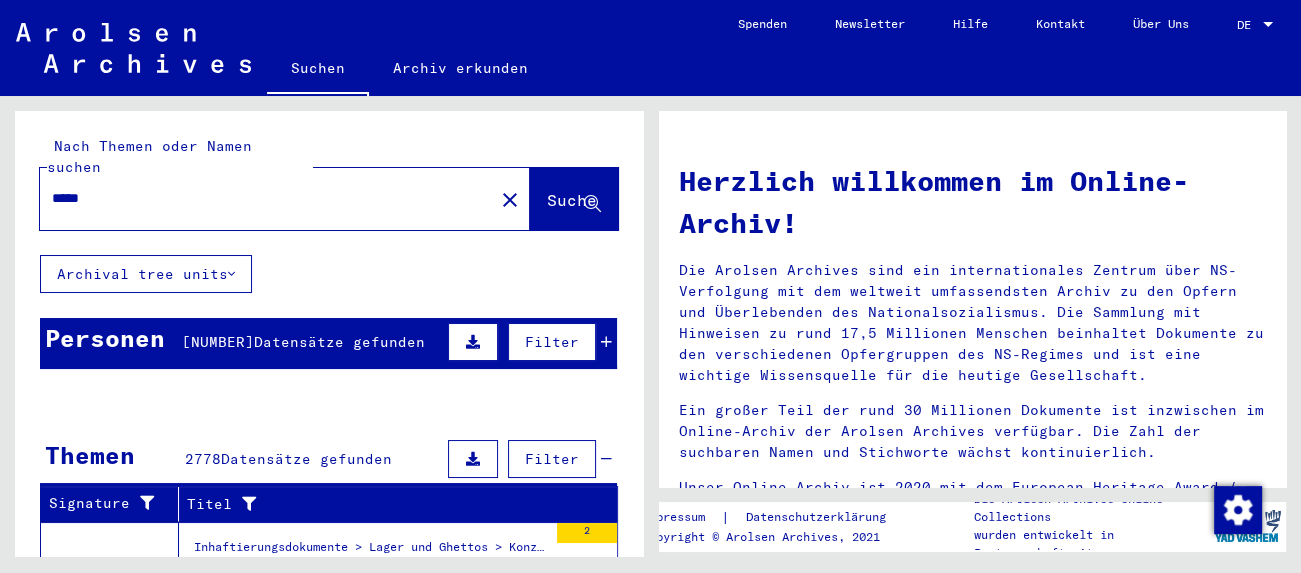 click on "Datensätze gefunden" at bounding box center [339, 342] 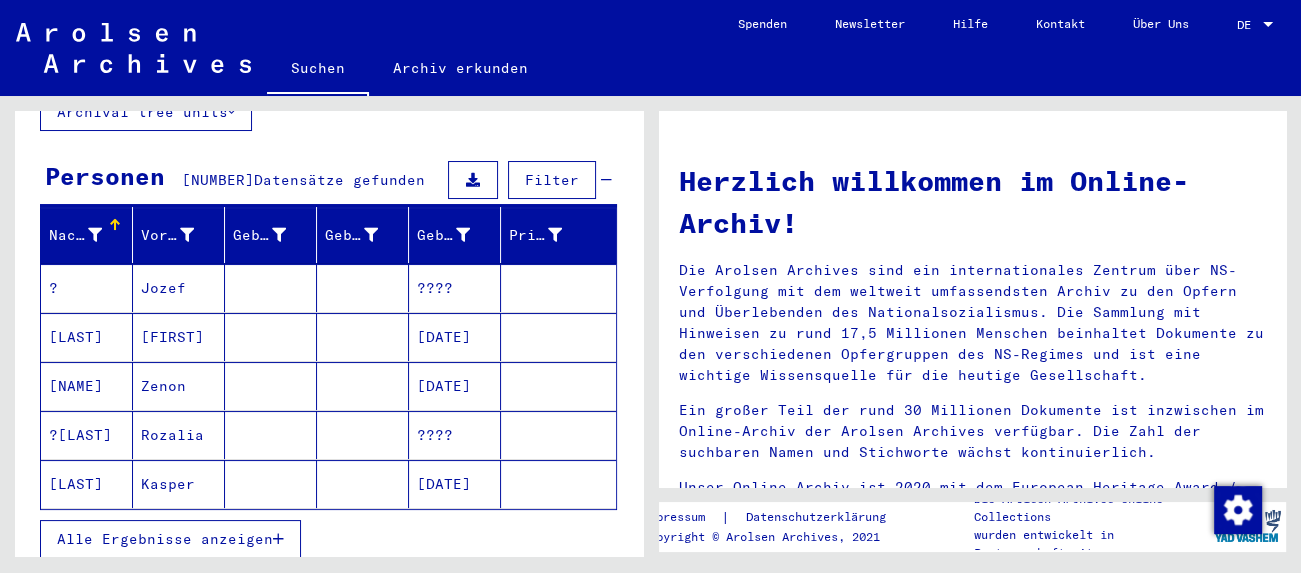 scroll, scrollTop: 221, scrollLeft: 0, axis: vertical 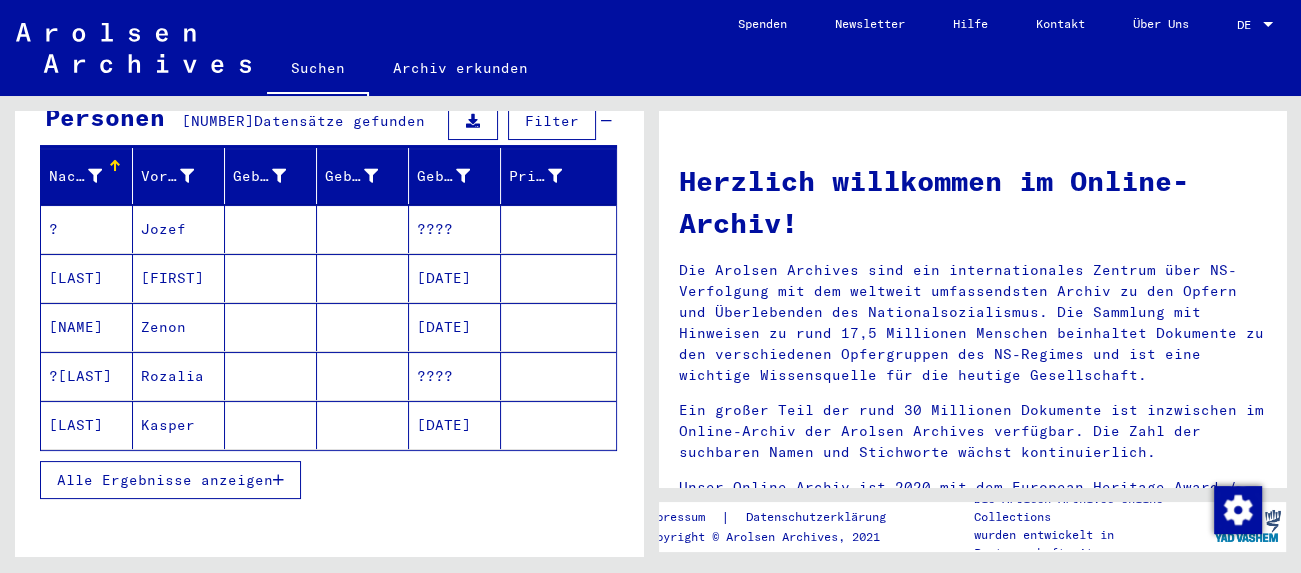 click on "Alle Ergebnisse anzeigen" at bounding box center [165, 480] 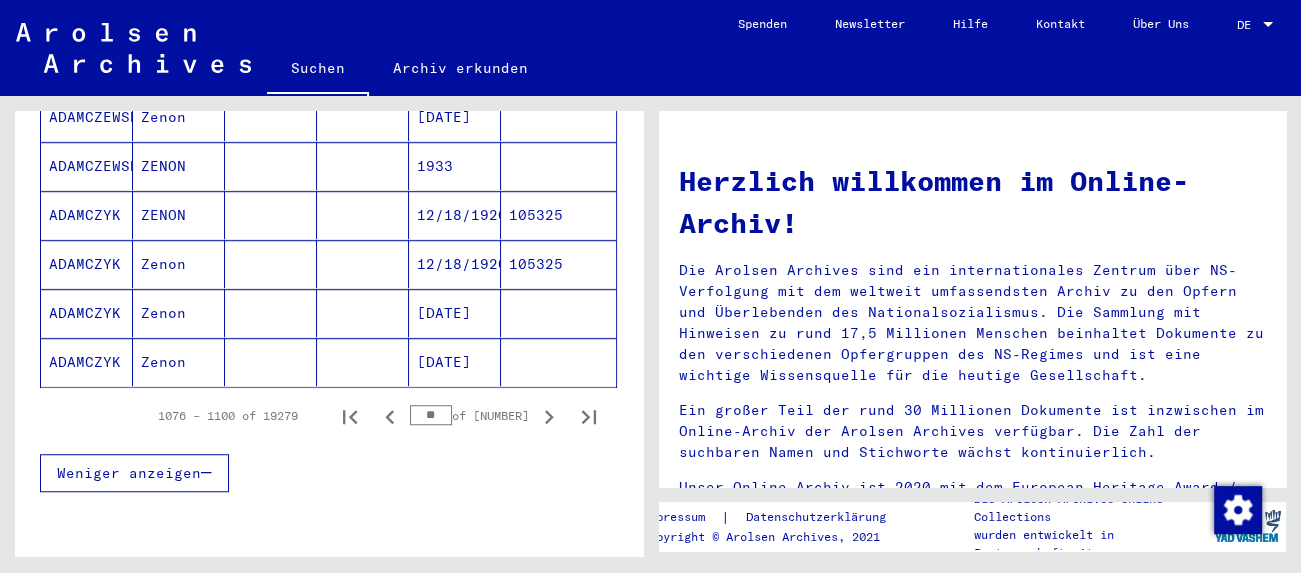 scroll, scrollTop: 1214, scrollLeft: 0, axis: vertical 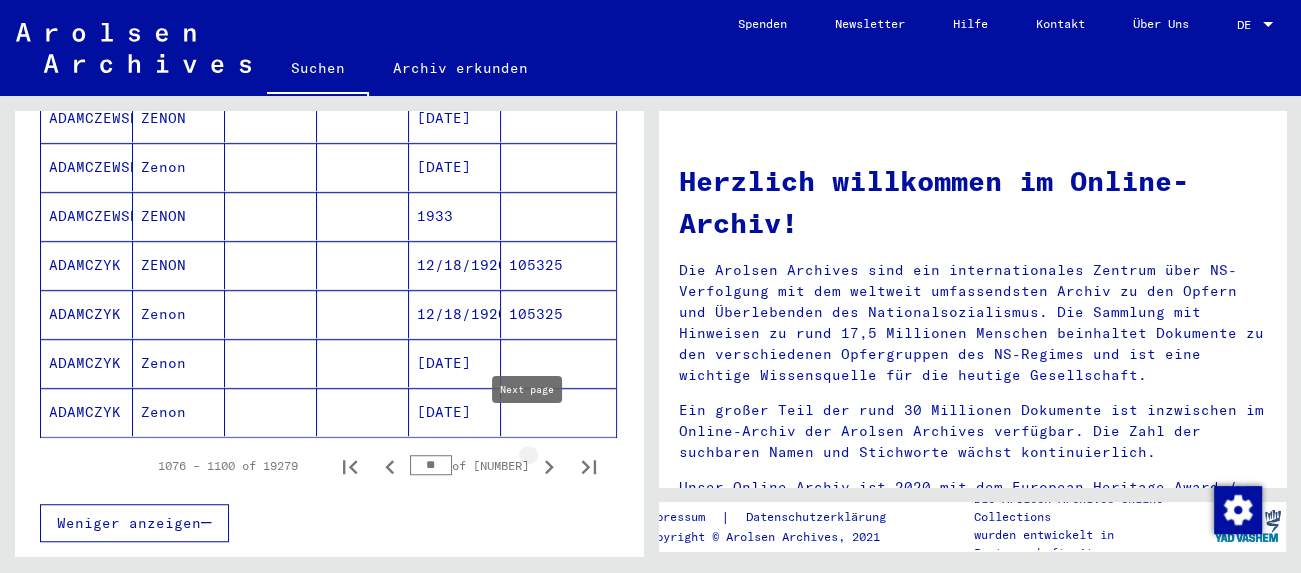 click 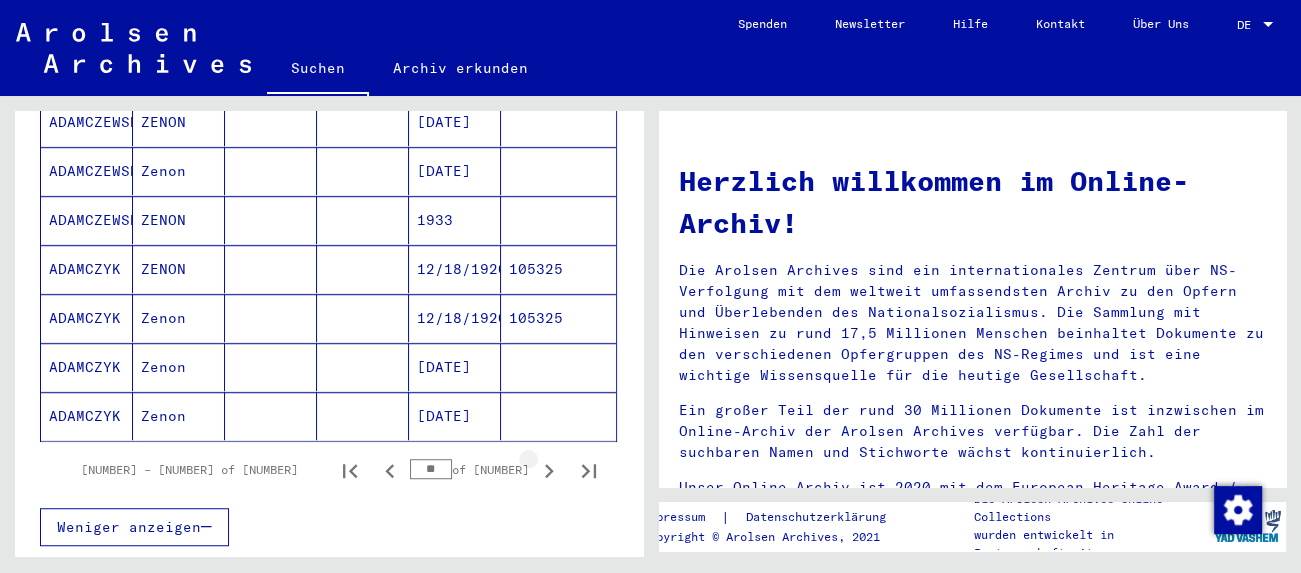 scroll, scrollTop: 1218, scrollLeft: 0, axis: vertical 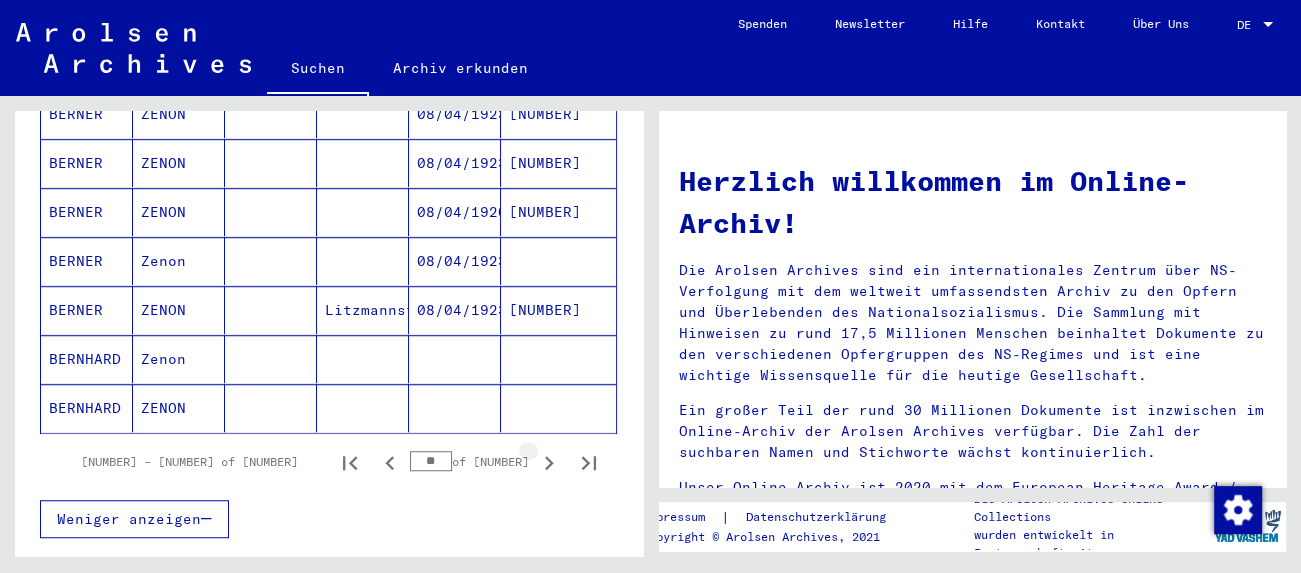 click 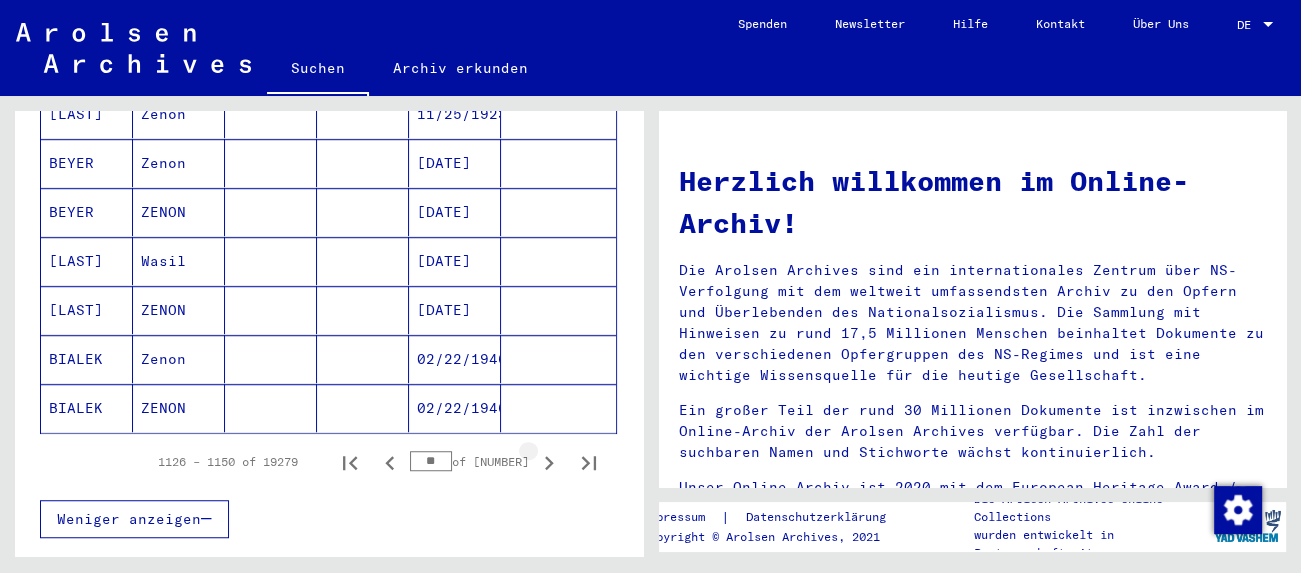 scroll, scrollTop: 1214, scrollLeft: 0, axis: vertical 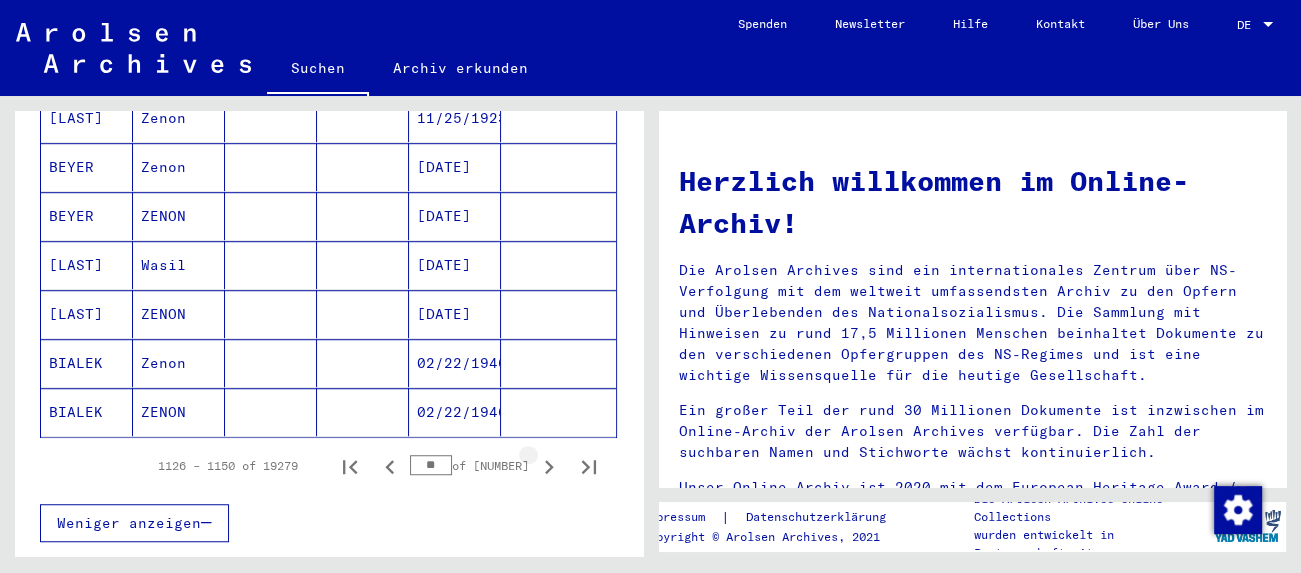click 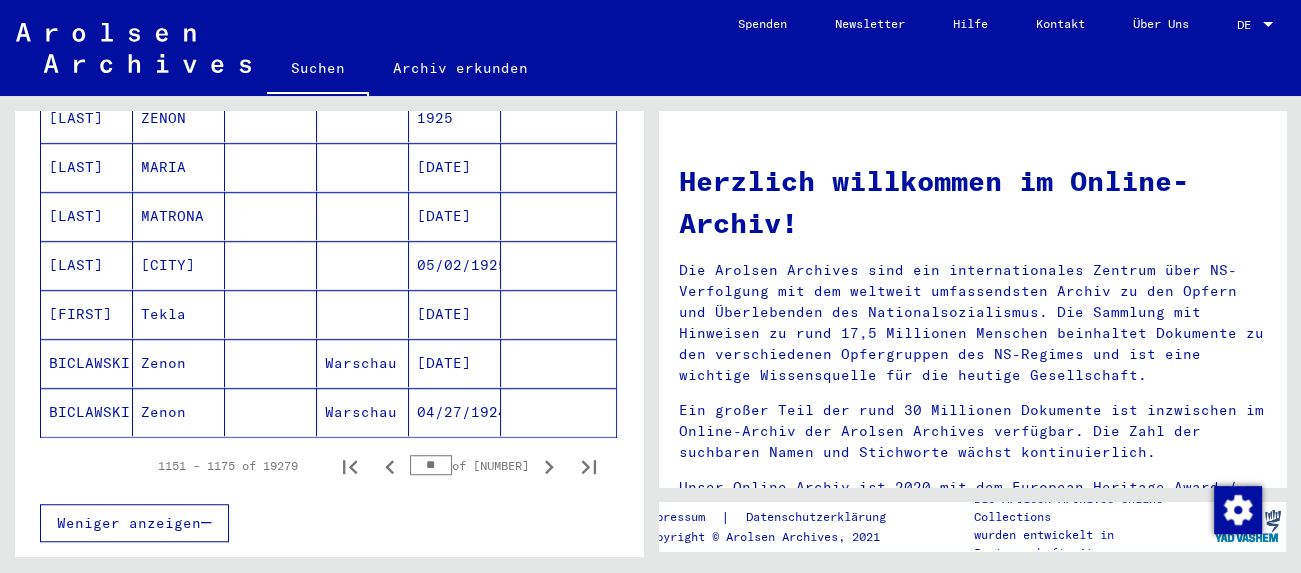 click 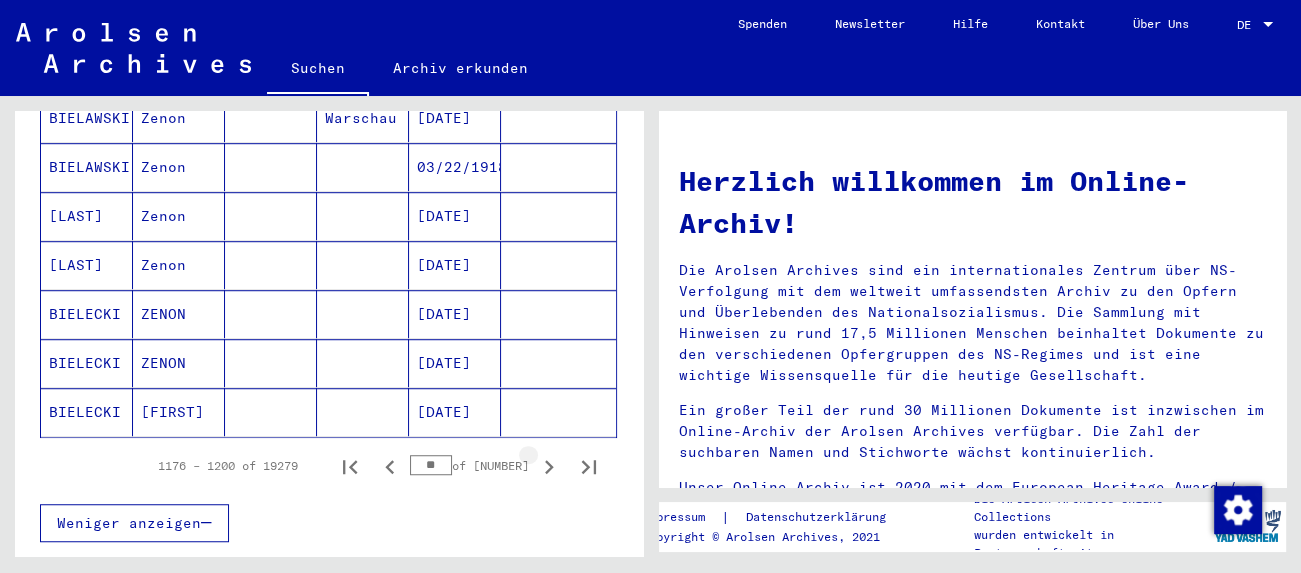 click 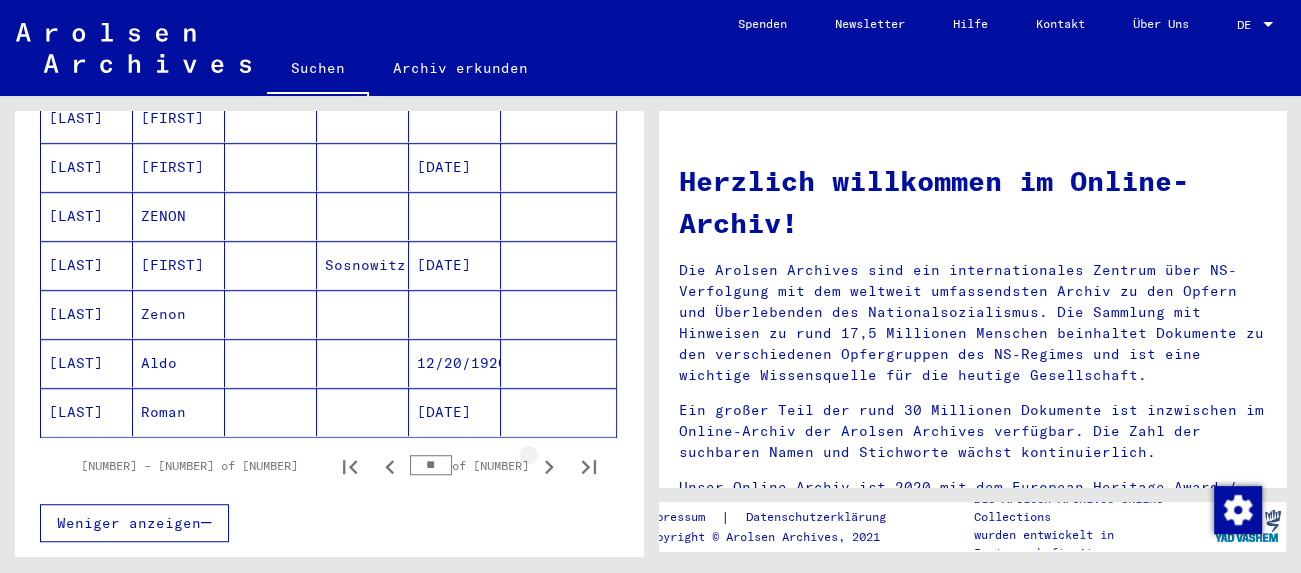 click 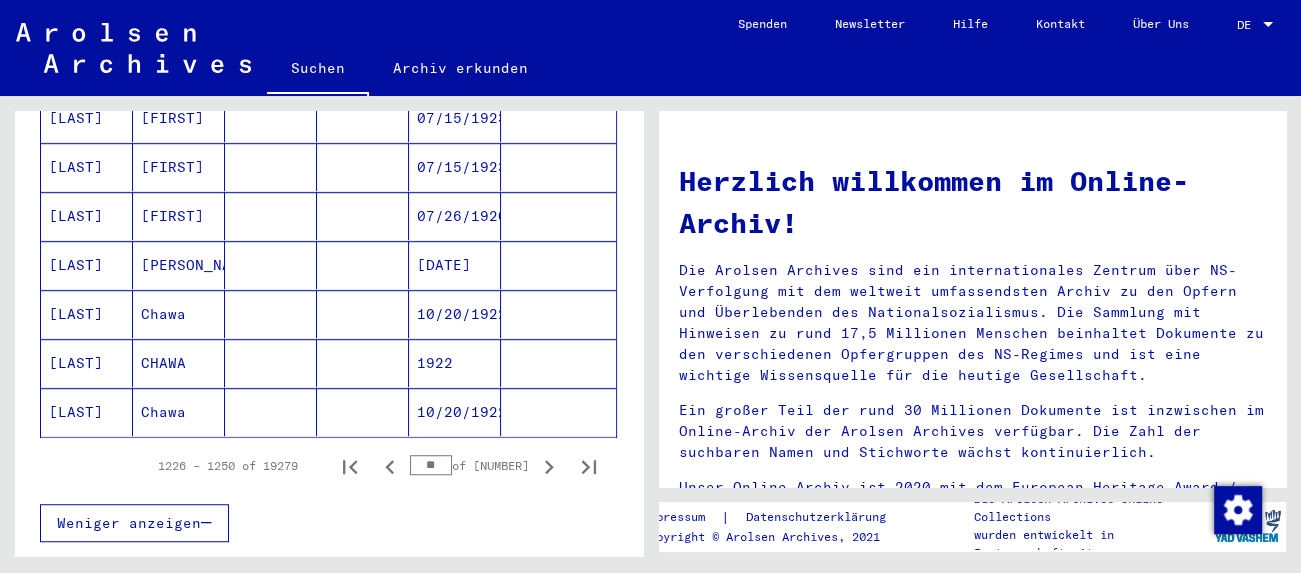click 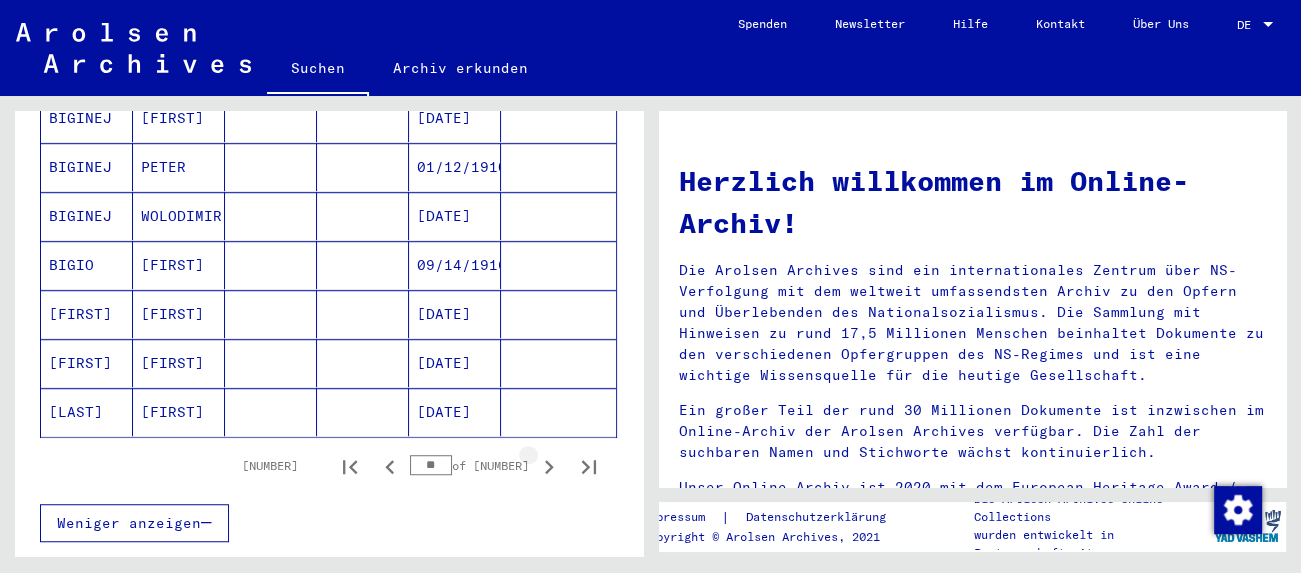 click 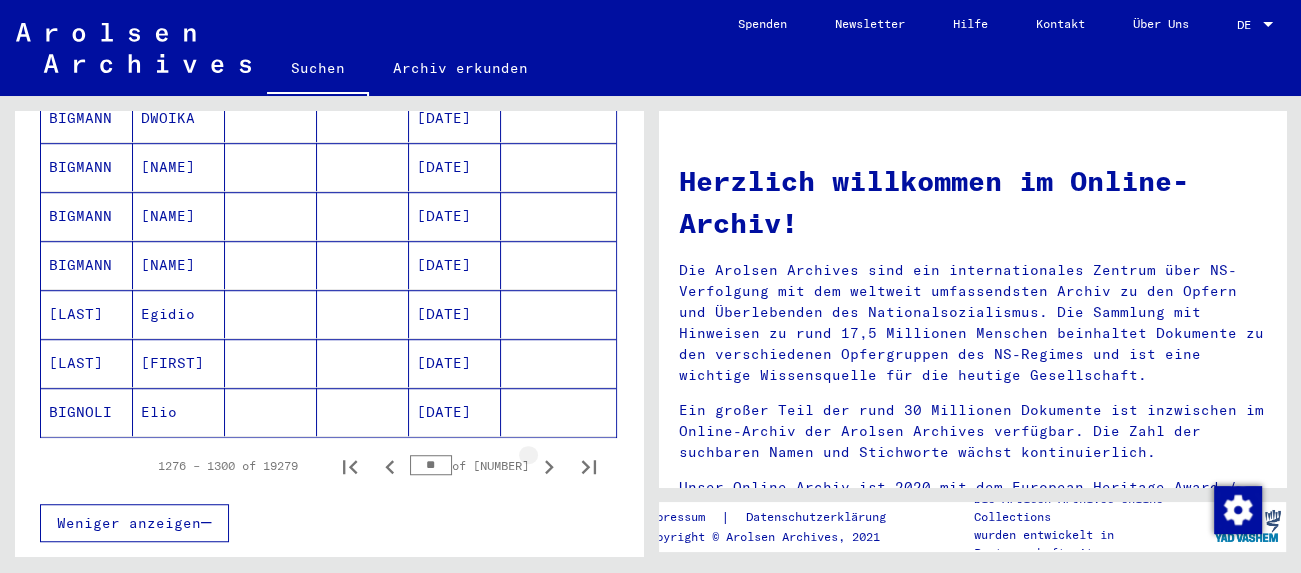 click 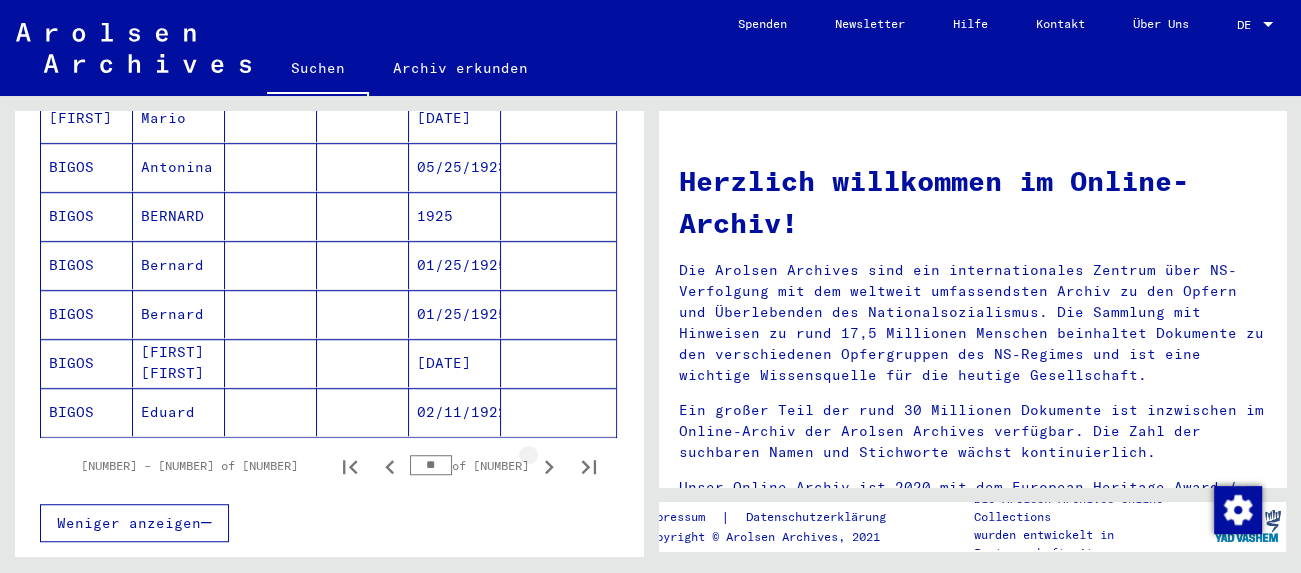 click 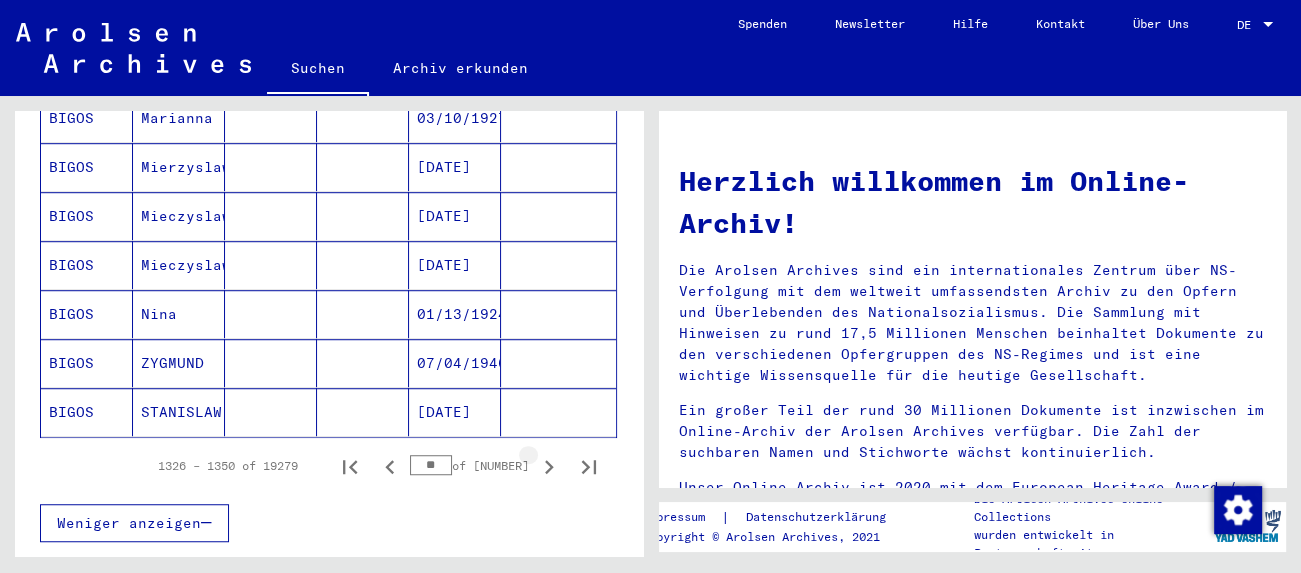 click 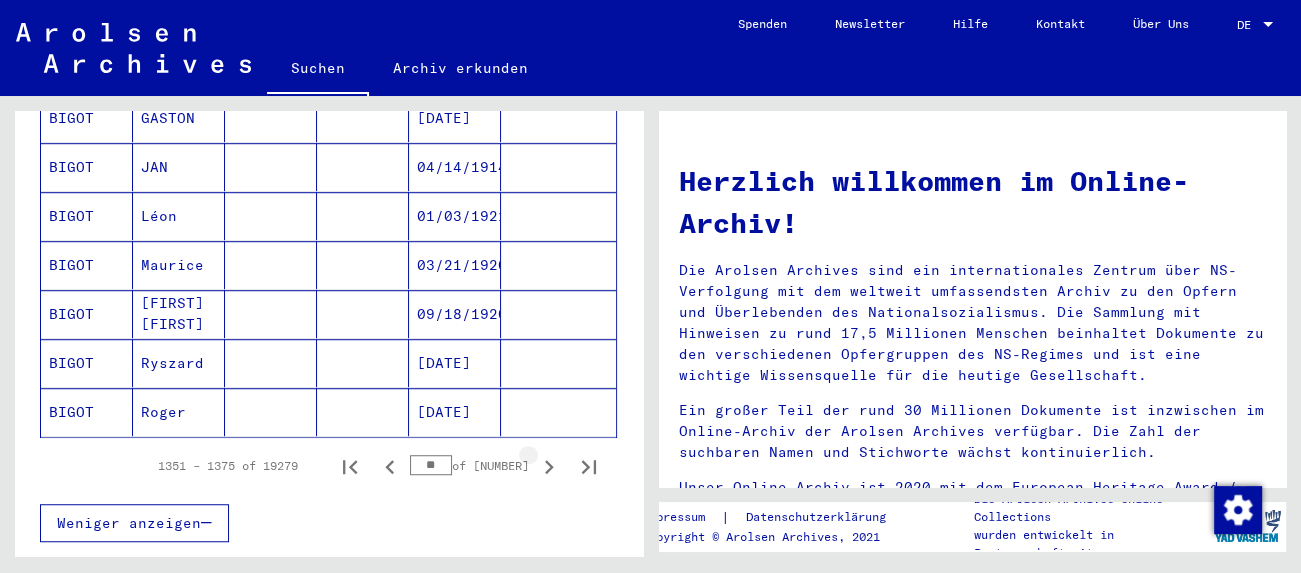 click 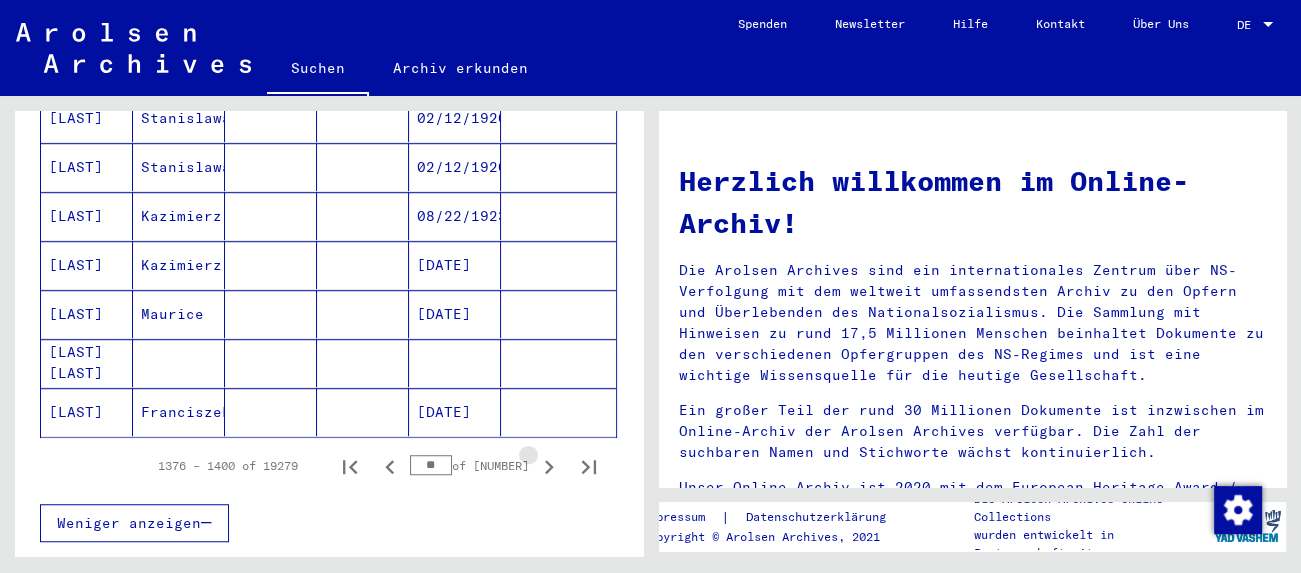 click 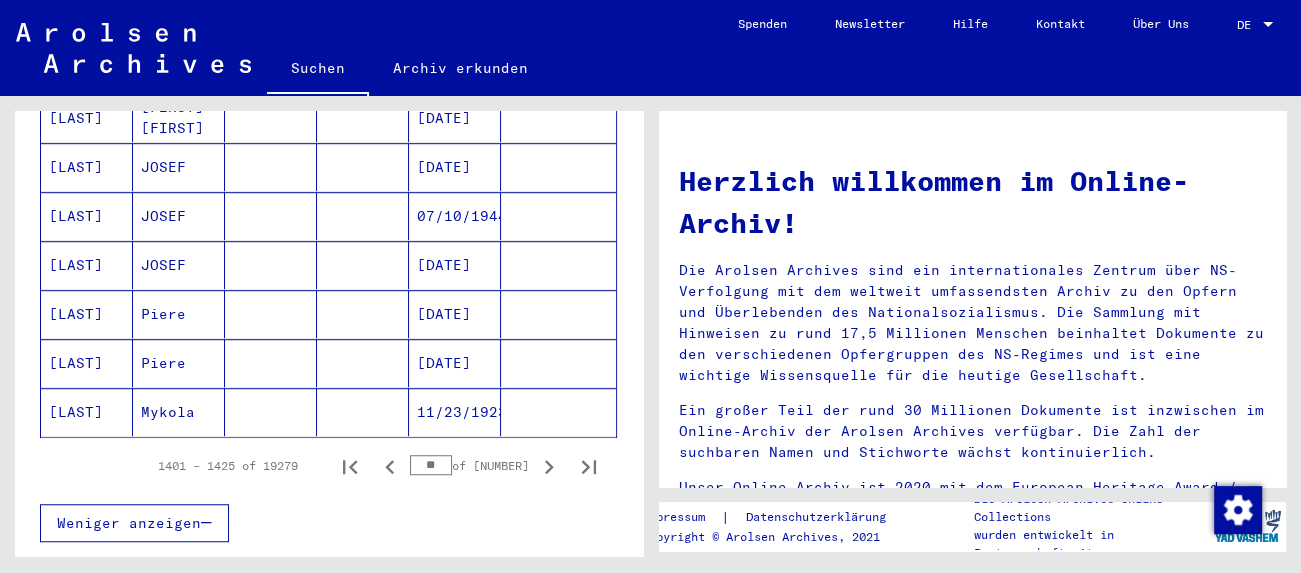 click 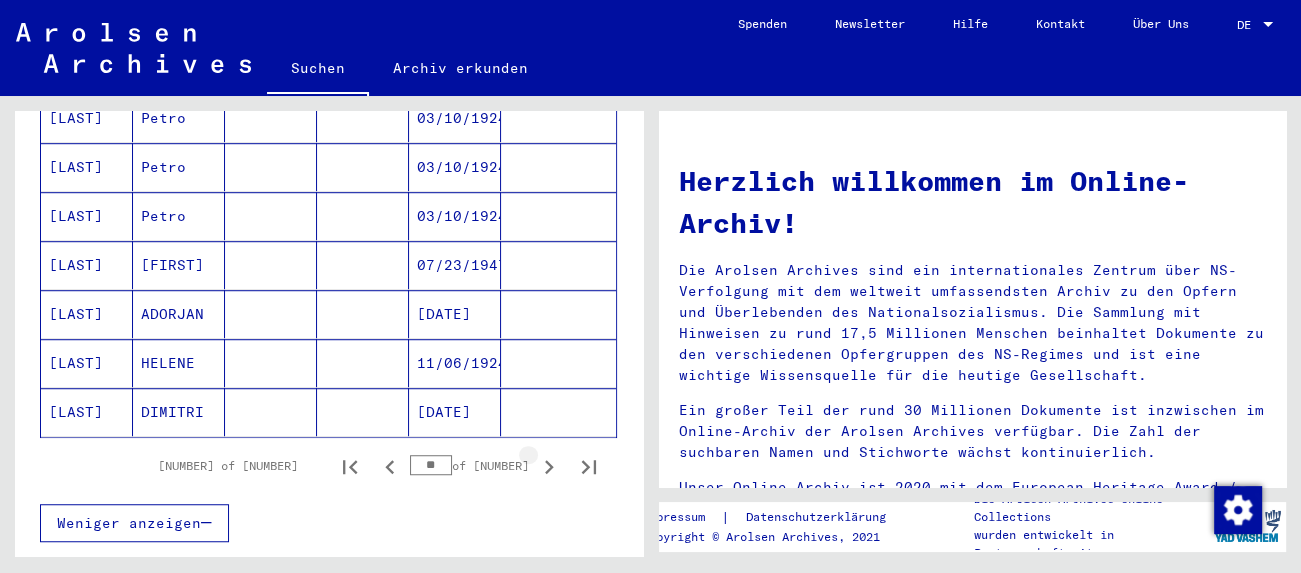 click 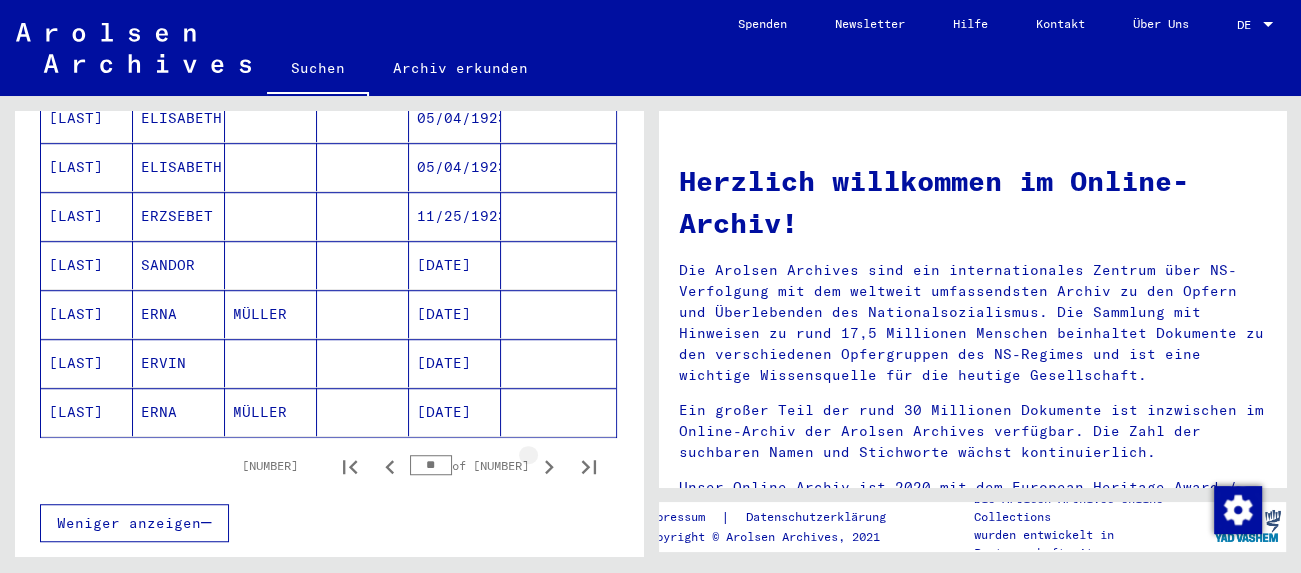 click 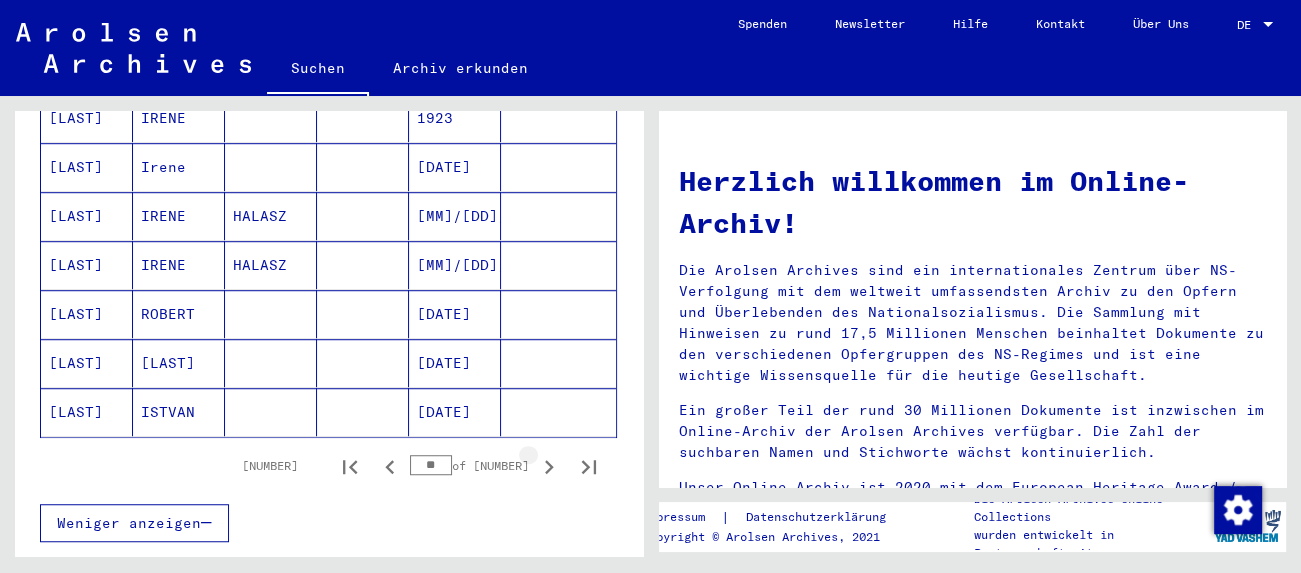 click 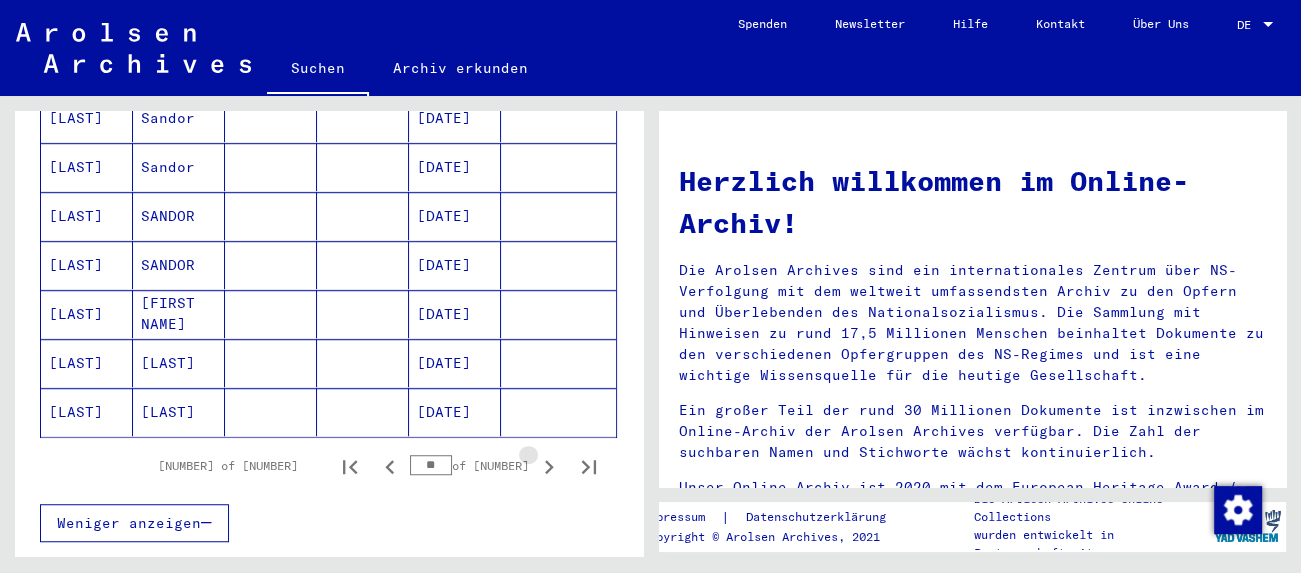 click 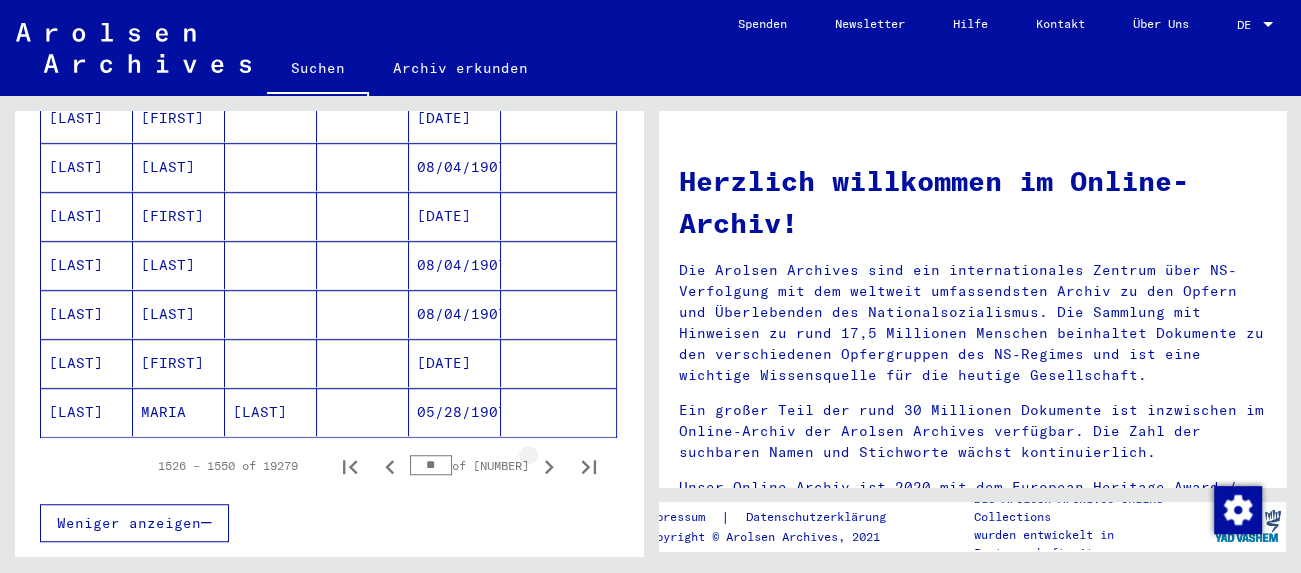 click 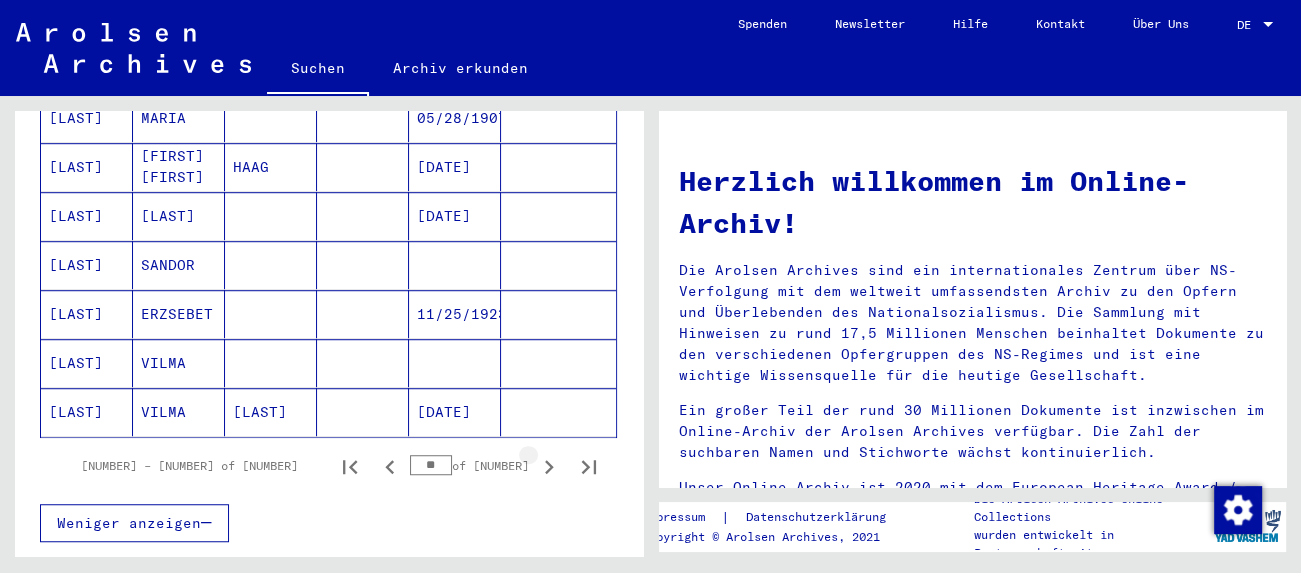 click 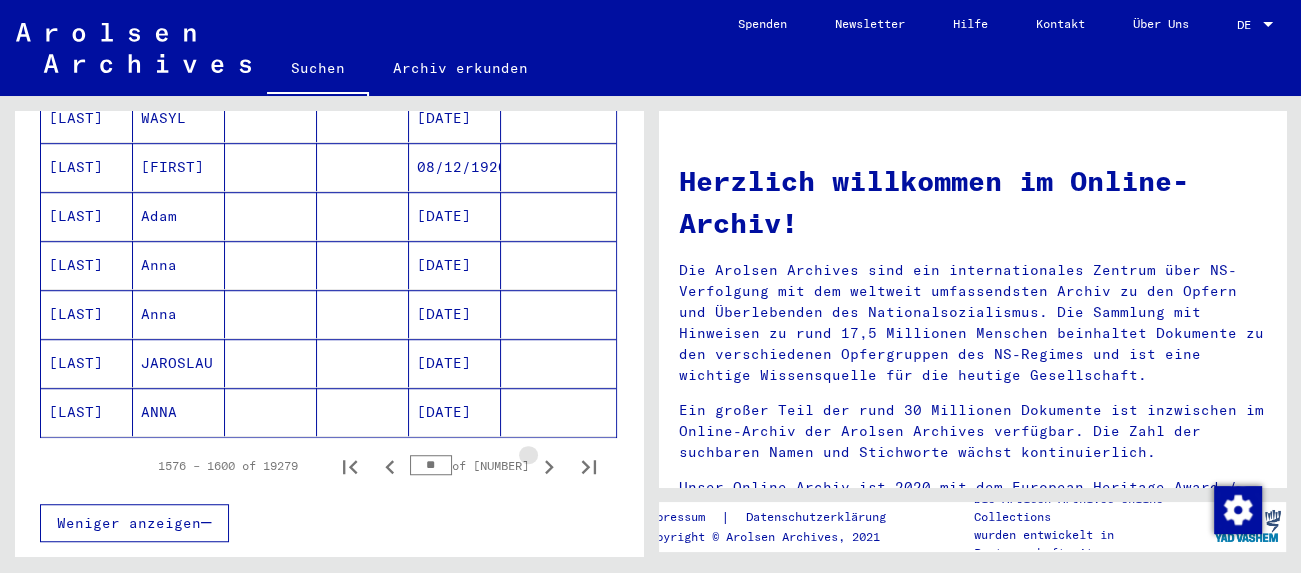 click 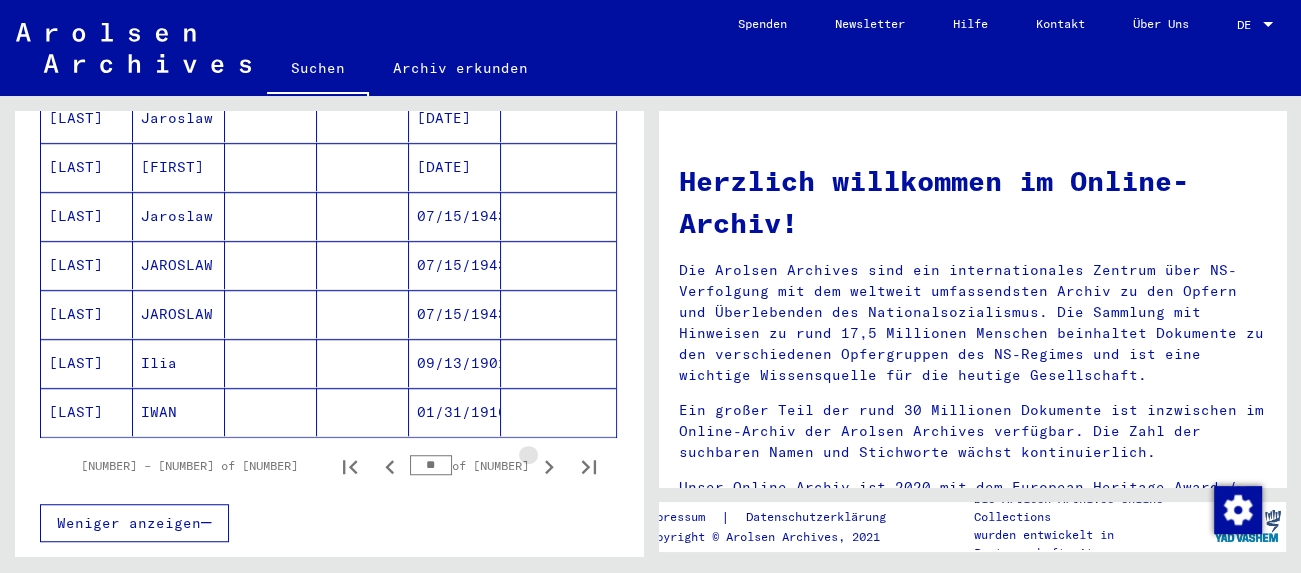 click 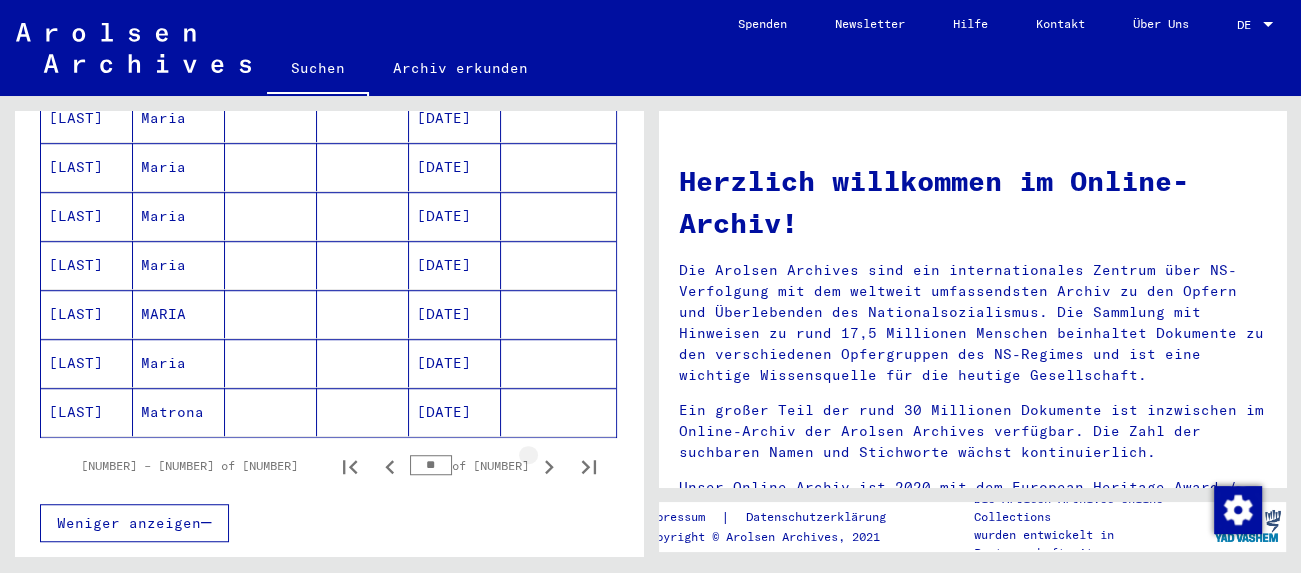 click 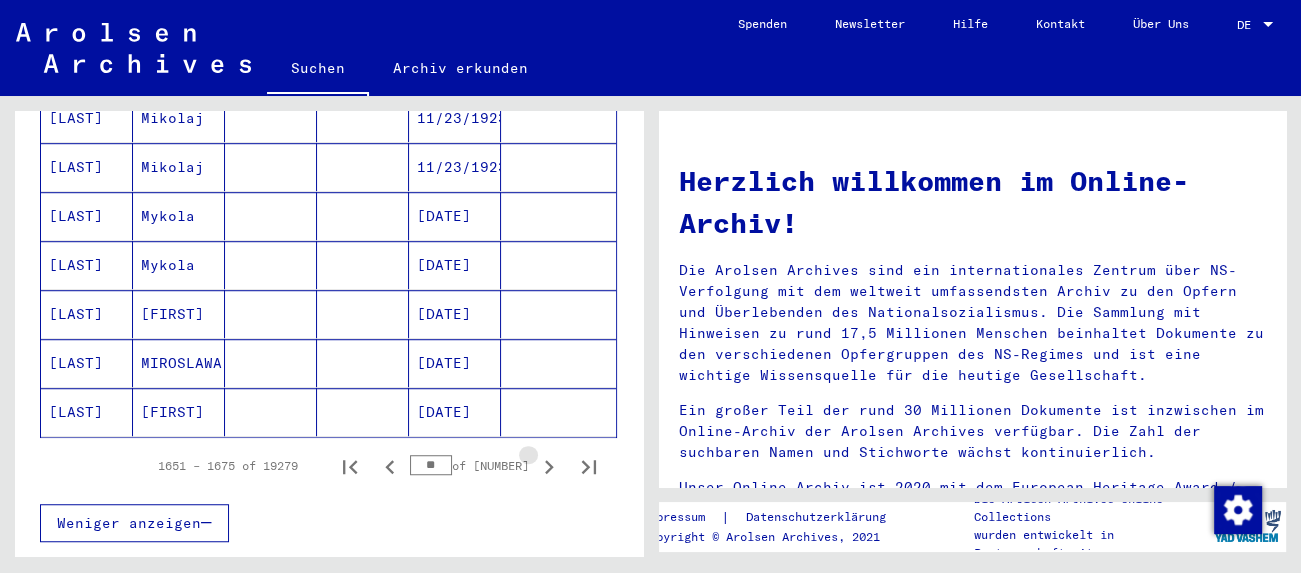 click 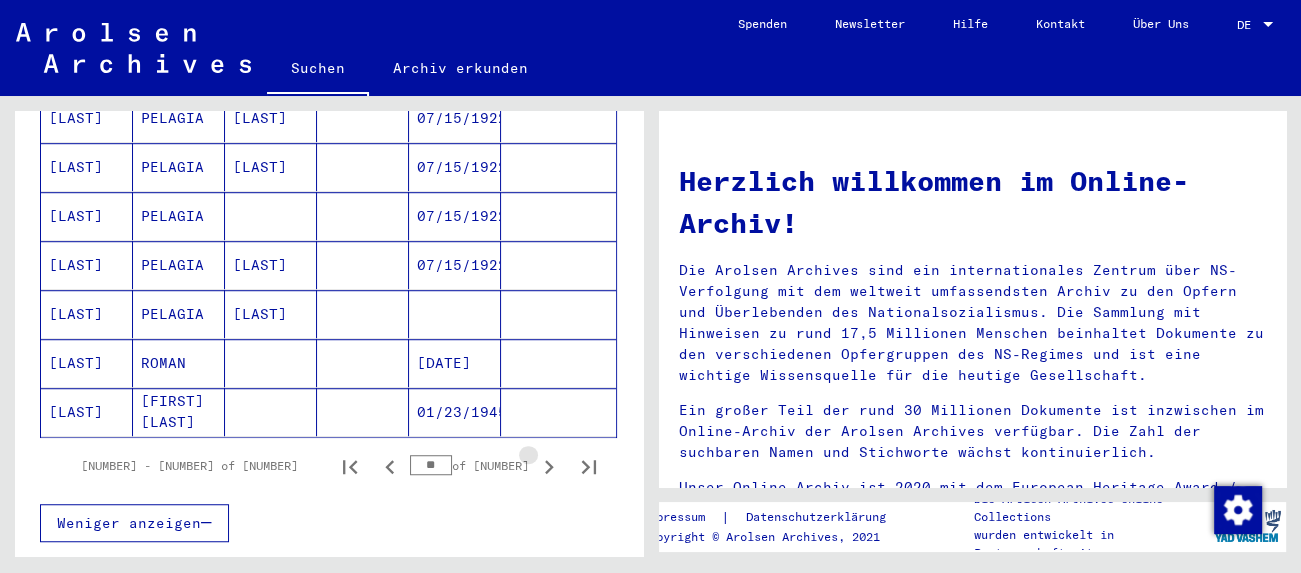 click 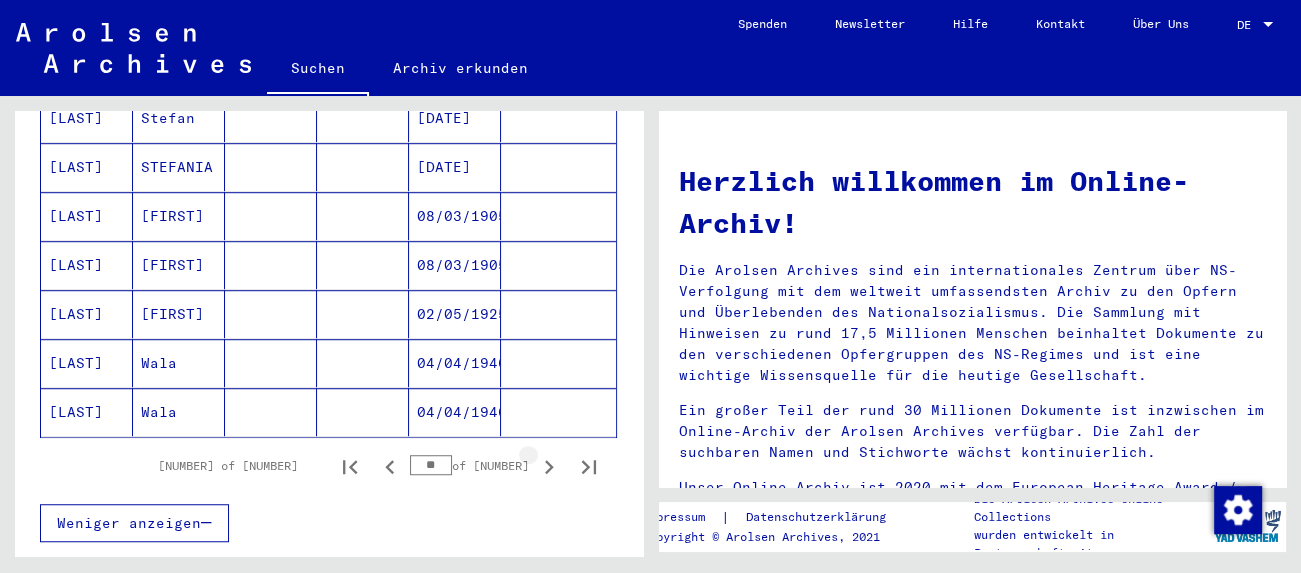 click 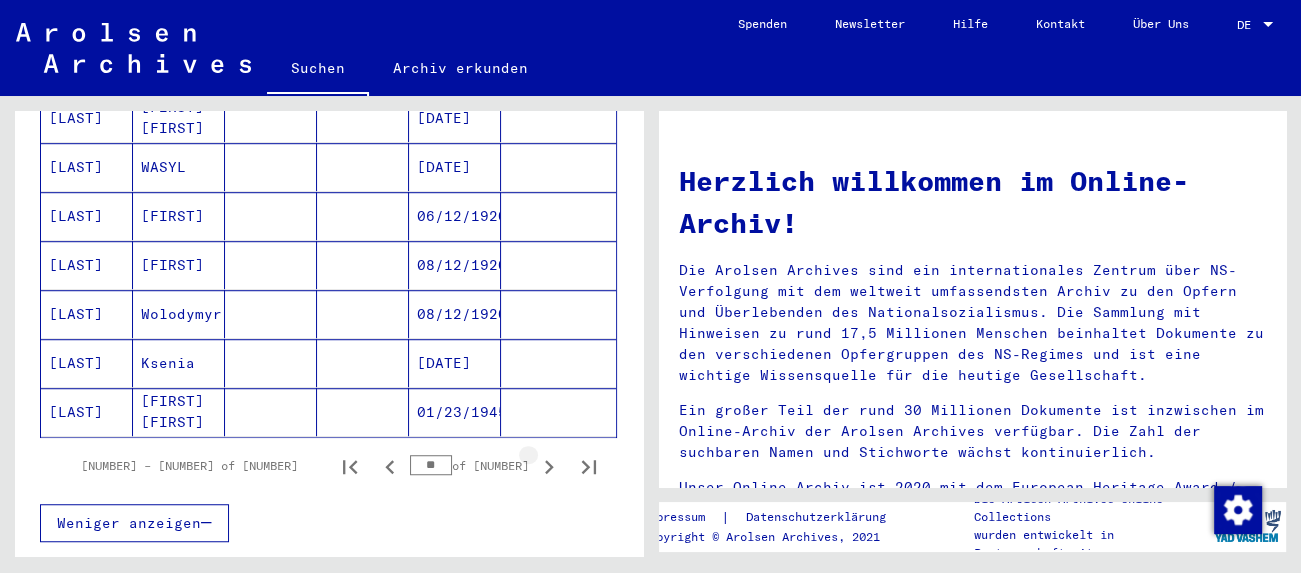 click 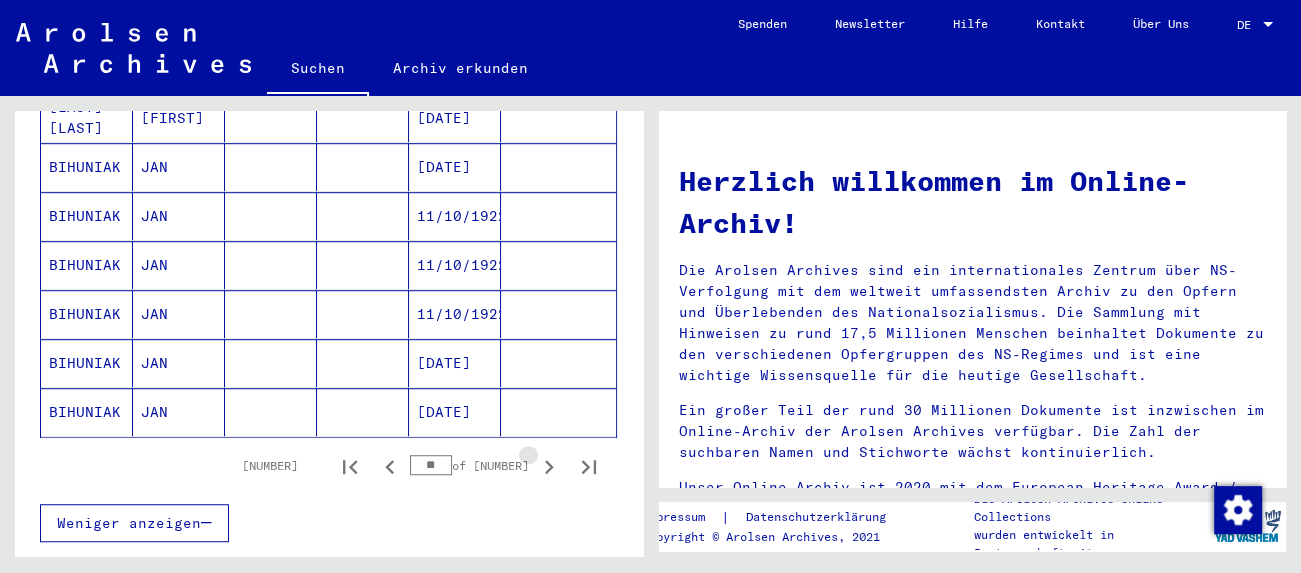 click 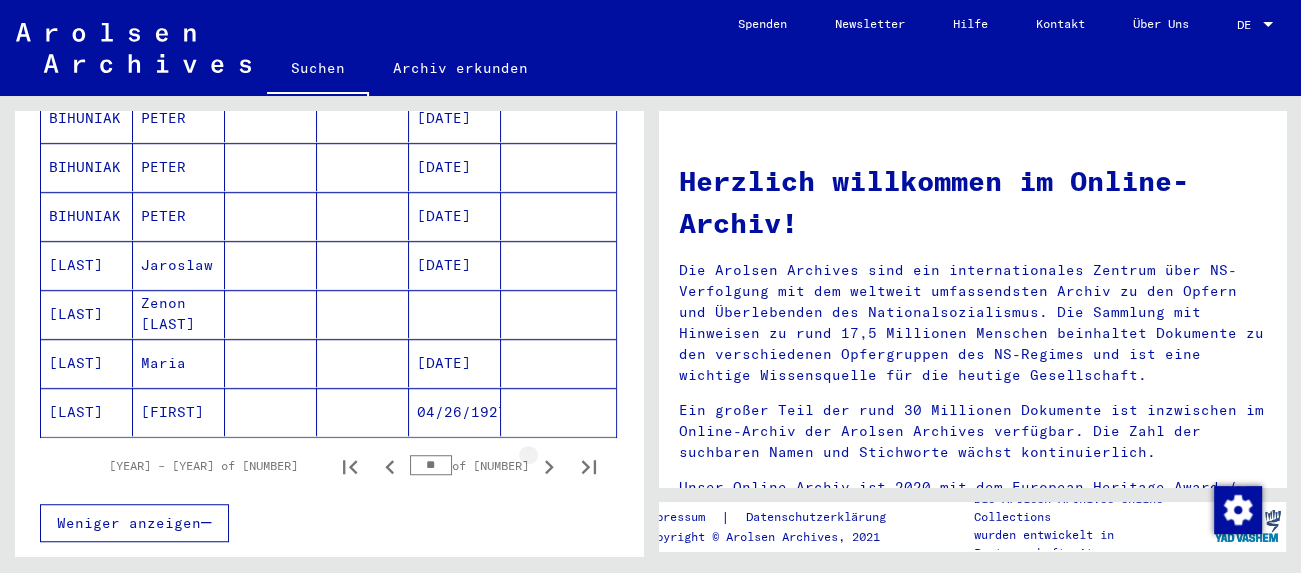 click 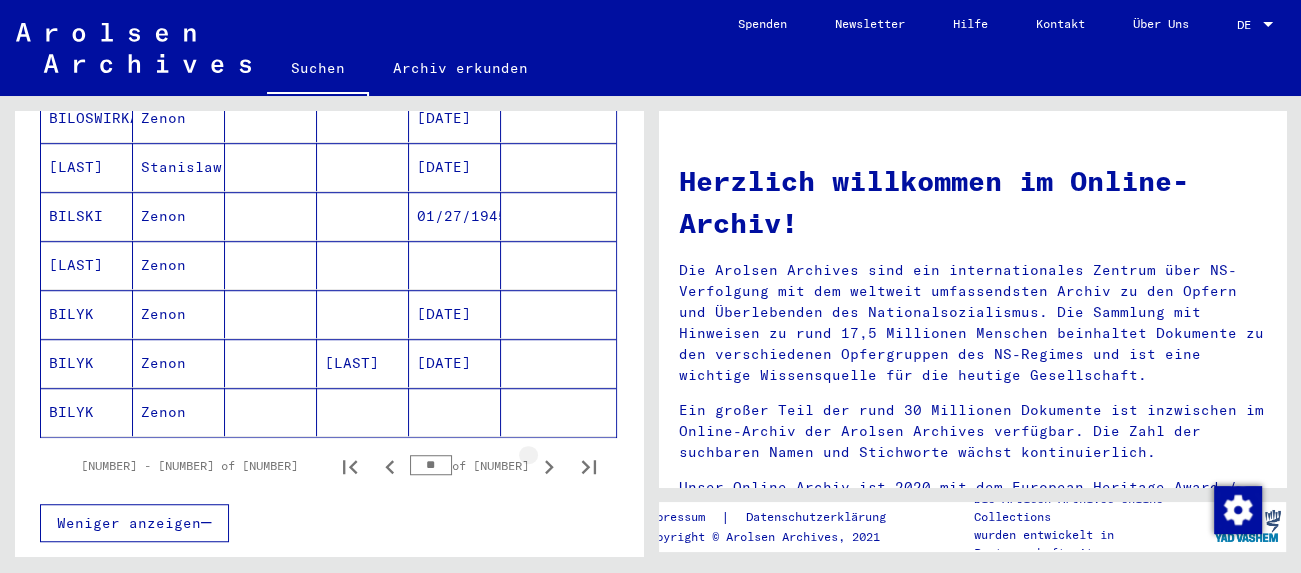 click 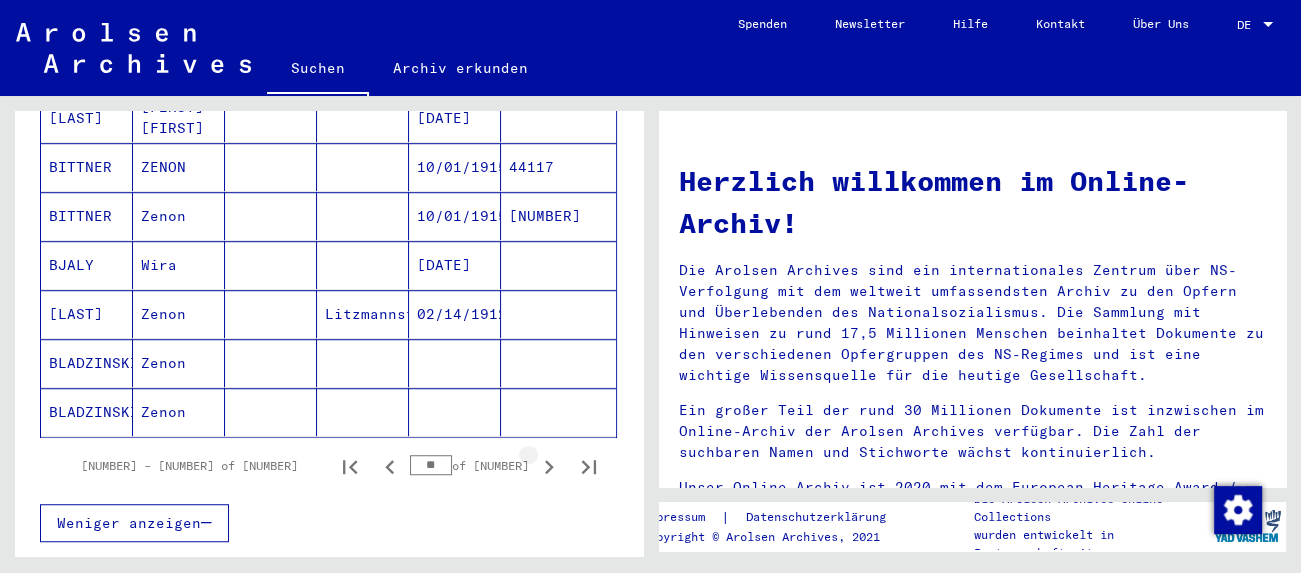 click 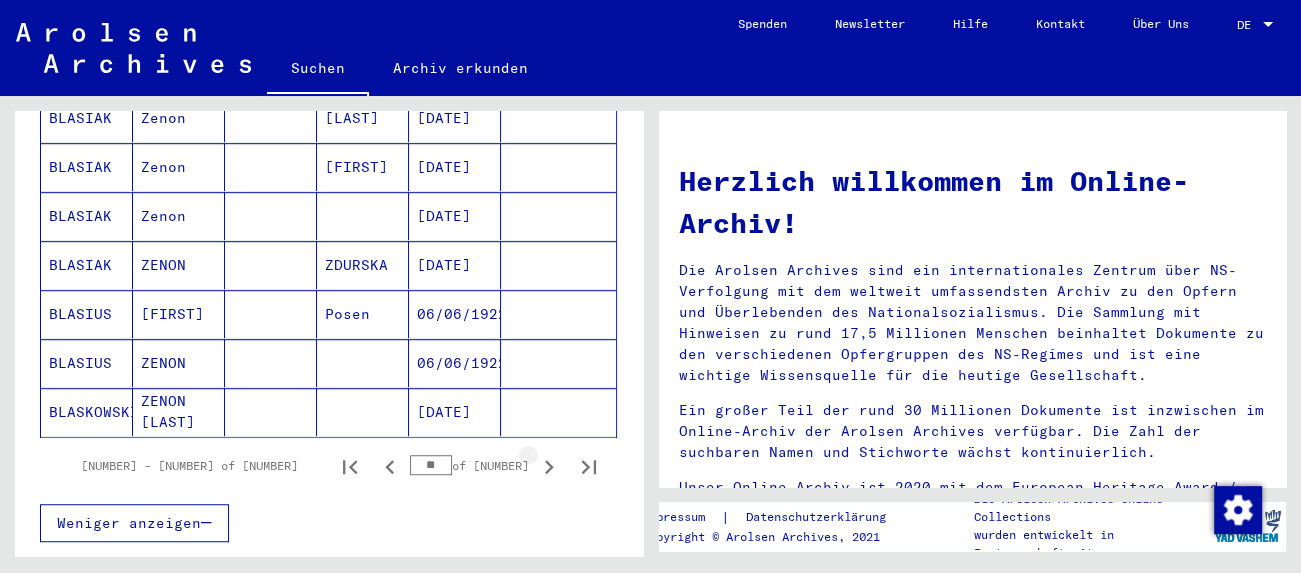 click 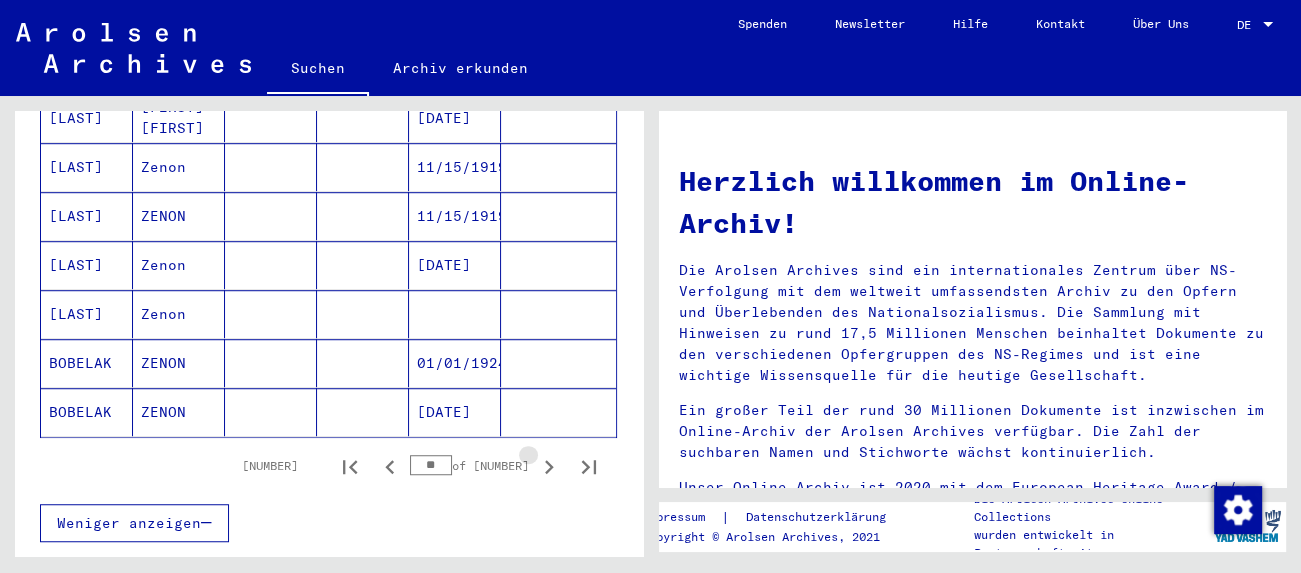 click 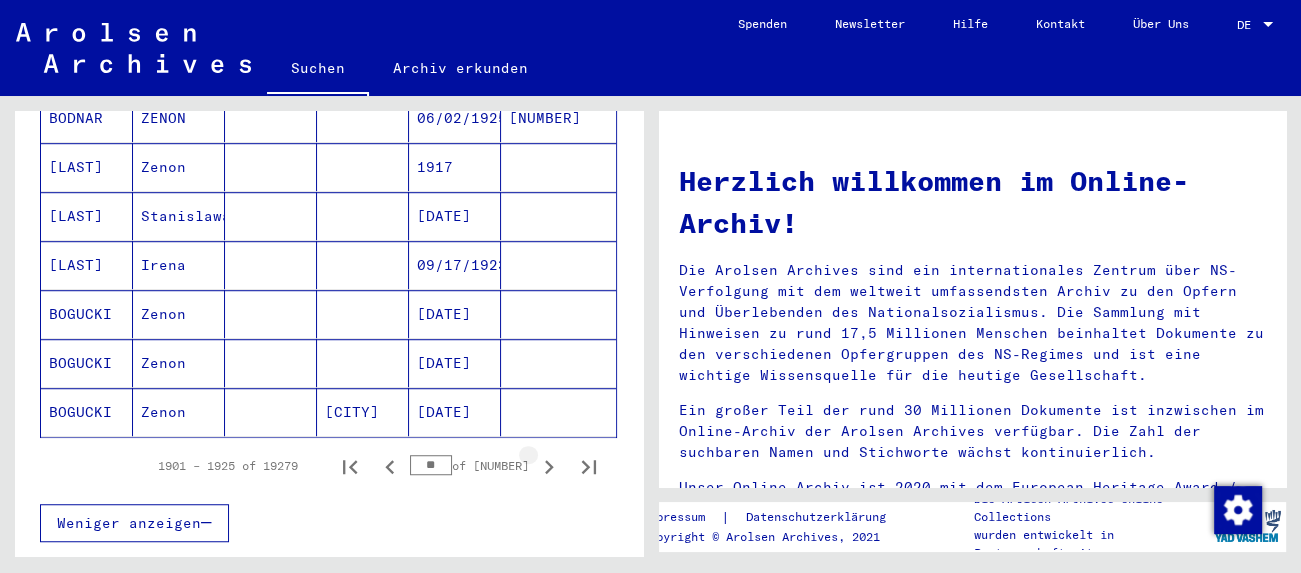 click 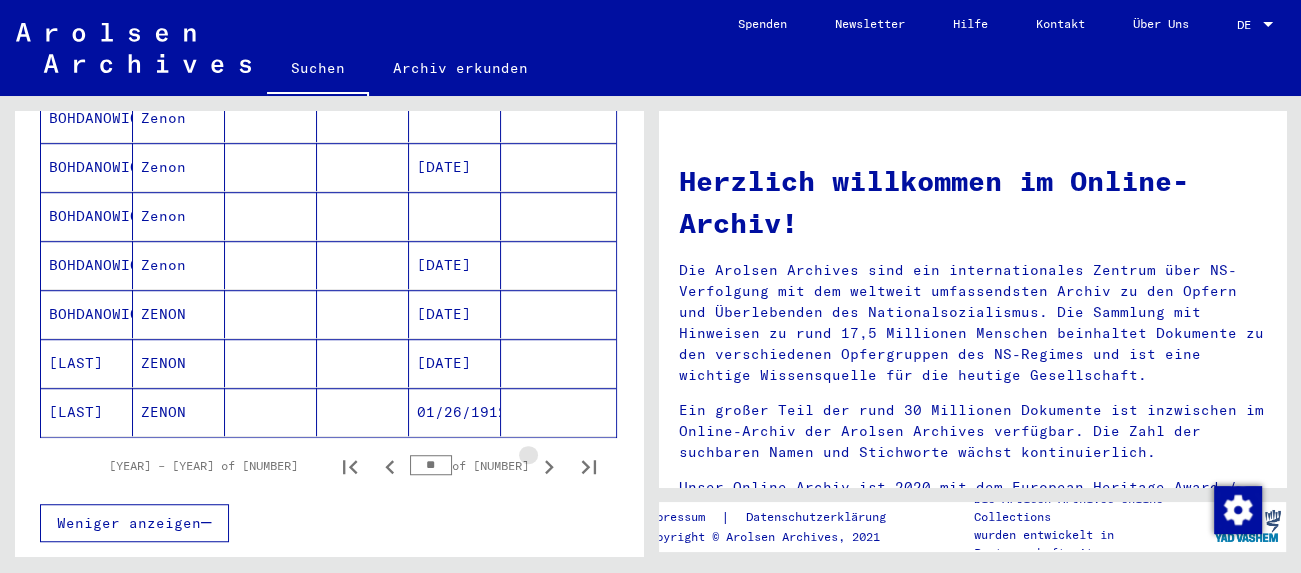 click 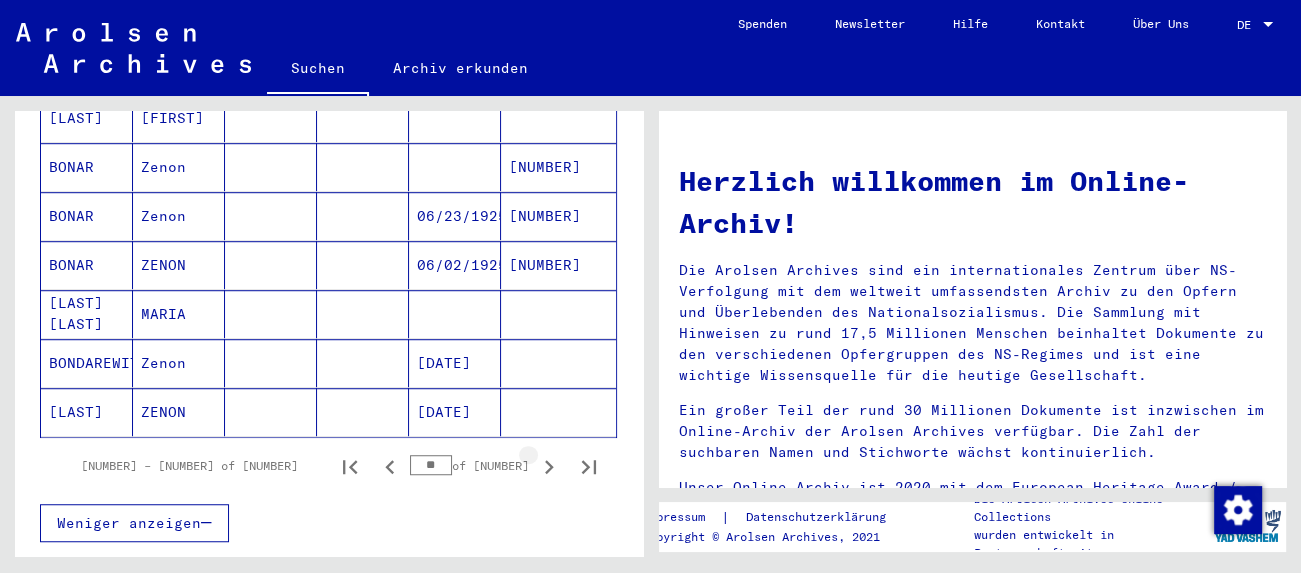 click 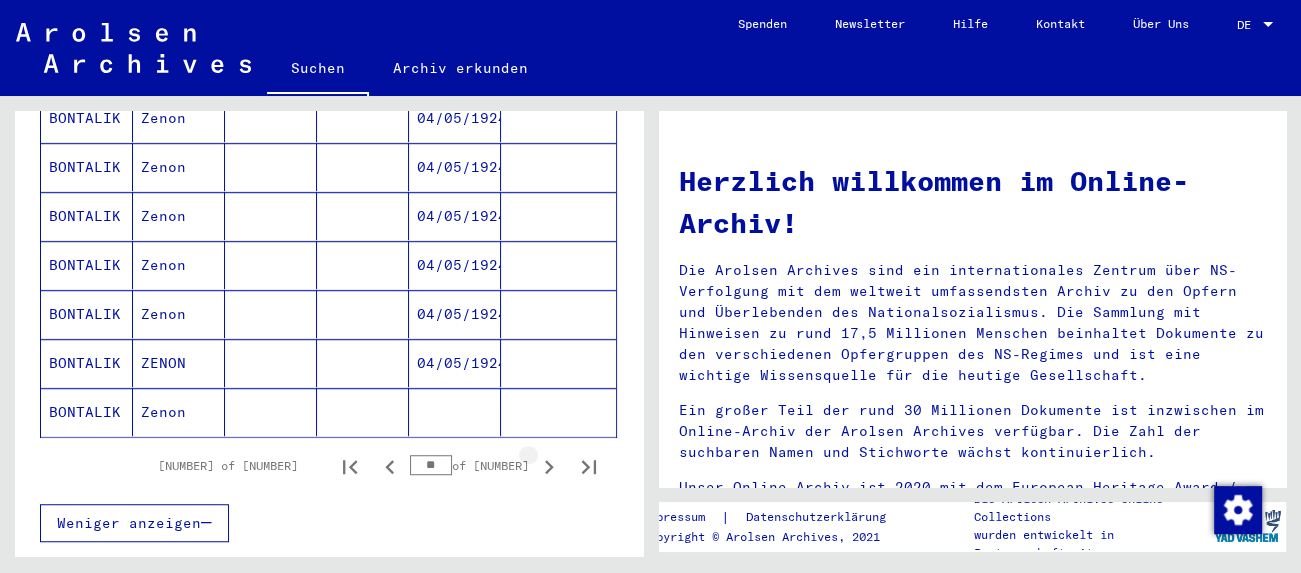 click 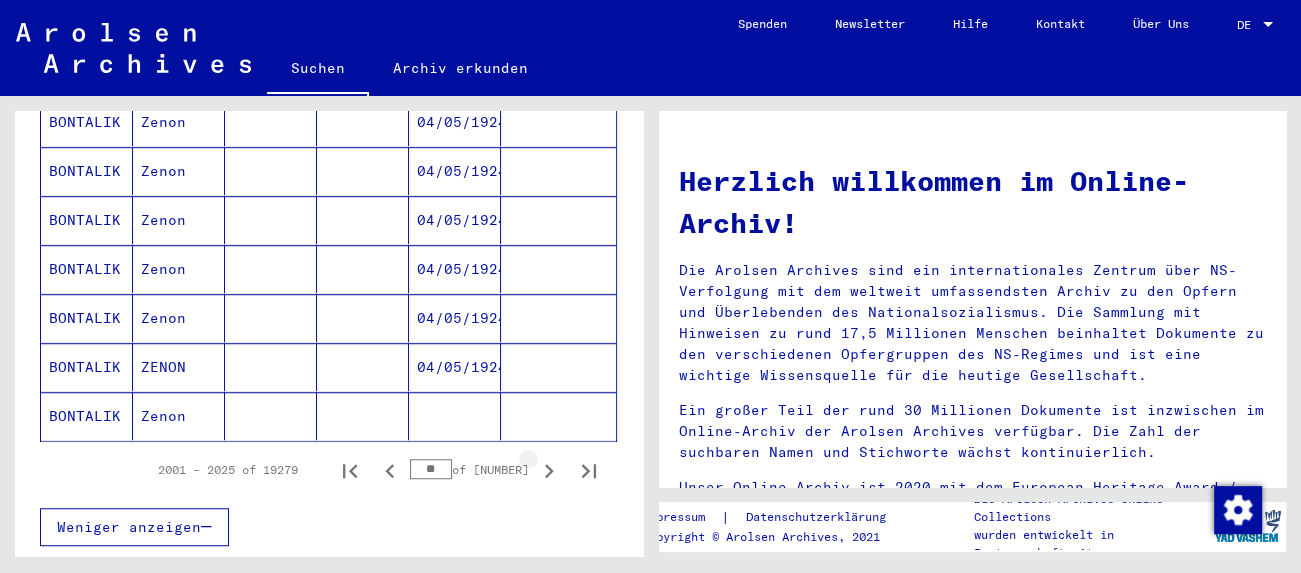 scroll, scrollTop: 1218, scrollLeft: 0, axis: vertical 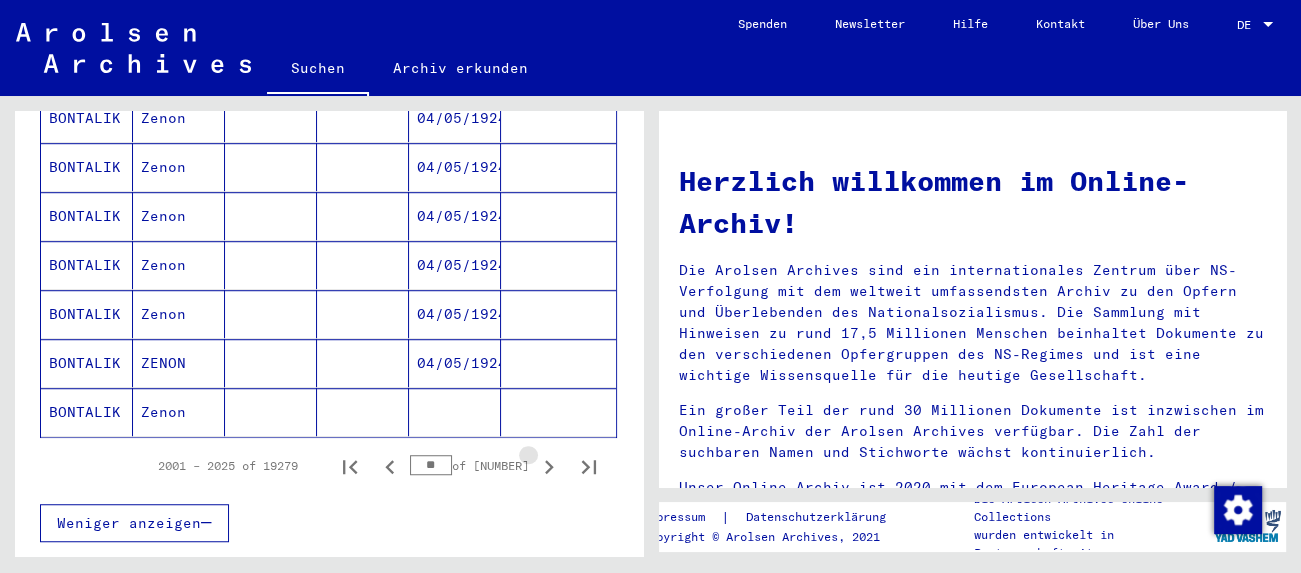 click 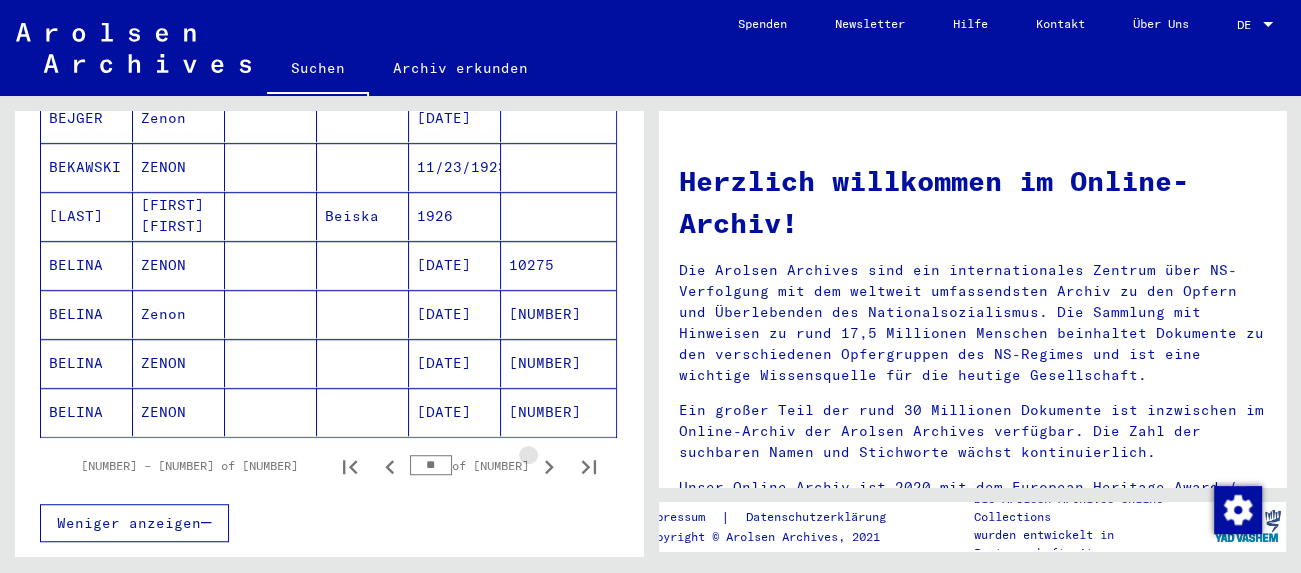 click 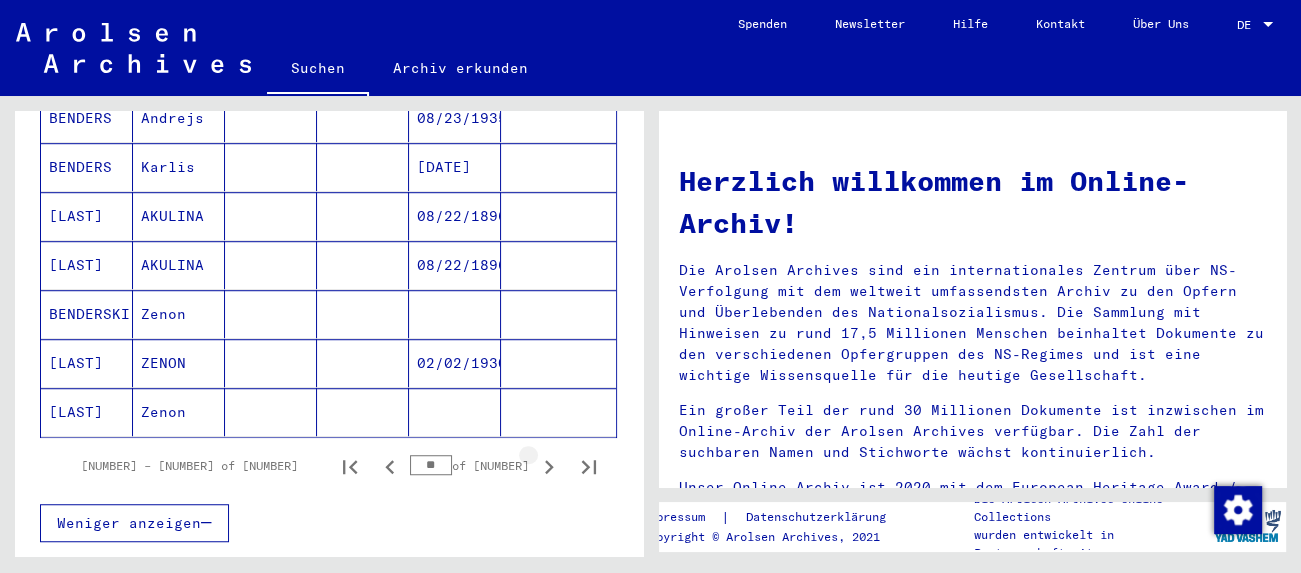 click 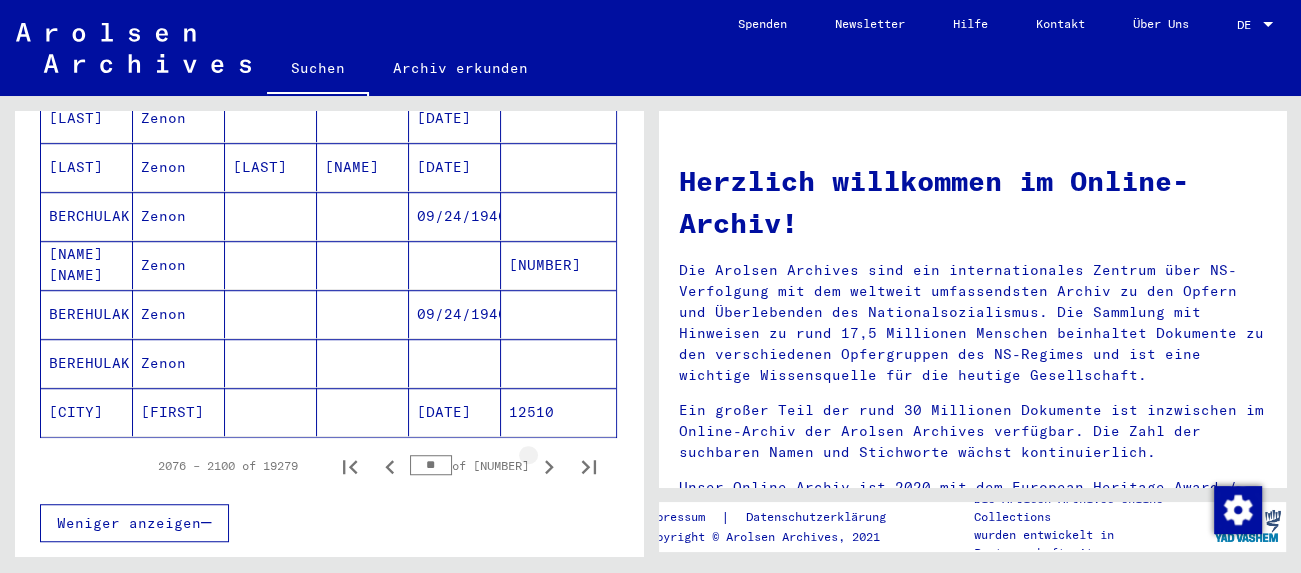click 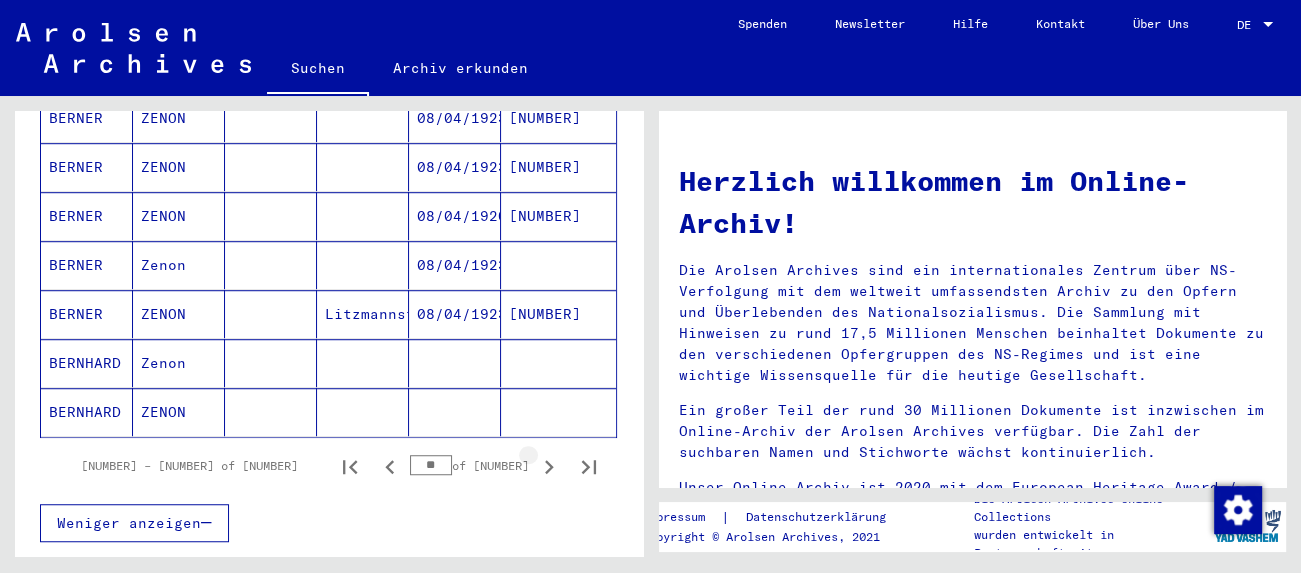 click 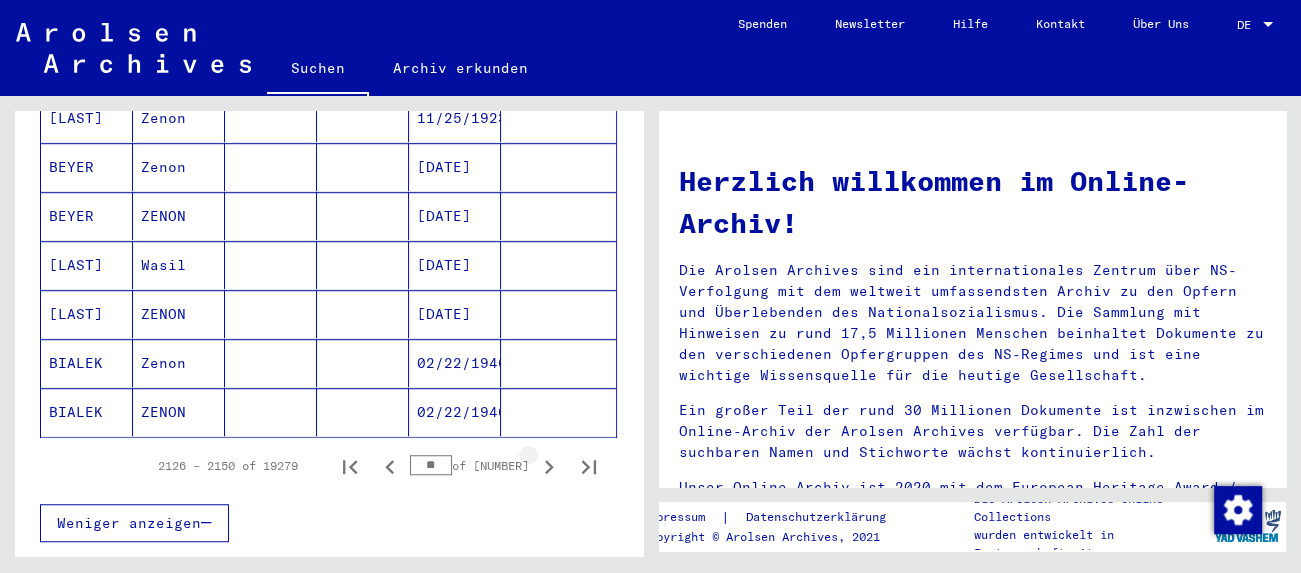 click 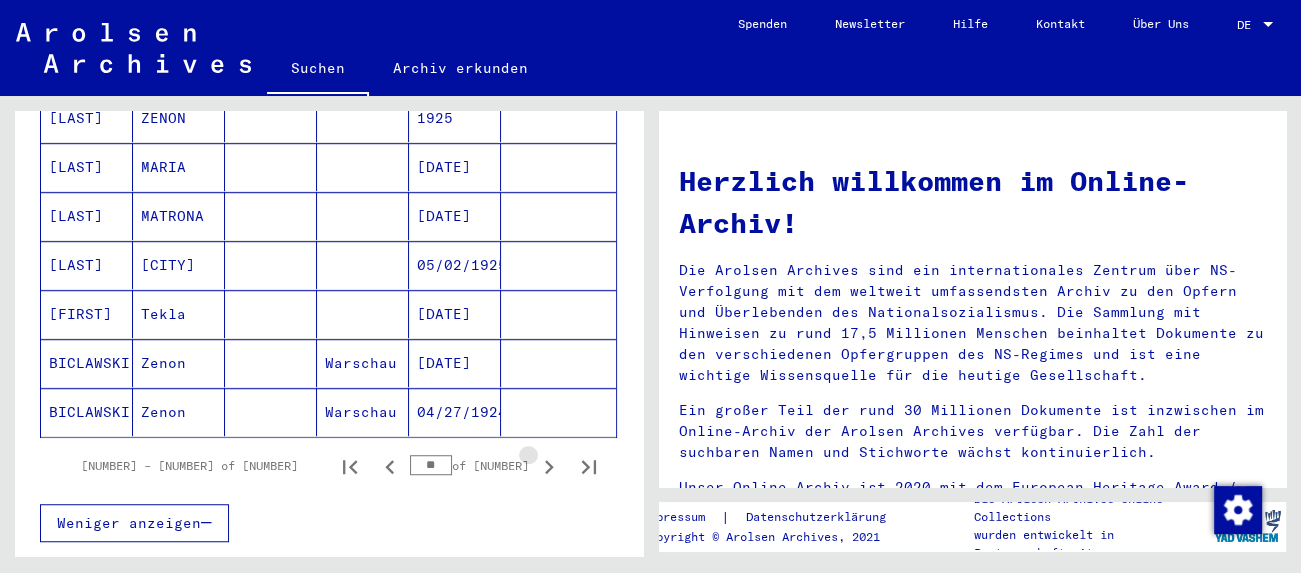 click 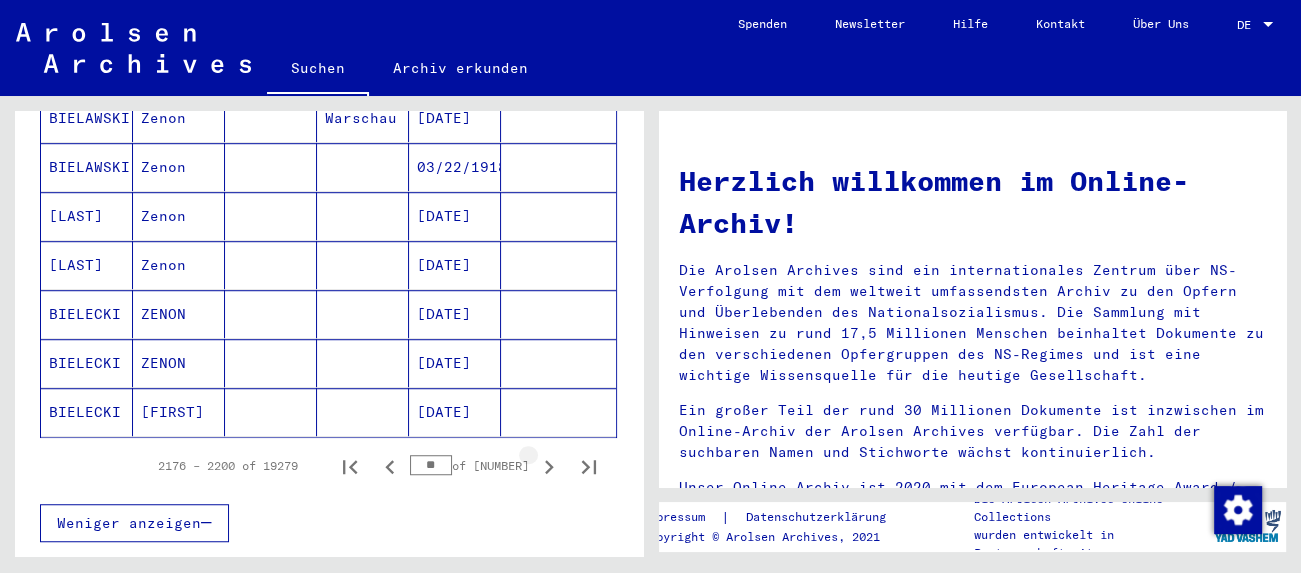 click 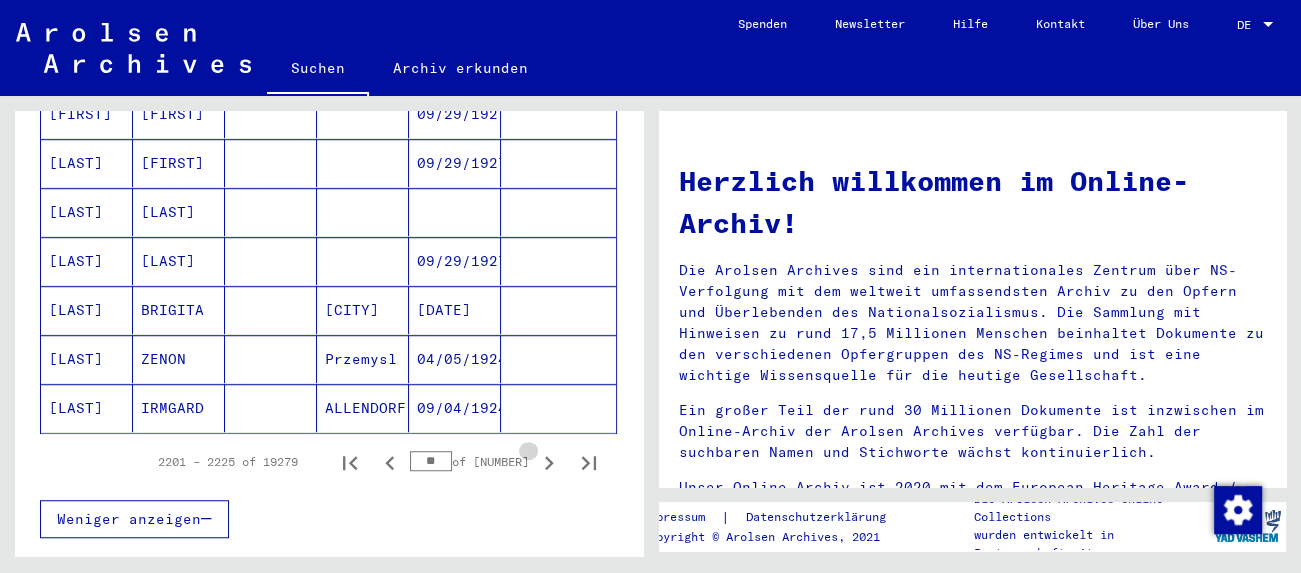 click 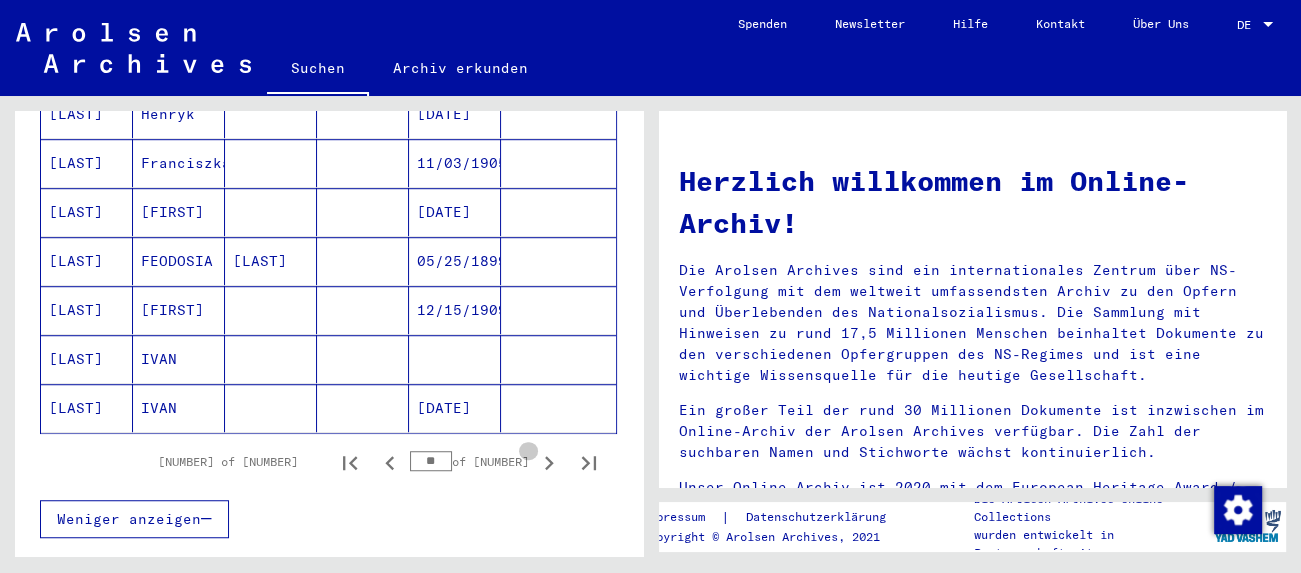 click 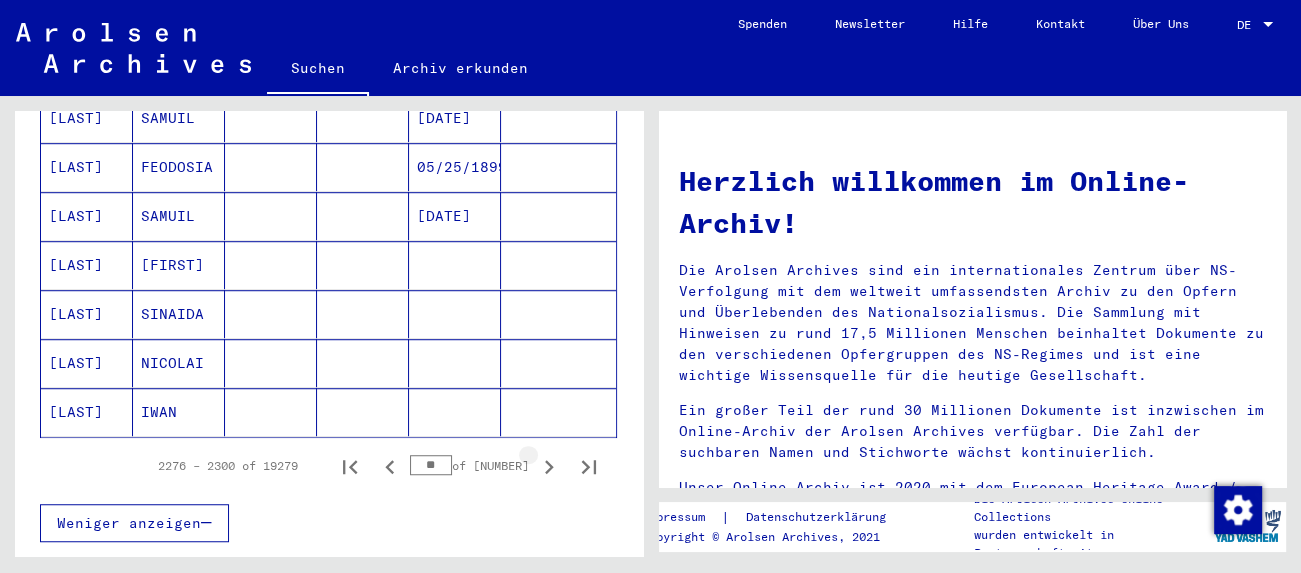 click 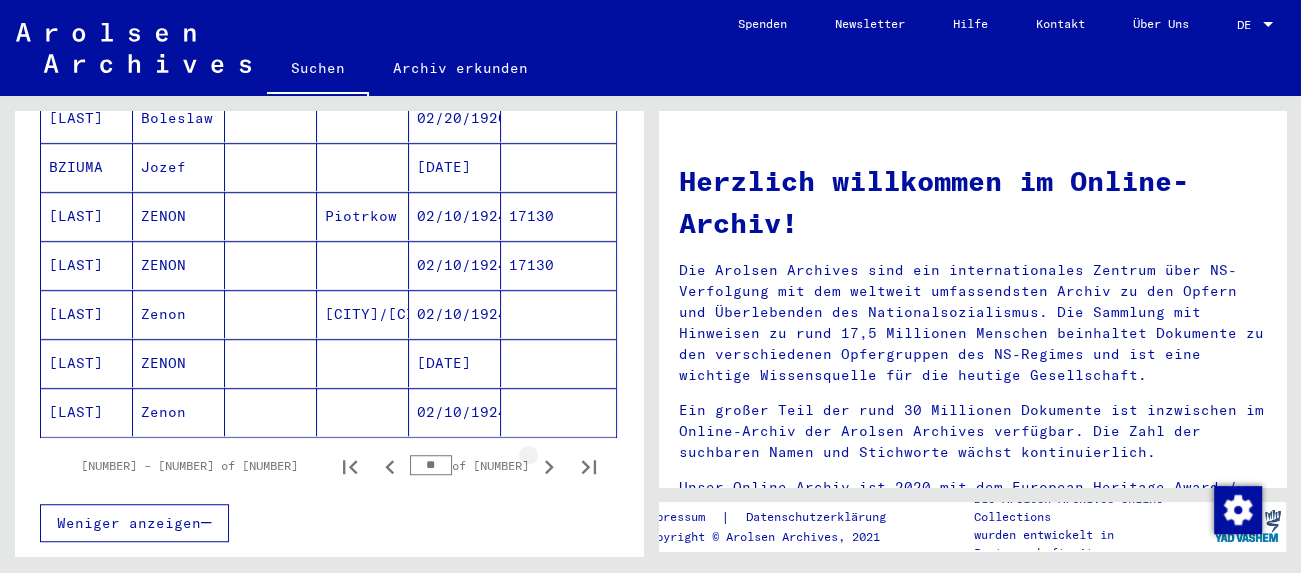 click 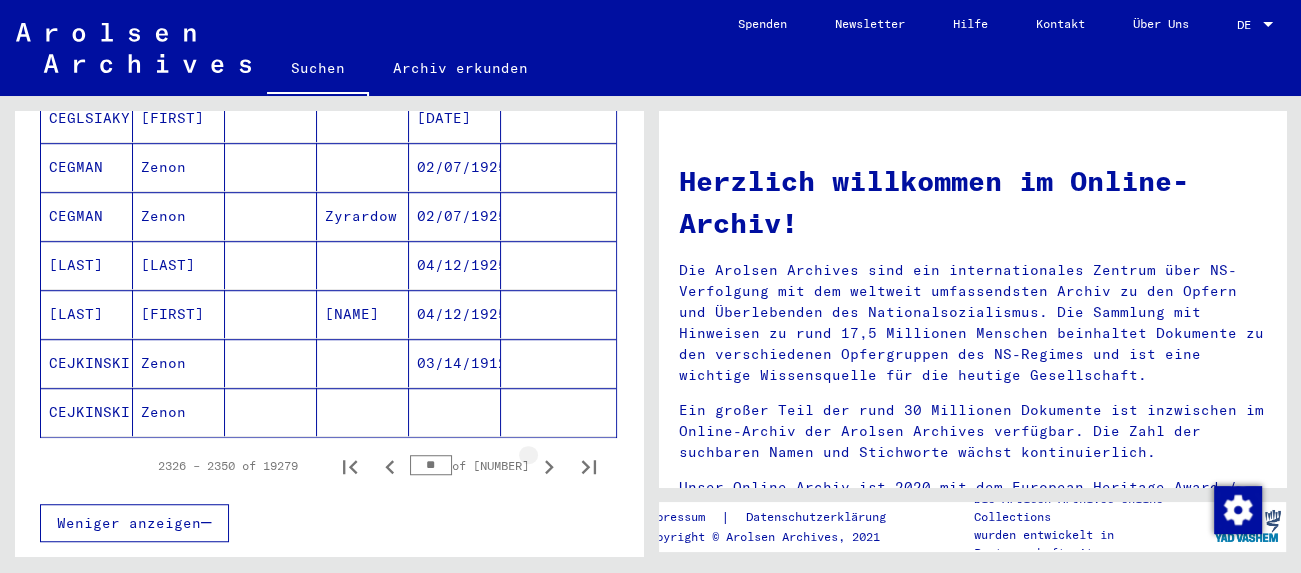 click 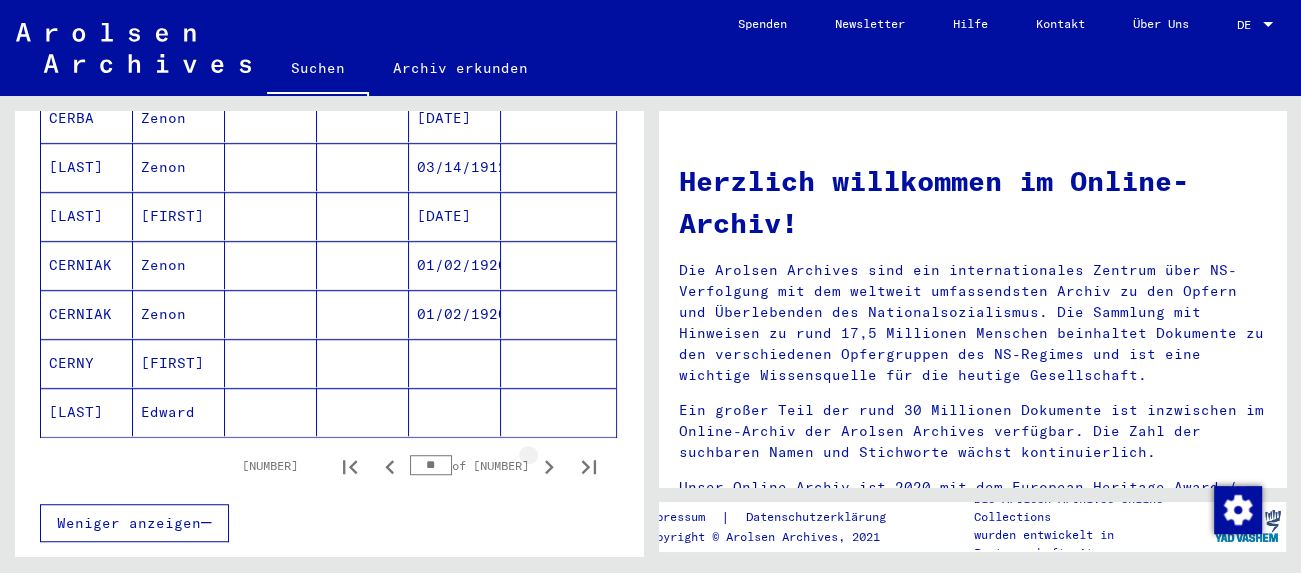 click 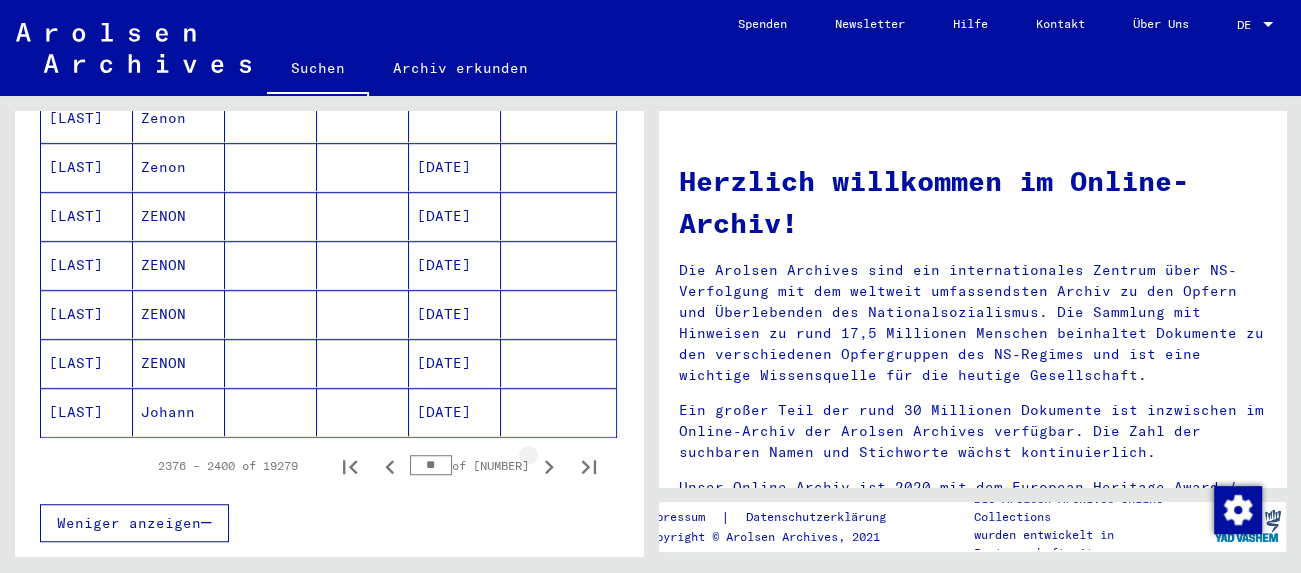 click 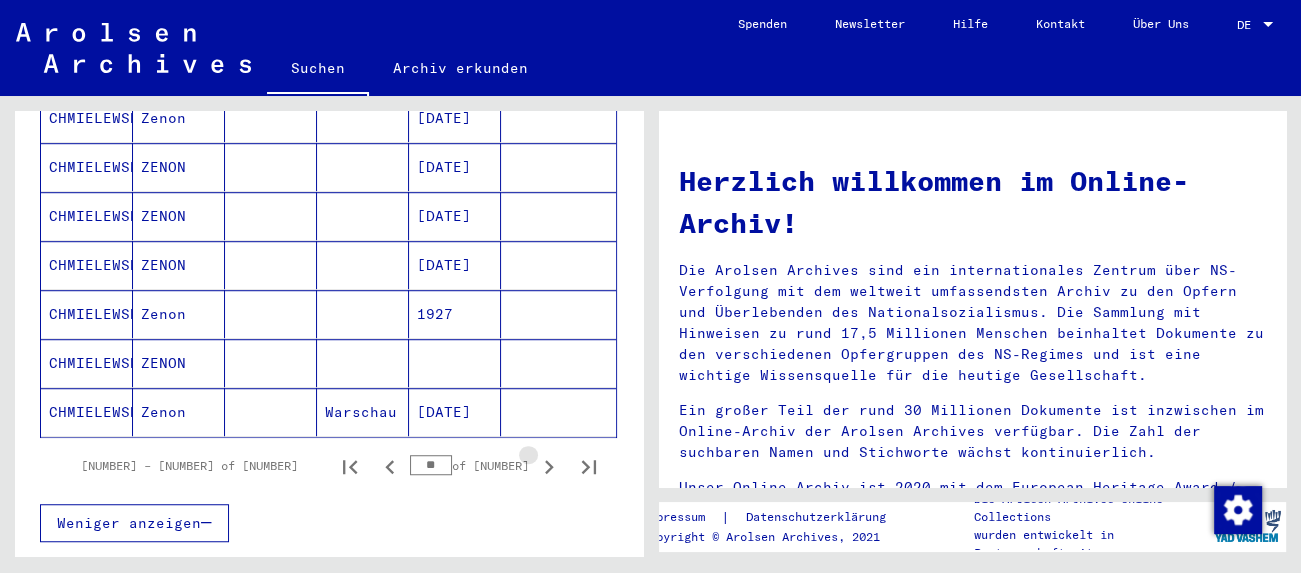 click 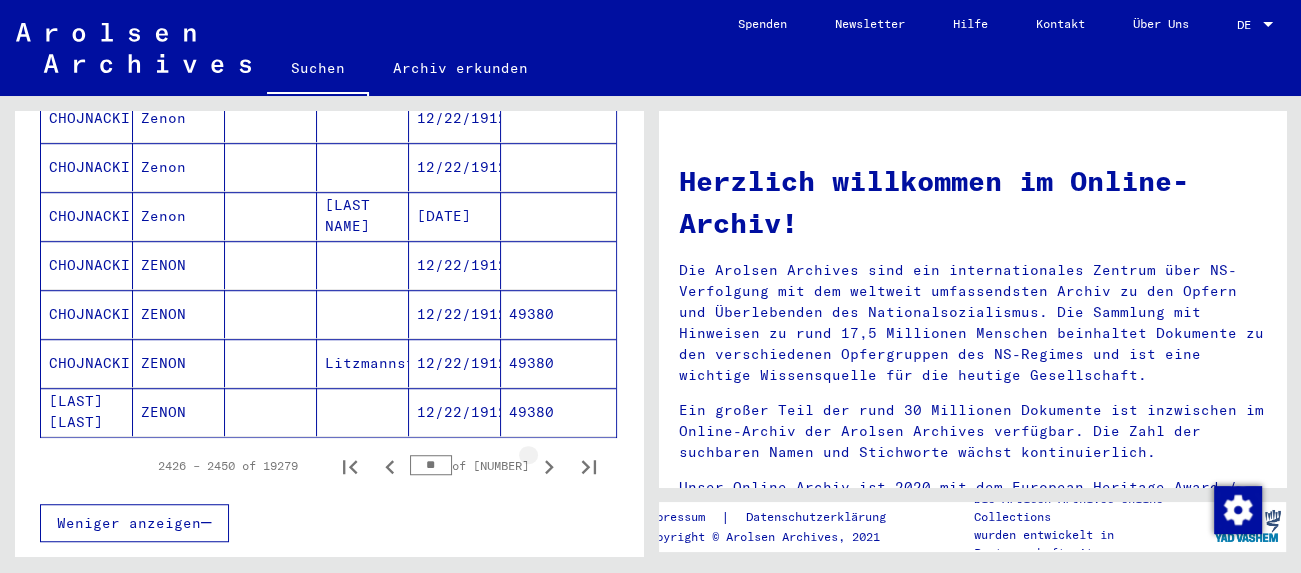 click 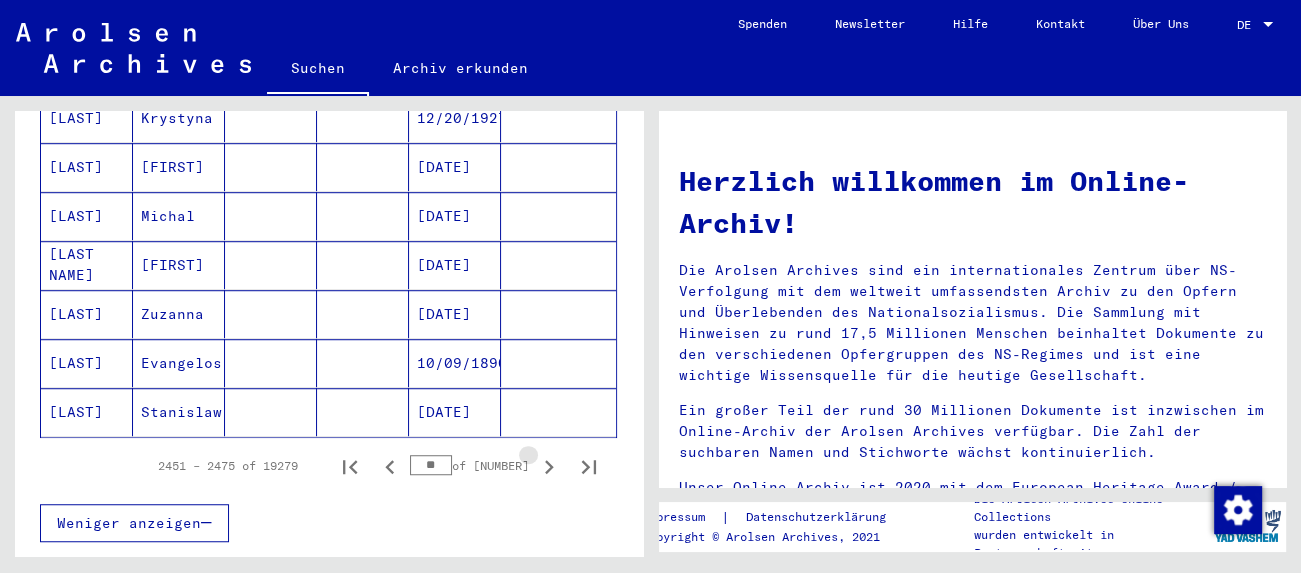 click 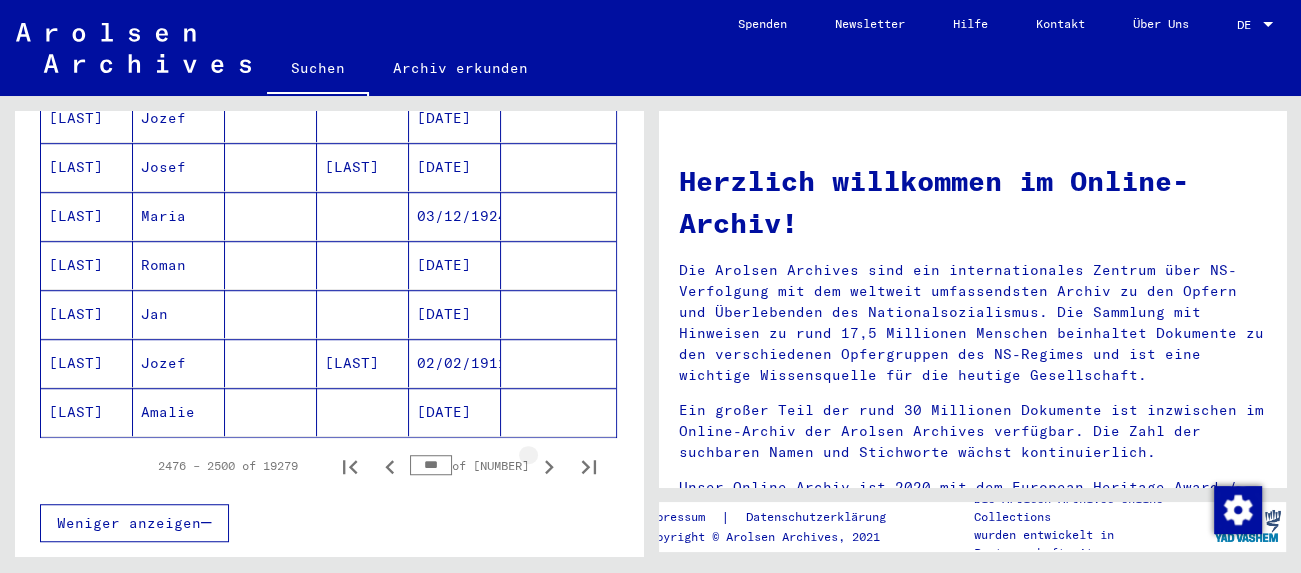 click 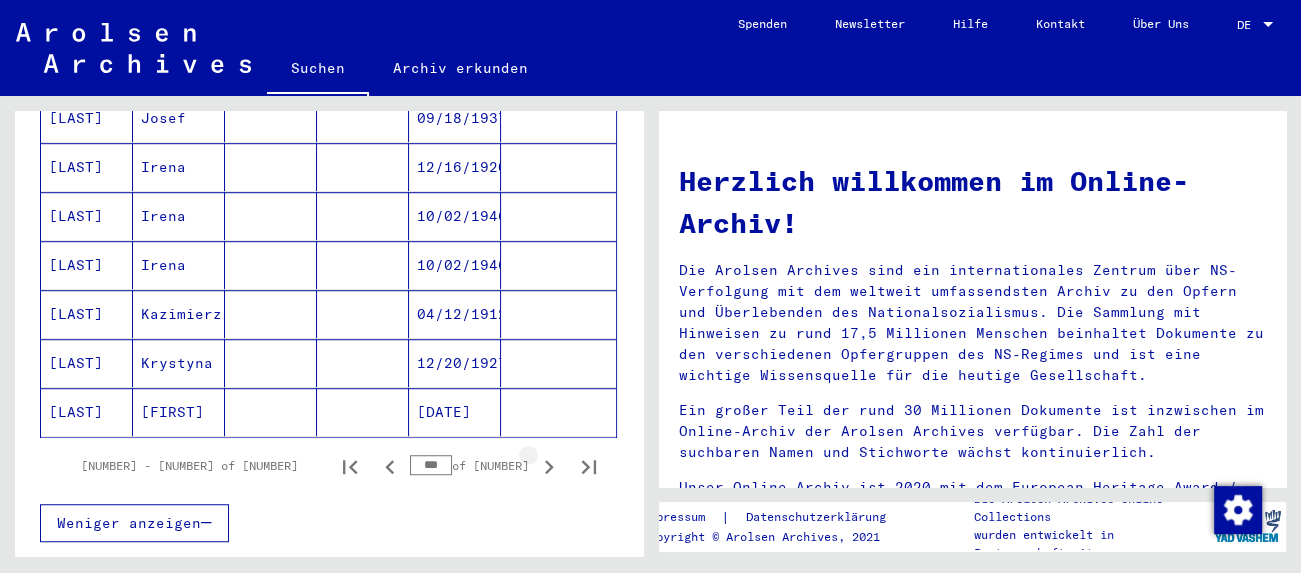 click 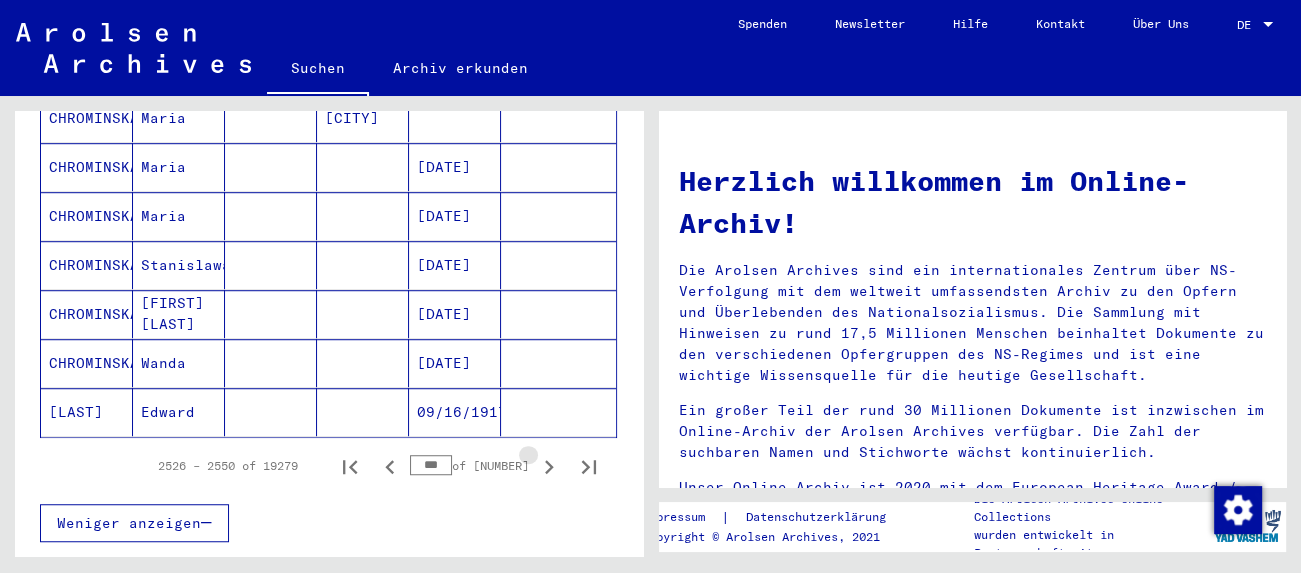 click 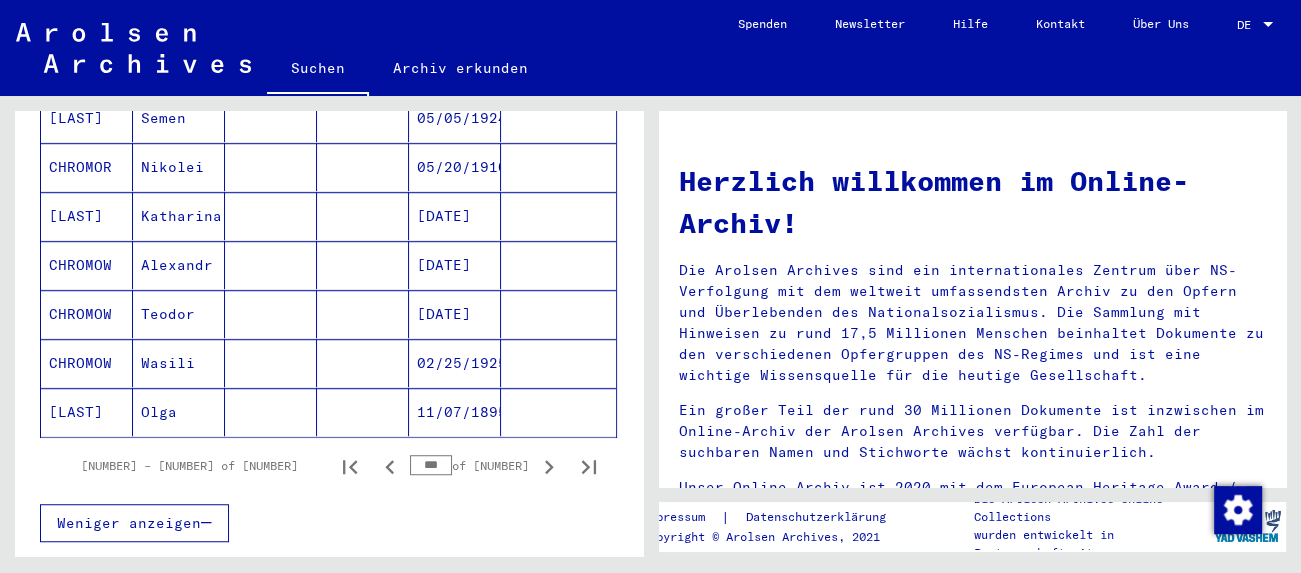 click 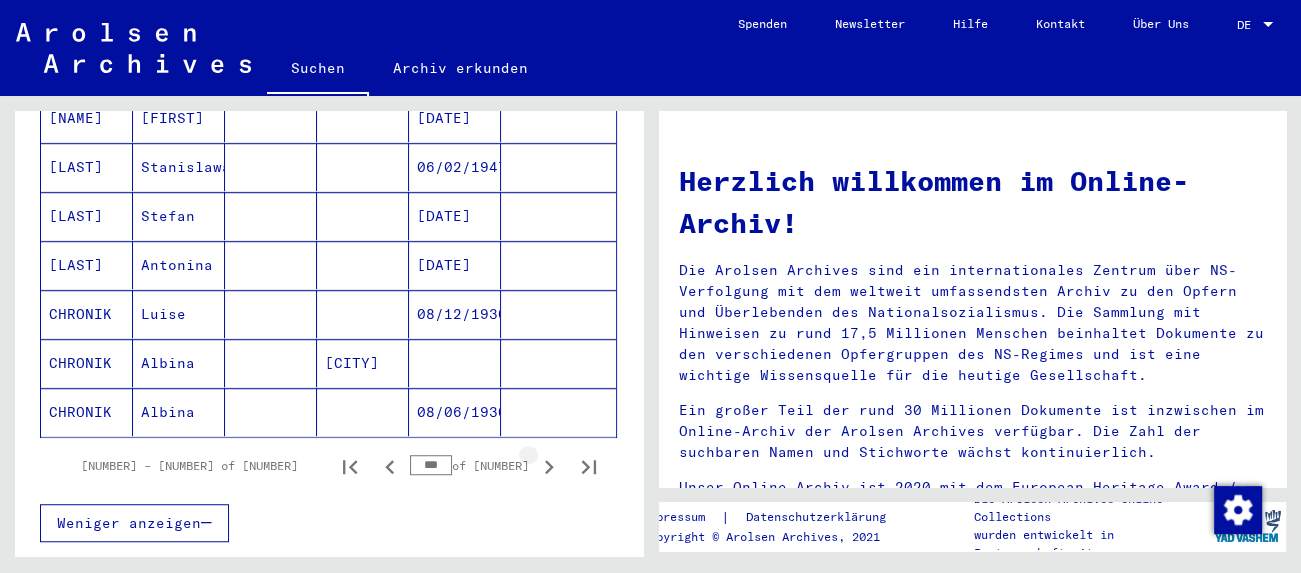 click 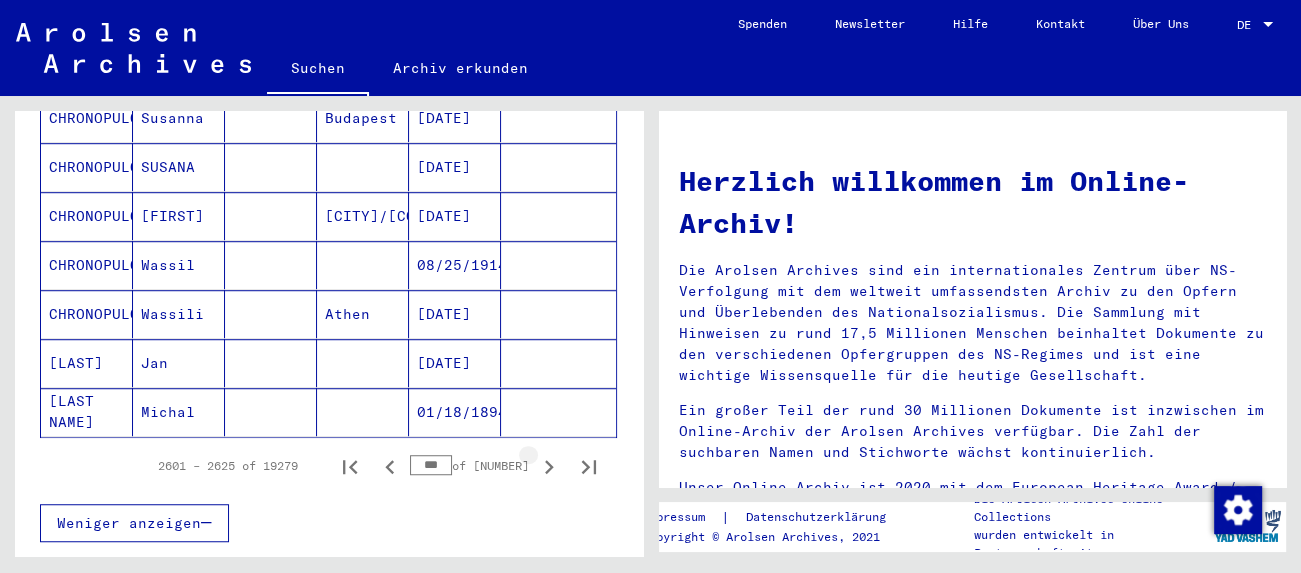 click 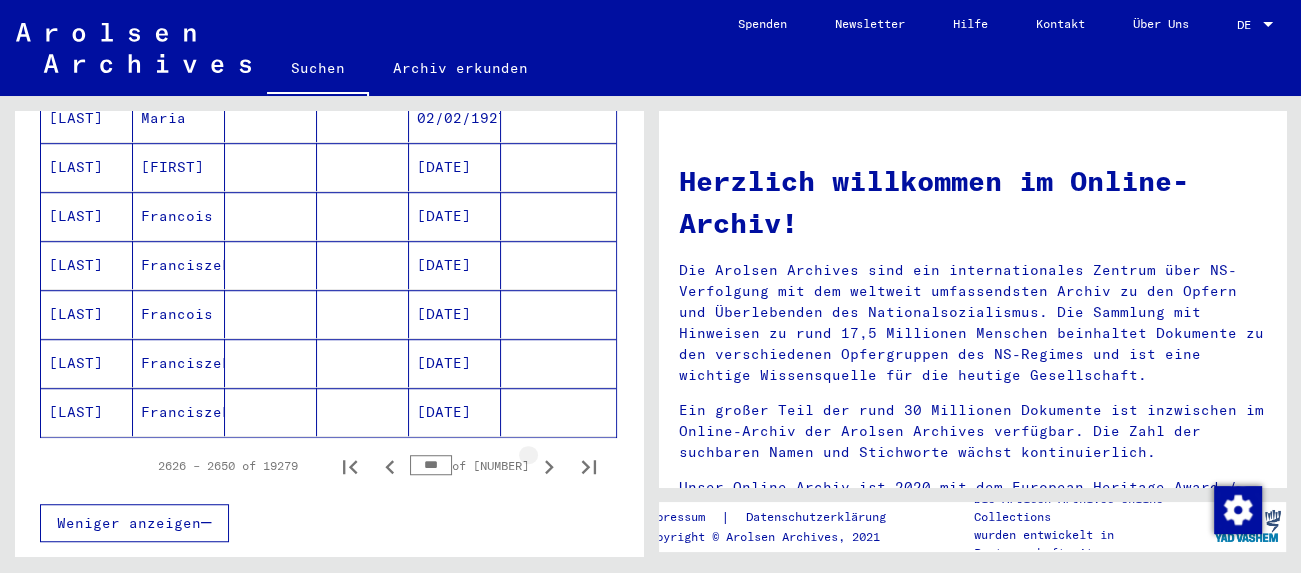 click 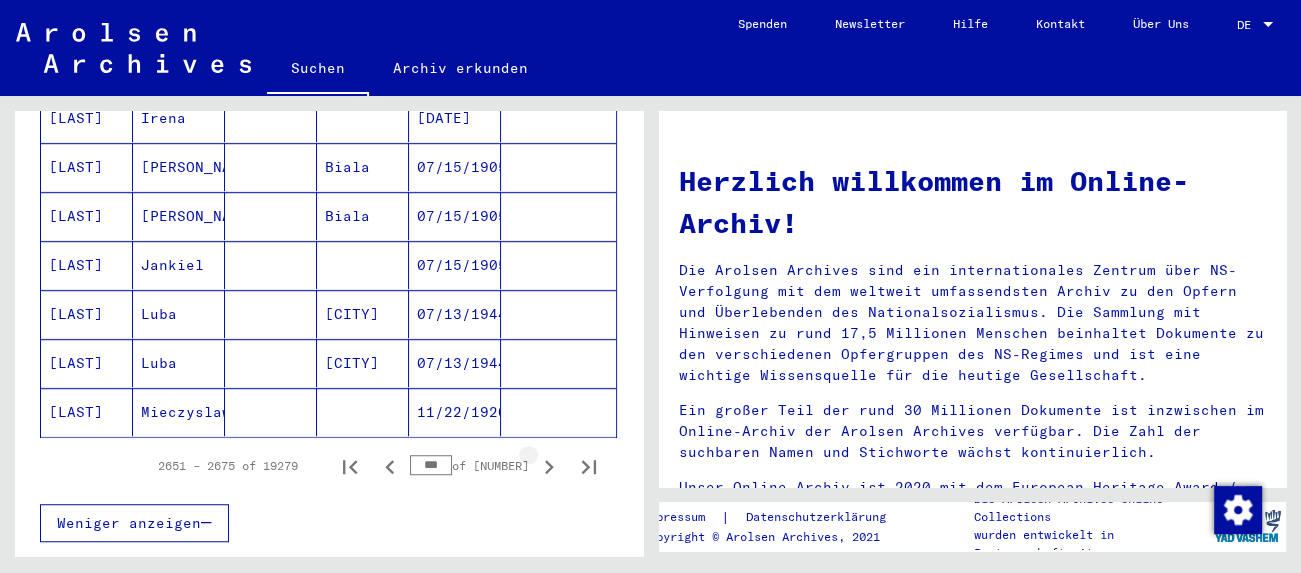 click 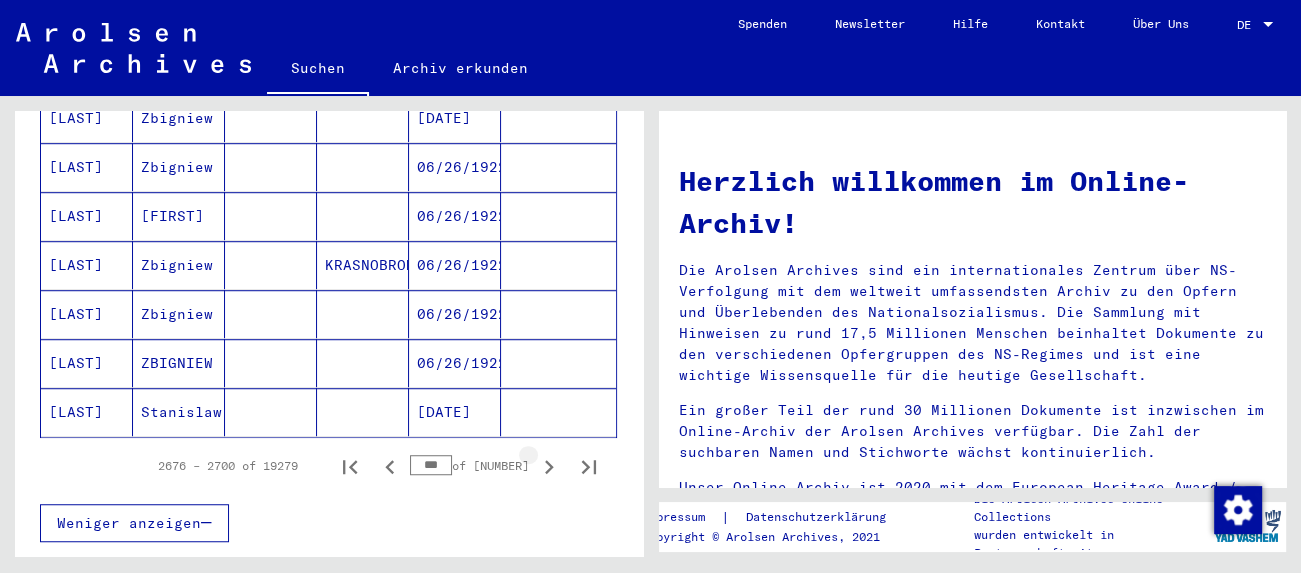 click 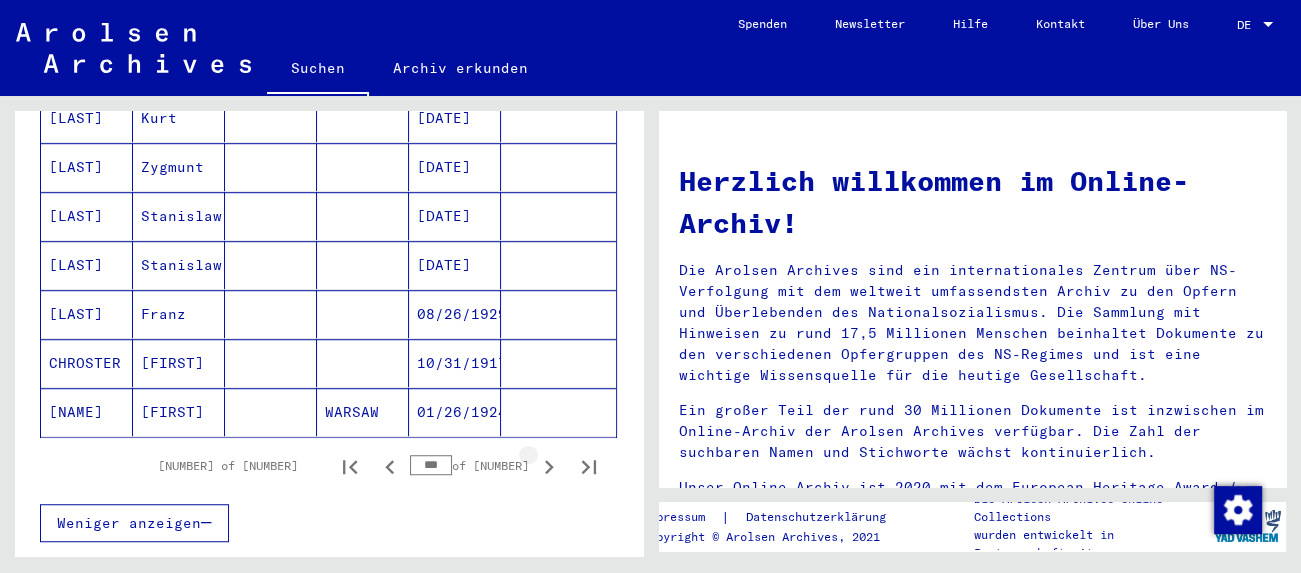 click 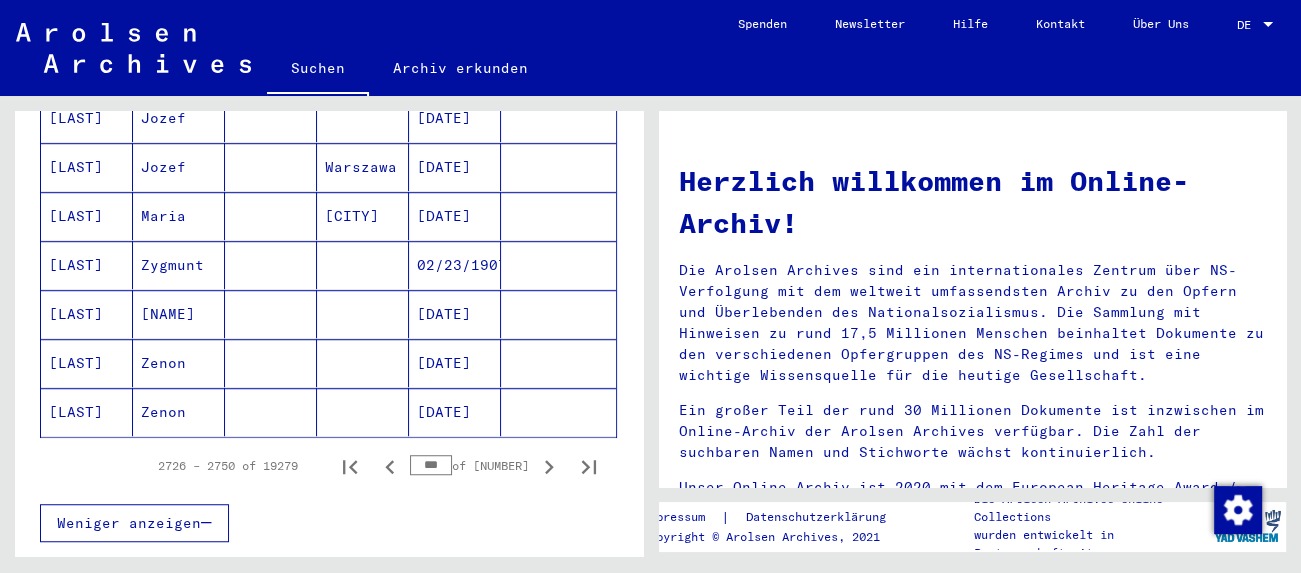 click 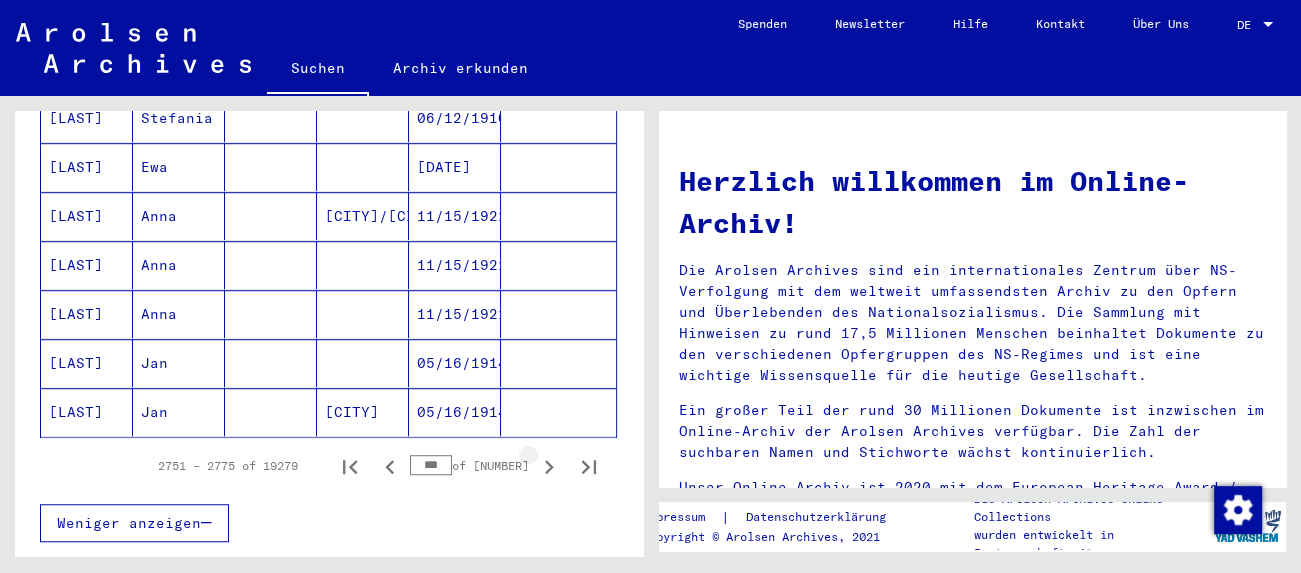 click 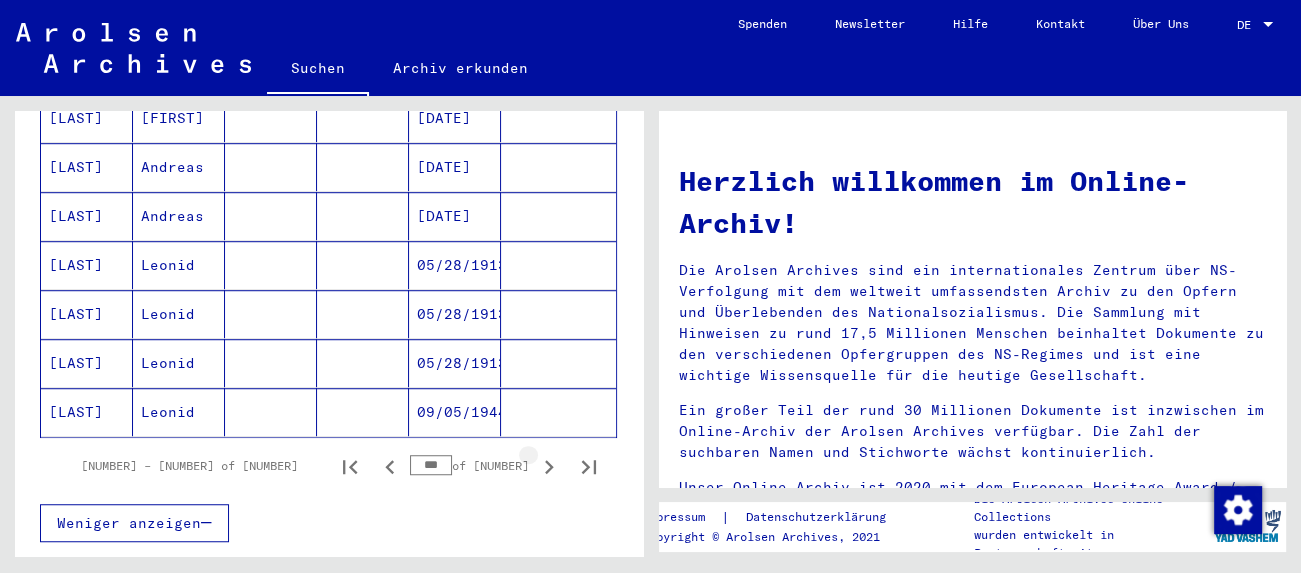 click 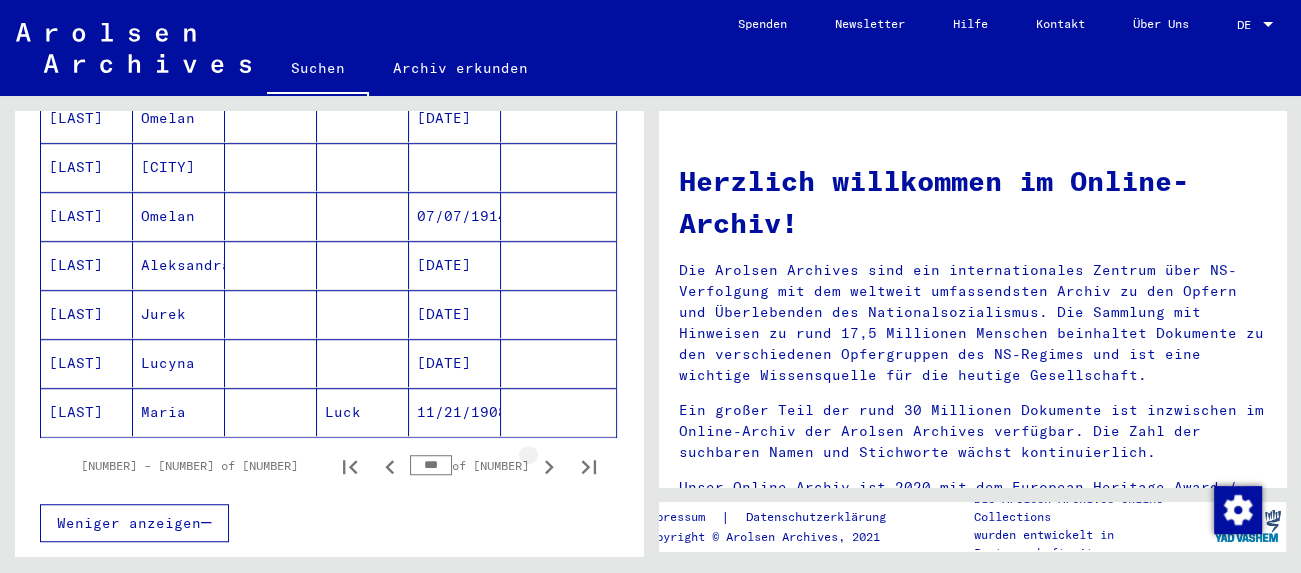 click 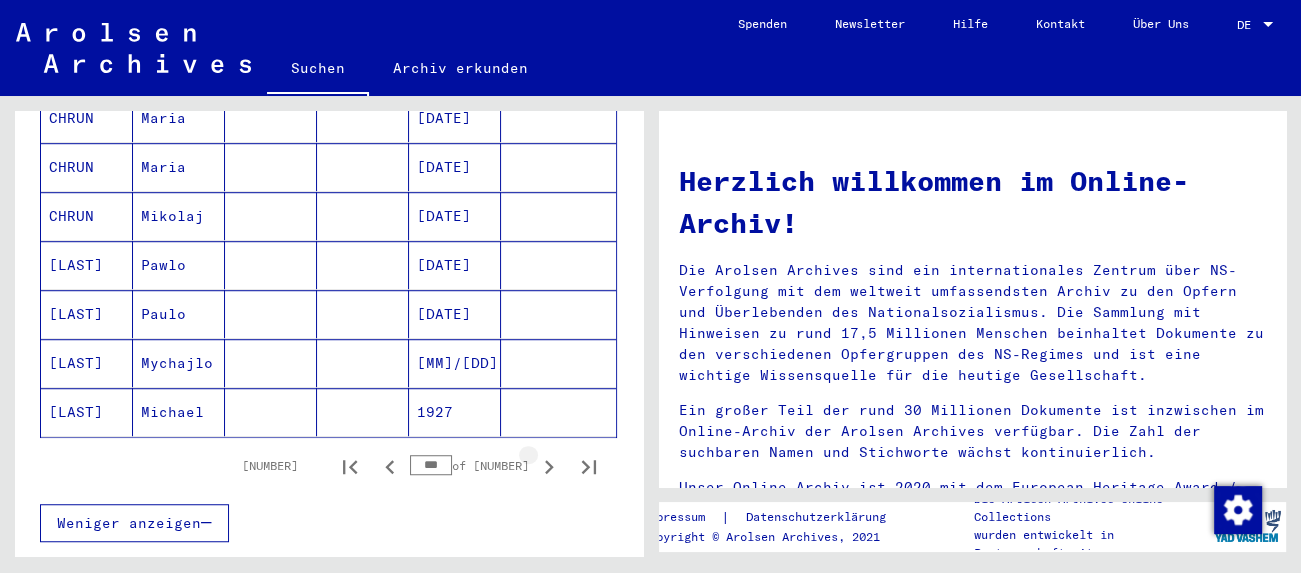 click 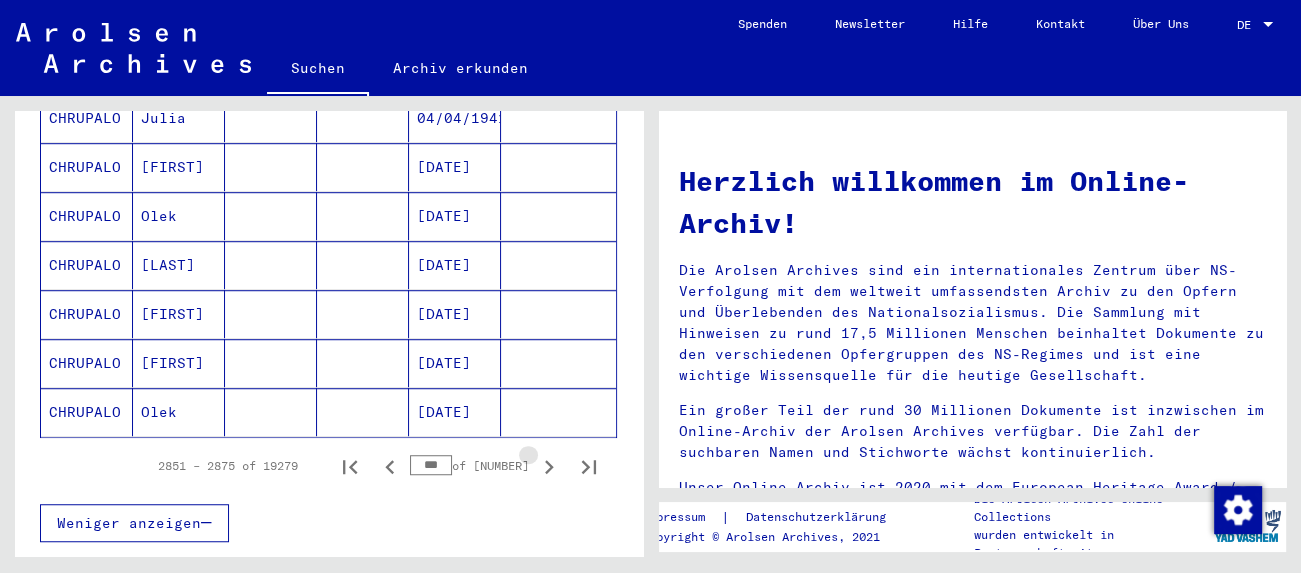 click 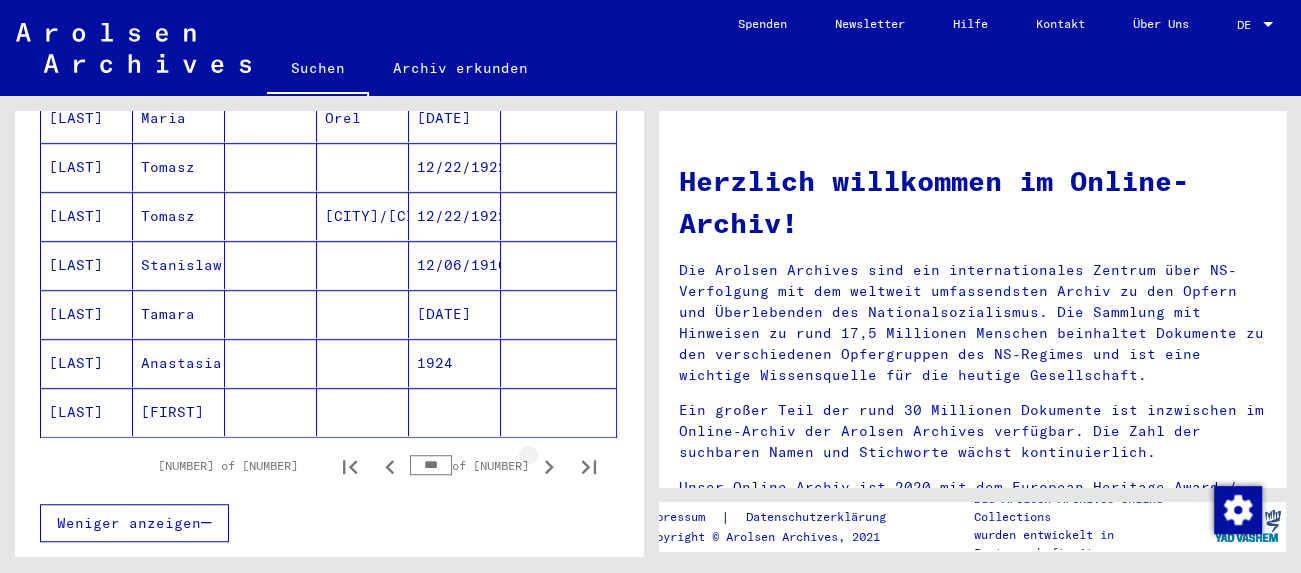 click 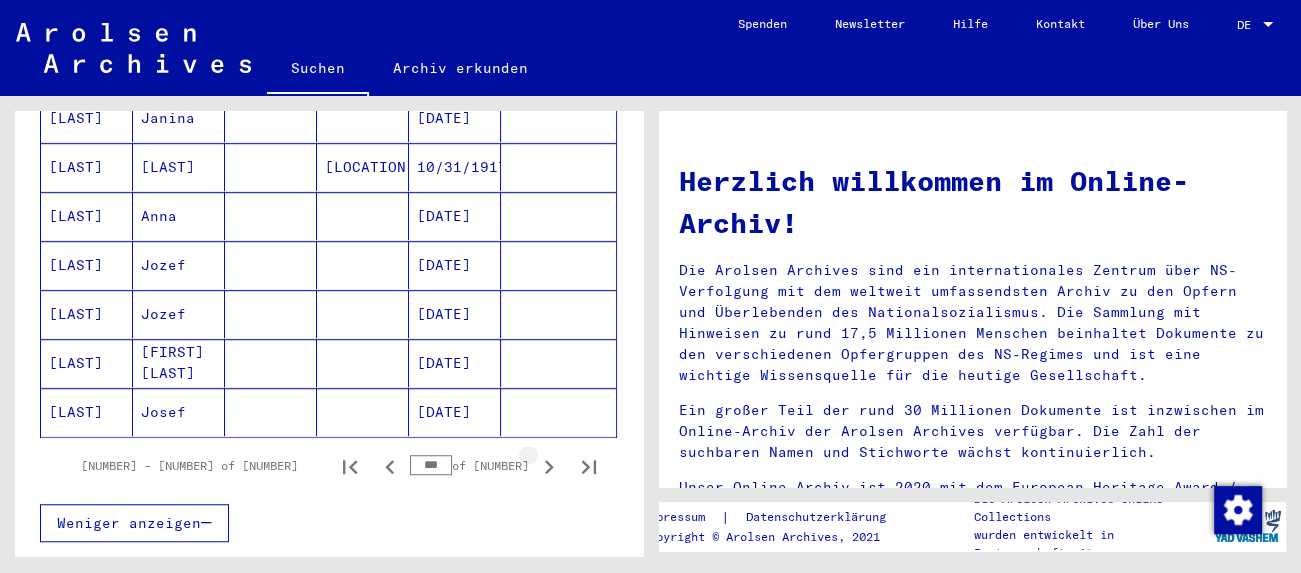 click 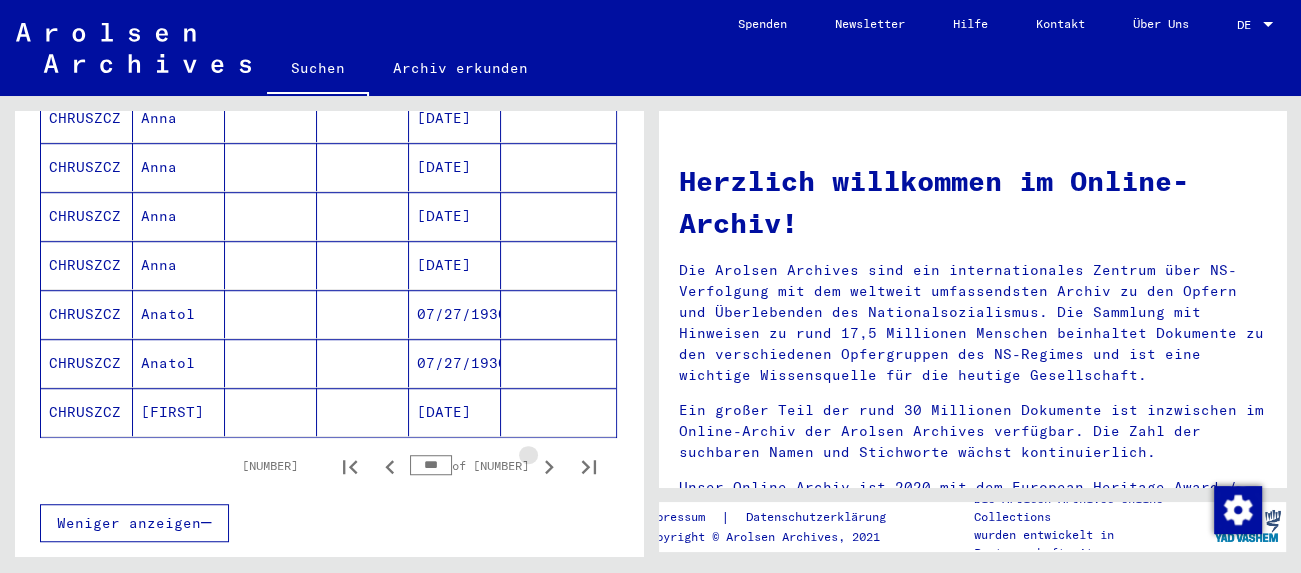 click 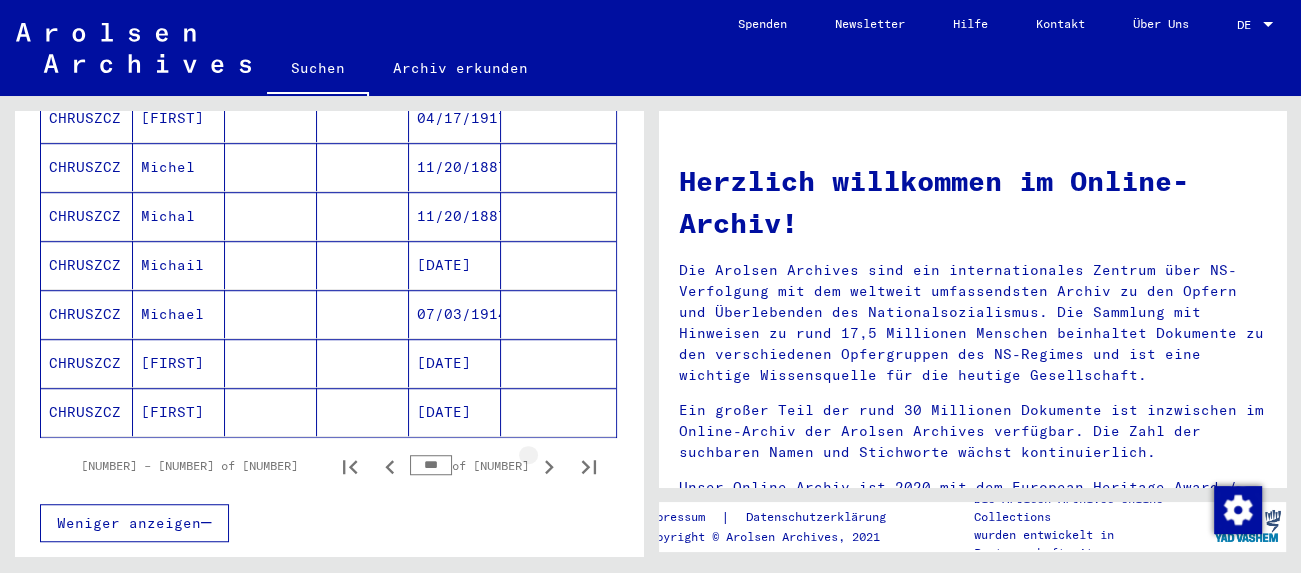 click 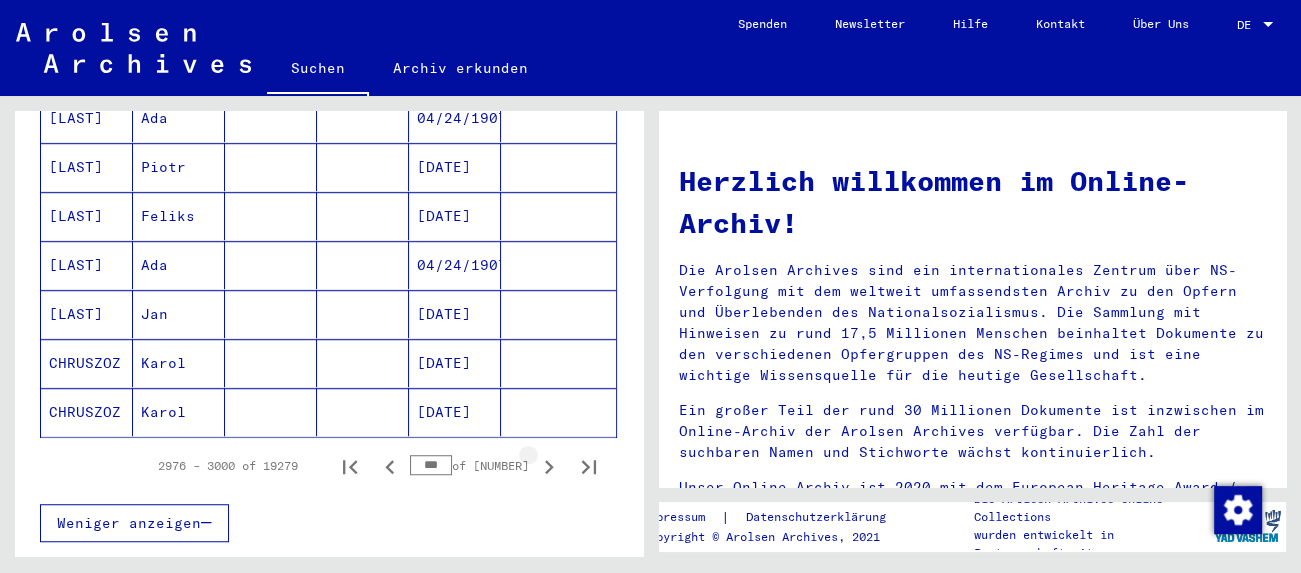 click 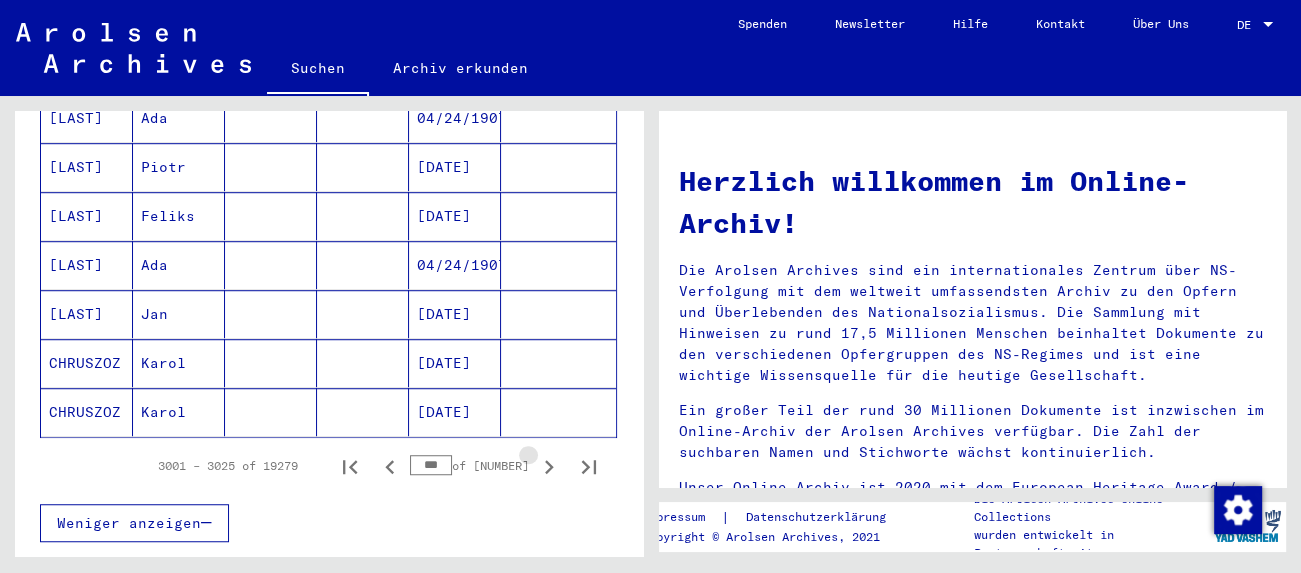 click 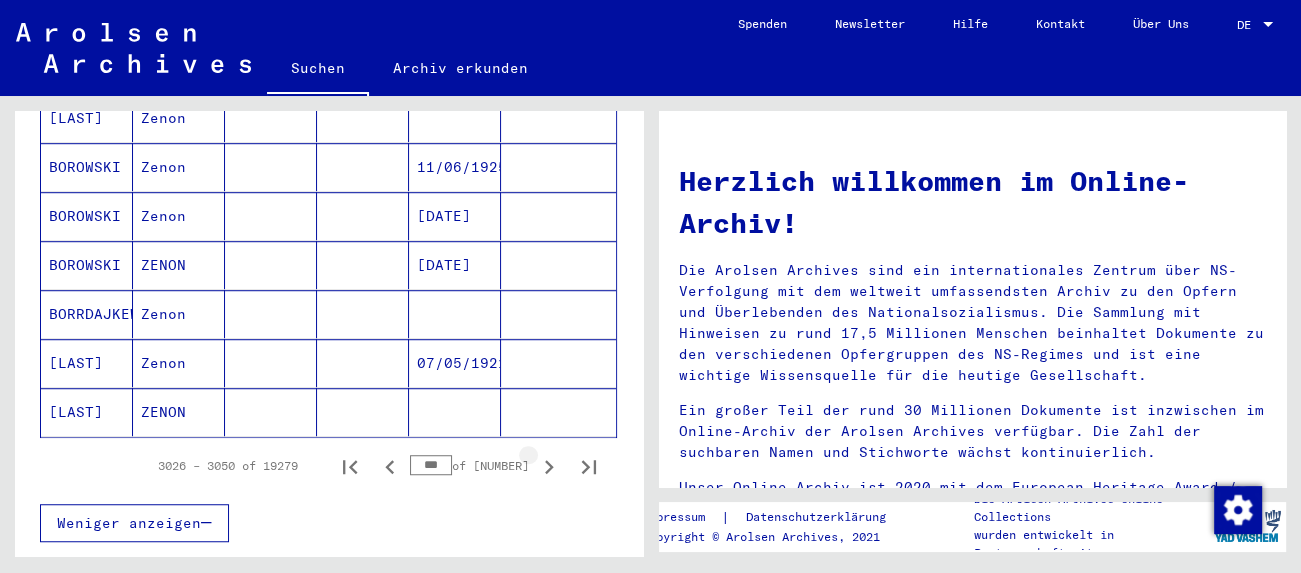 click 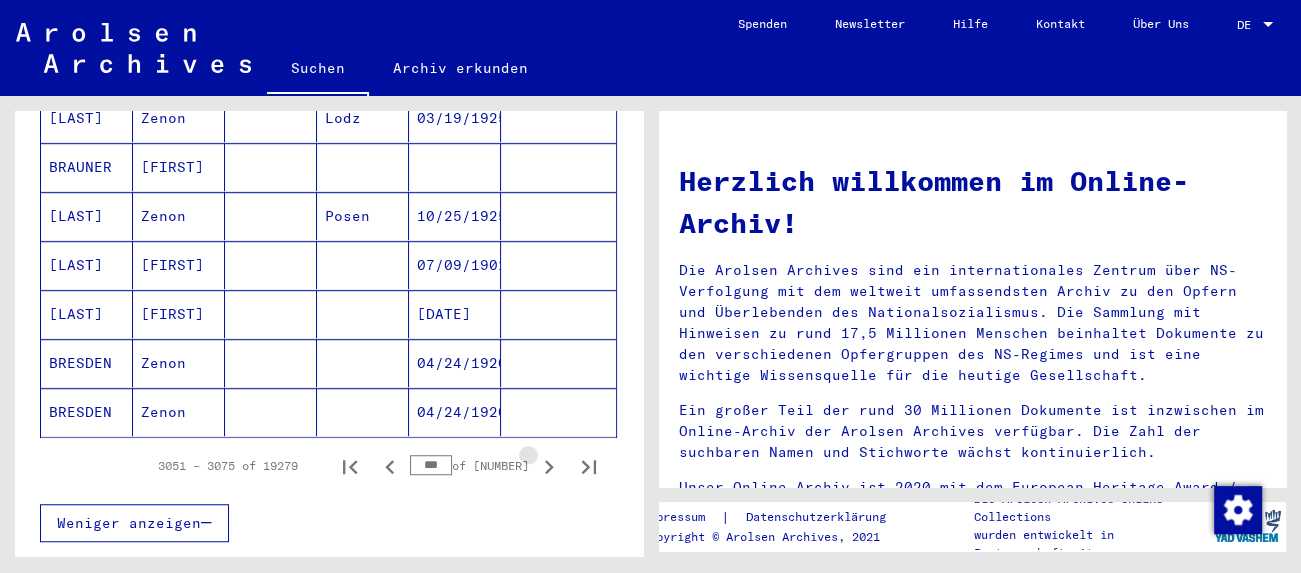 click 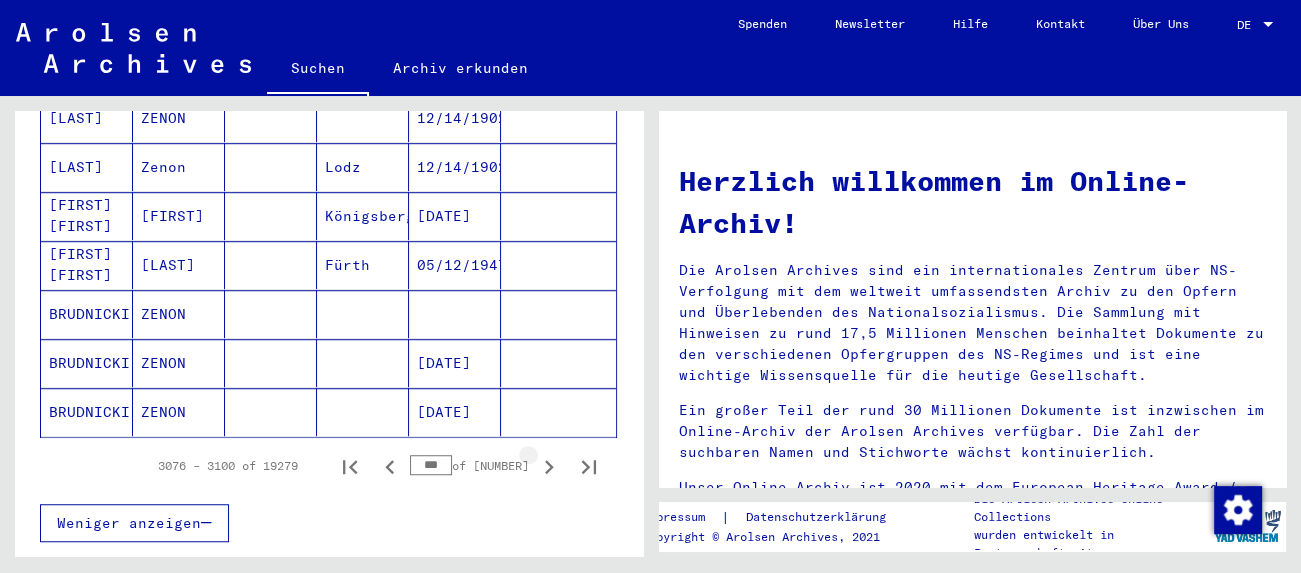 click 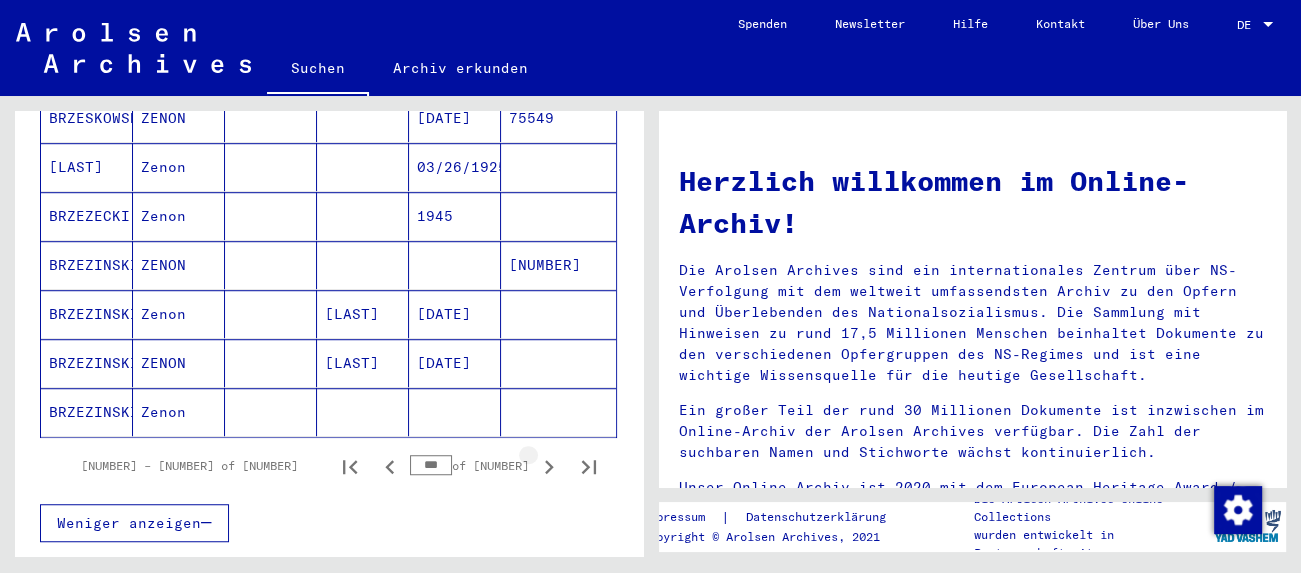click 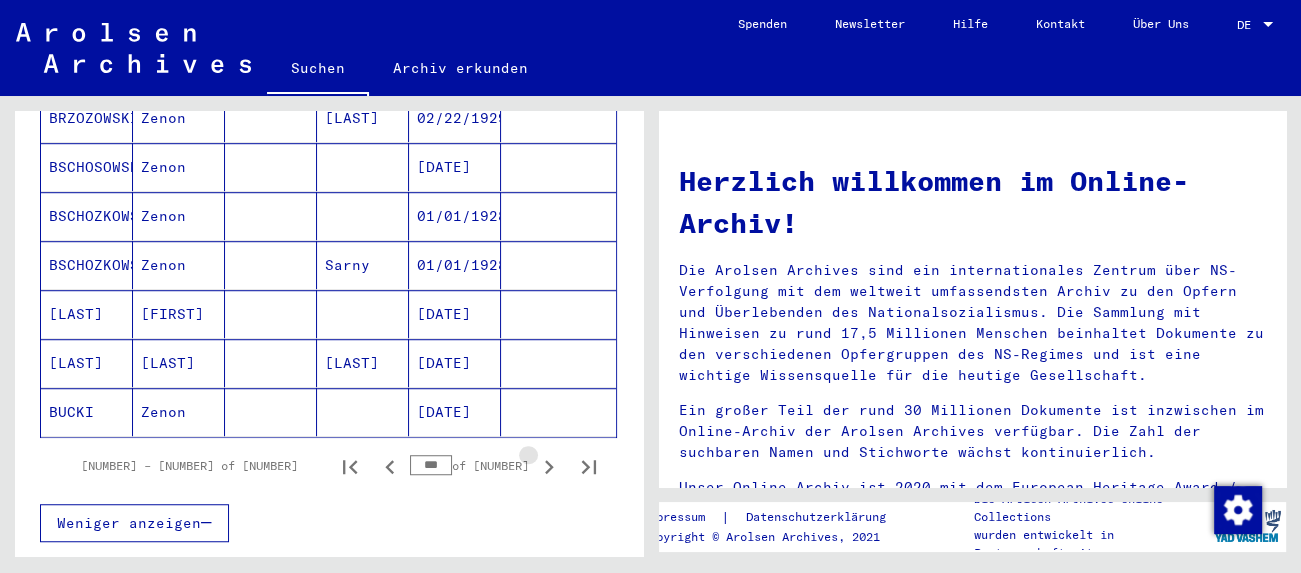 click 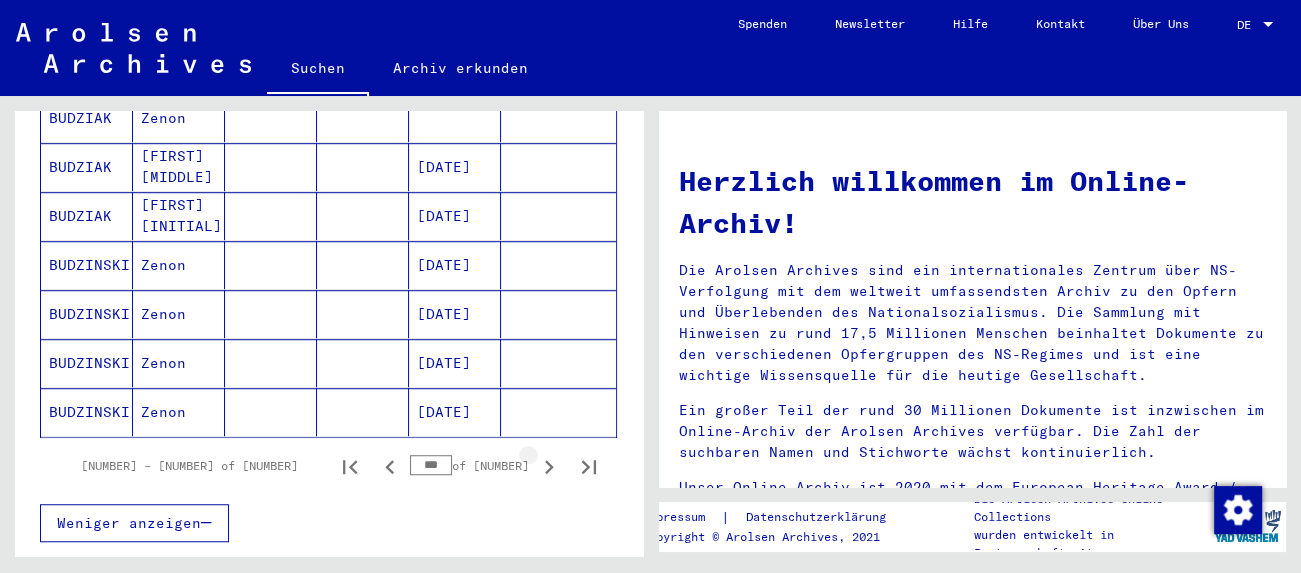 click 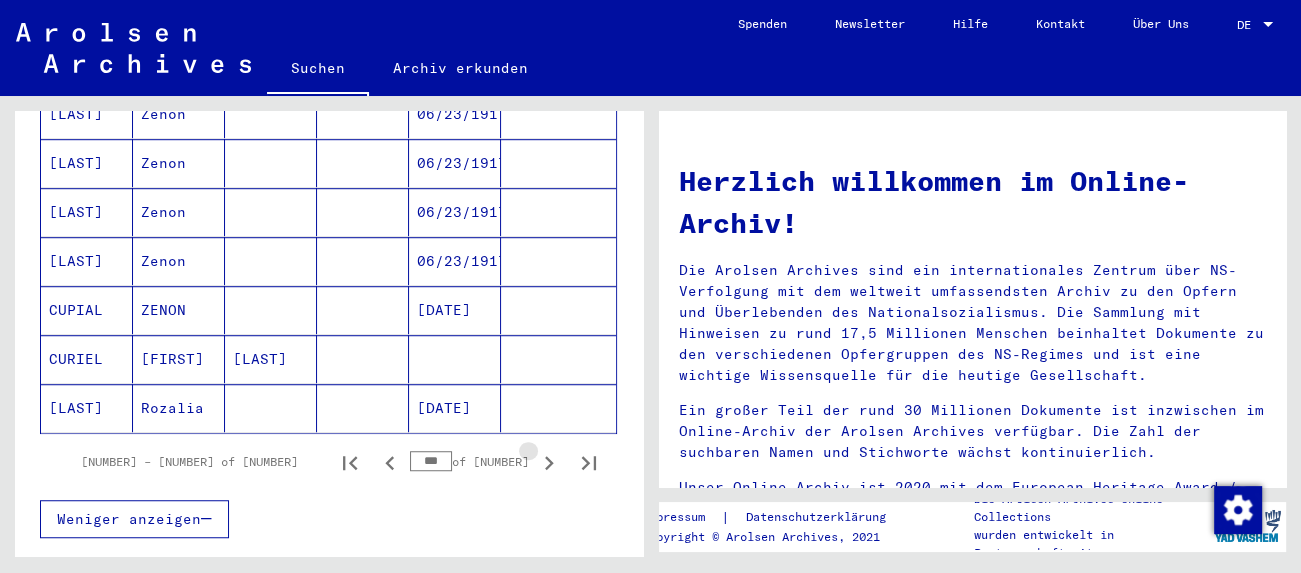click 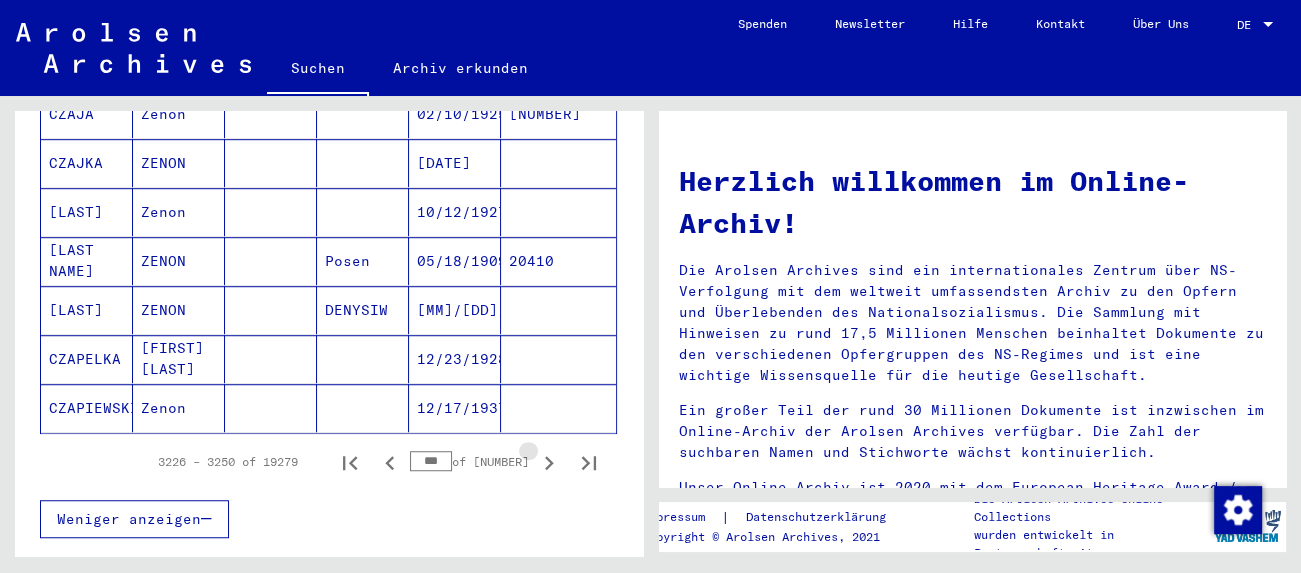 scroll, scrollTop: 1214, scrollLeft: 0, axis: vertical 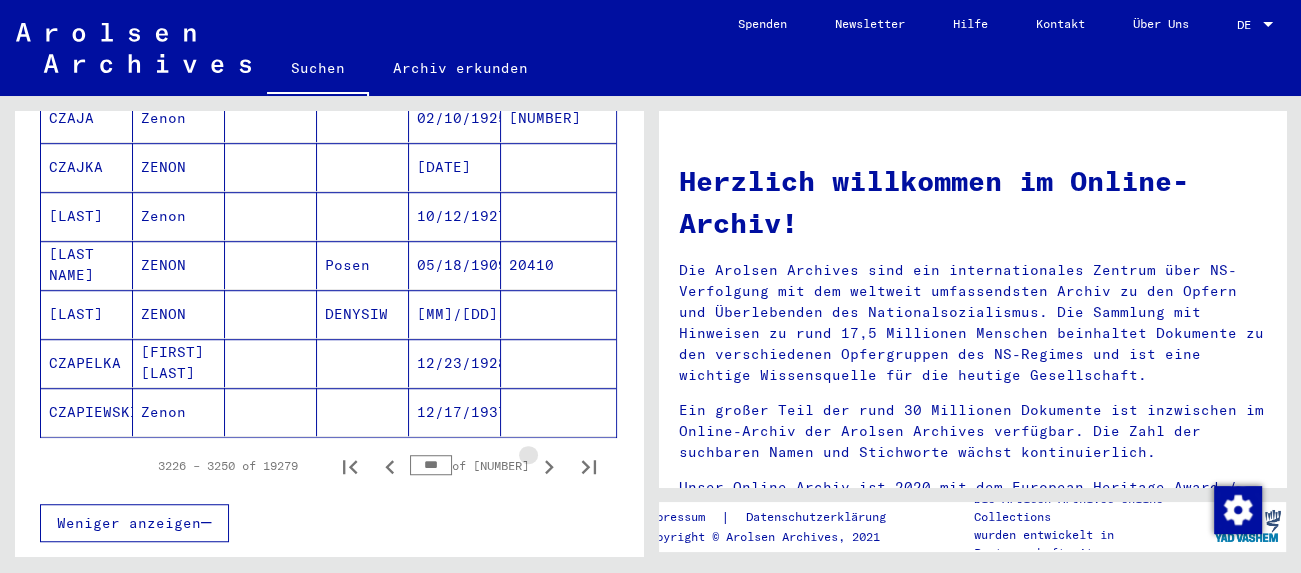 click 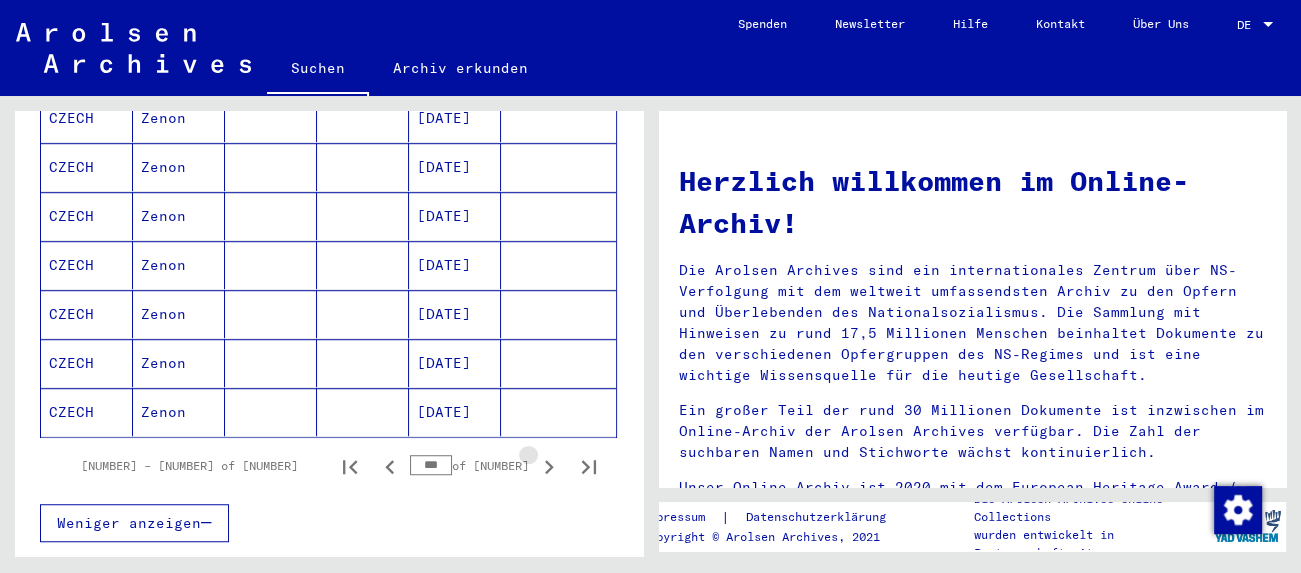 click 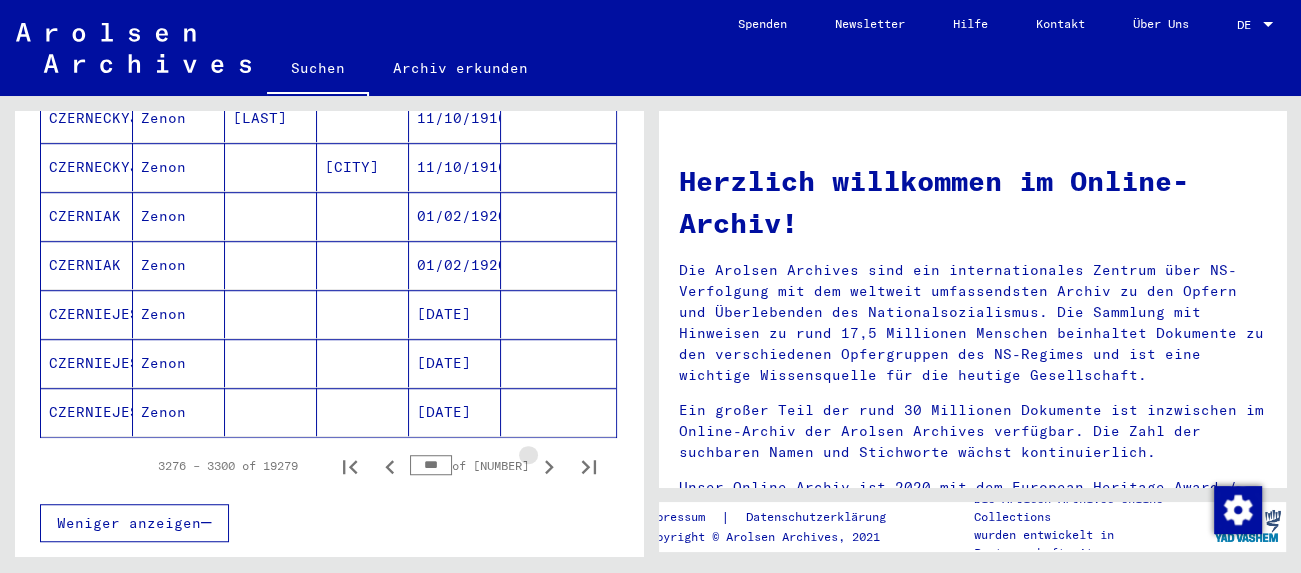 click 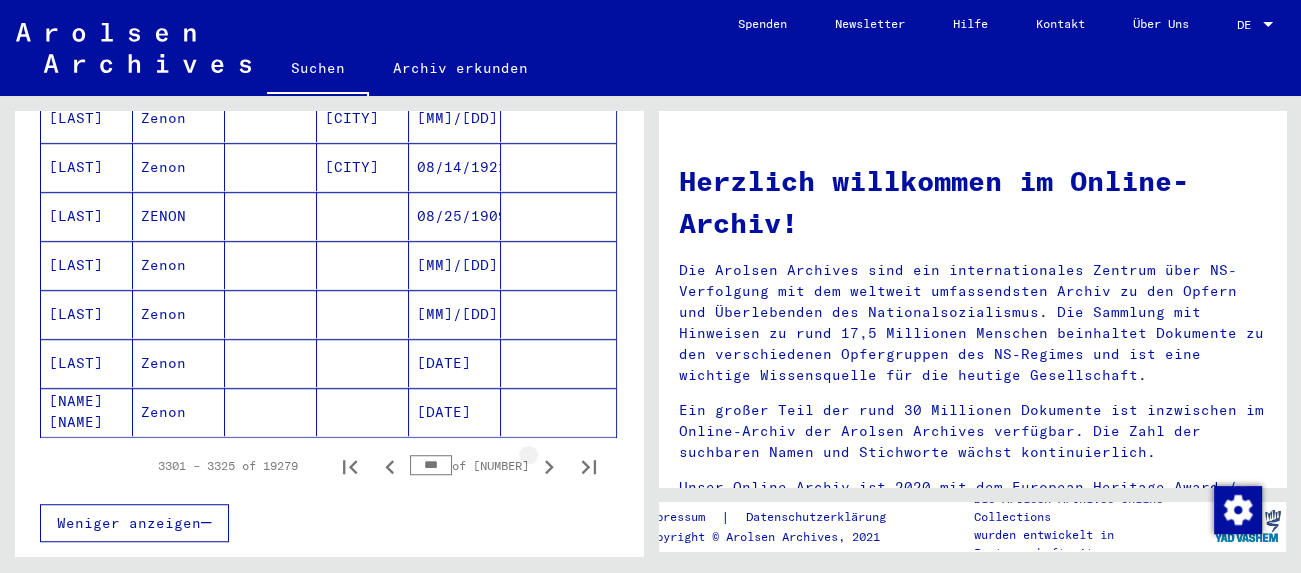 click 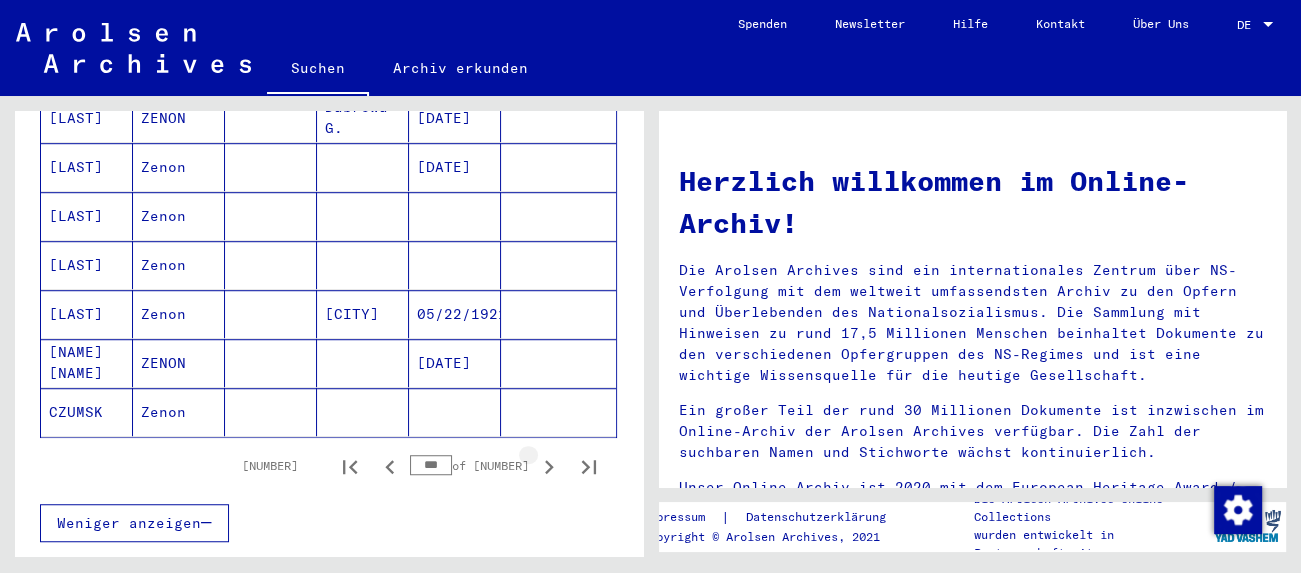 click 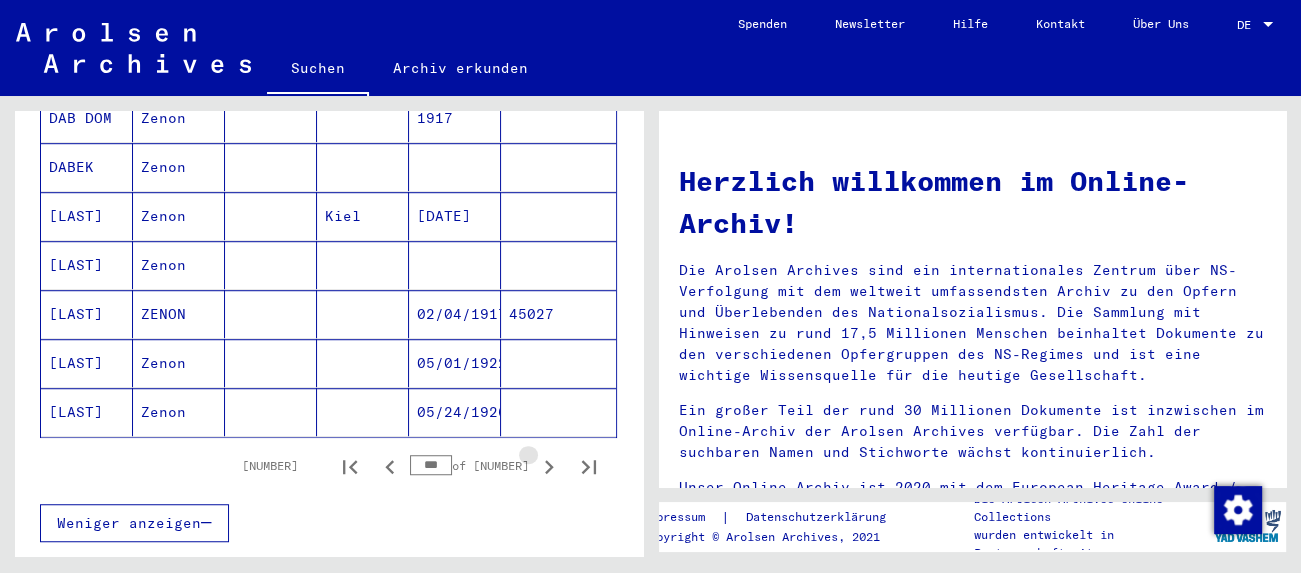 click 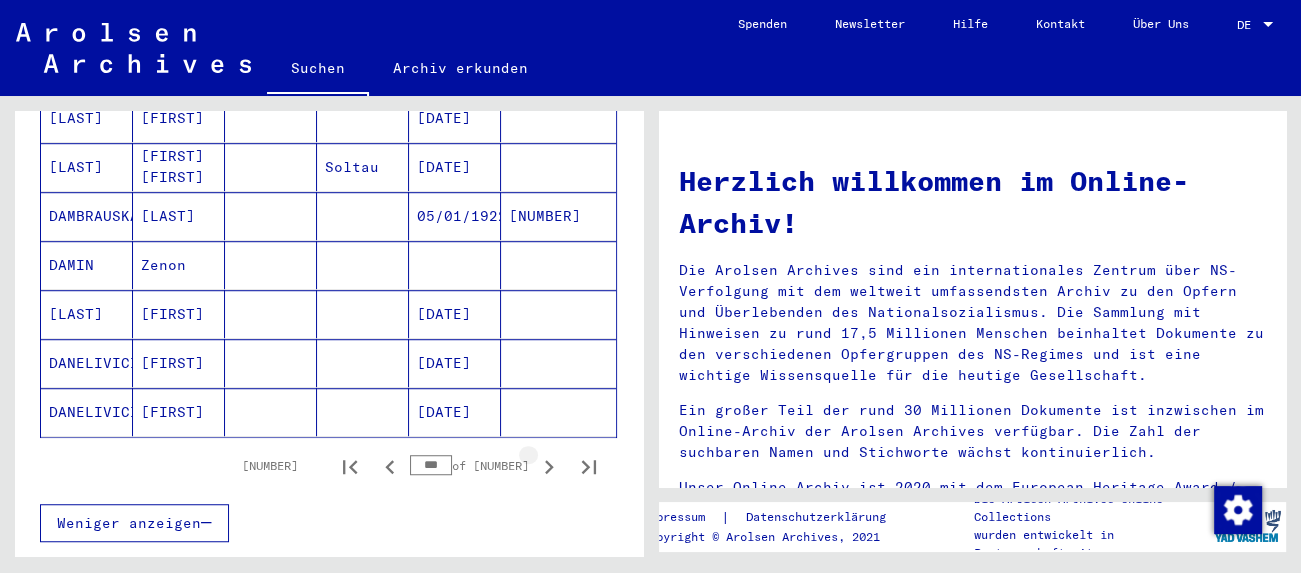click 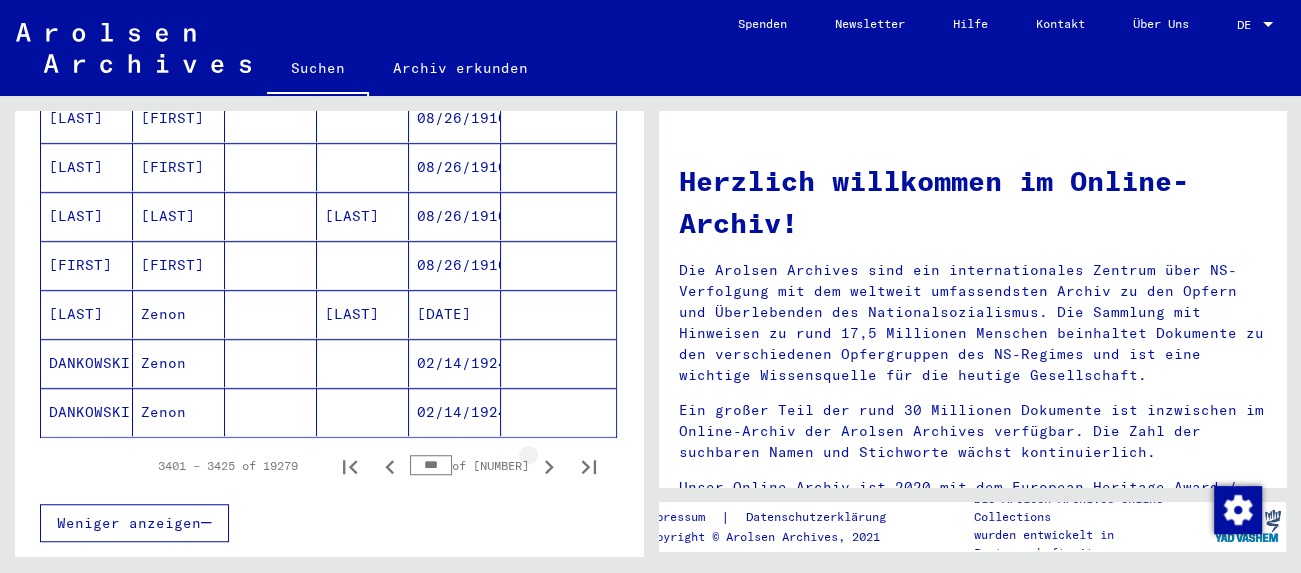 click 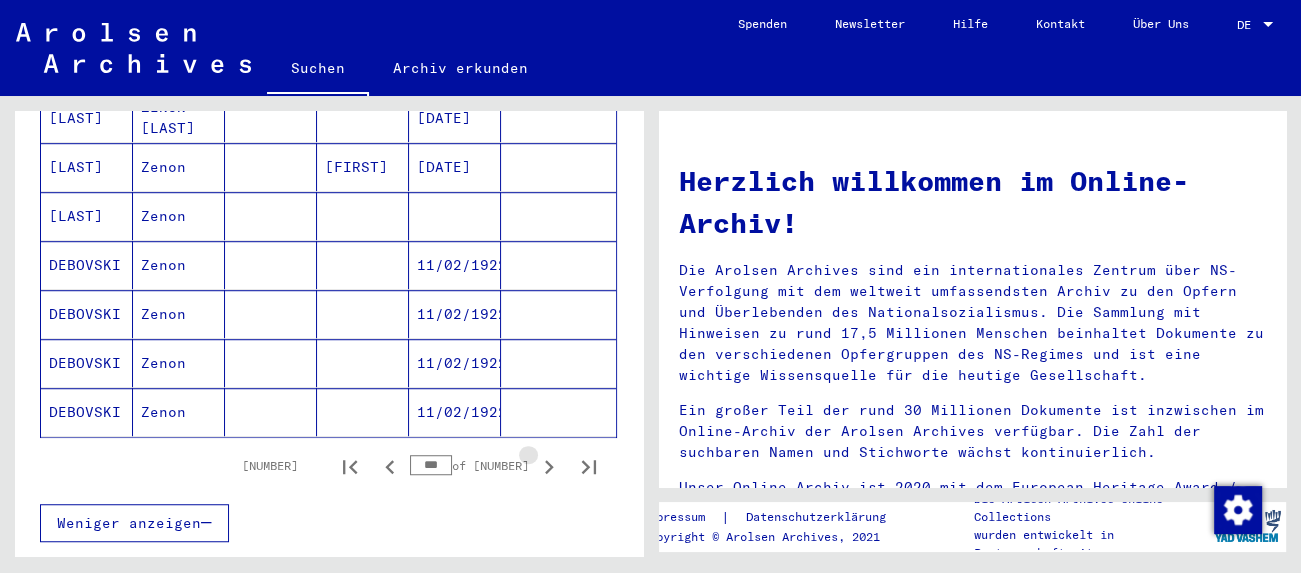 click 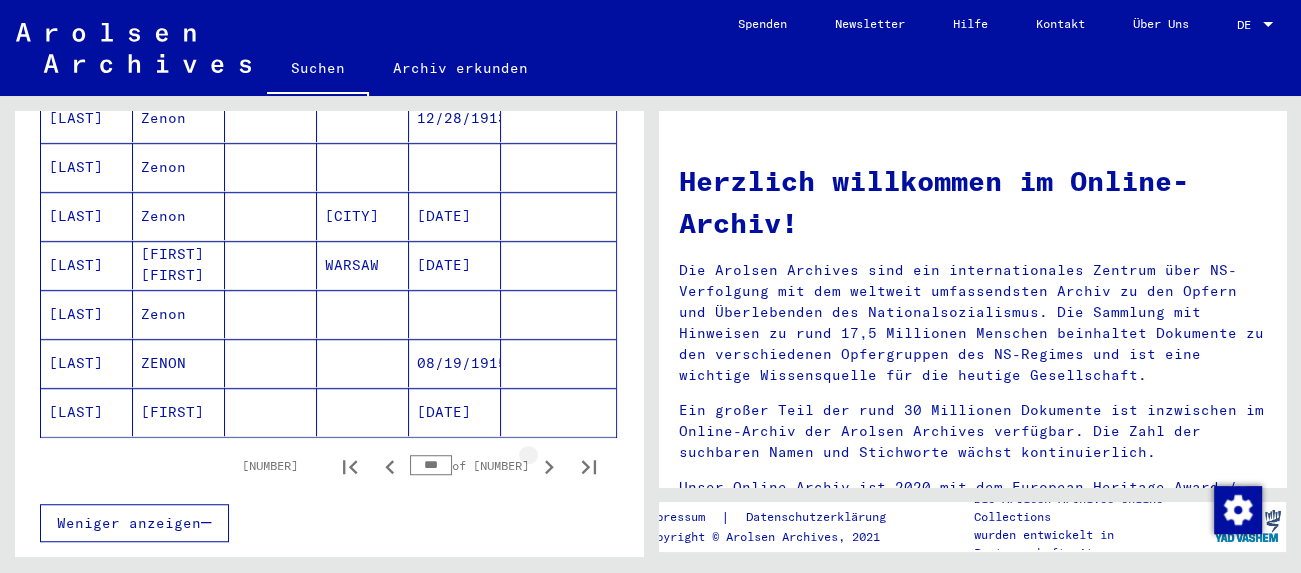 click 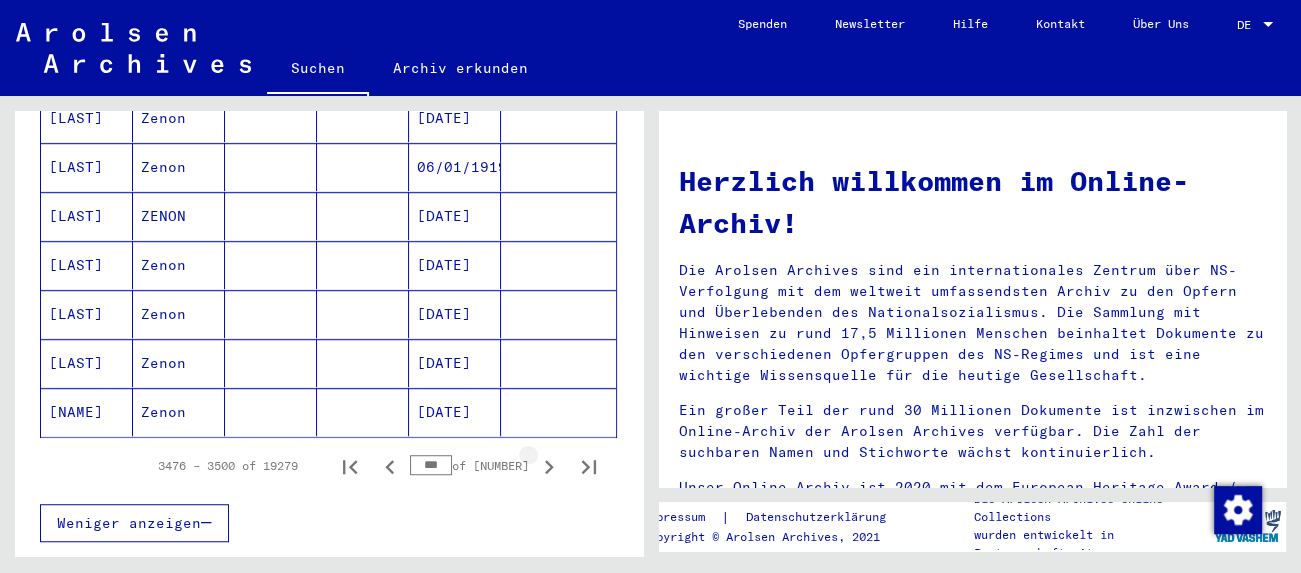 click 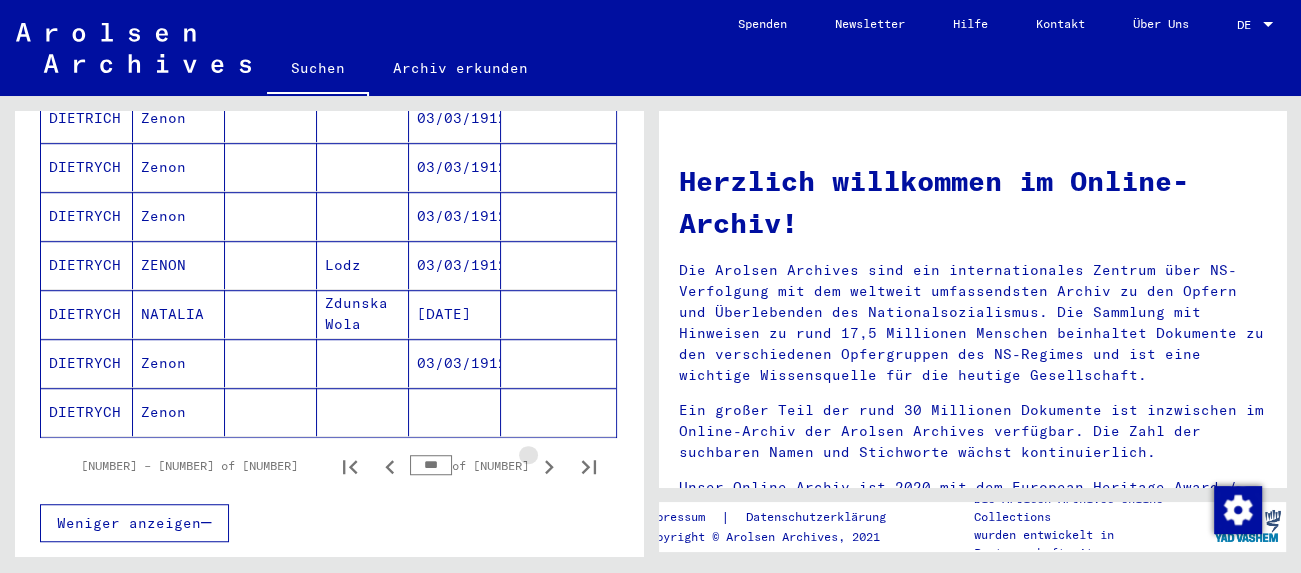 click 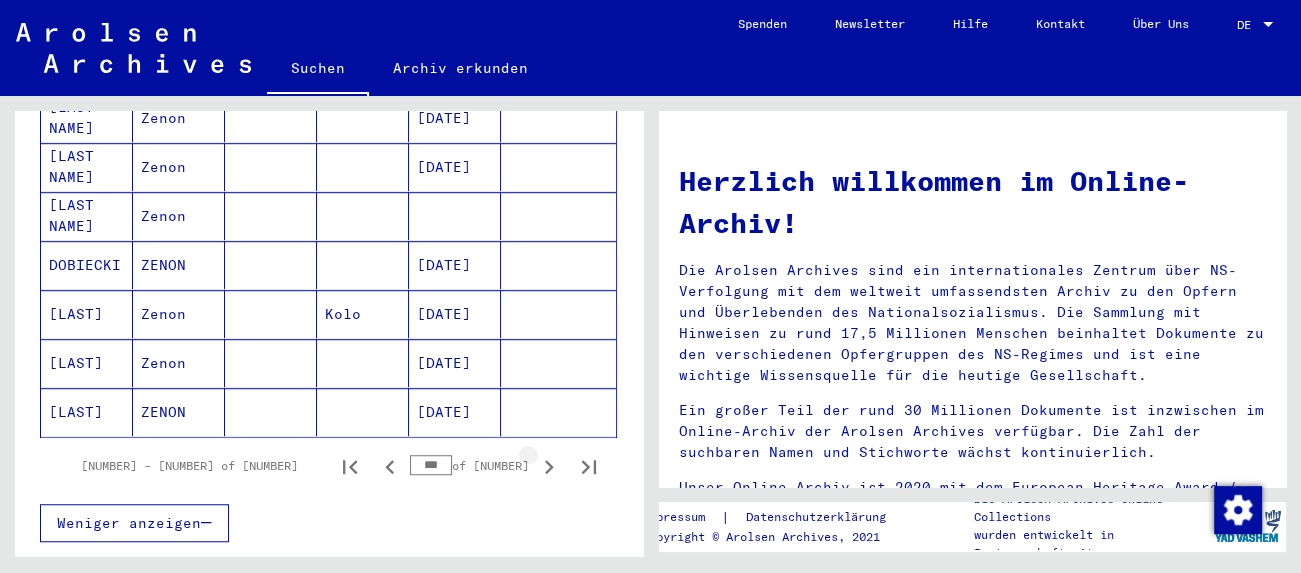 click 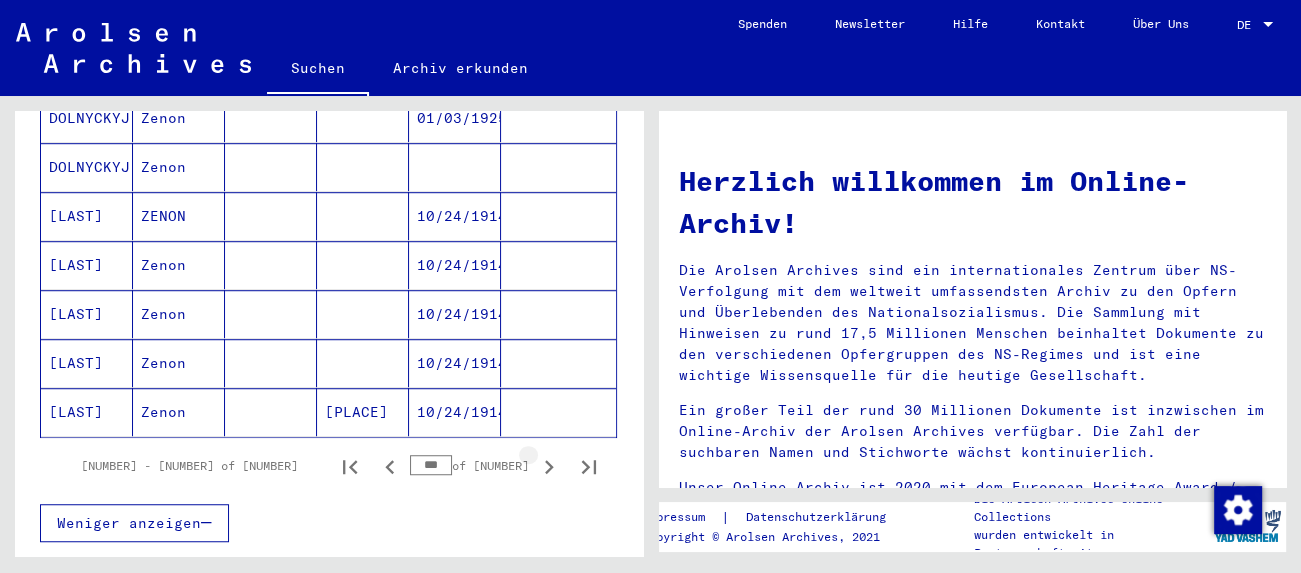 click 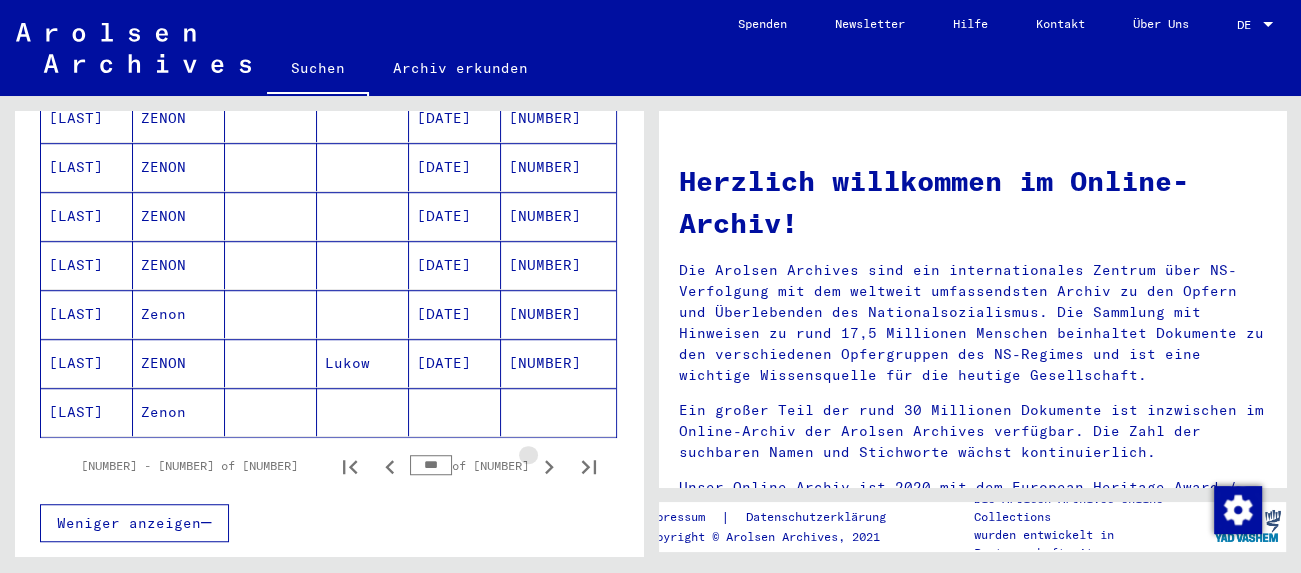 click 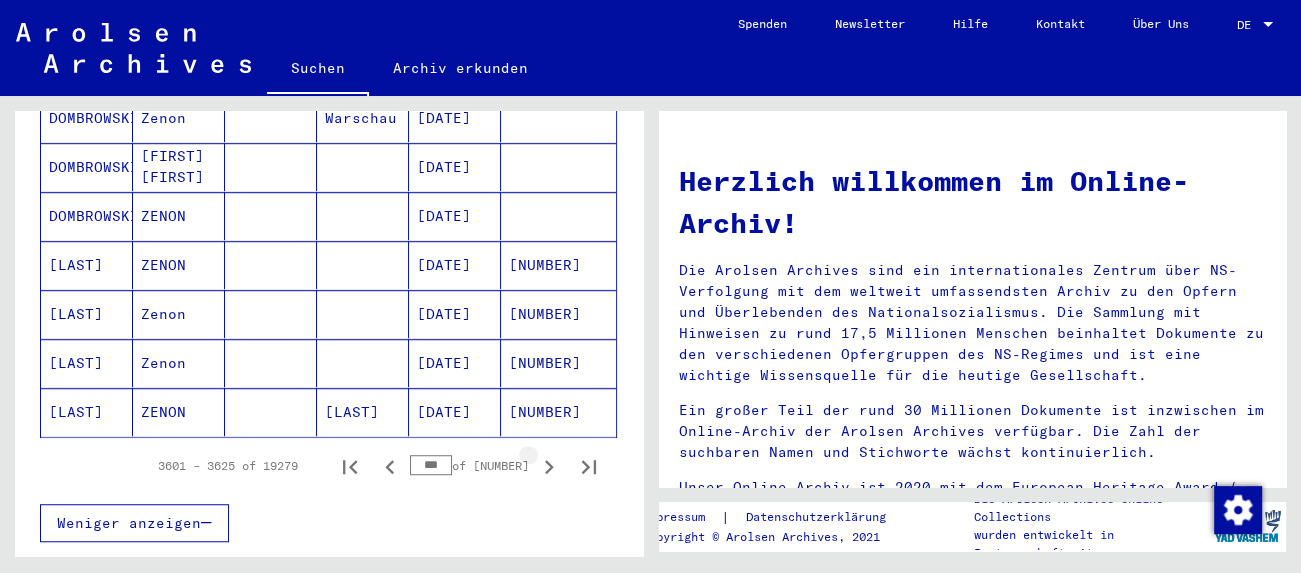click 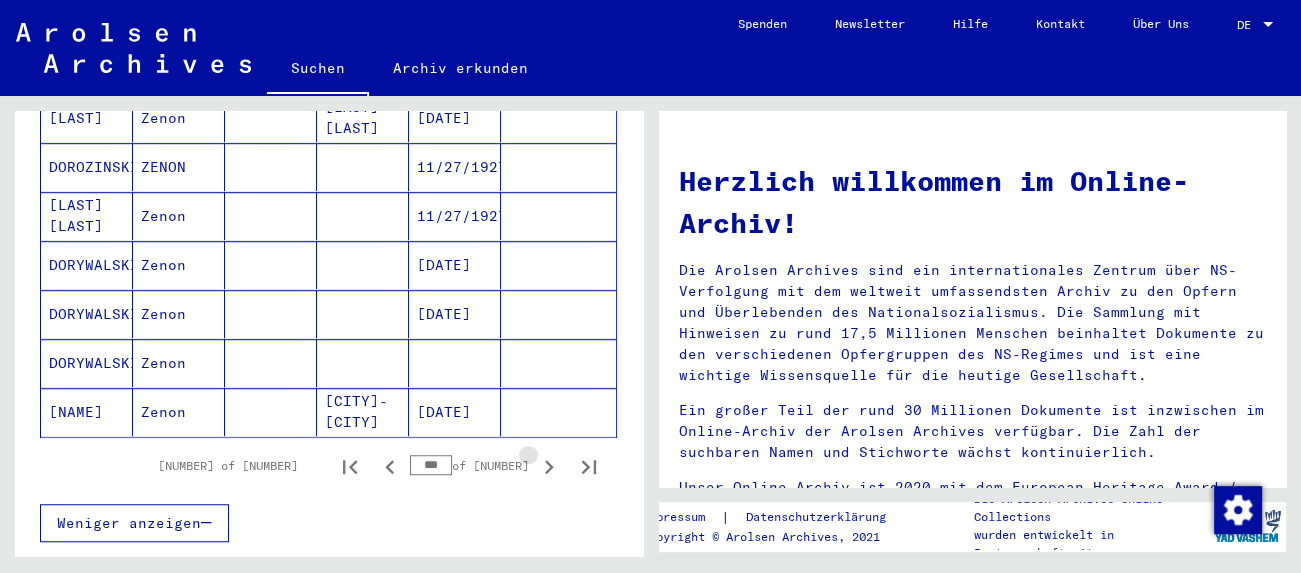 click 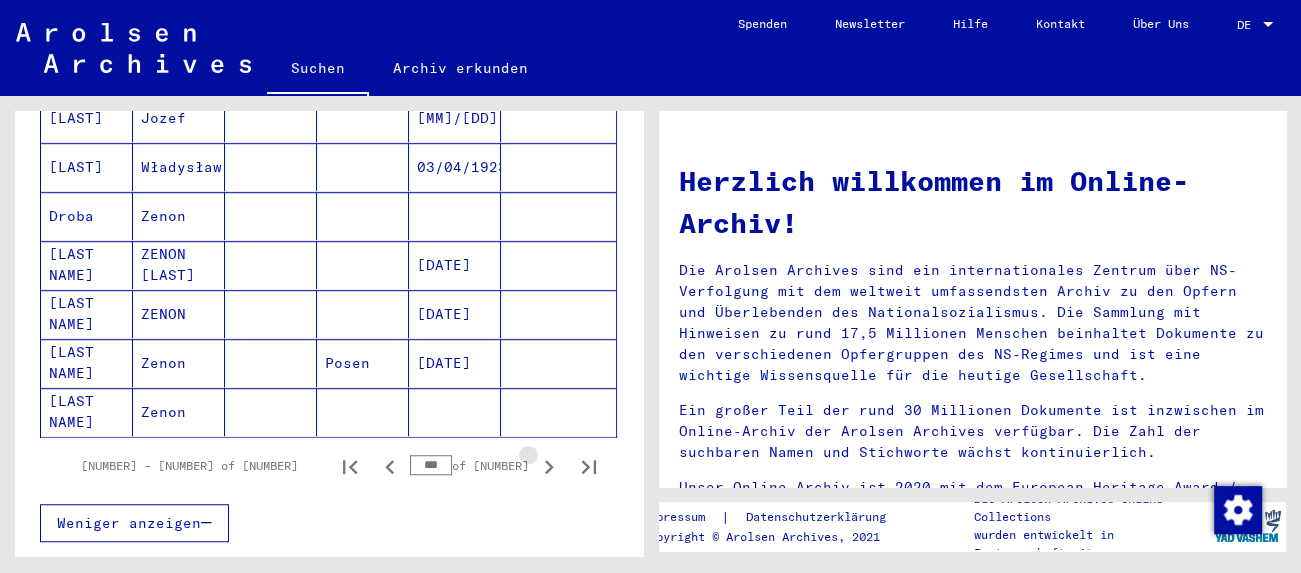 click 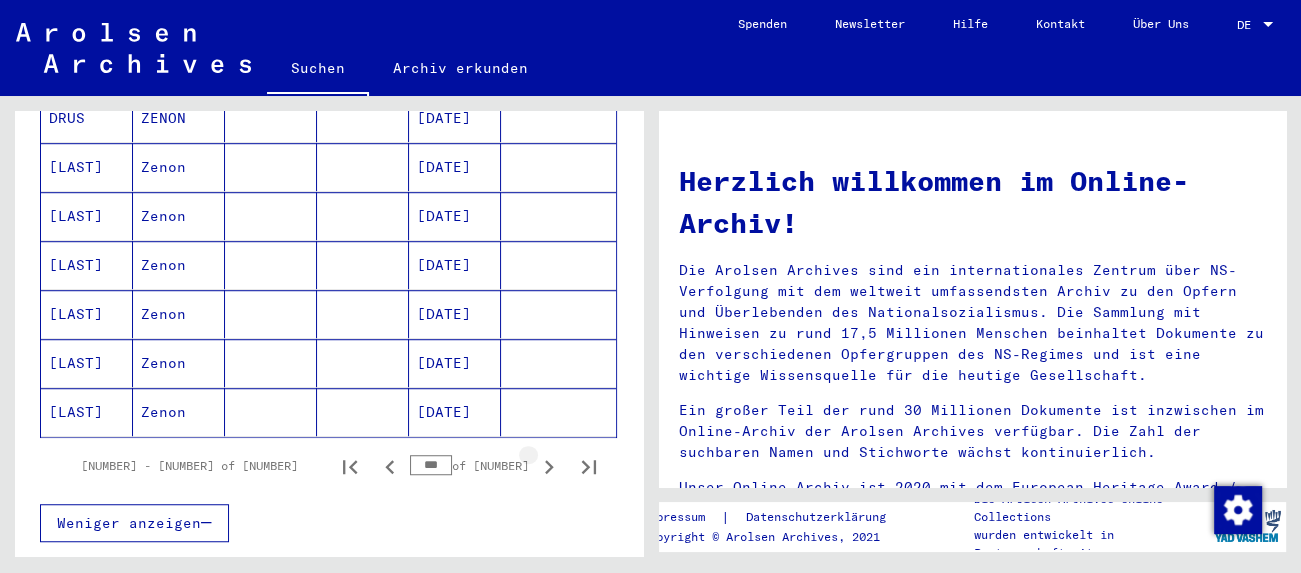 click 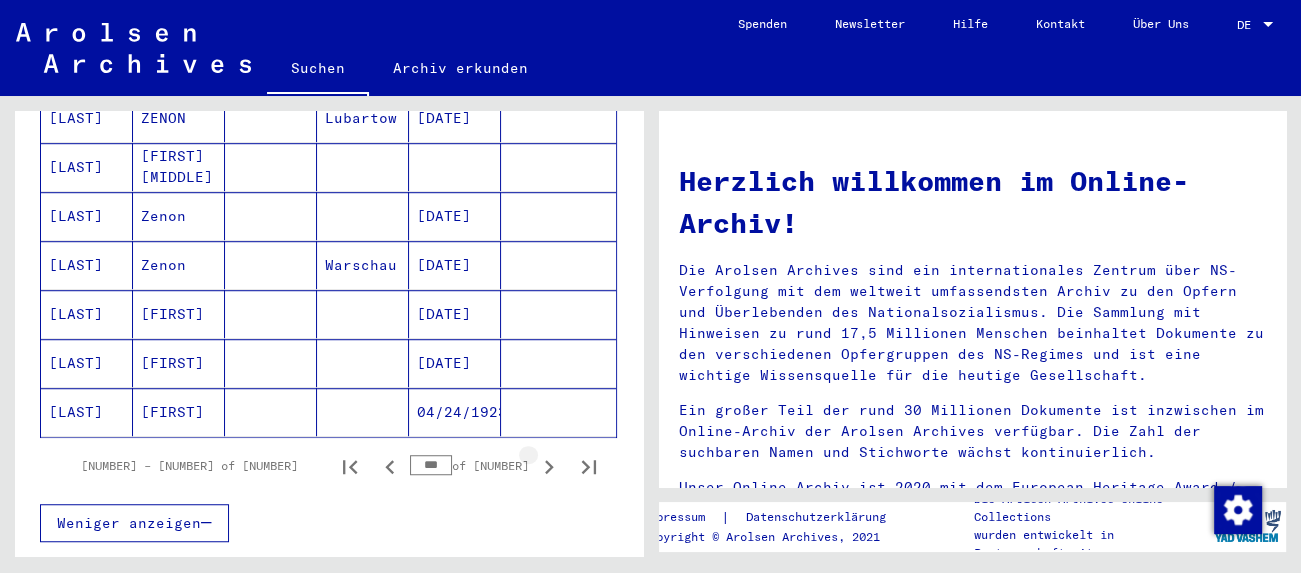 click 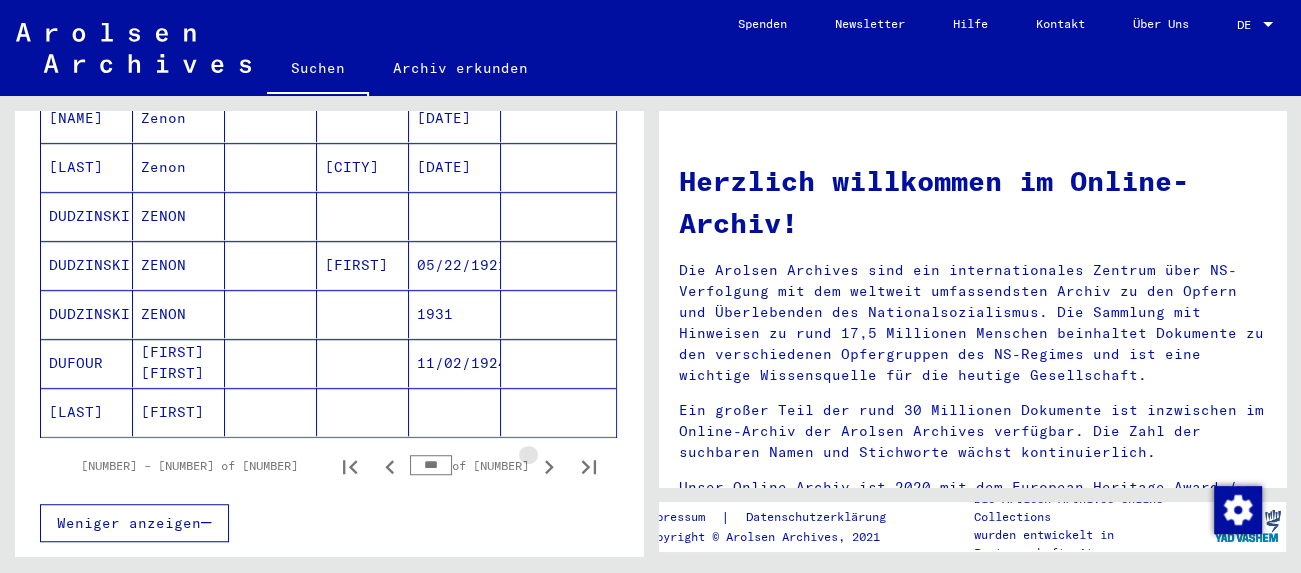 click 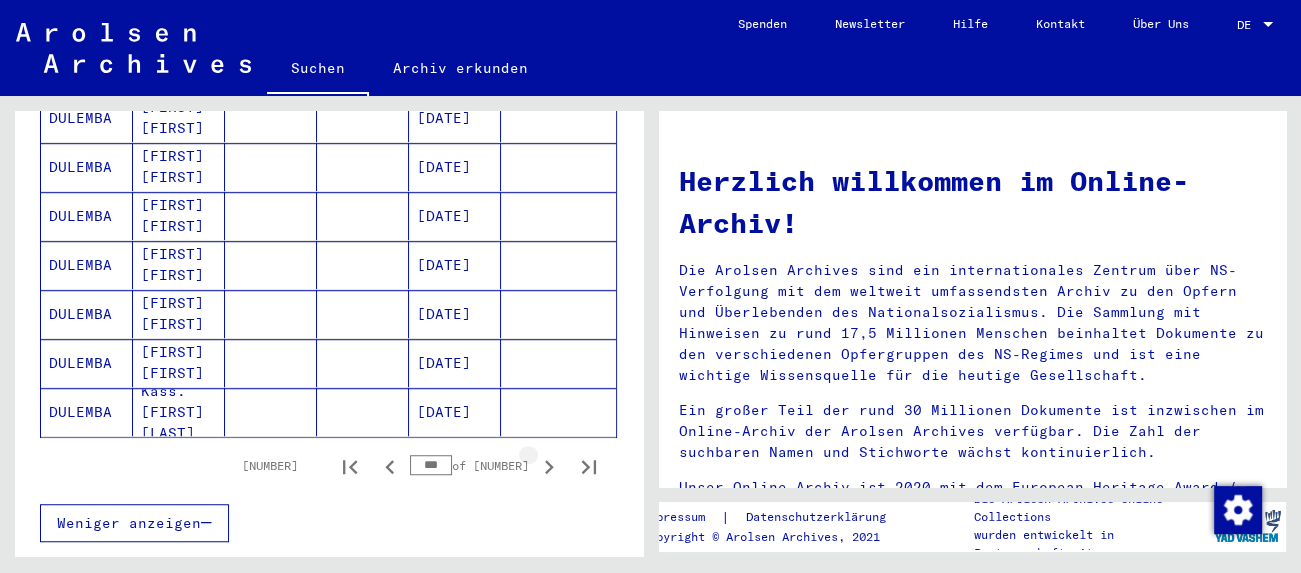 click 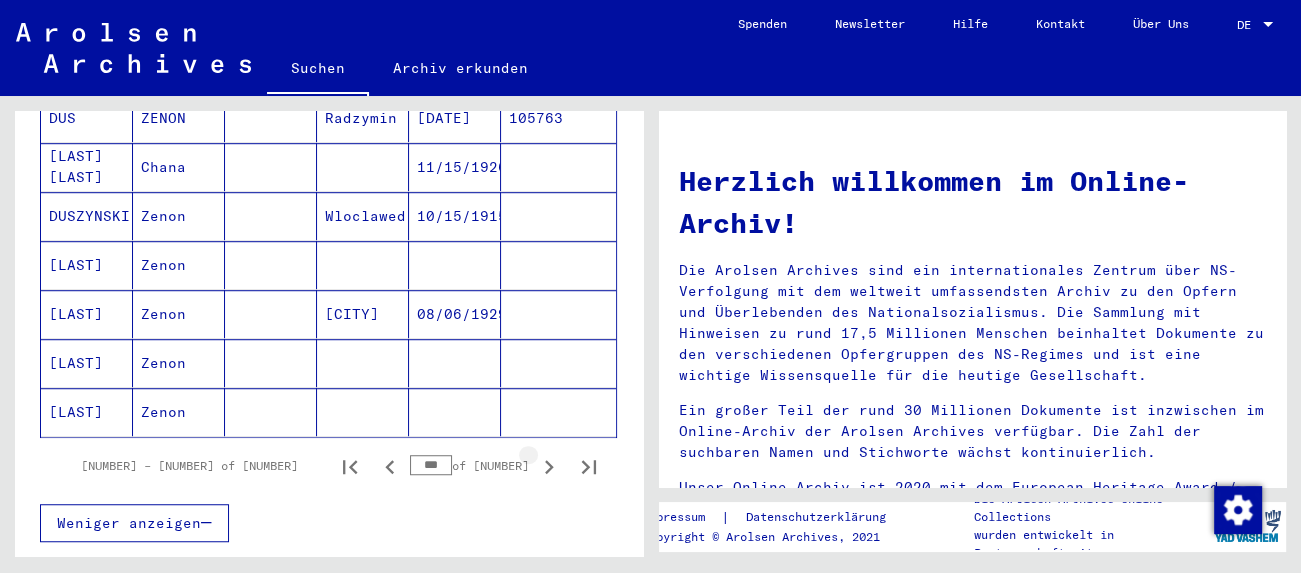 click 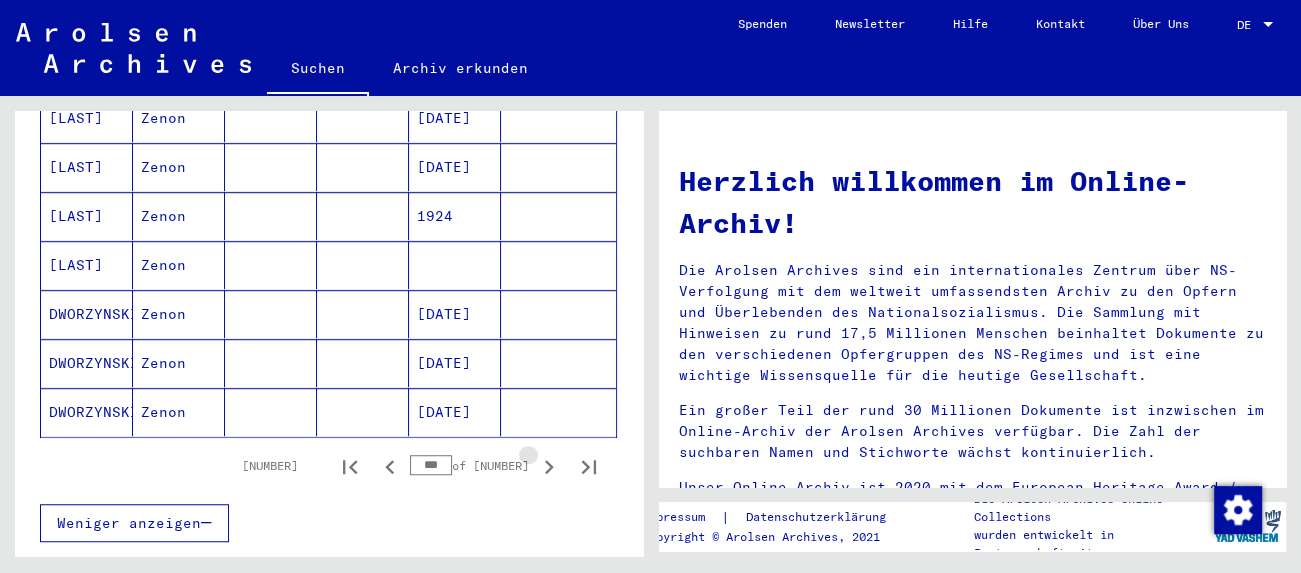 click 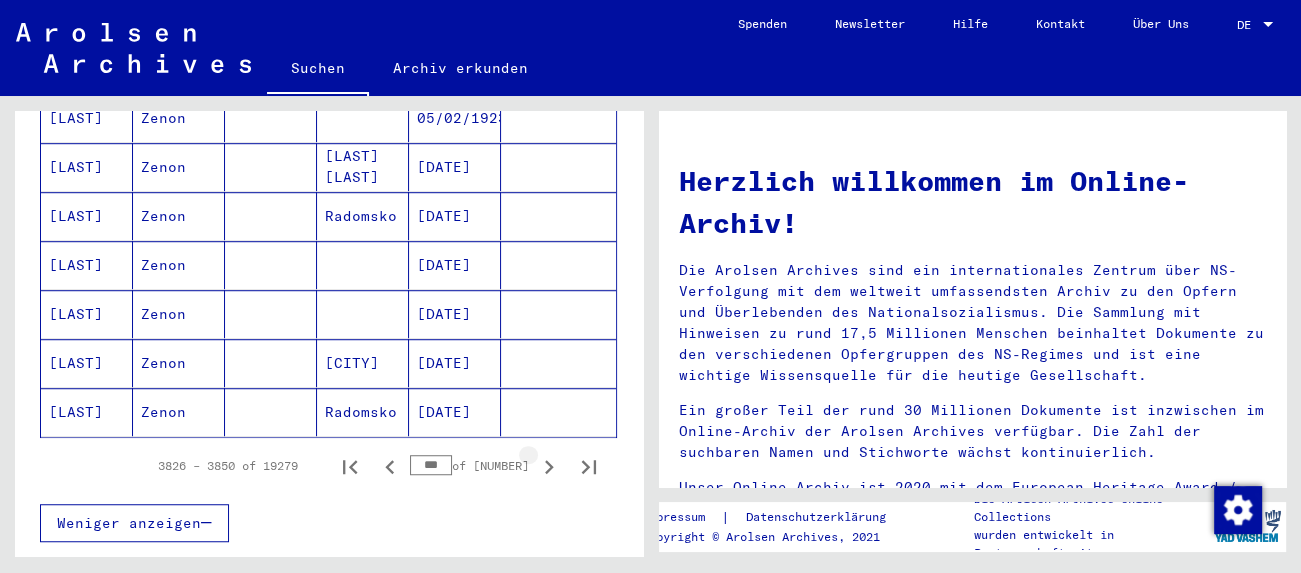 click 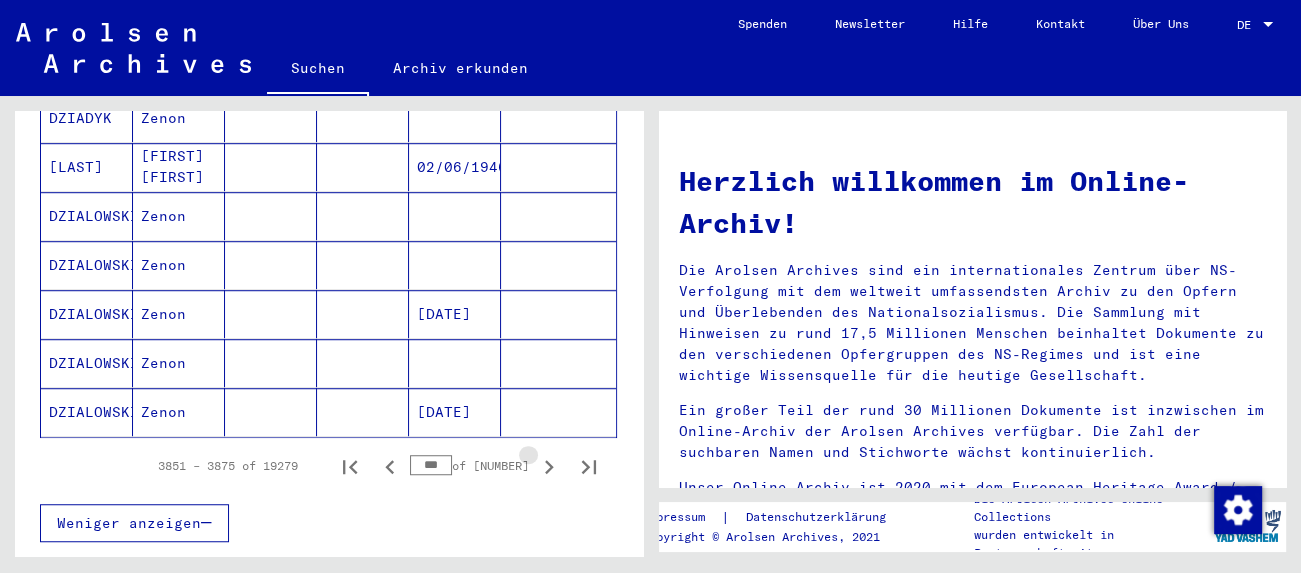 click 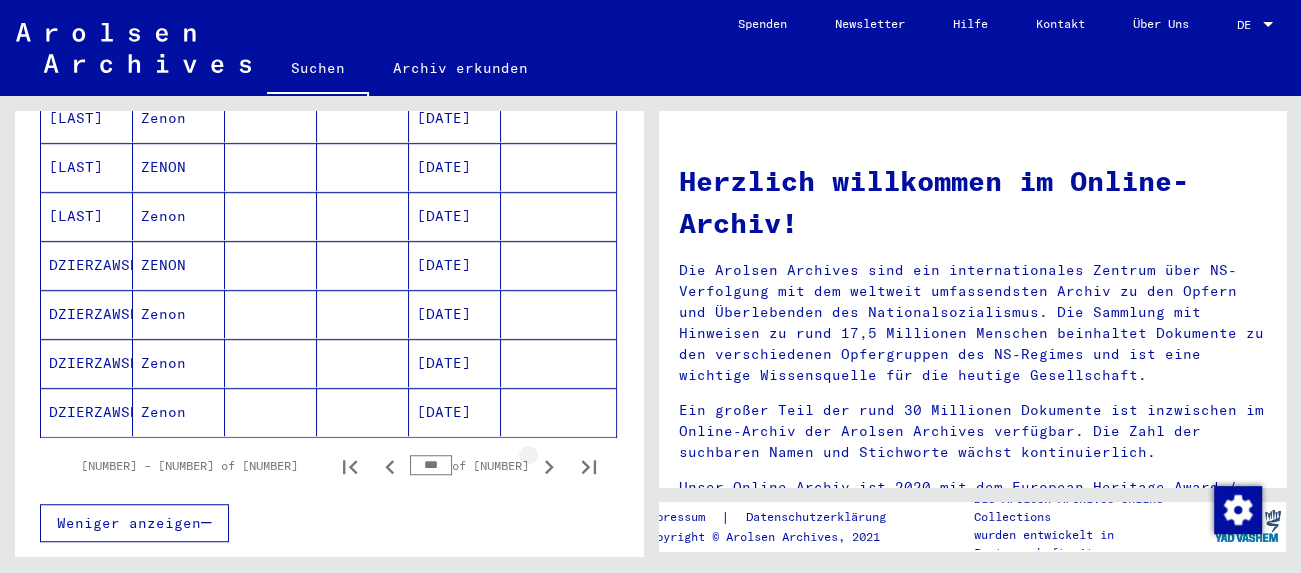 click 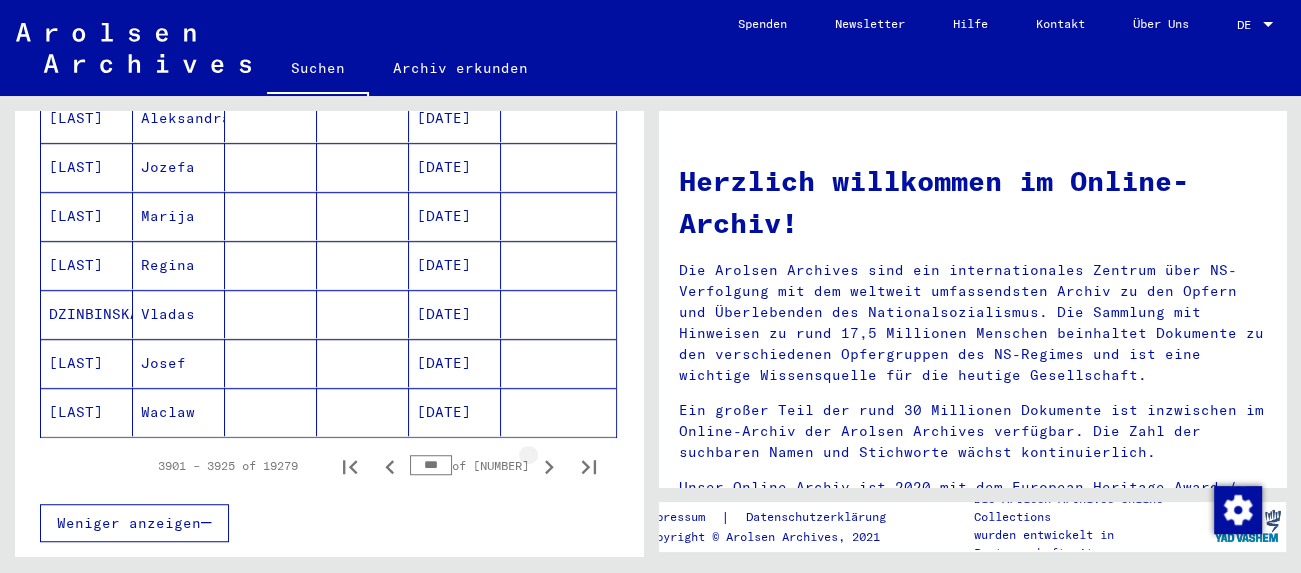 click 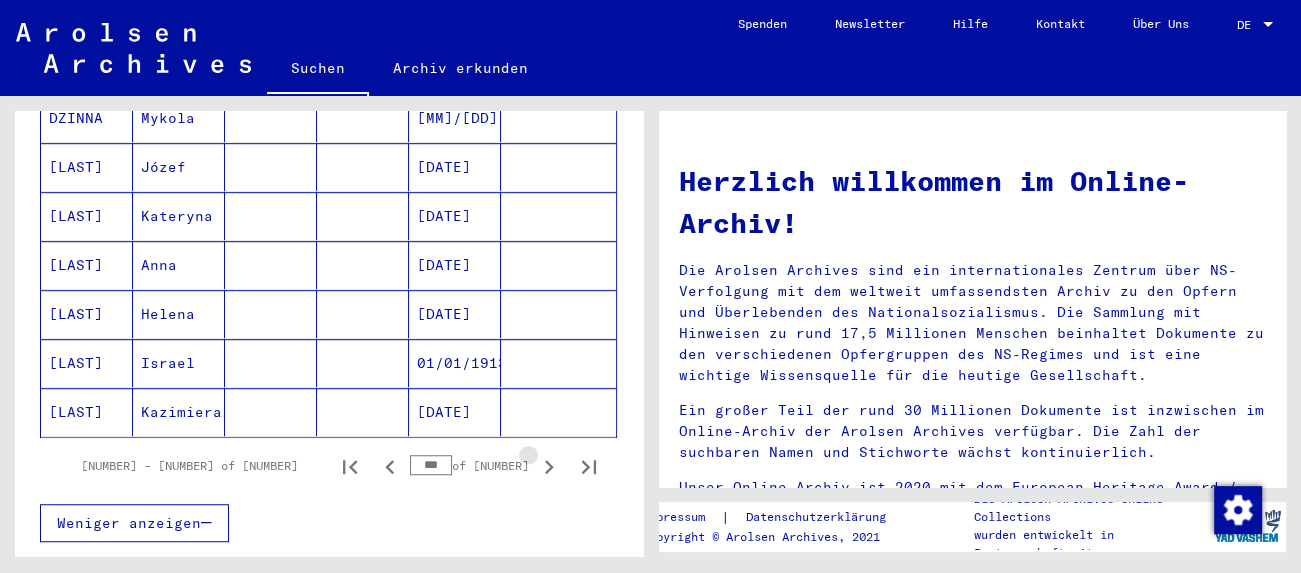 click 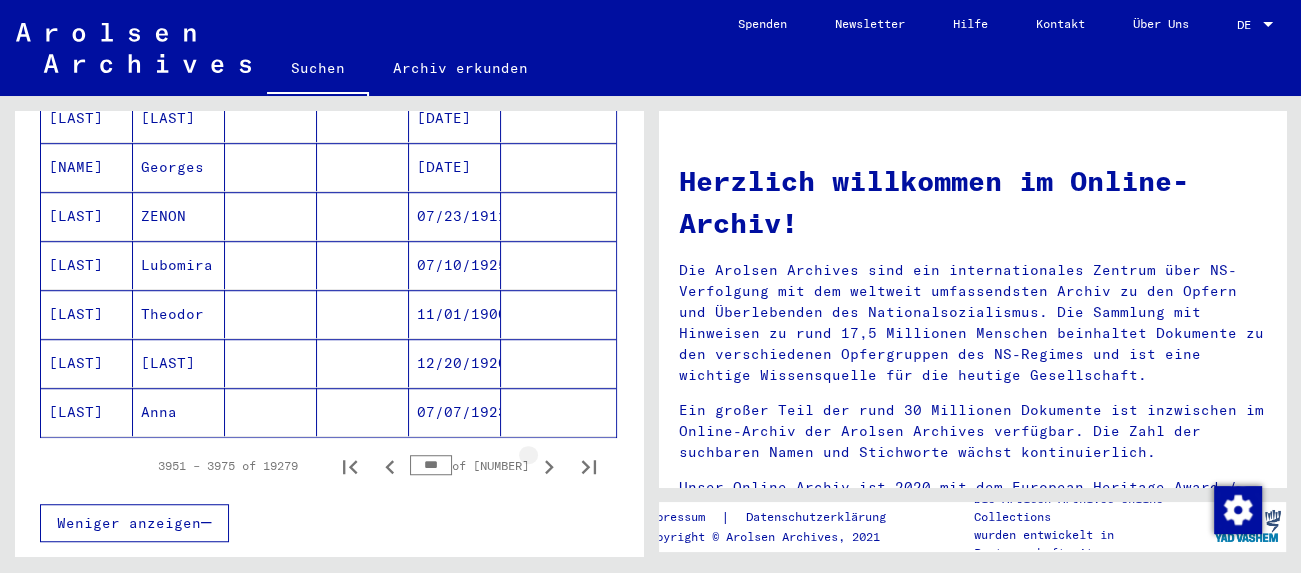 click 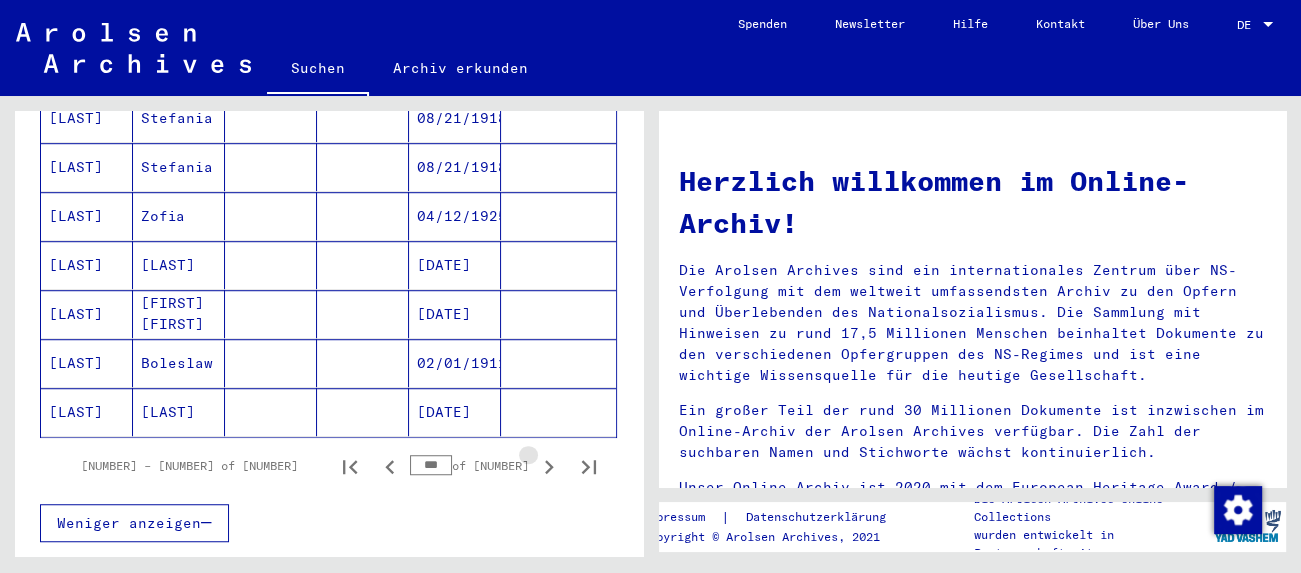 click 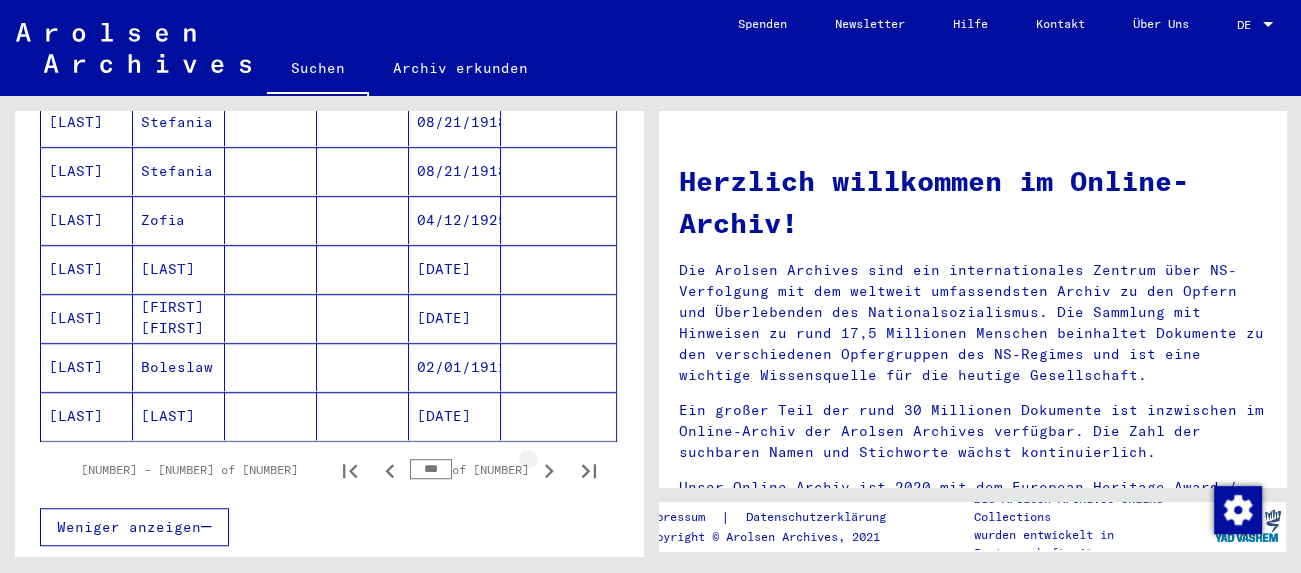 scroll, scrollTop: 1218, scrollLeft: 0, axis: vertical 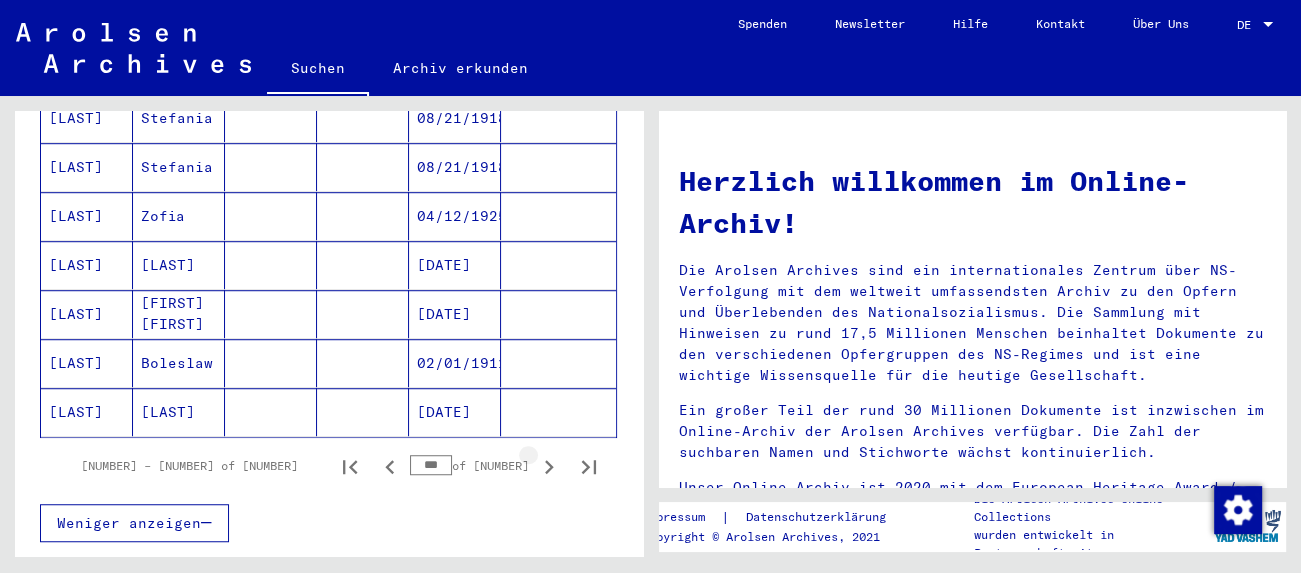 click 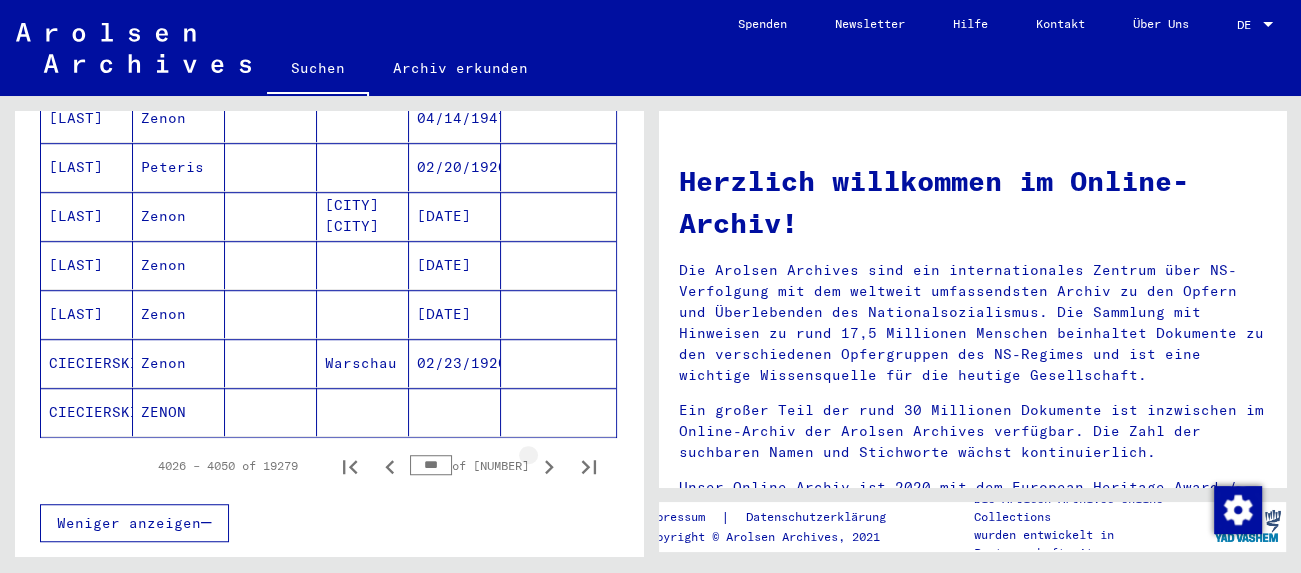 click 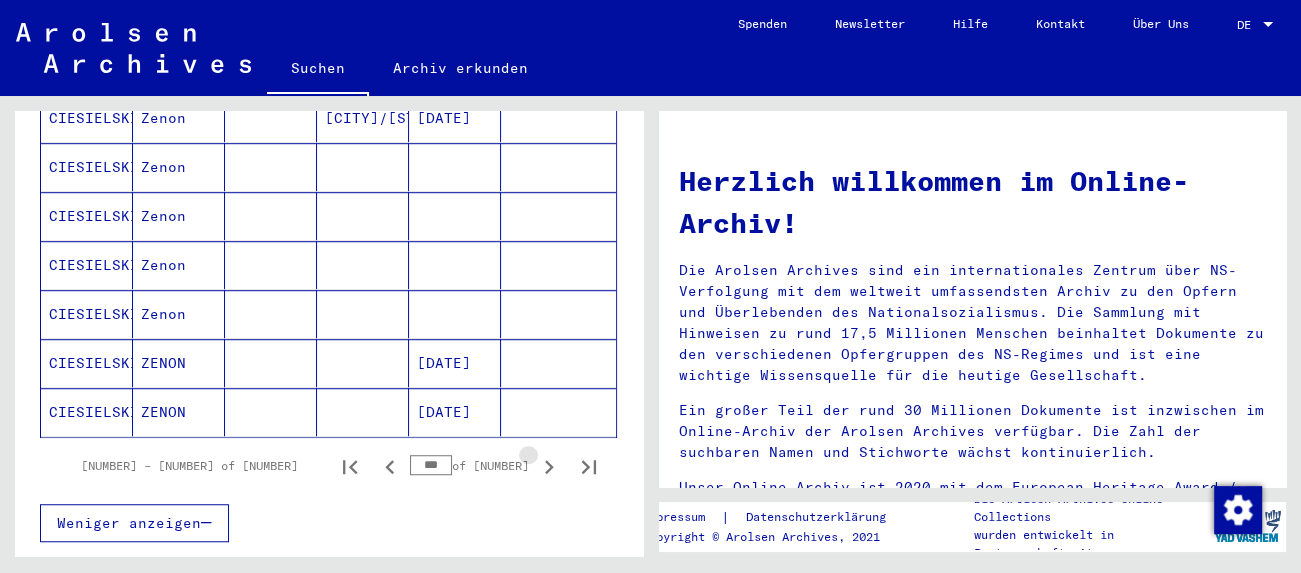 click 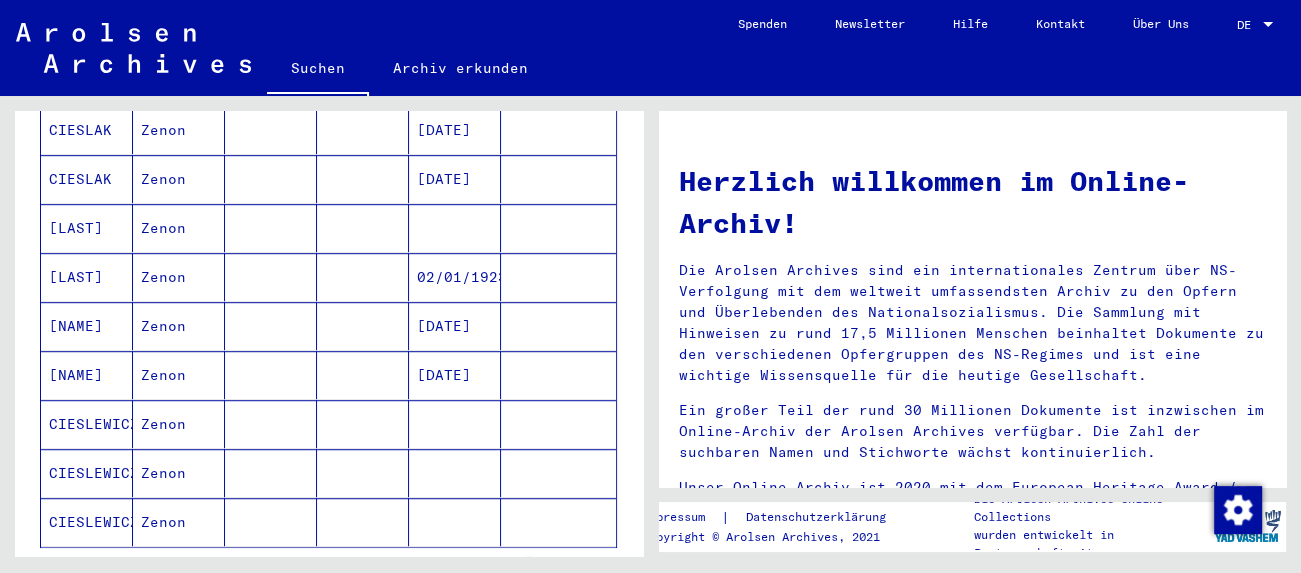 click at bounding box center (558, 522) 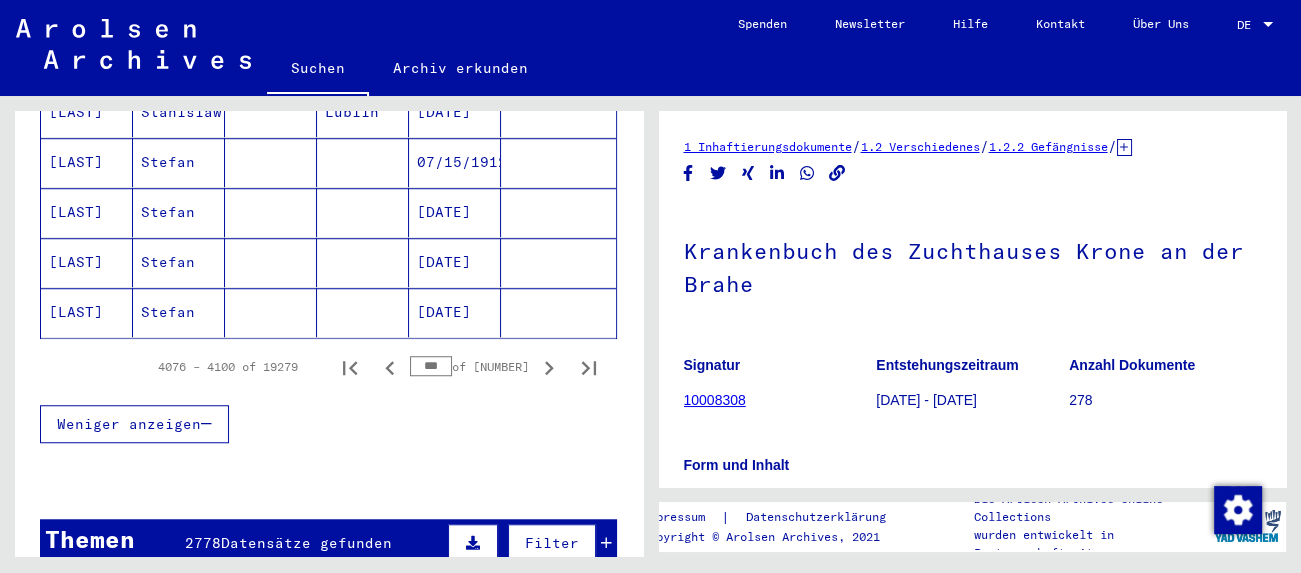 scroll, scrollTop: 1228, scrollLeft: 0, axis: vertical 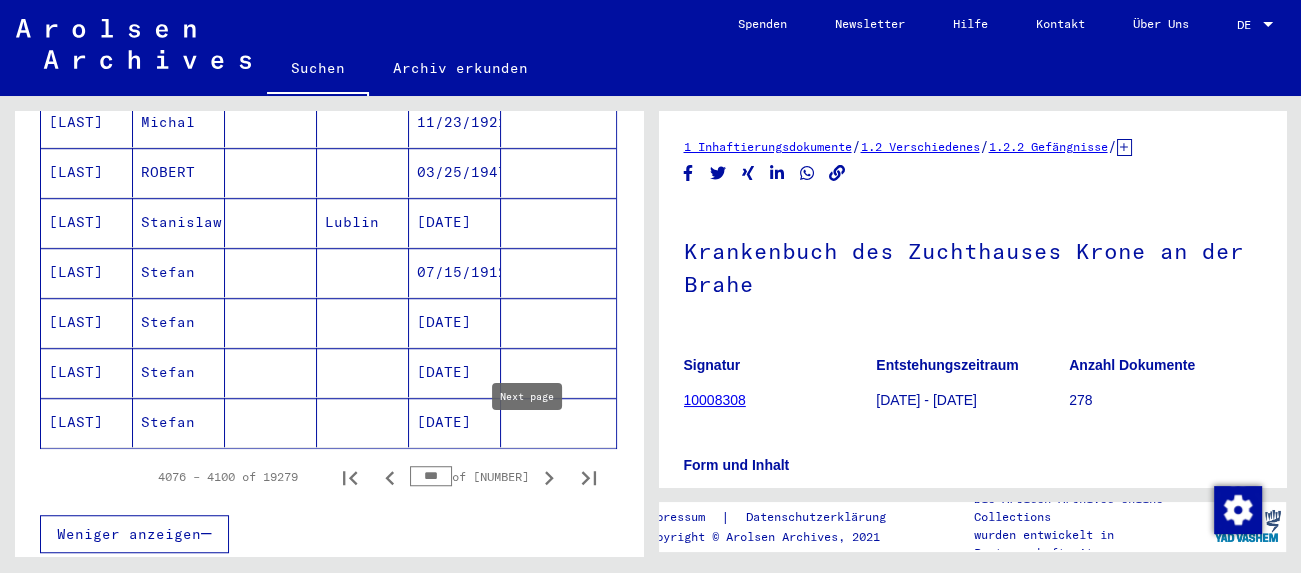 click 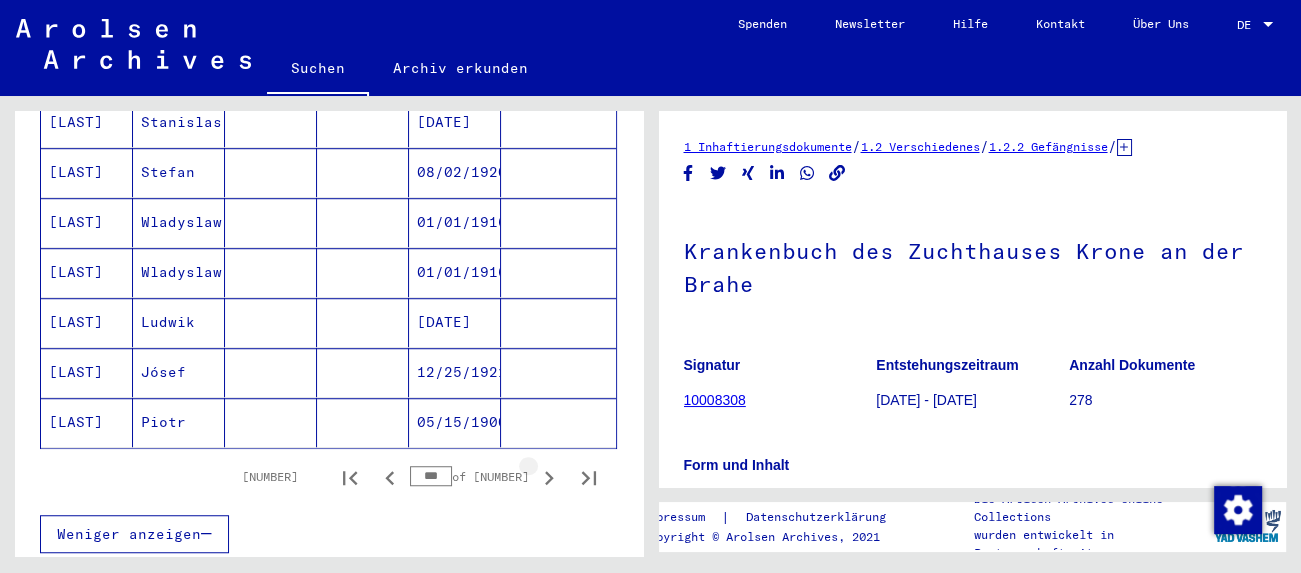 click 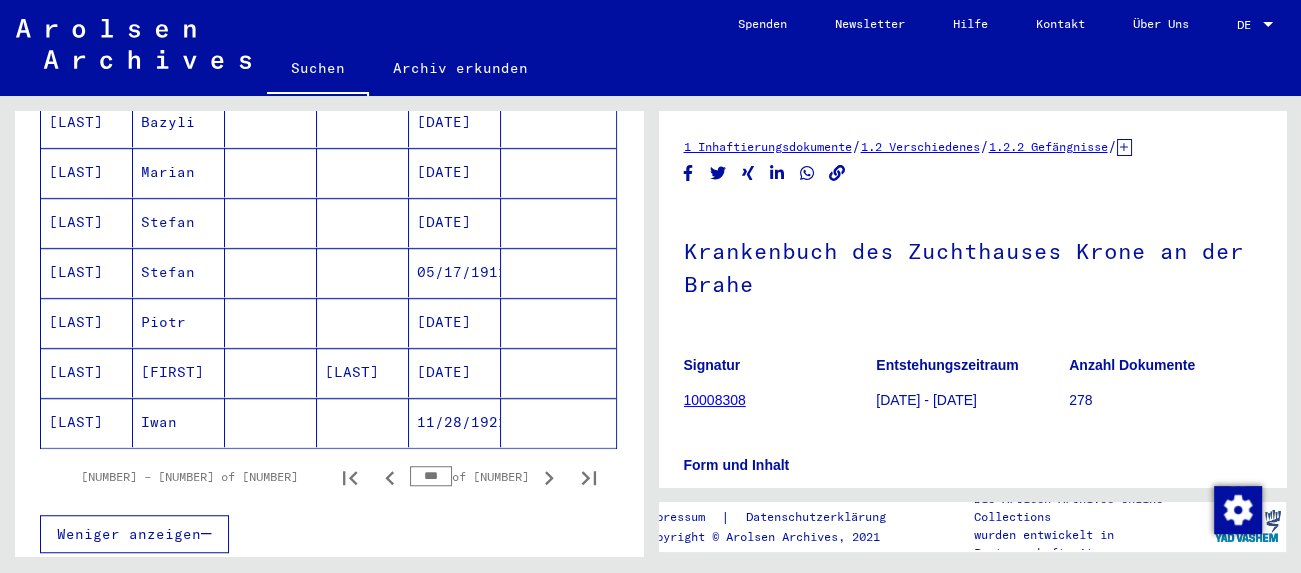 click 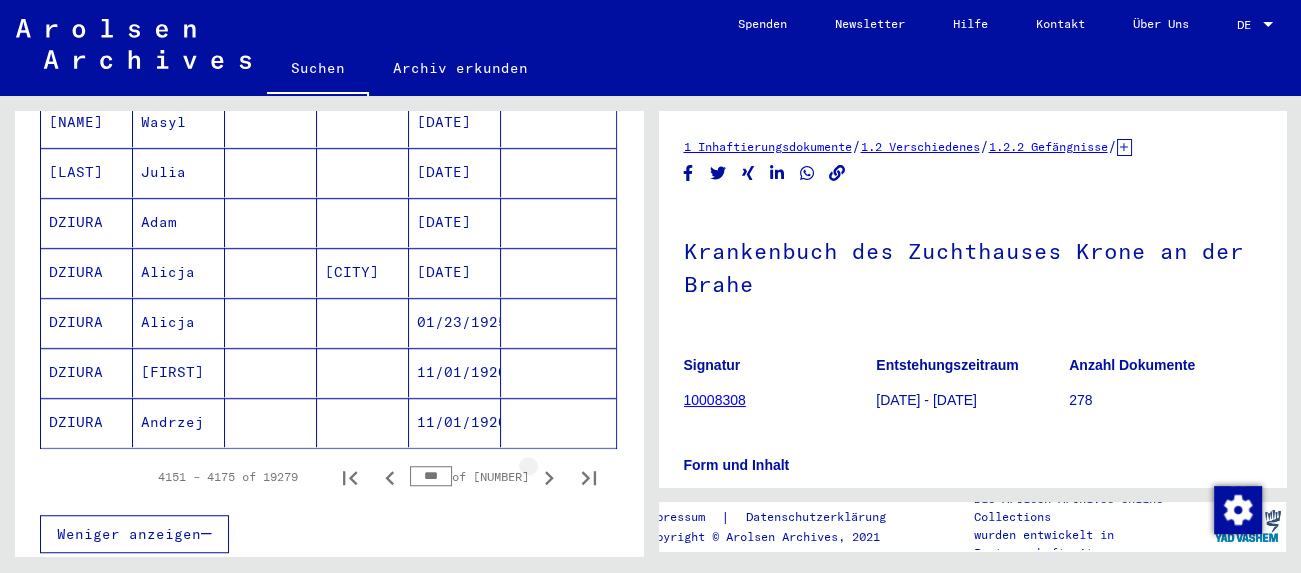 click 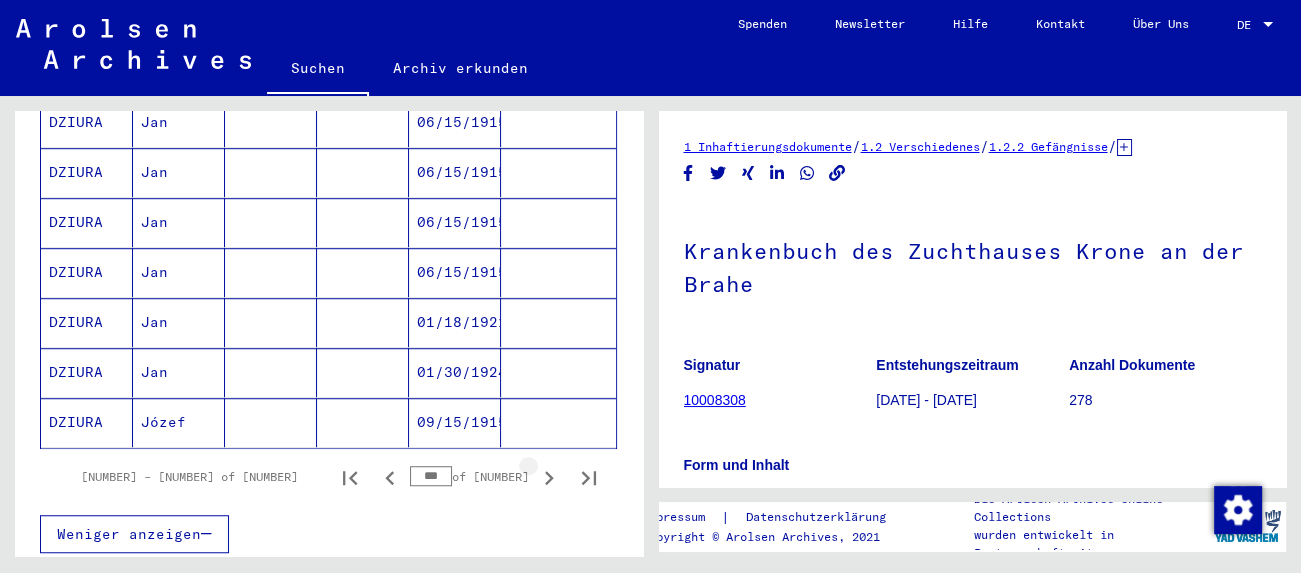 click 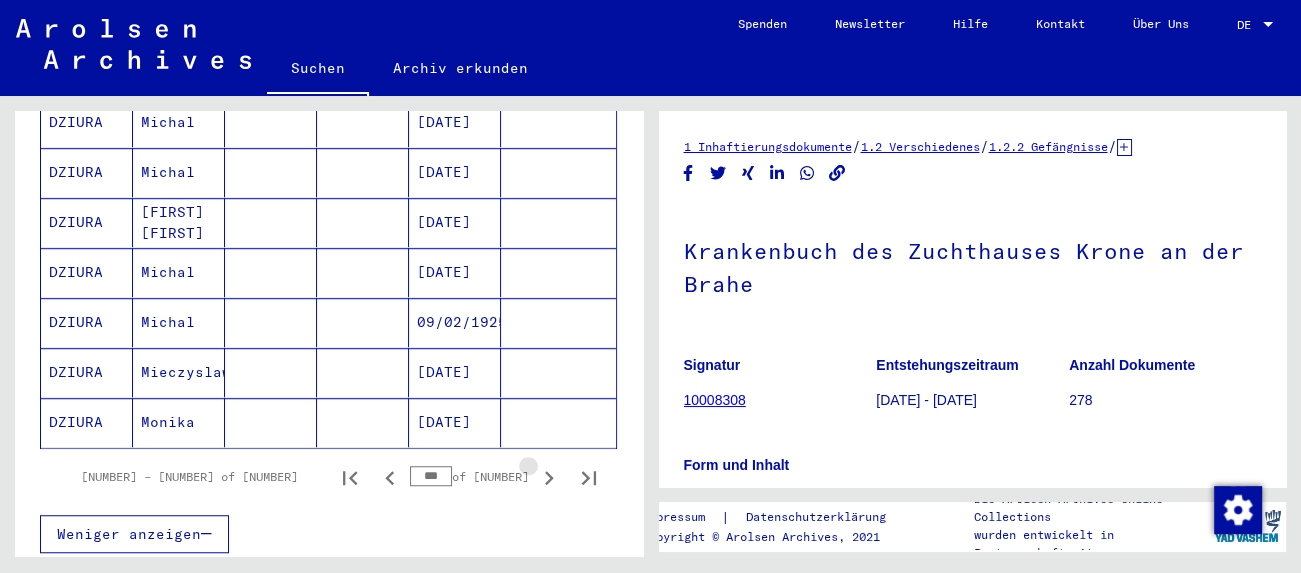 click 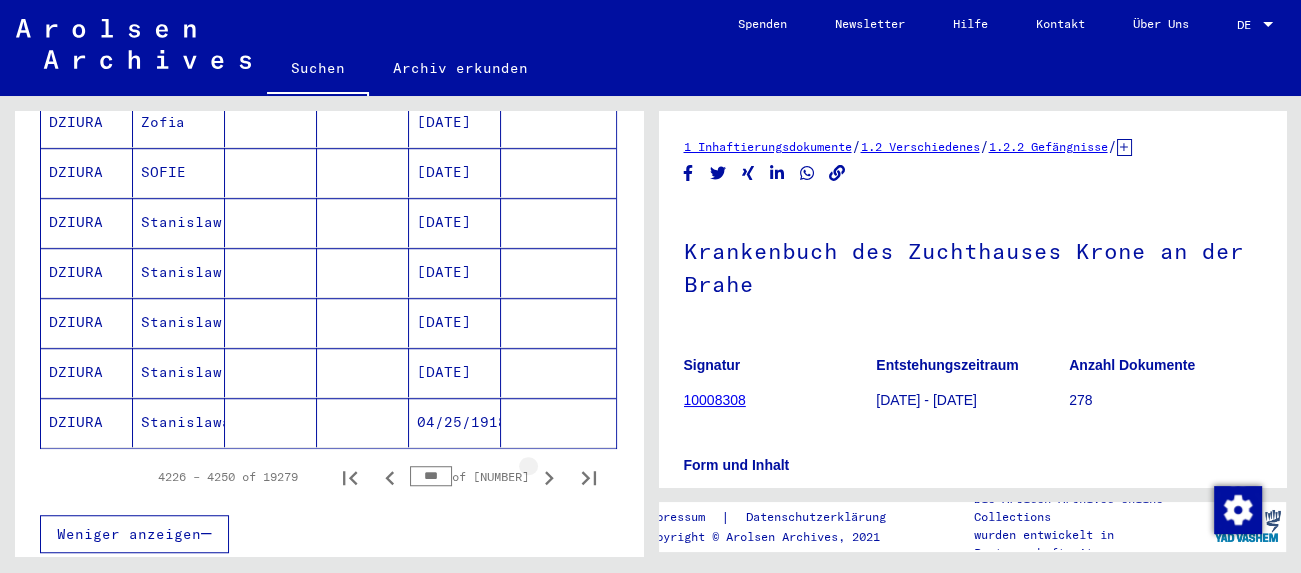 click 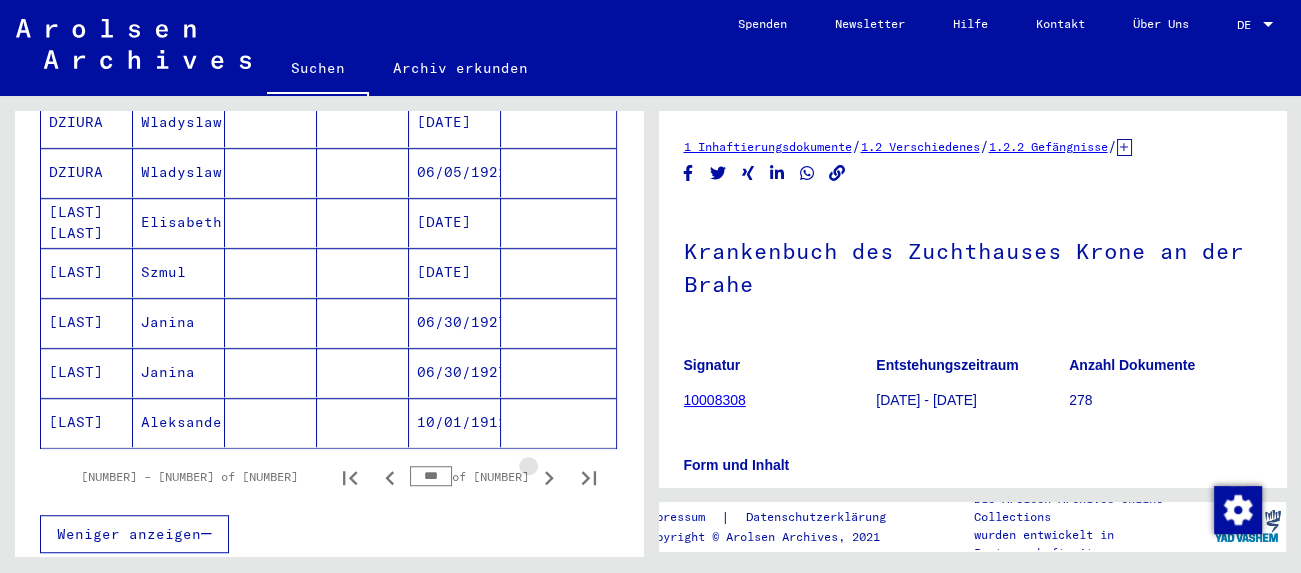 click 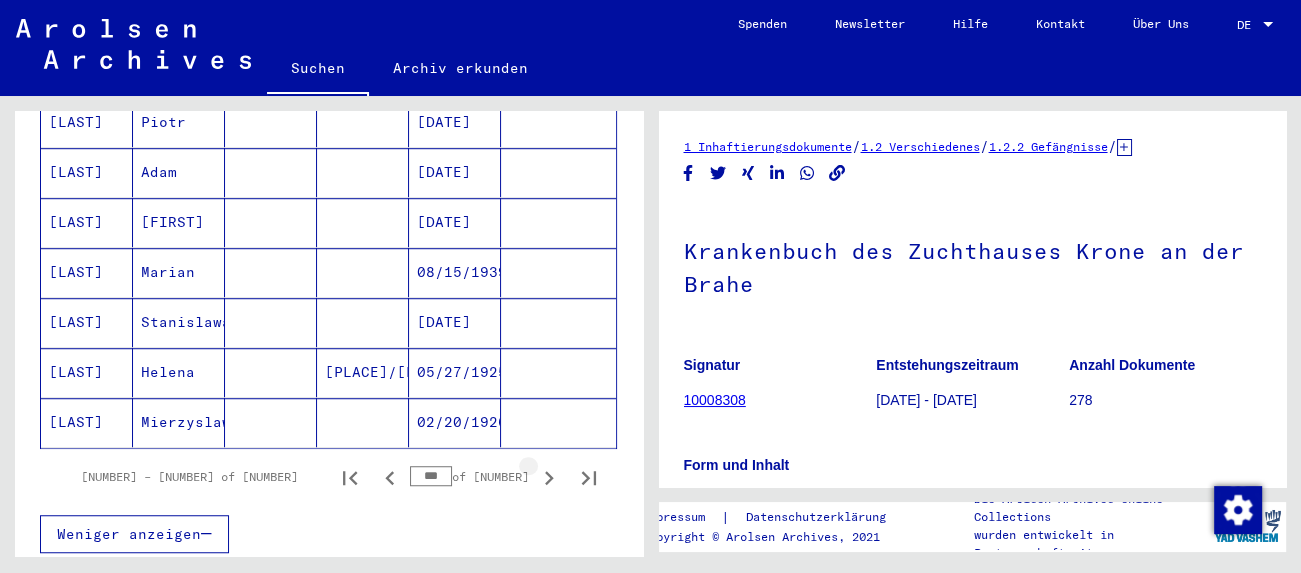 click 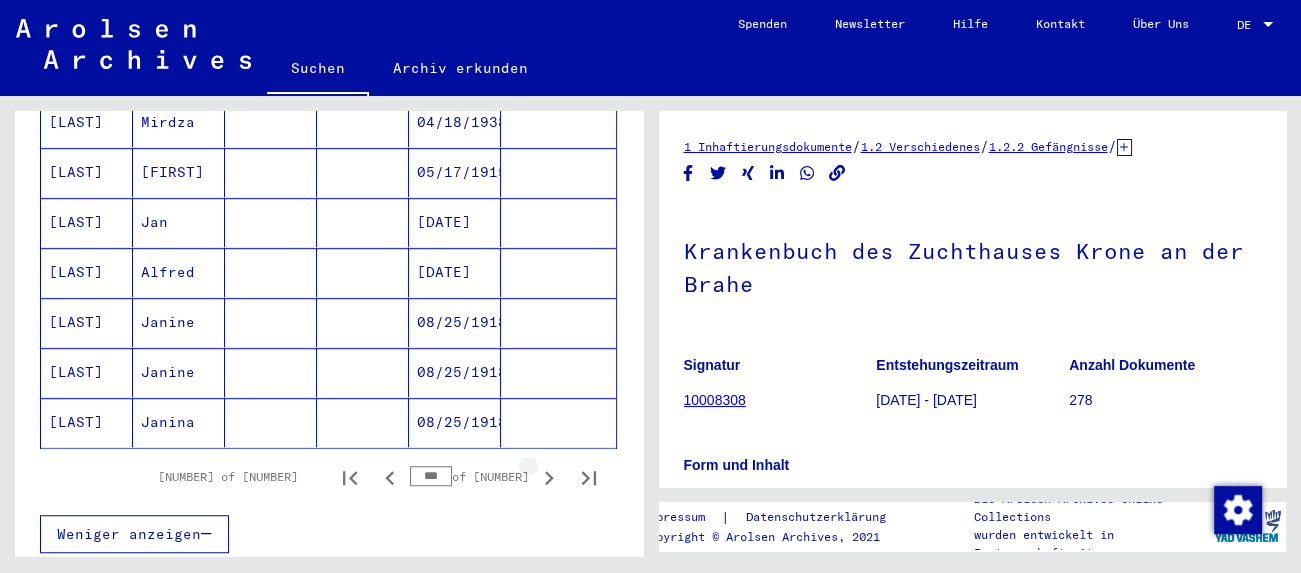 click 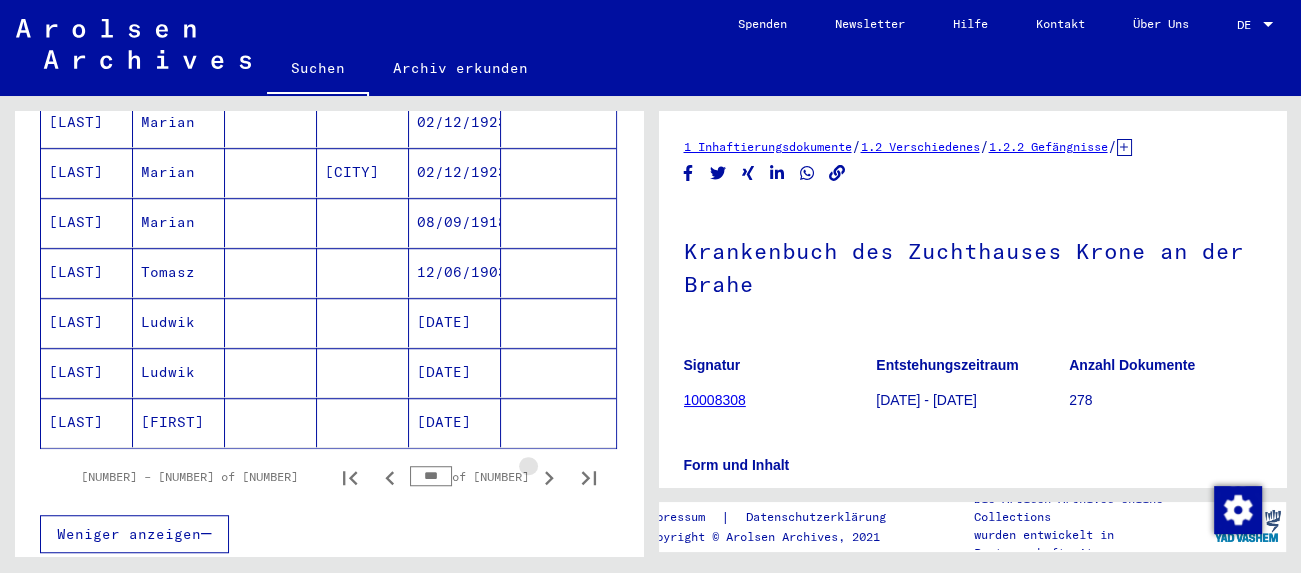 click 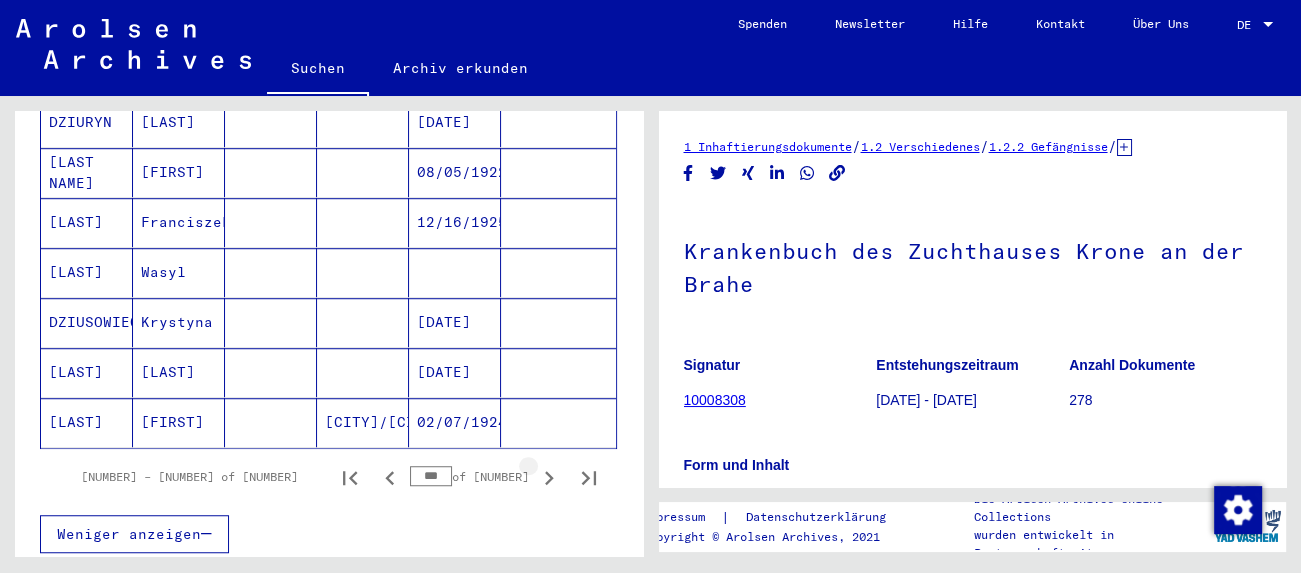 click 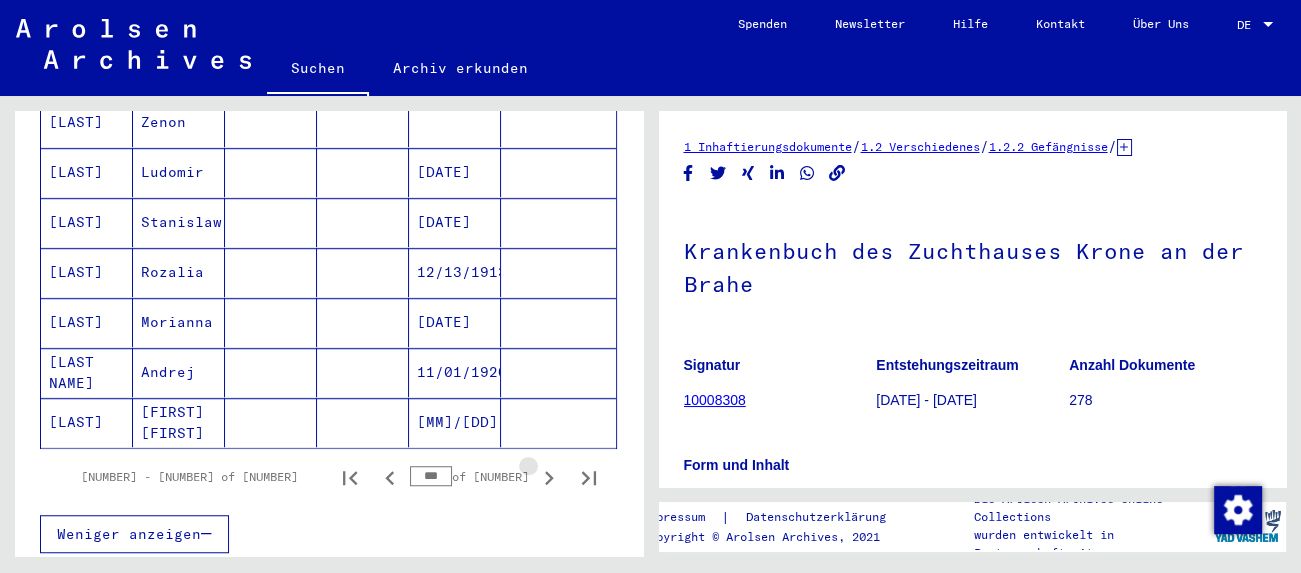 click 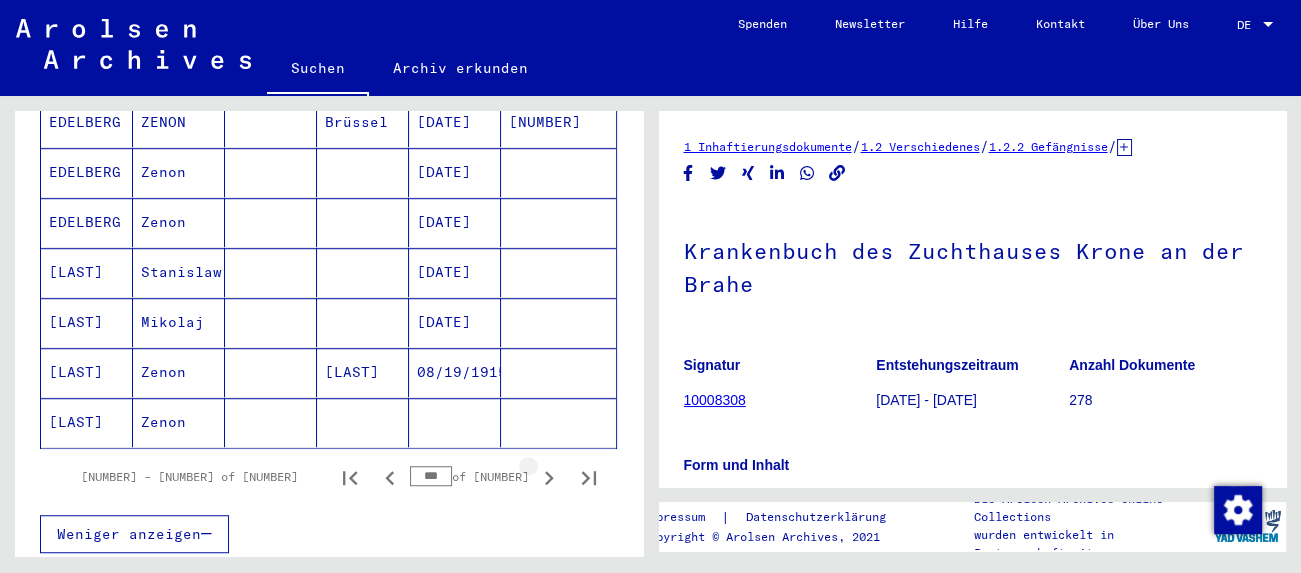 click 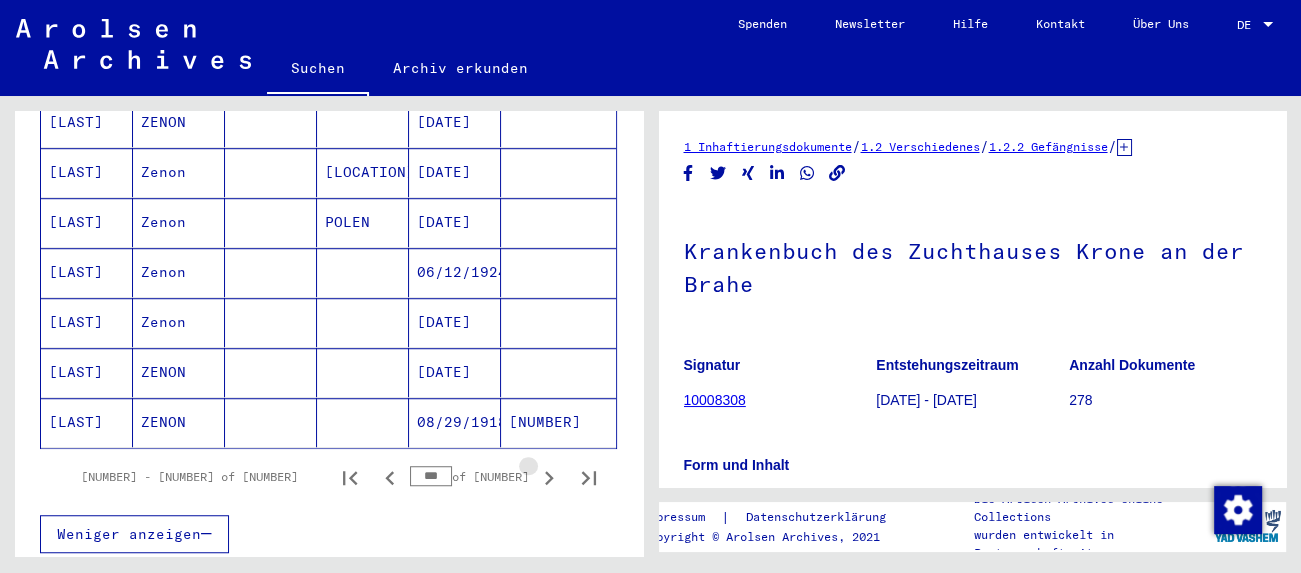 click 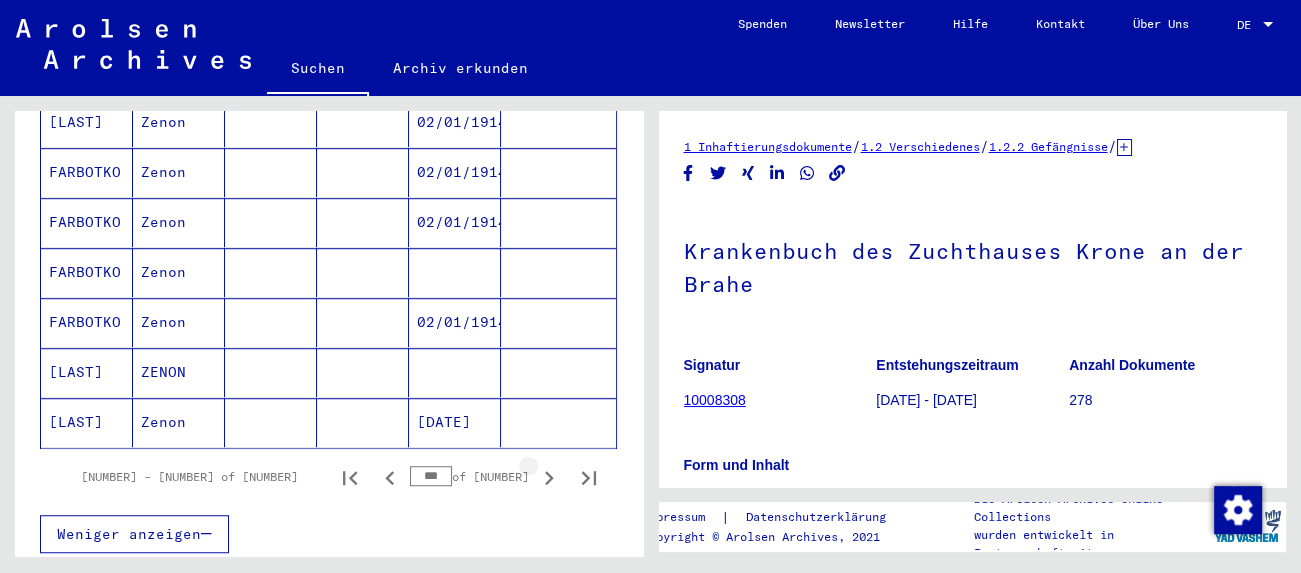 click 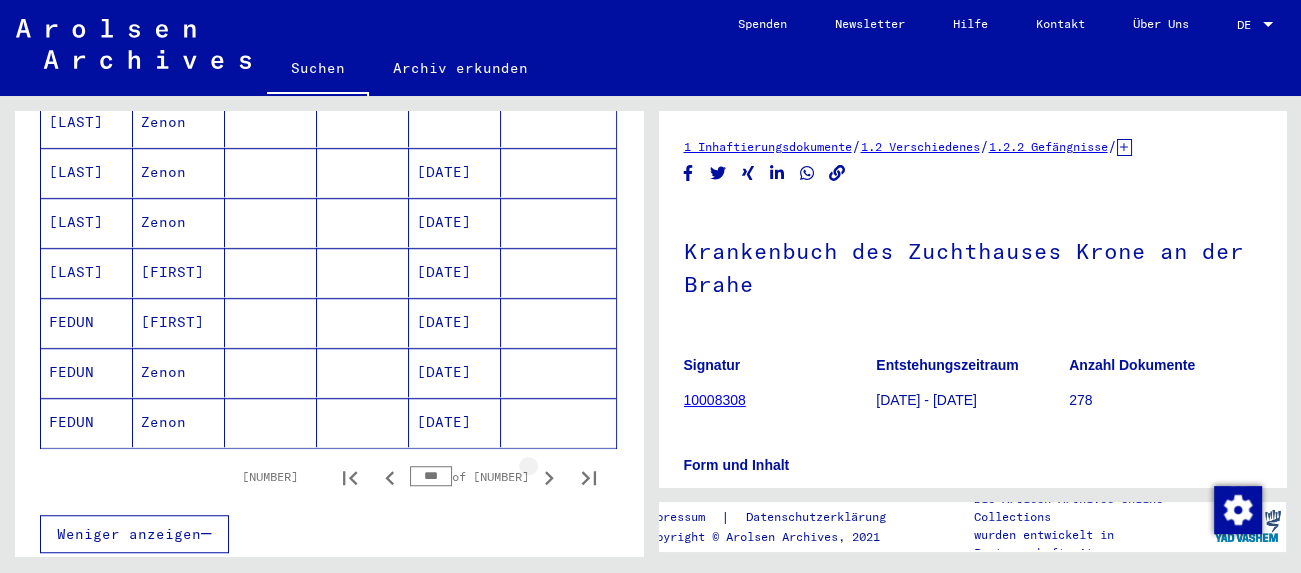 click 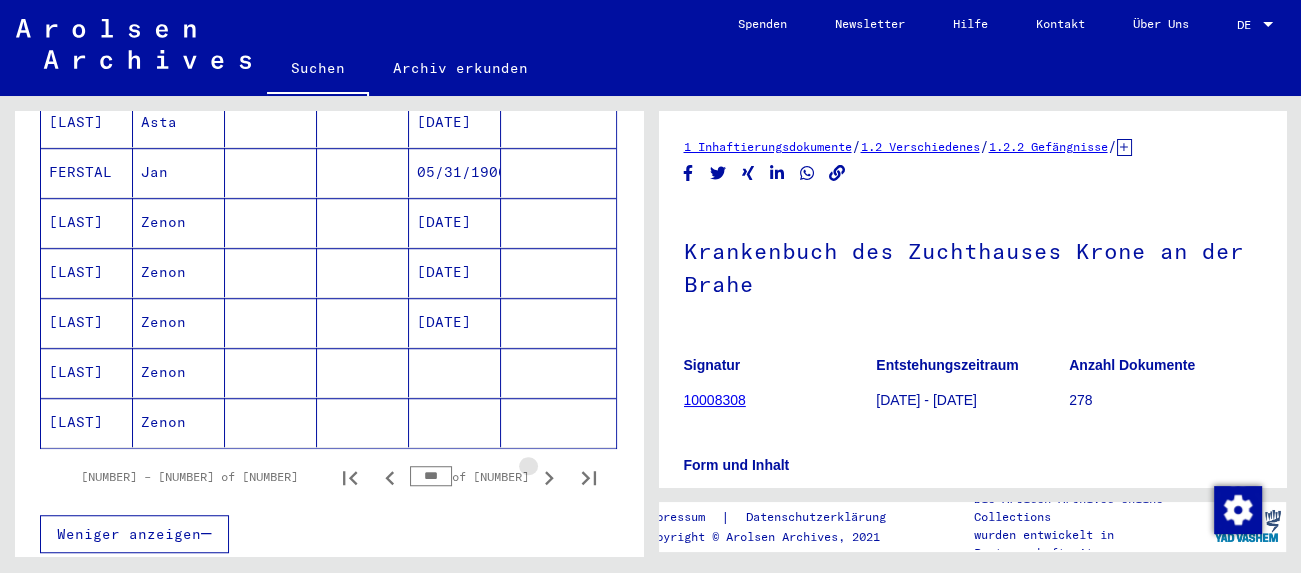 click 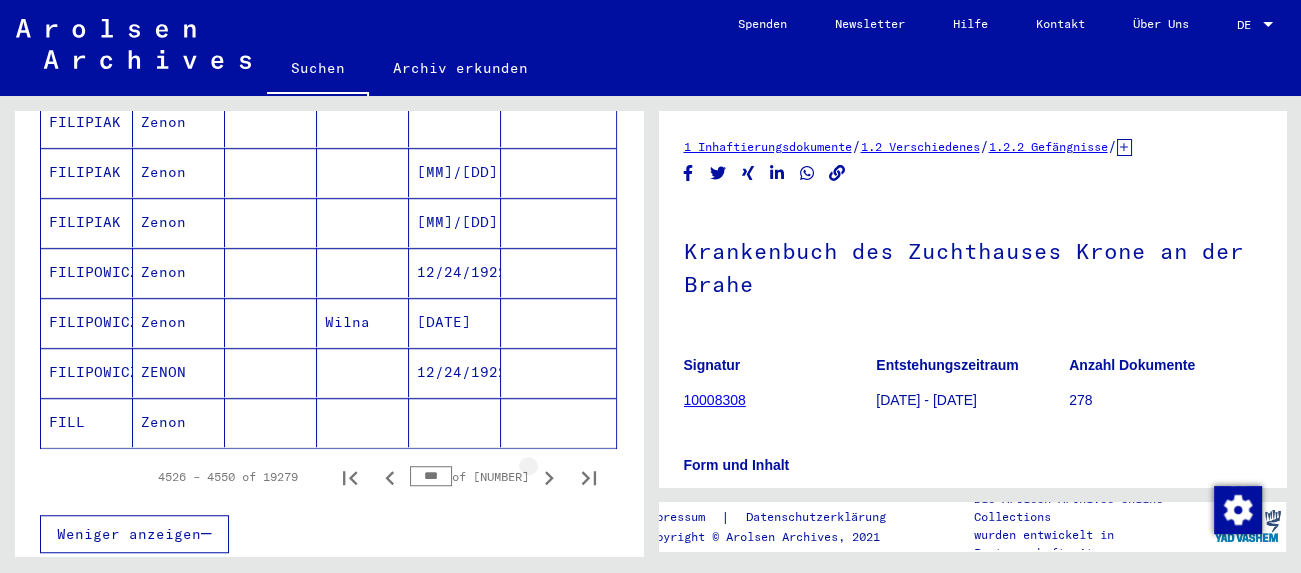 click 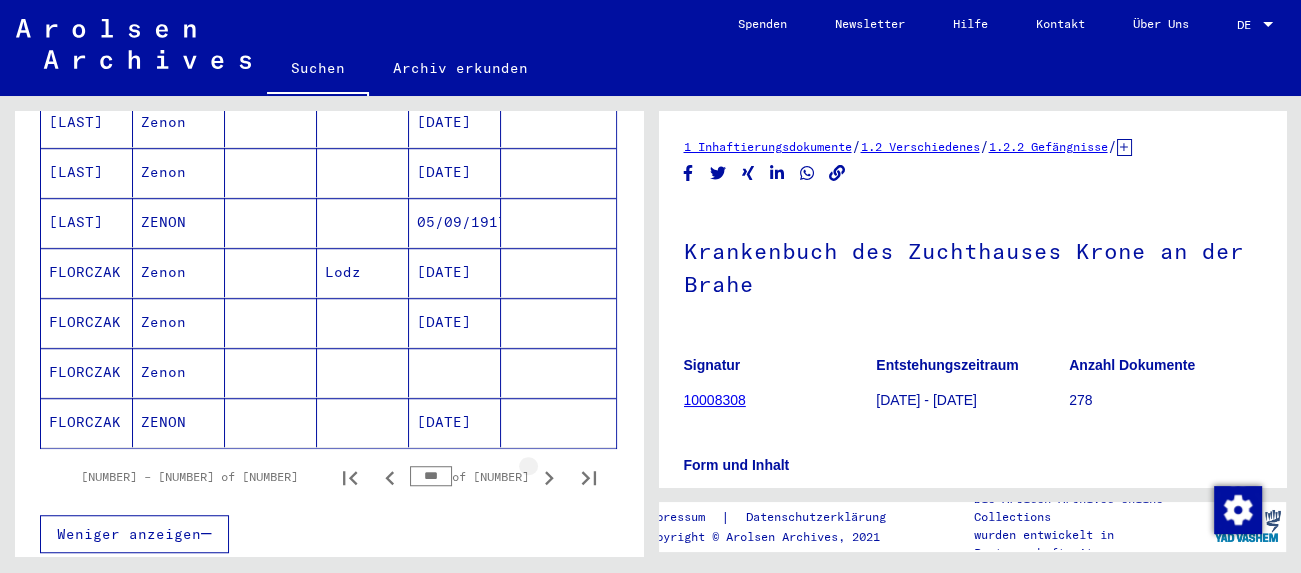 click 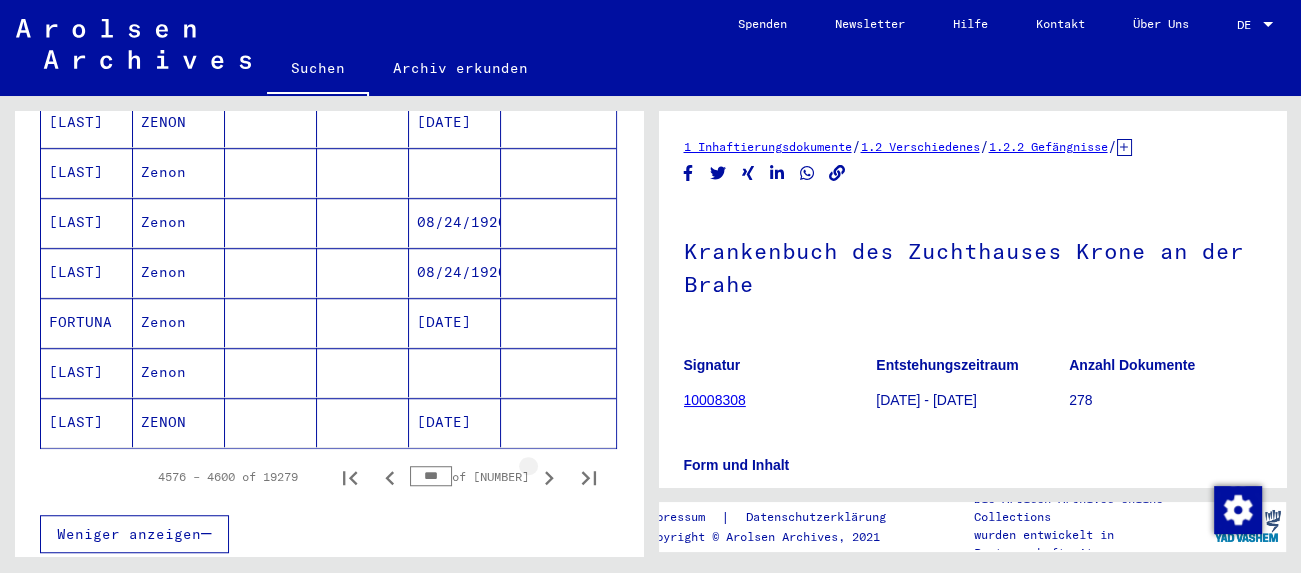 click 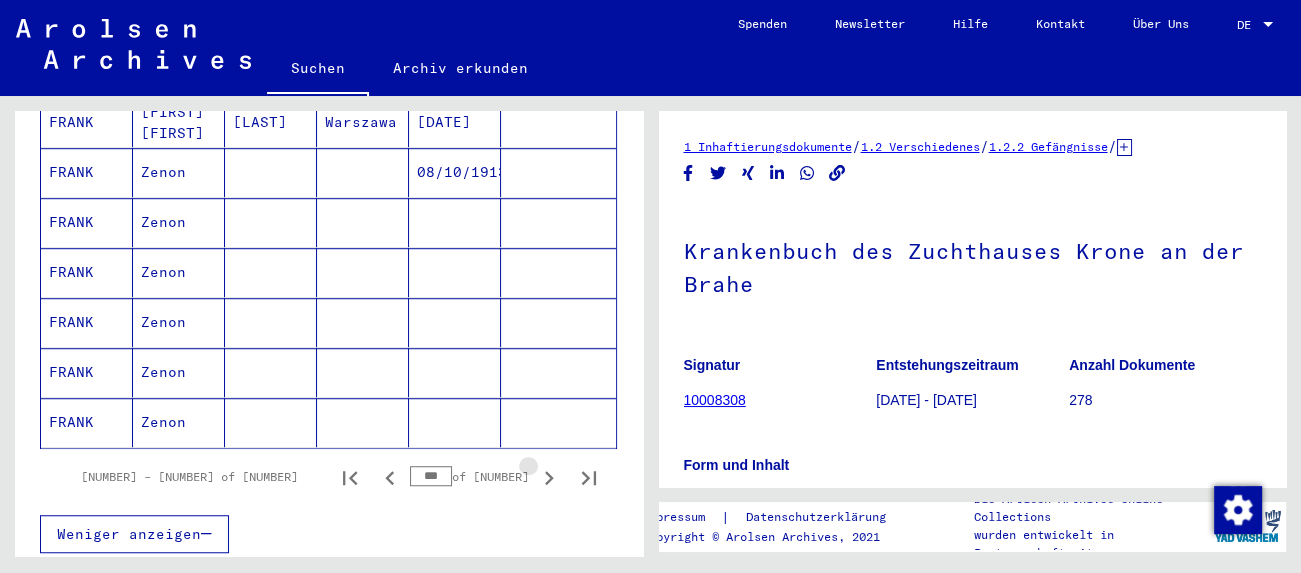 click 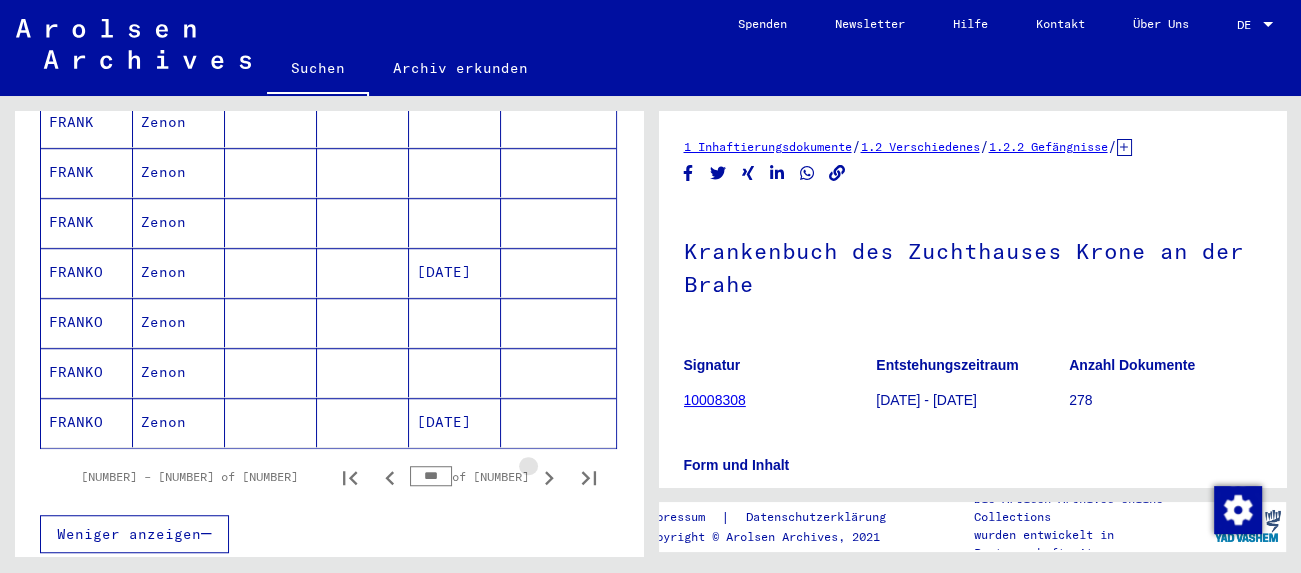 click 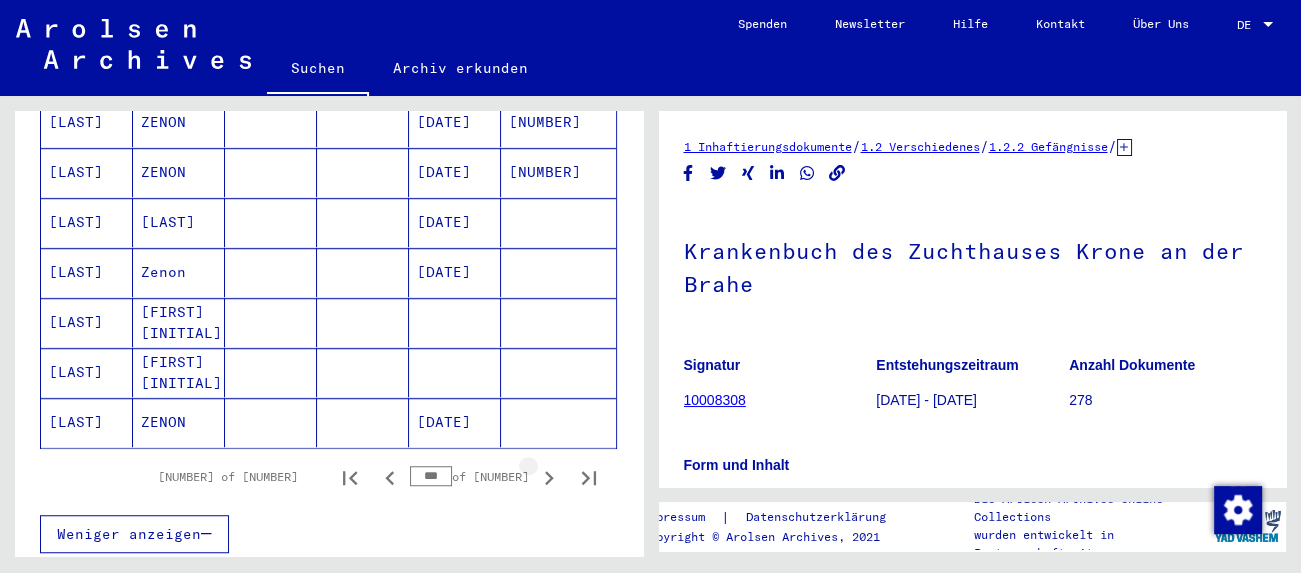 click 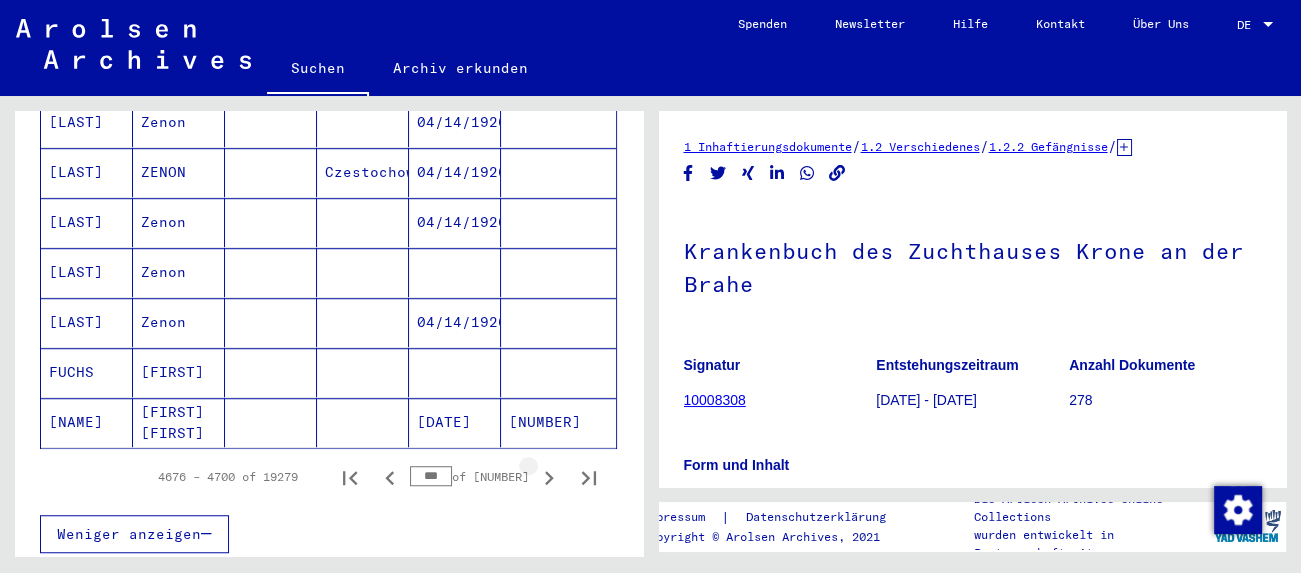 click 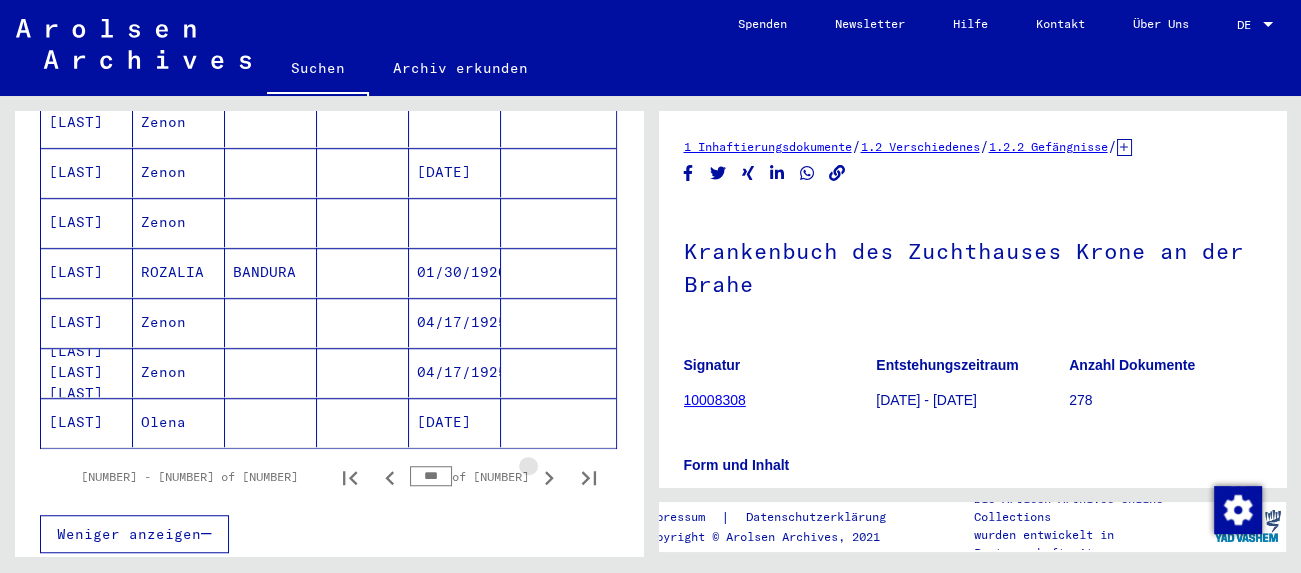 click 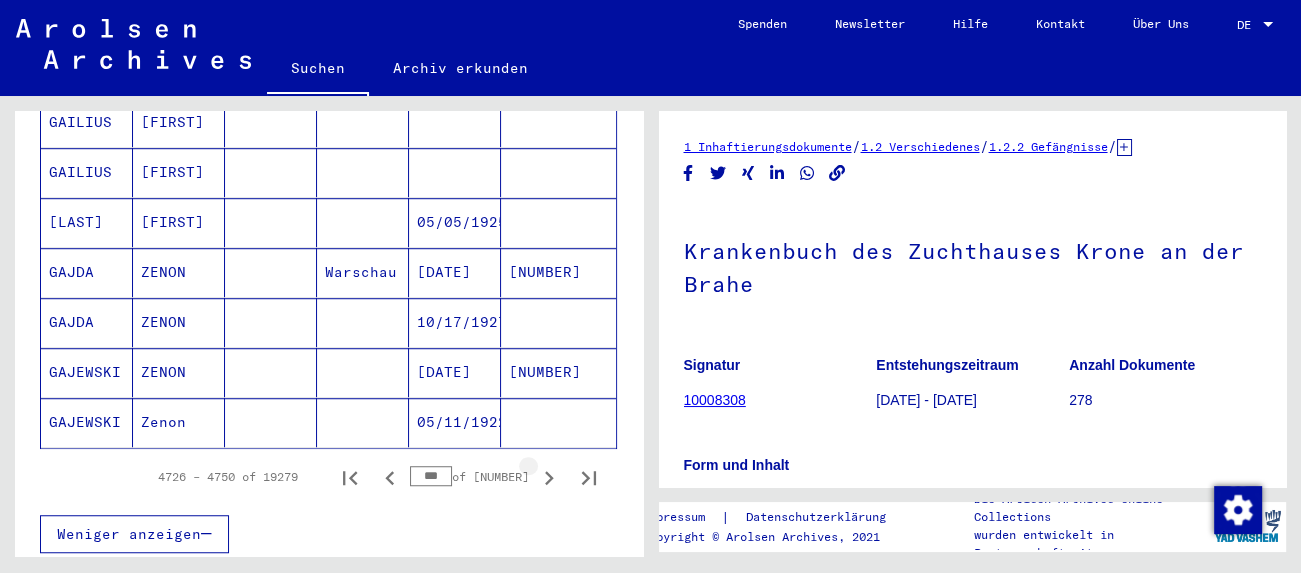 click 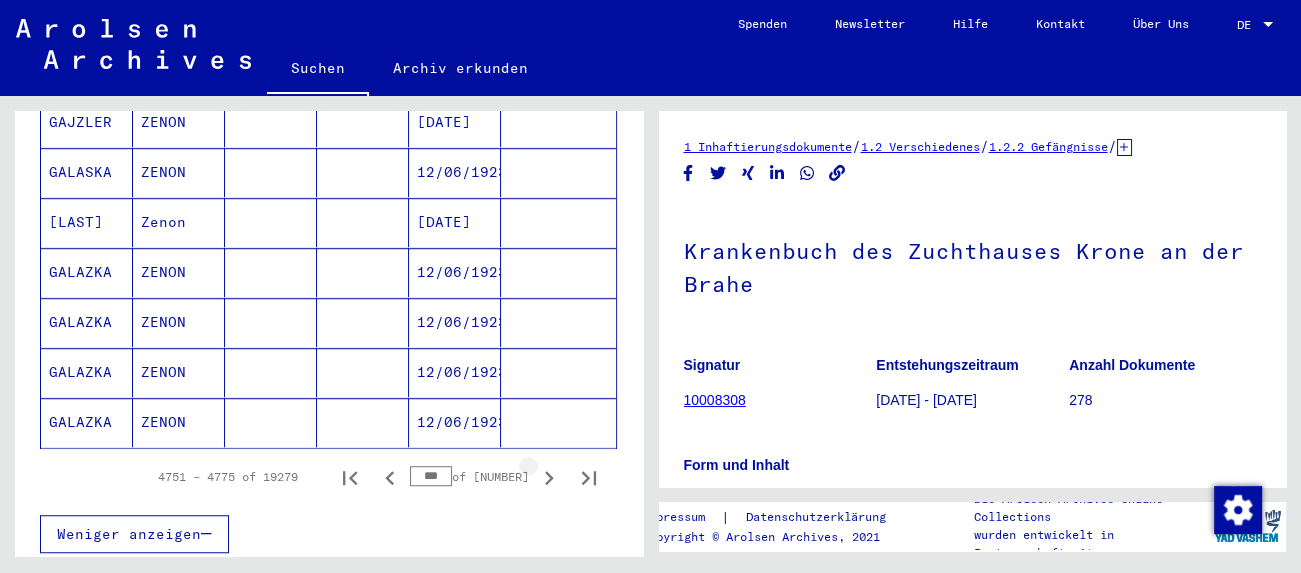 click 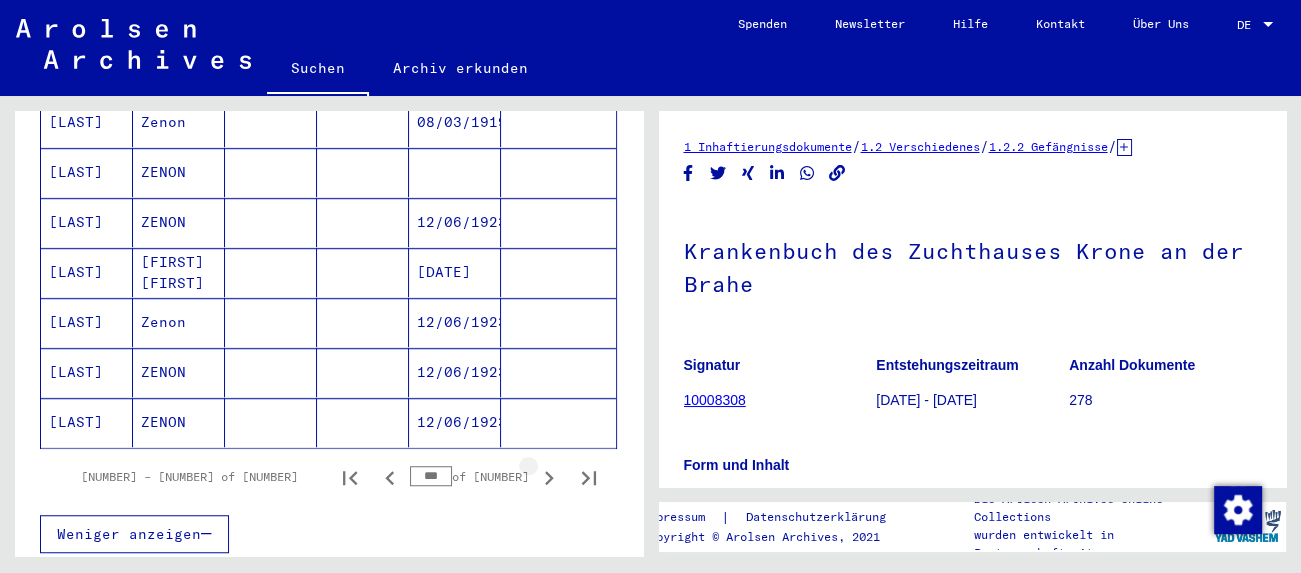 click 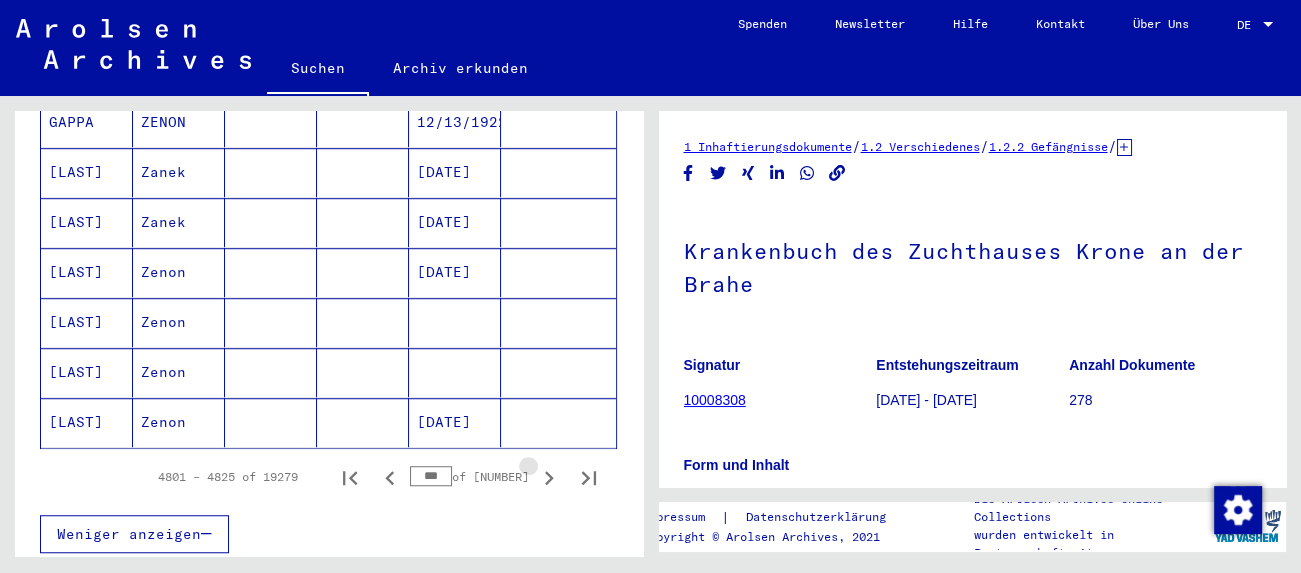 click 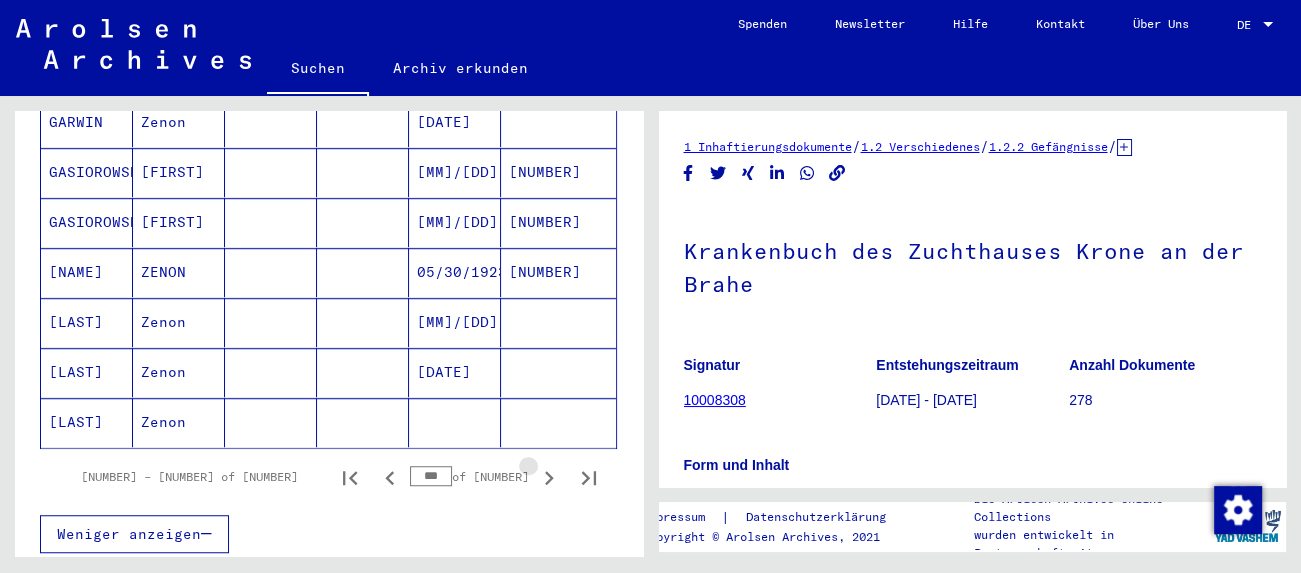 click 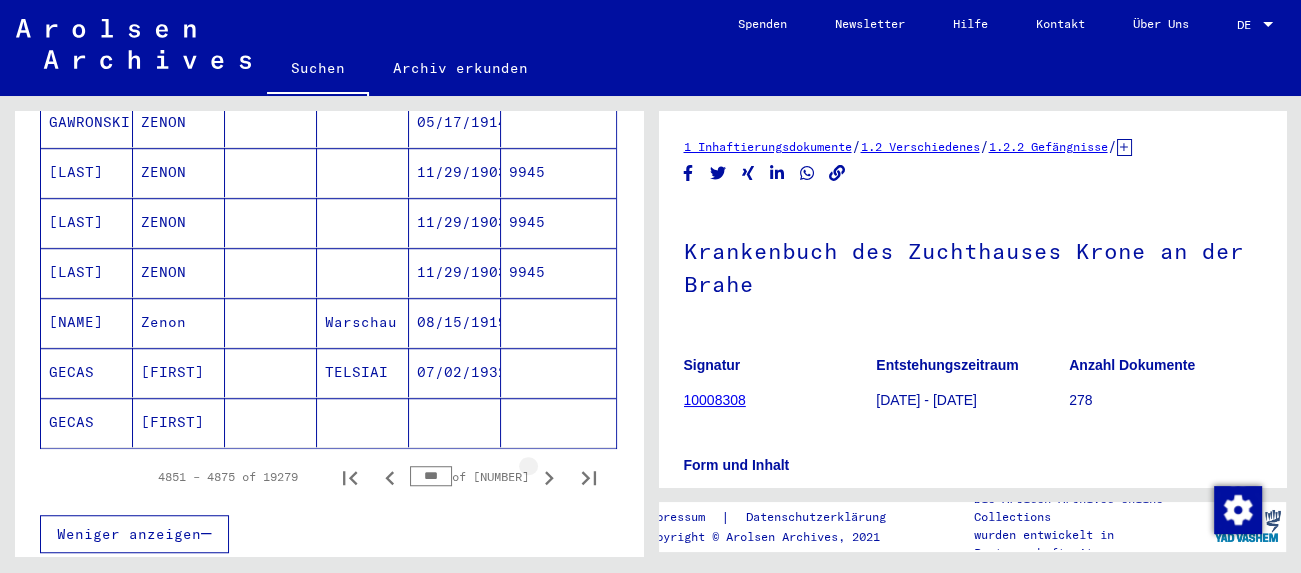 click 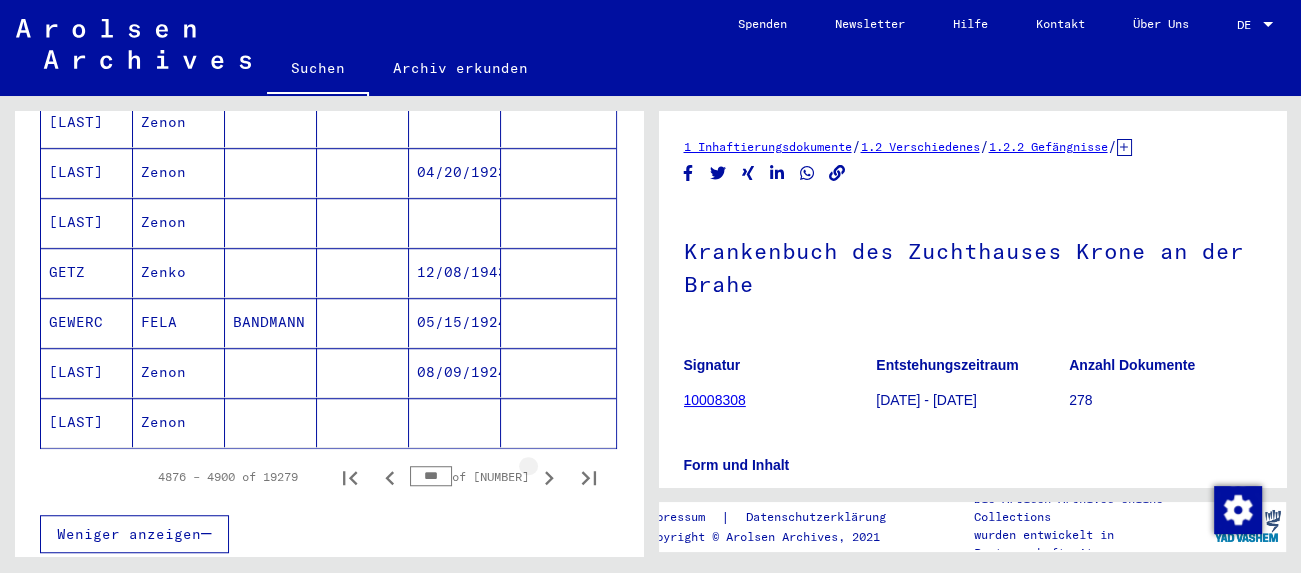 click 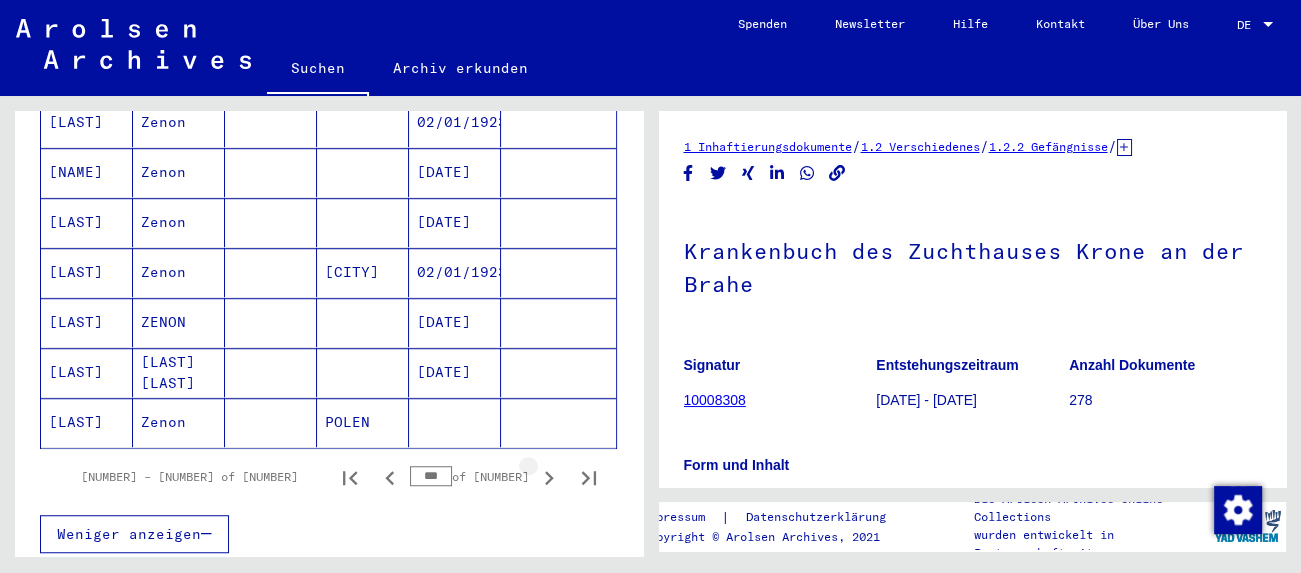 click 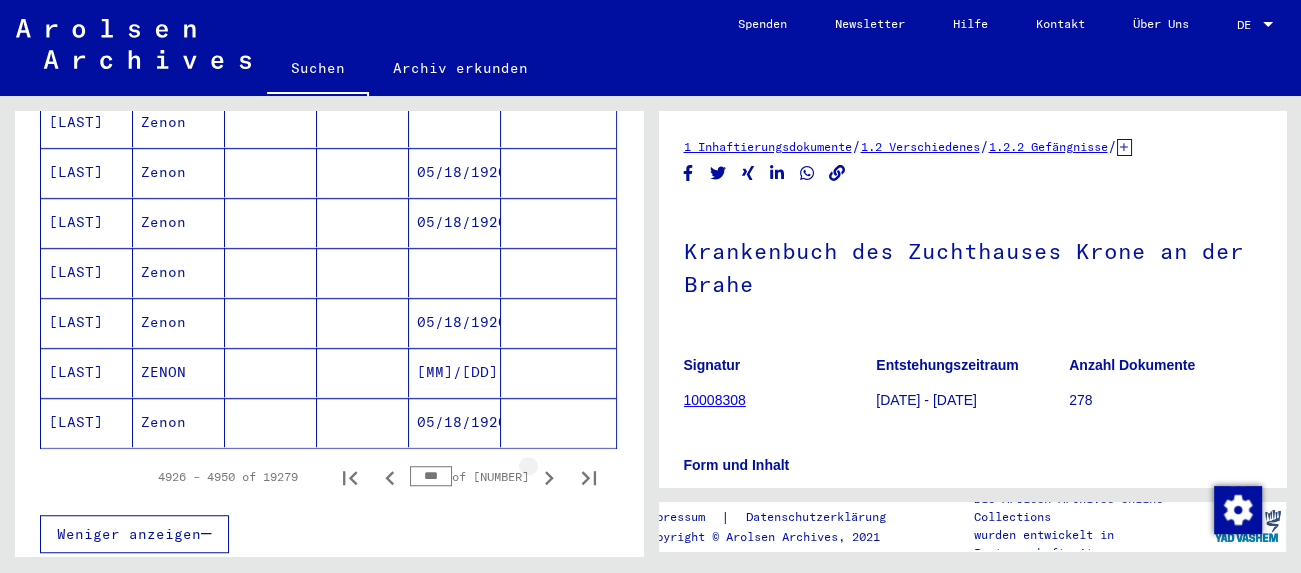 click 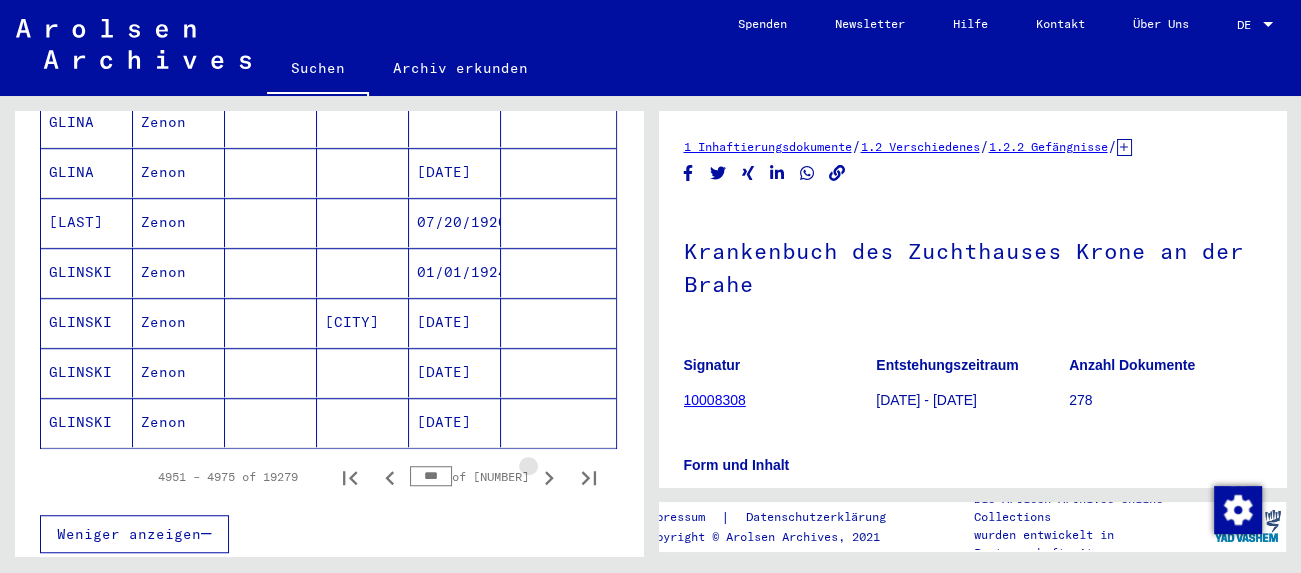 click 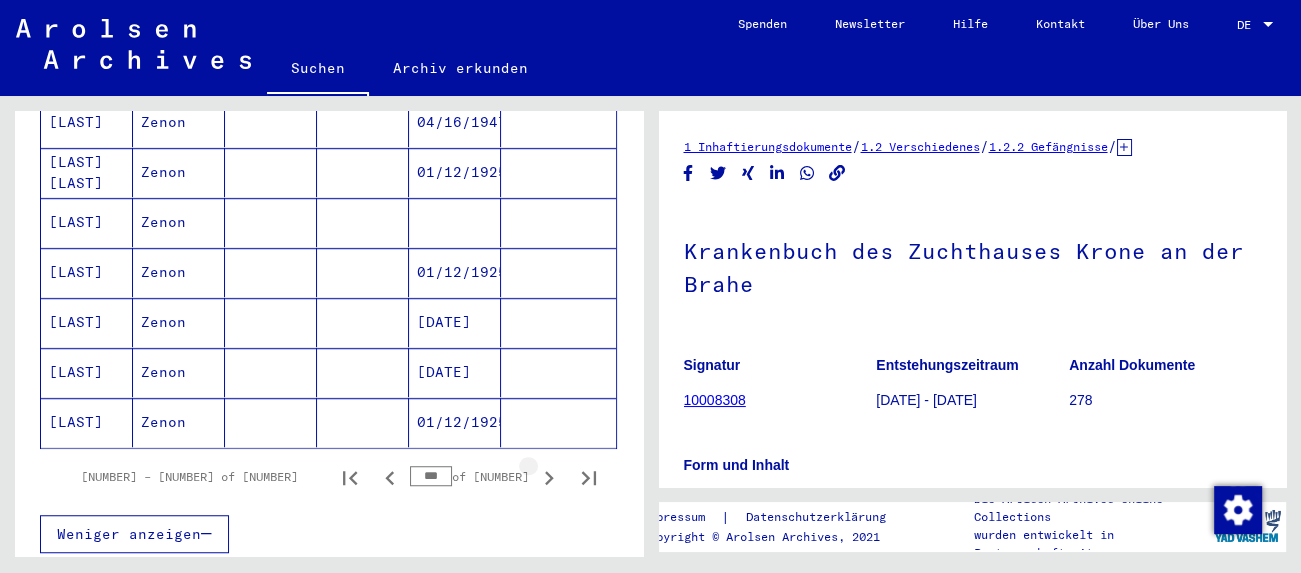 click 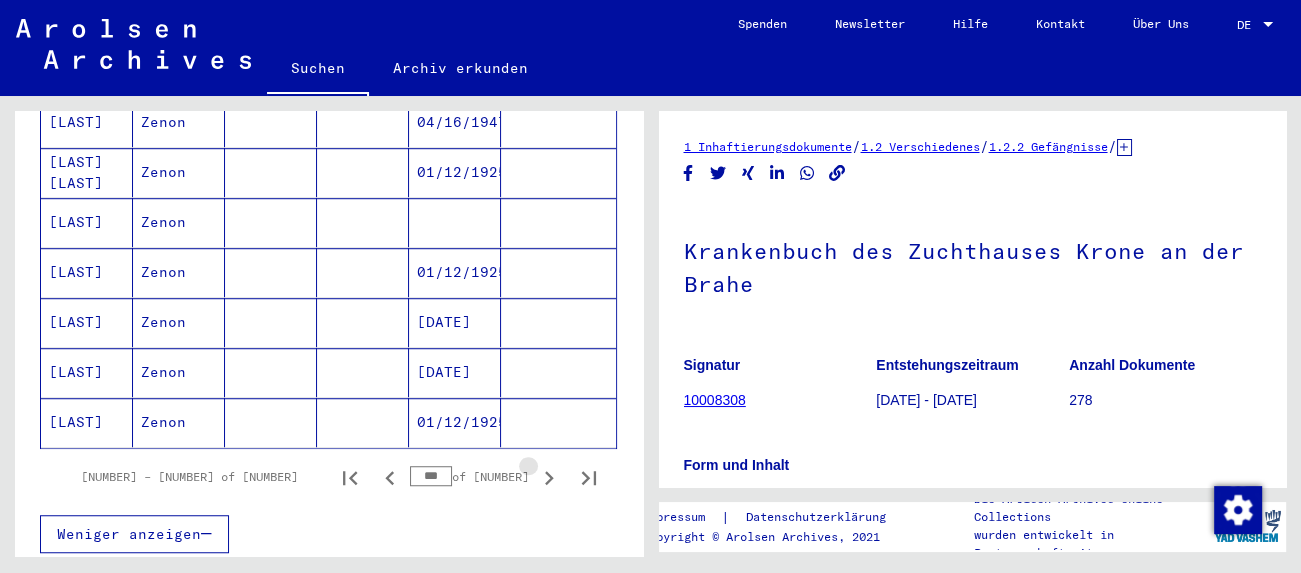 click 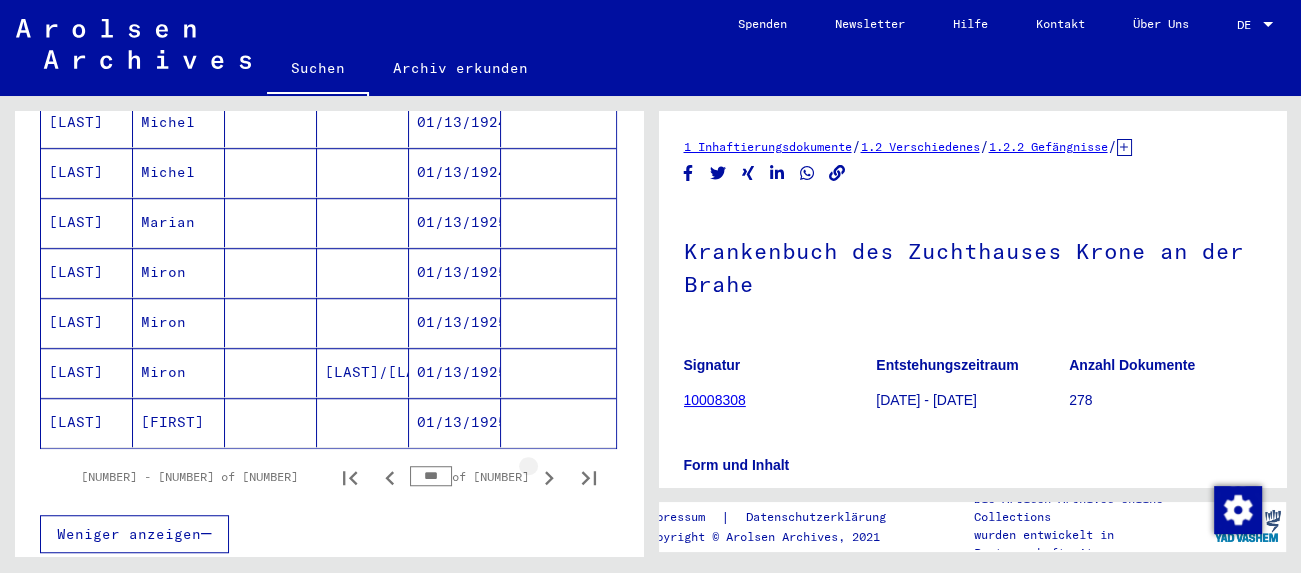 click 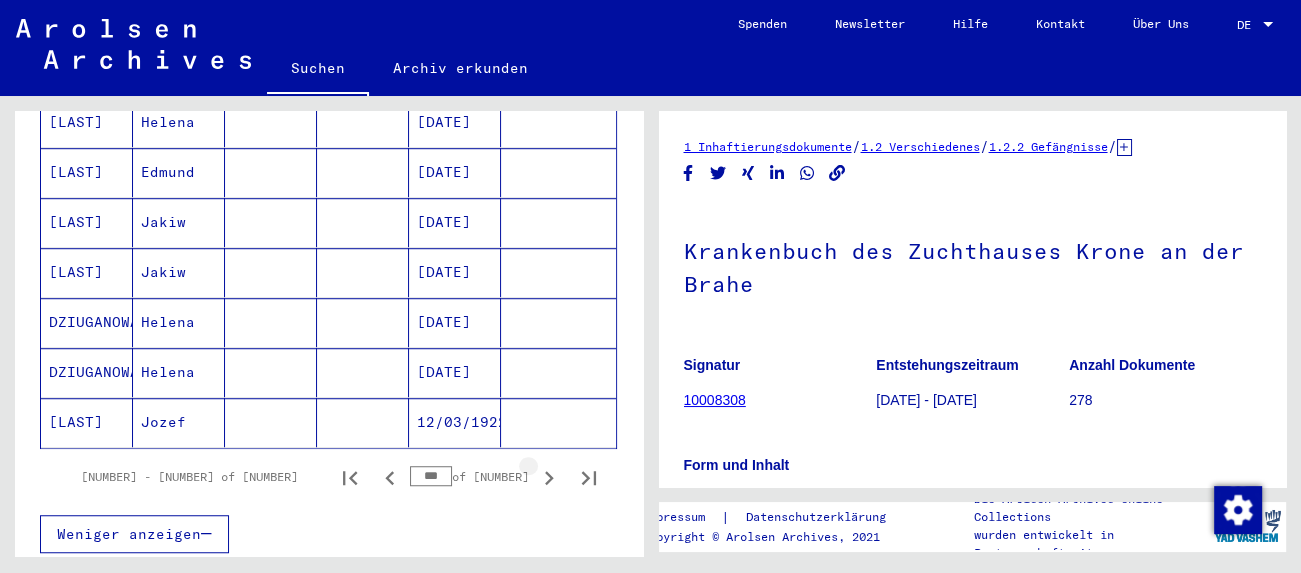 click 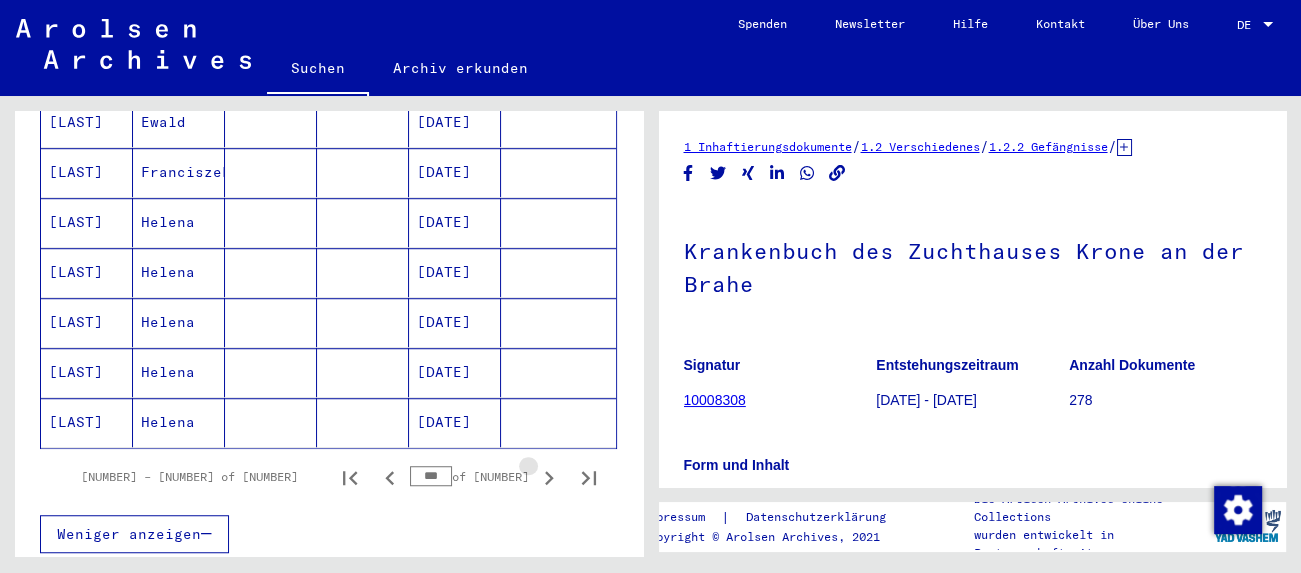 click 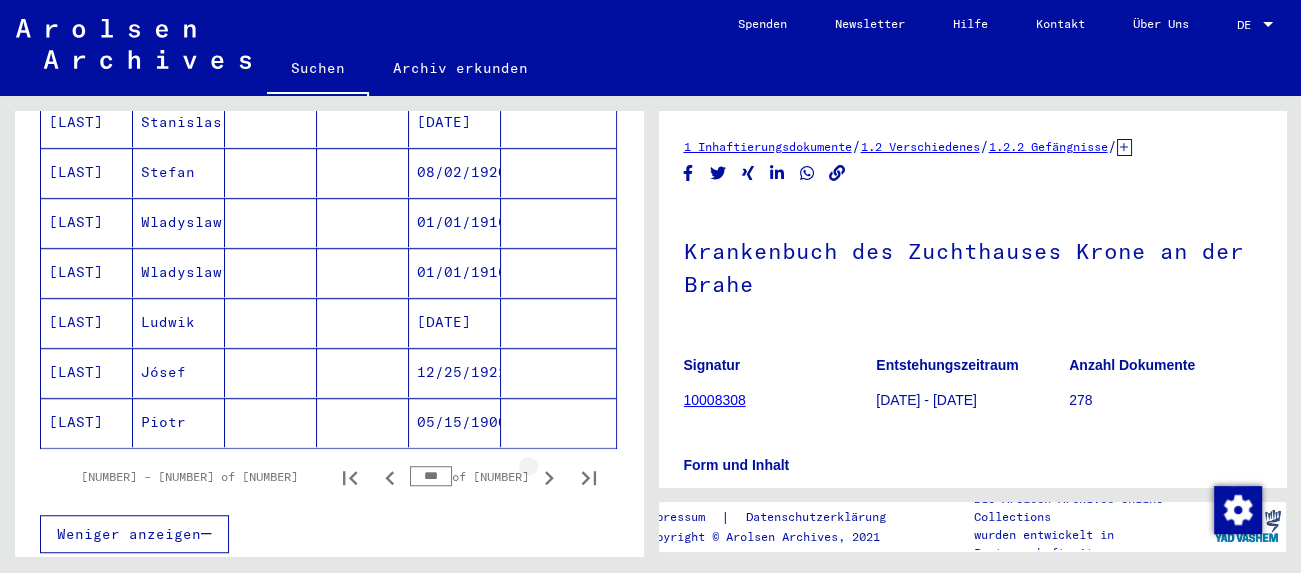 click 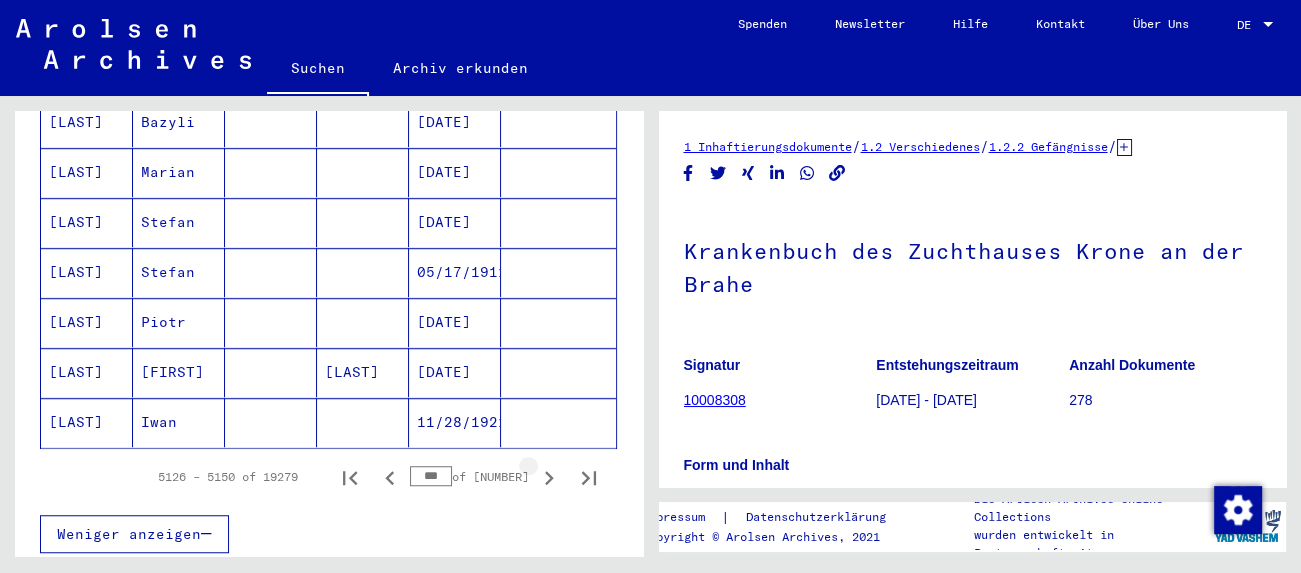 click 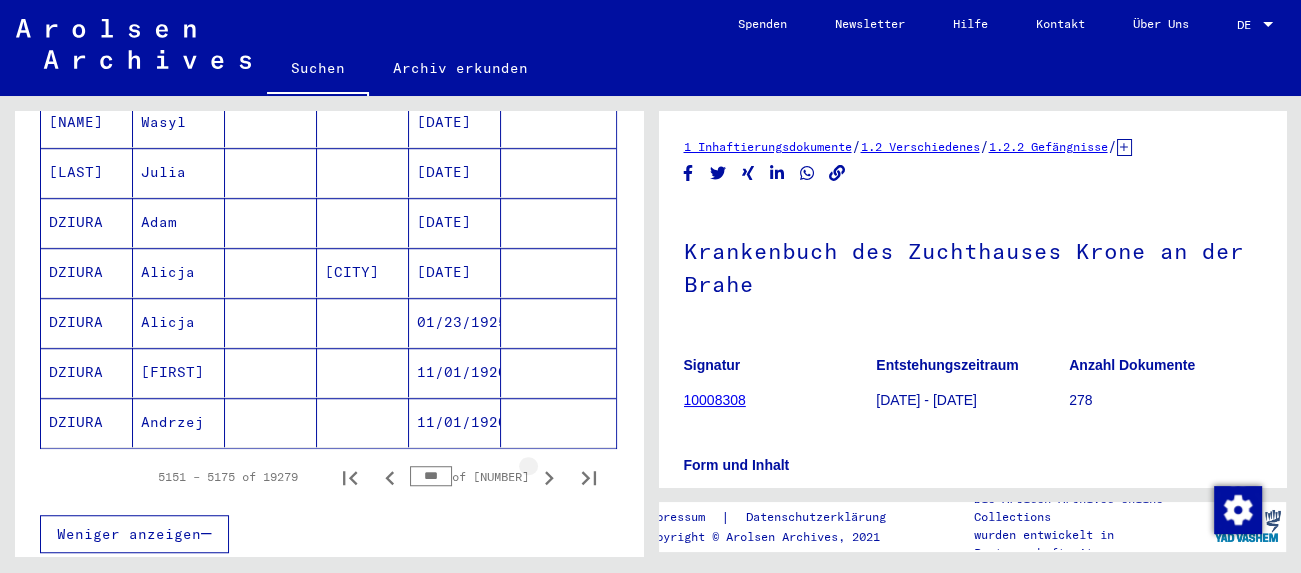 click 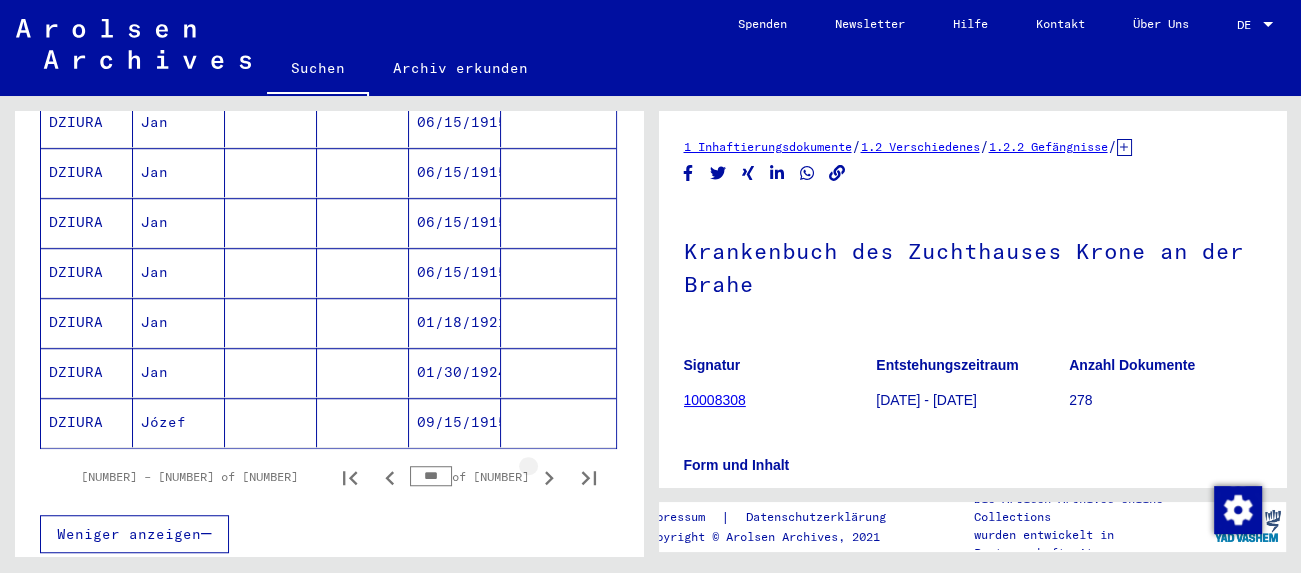 click 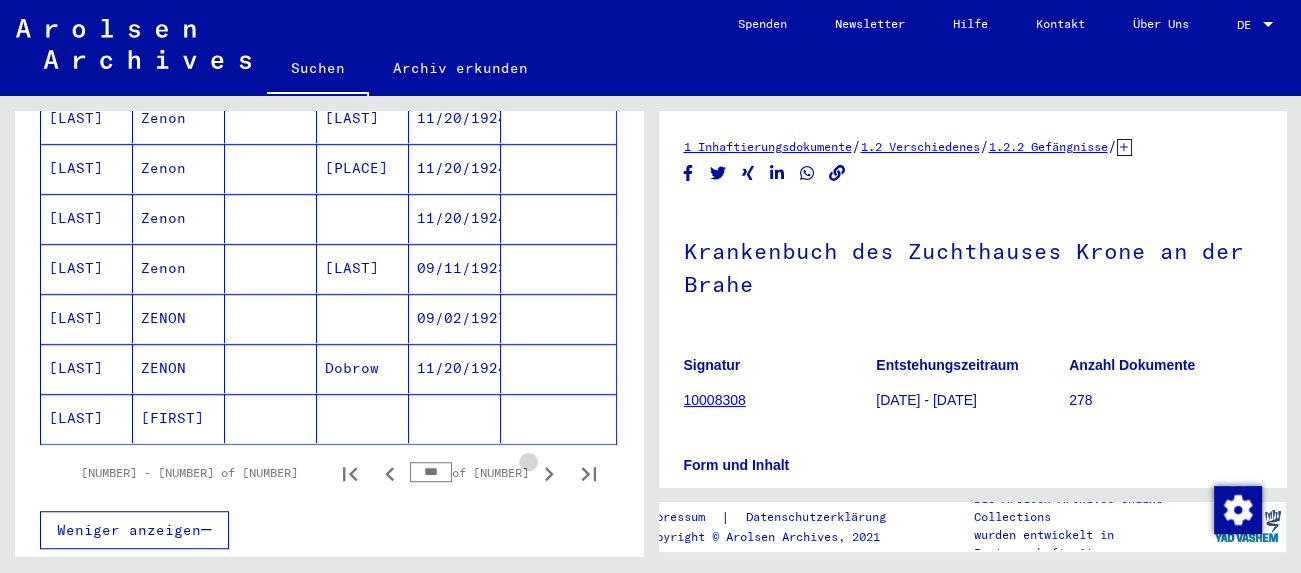 click 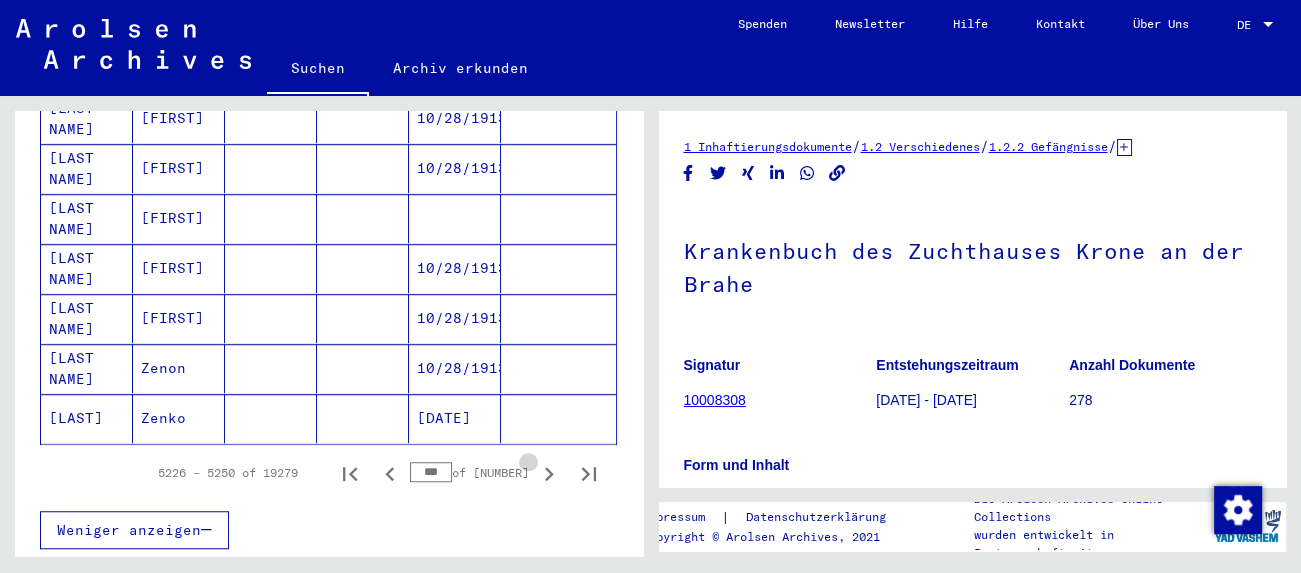 click 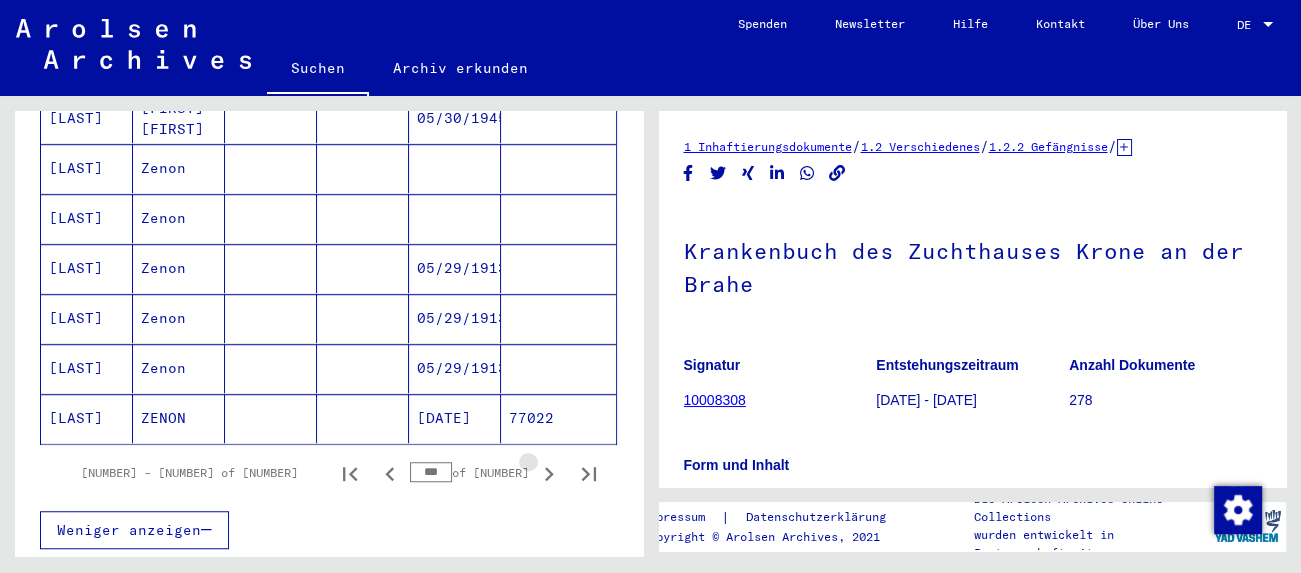 scroll, scrollTop: 1228, scrollLeft: 0, axis: vertical 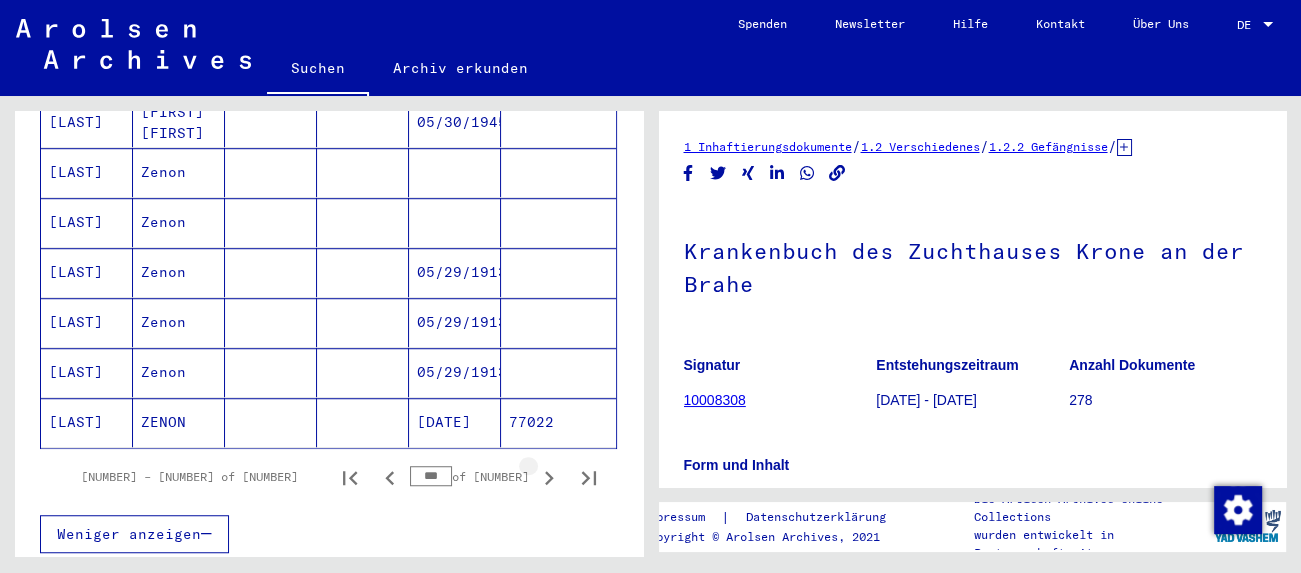 click 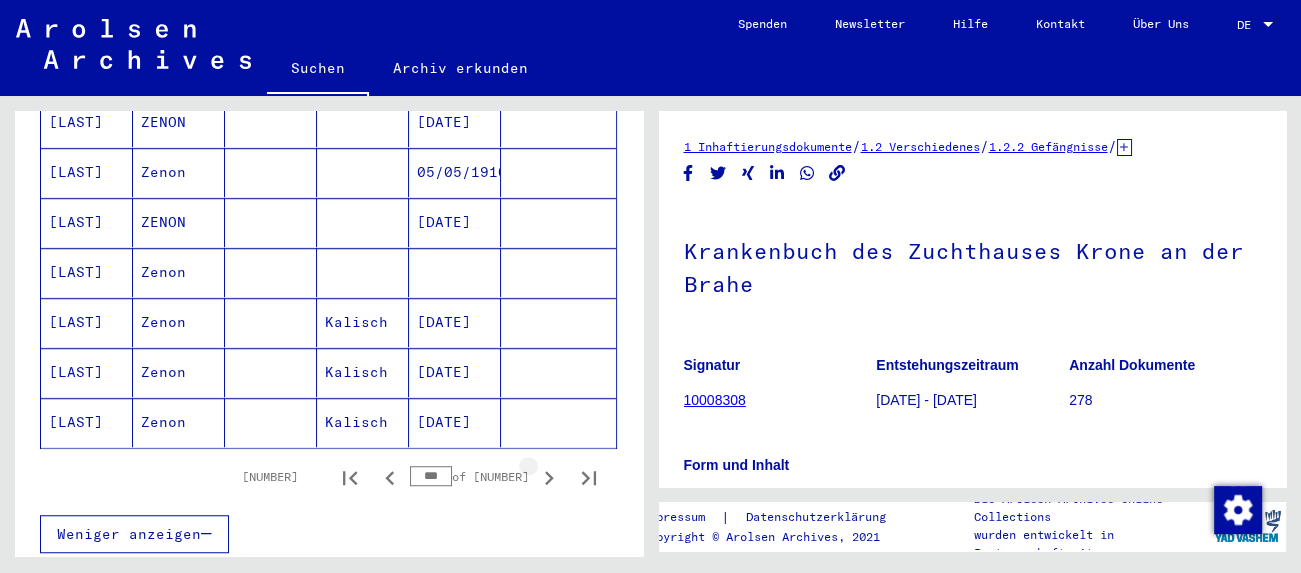 click 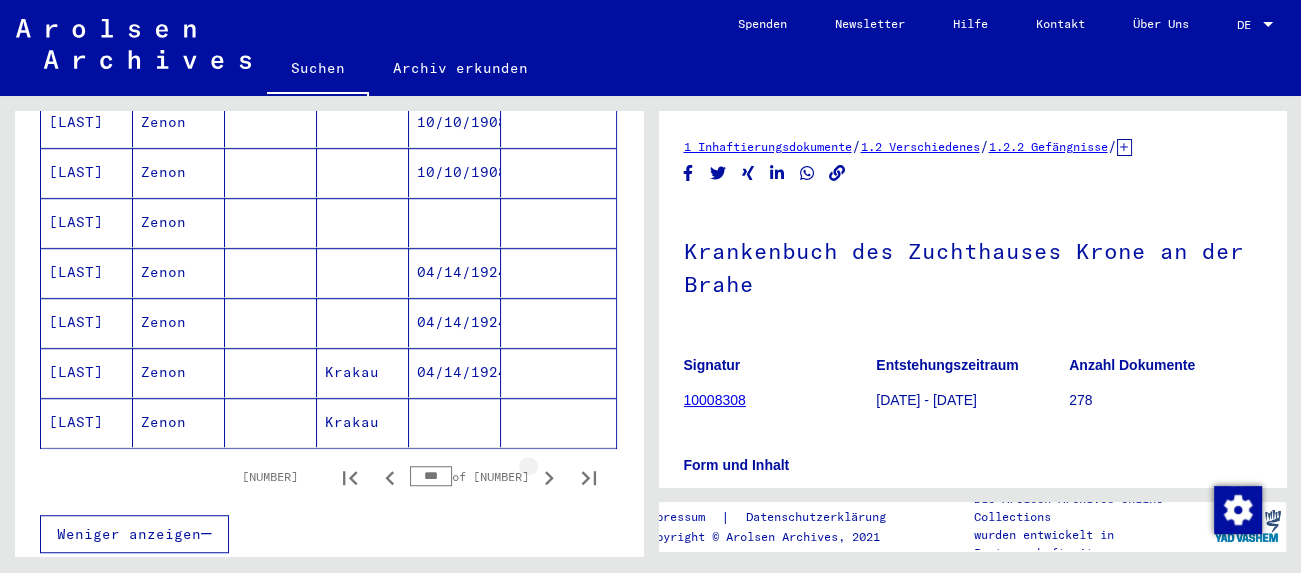 click 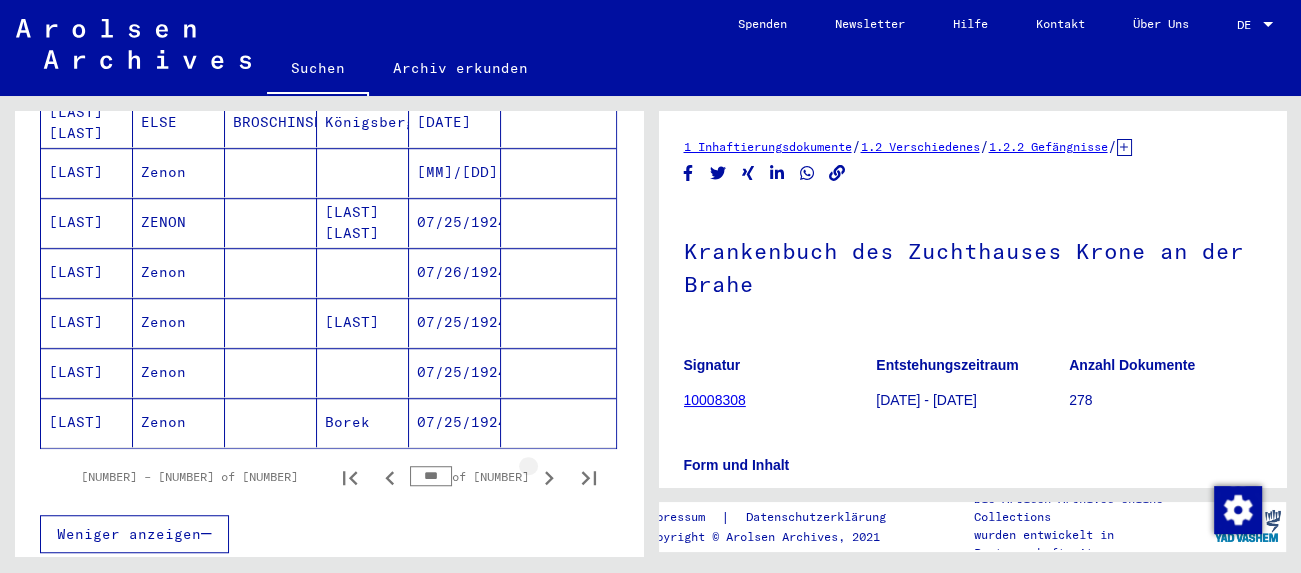 click 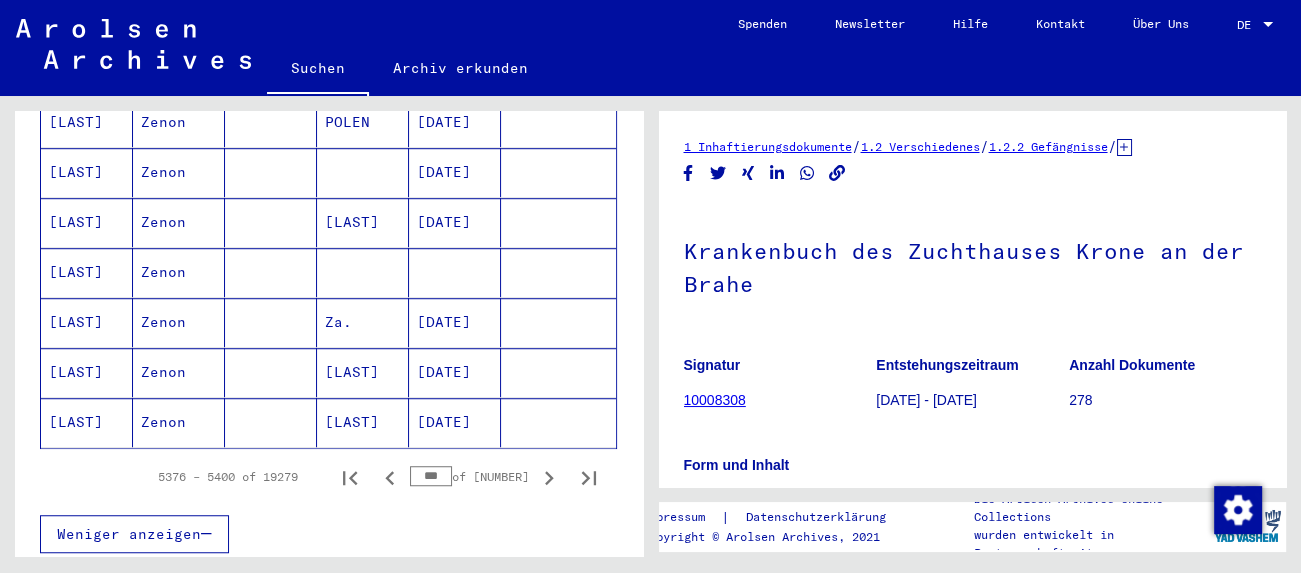 click 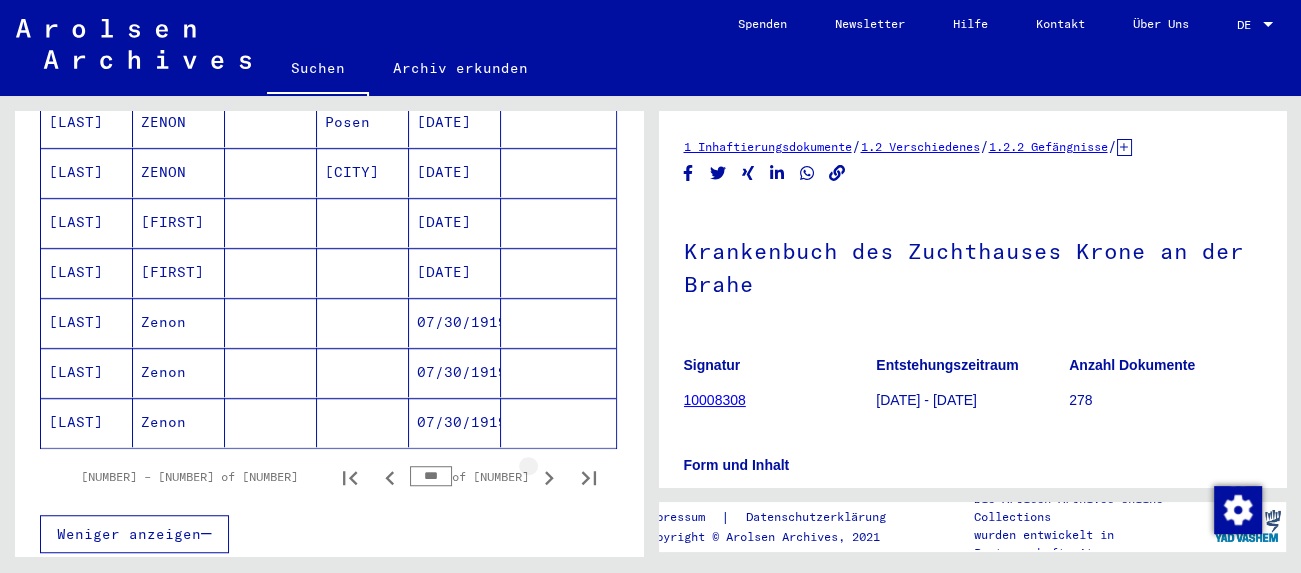 click 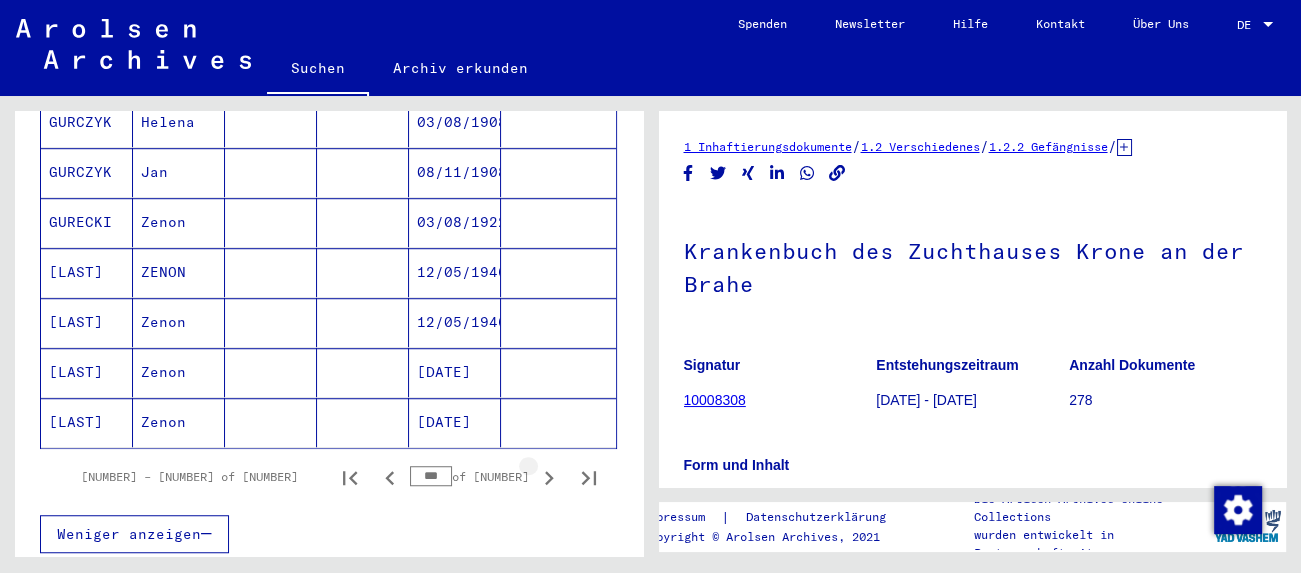 click 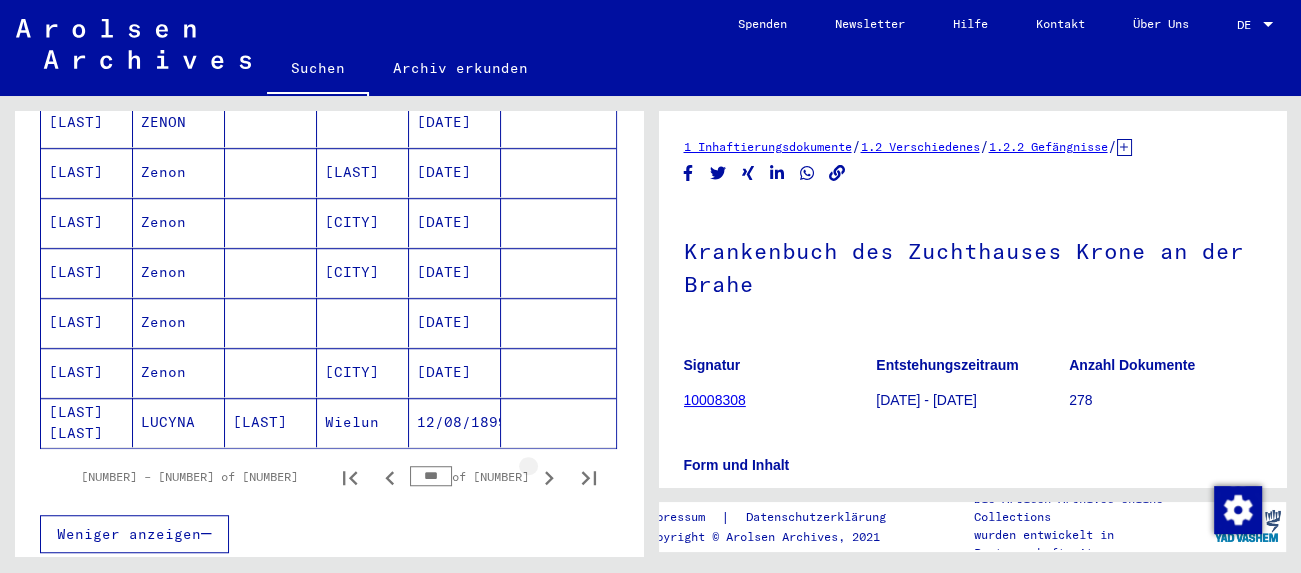 click 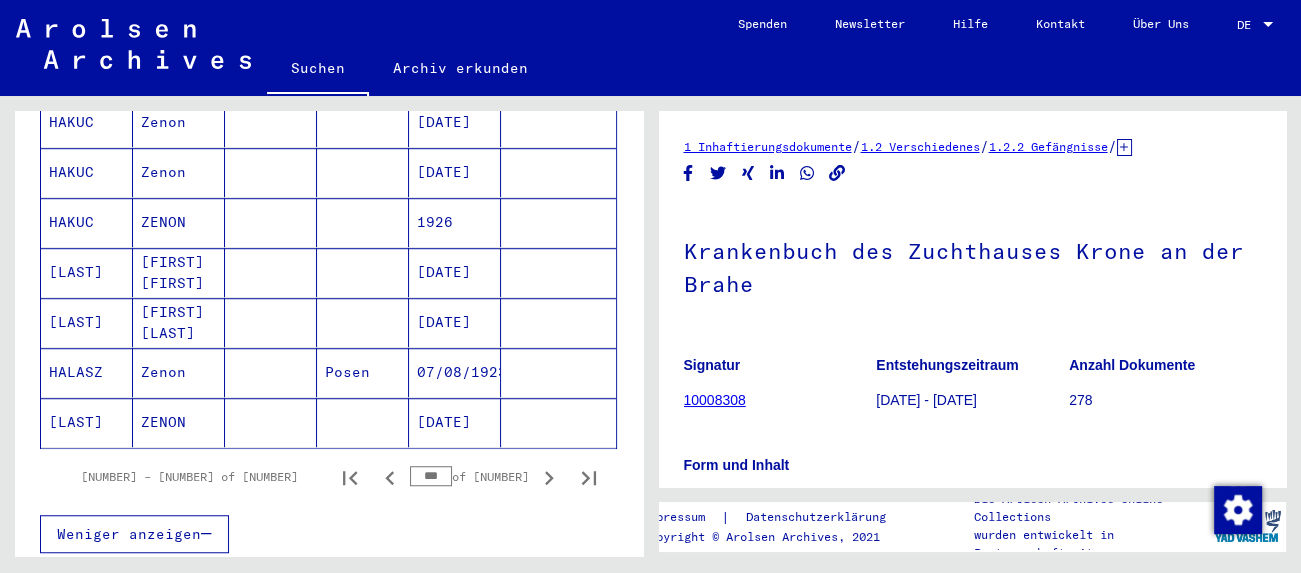 click 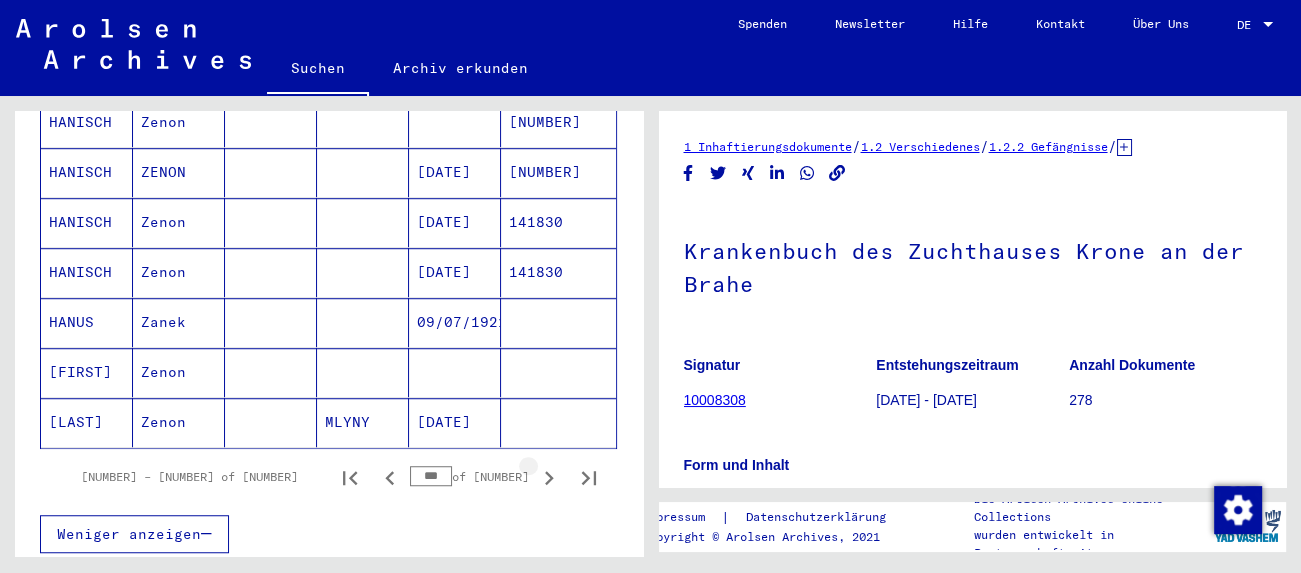 click 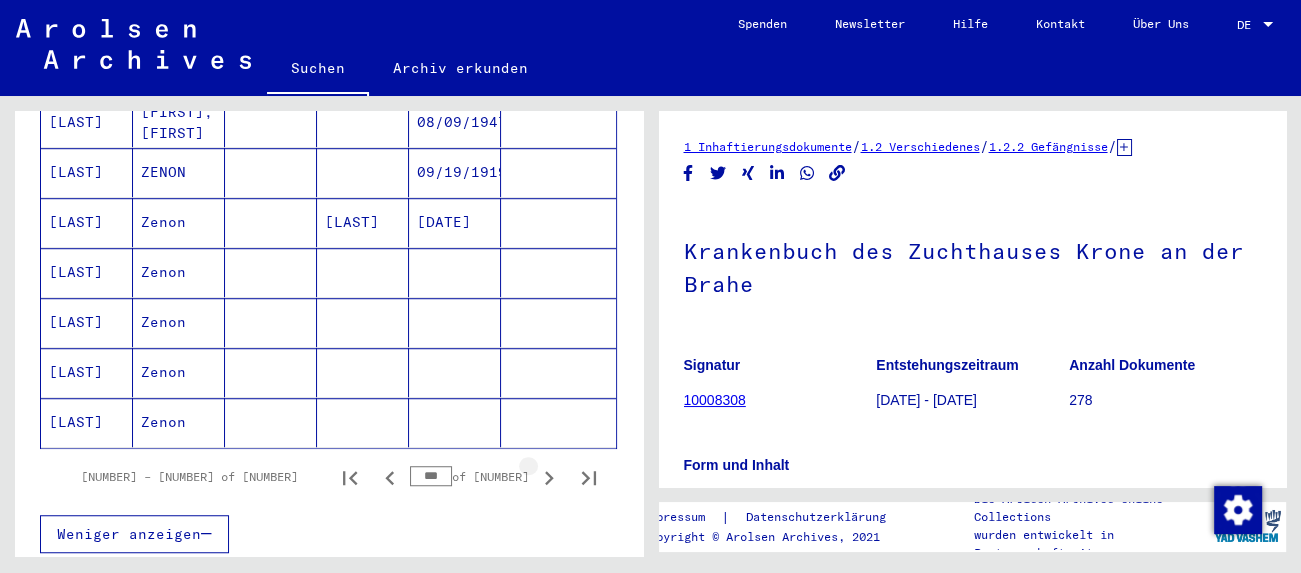 click 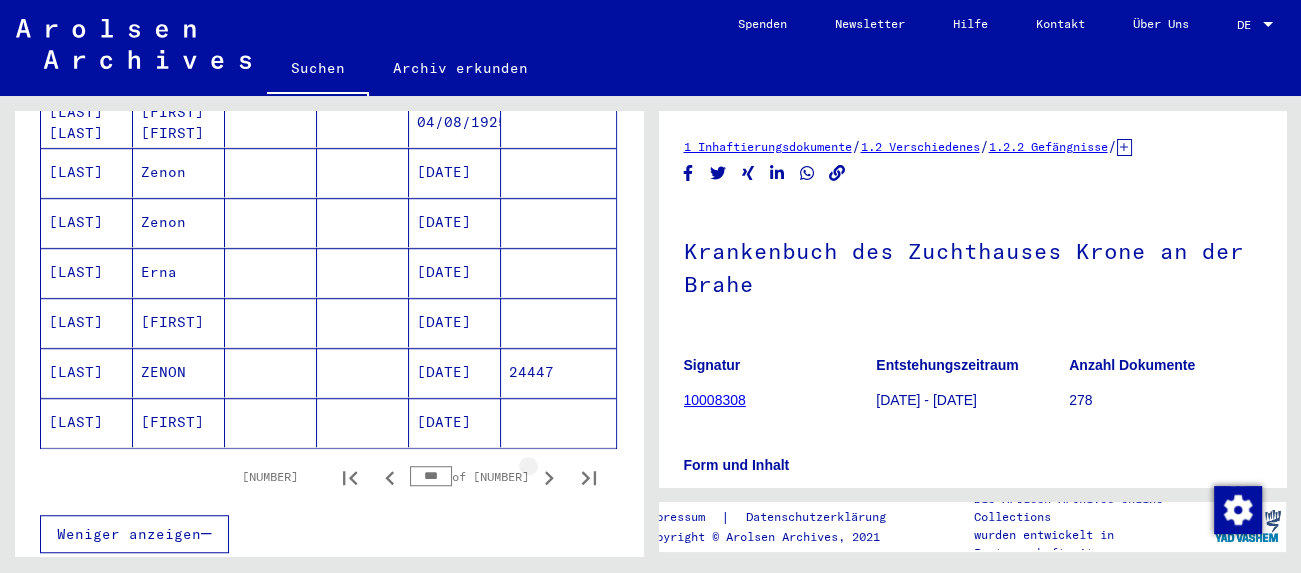 click 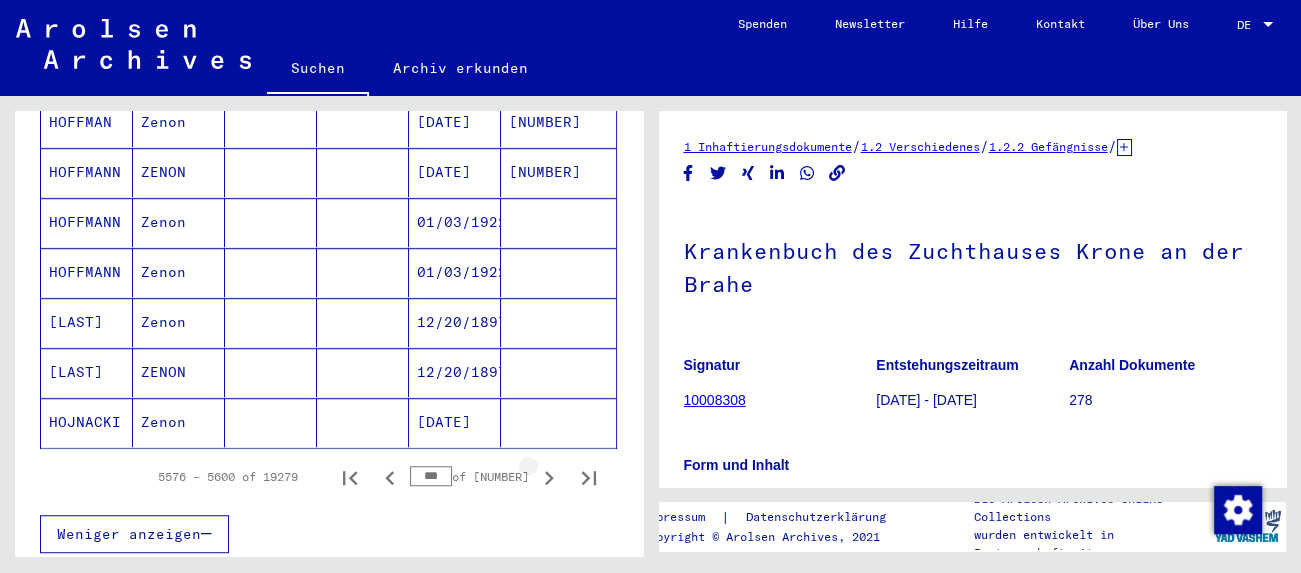 click 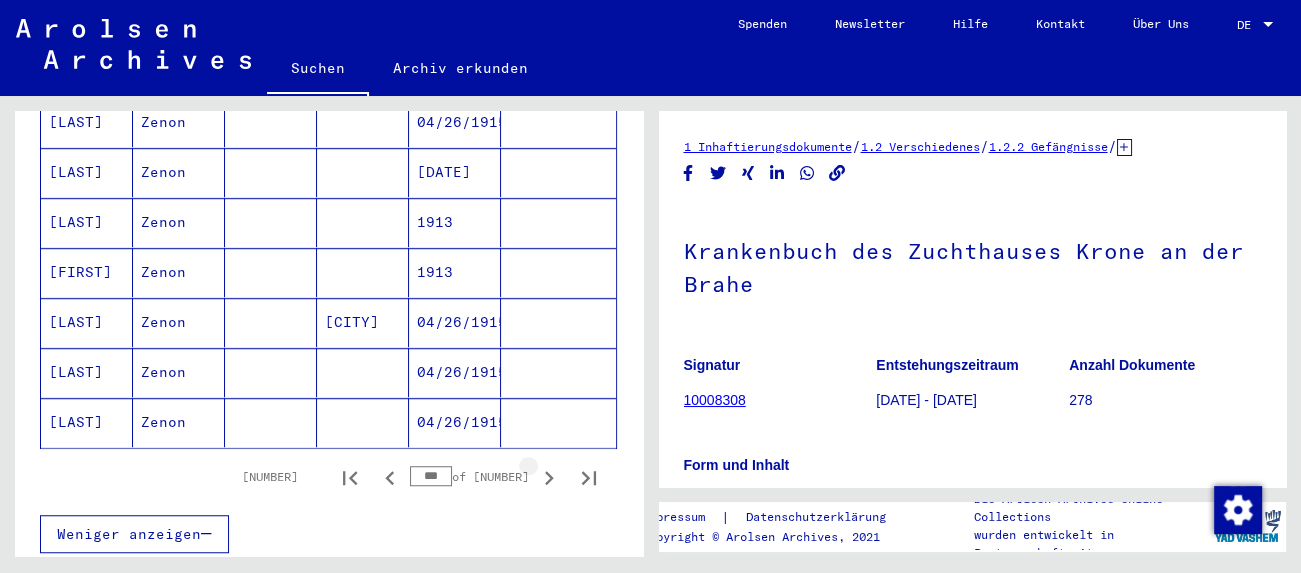 click 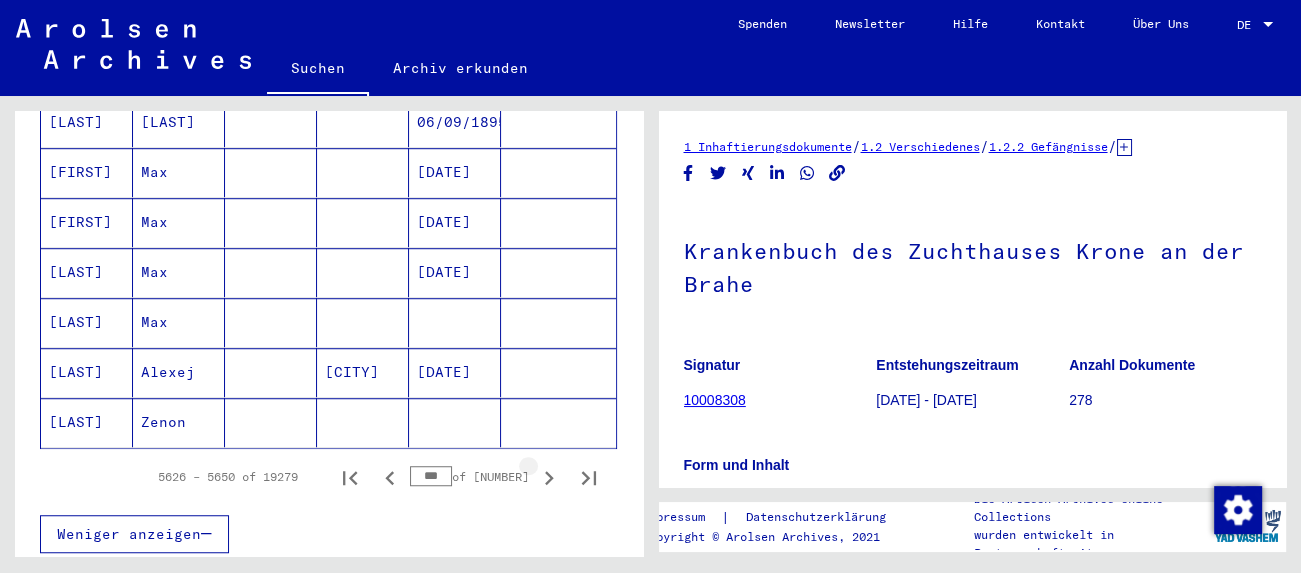 click 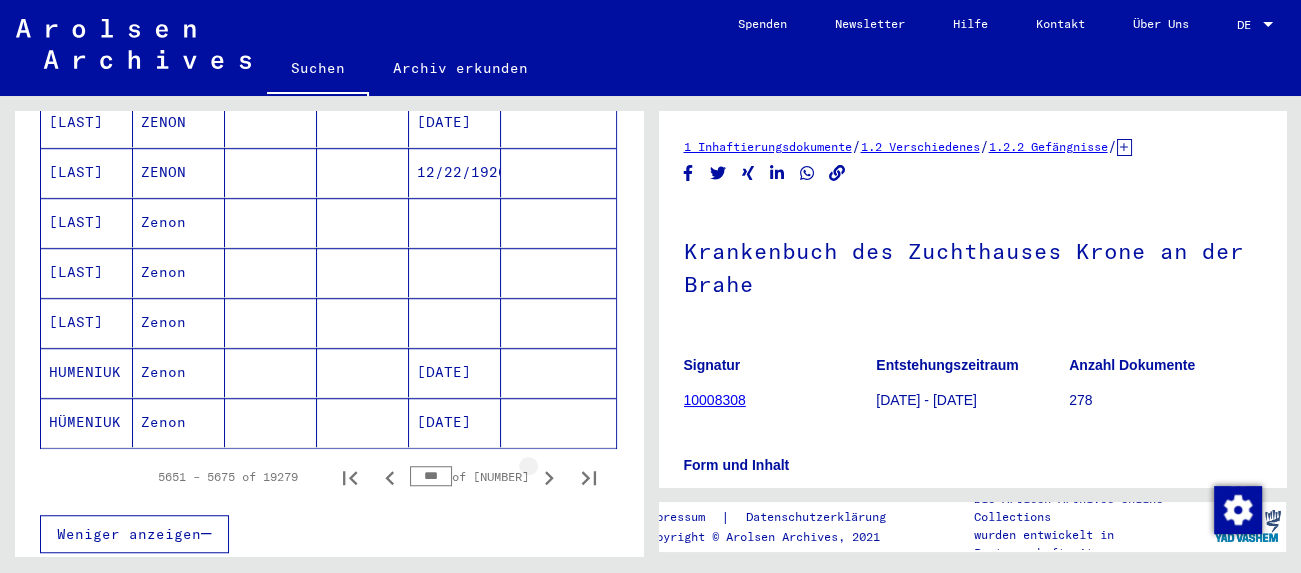 click 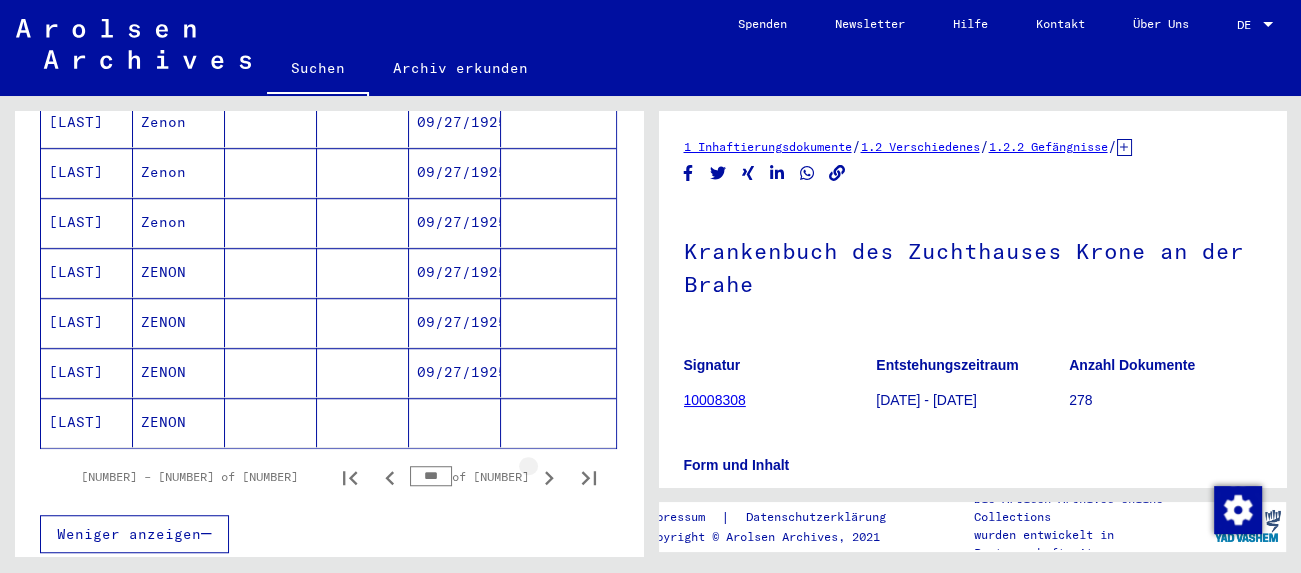 click 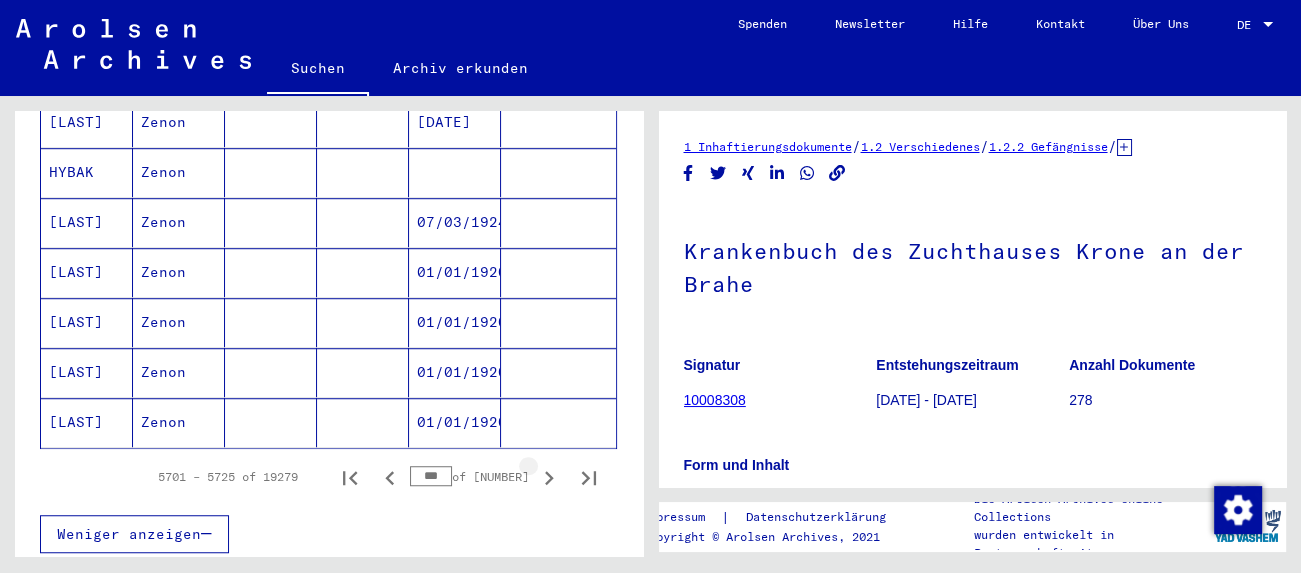 click 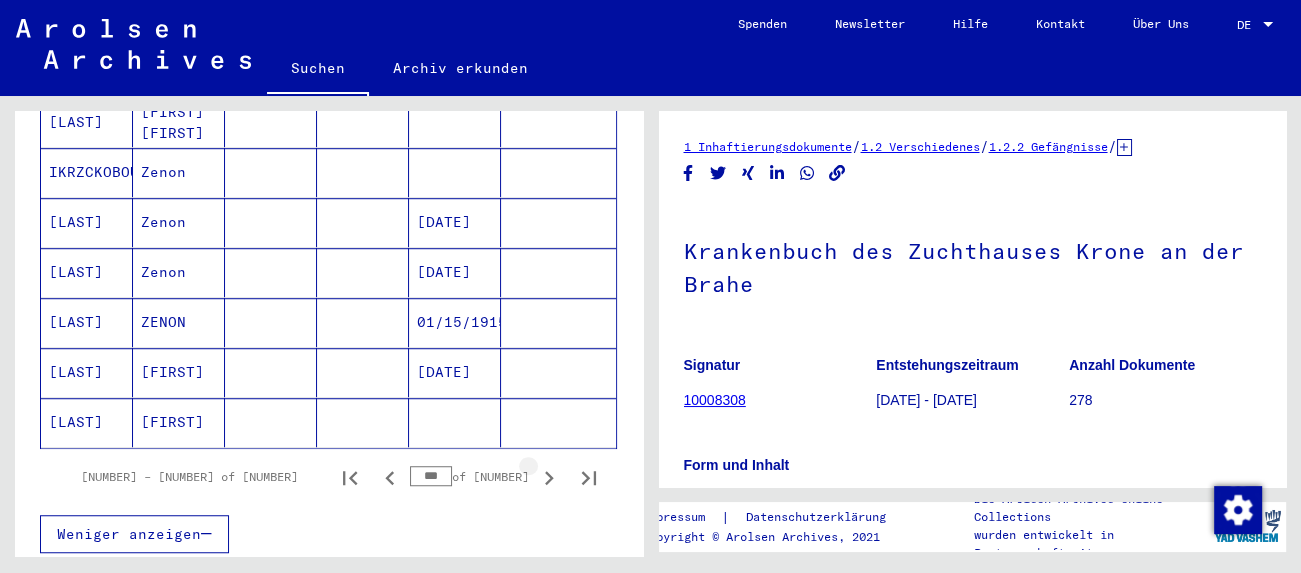 click 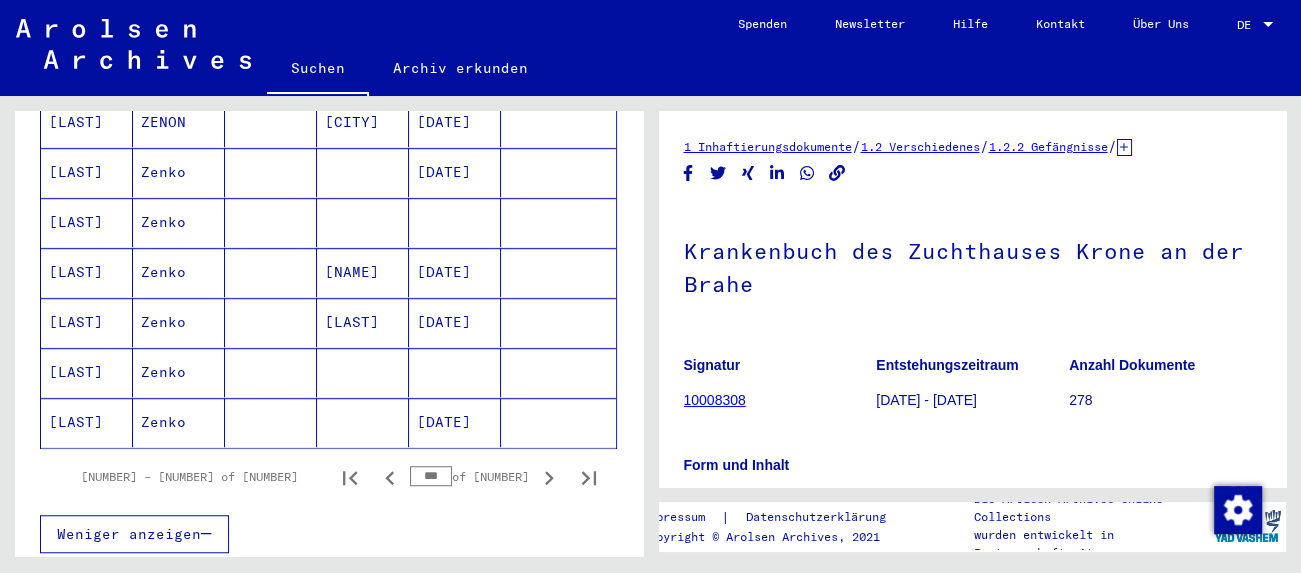 click 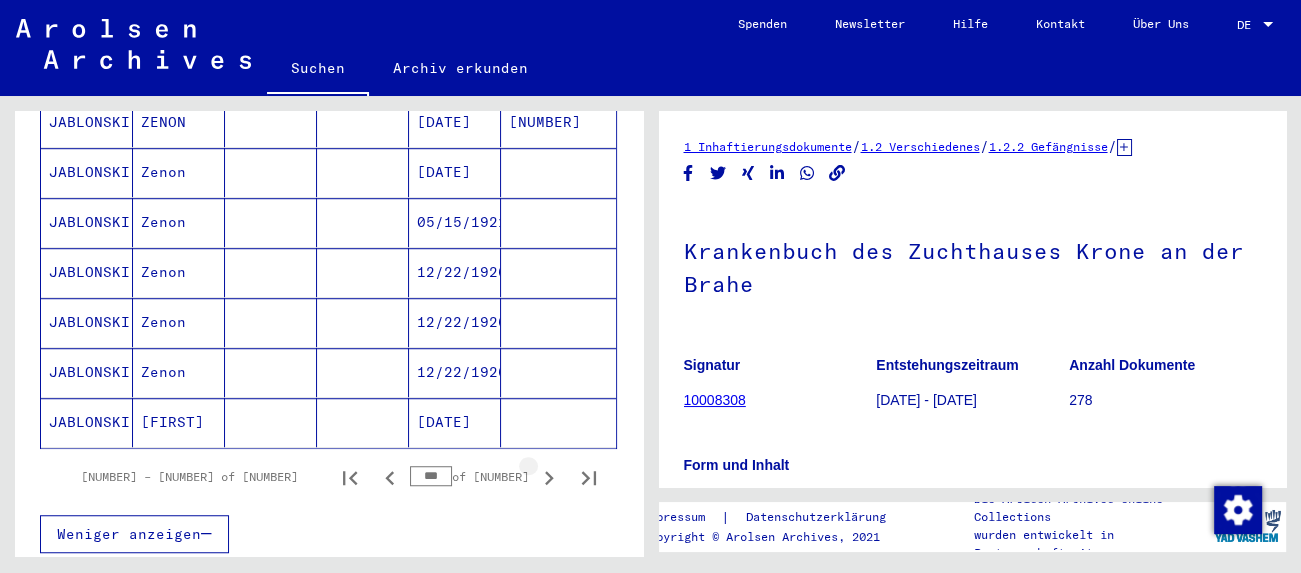 click 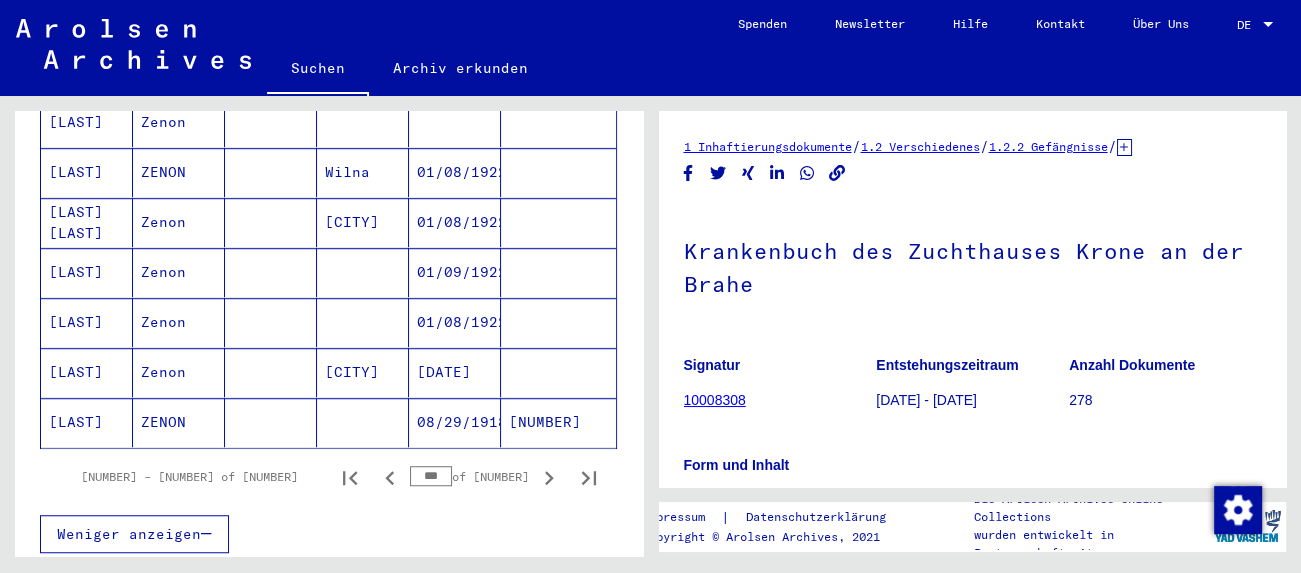 click 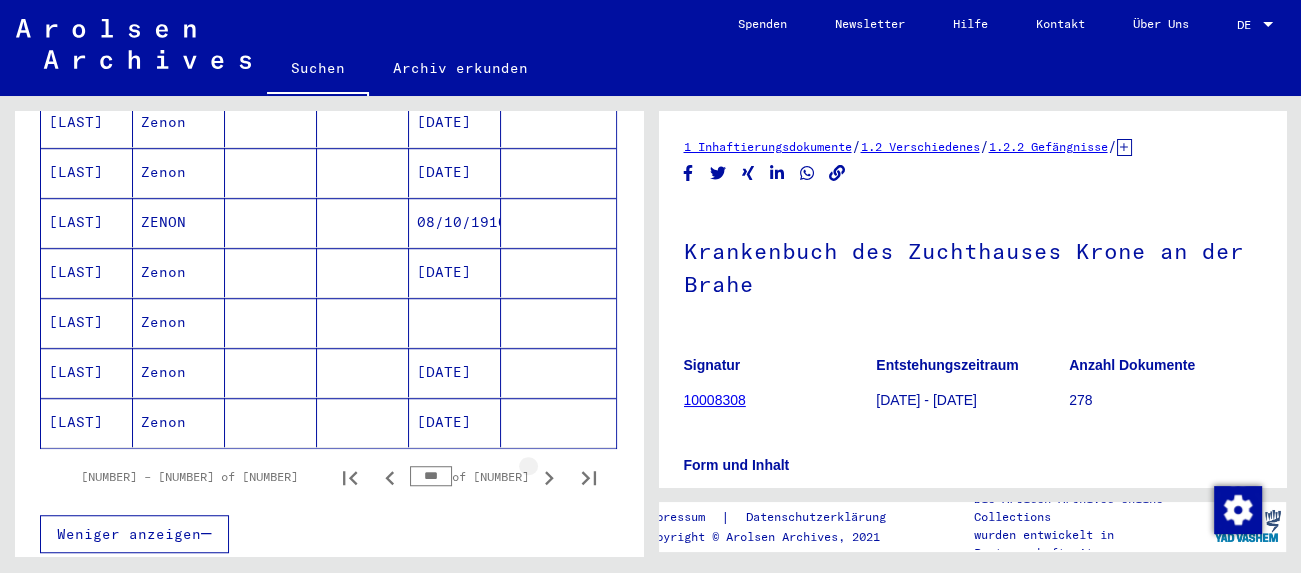 click 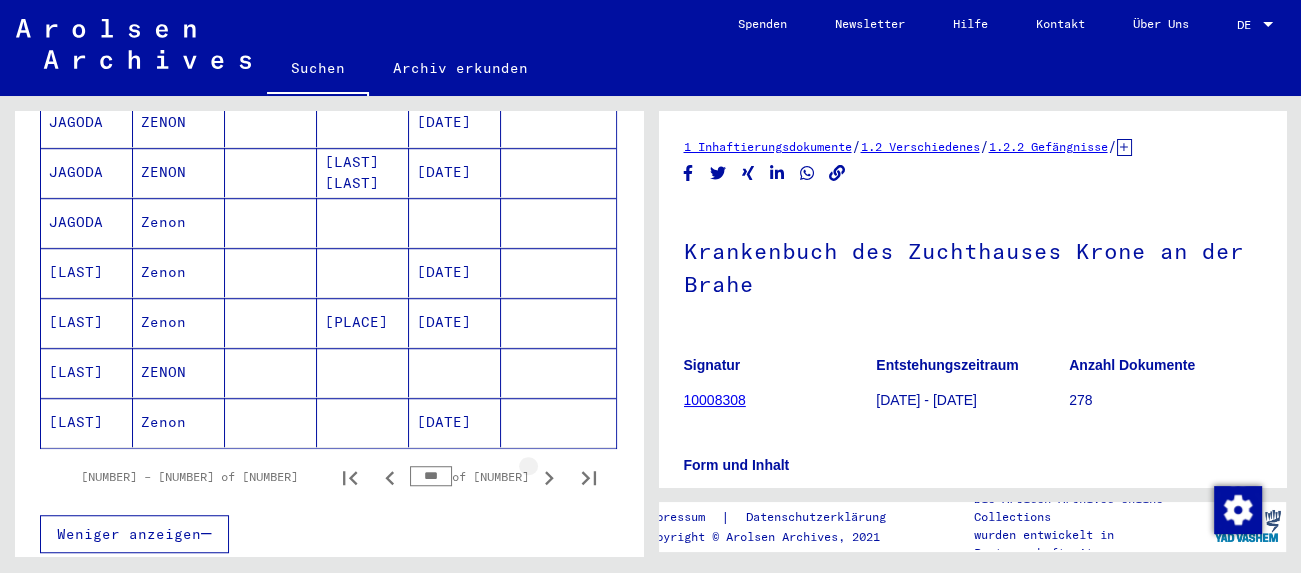 click 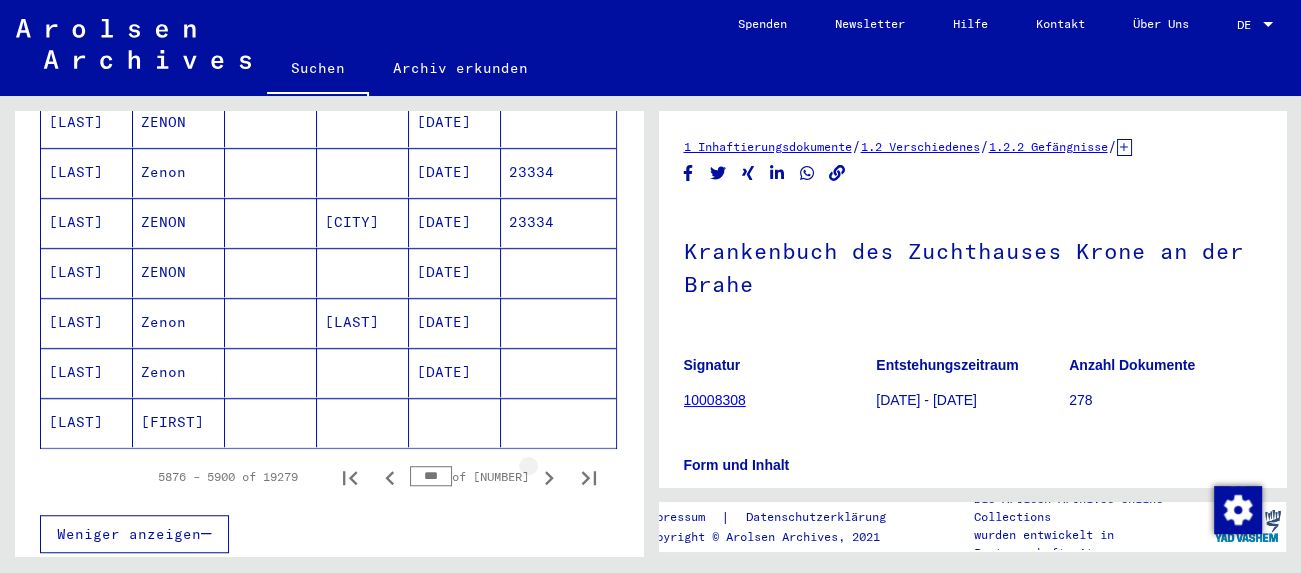 click 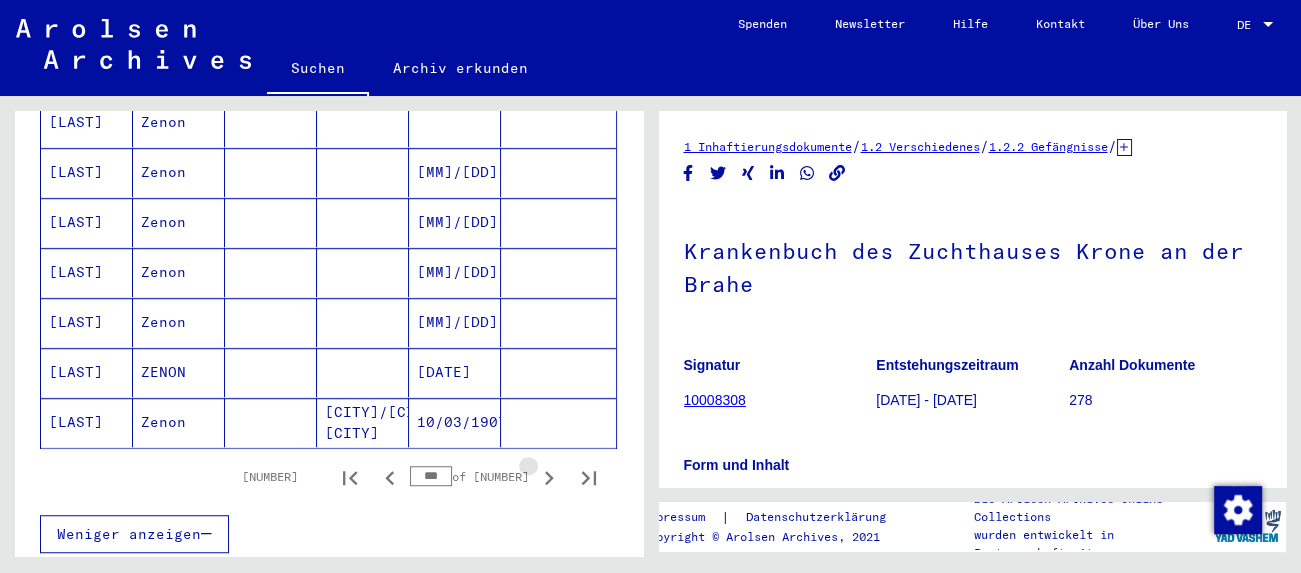 click 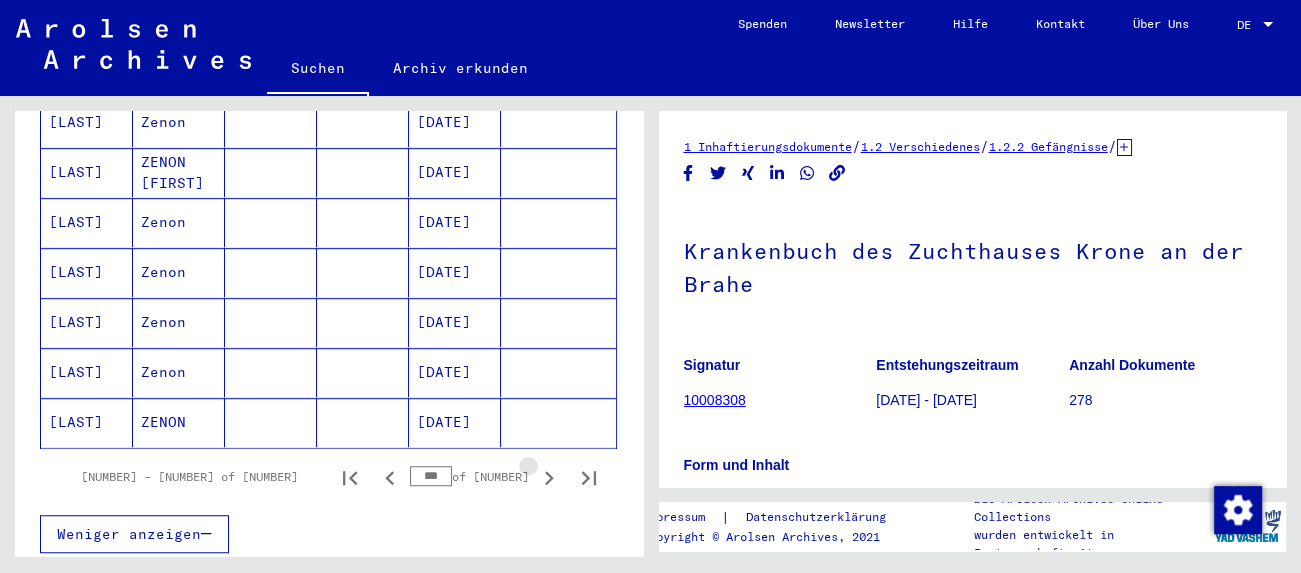 click 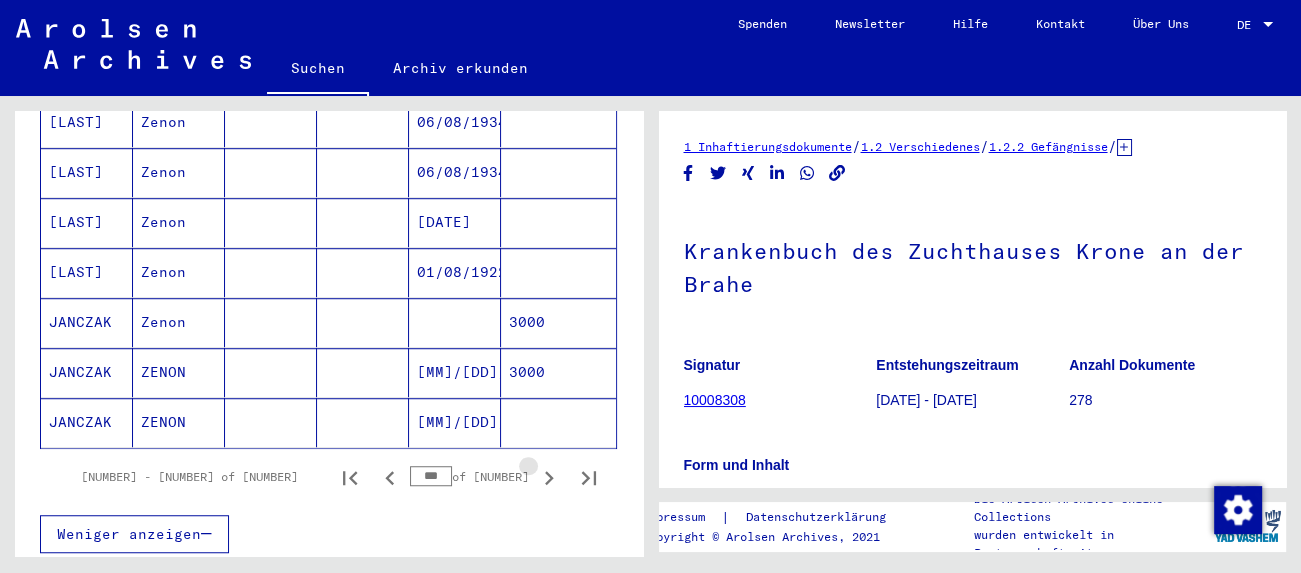 click 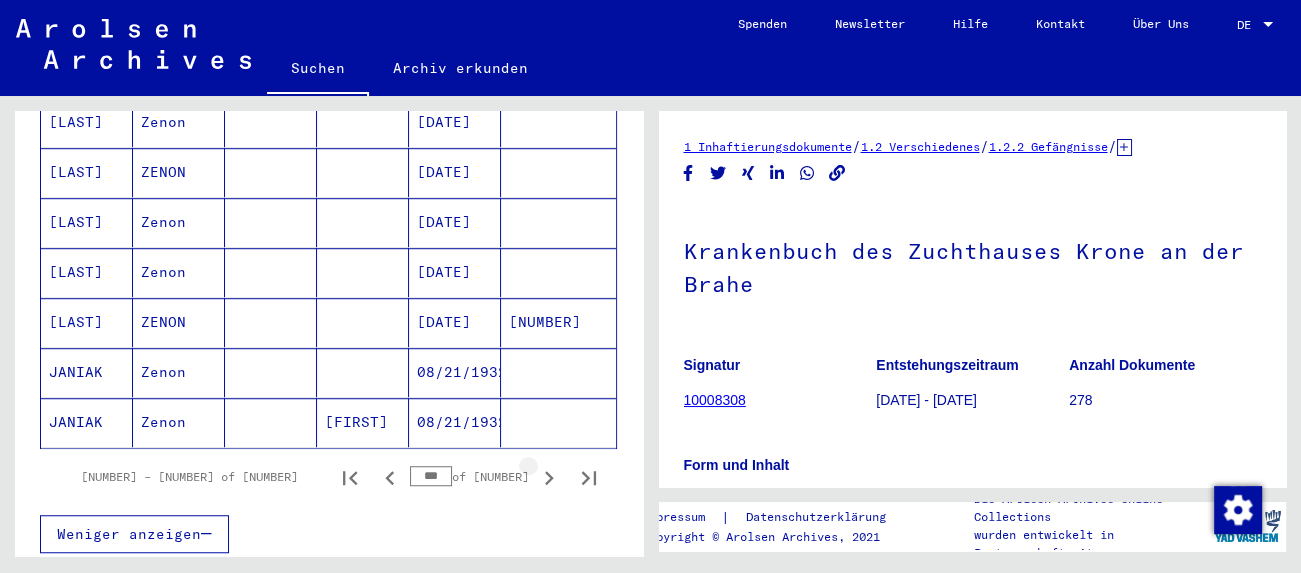 click 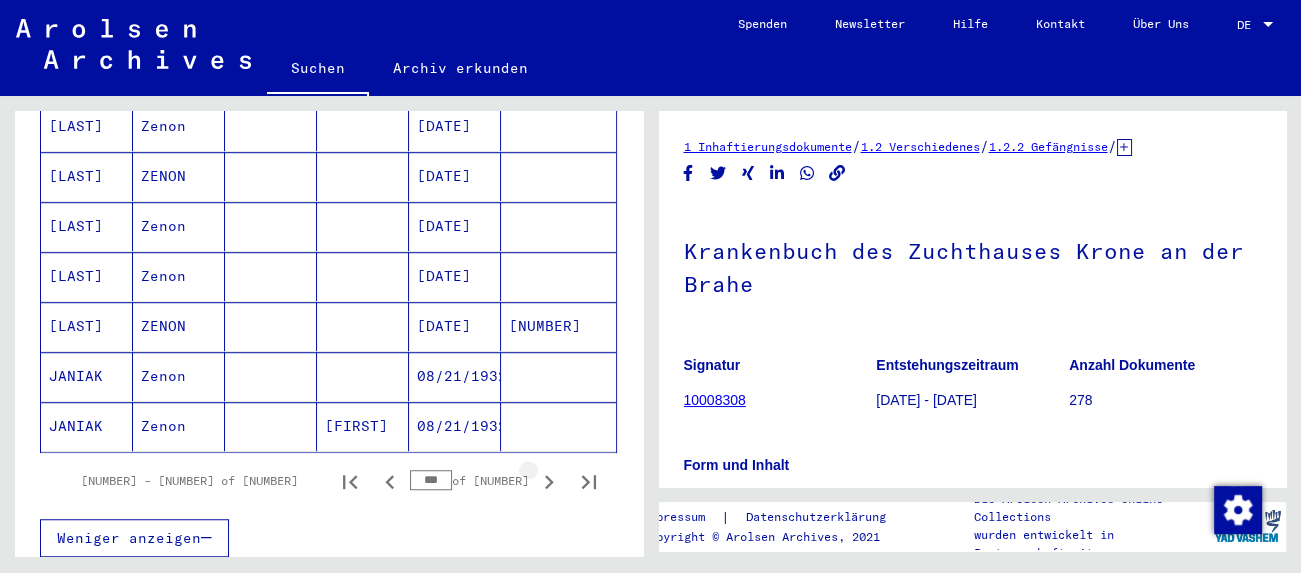 scroll, scrollTop: 1232, scrollLeft: 0, axis: vertical 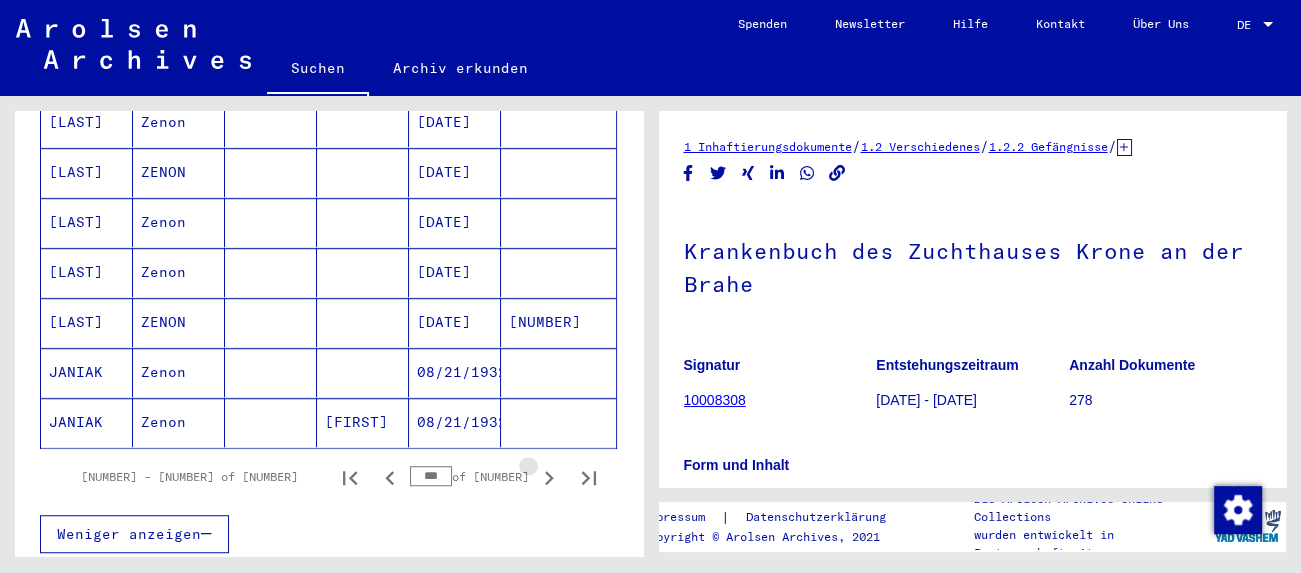 click 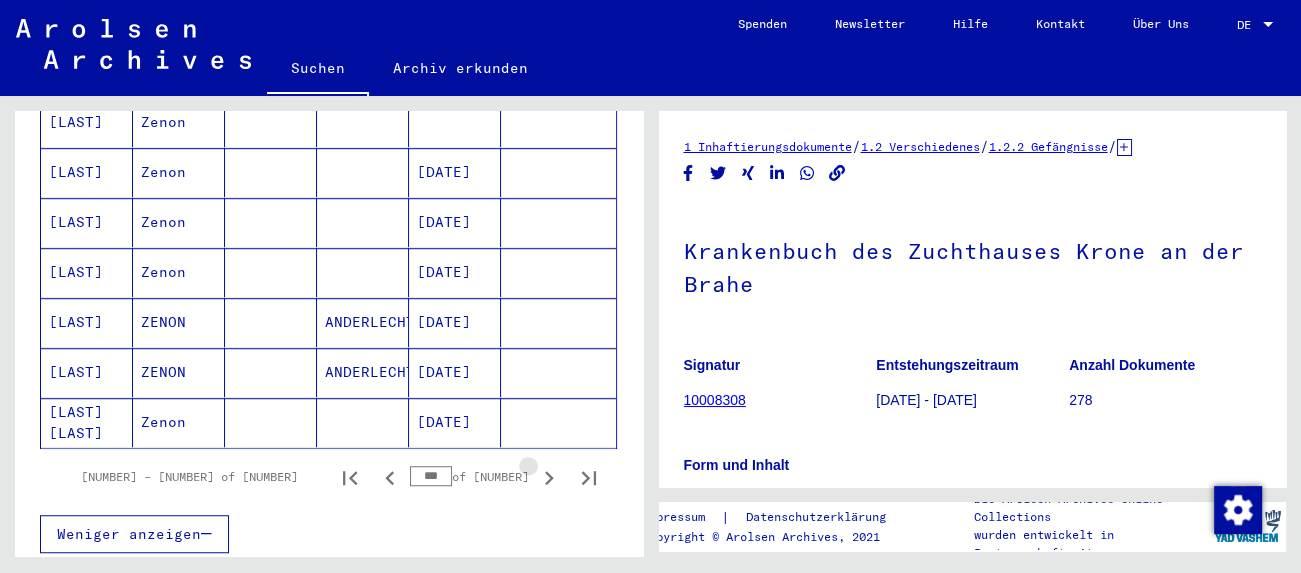 click 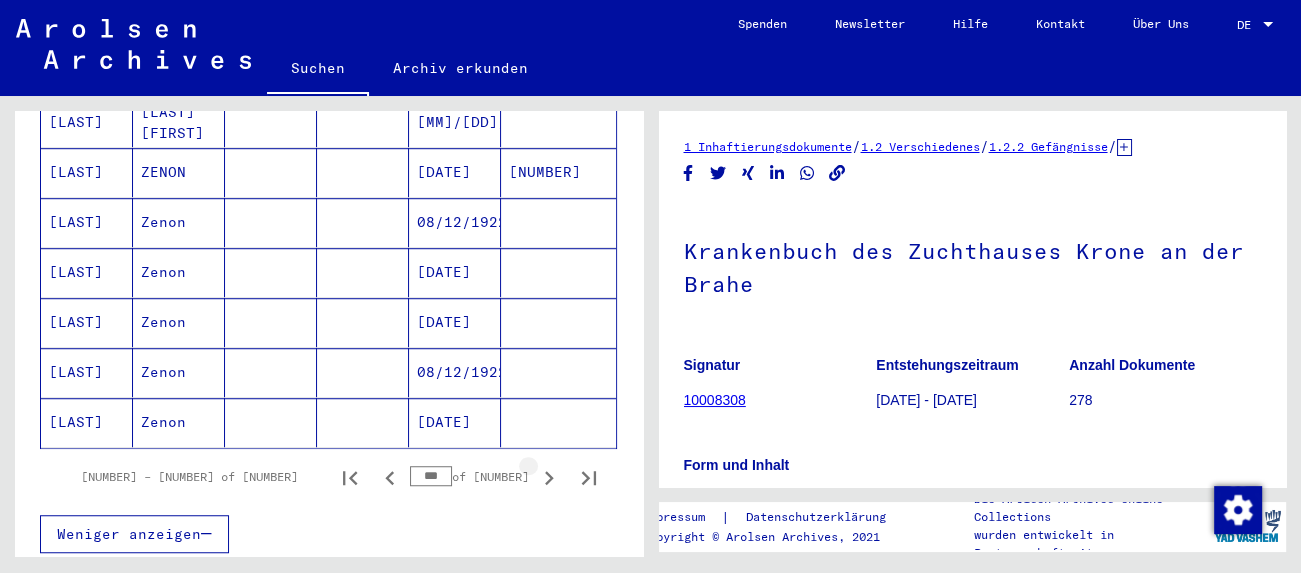 click 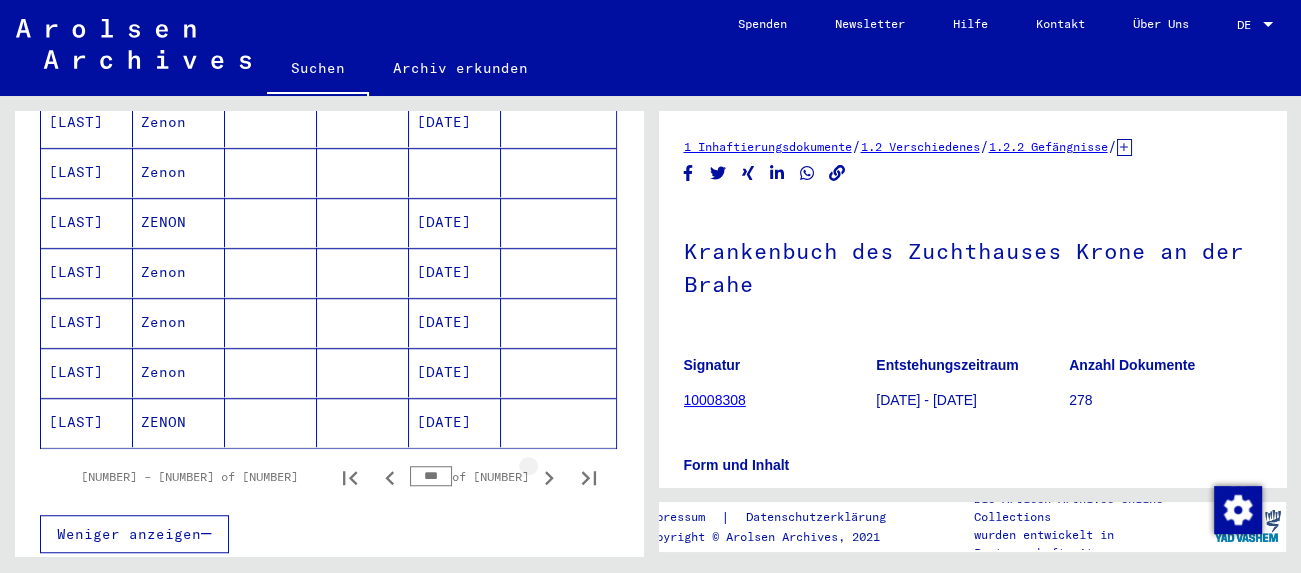click 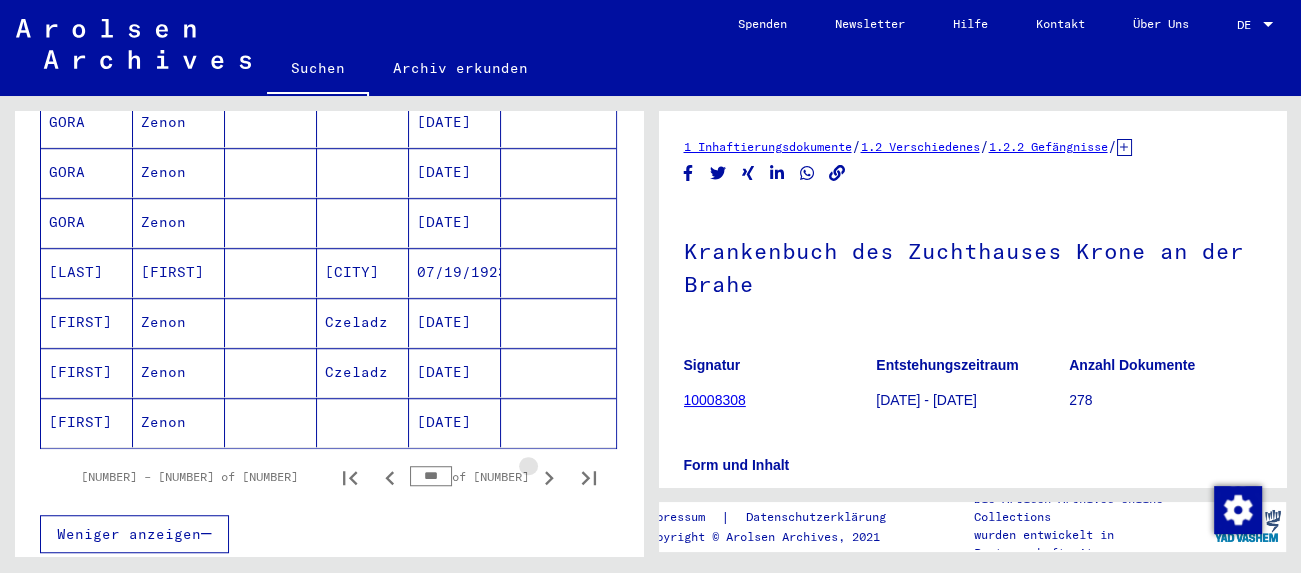 click 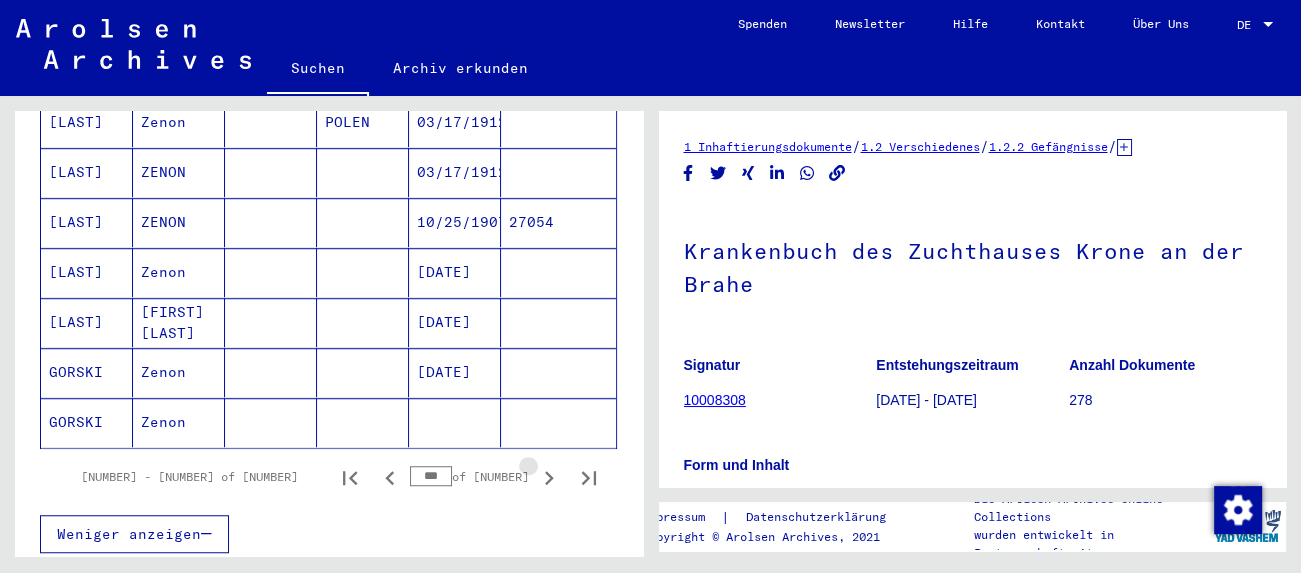 click 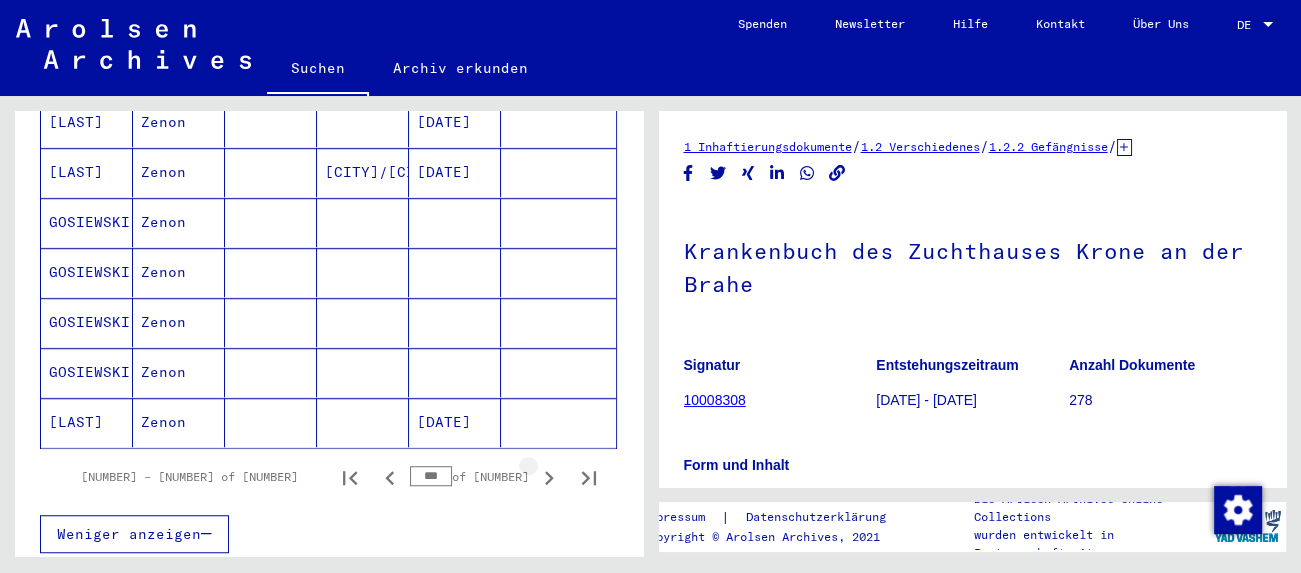 click 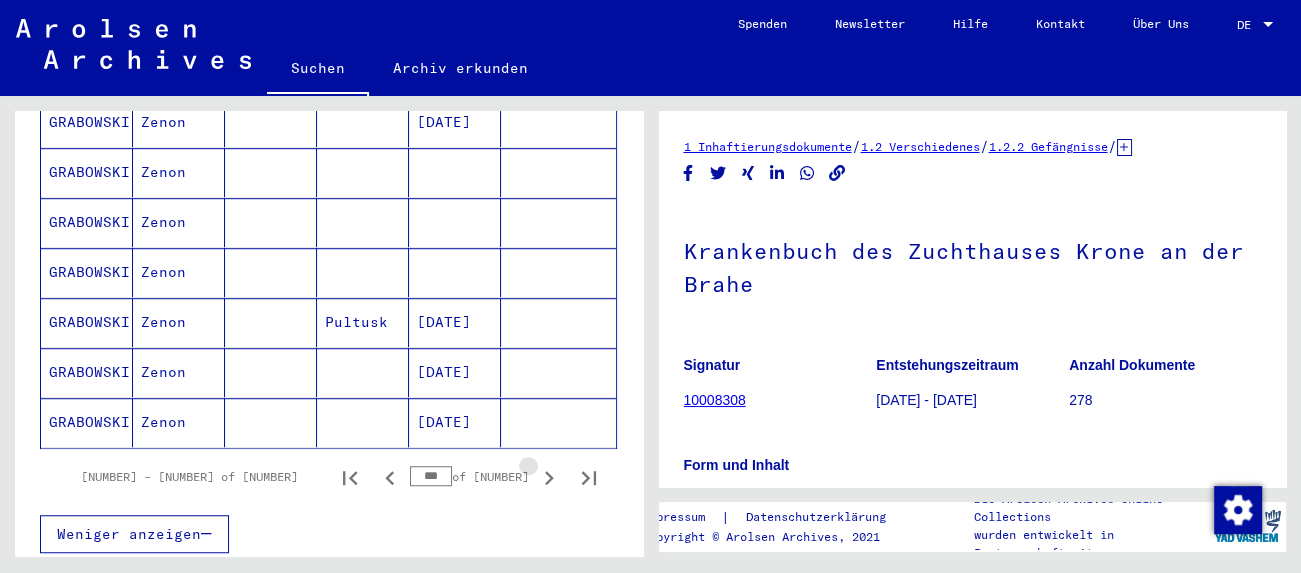 click 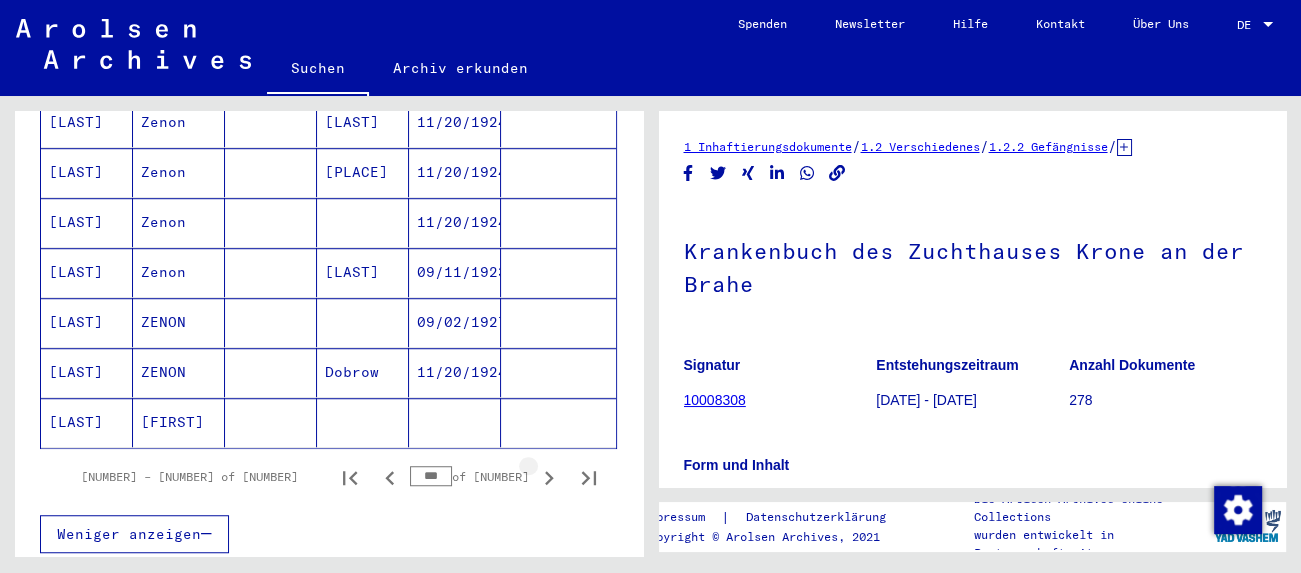 click 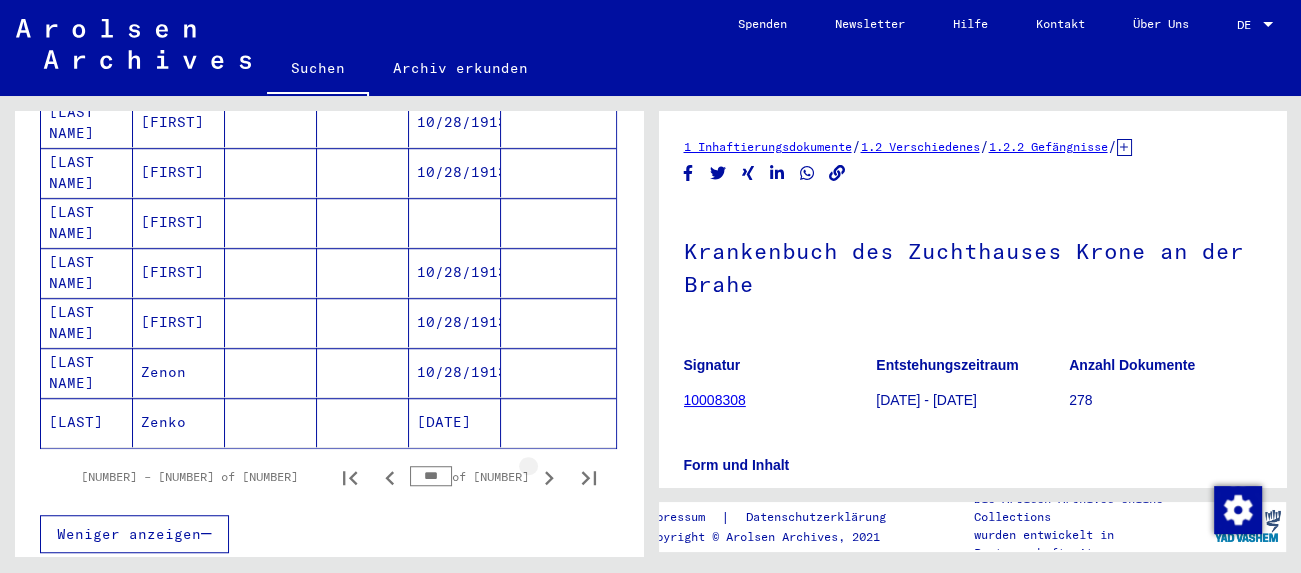 click 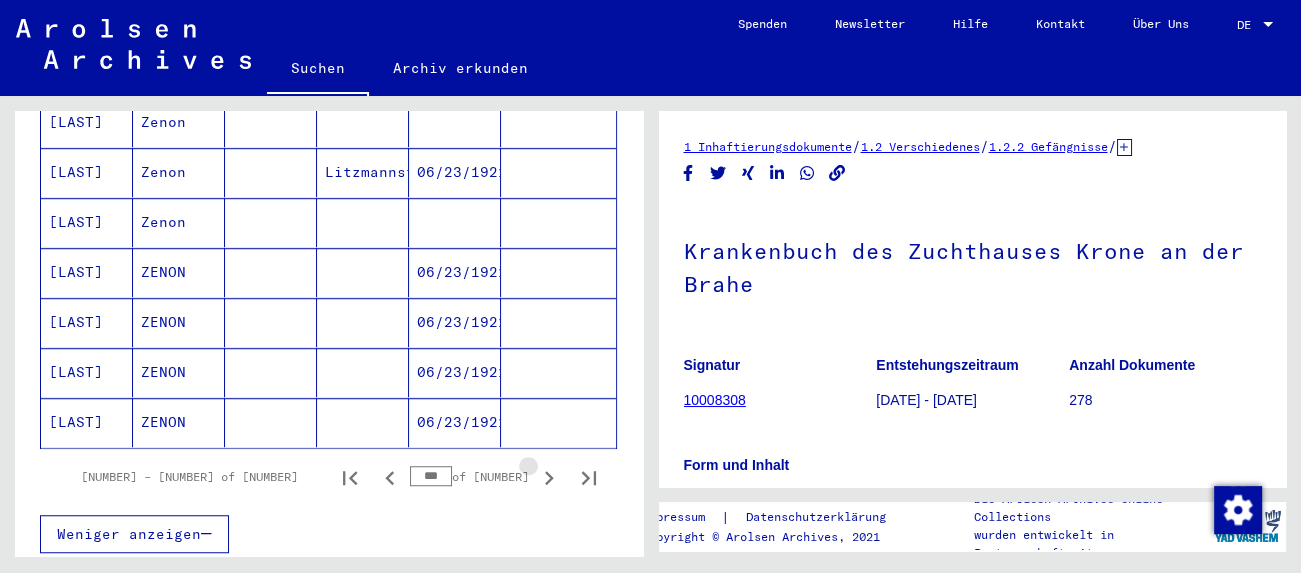 click 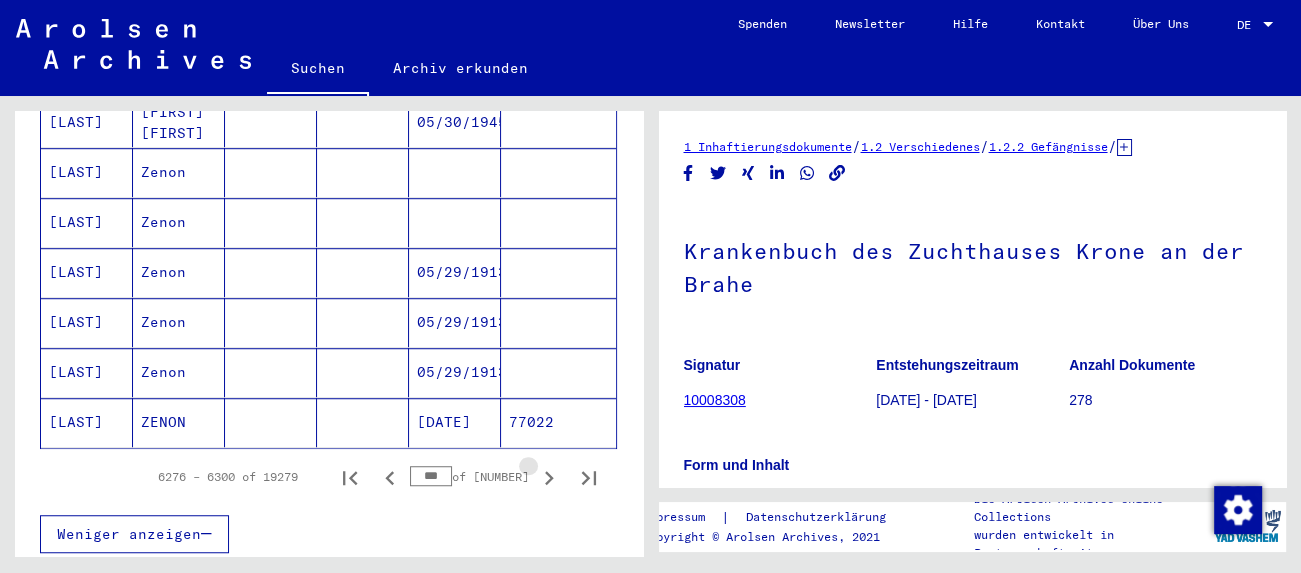 click 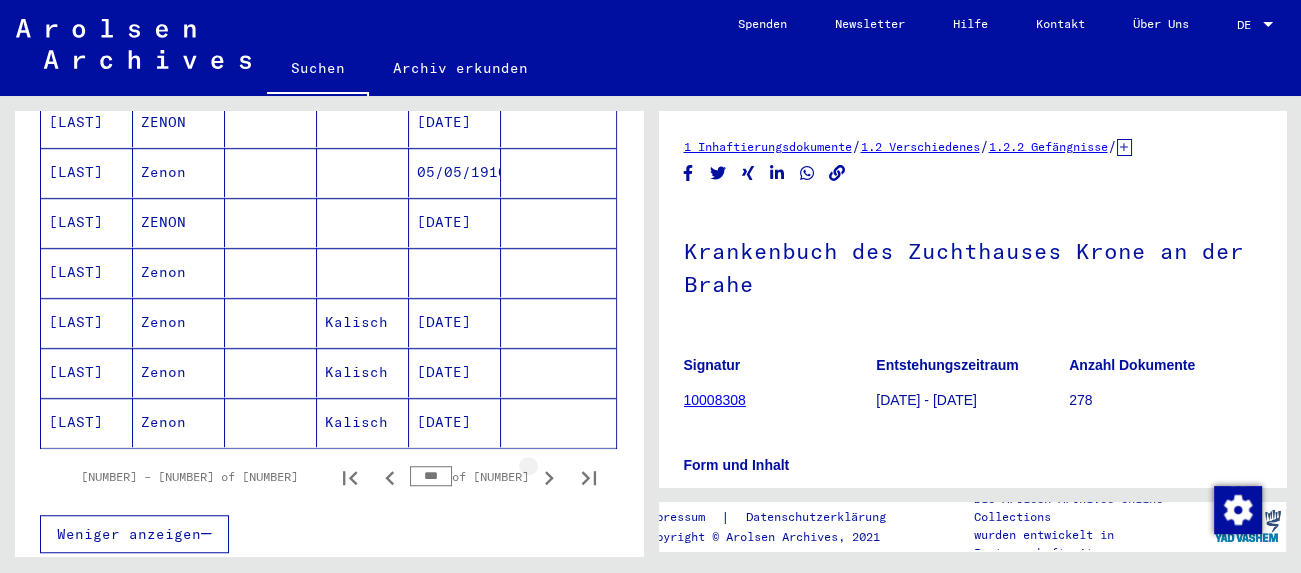click 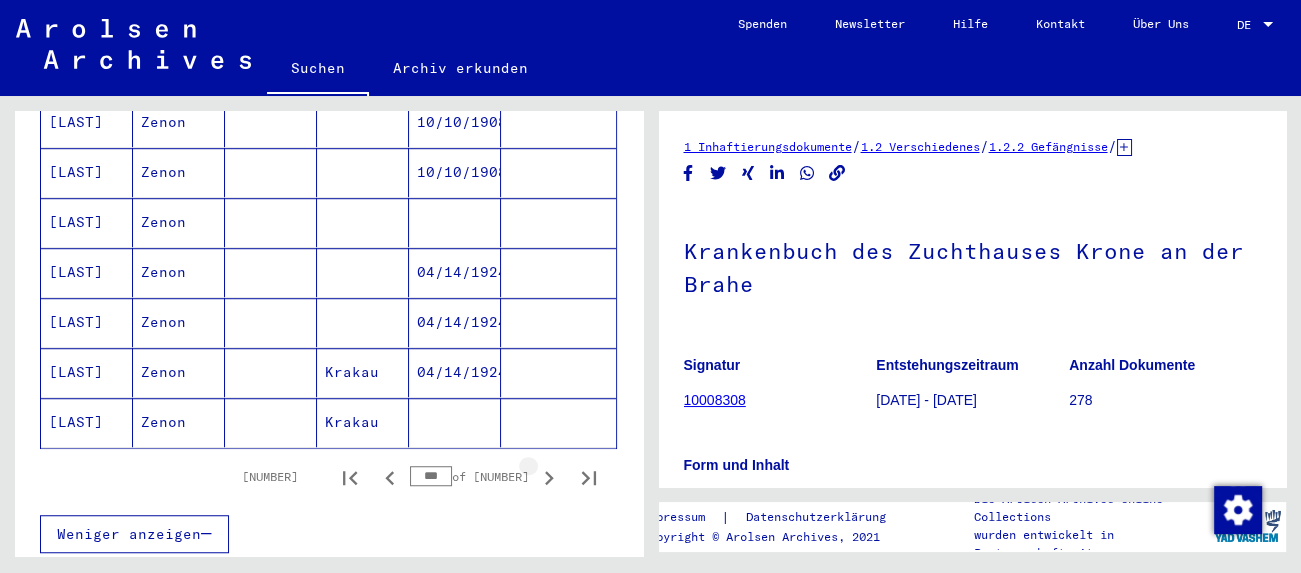 click 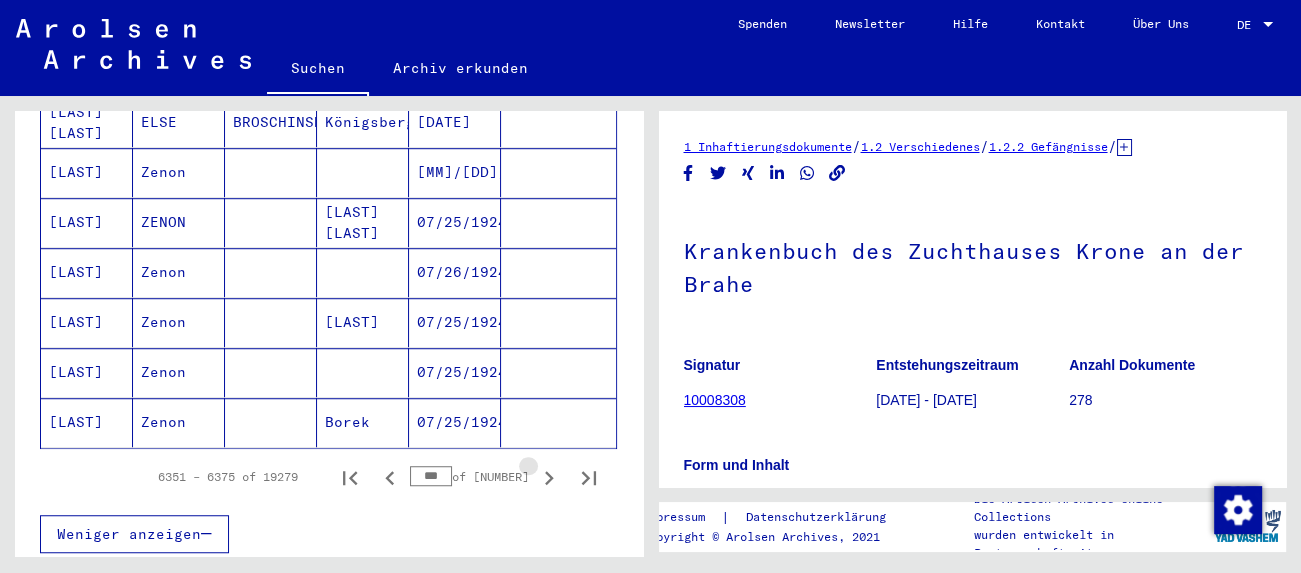 click 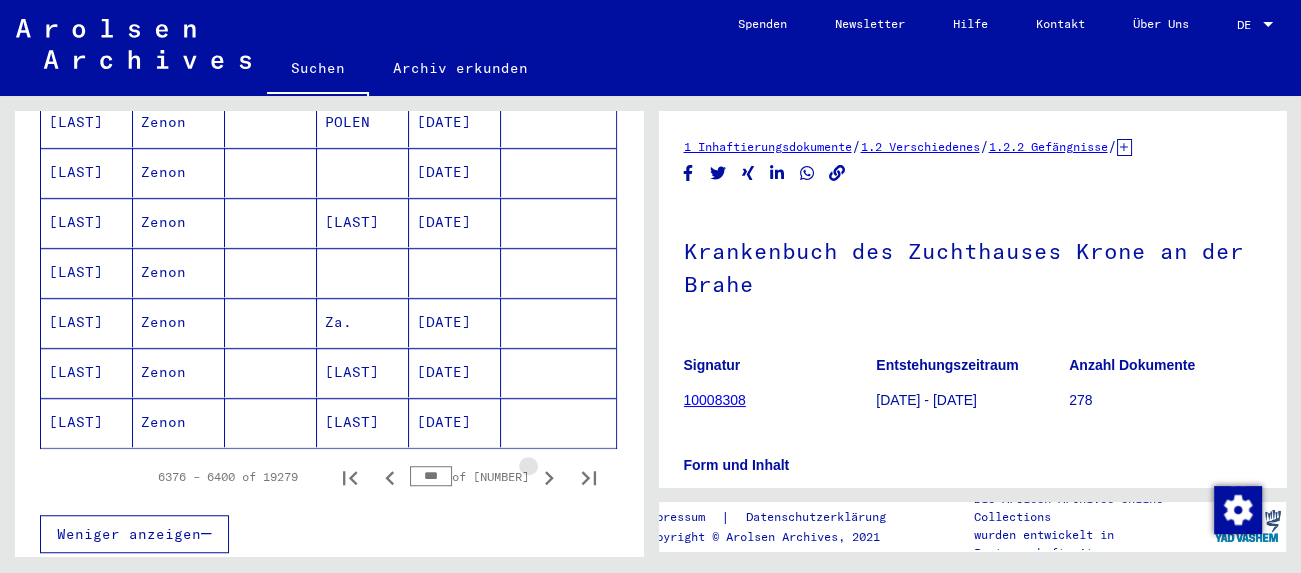 click 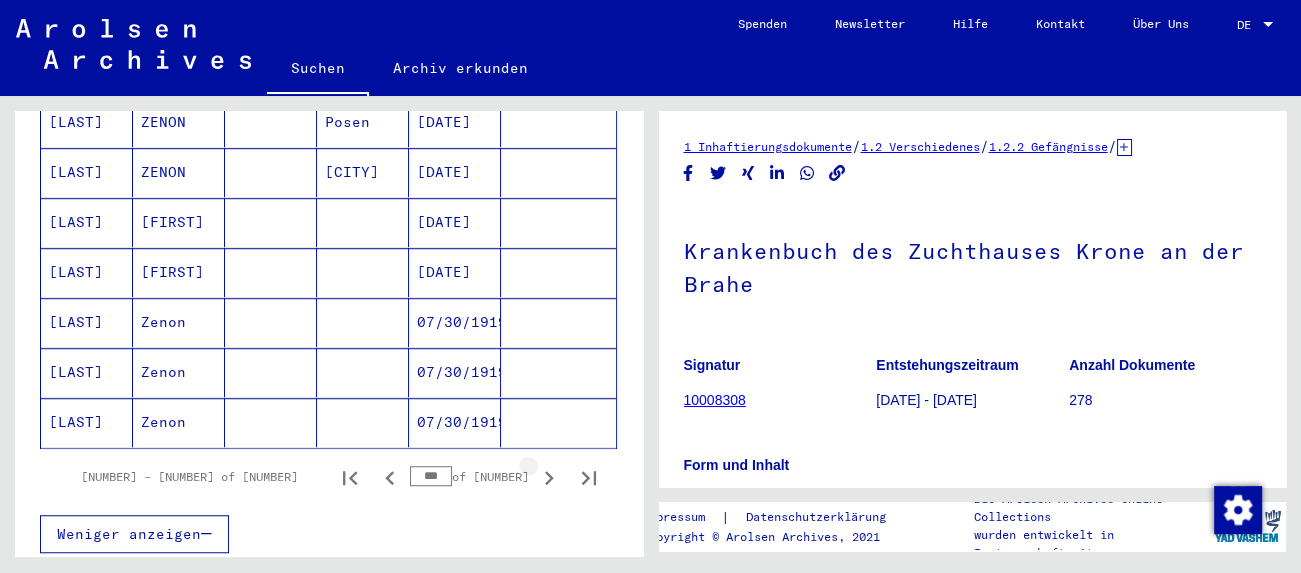 click 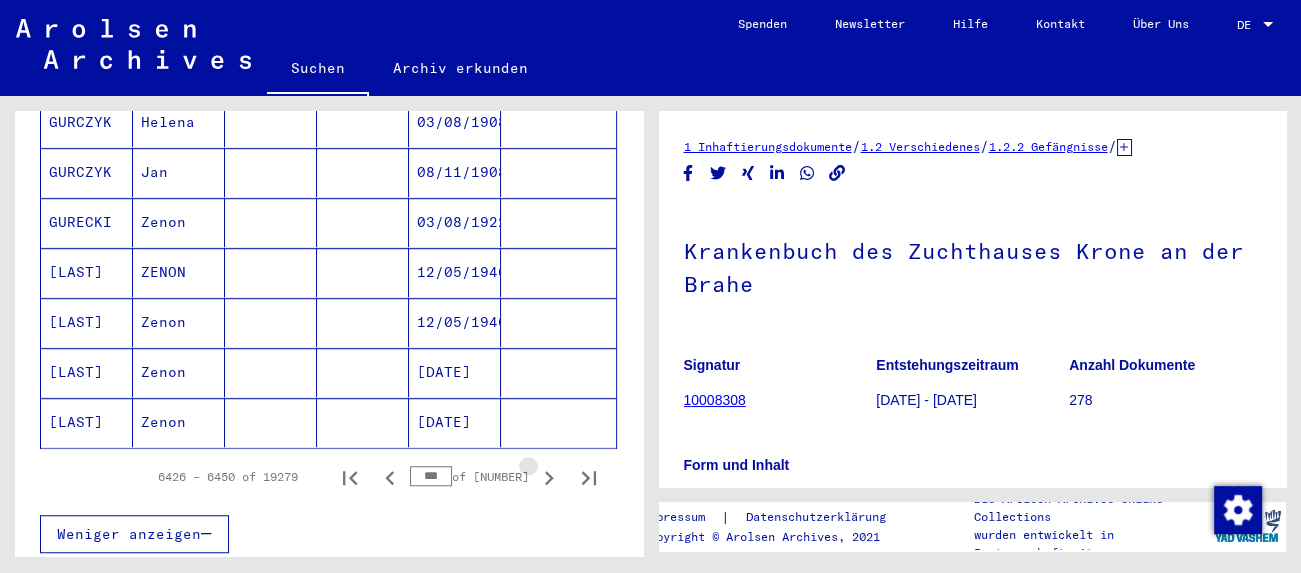 click 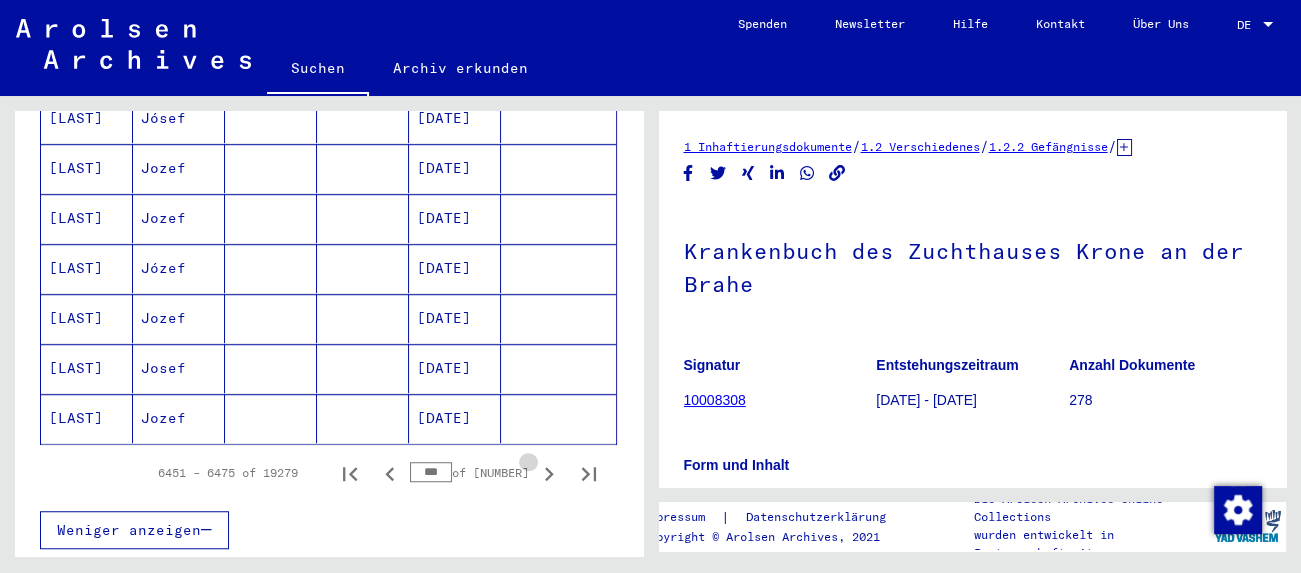 click 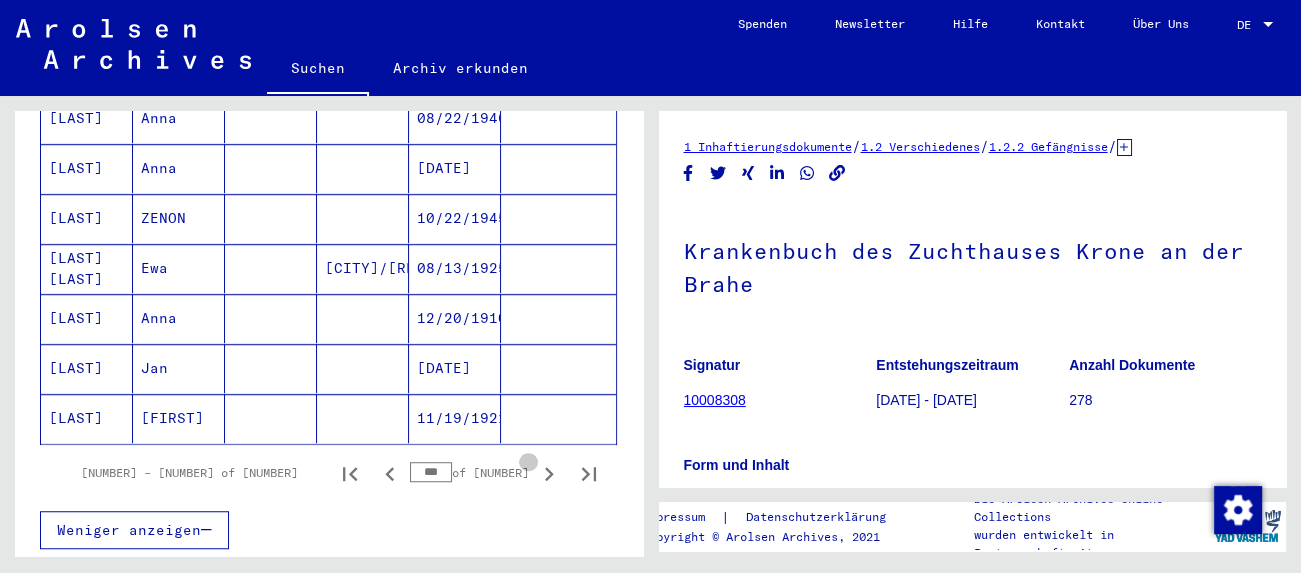 scroll, scrollTop: 1228, scrollLeft: 0, axis: vertical 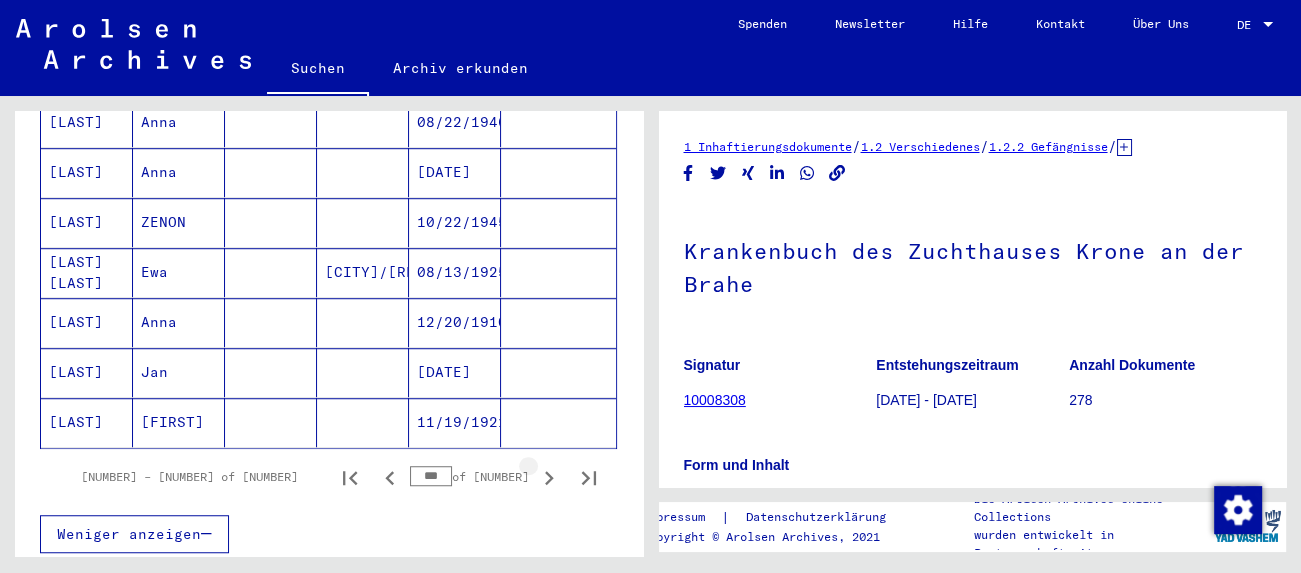 click 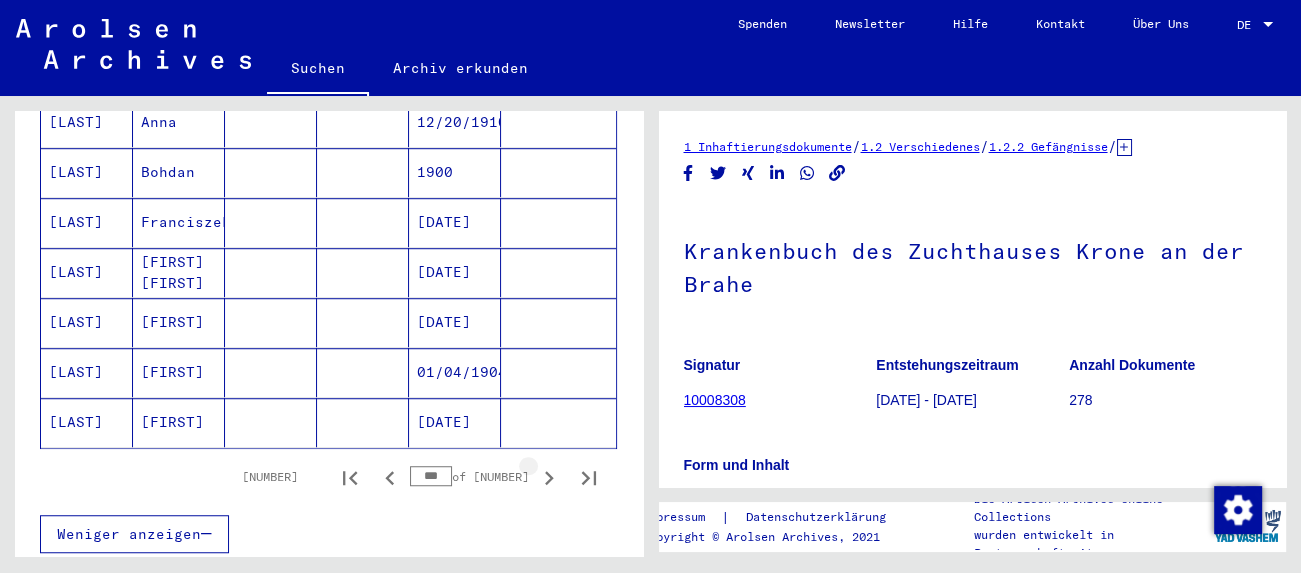 click 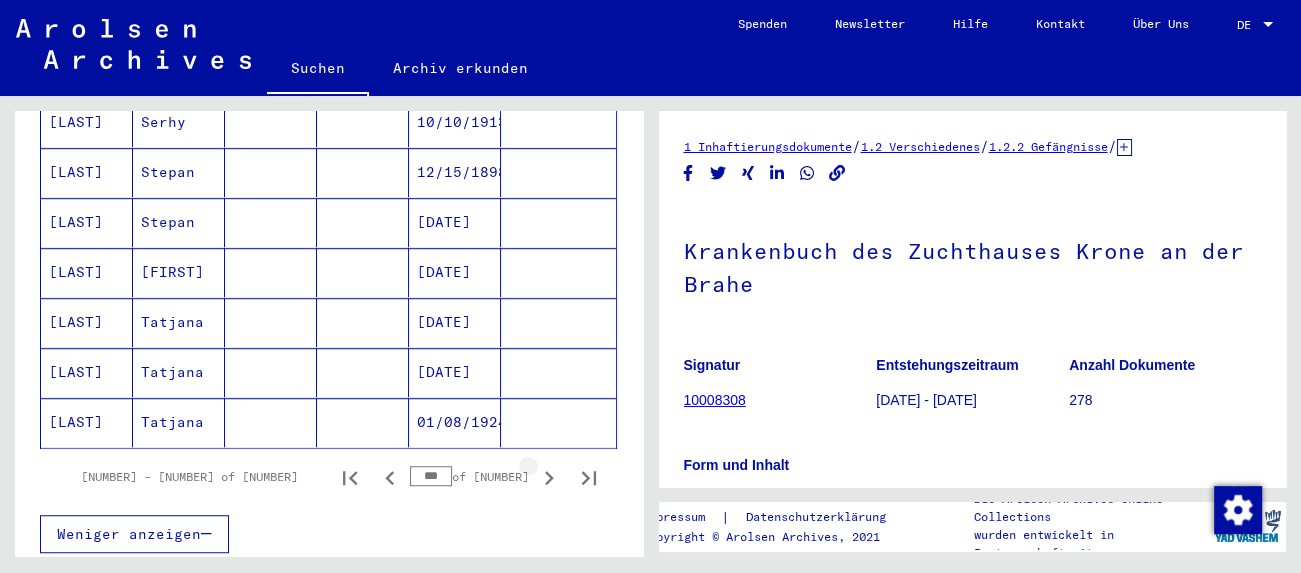 click 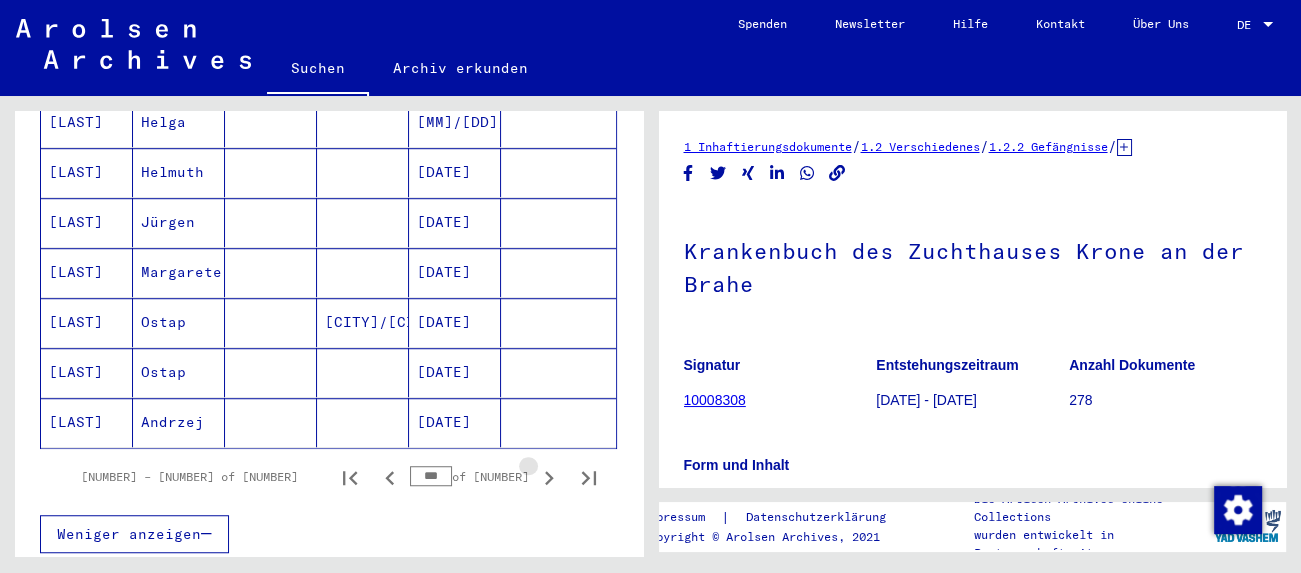 click 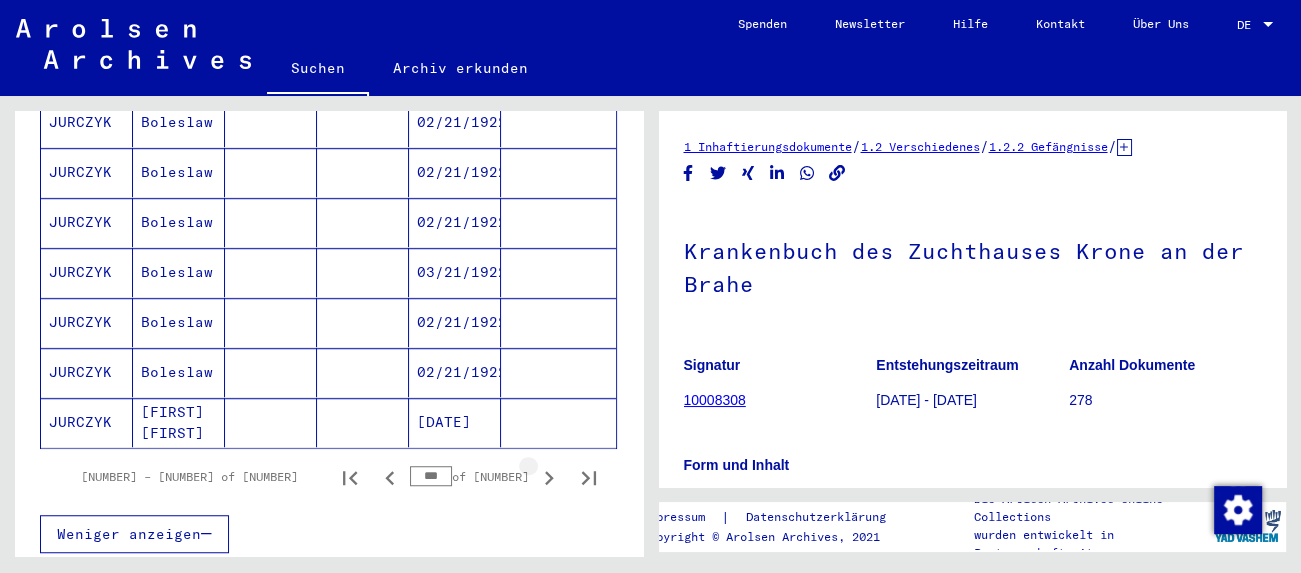 click 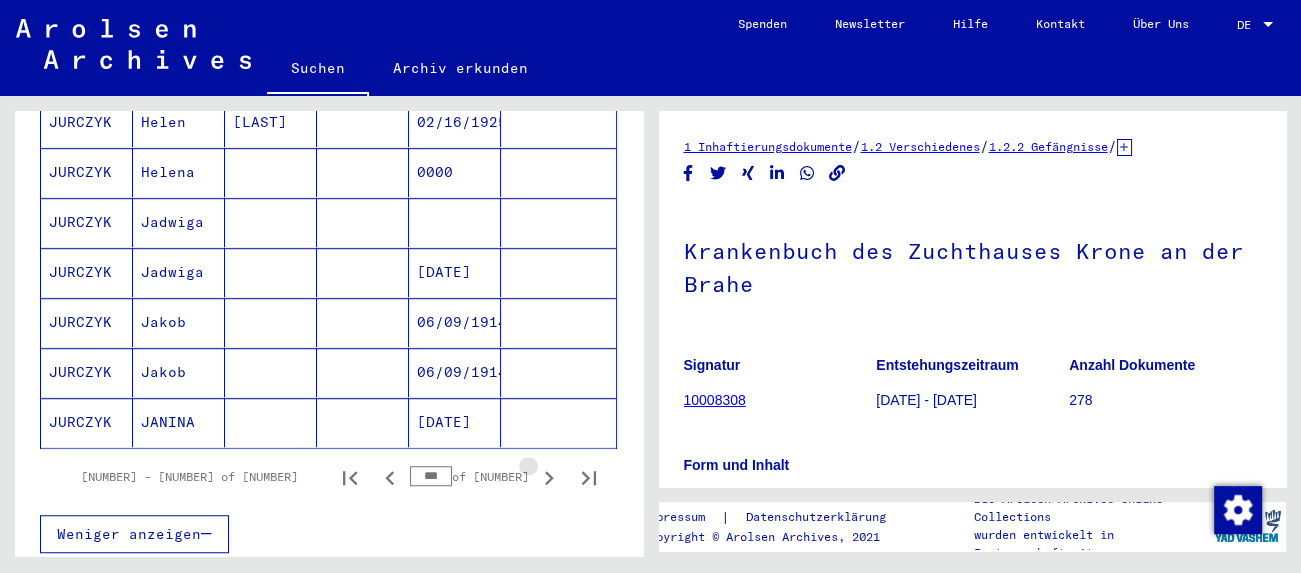 click 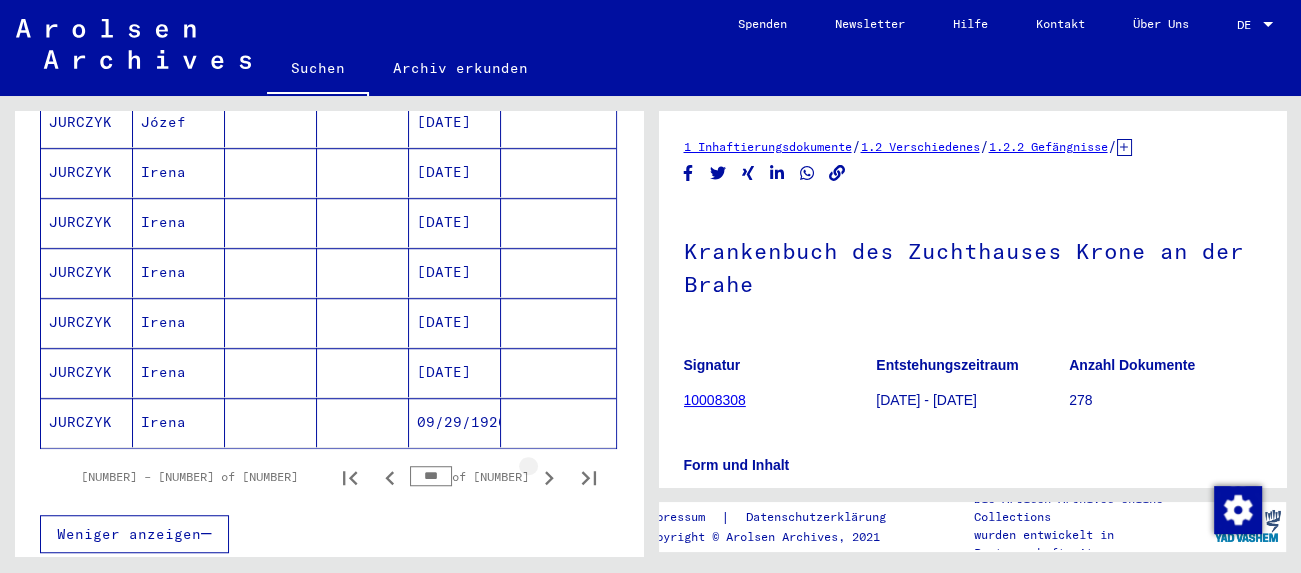 click 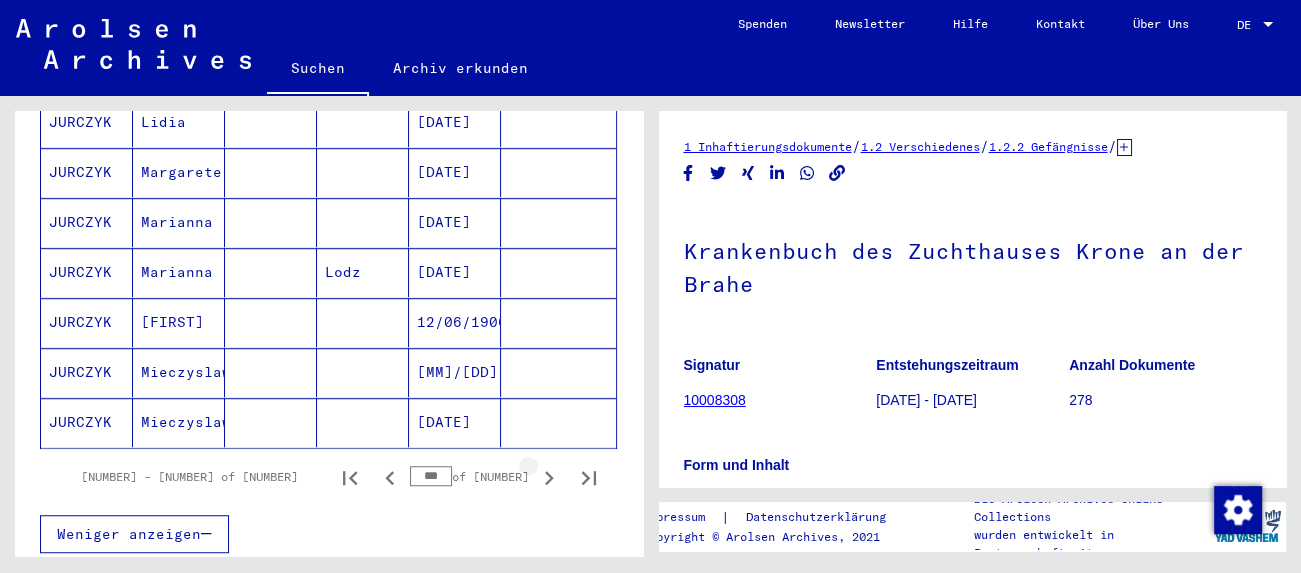 click 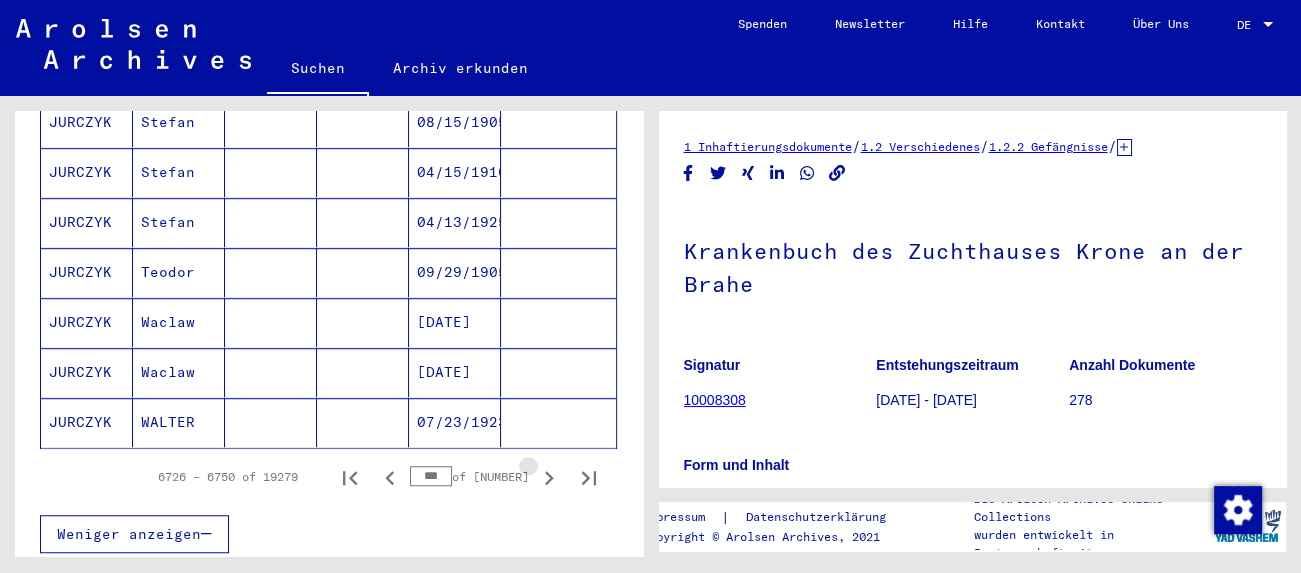 click 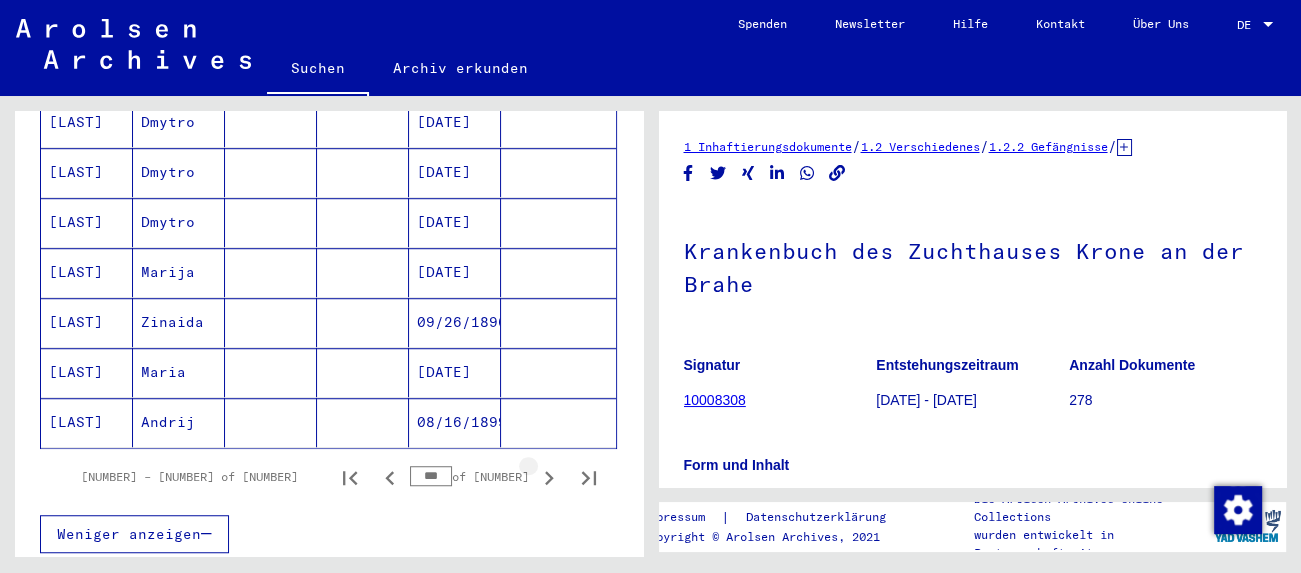 click 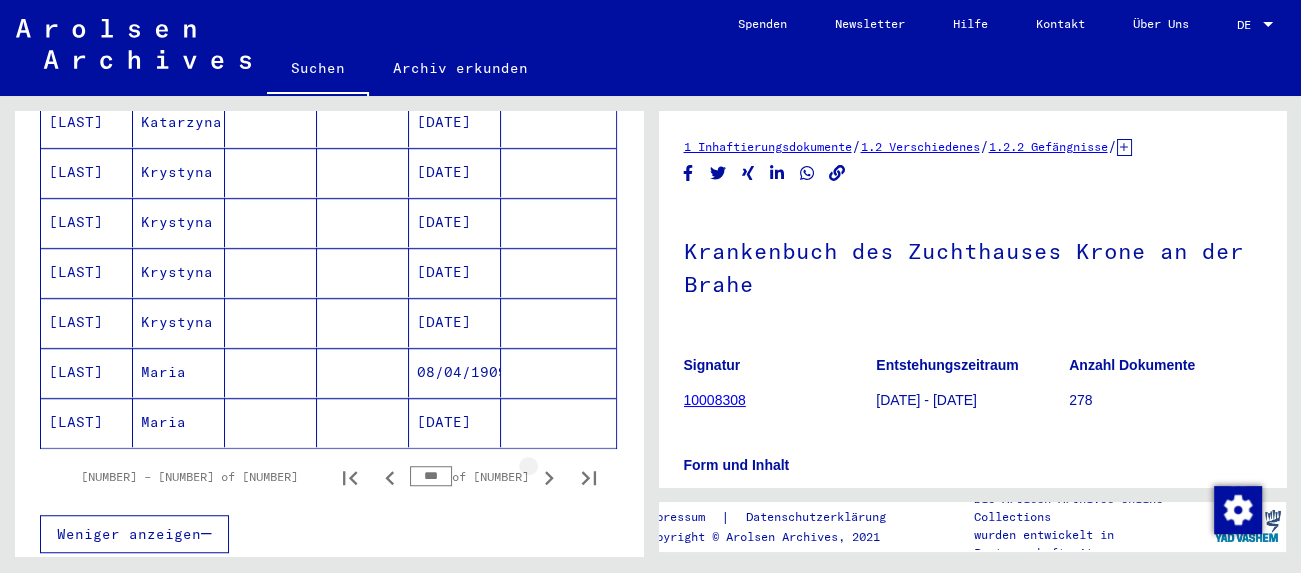 click 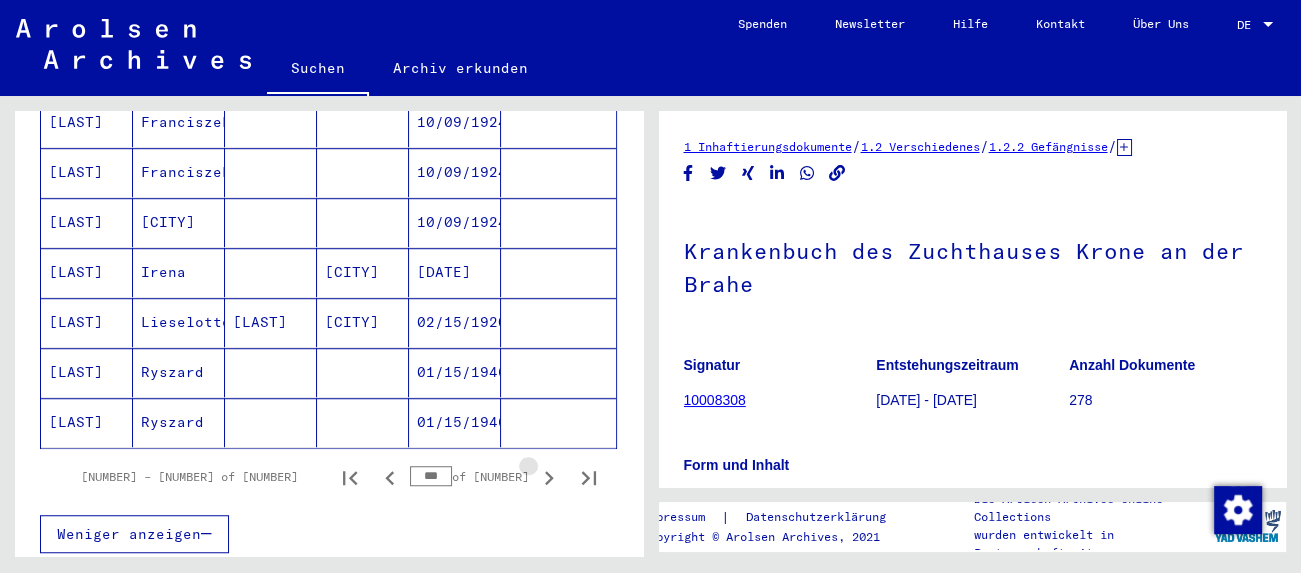 click 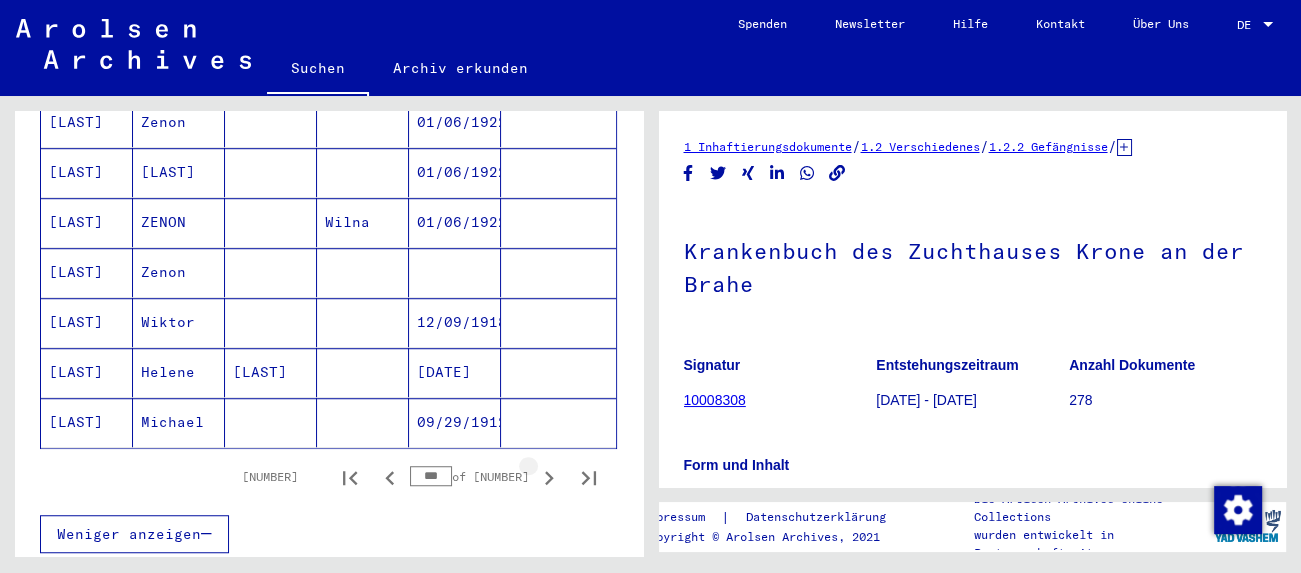click 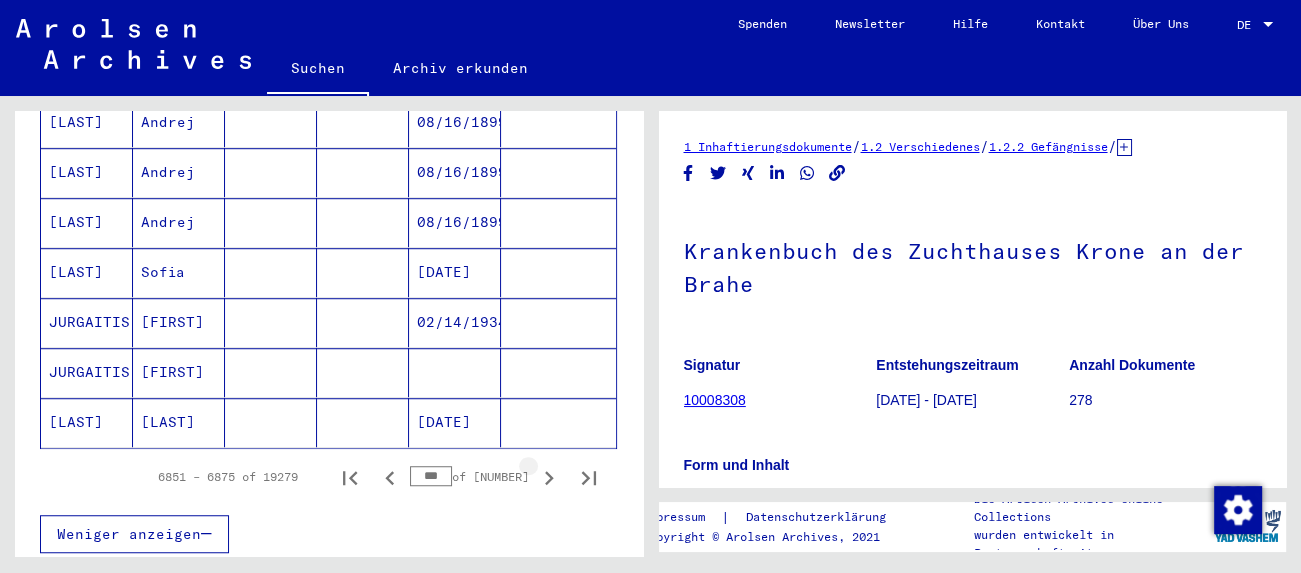 click 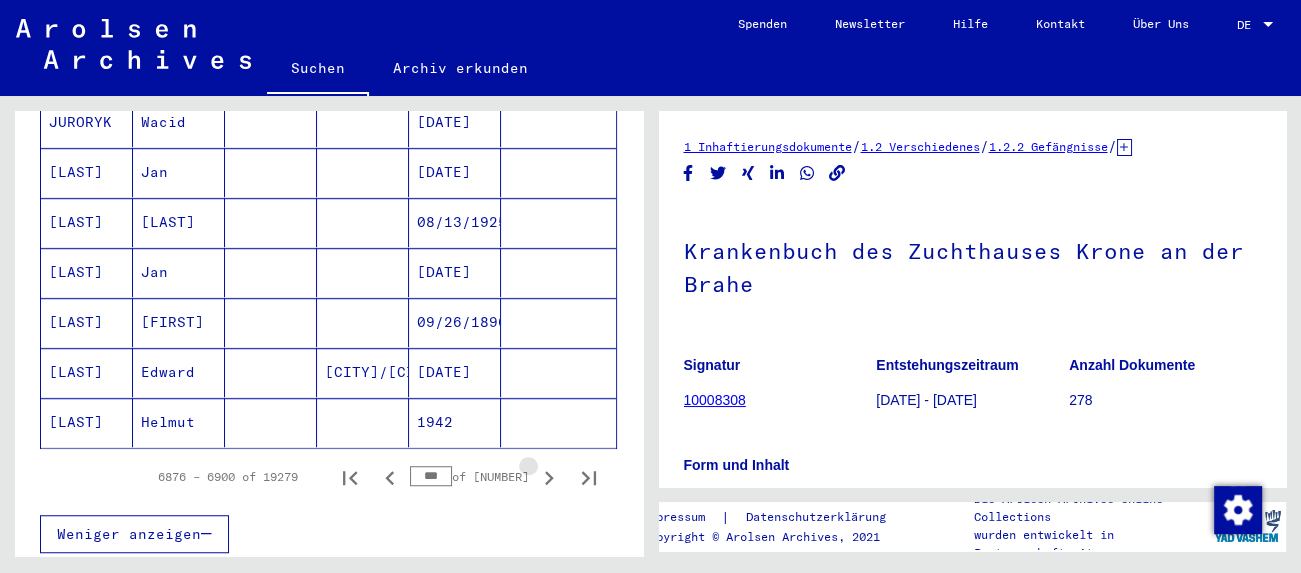 click 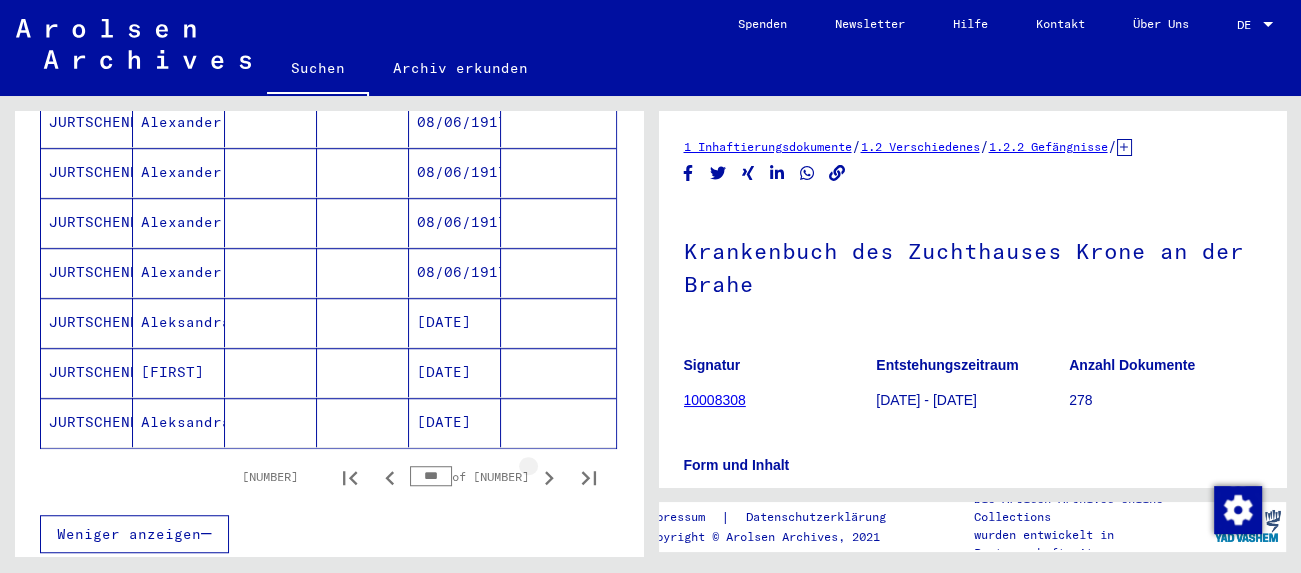 click 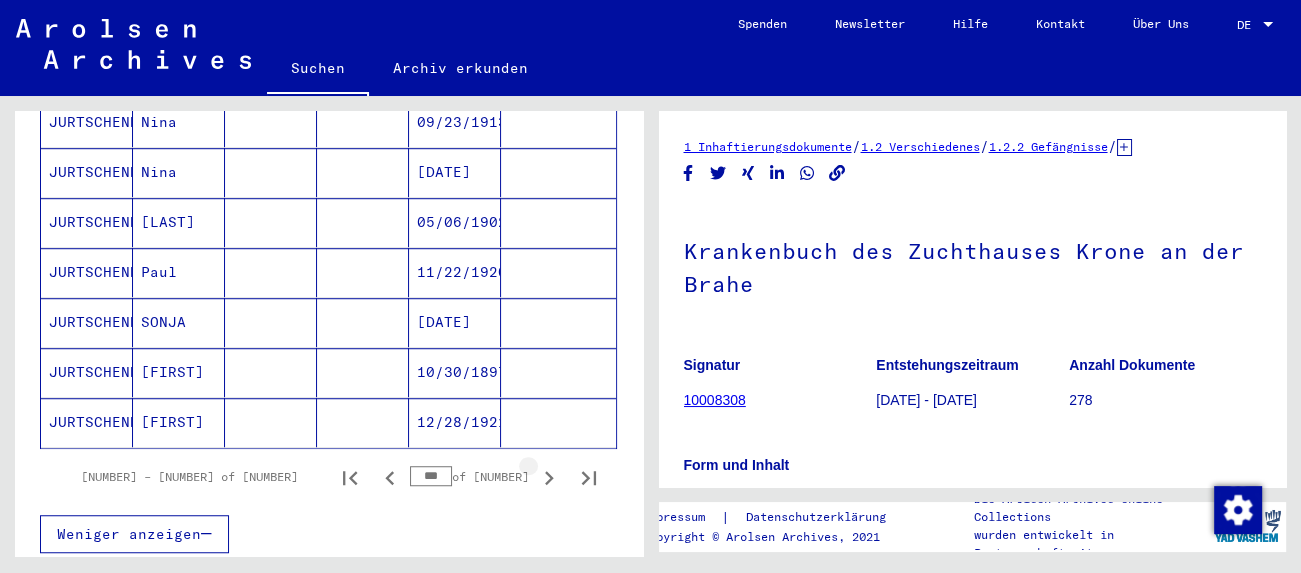 click 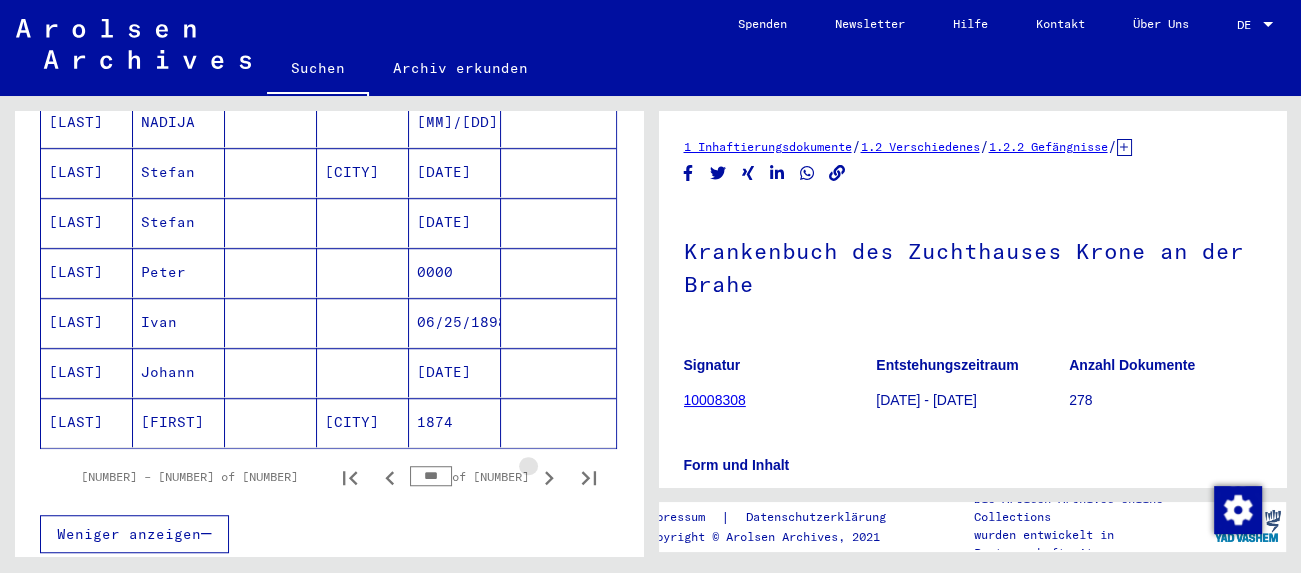 click 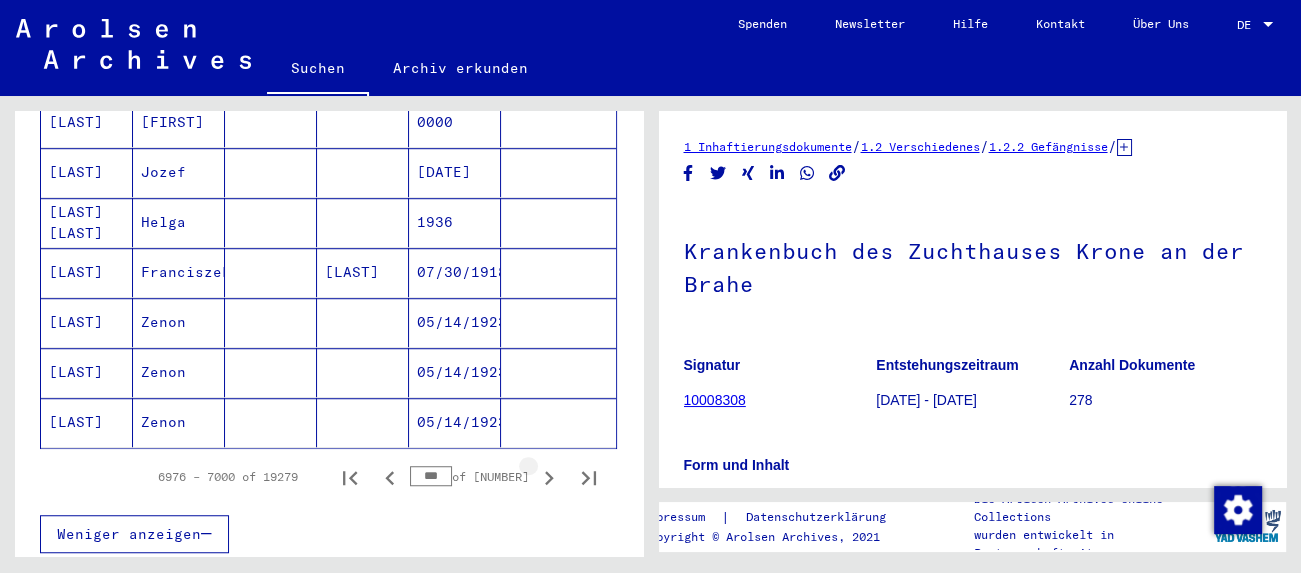 click 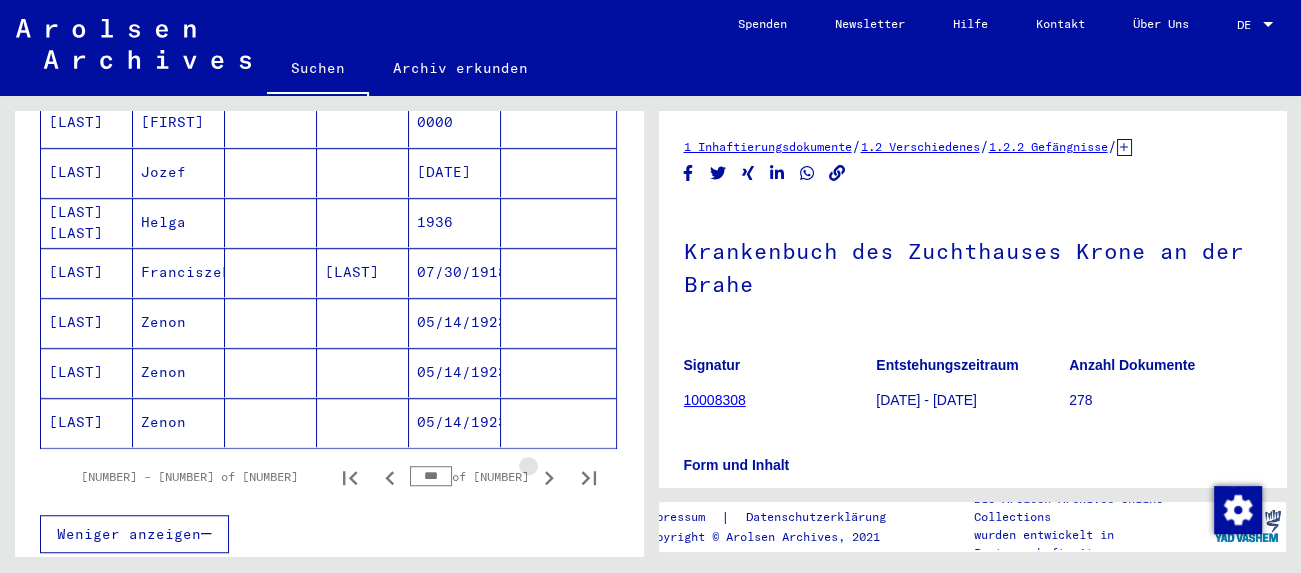click 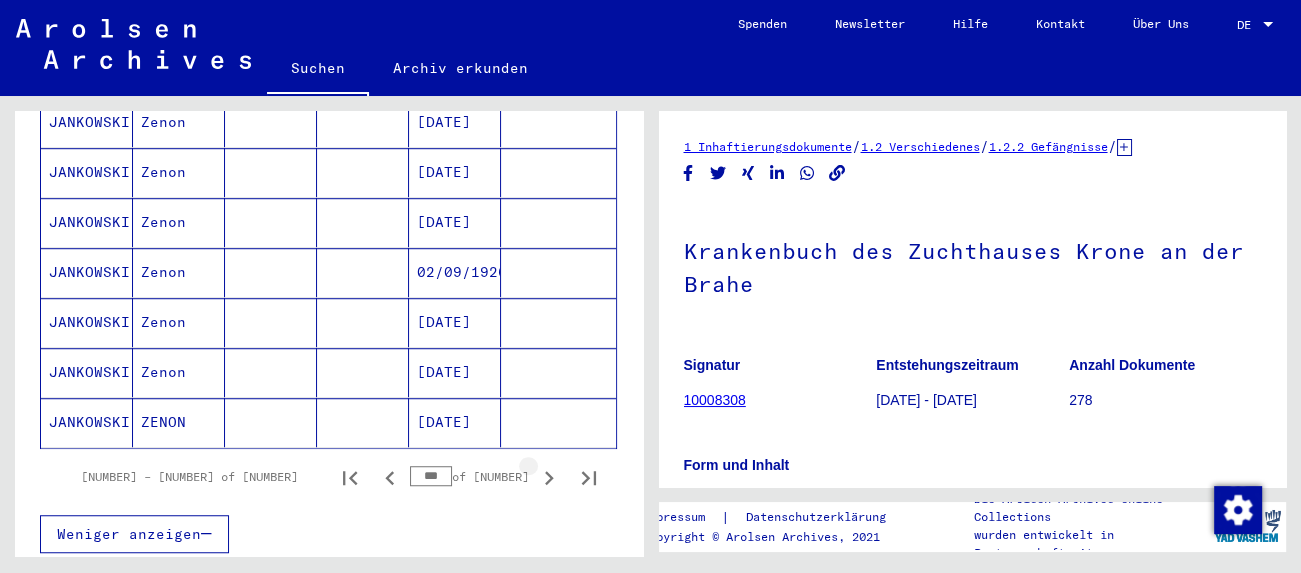 click 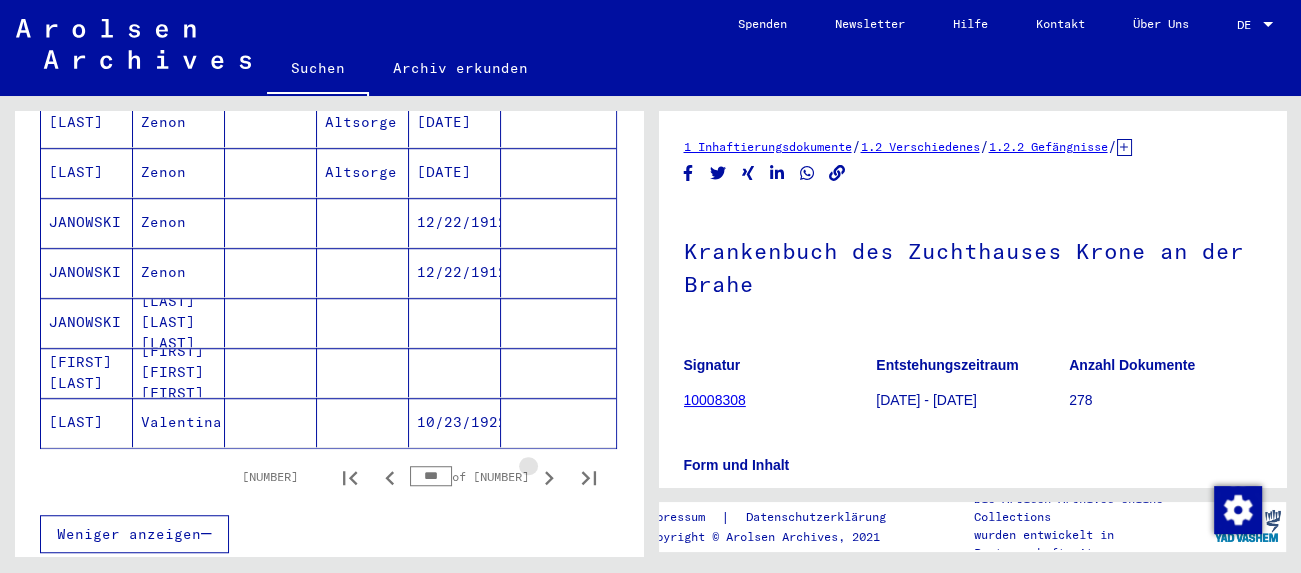 click 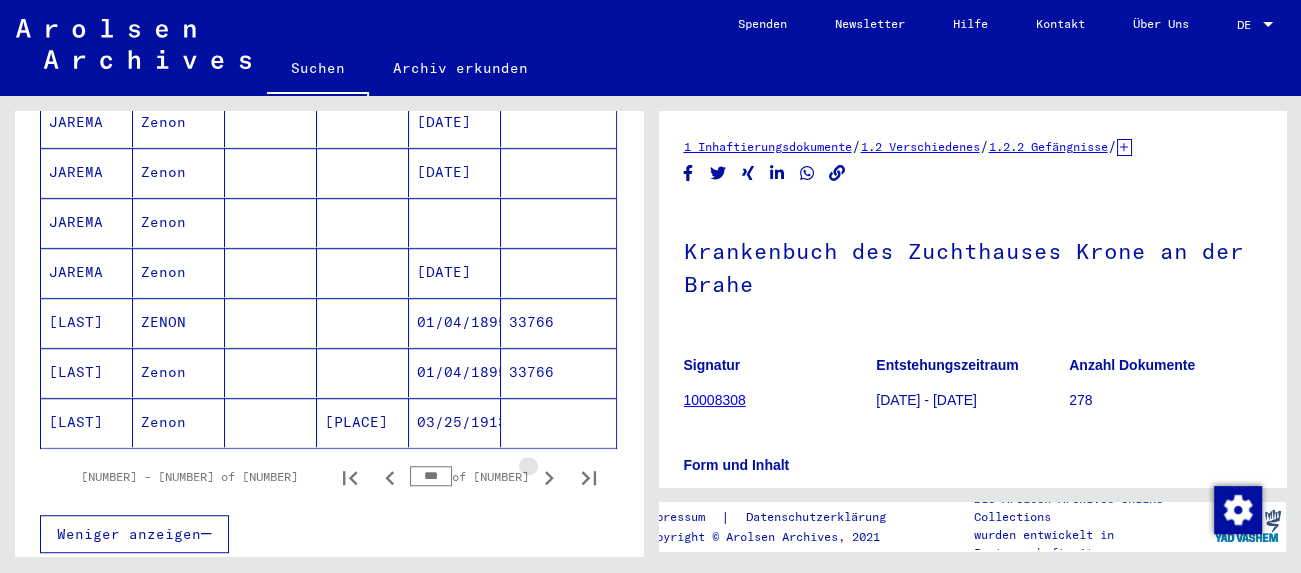 click 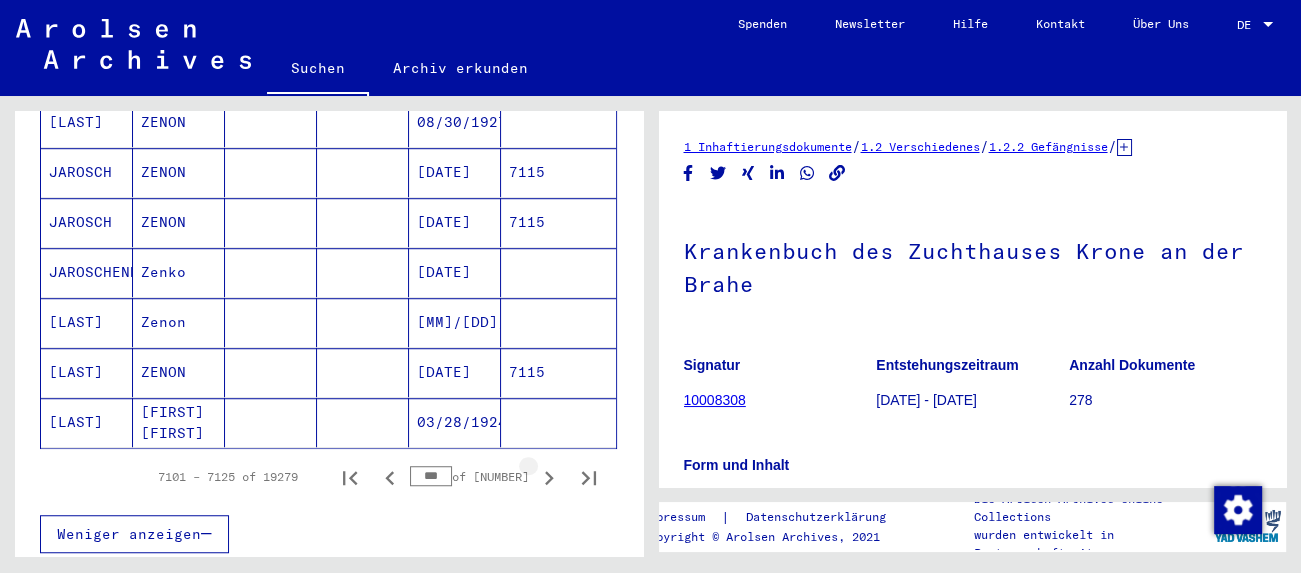 click 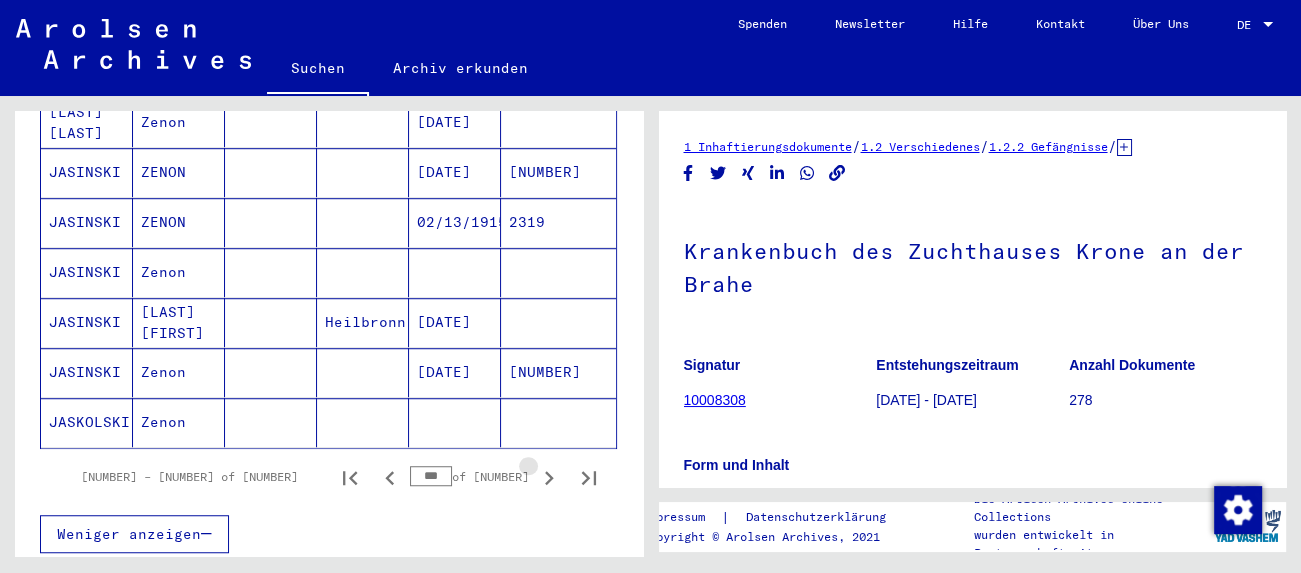 click 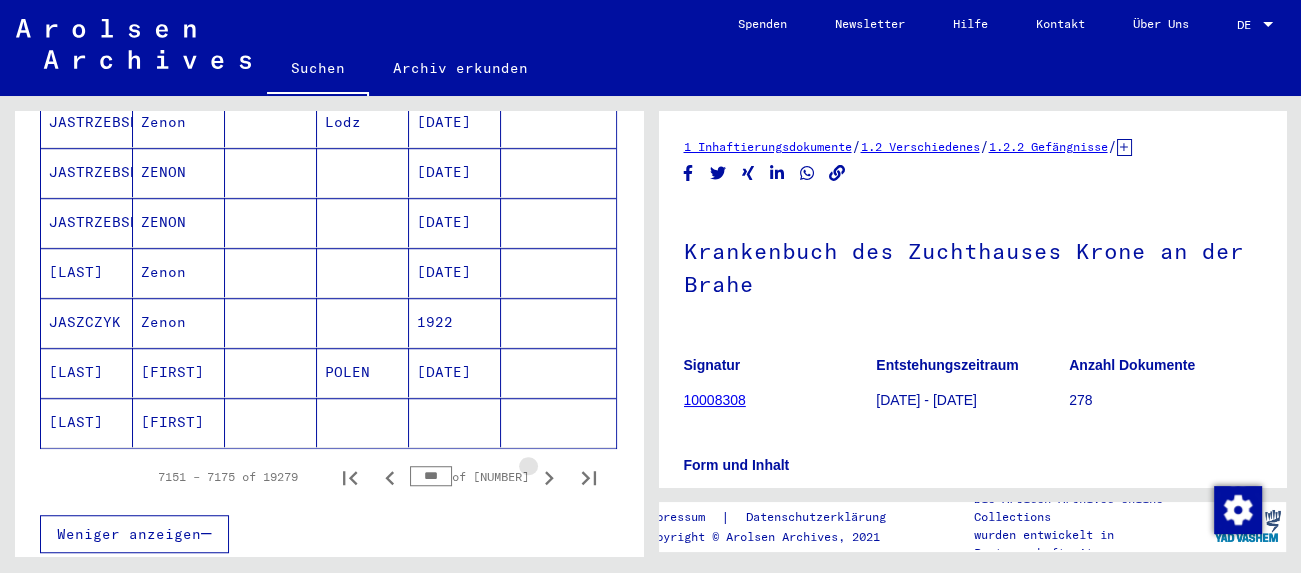 click 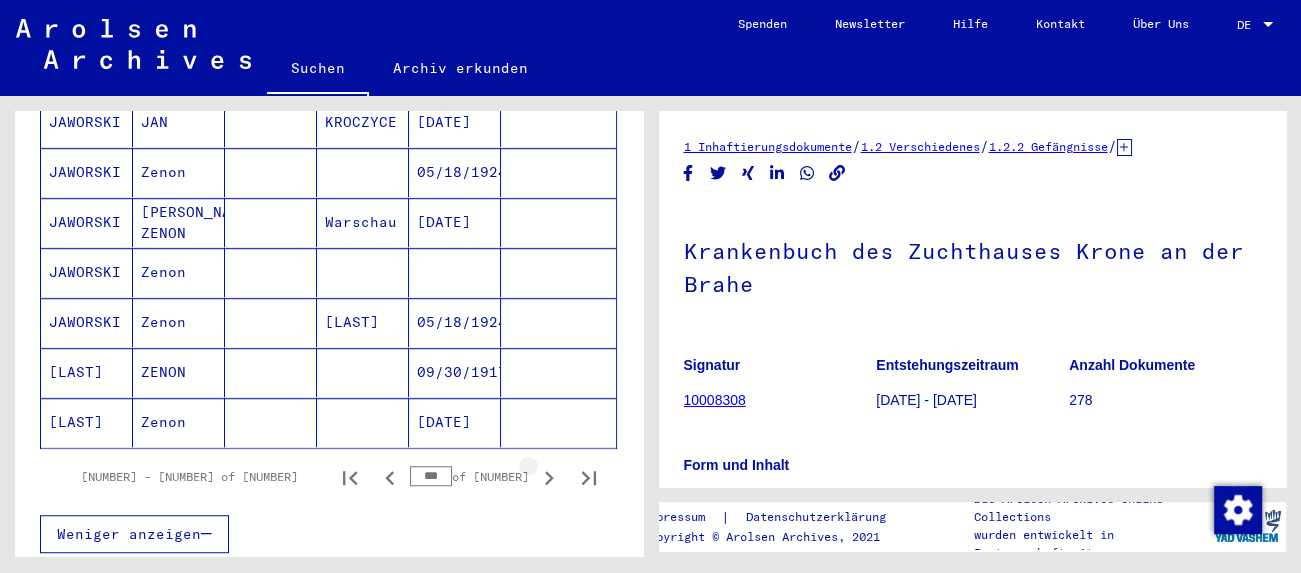 click 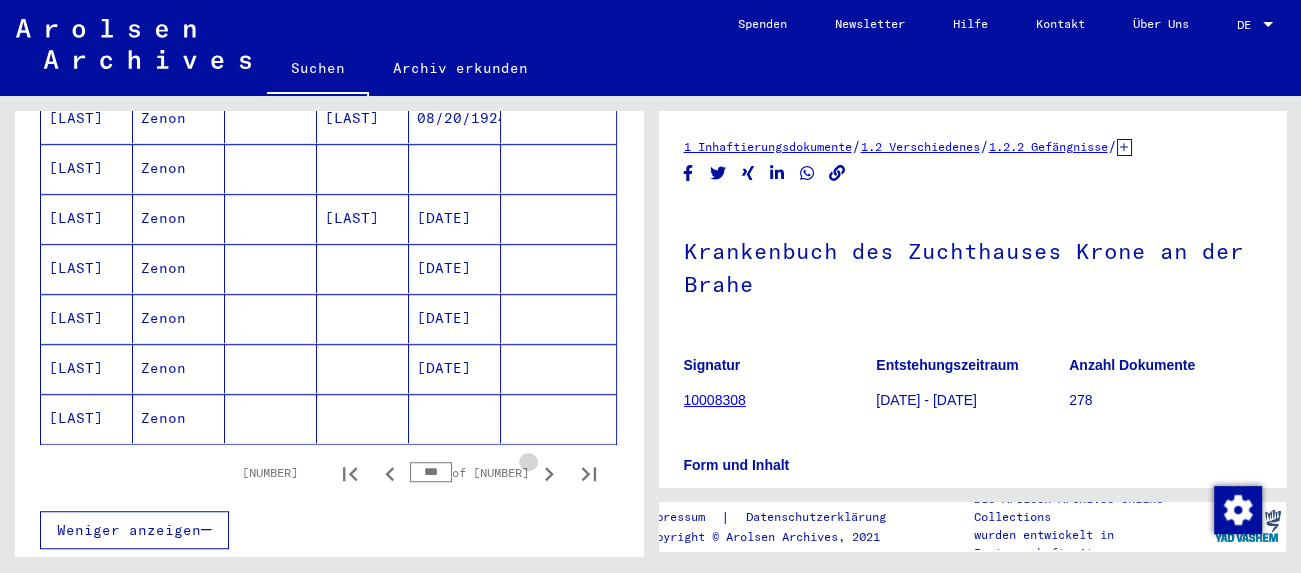 click 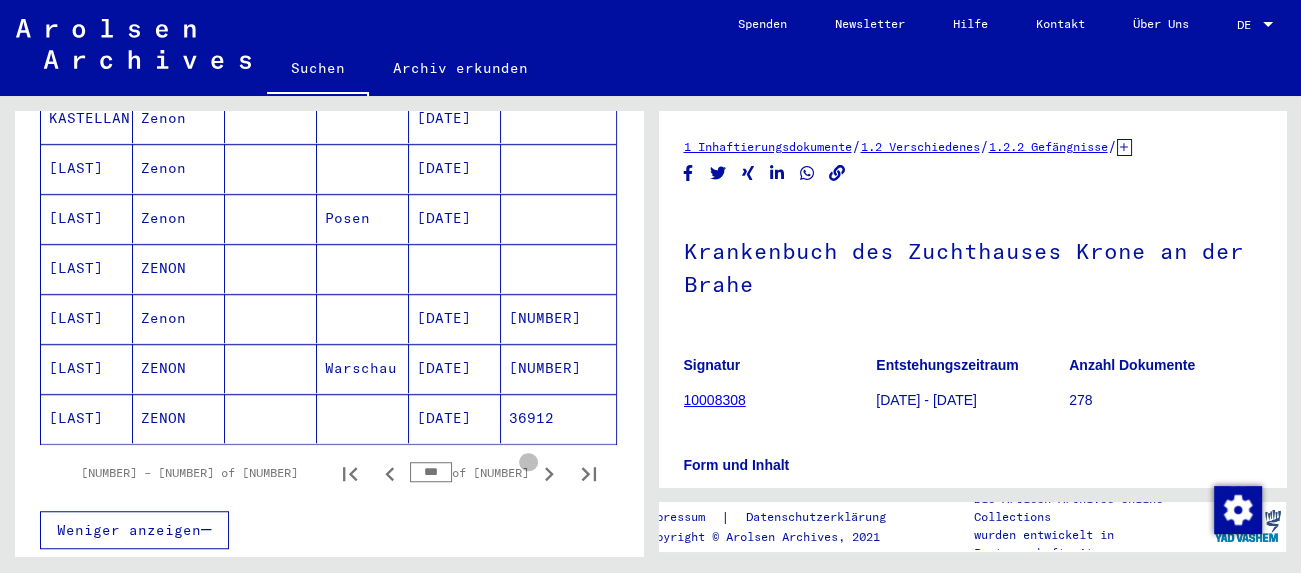 click 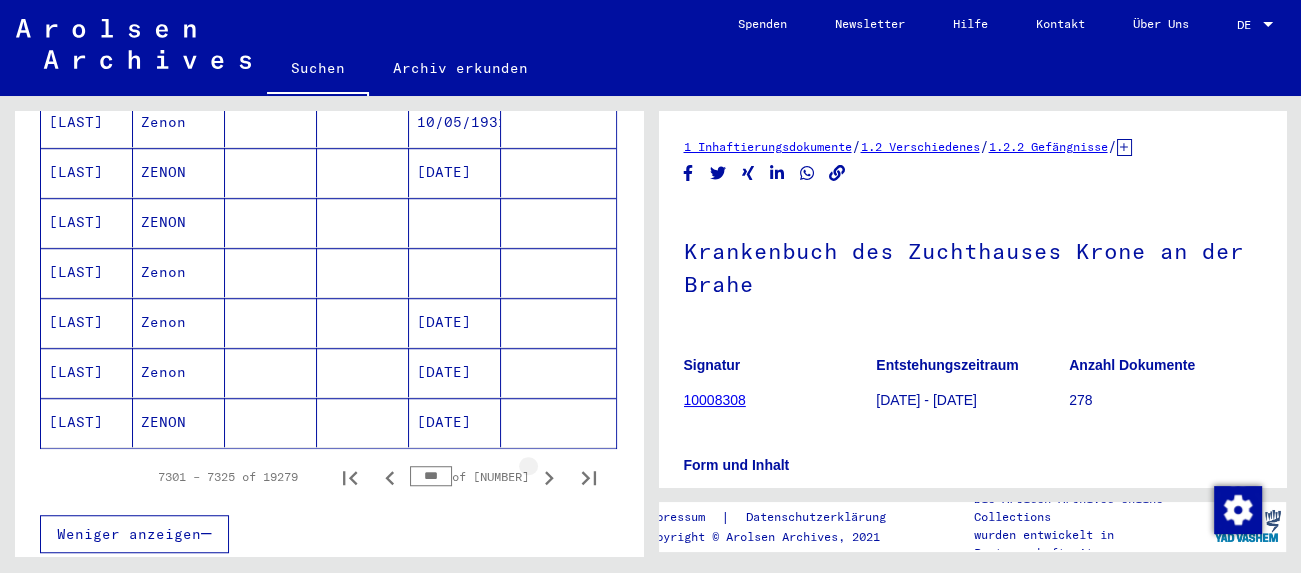 click 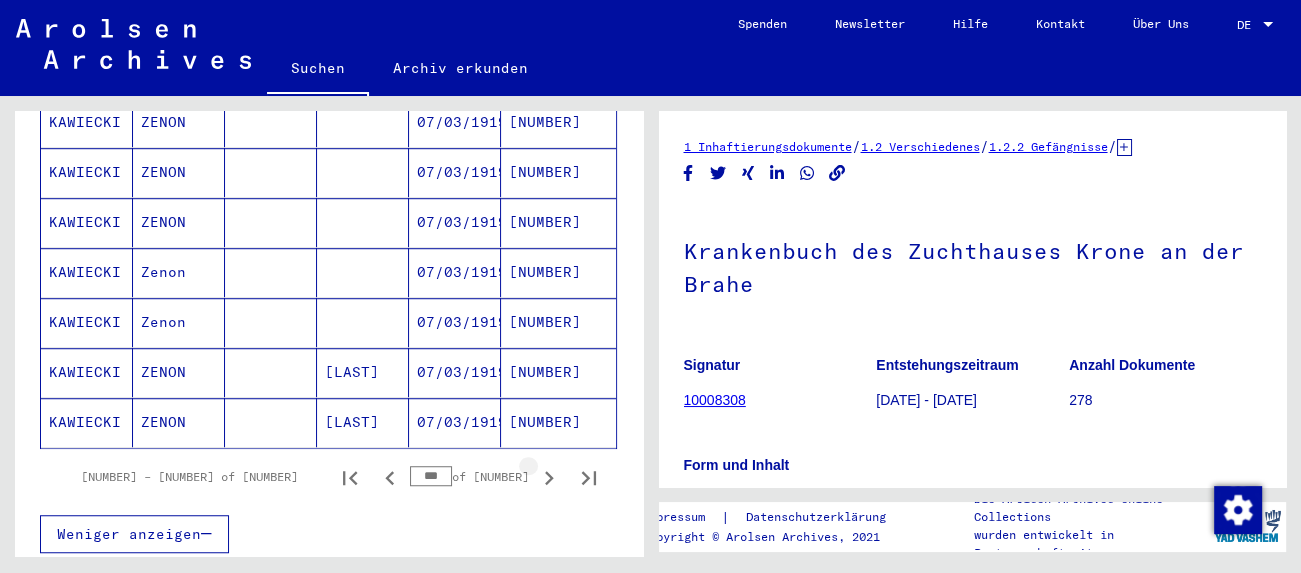 click 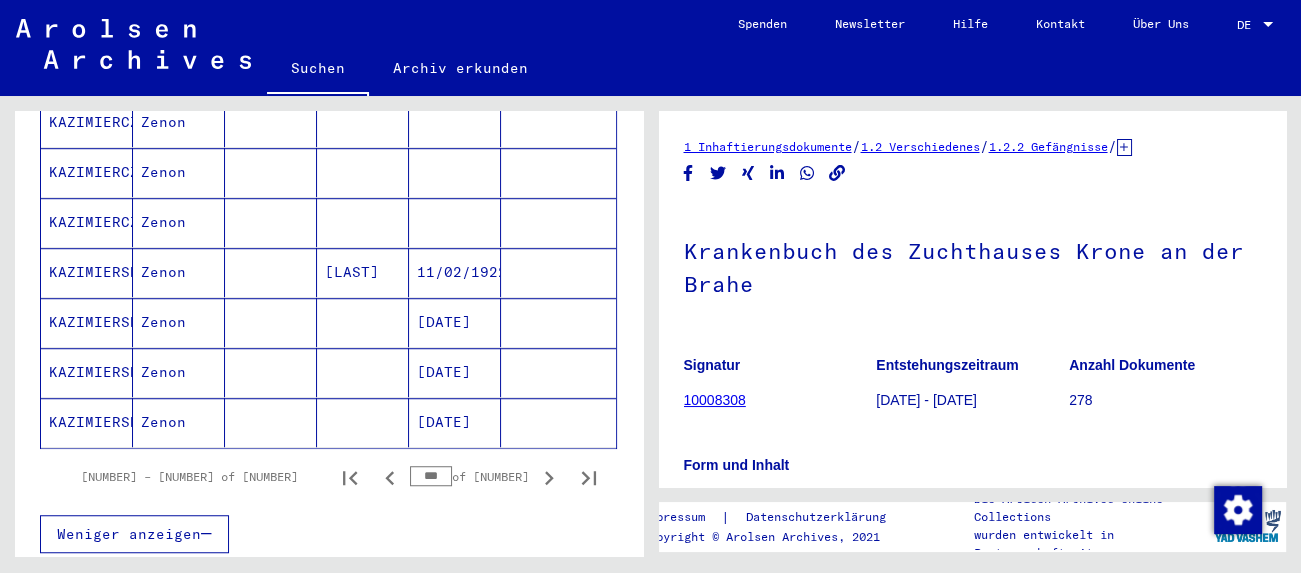 click 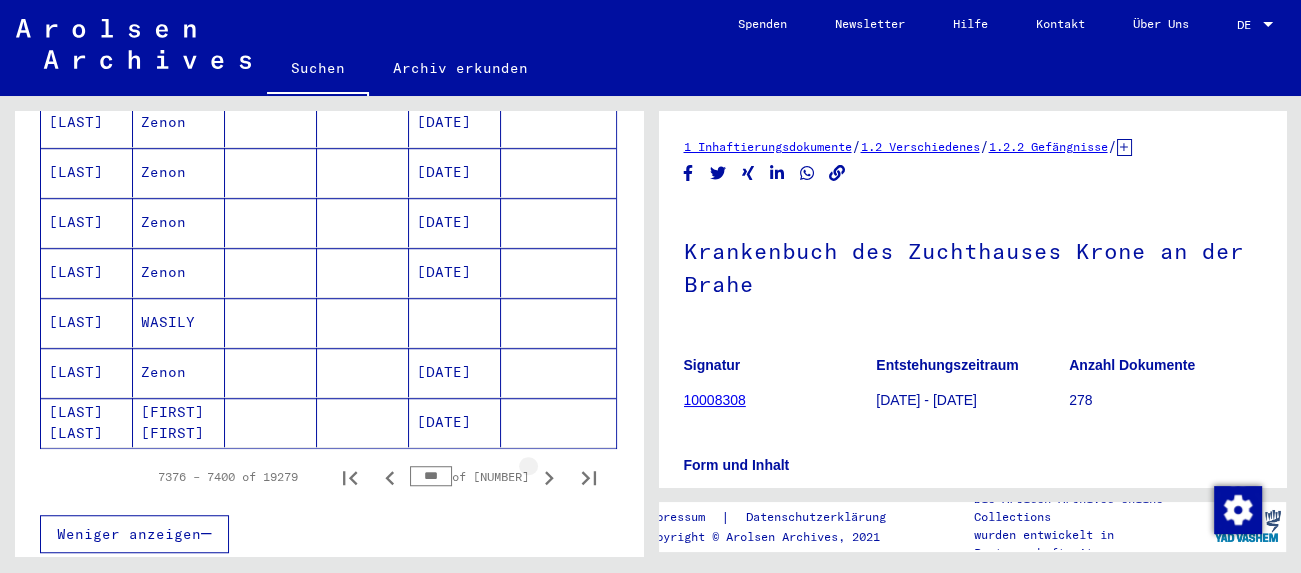 click 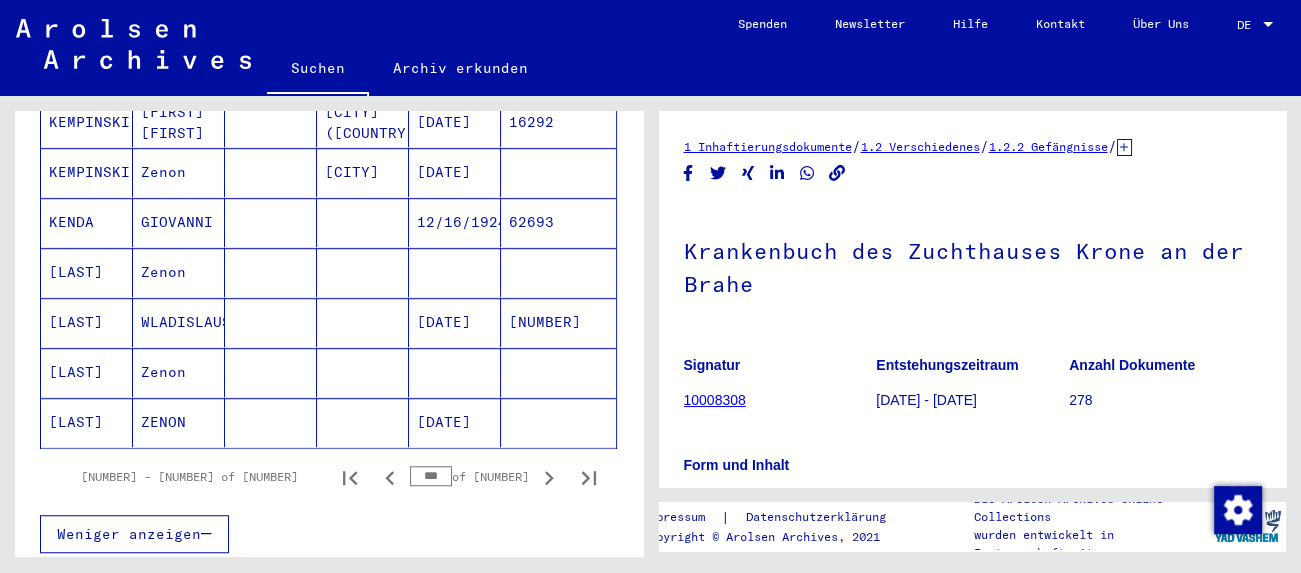 click 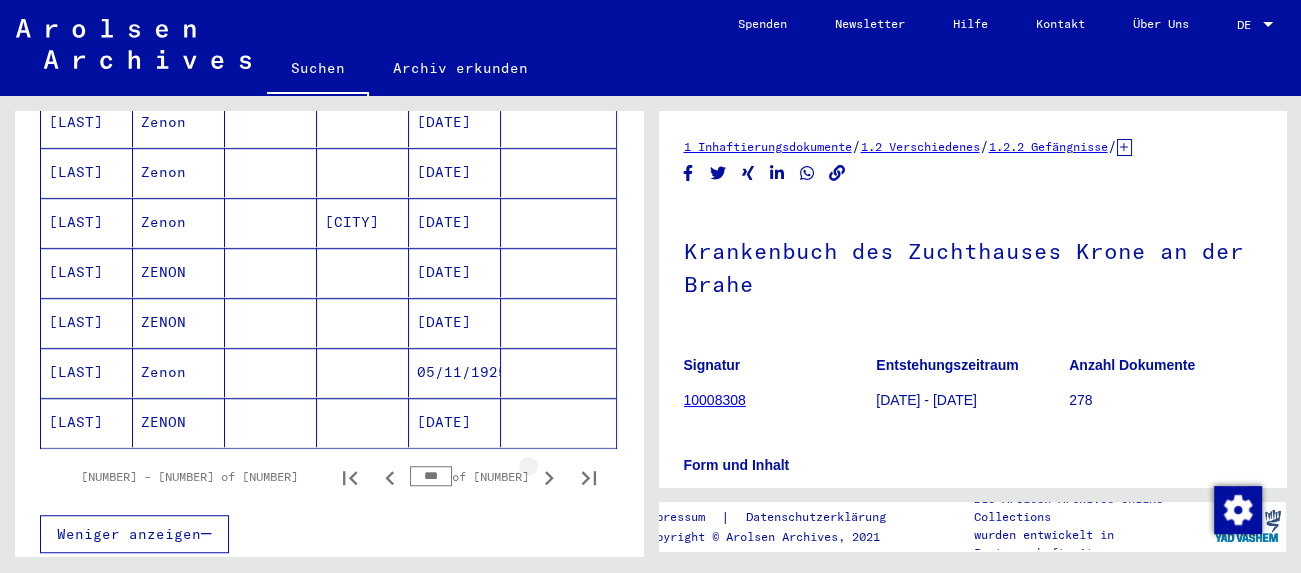 click 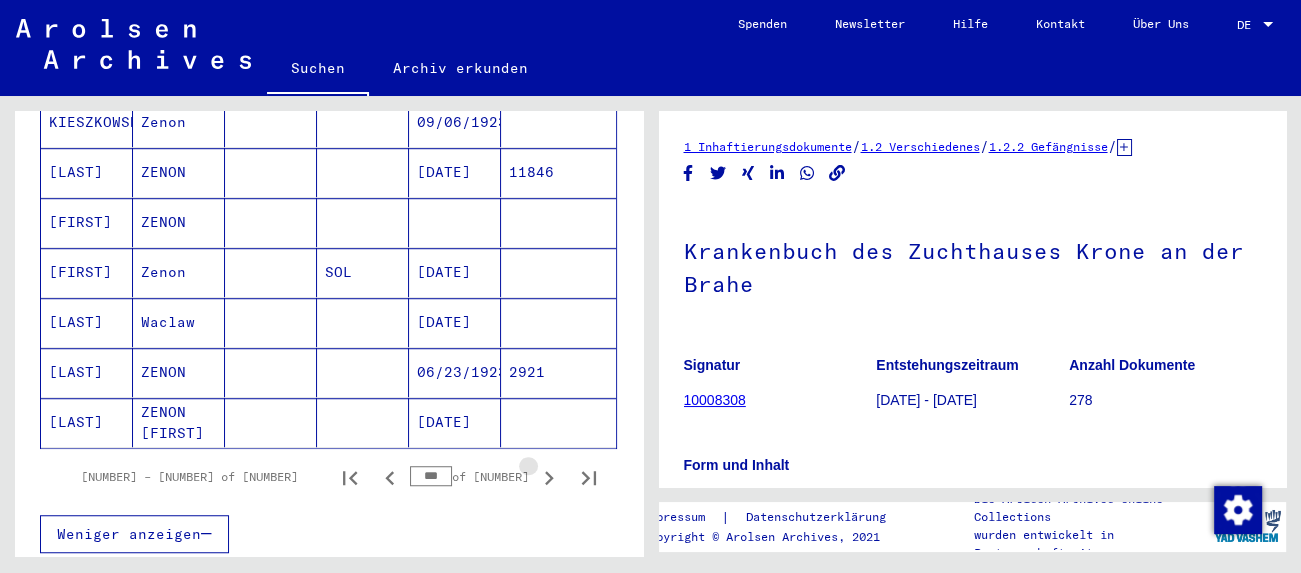 click 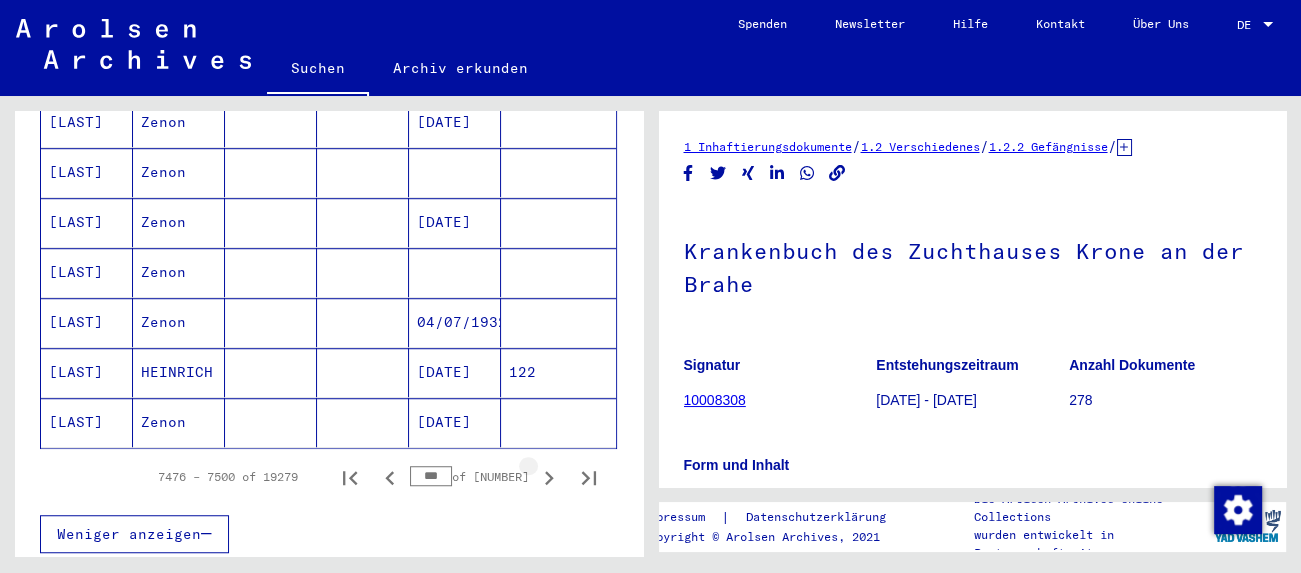 click 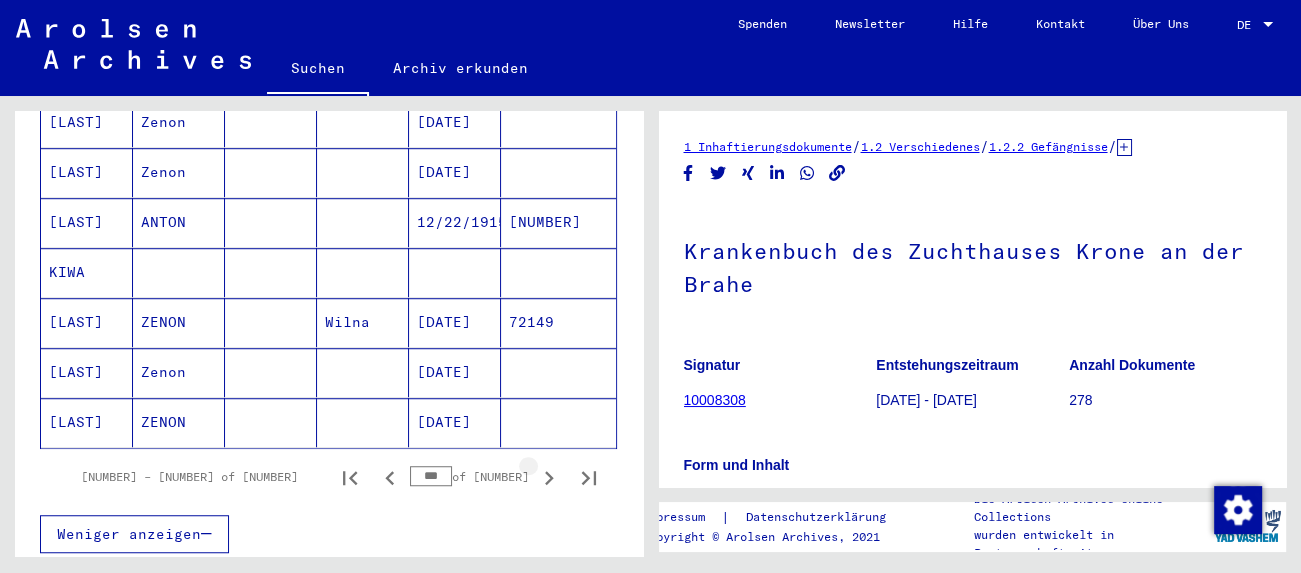click 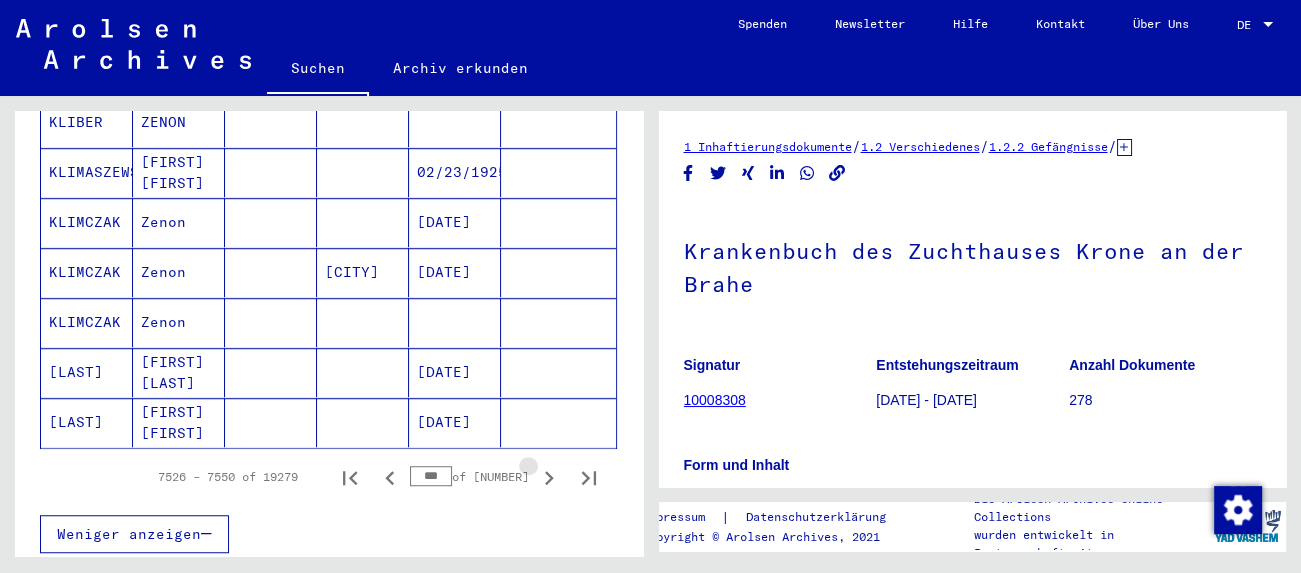 click 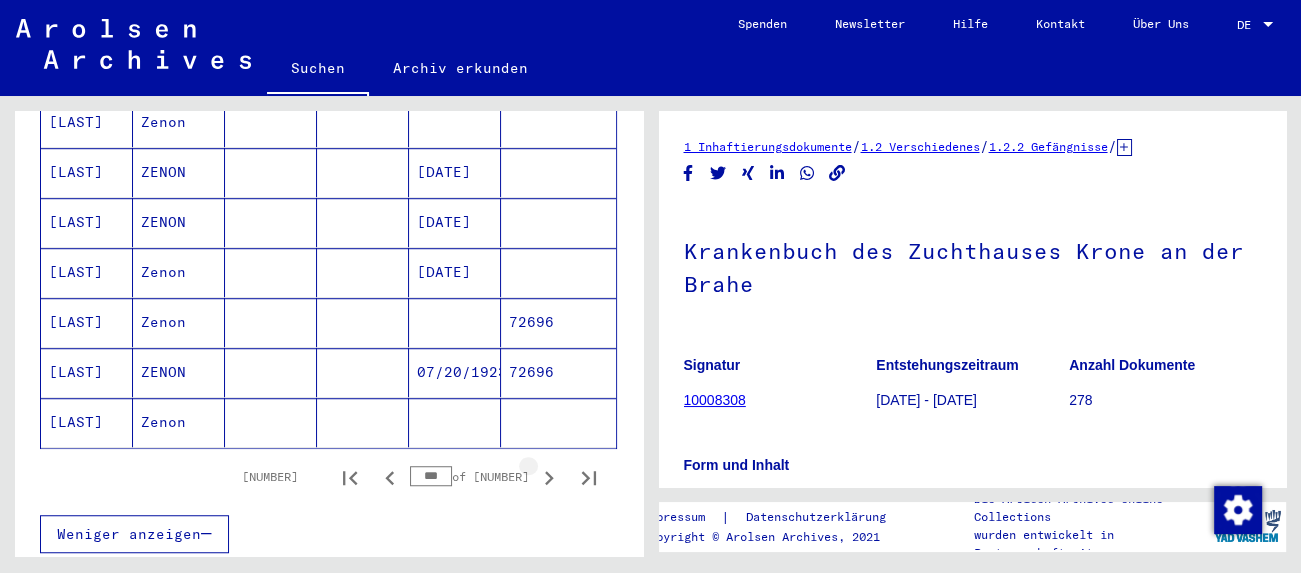 click 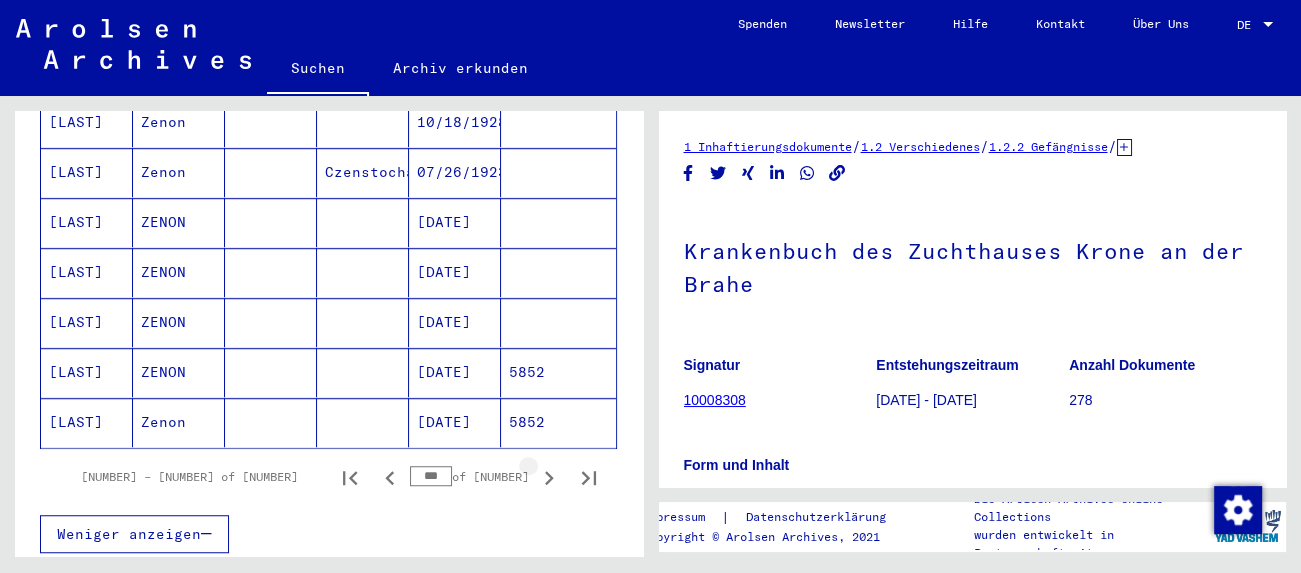 click 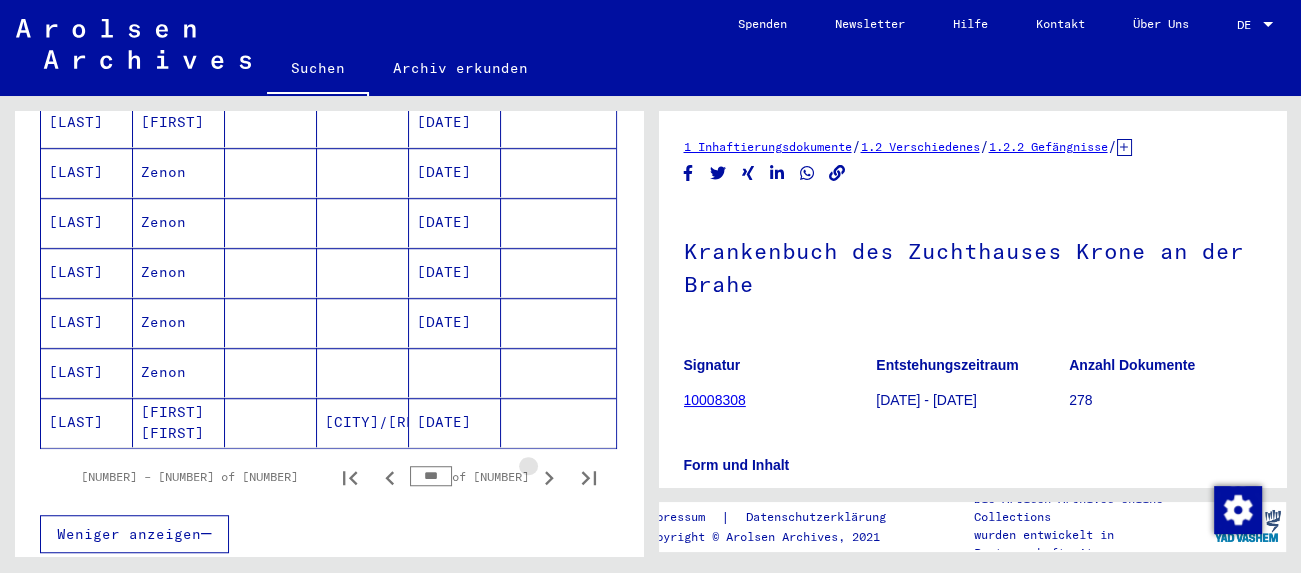 click 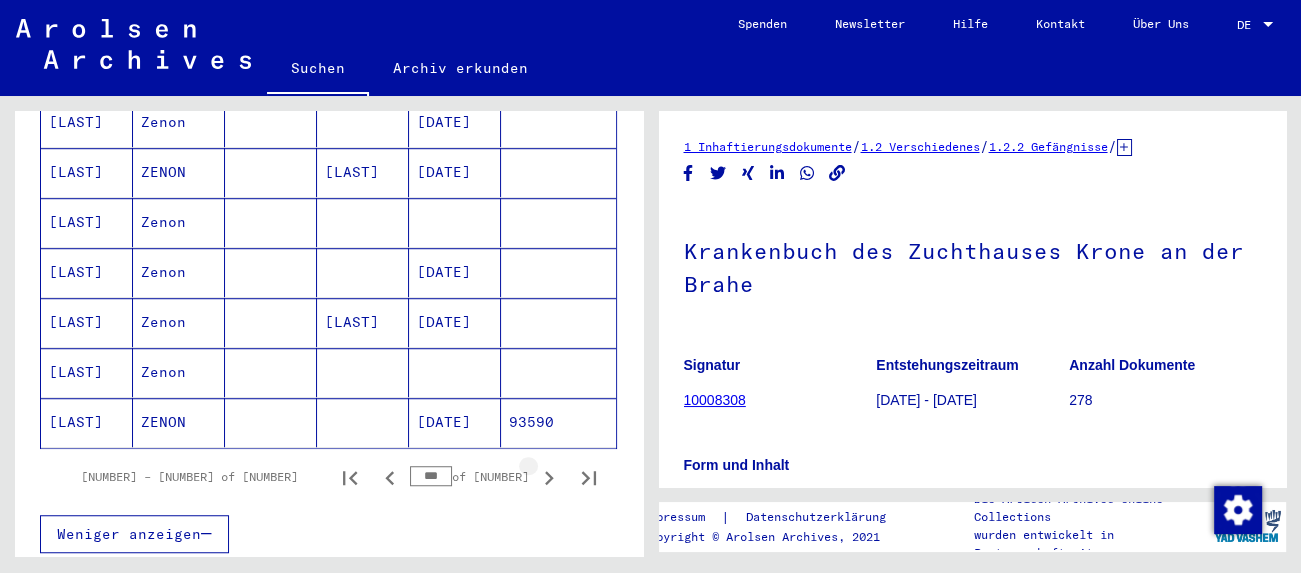 click 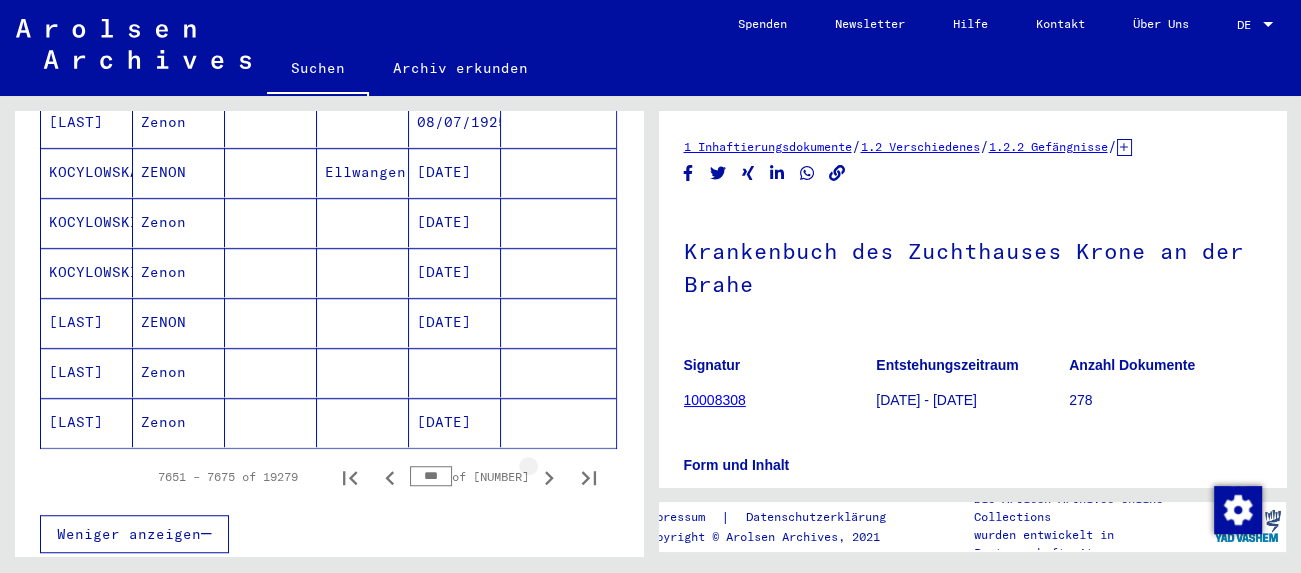 click 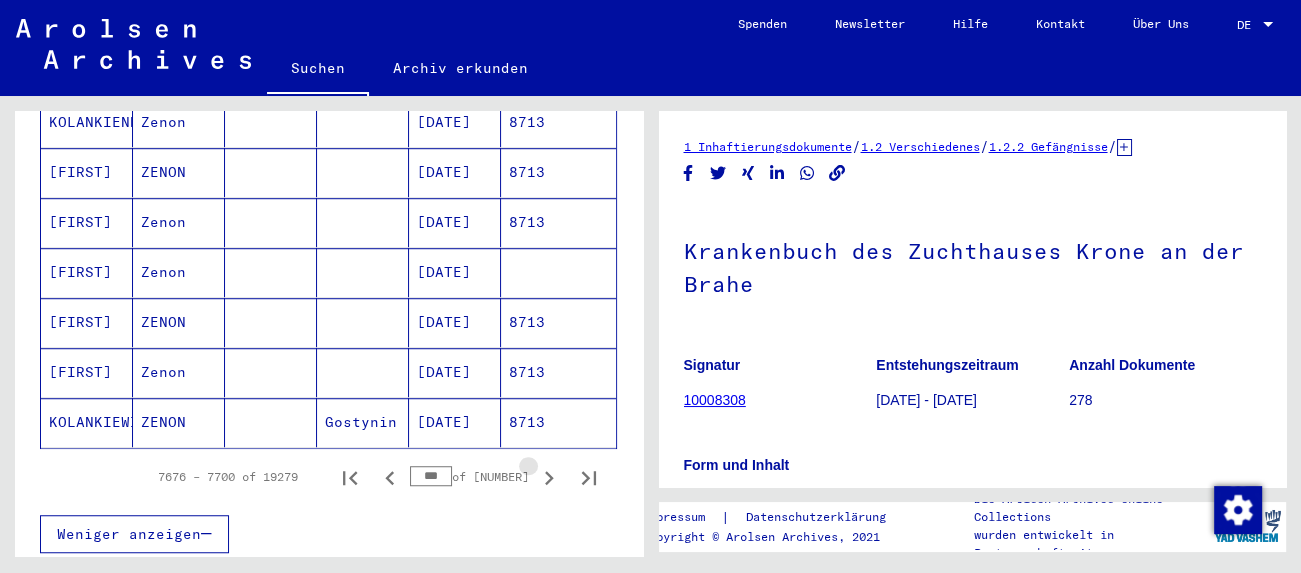 click 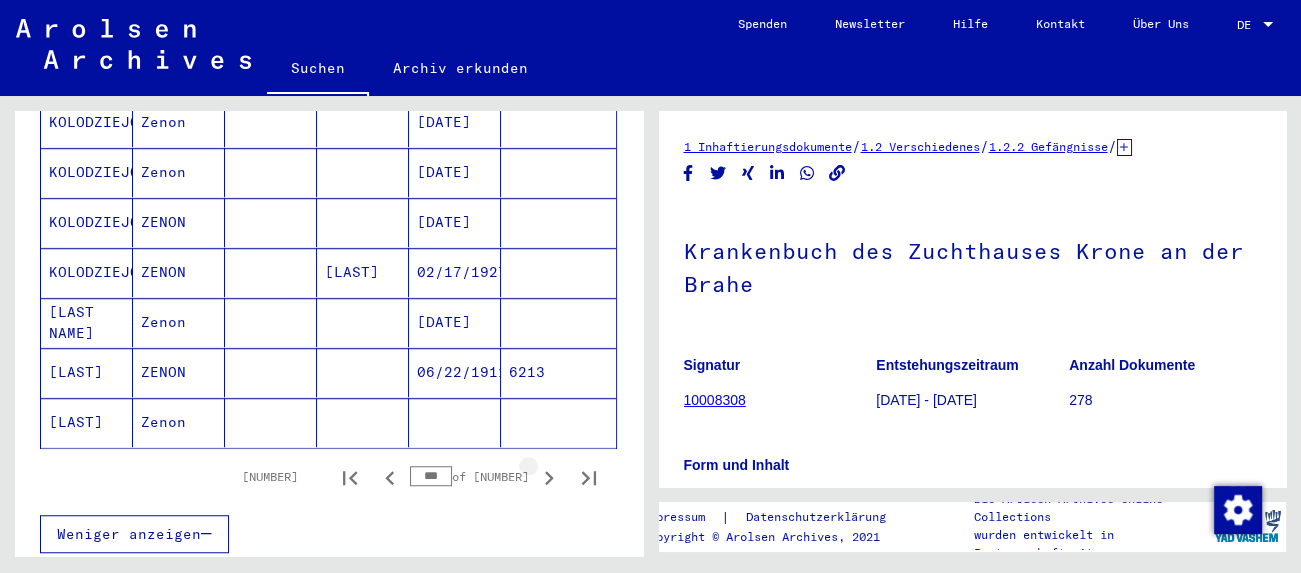 click 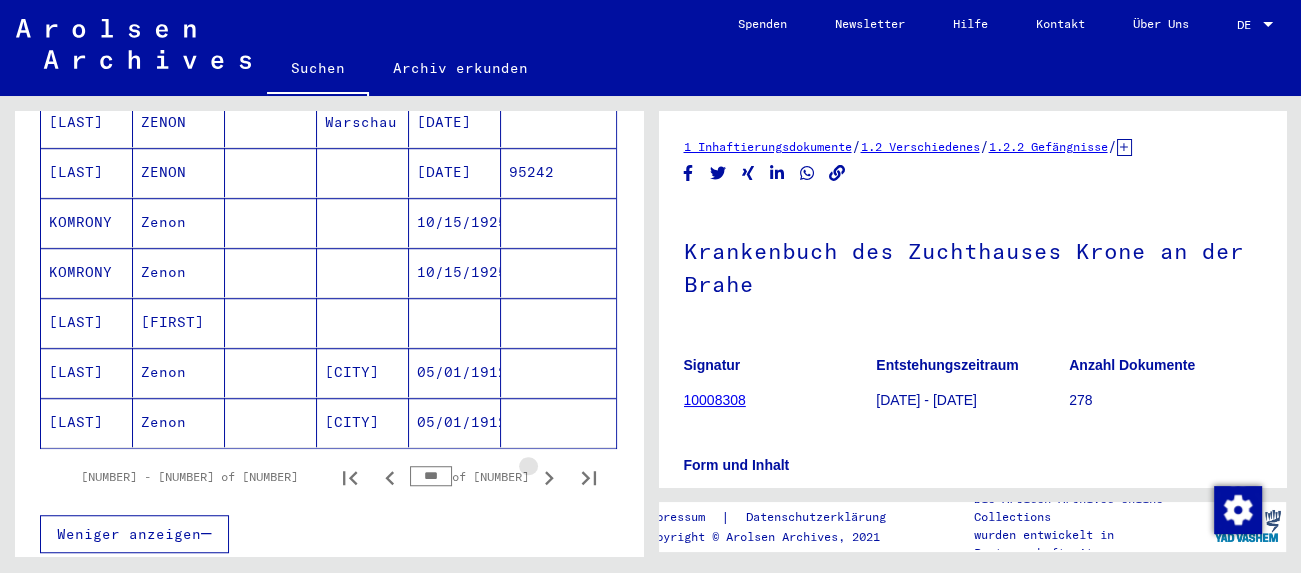 click 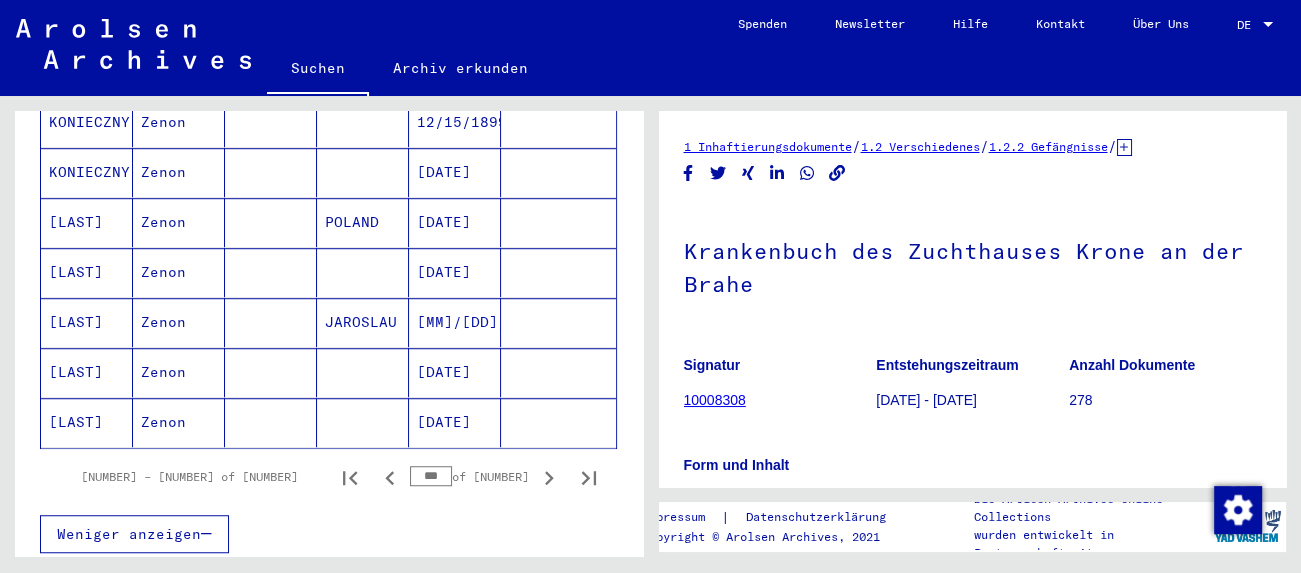 click 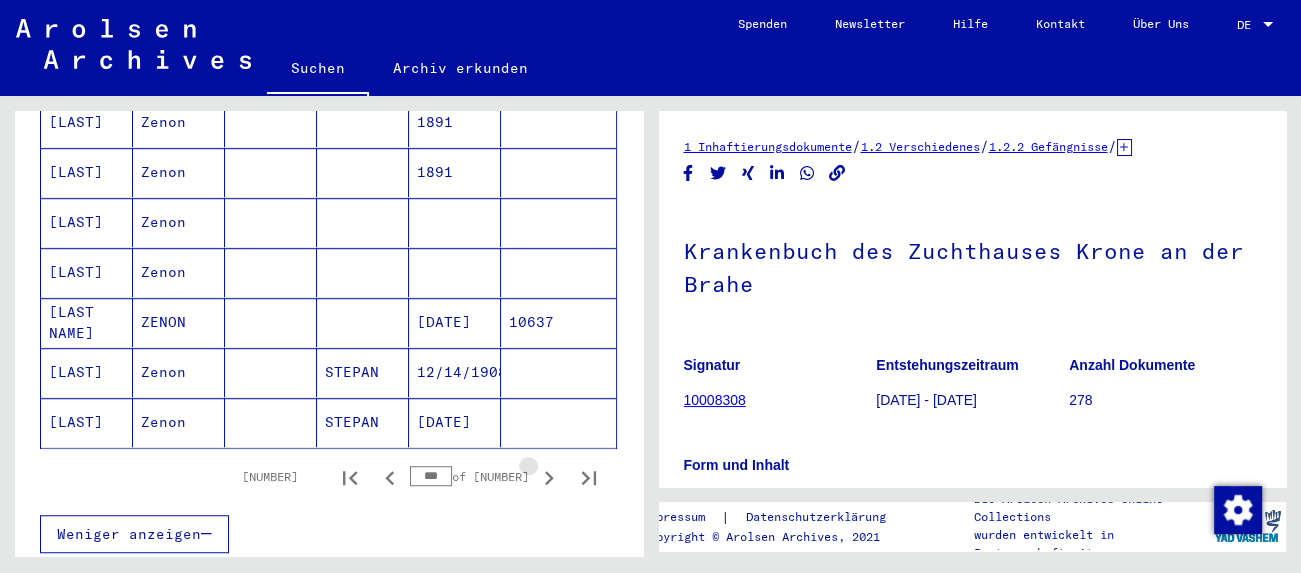 click 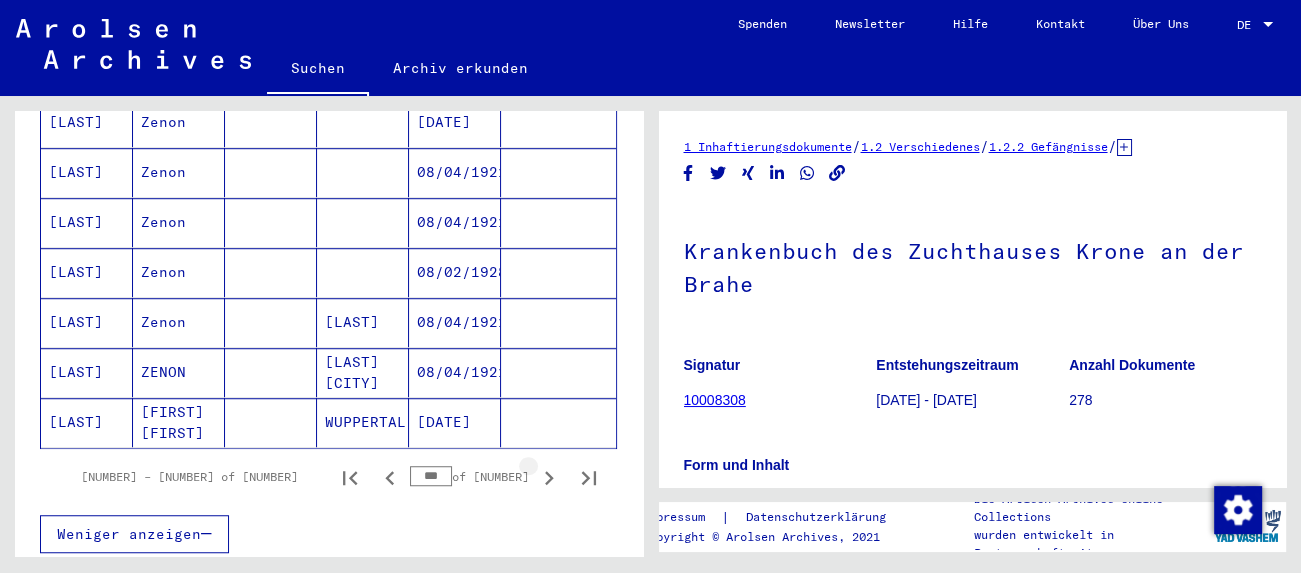 click 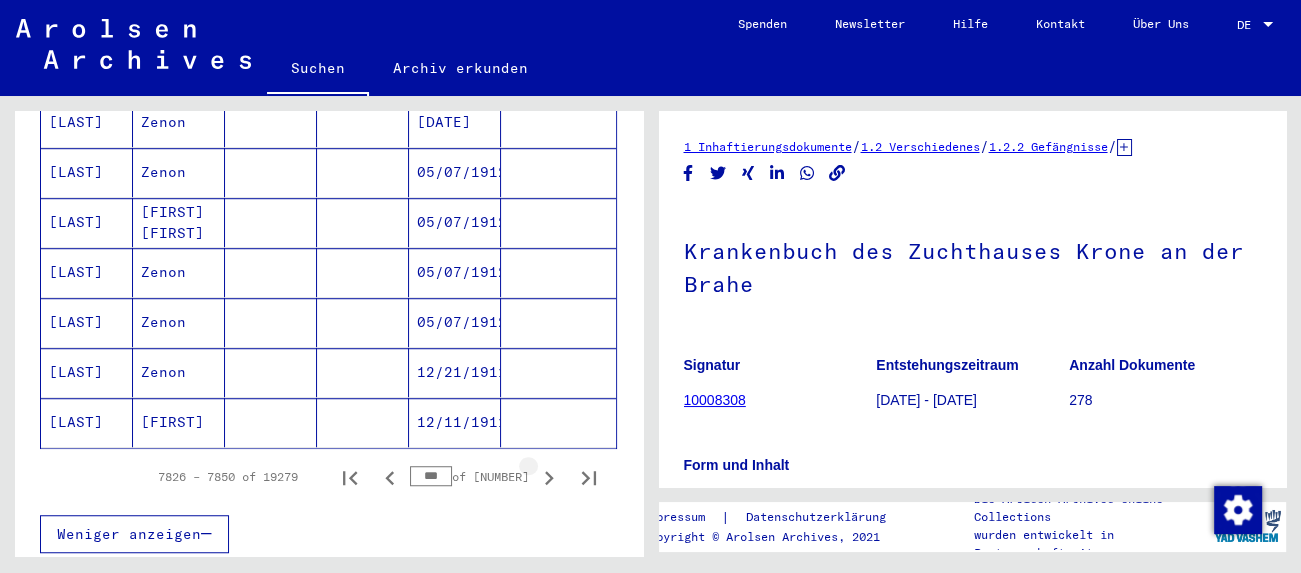 click 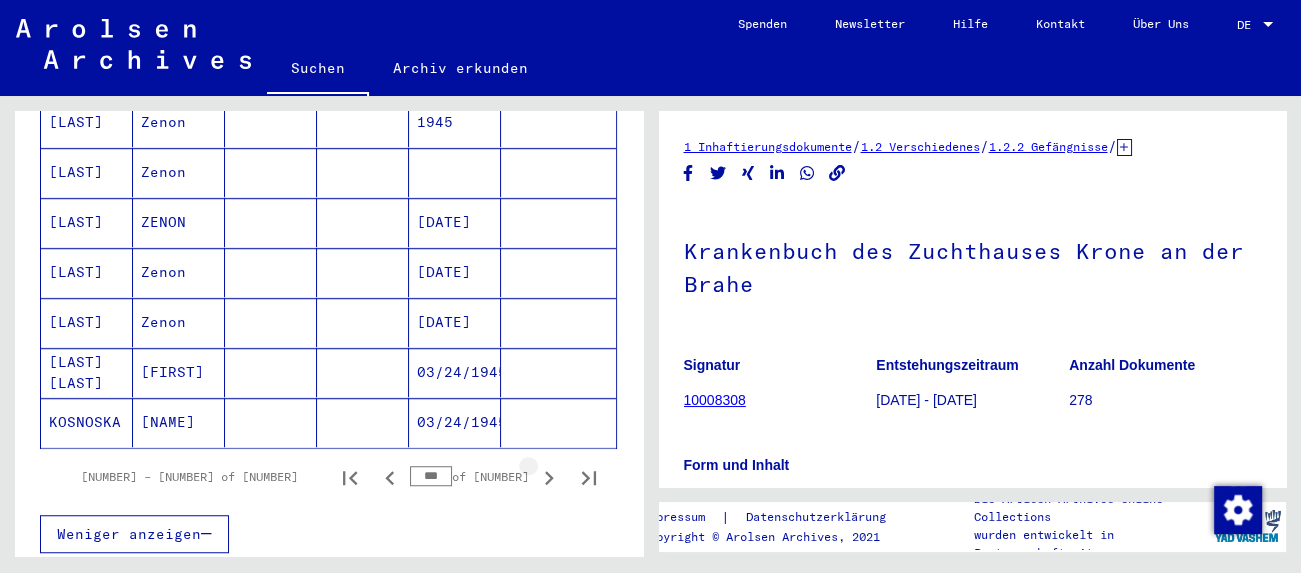 click 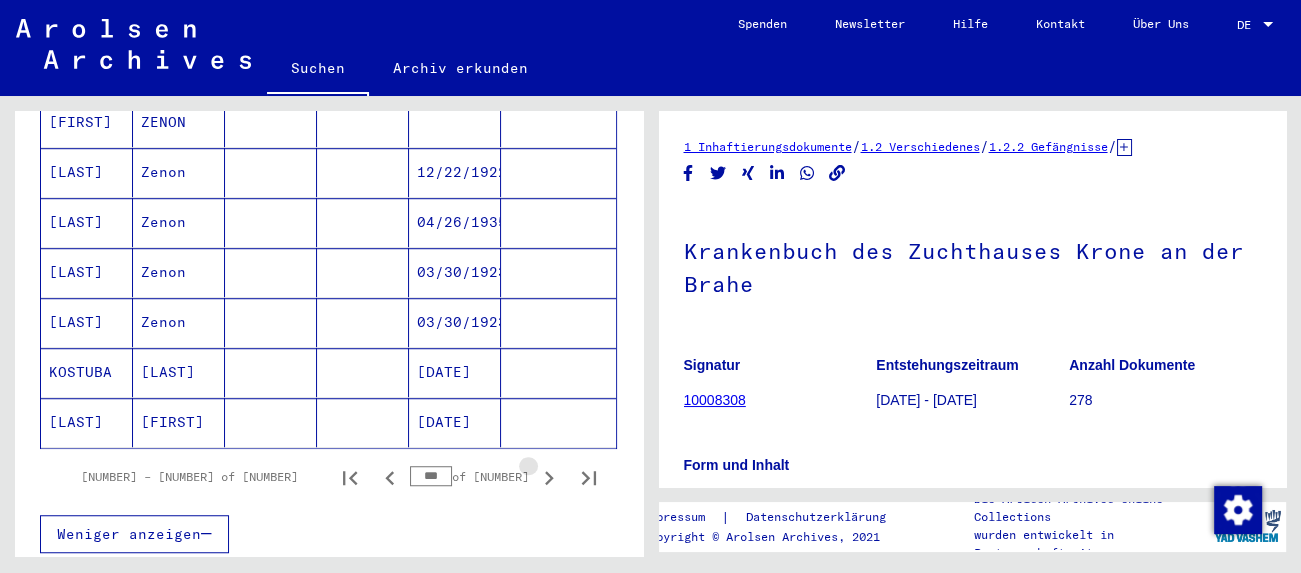 click 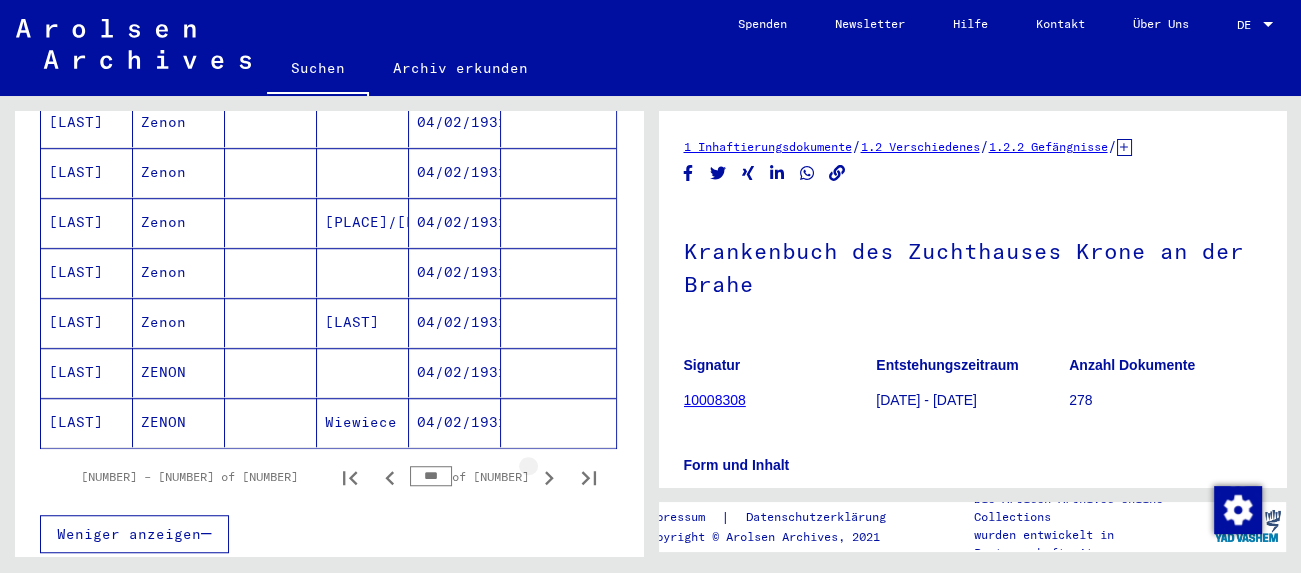 click 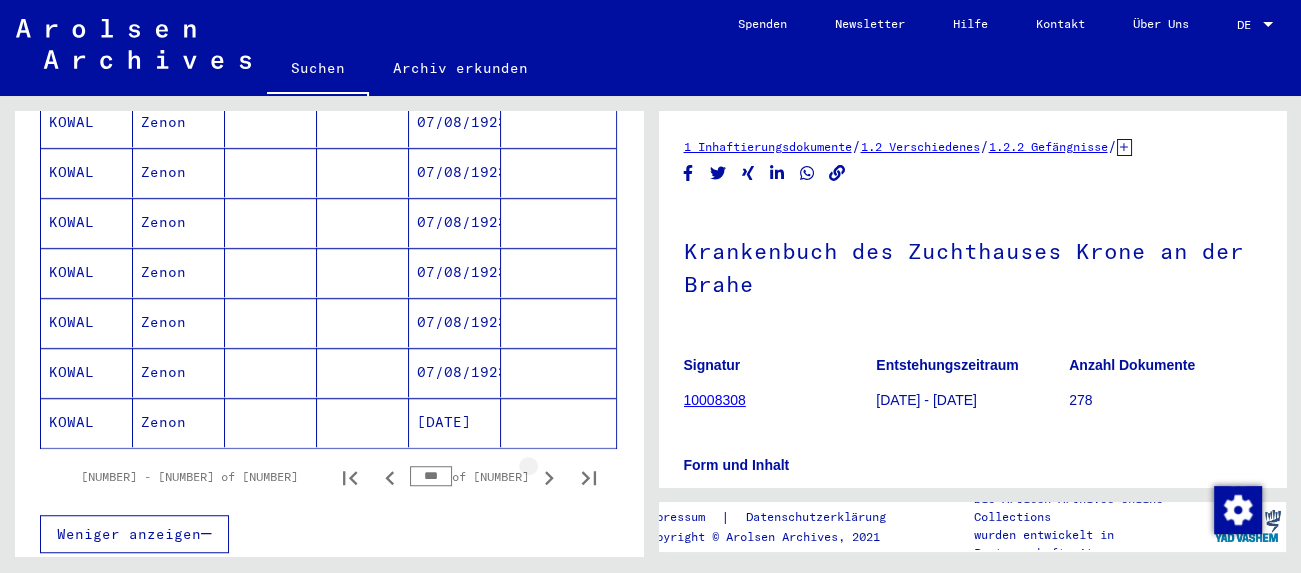 click 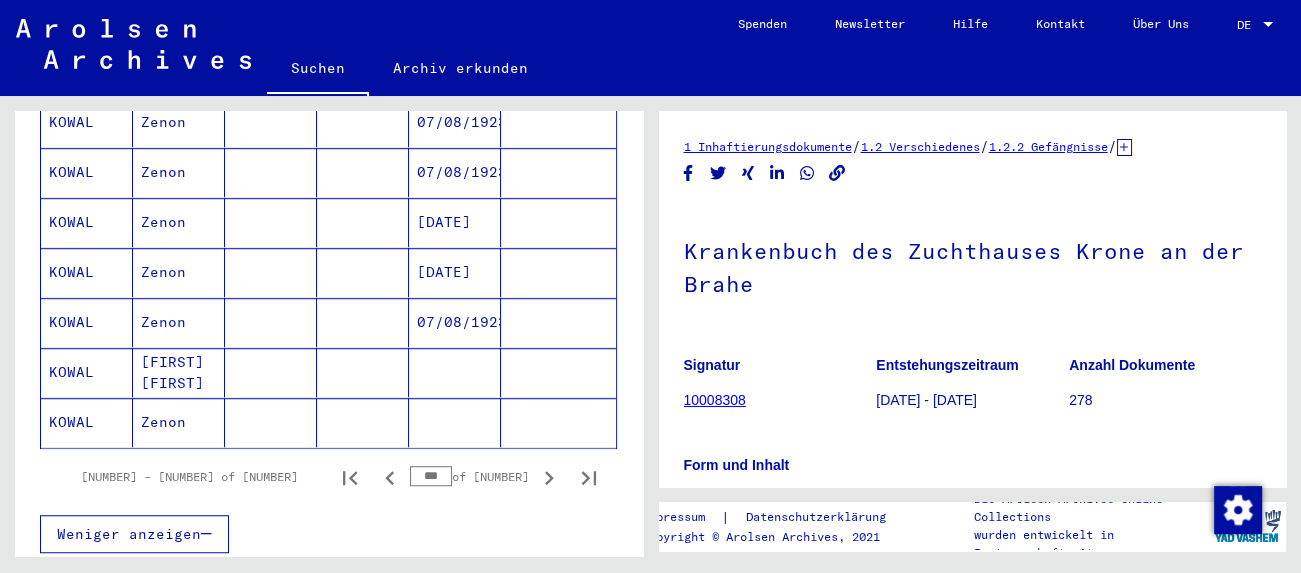 click 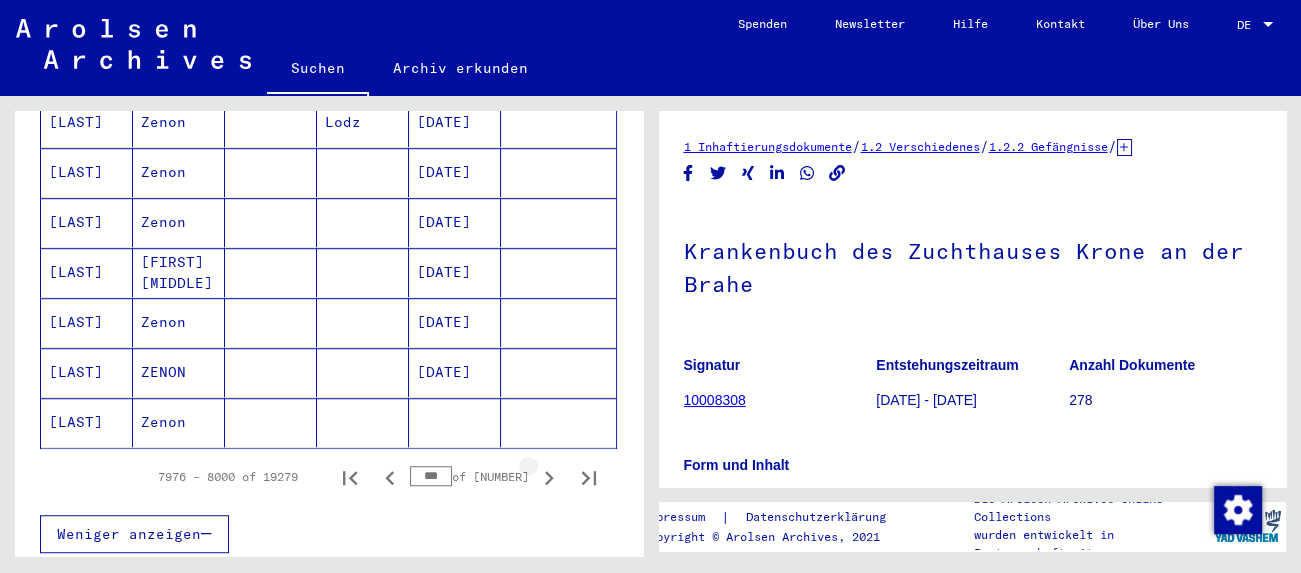 click 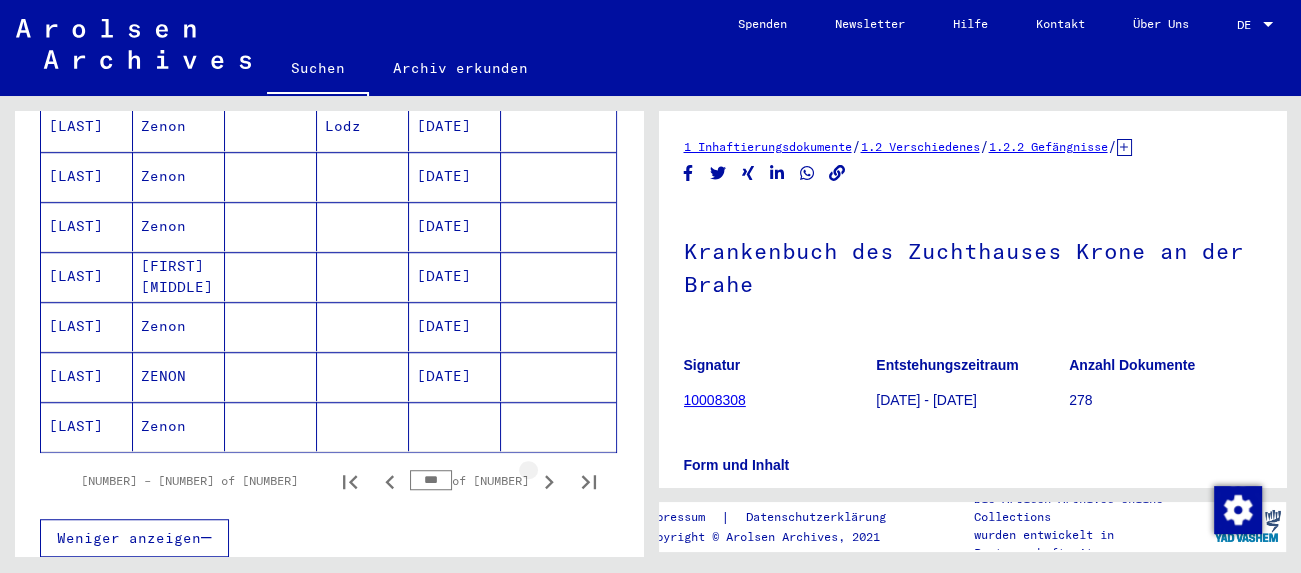scroll, scrollTop: 1232, scrollLeft: 0, axis: vertical 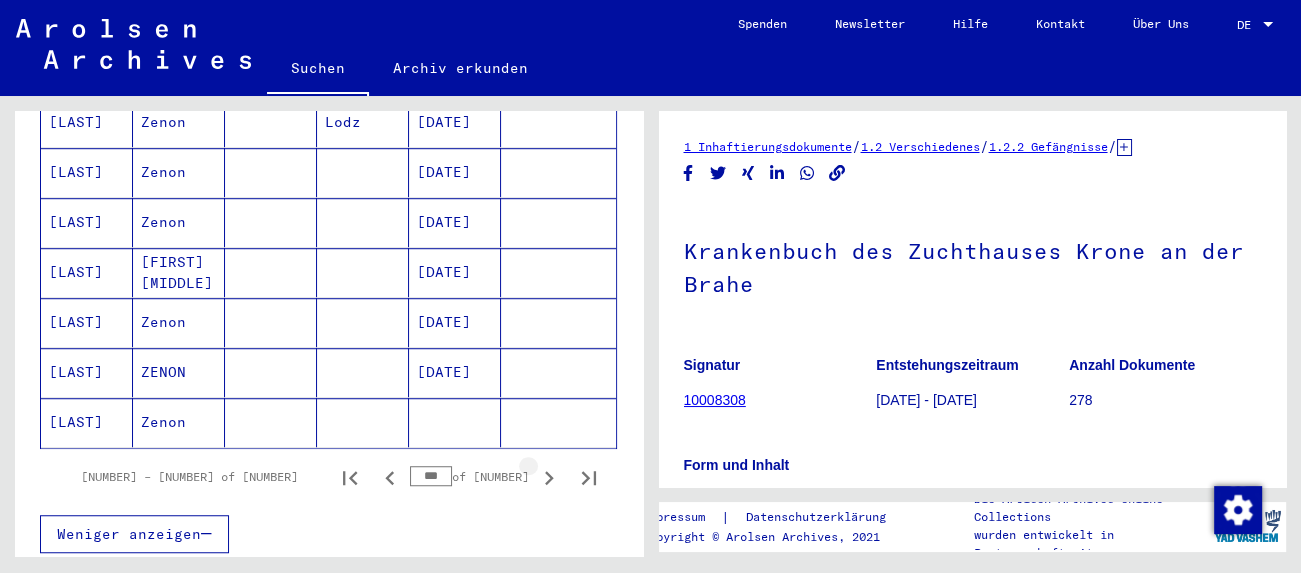 click 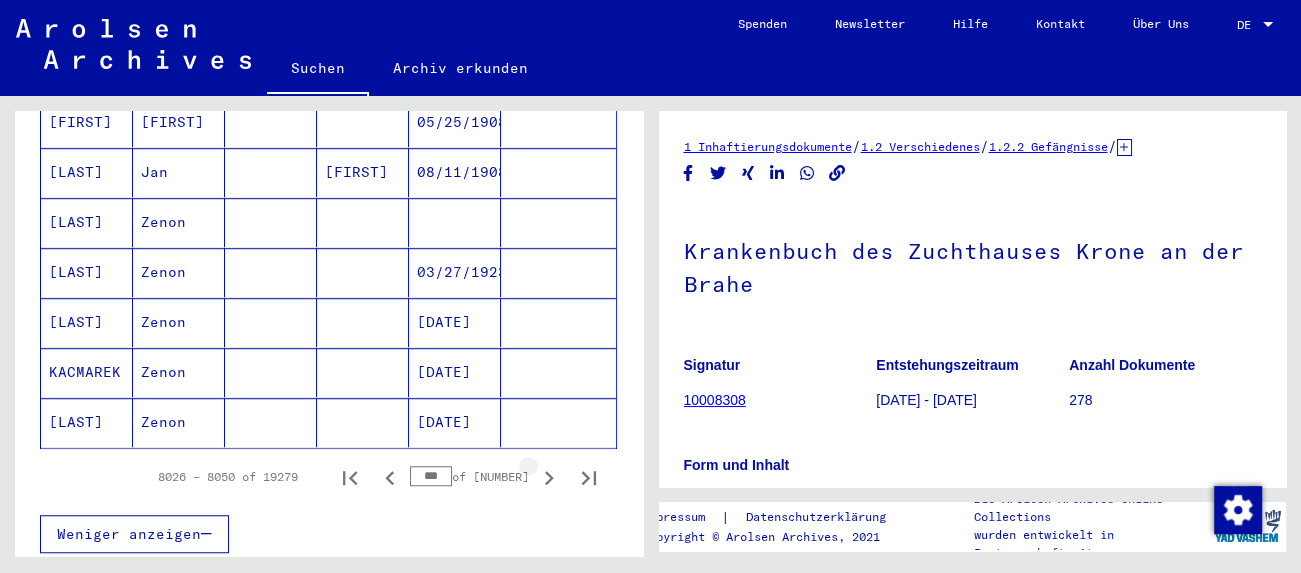 click 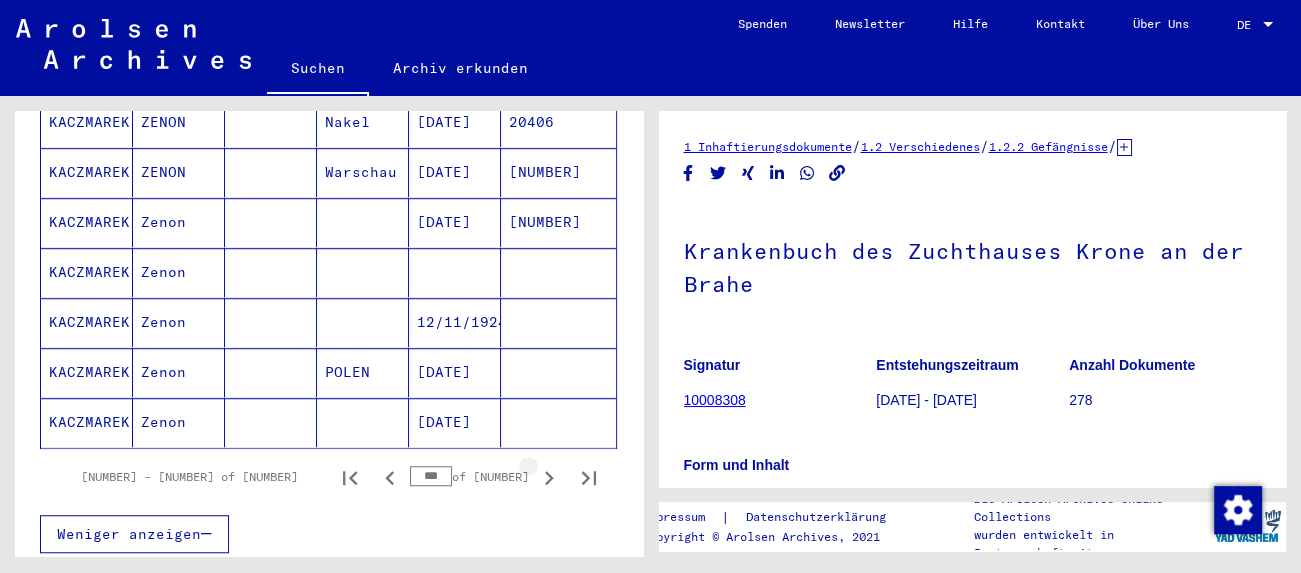 click 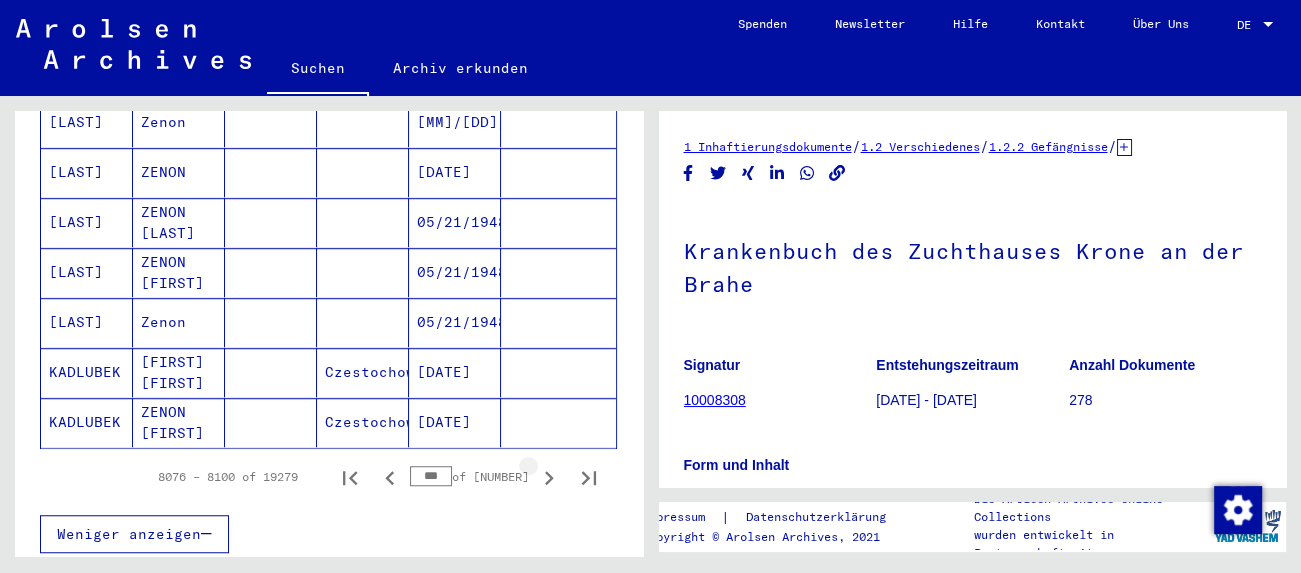 click 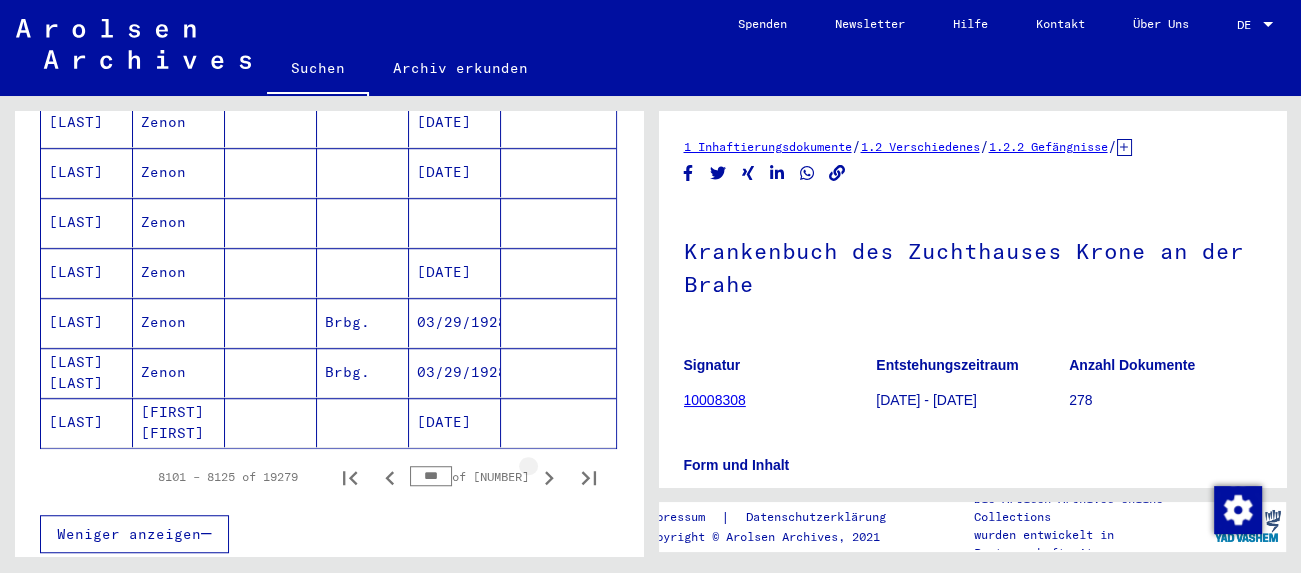 click 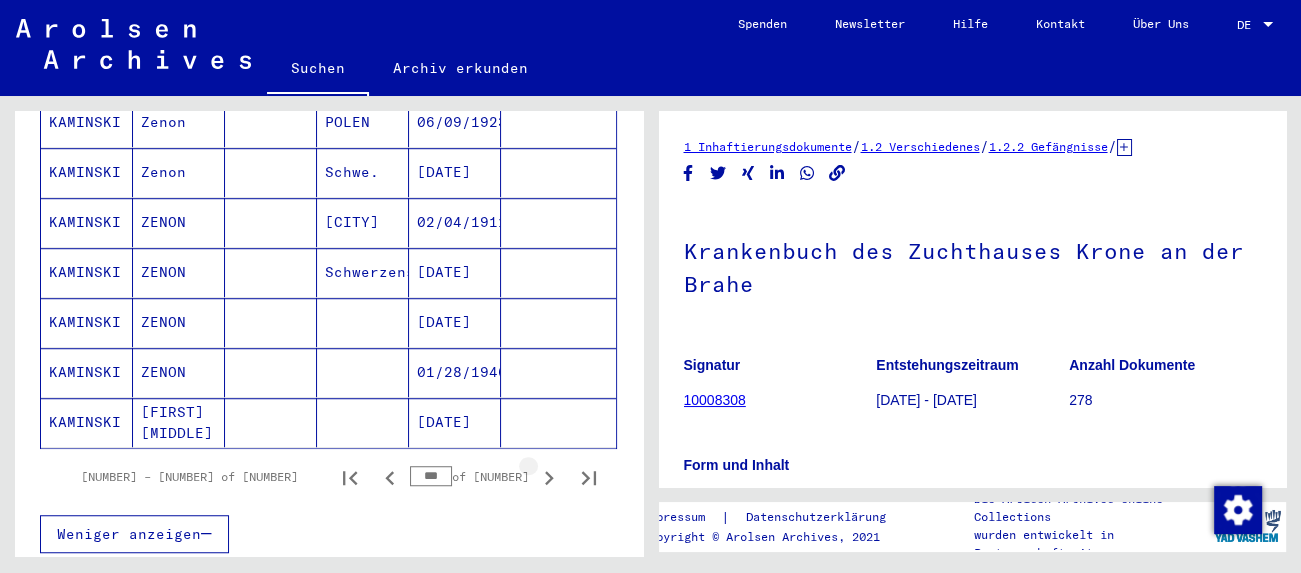 click 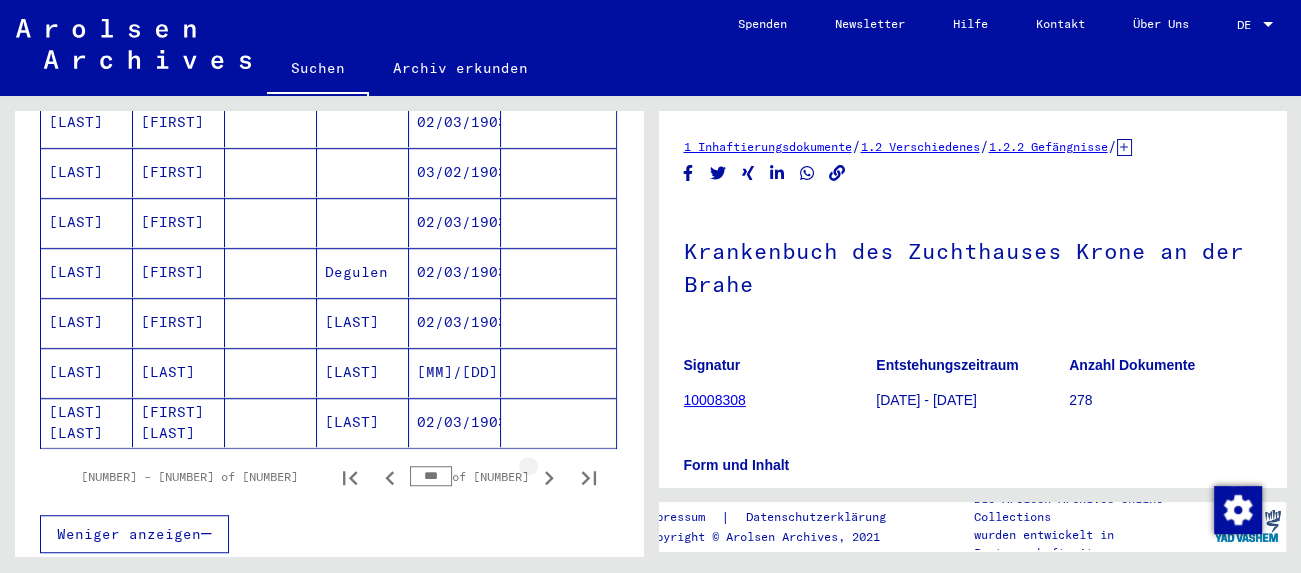 click 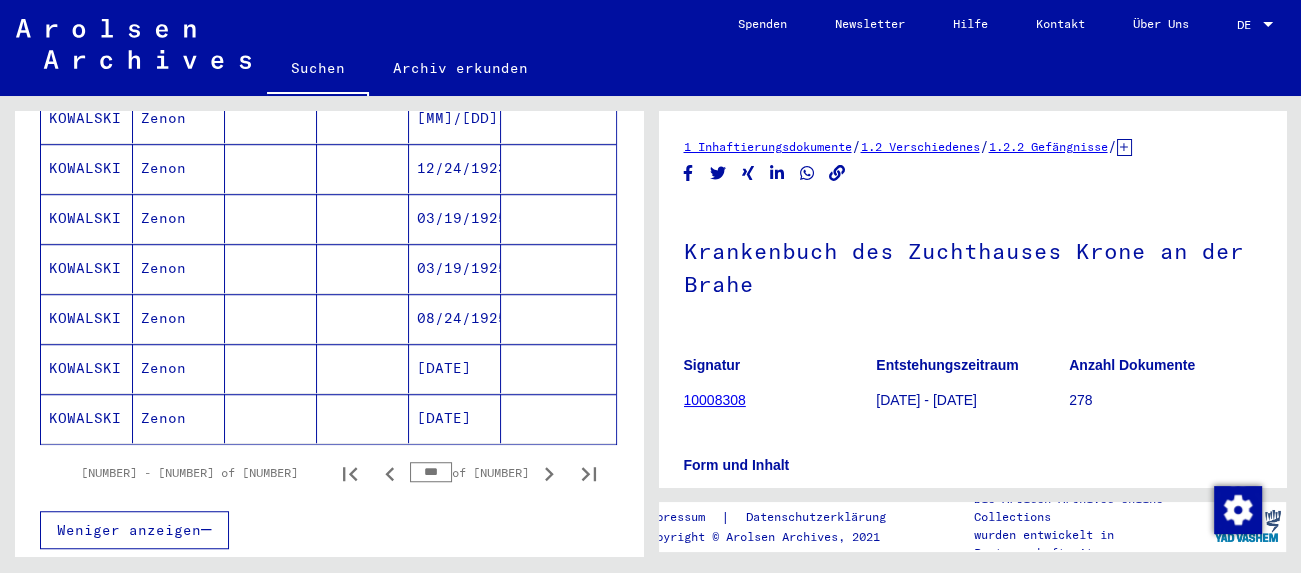 click 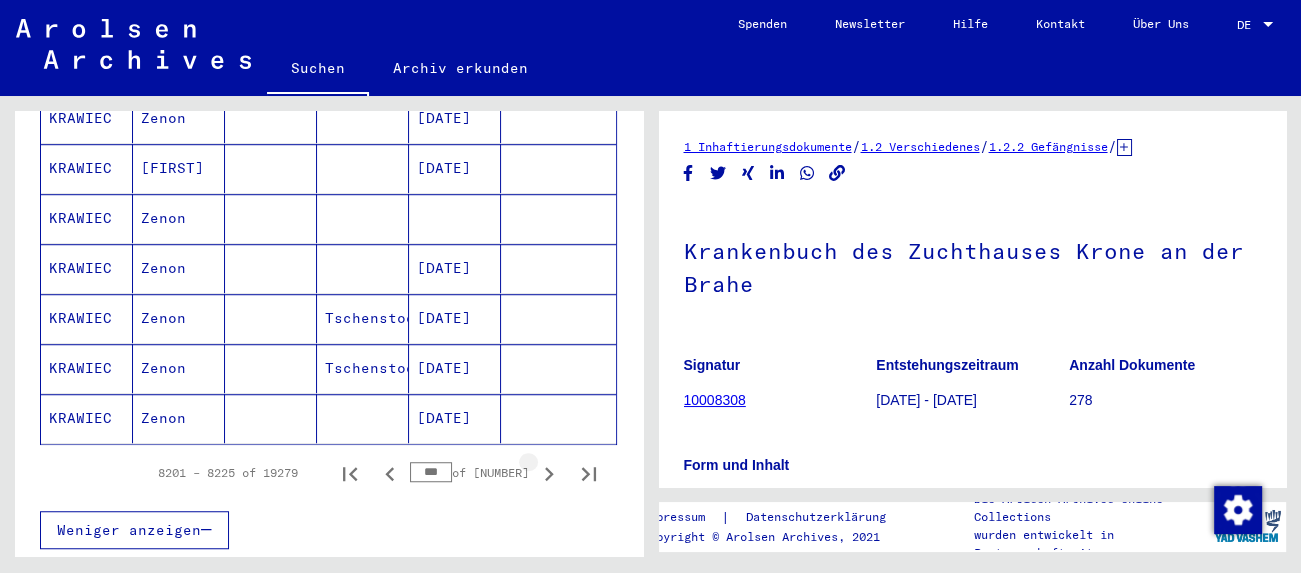scroll, scrollTop: 1228, scrollLeft: 0, axis: vertical 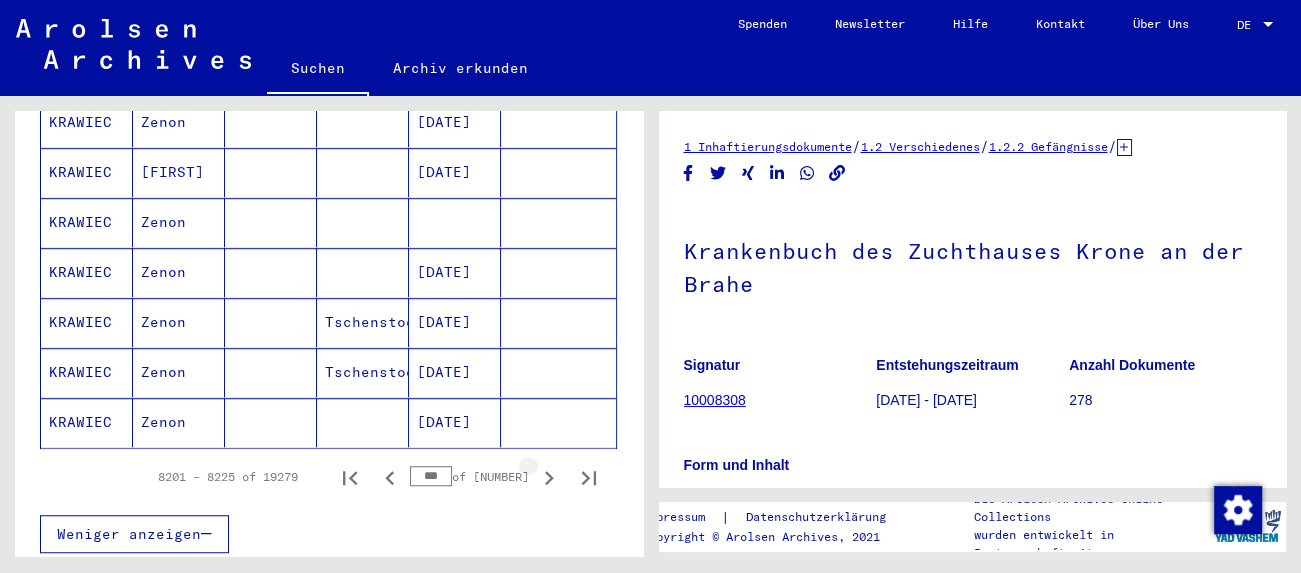 click 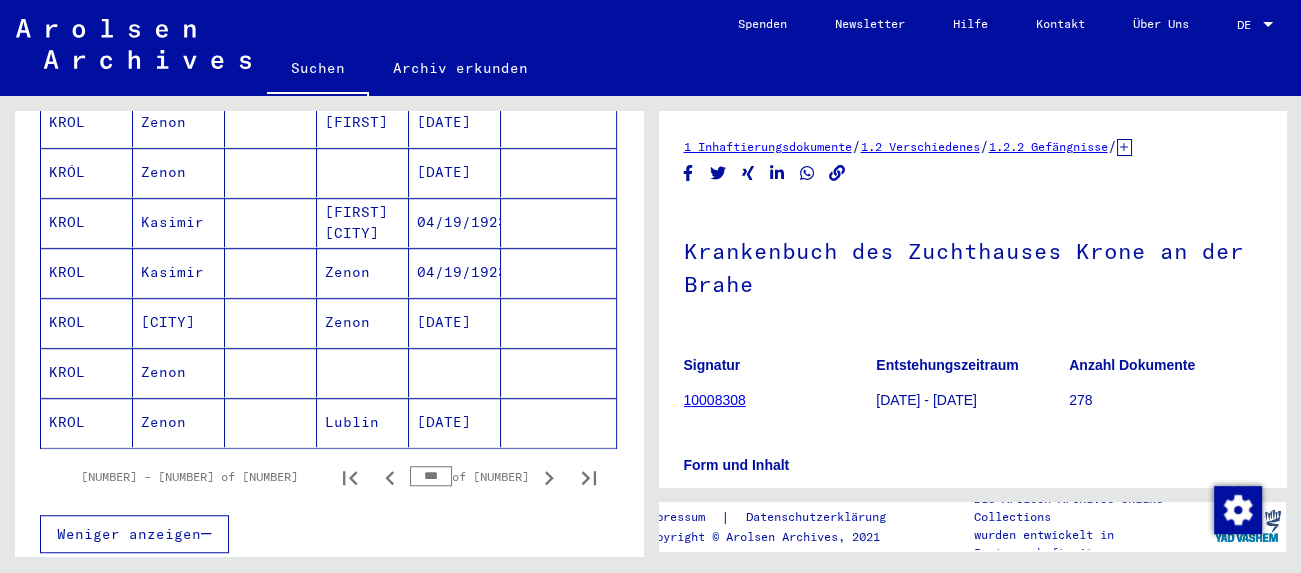 click 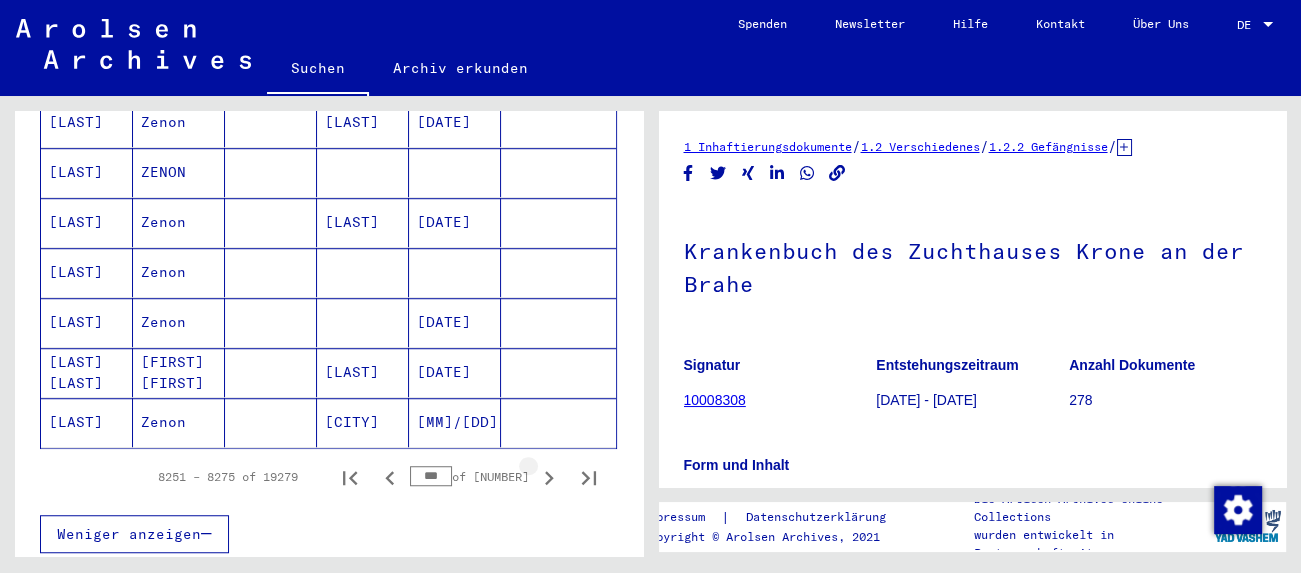 click 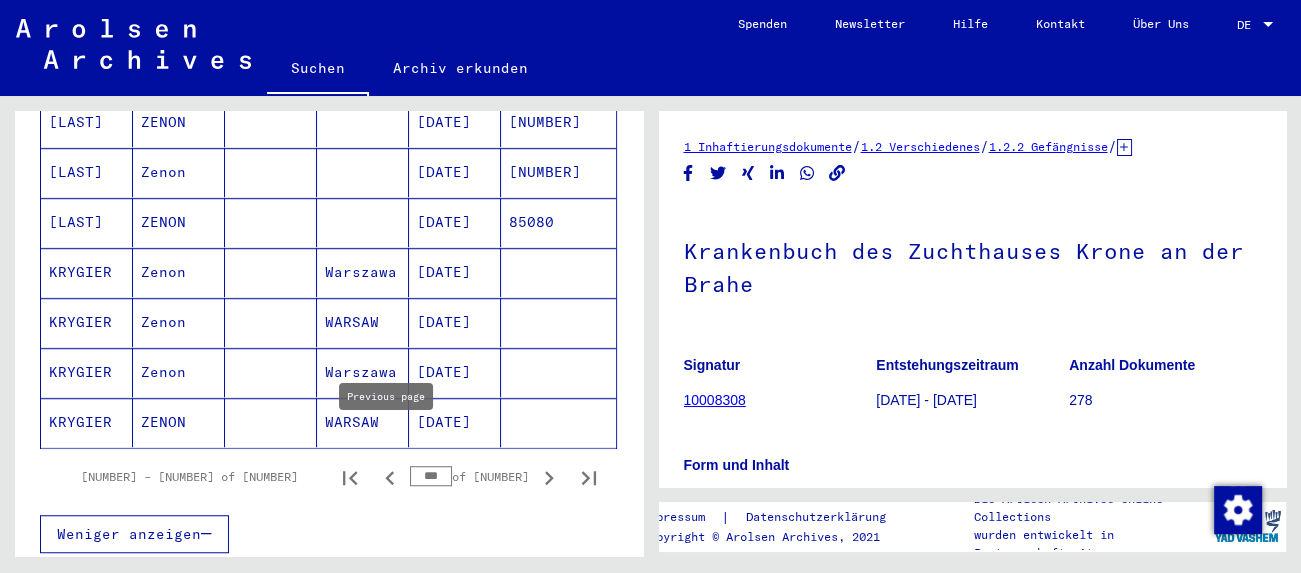 click 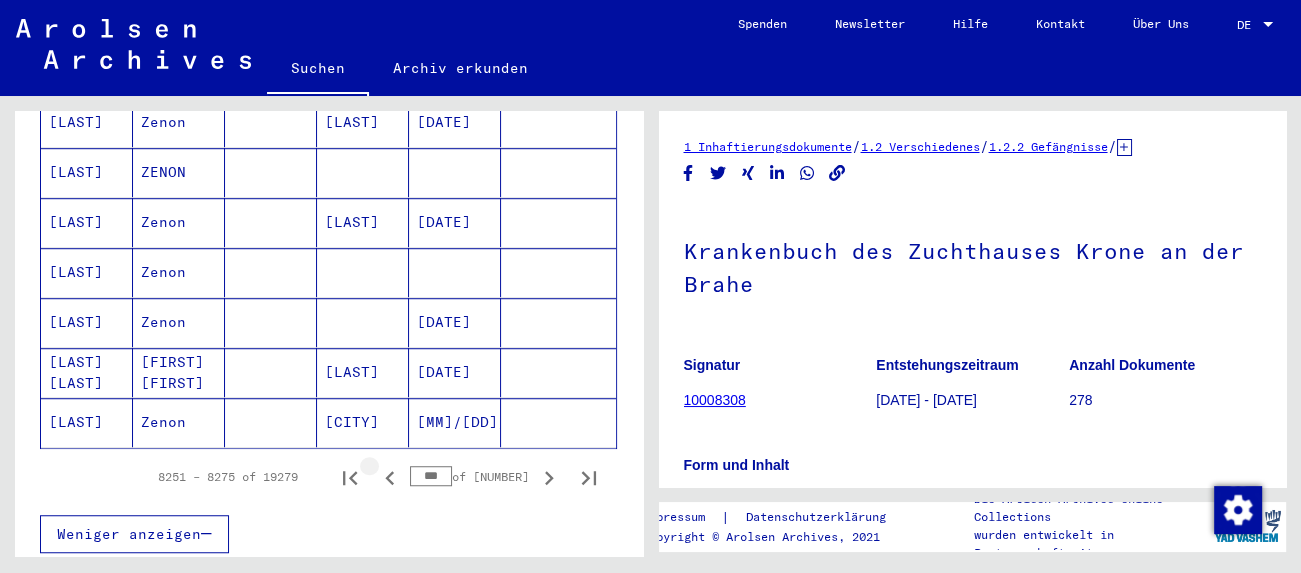 click 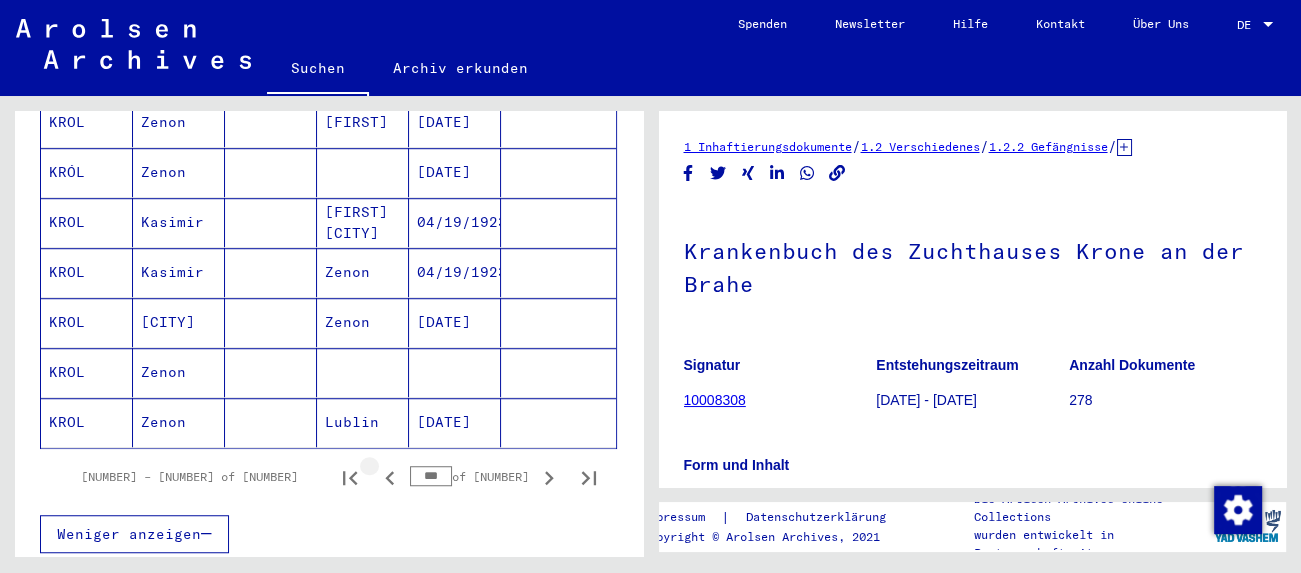 click 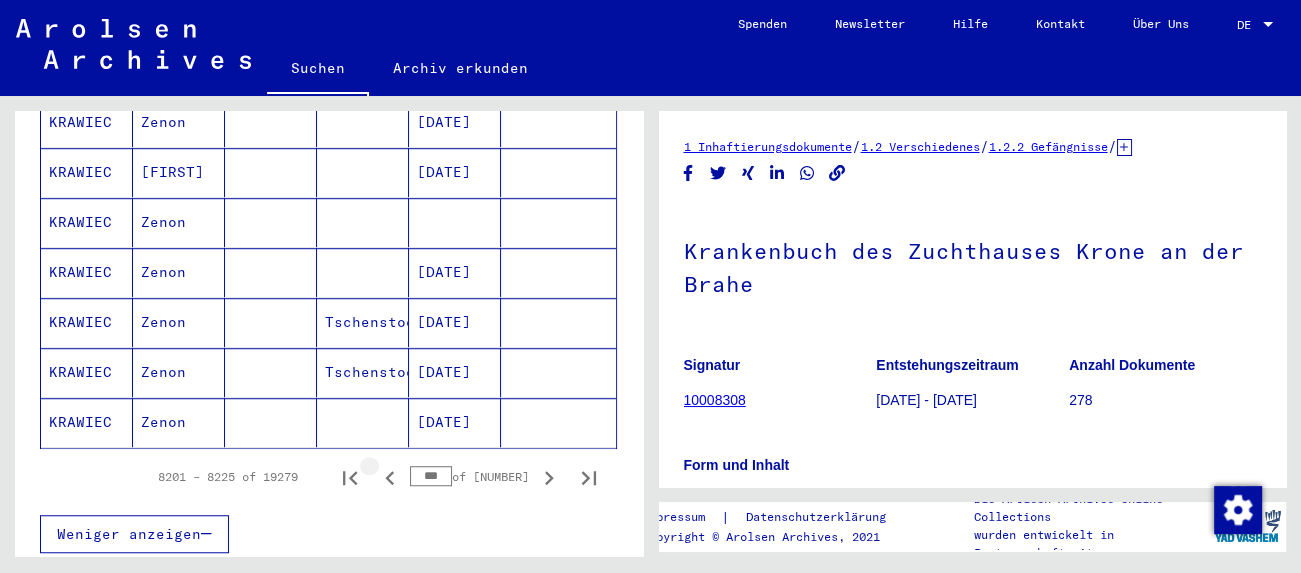 click 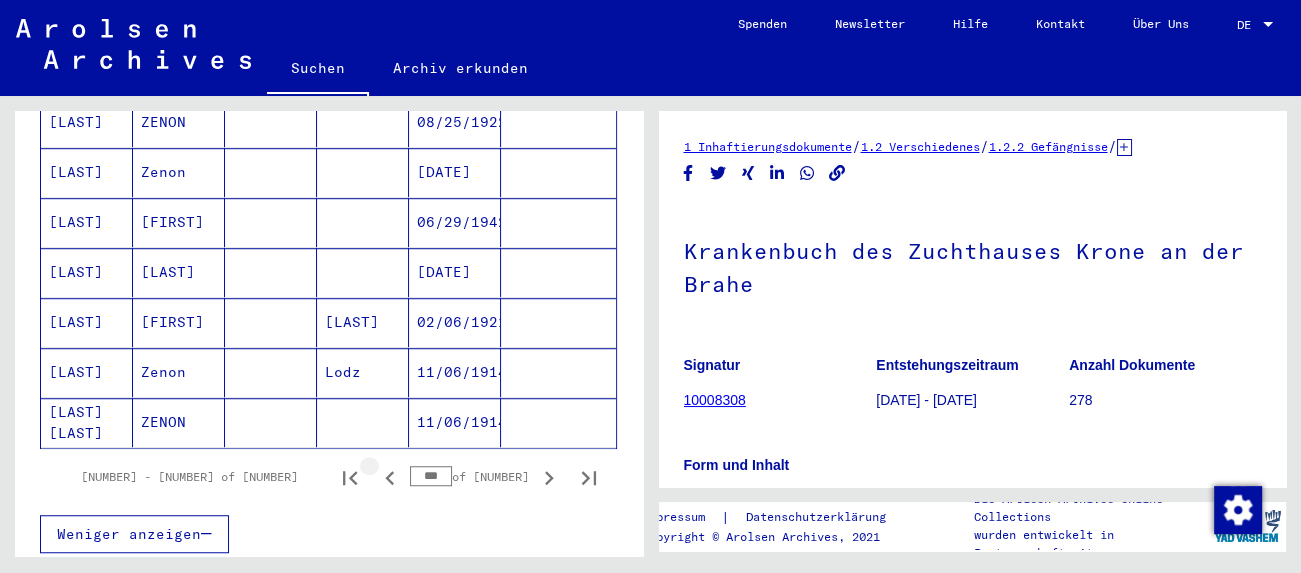 click 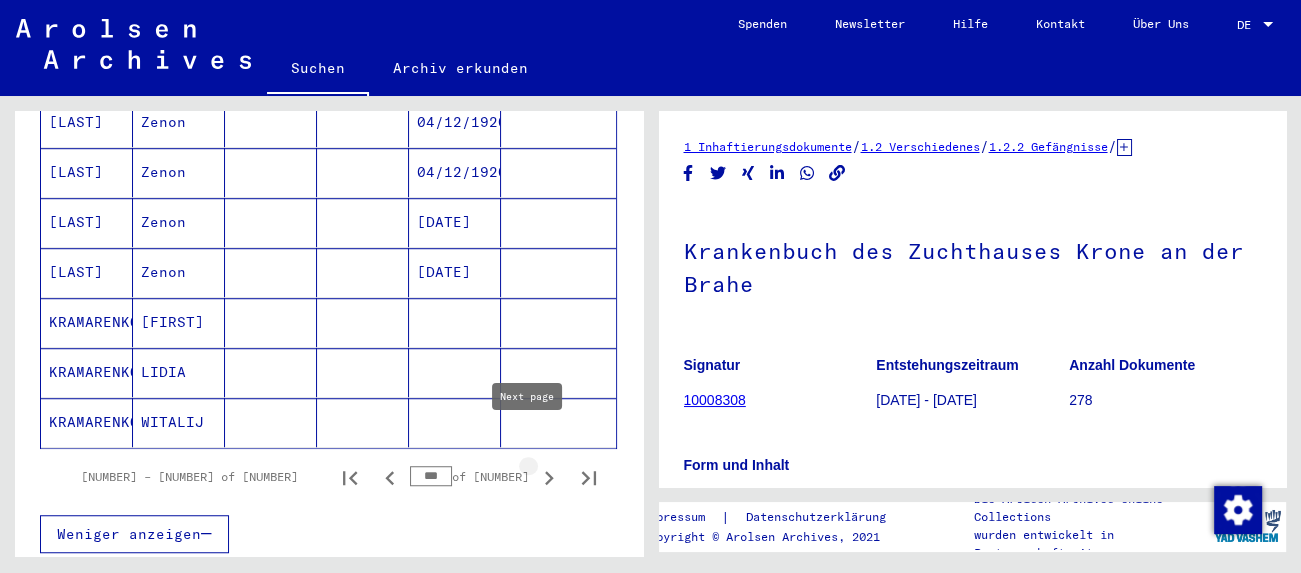 click 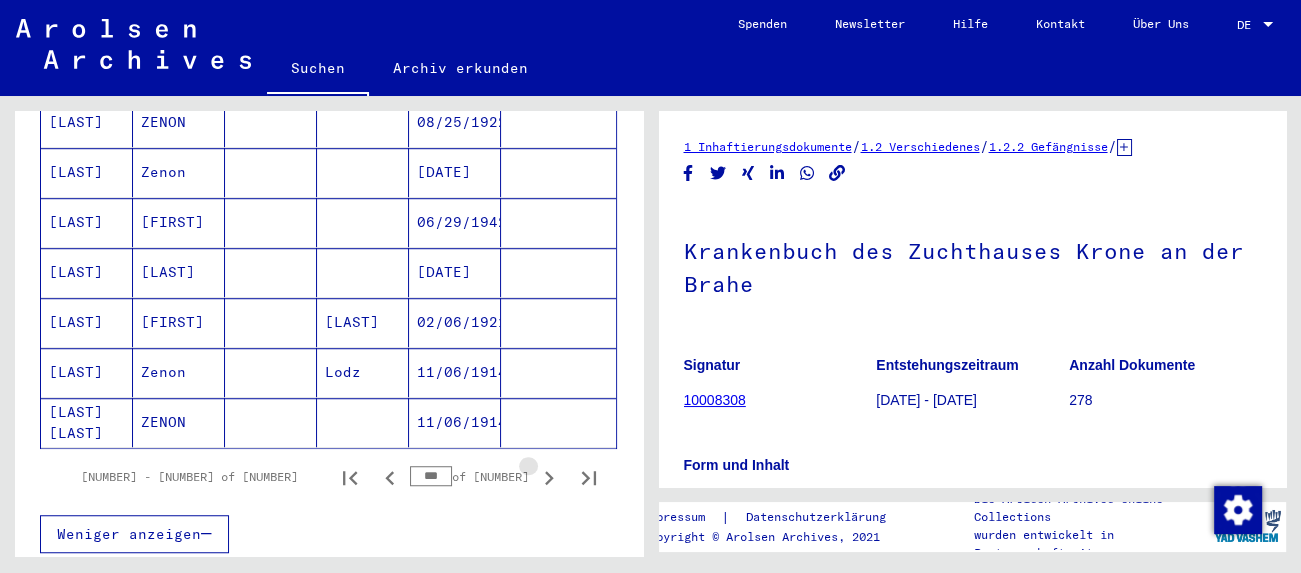 click 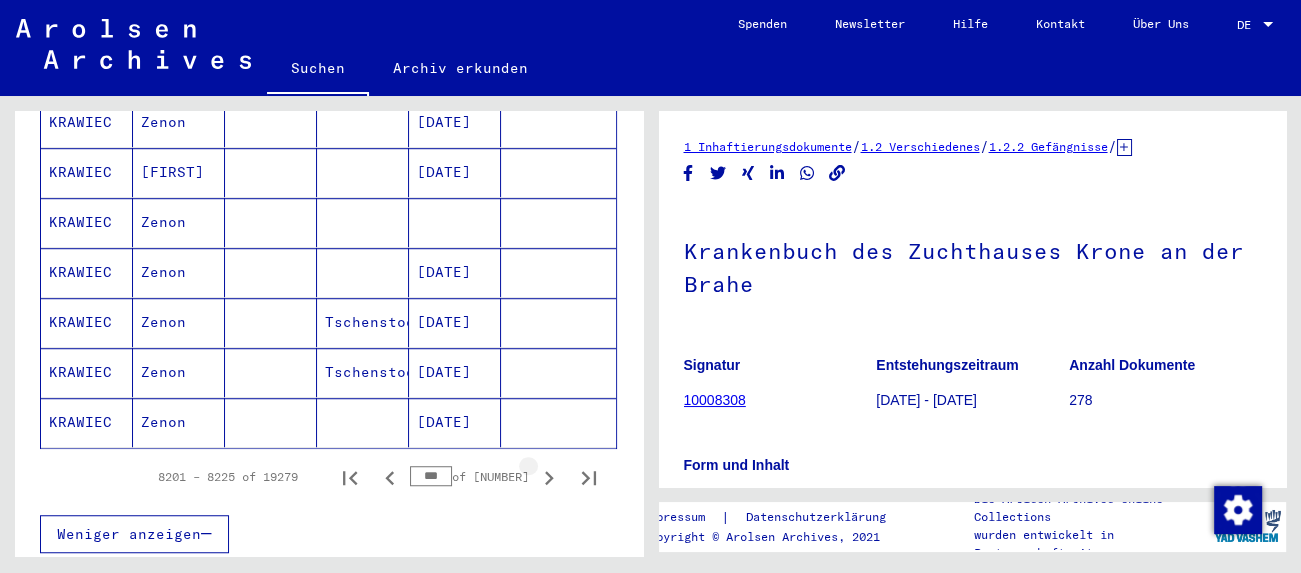 click 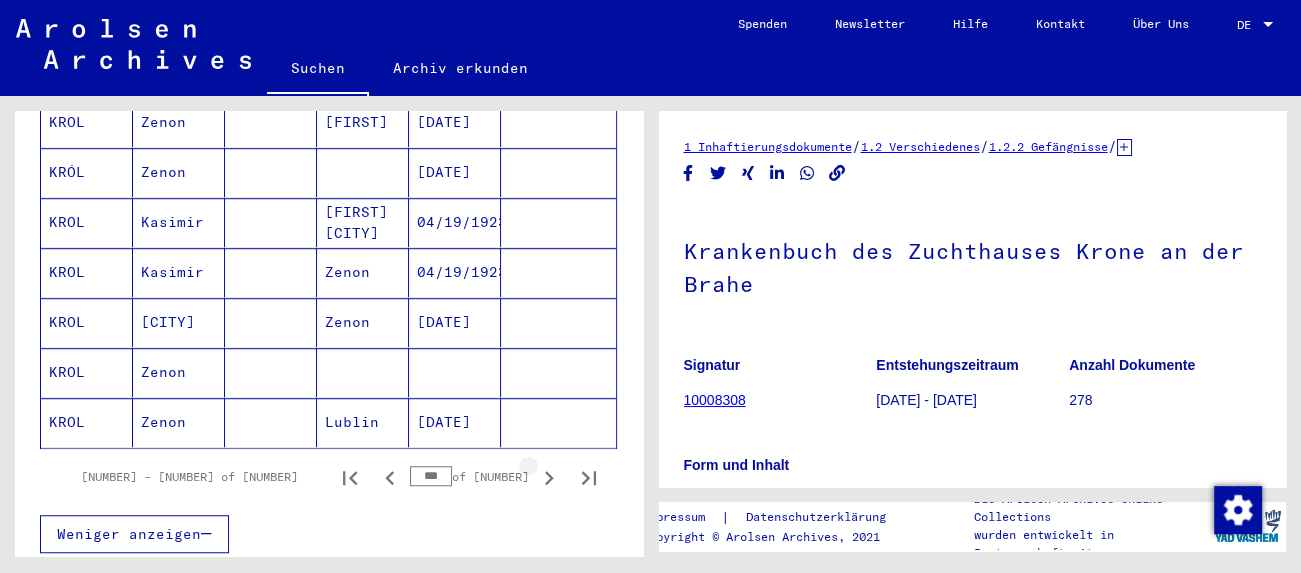 click 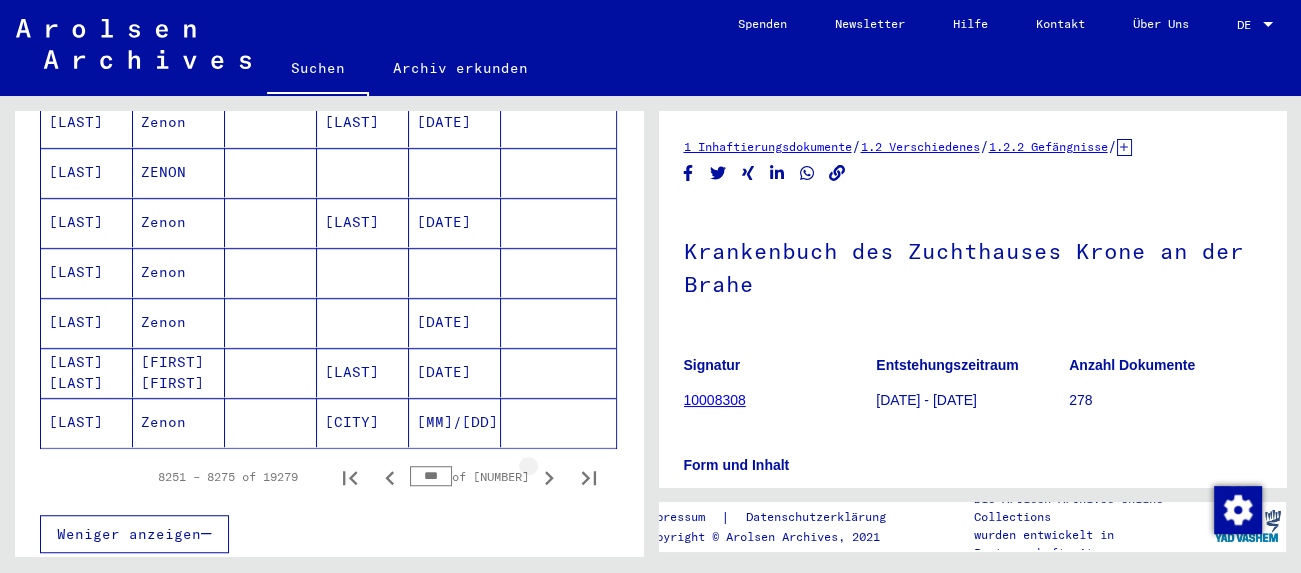 click 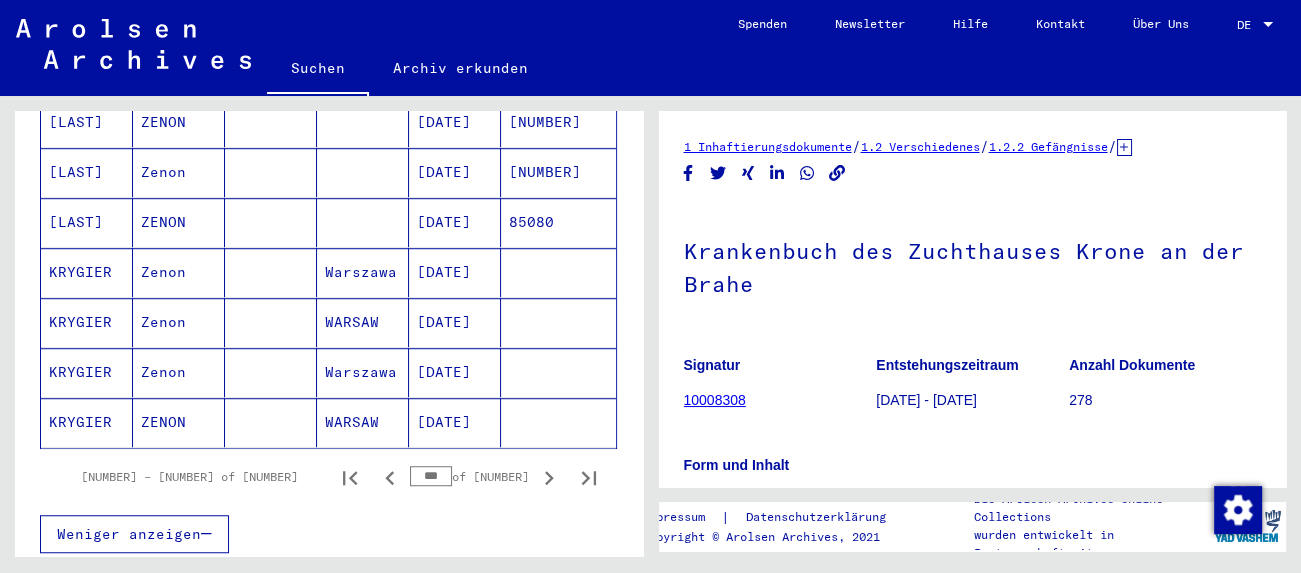 click 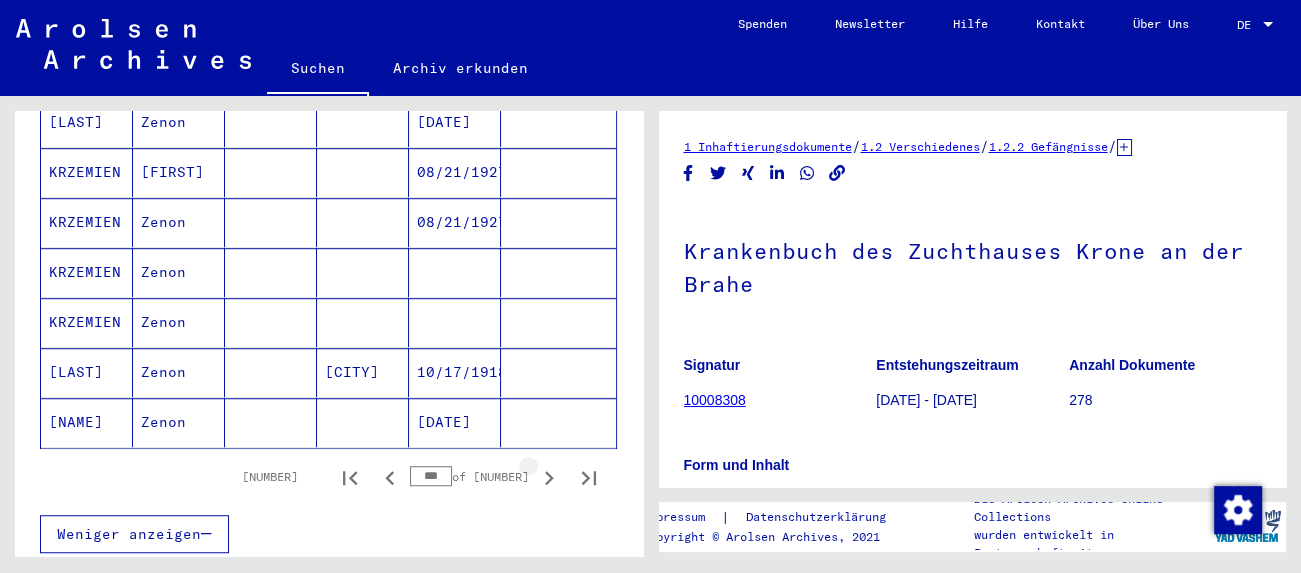 click 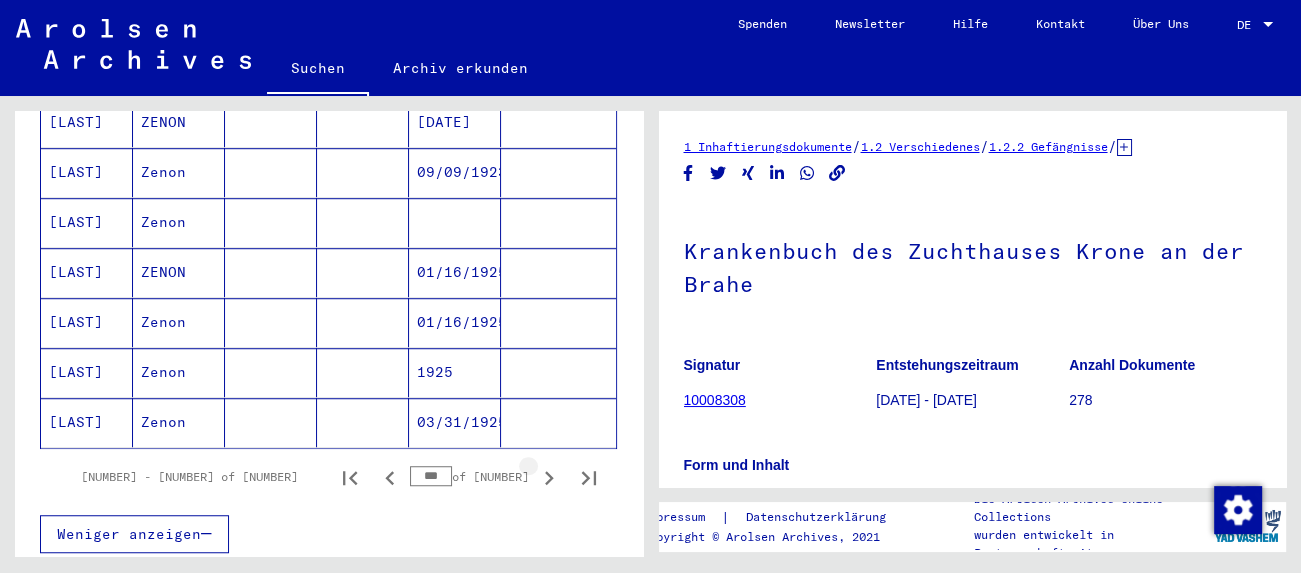click 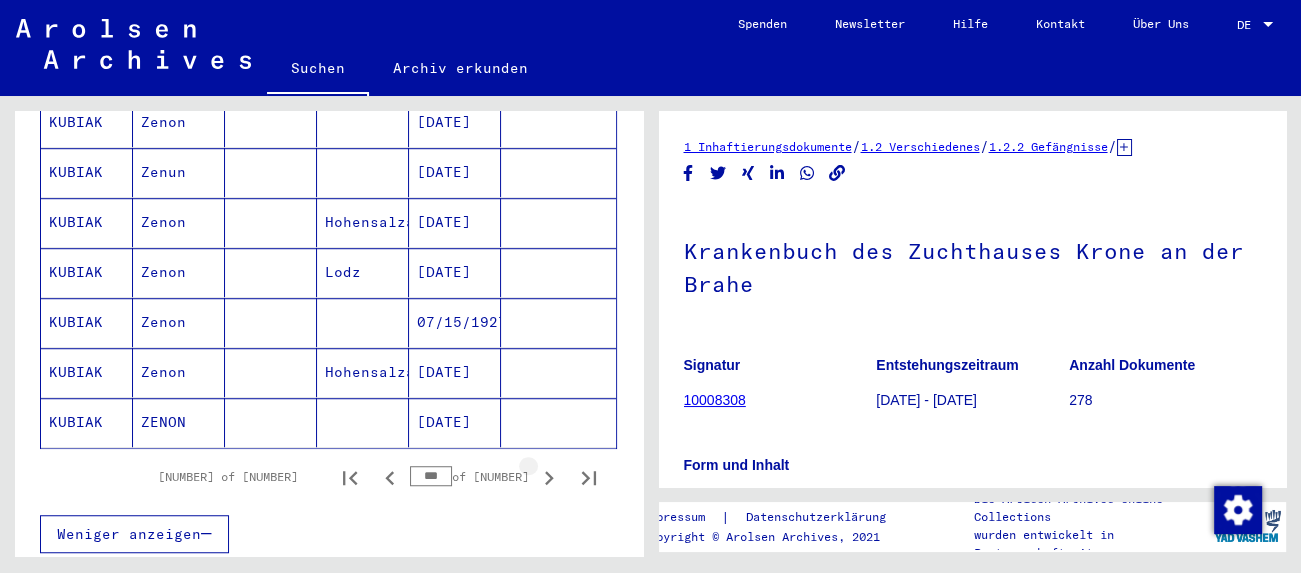 click 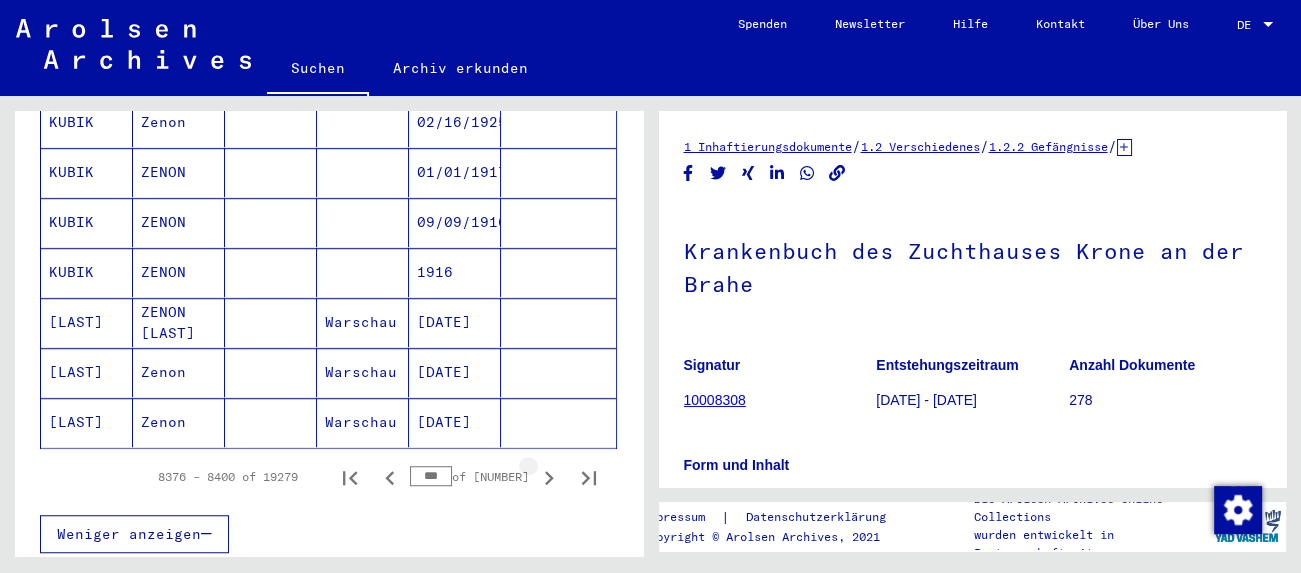 click 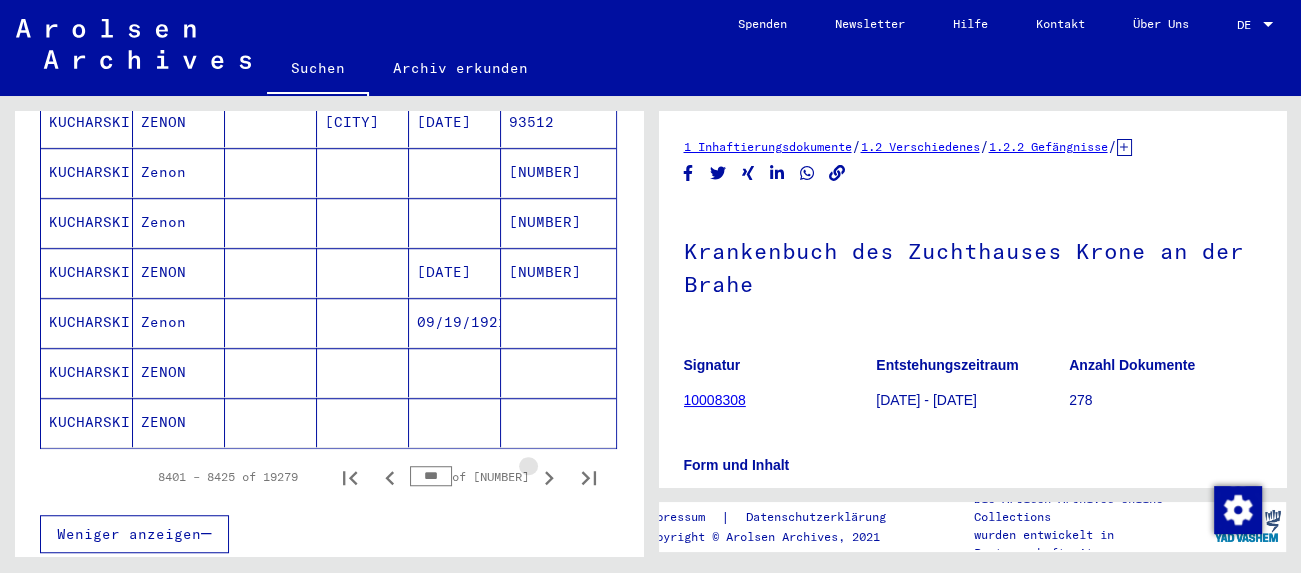 click 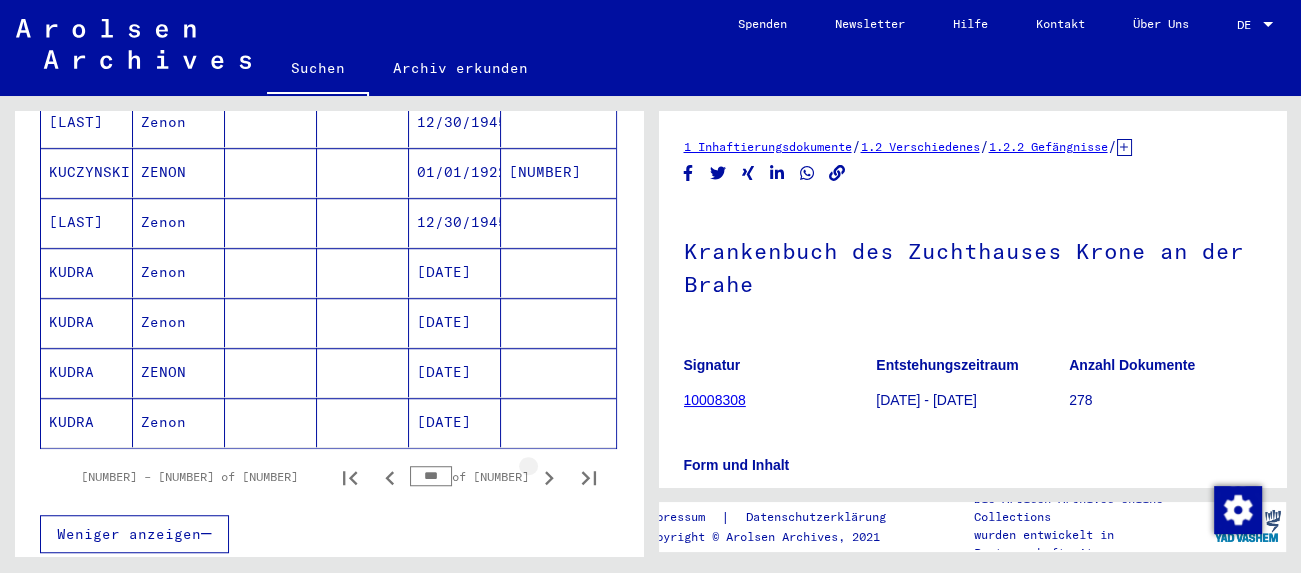 click 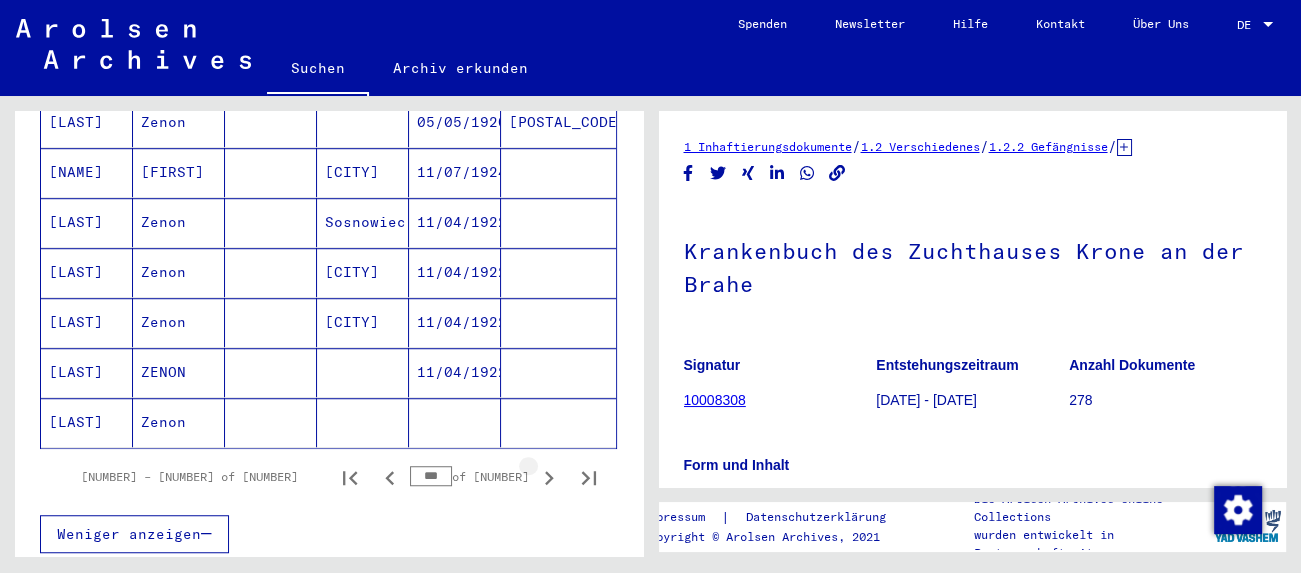 click 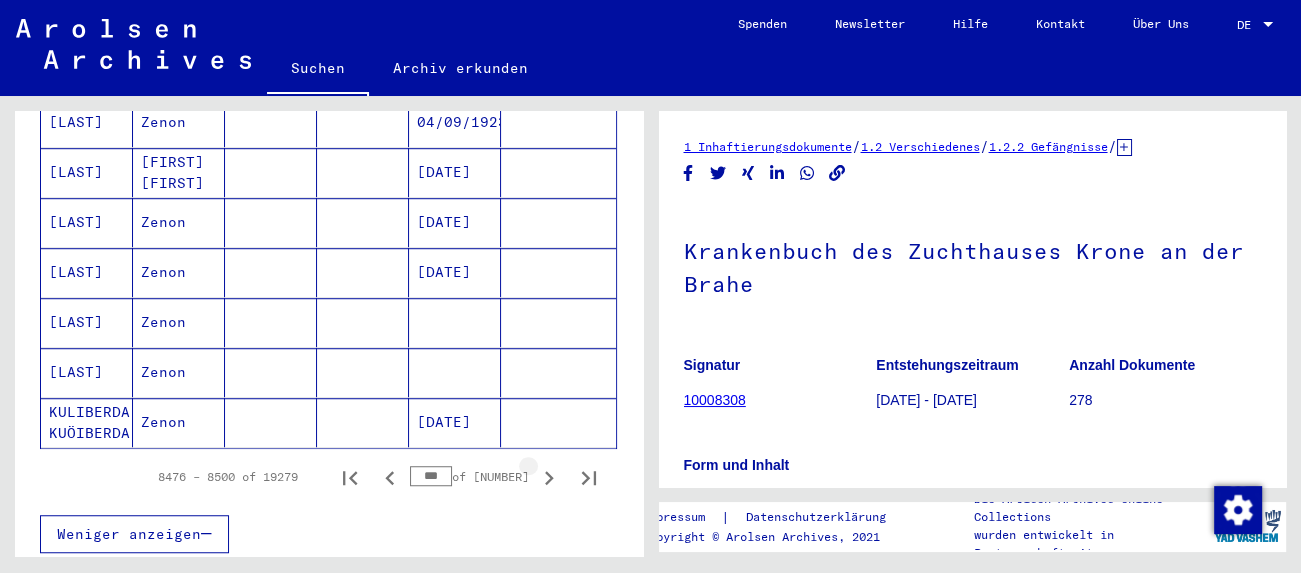 click 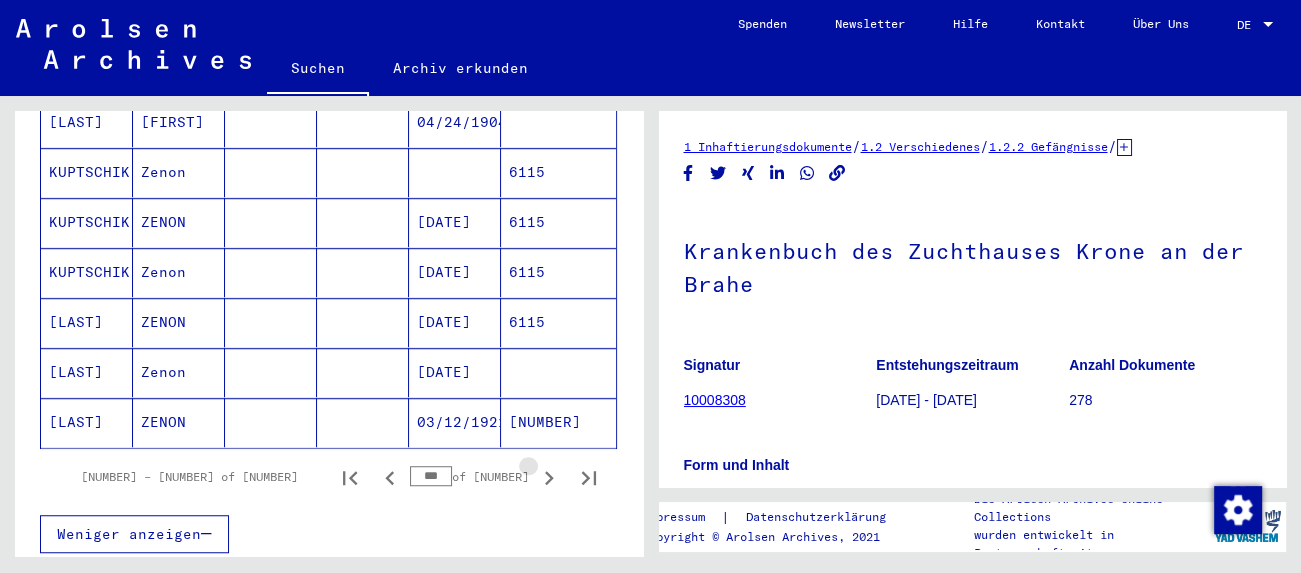 click 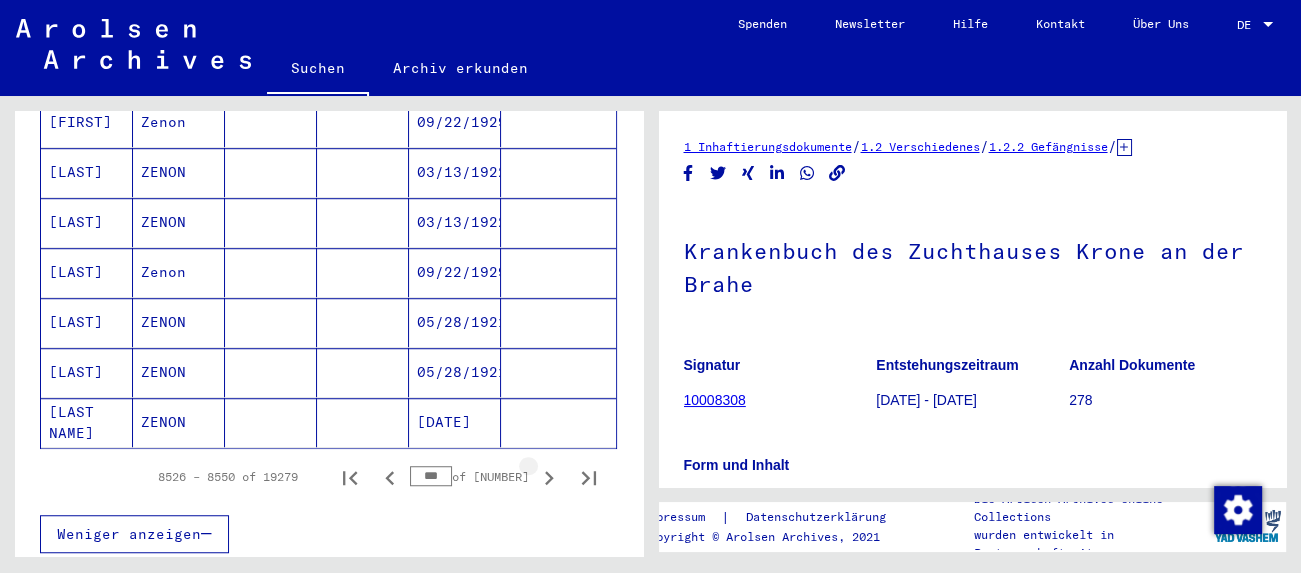 click 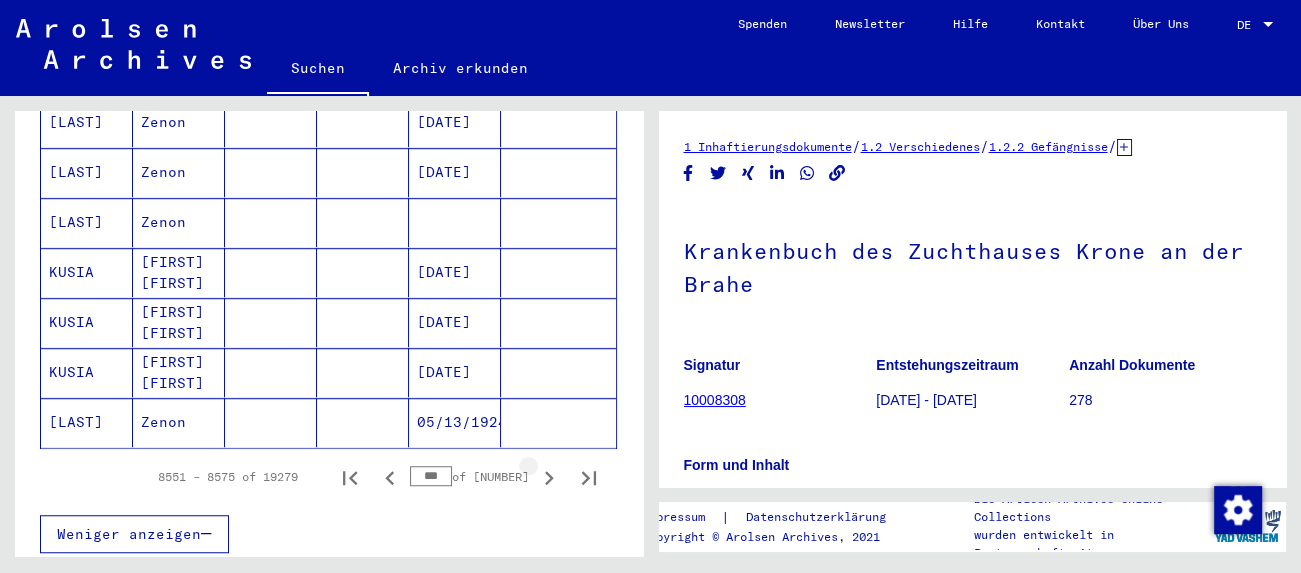 click 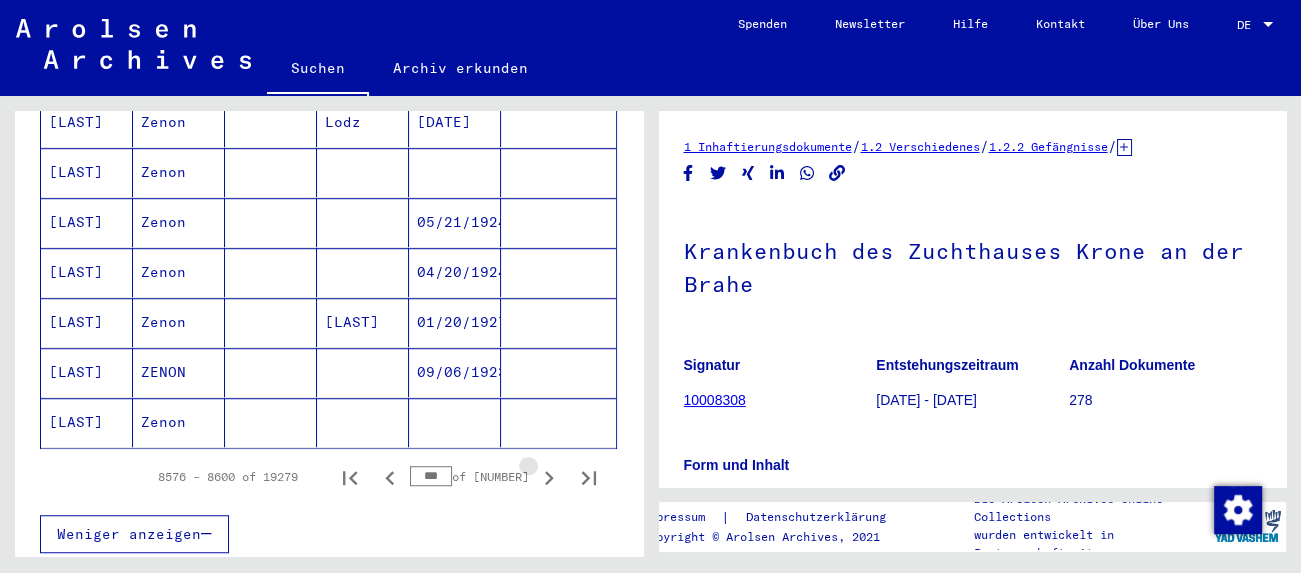 click 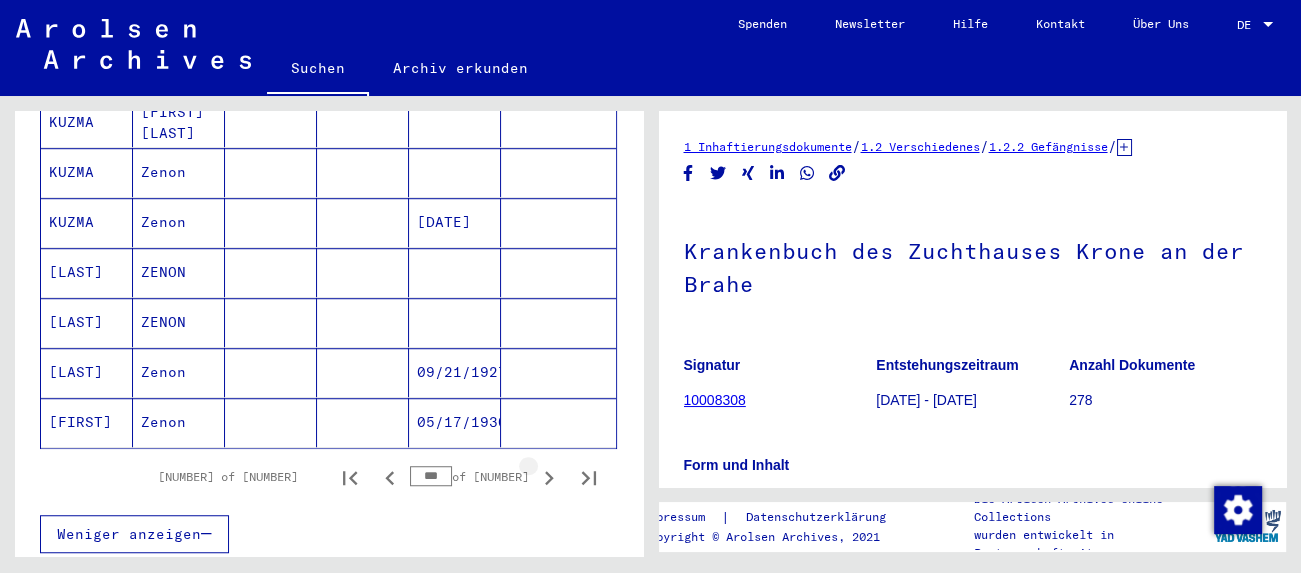 click 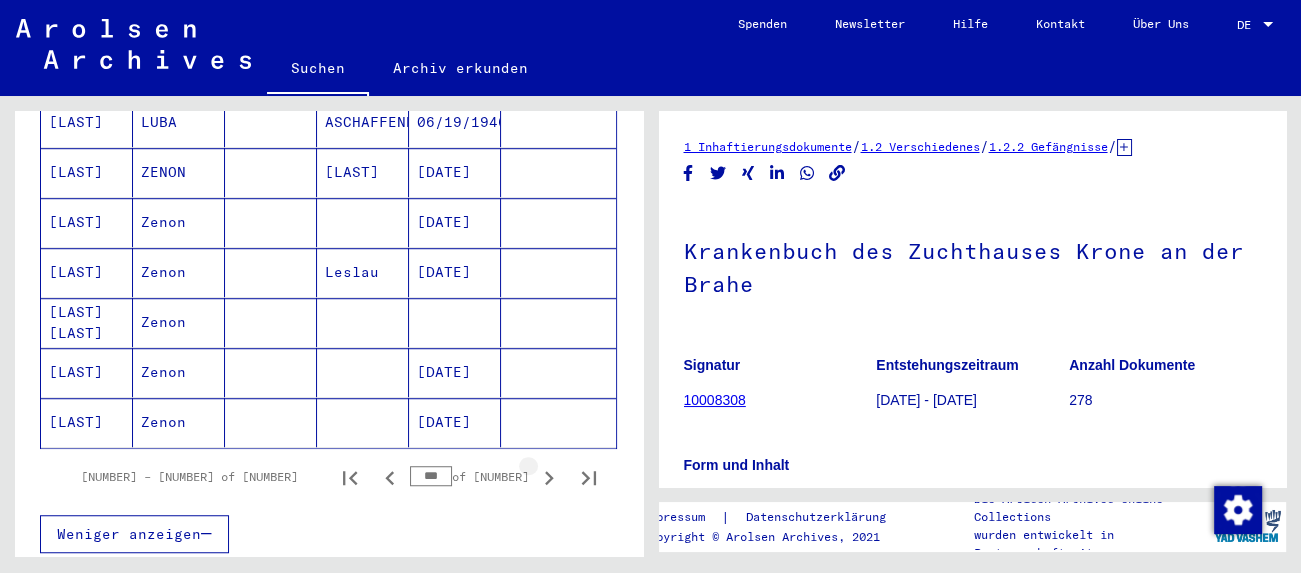 click 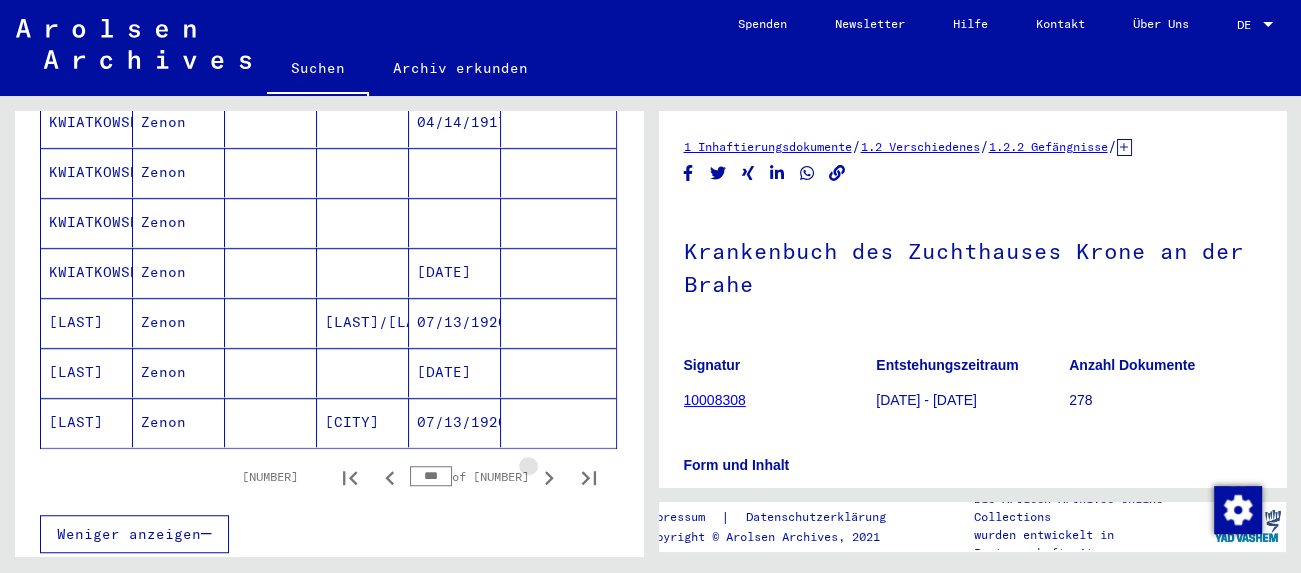 click 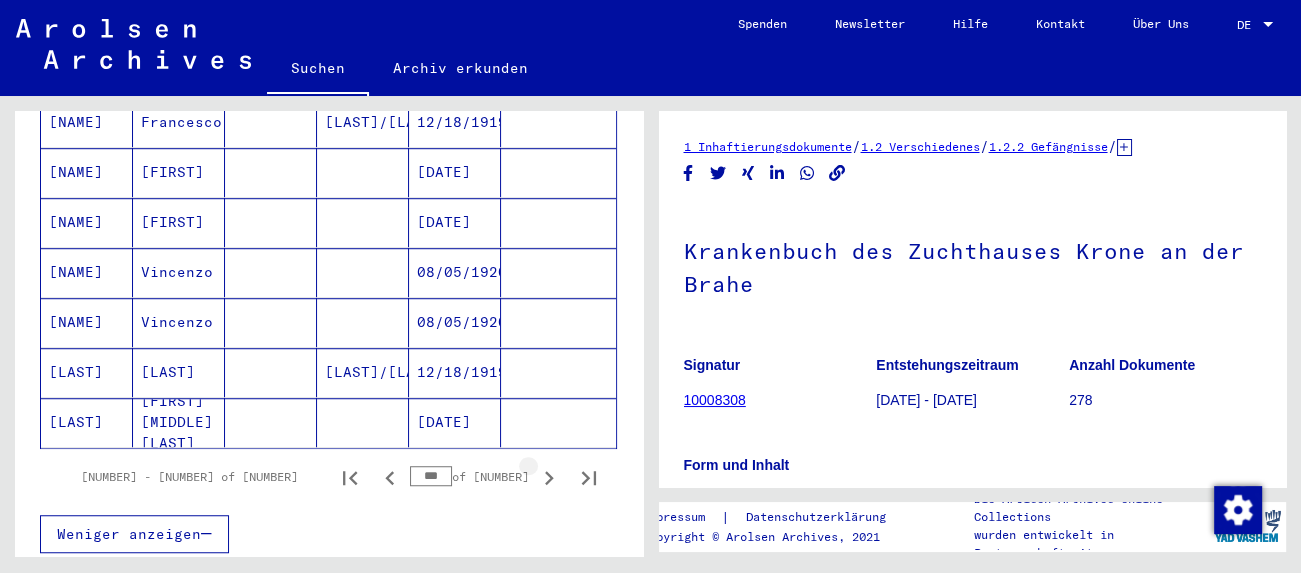 click 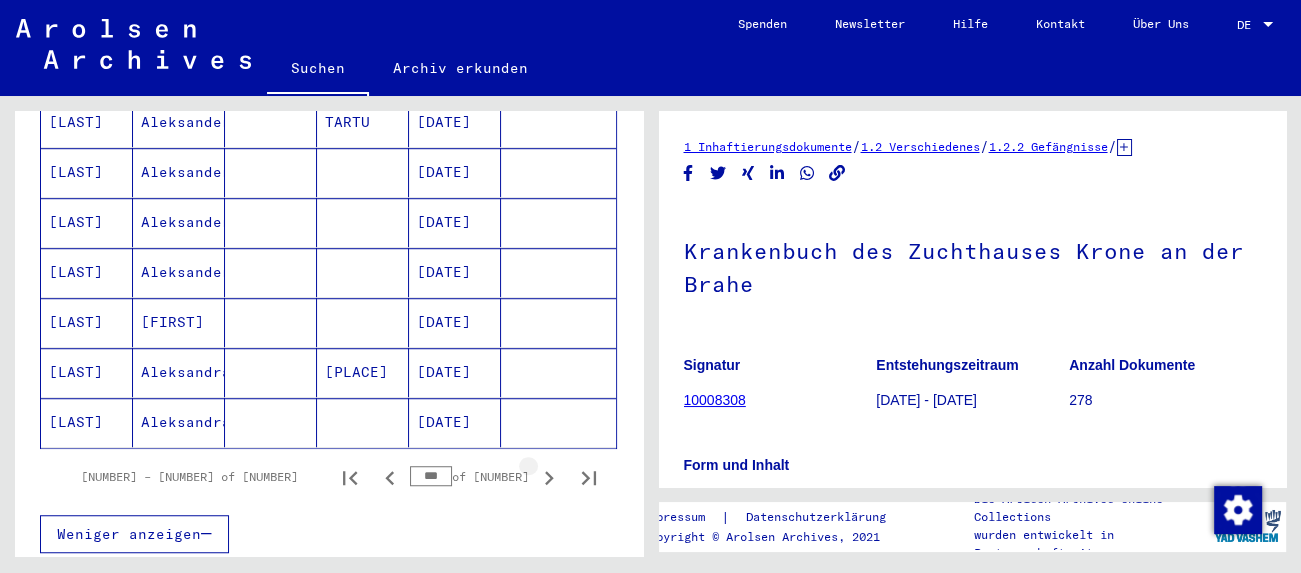click 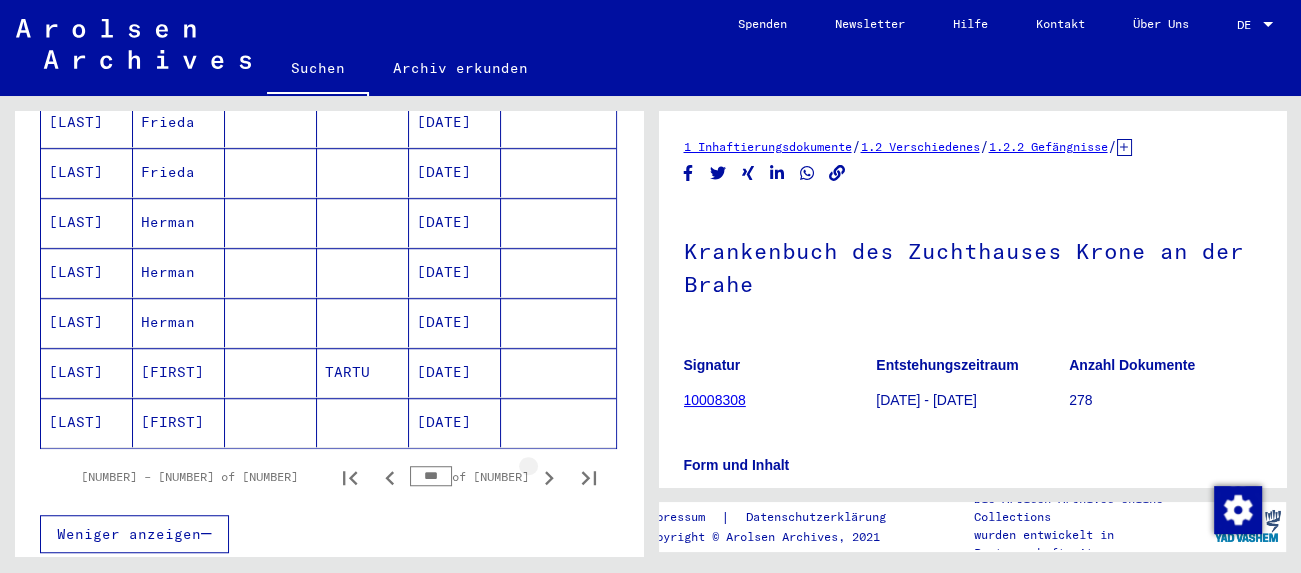 click 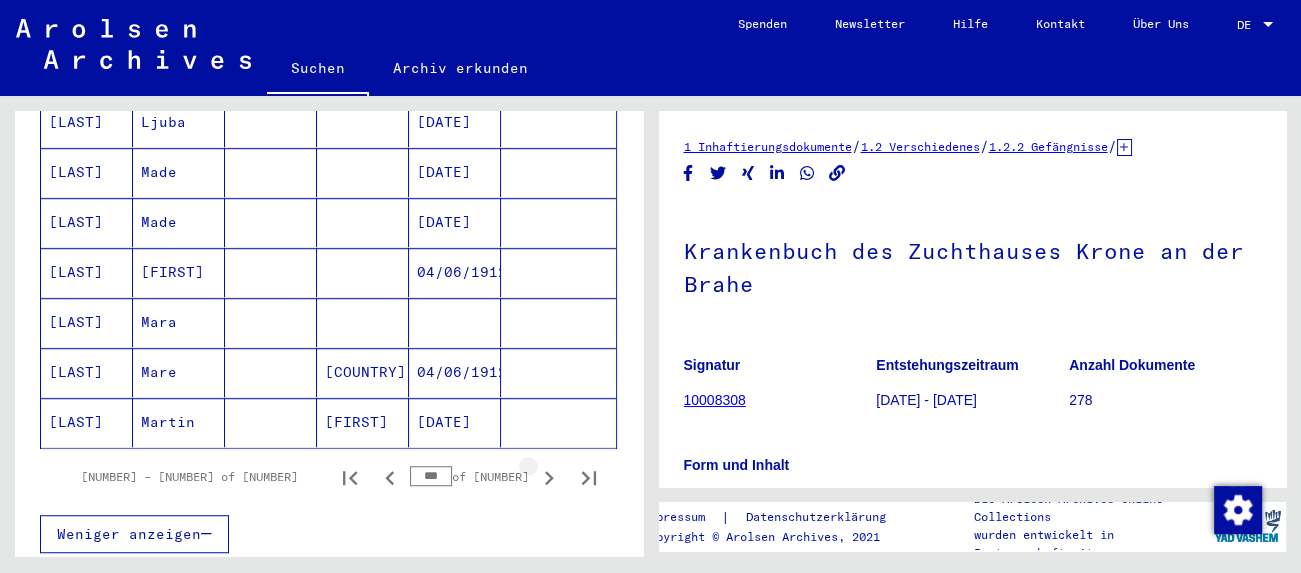 click 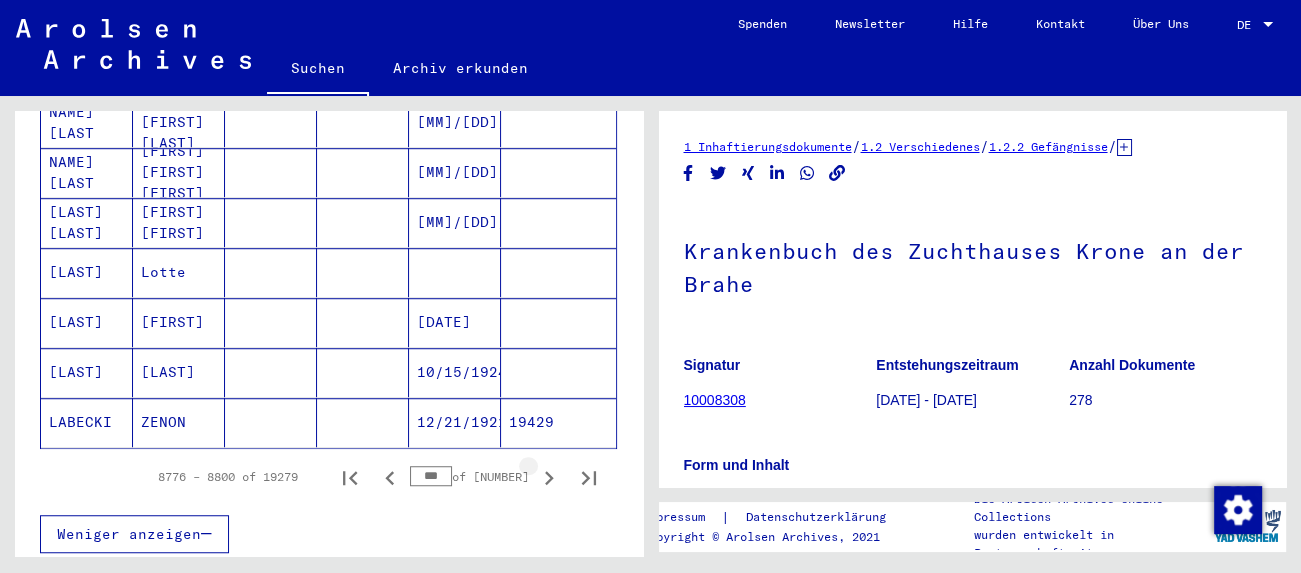 click 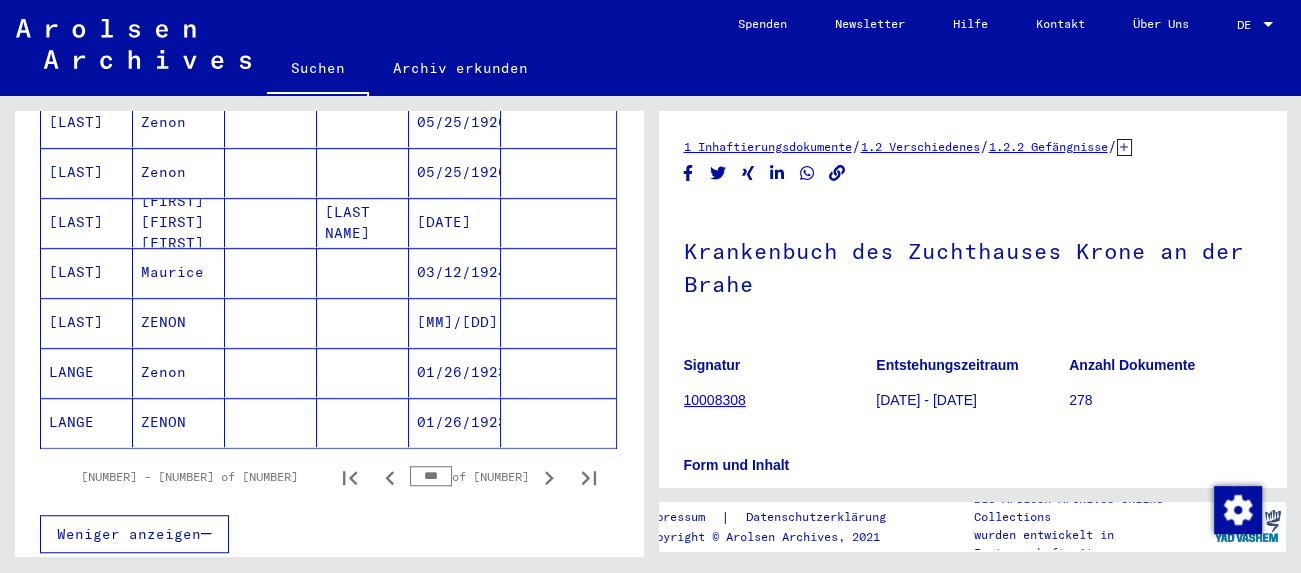 click 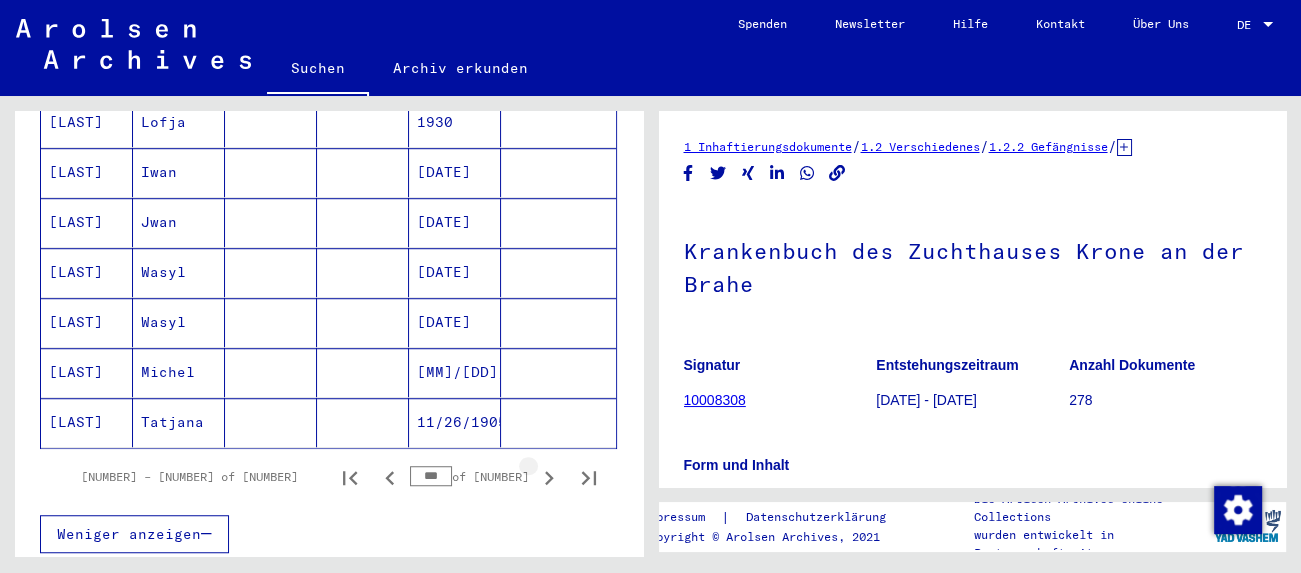 click 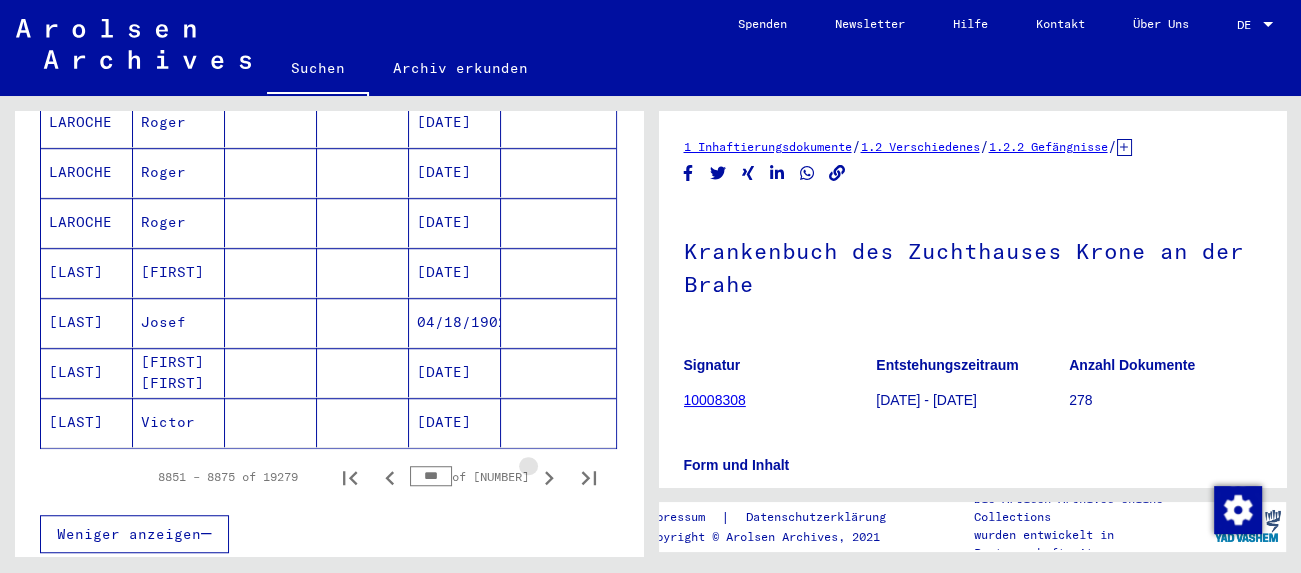 click 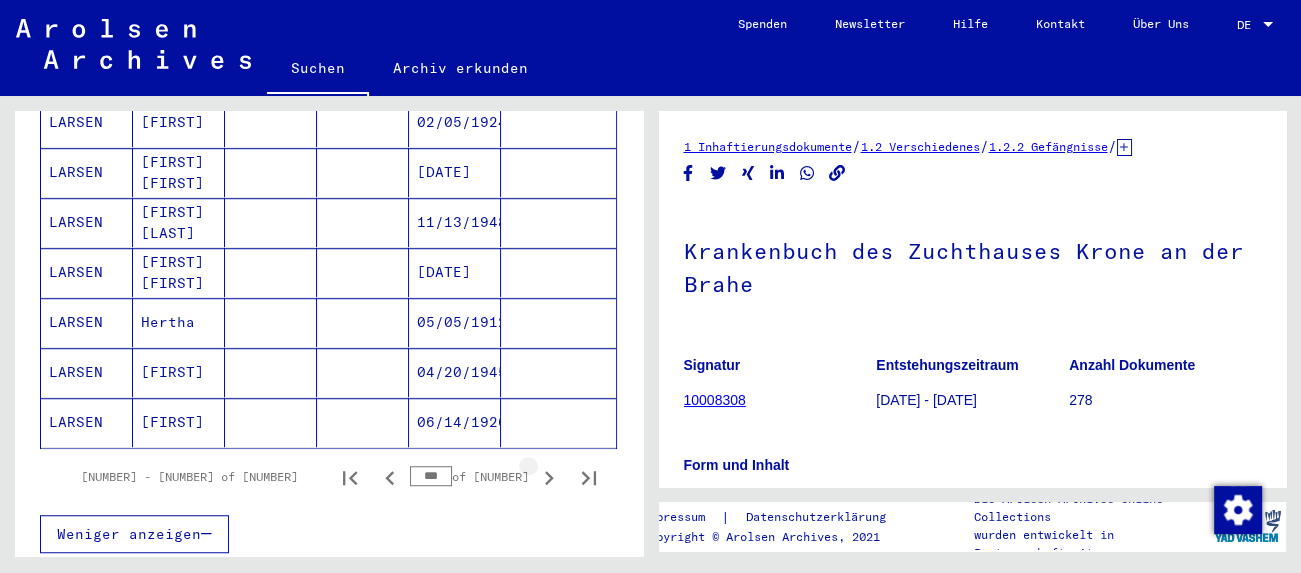 click 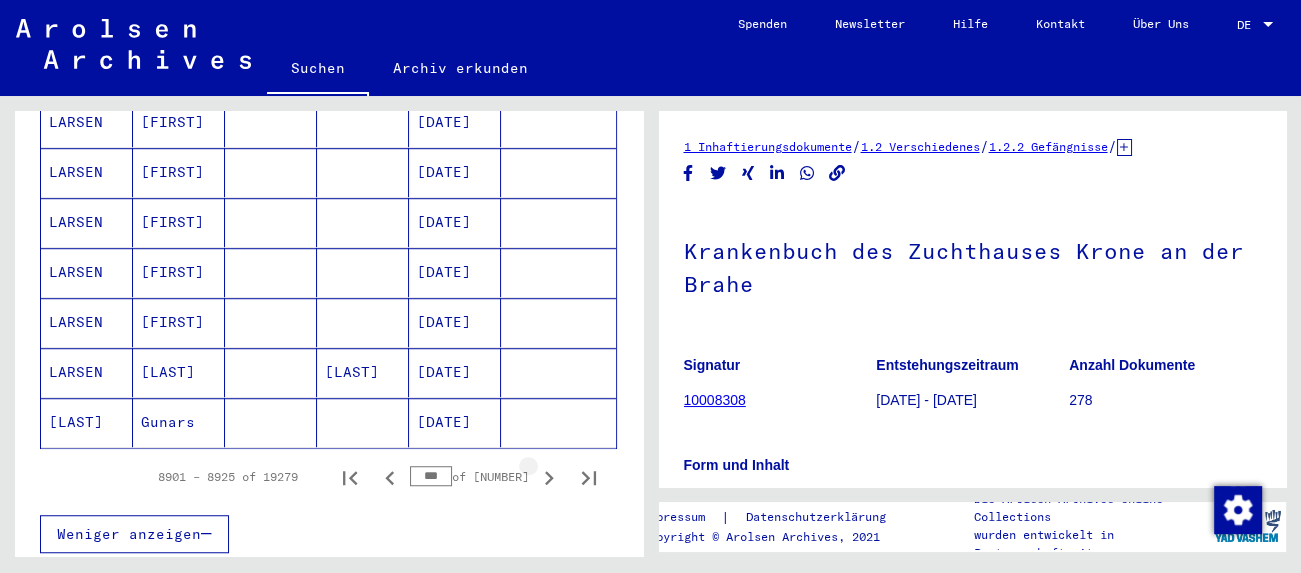 click 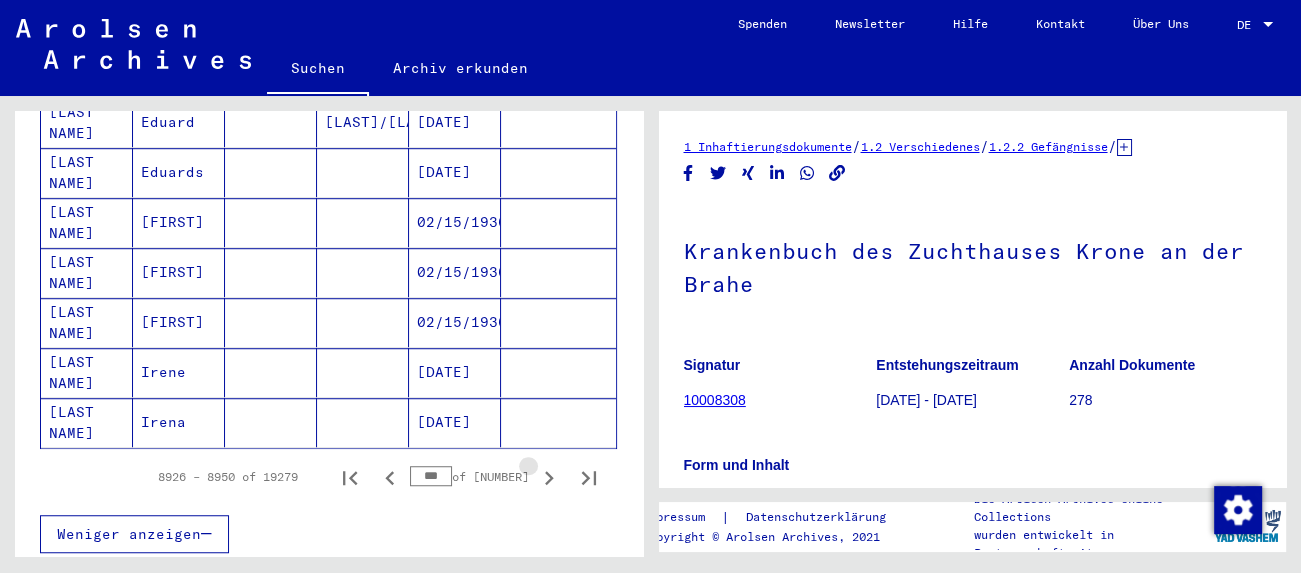 click 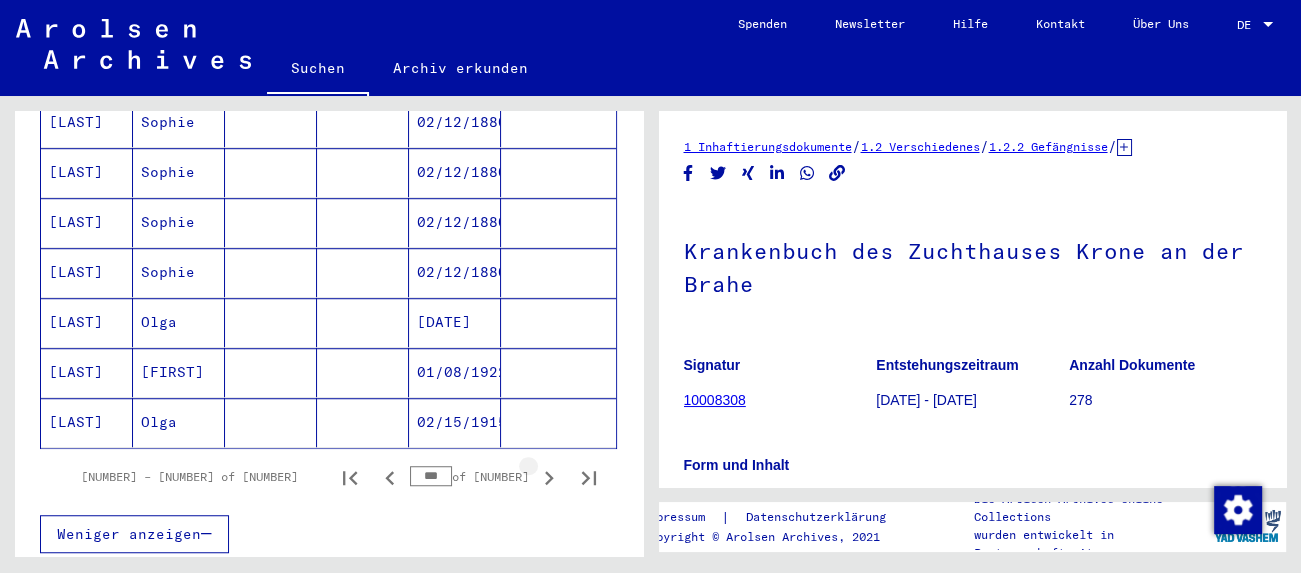 click 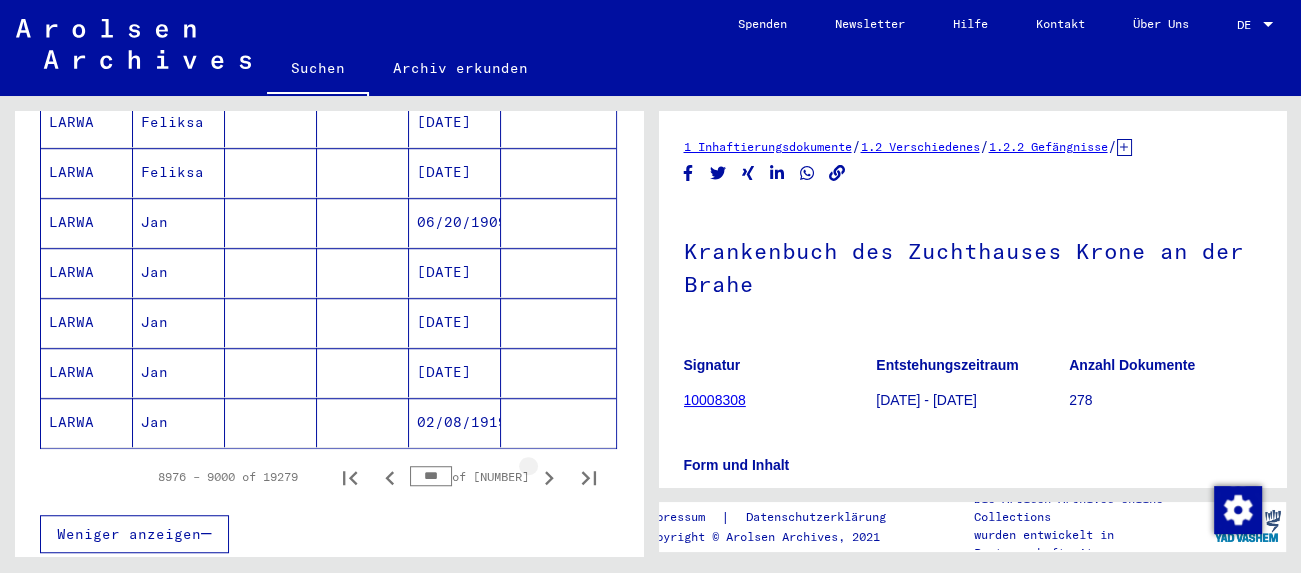 click 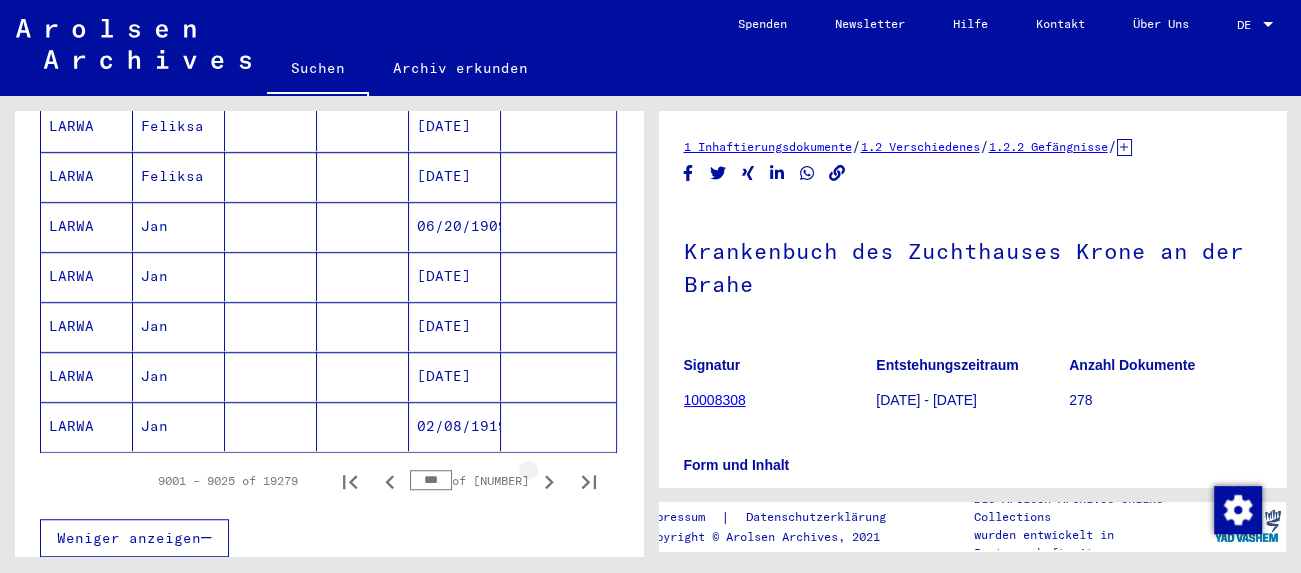 scroll, scrollTop: 1232, scrollLeft: 0, axis: vertical 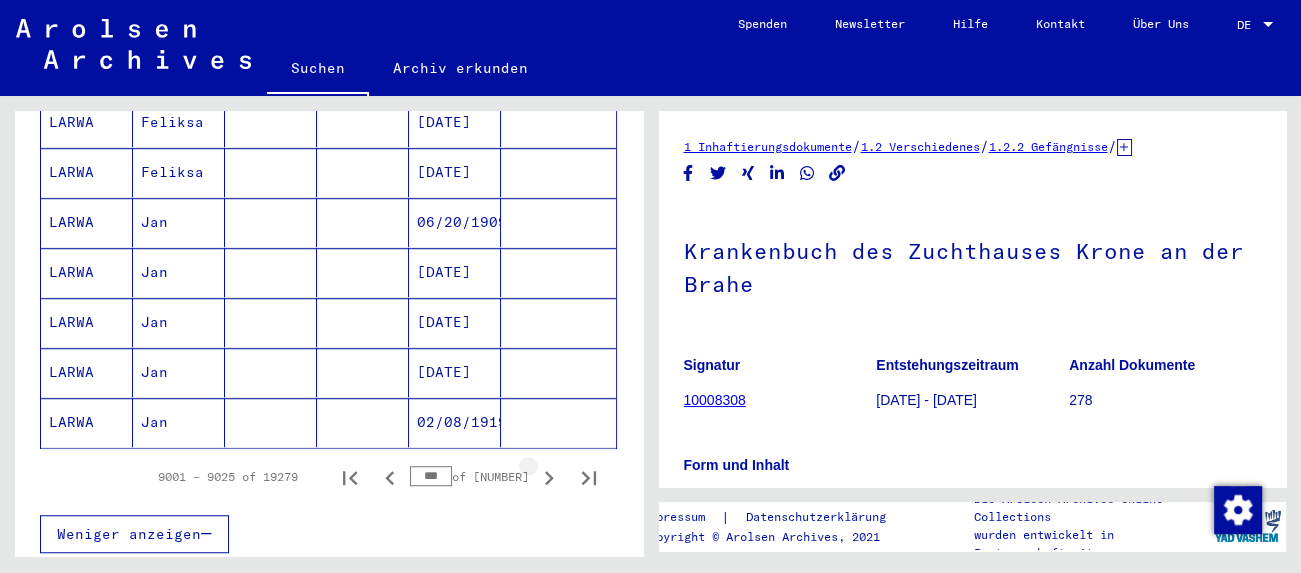 click 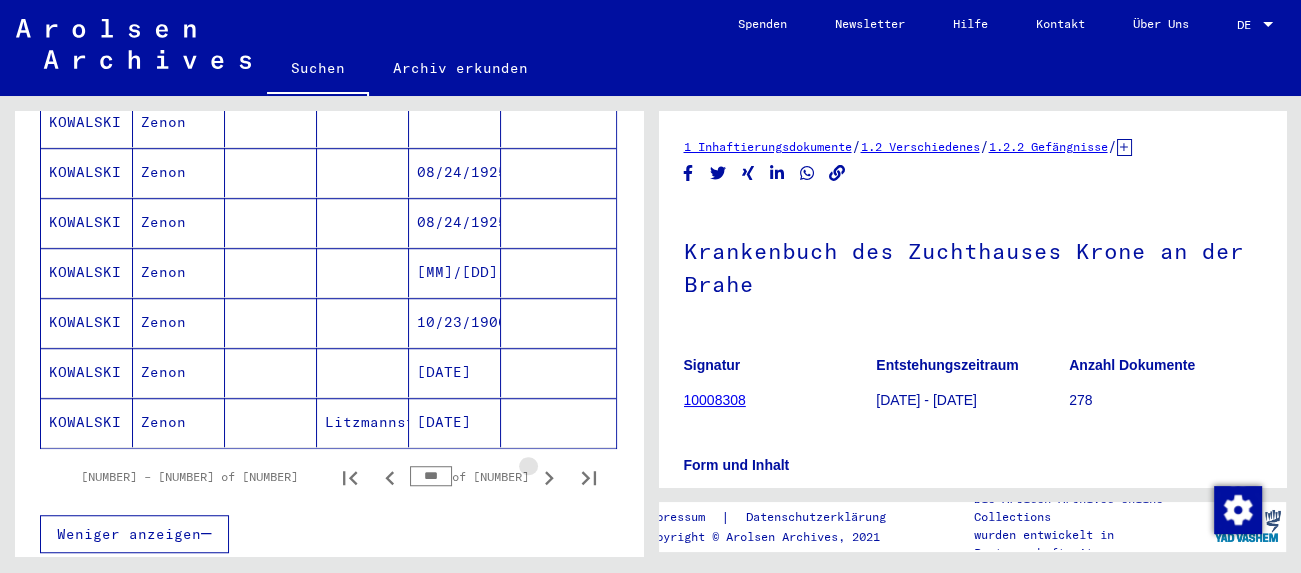 click 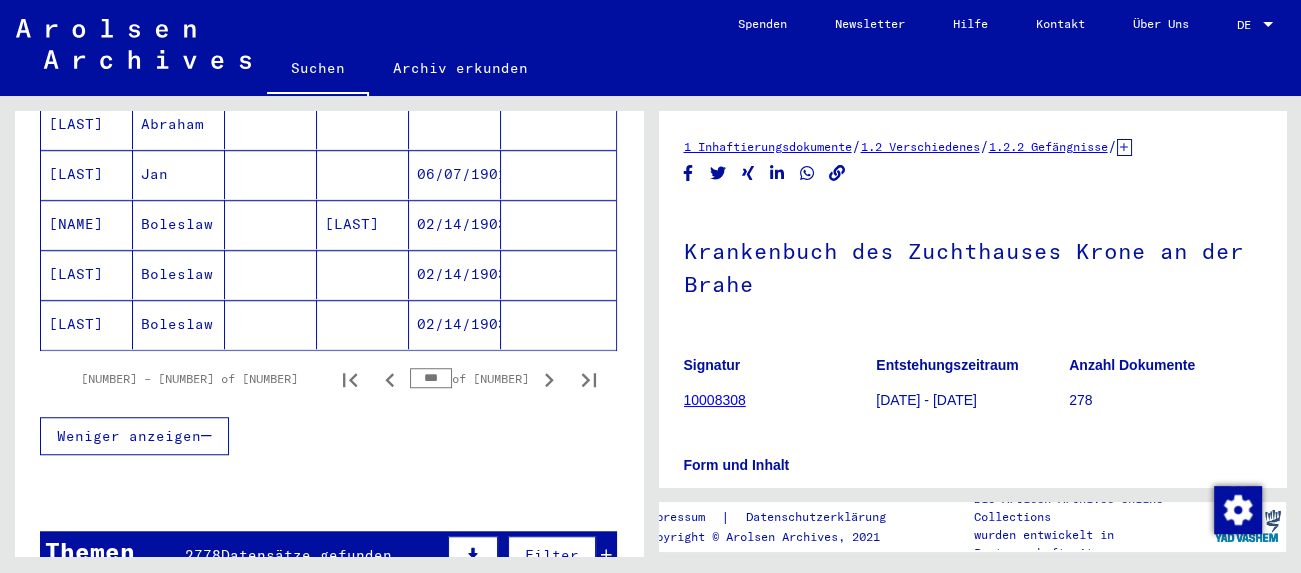 scroll, scrollTop: 1338, scrollLeft: 0, axis: vertical 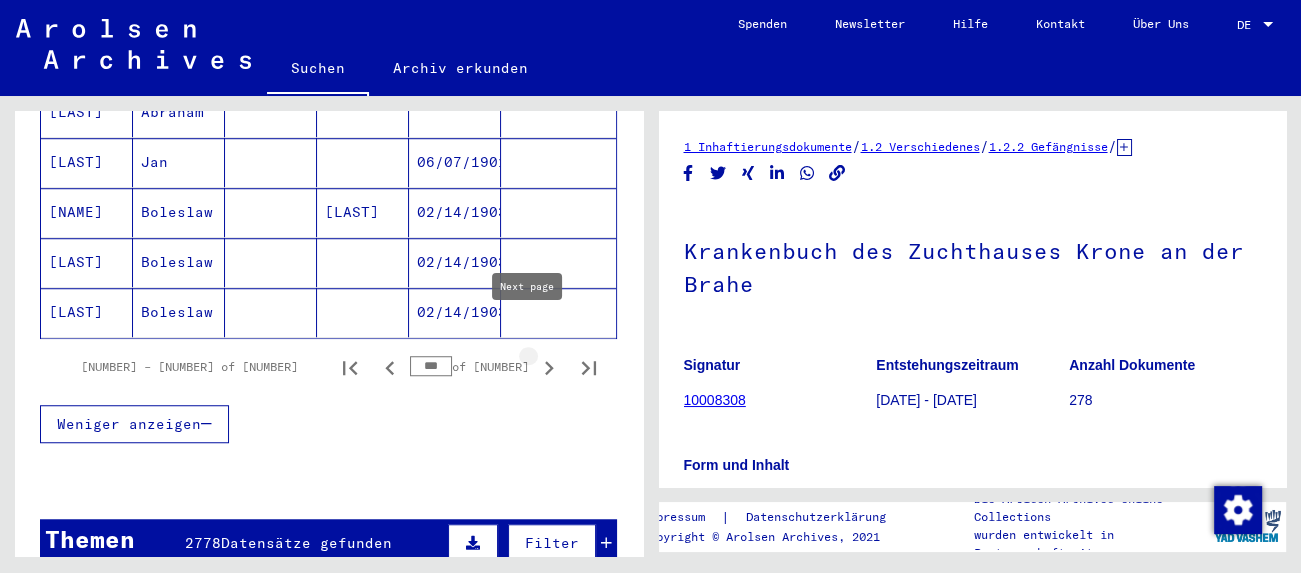 click 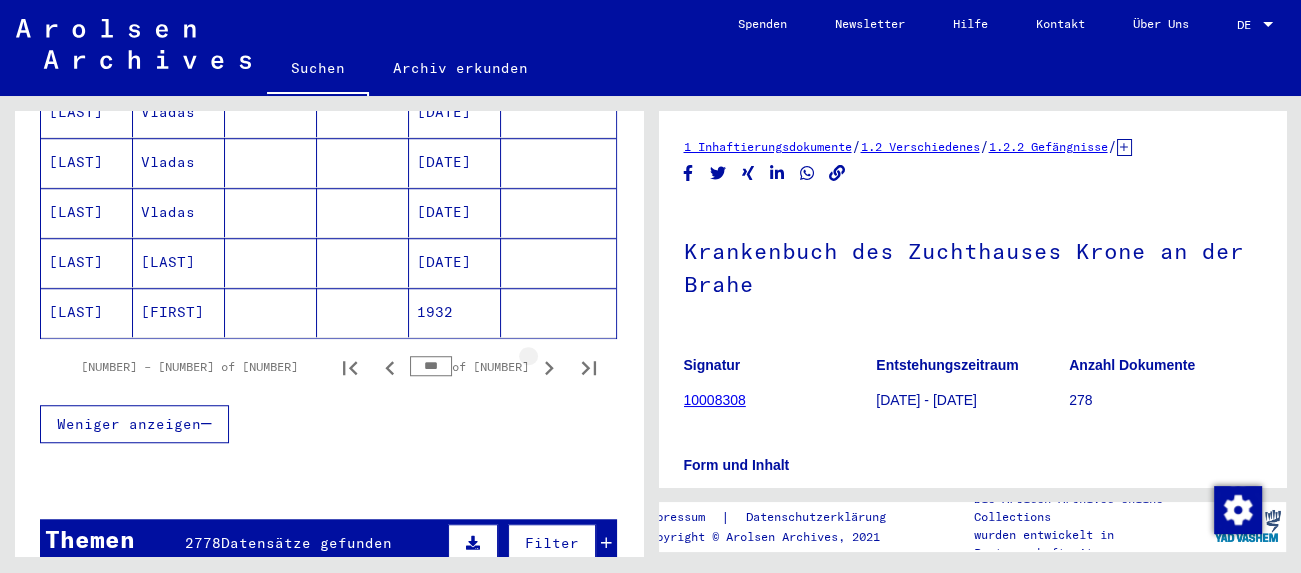 click 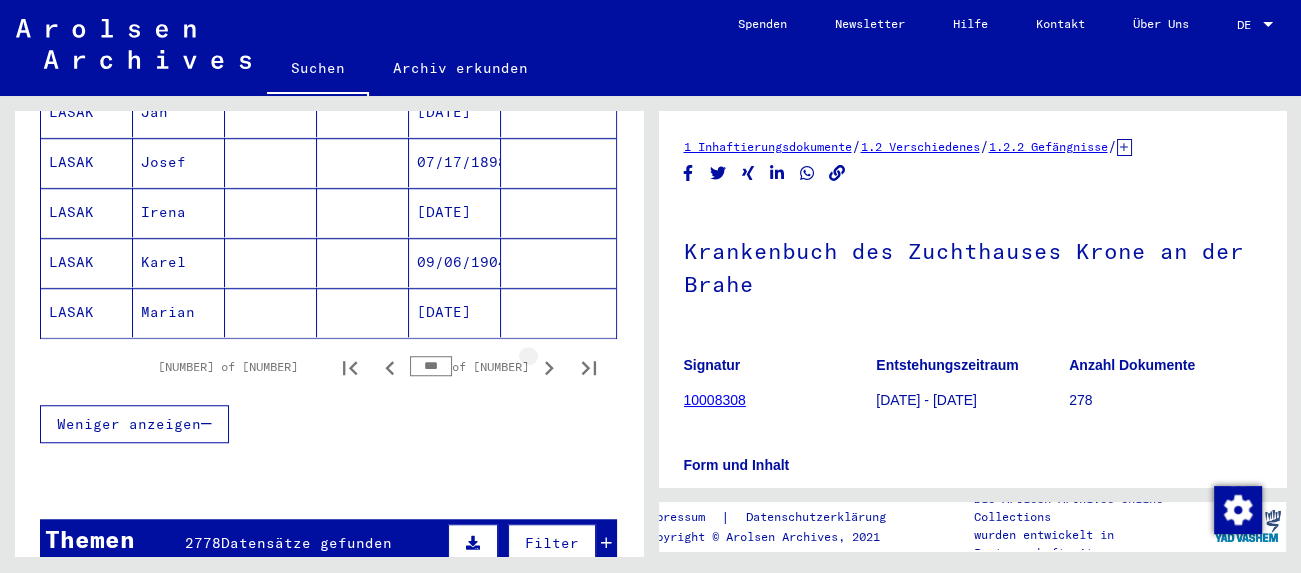 click 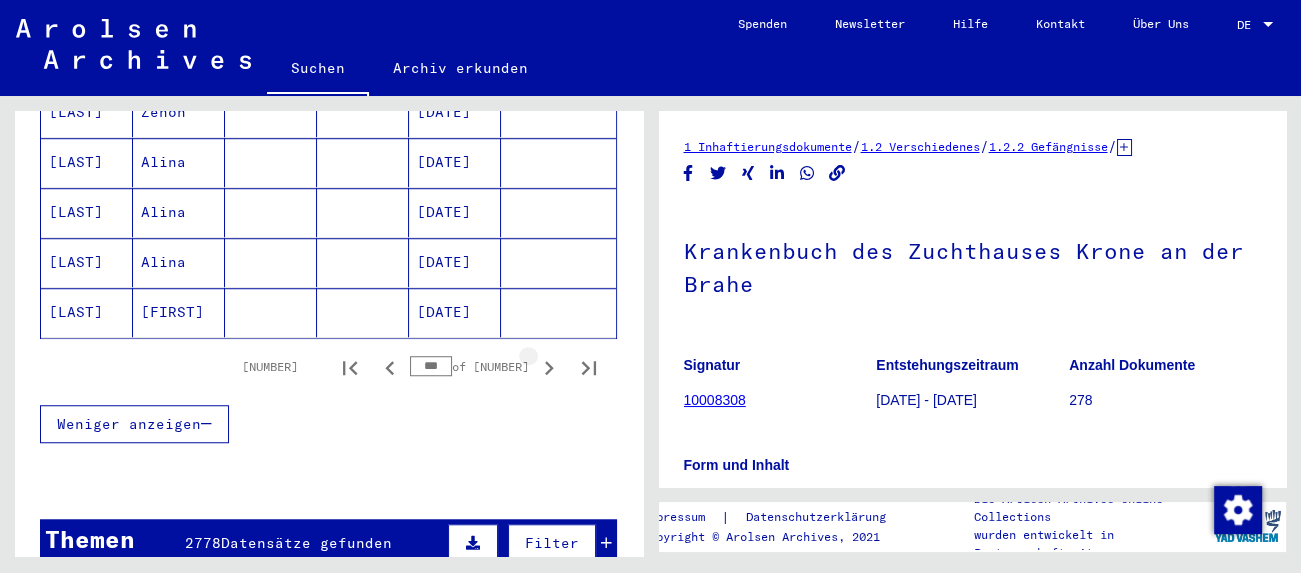 click 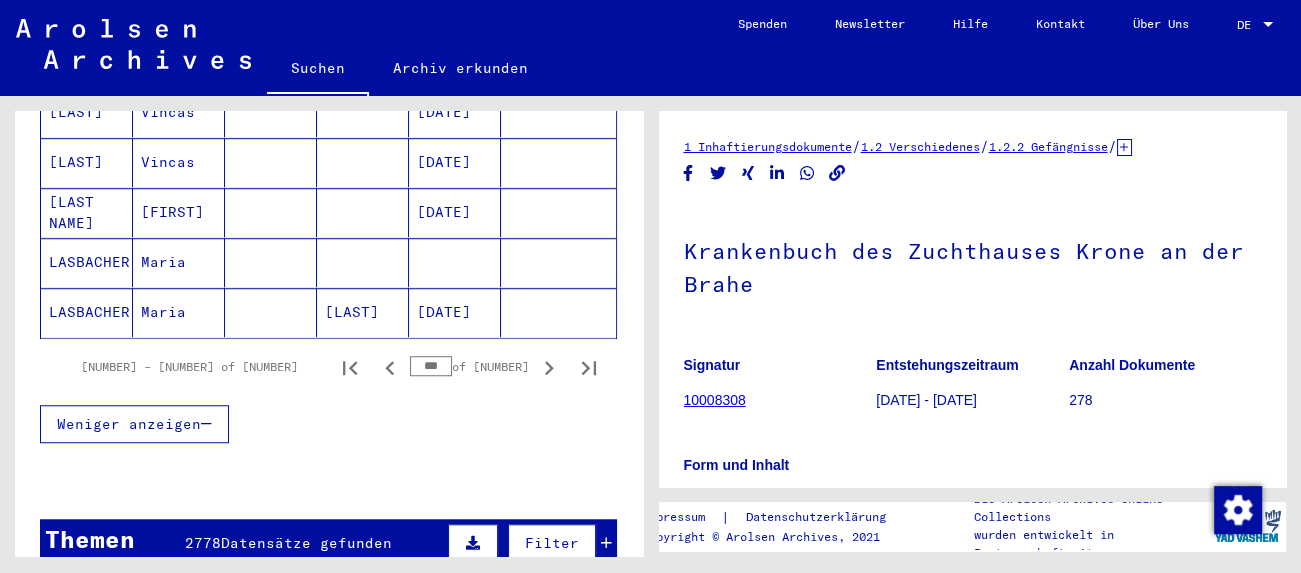 click 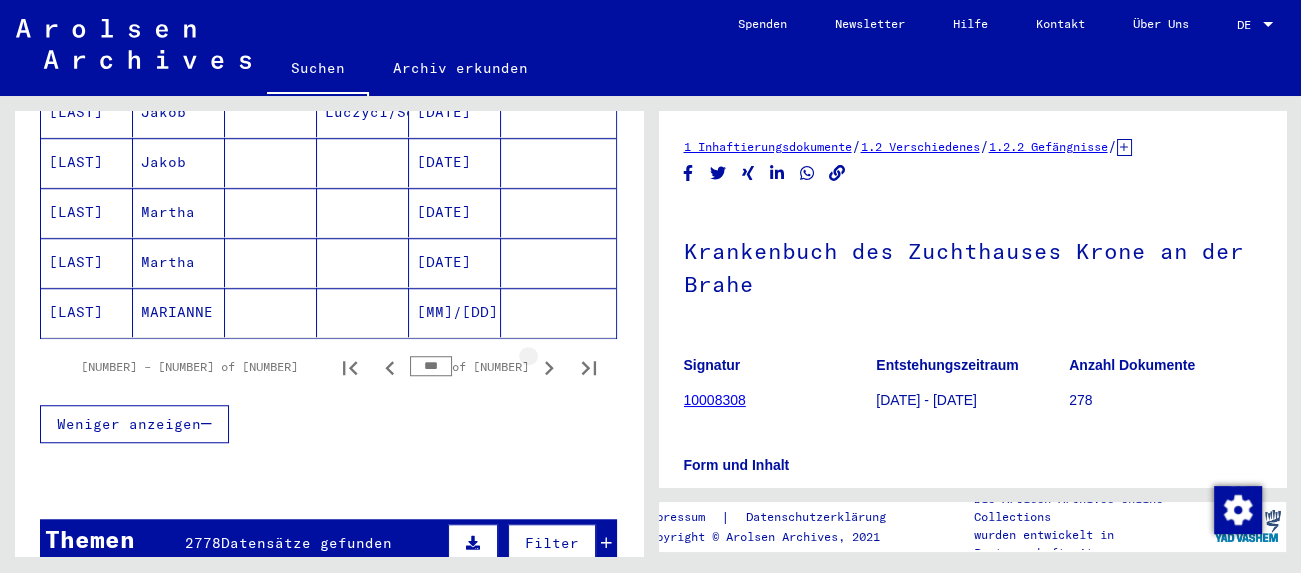 click 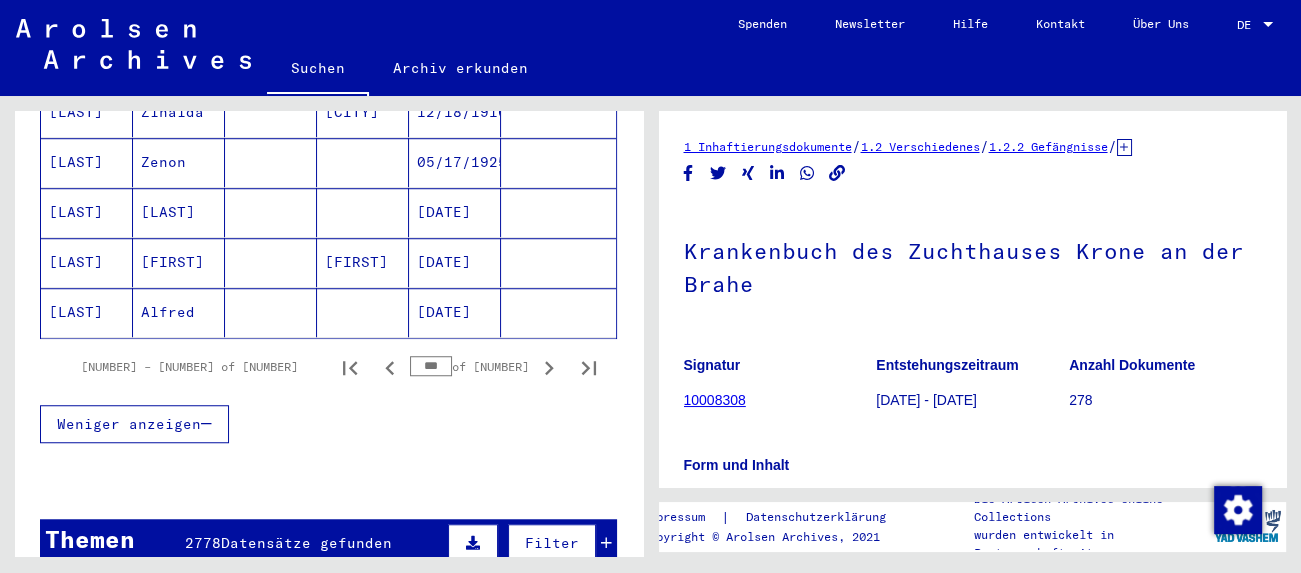 click 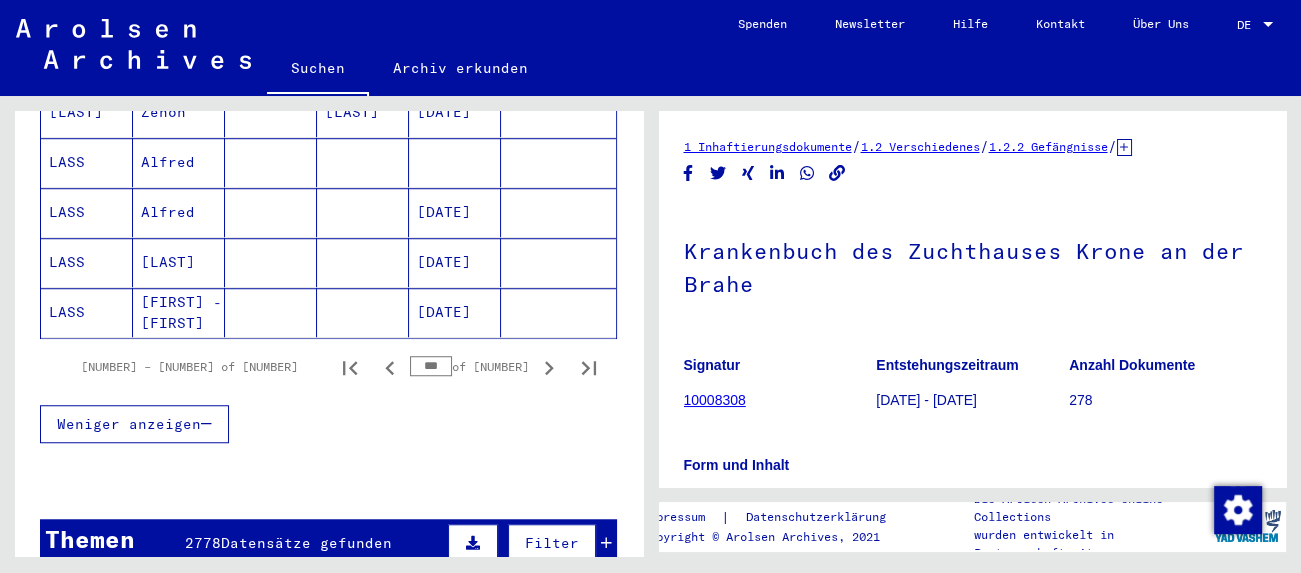 click 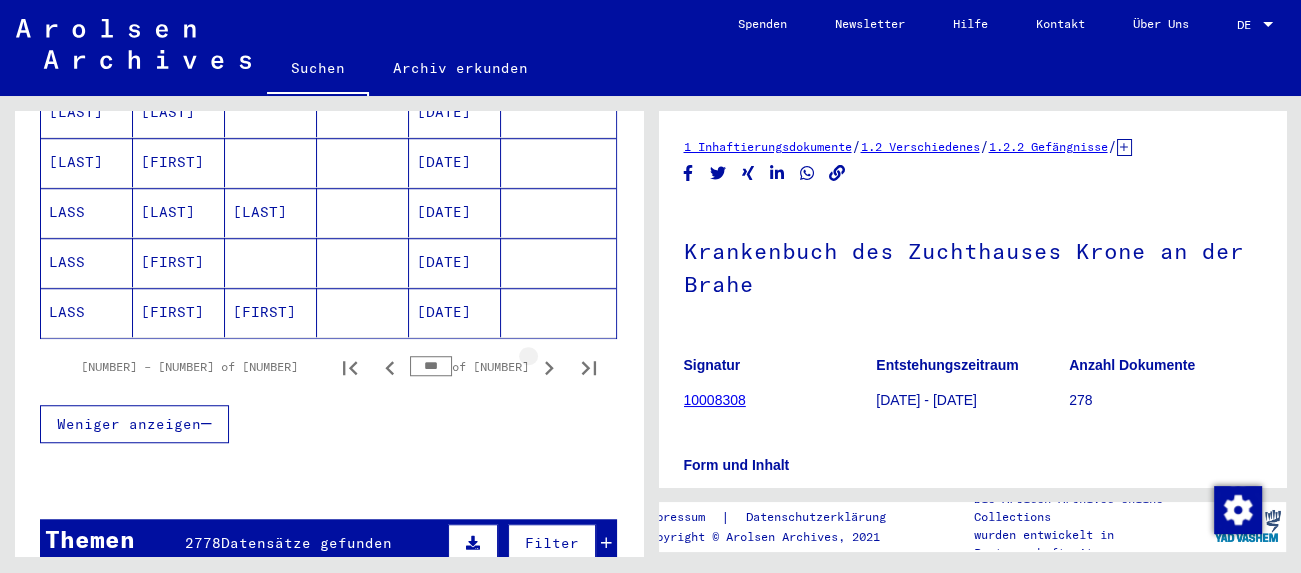 click 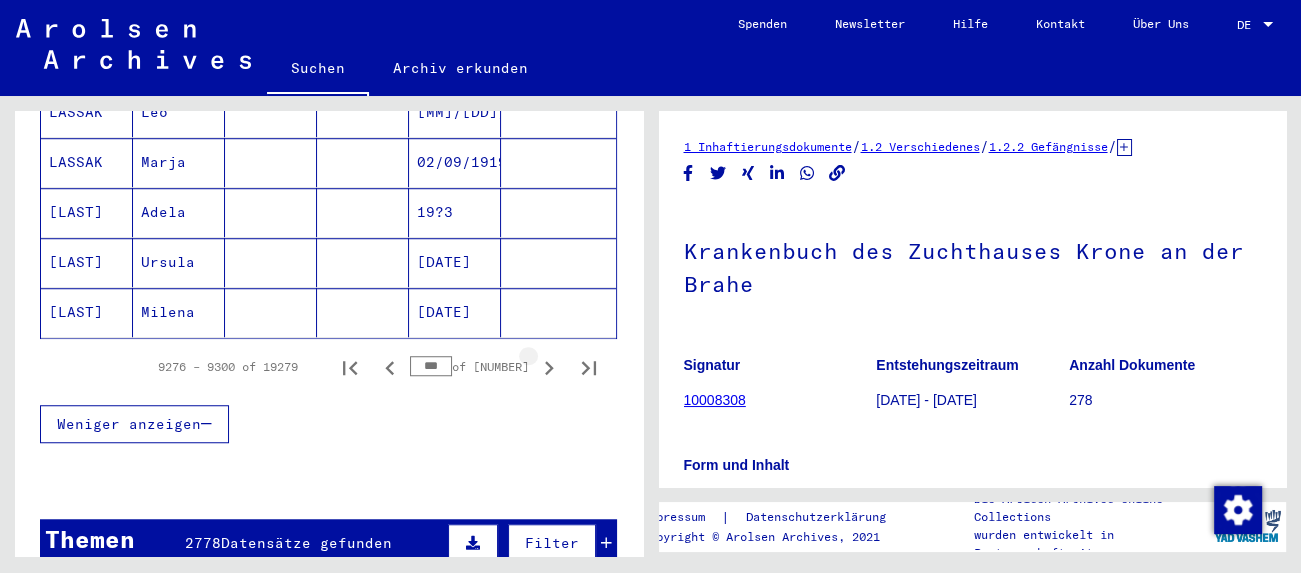 click 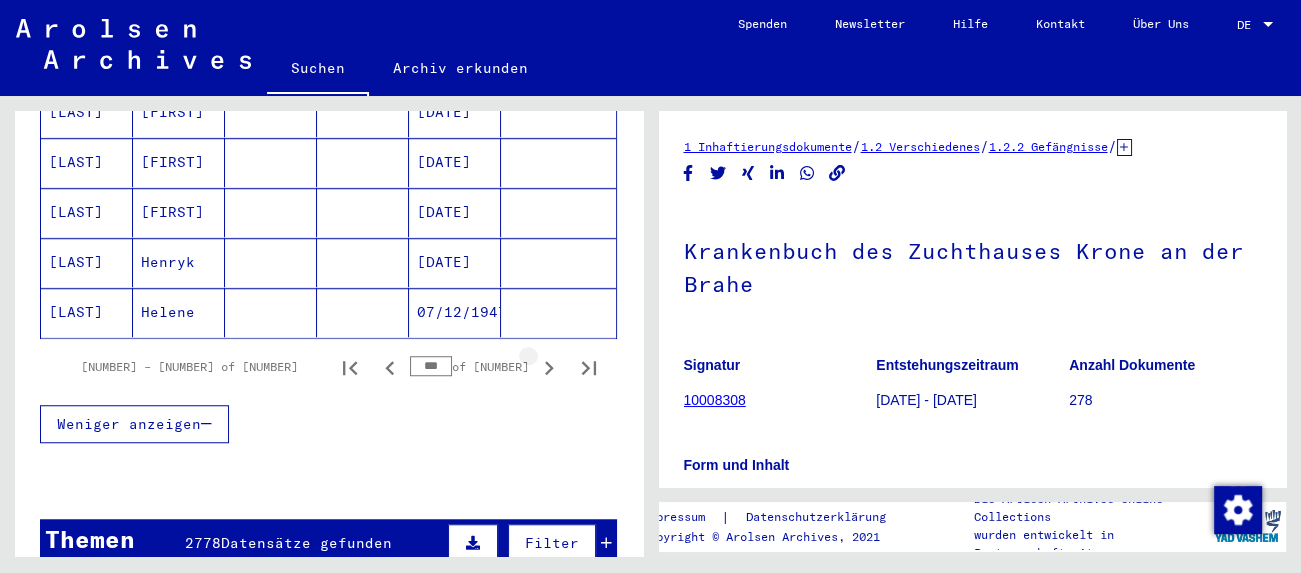 click 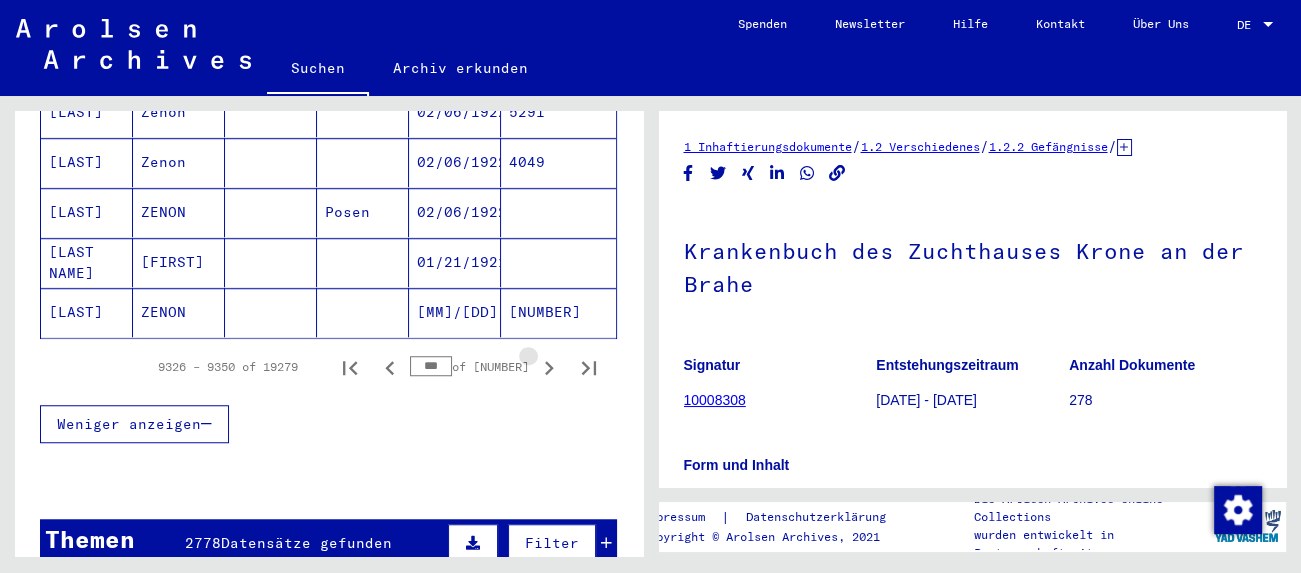 click 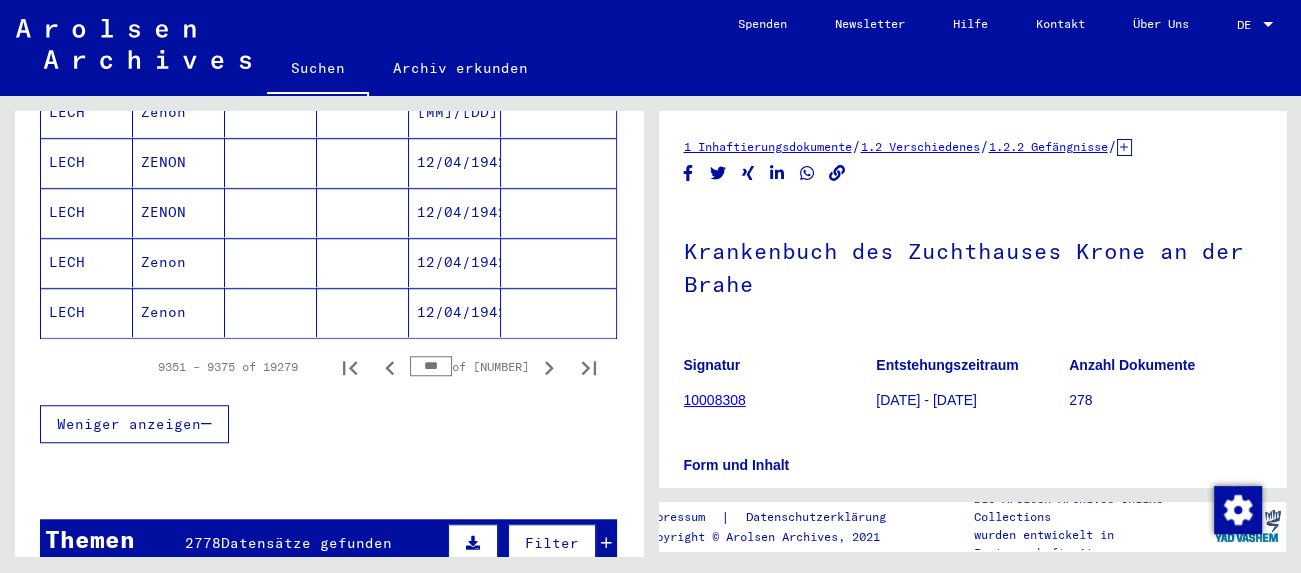 click 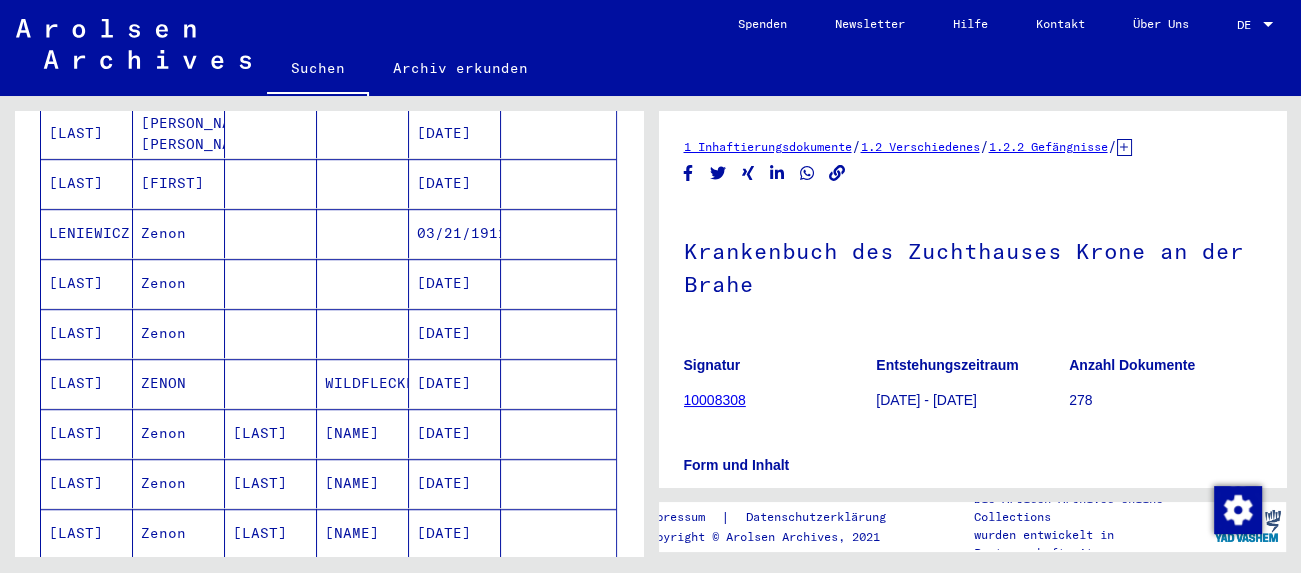 scroll, scrollTop: 1228, scrollLeft: 0, axis: vertical 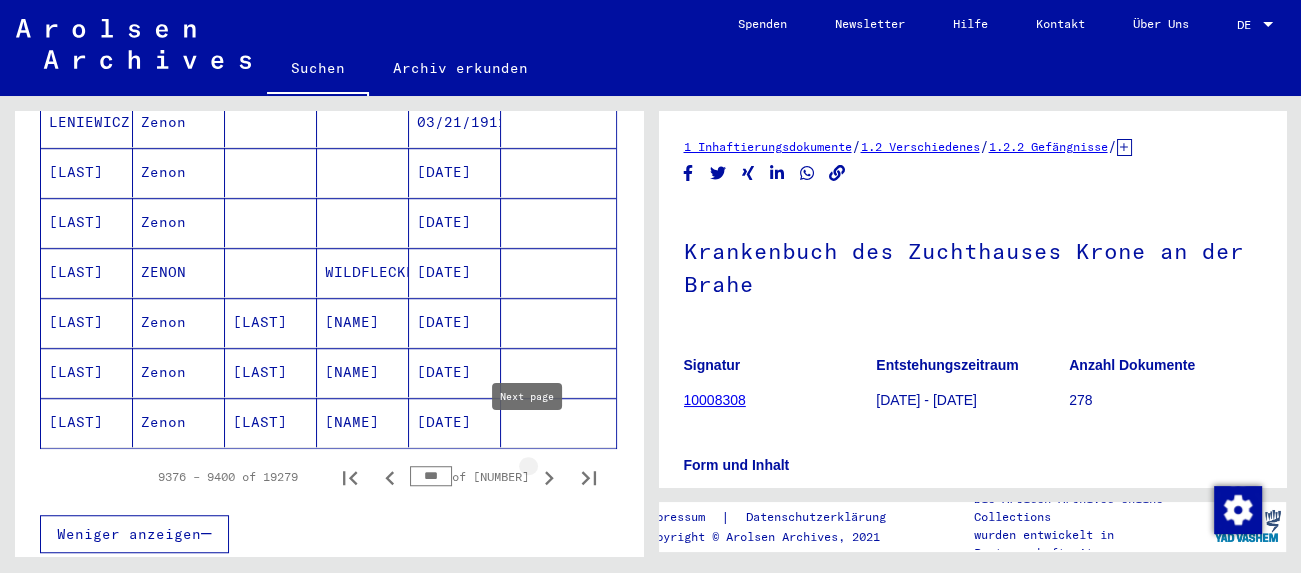 click 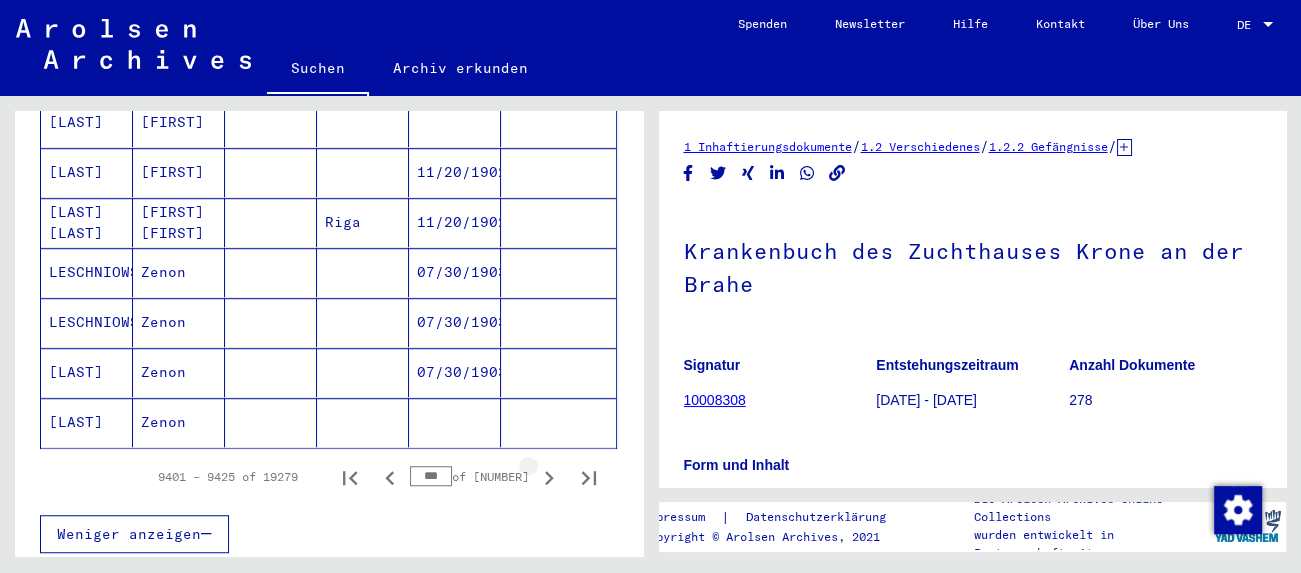 click 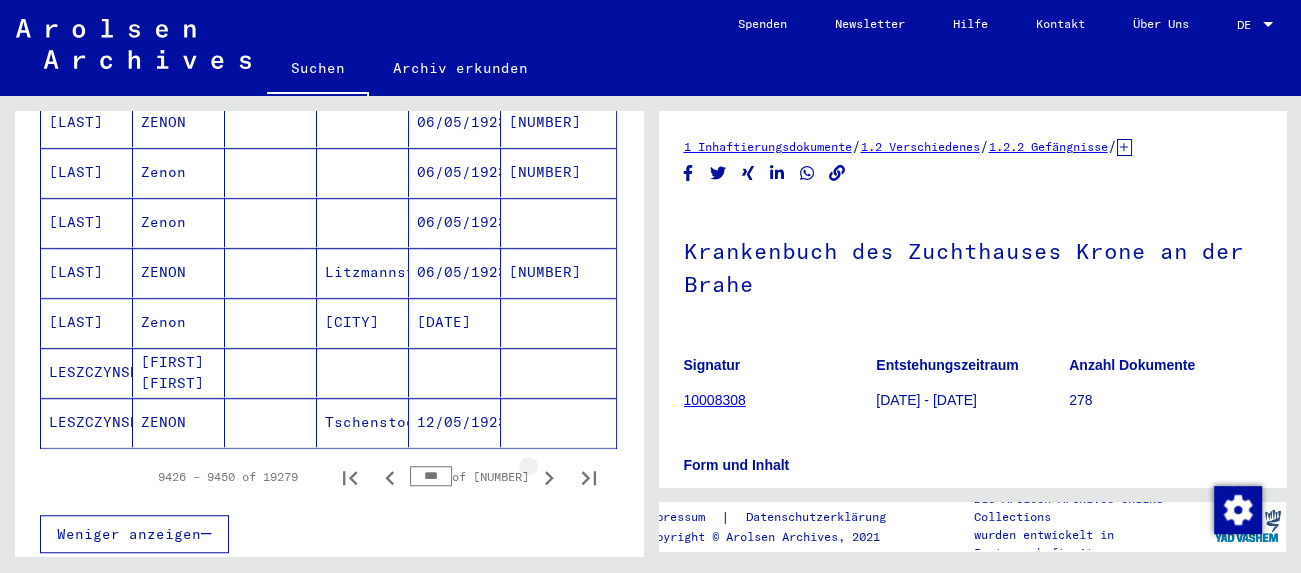 click 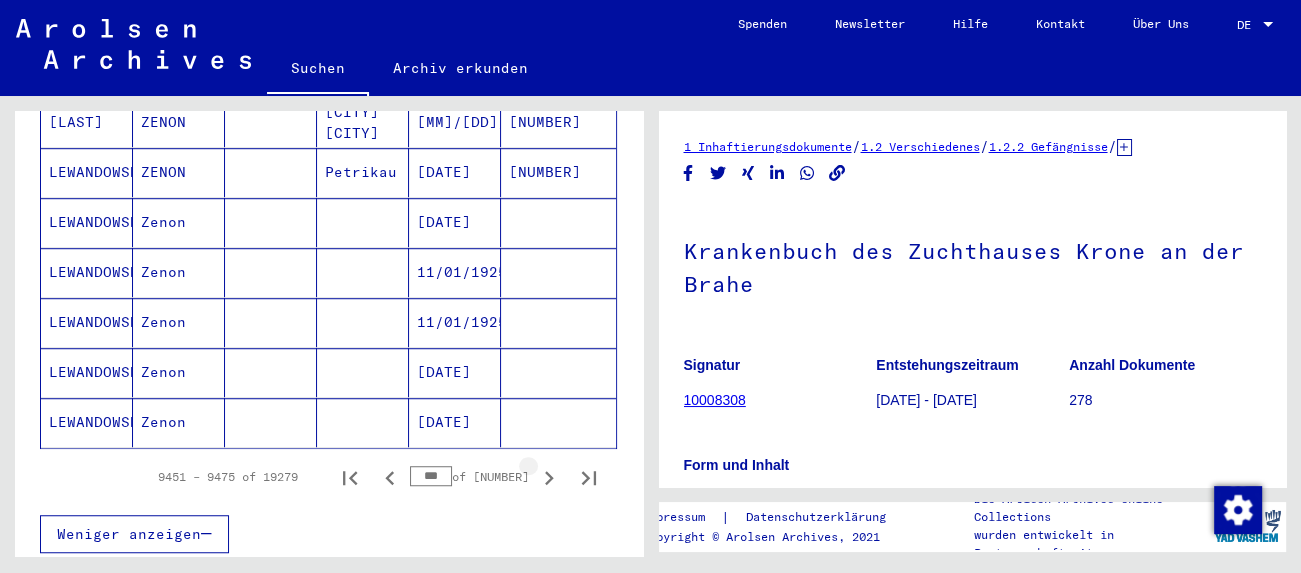 click 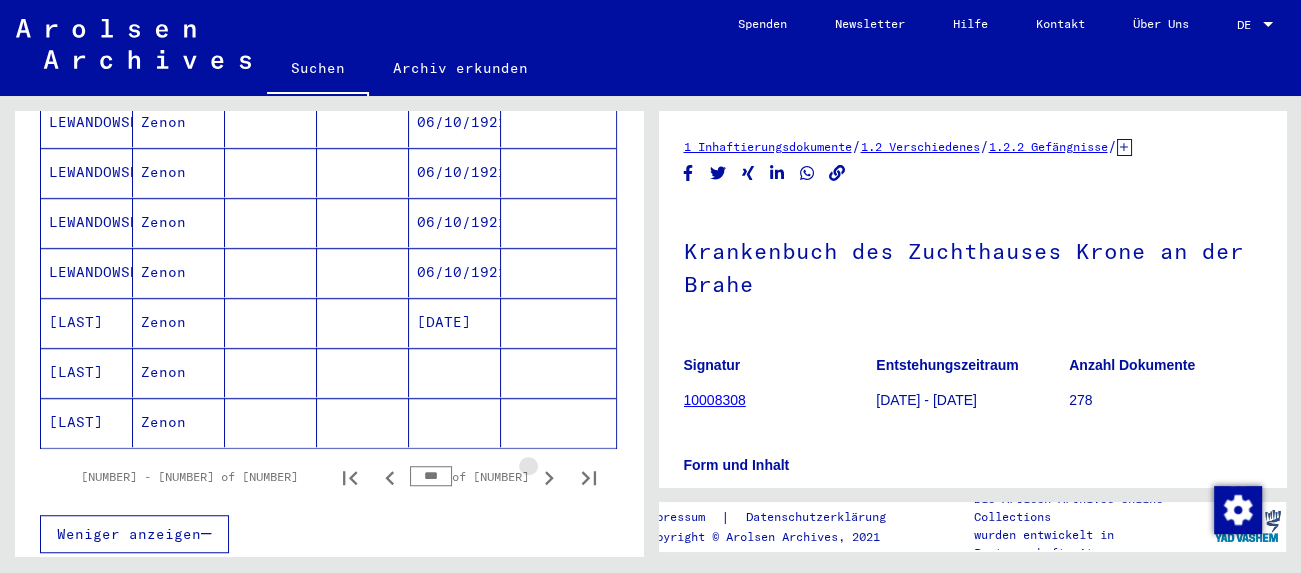 click 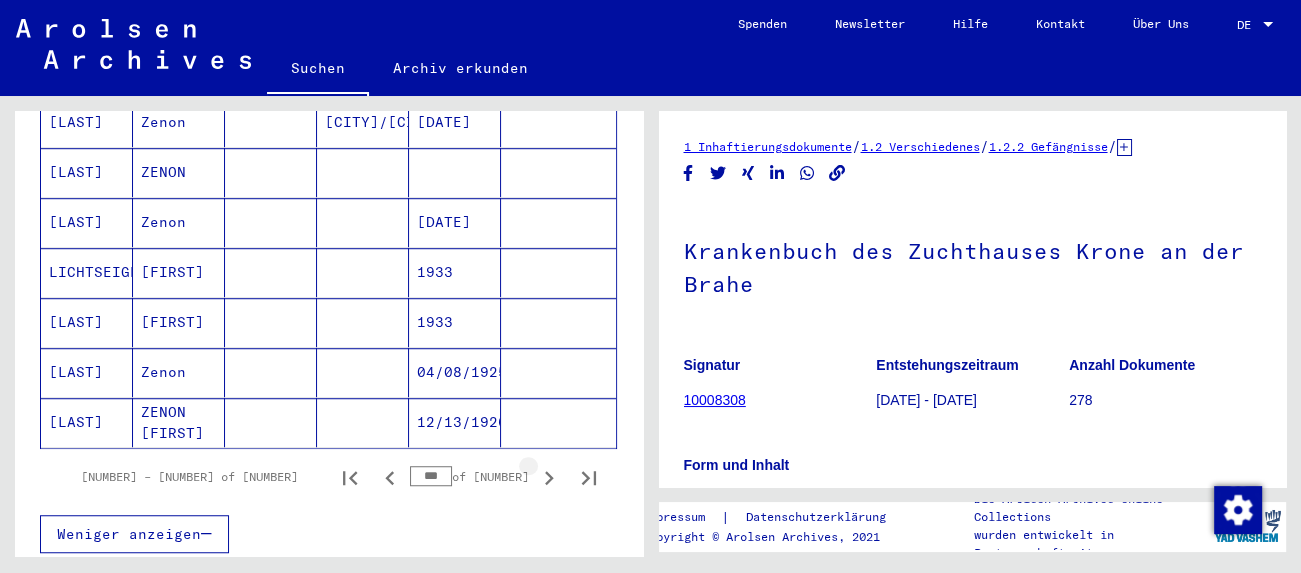 click 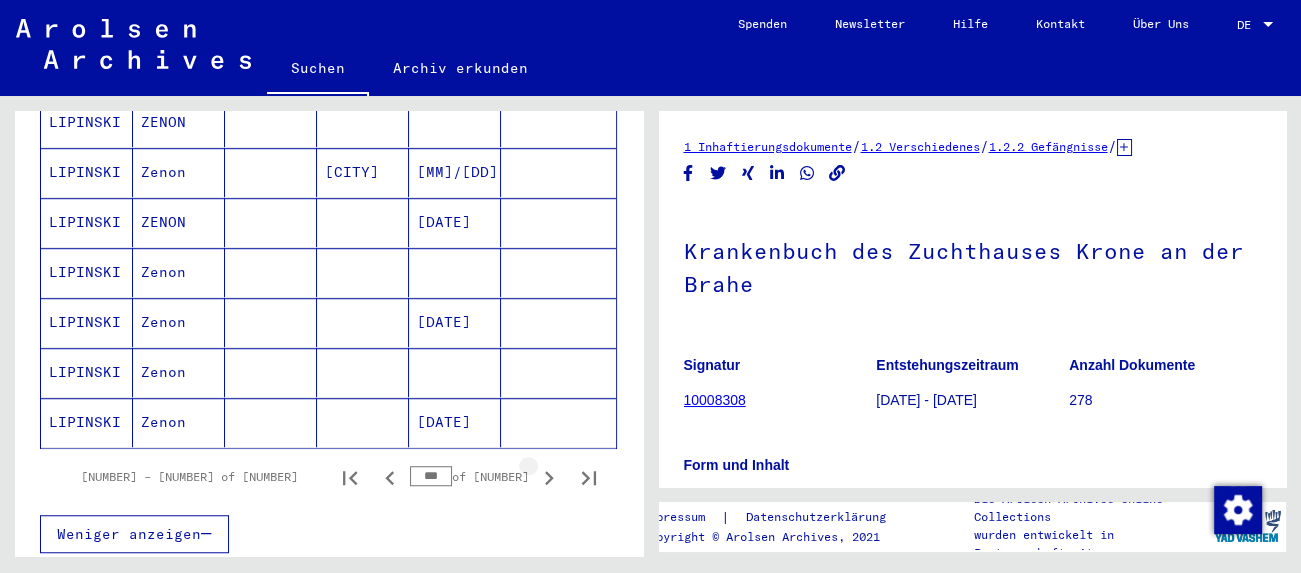 click 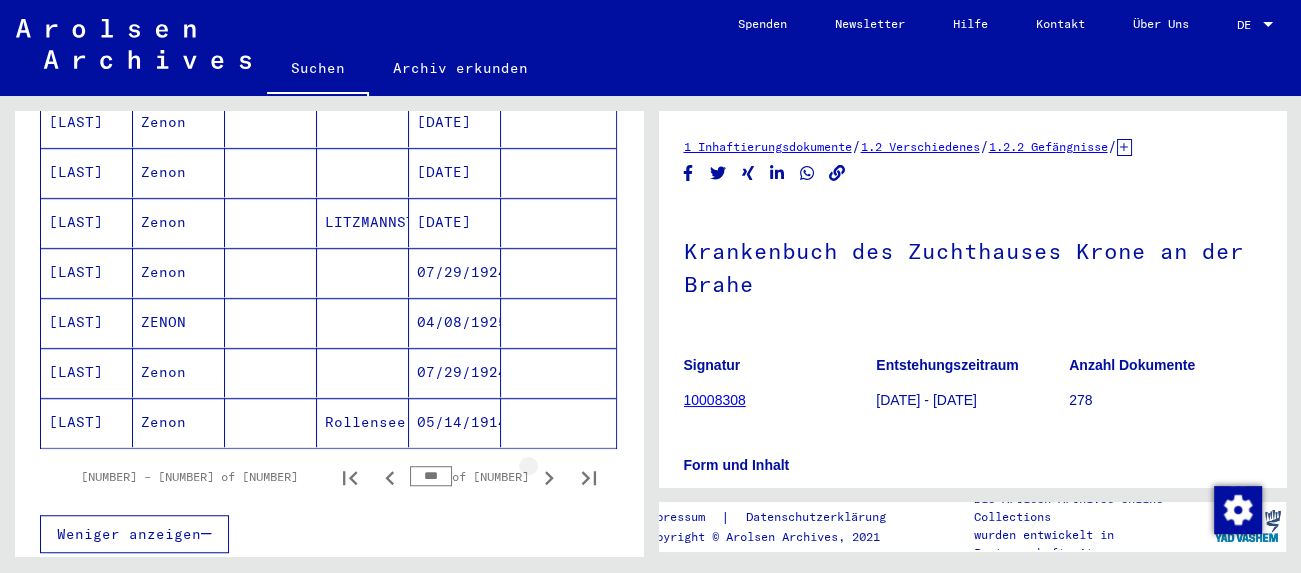 click 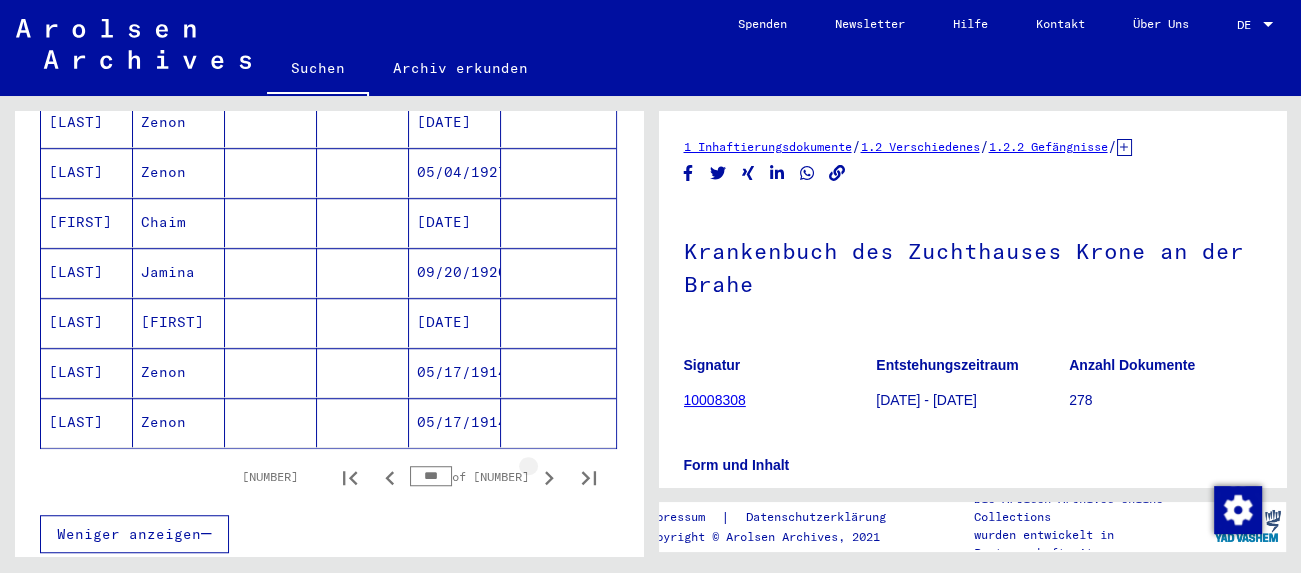 click 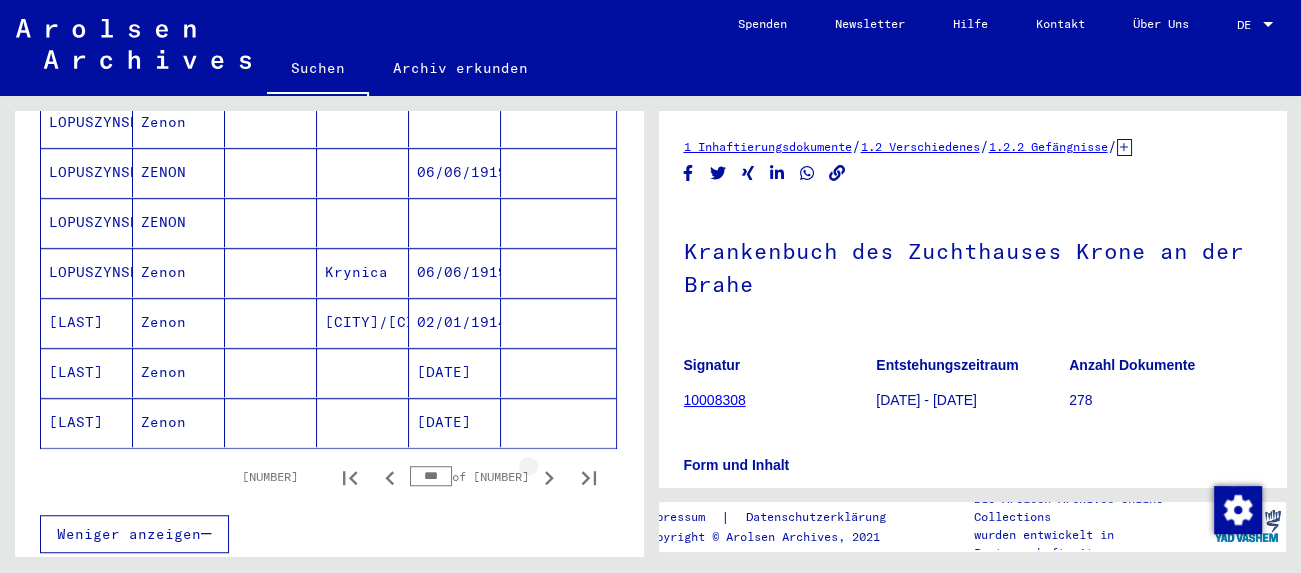 click 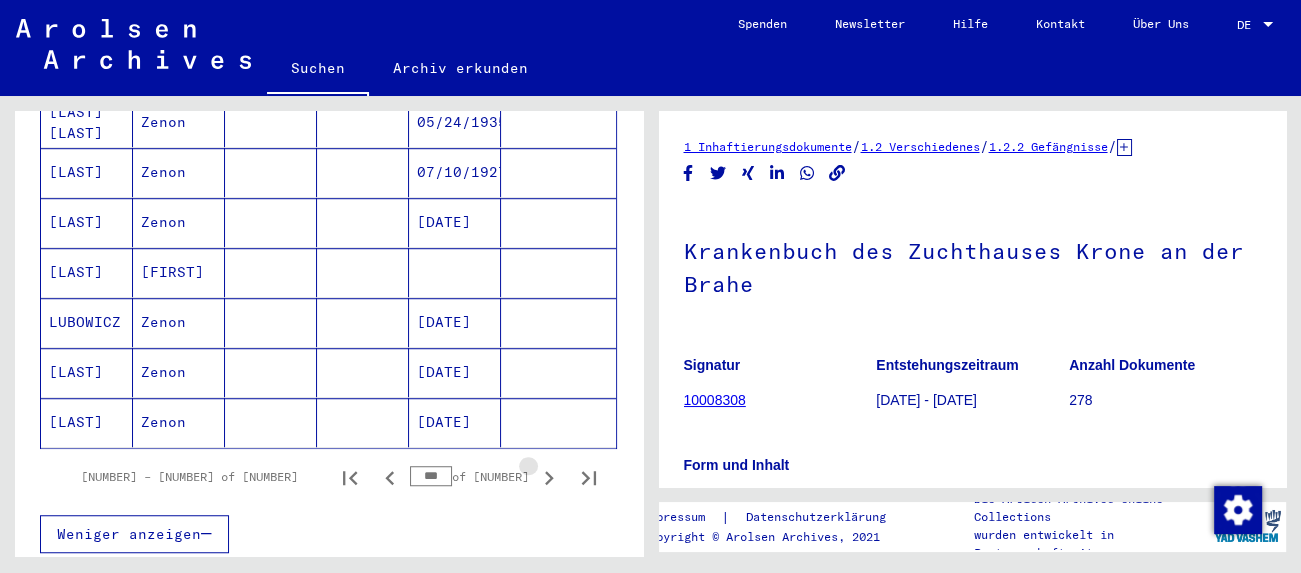 click 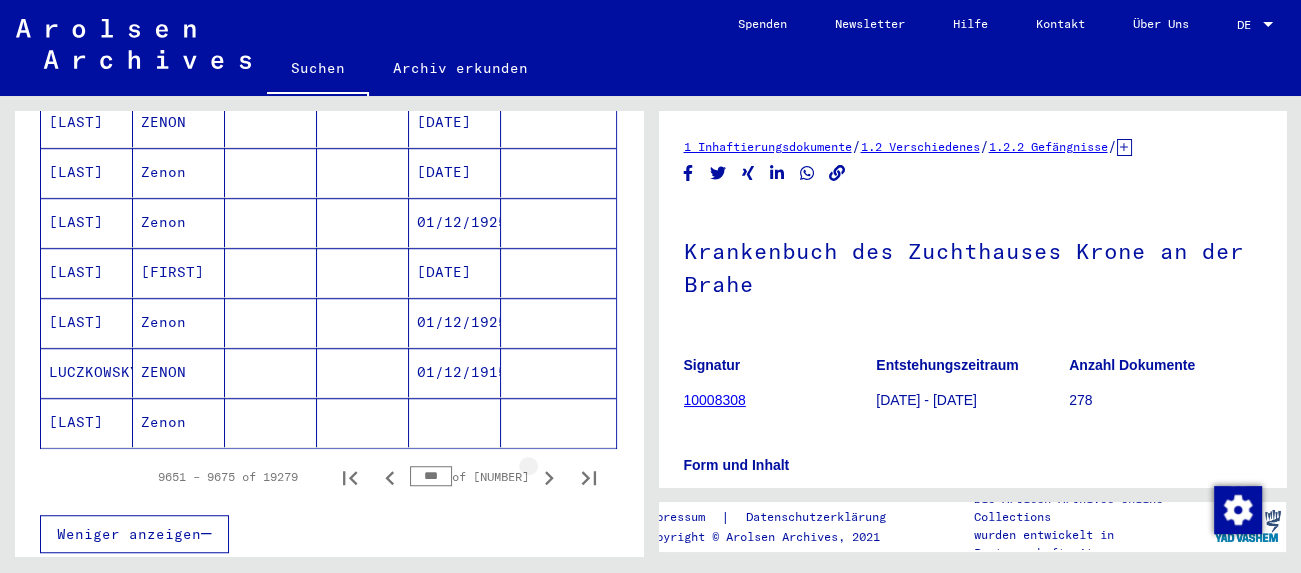 click 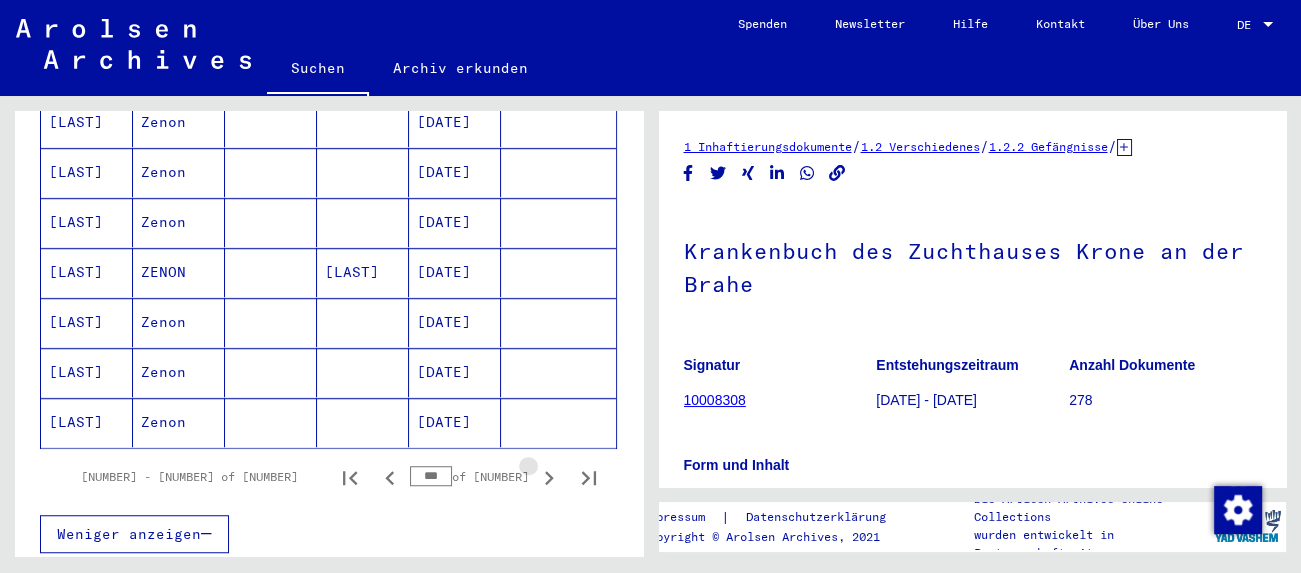 click 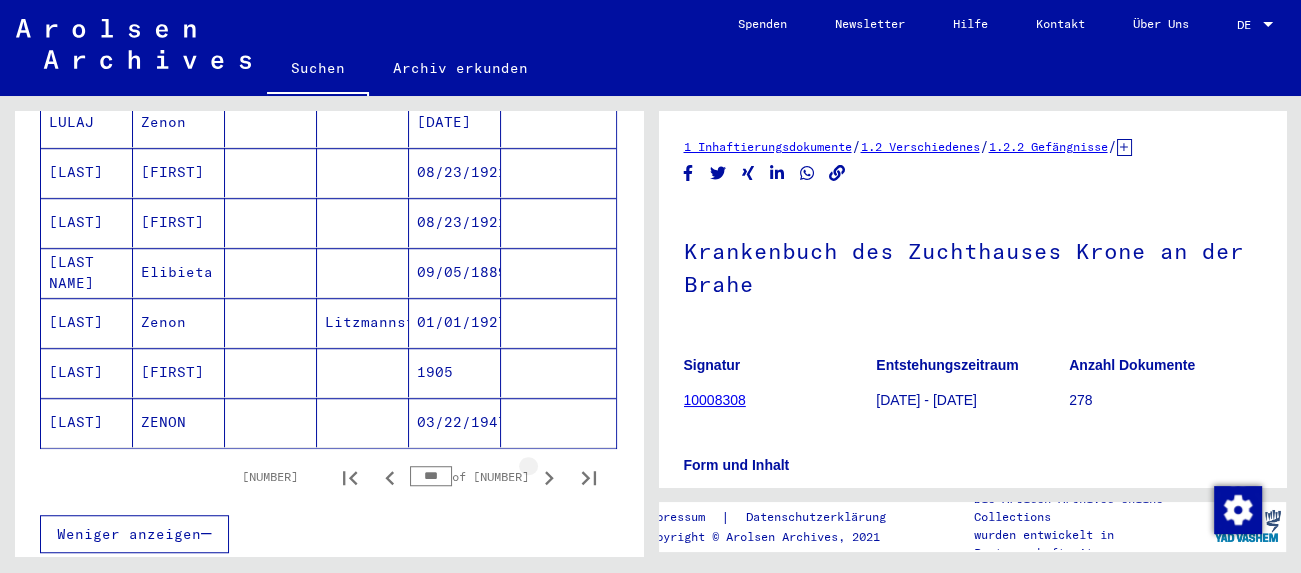 click 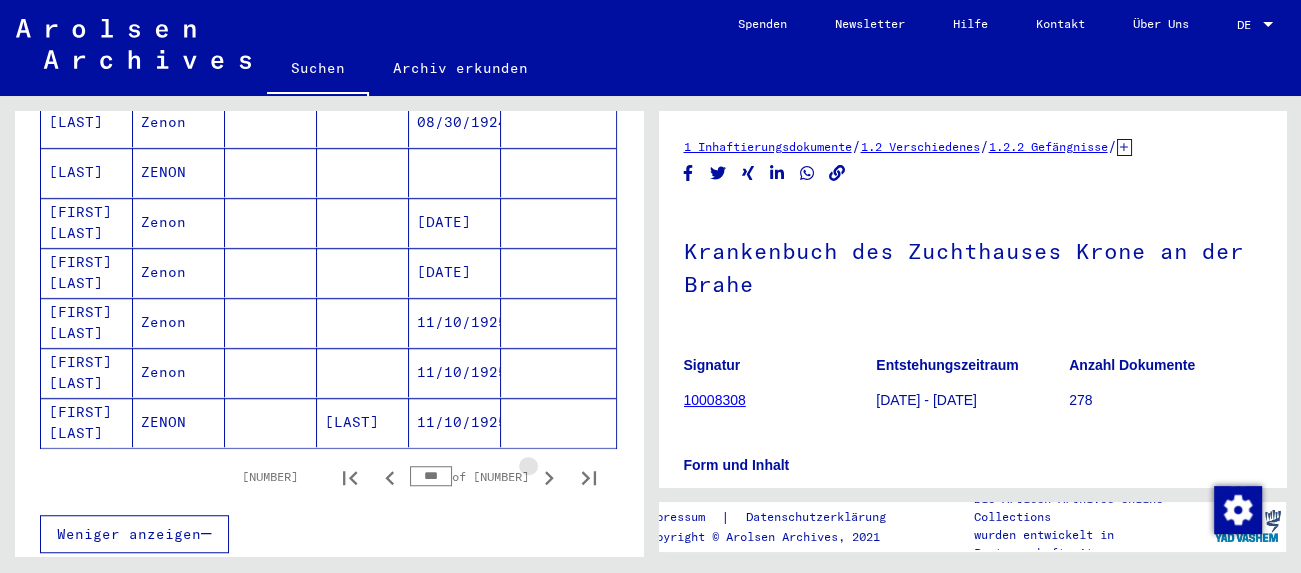 click 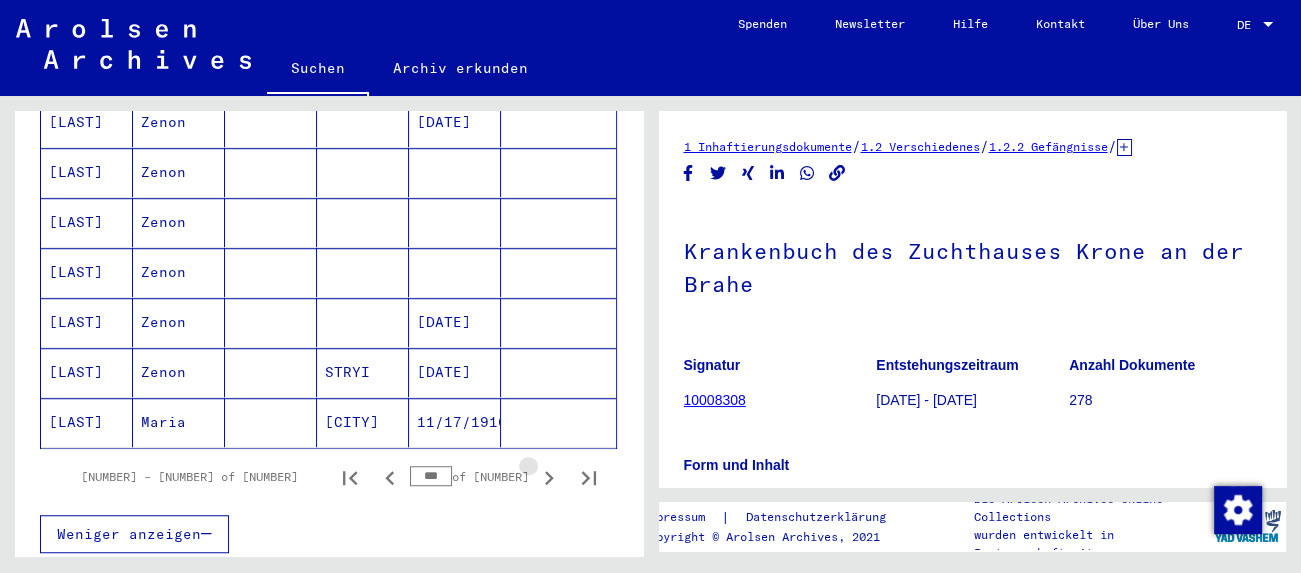 click 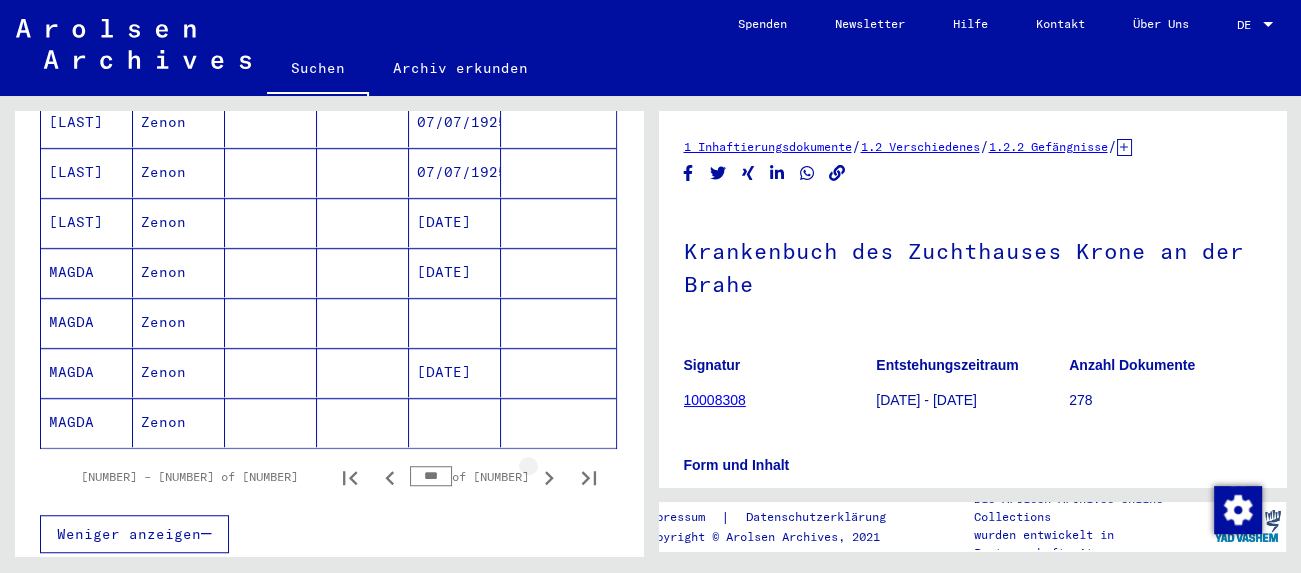 click 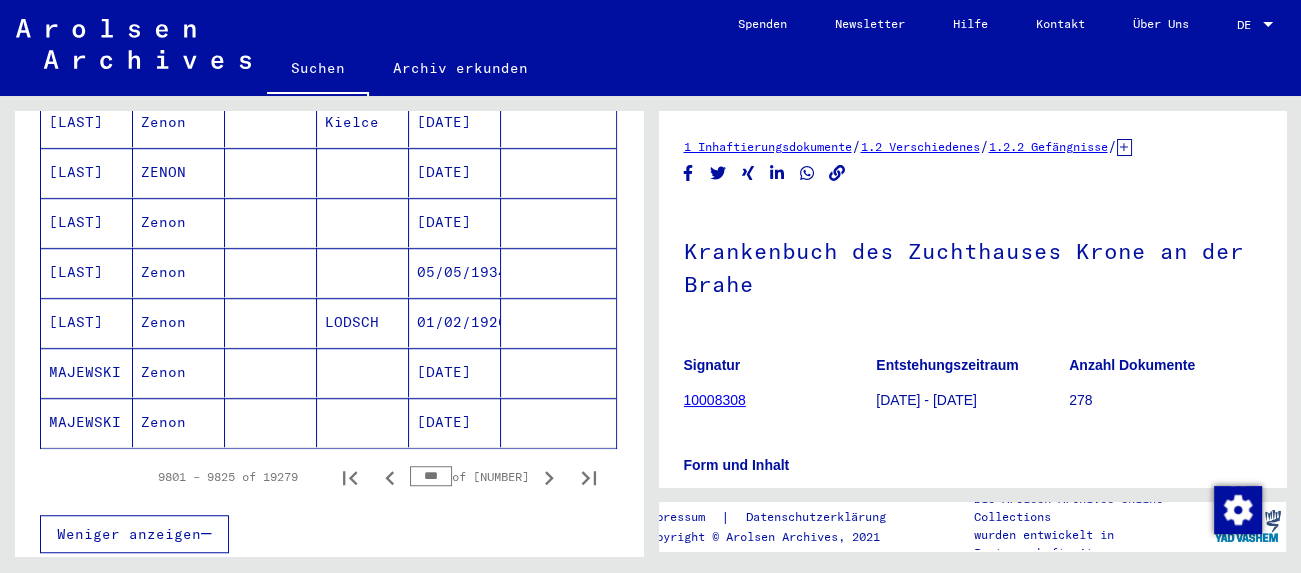 click 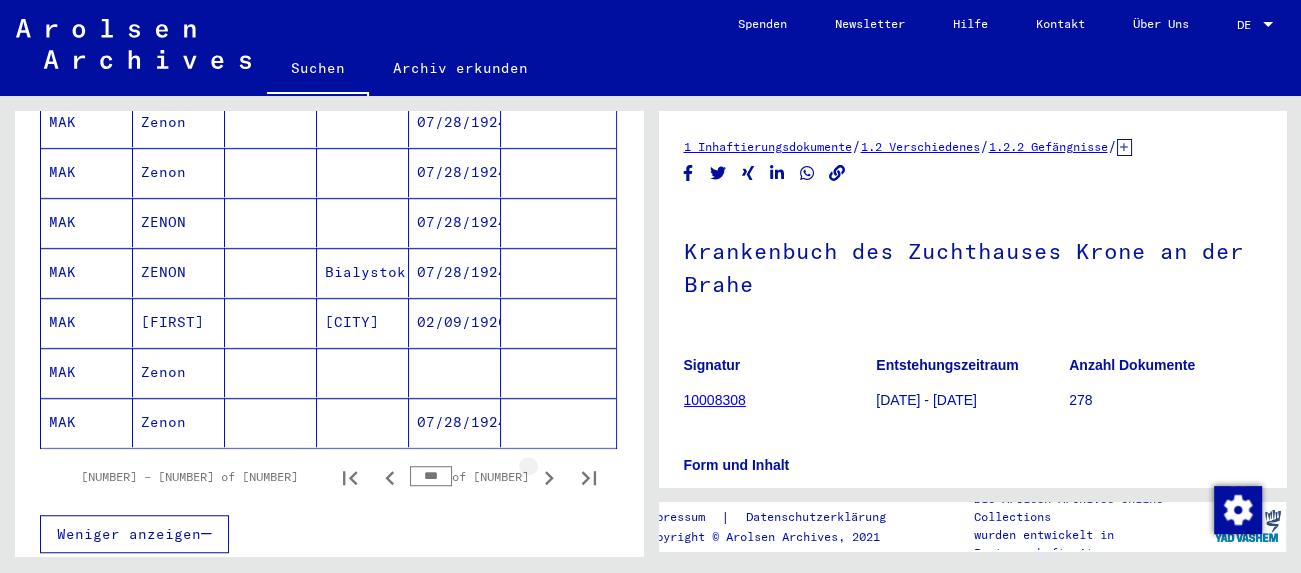 click 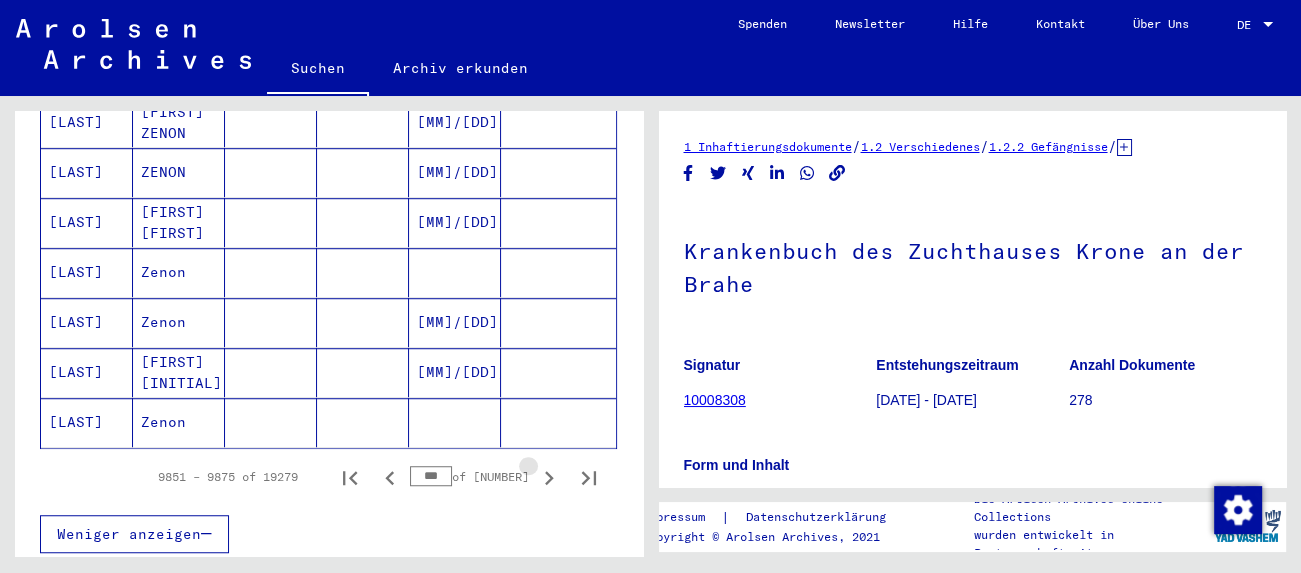 click 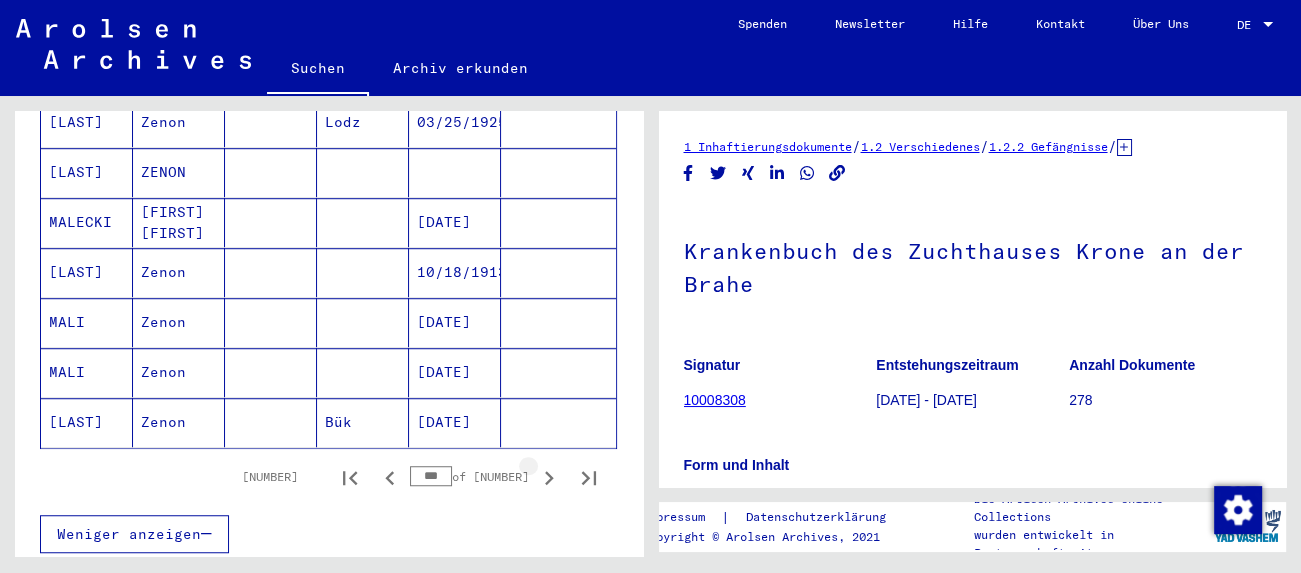 click 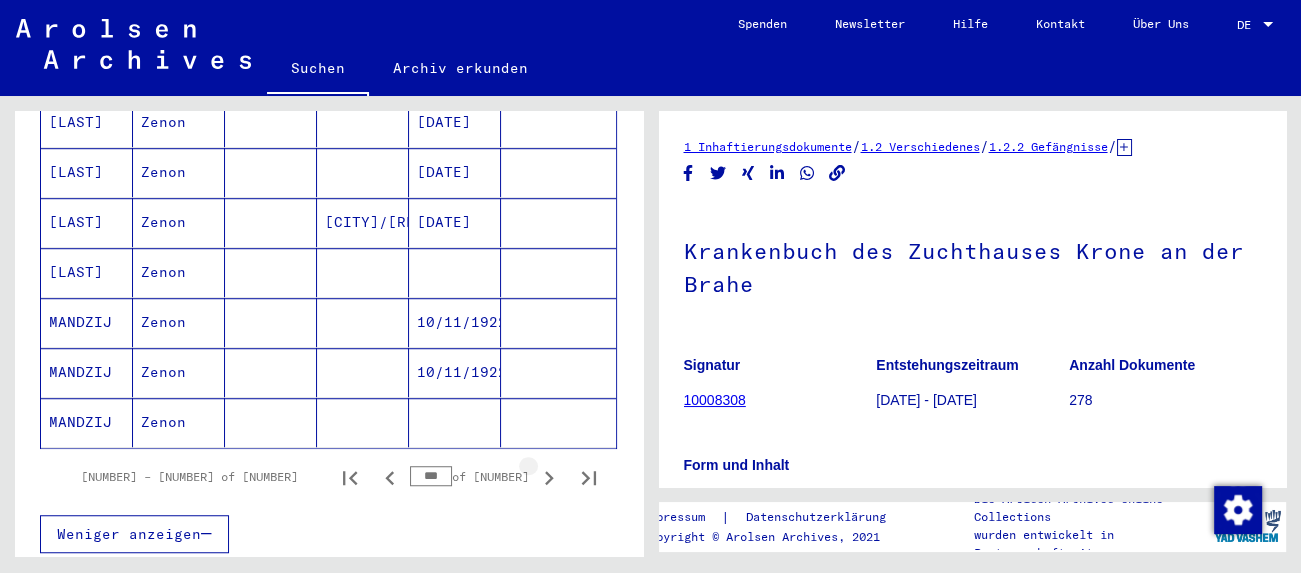 click 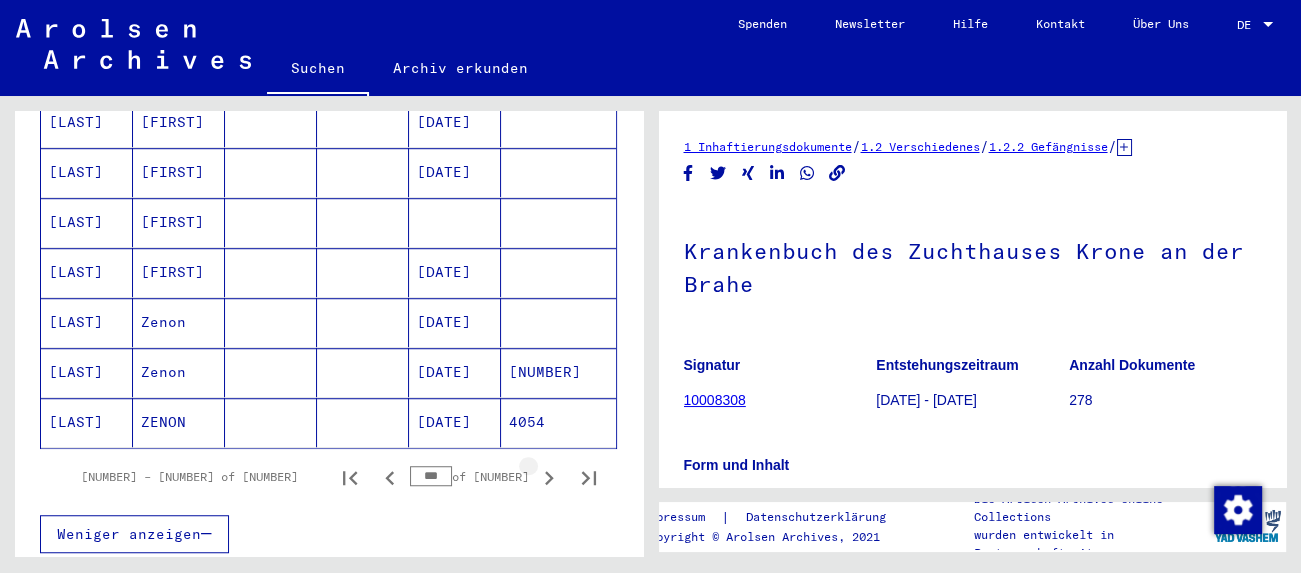 click 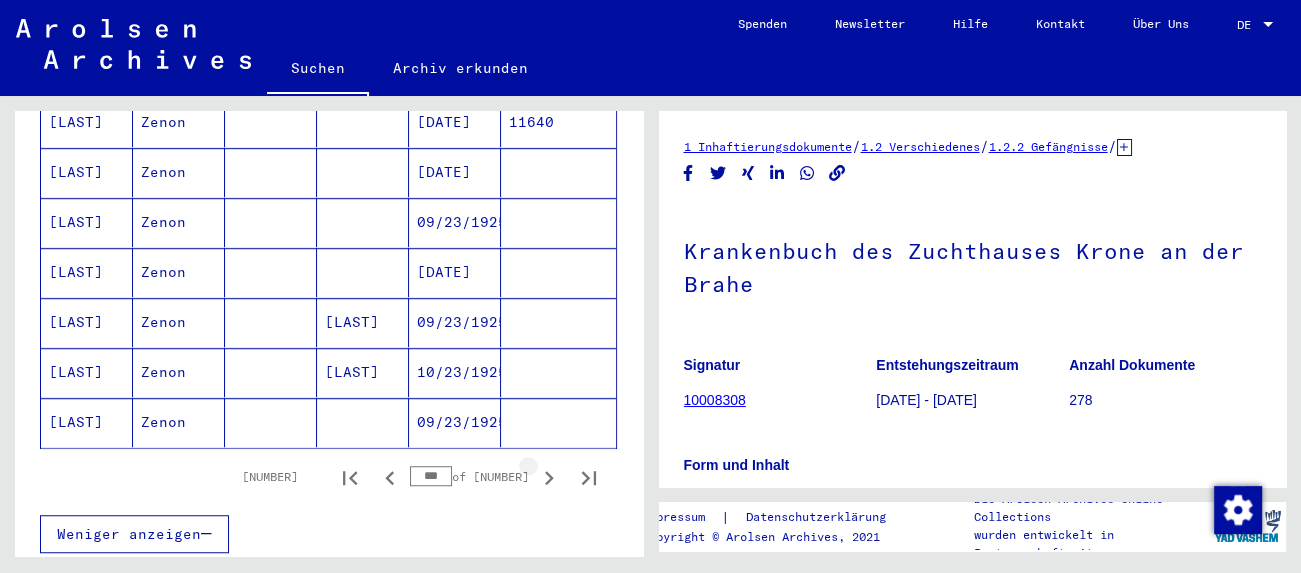 click 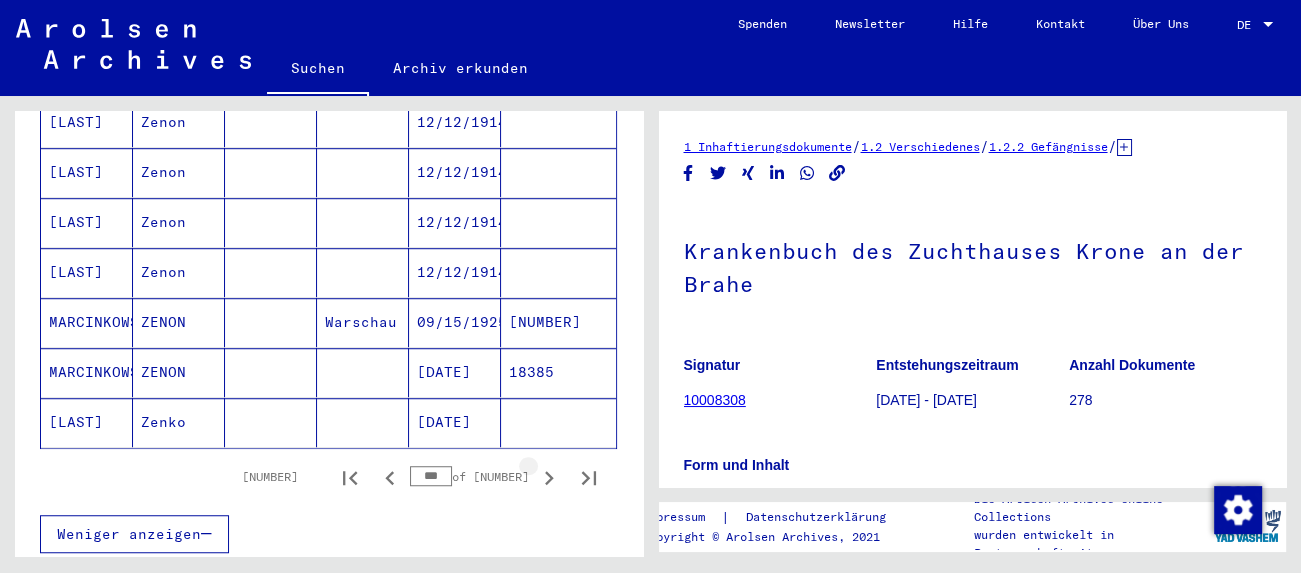 click 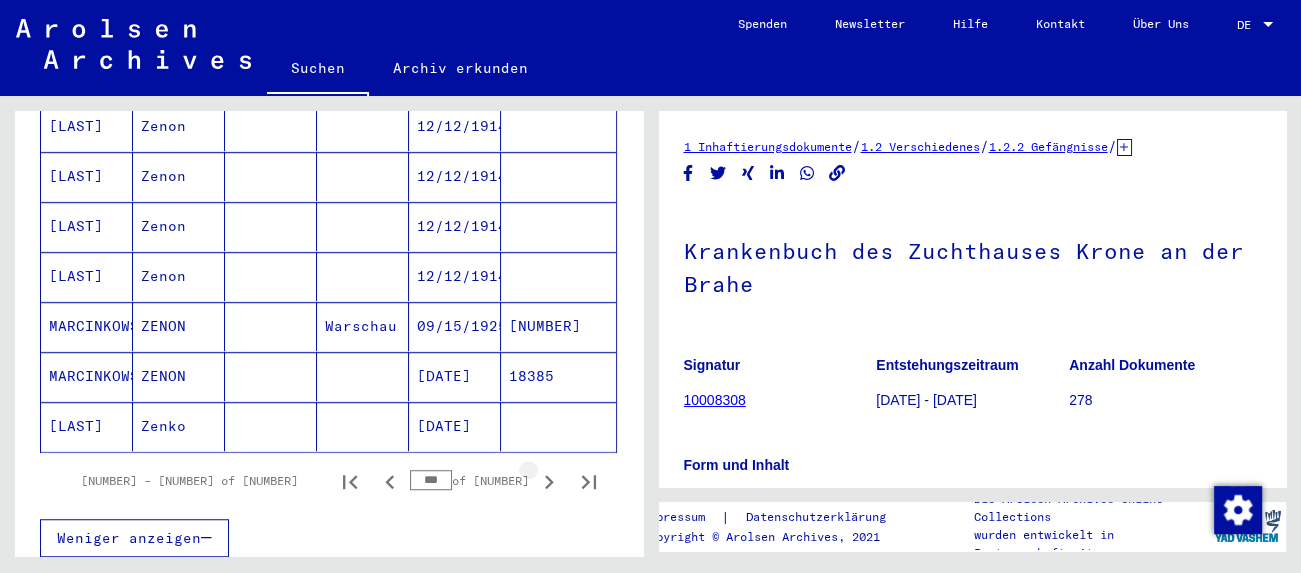 scroll, scrollTop: 1232, scrollLeft: 0, axis: vertical 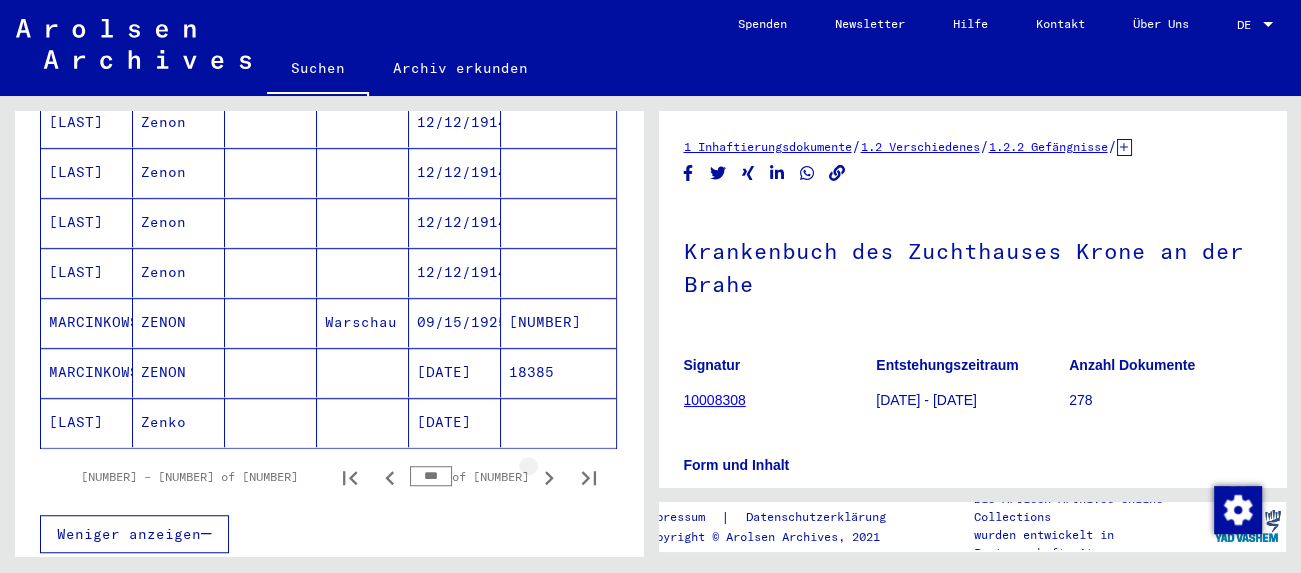 click 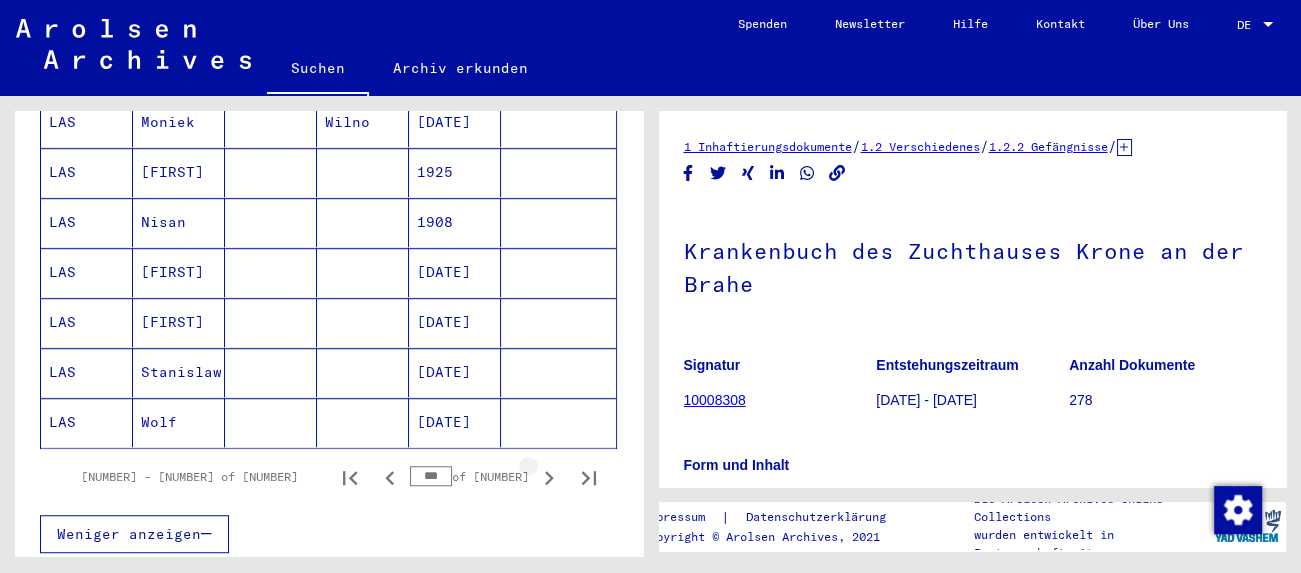click 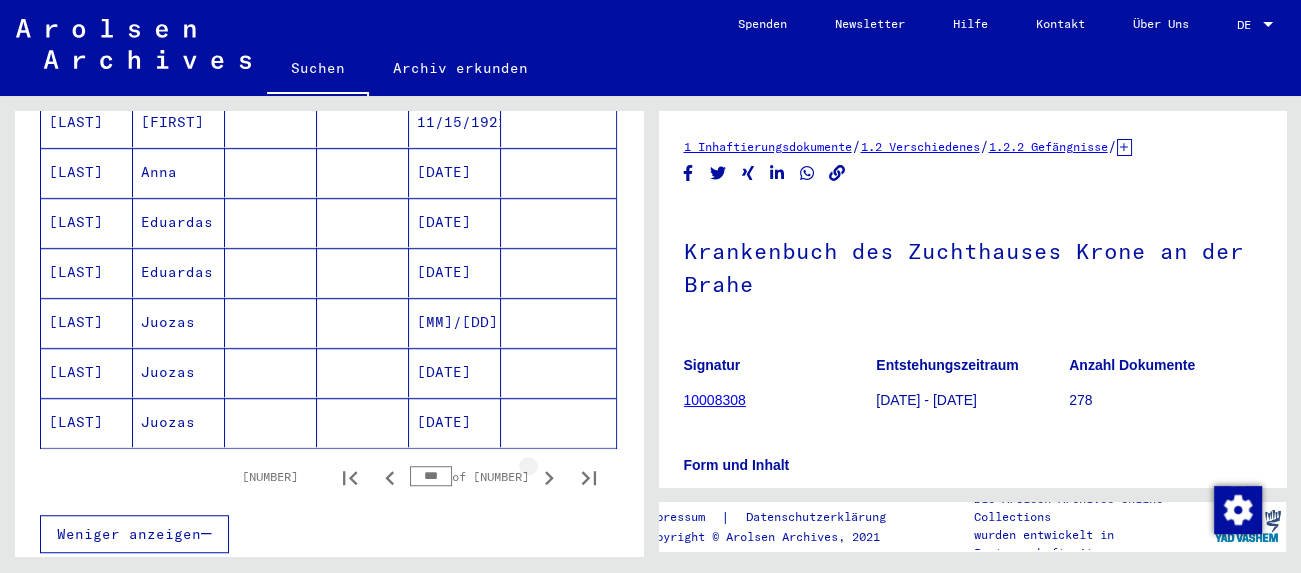 click 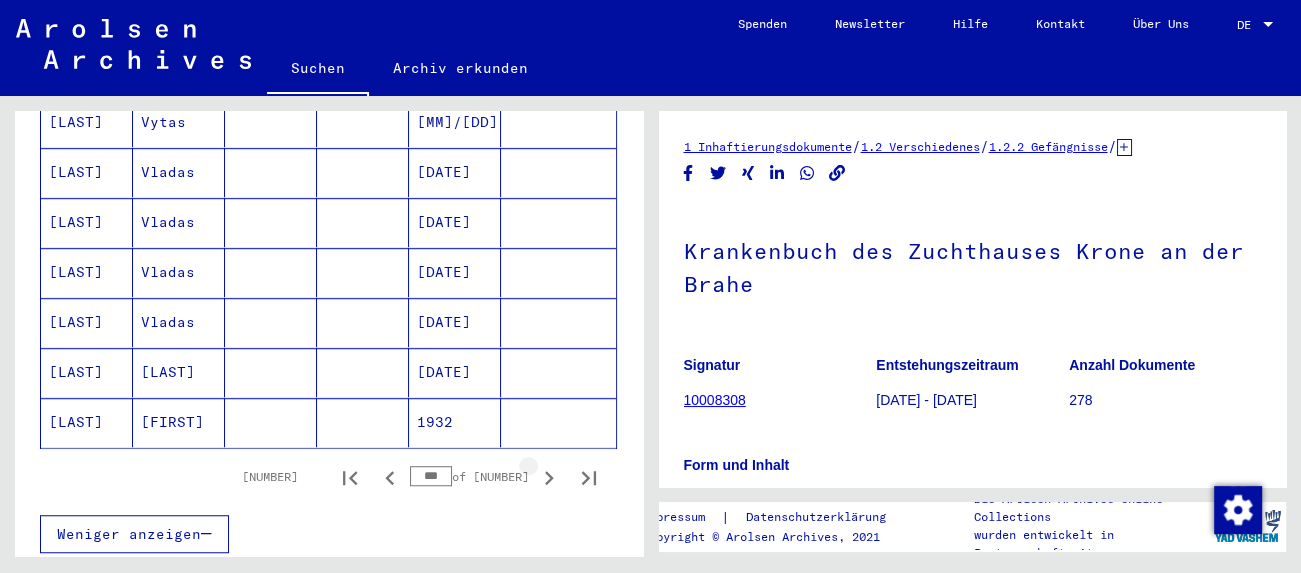 click 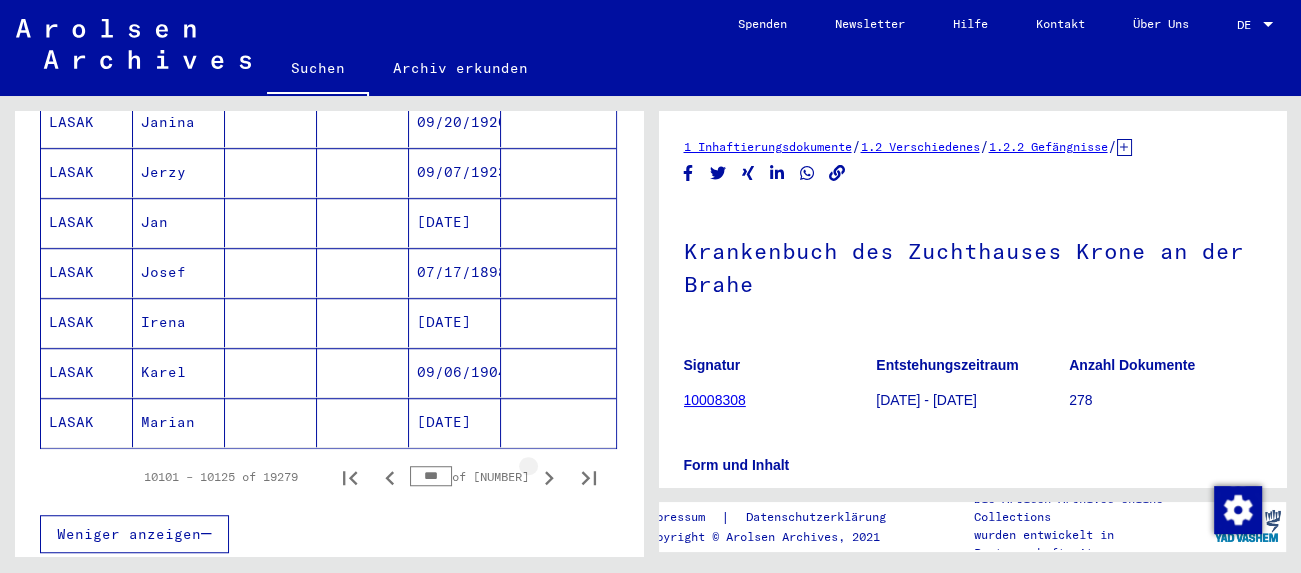 click 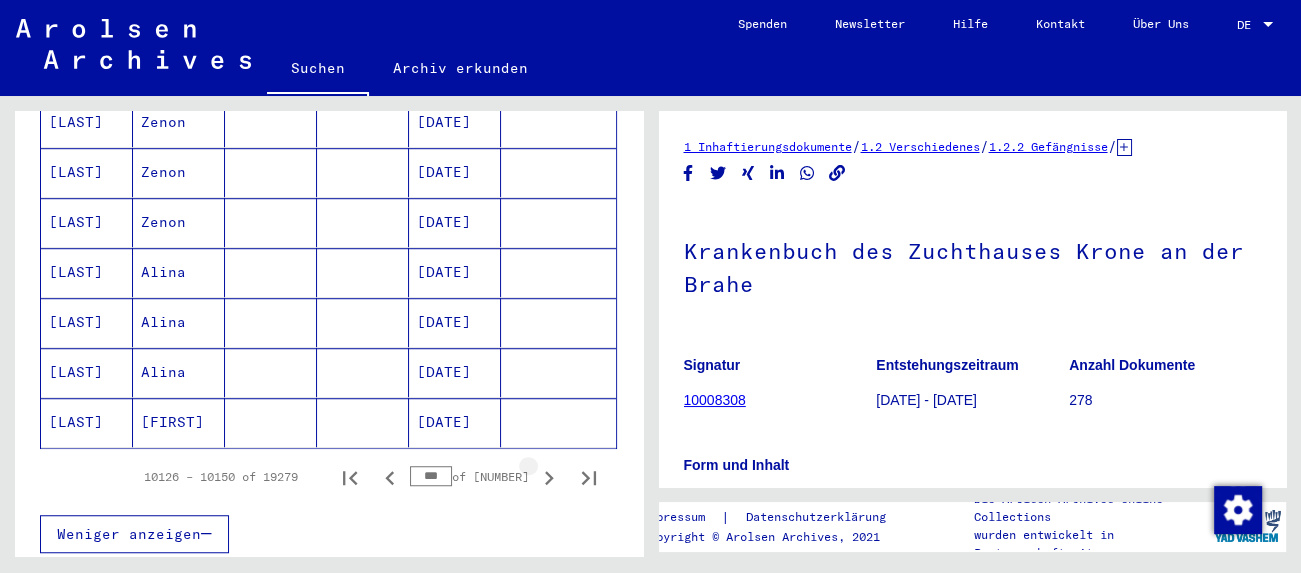 click 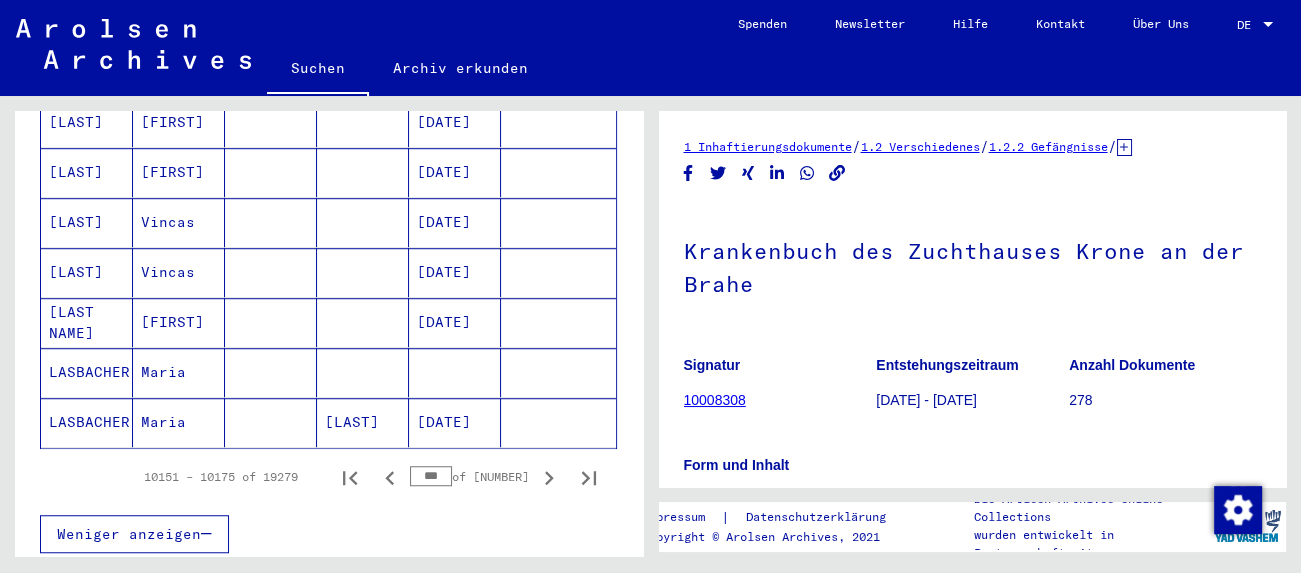 click 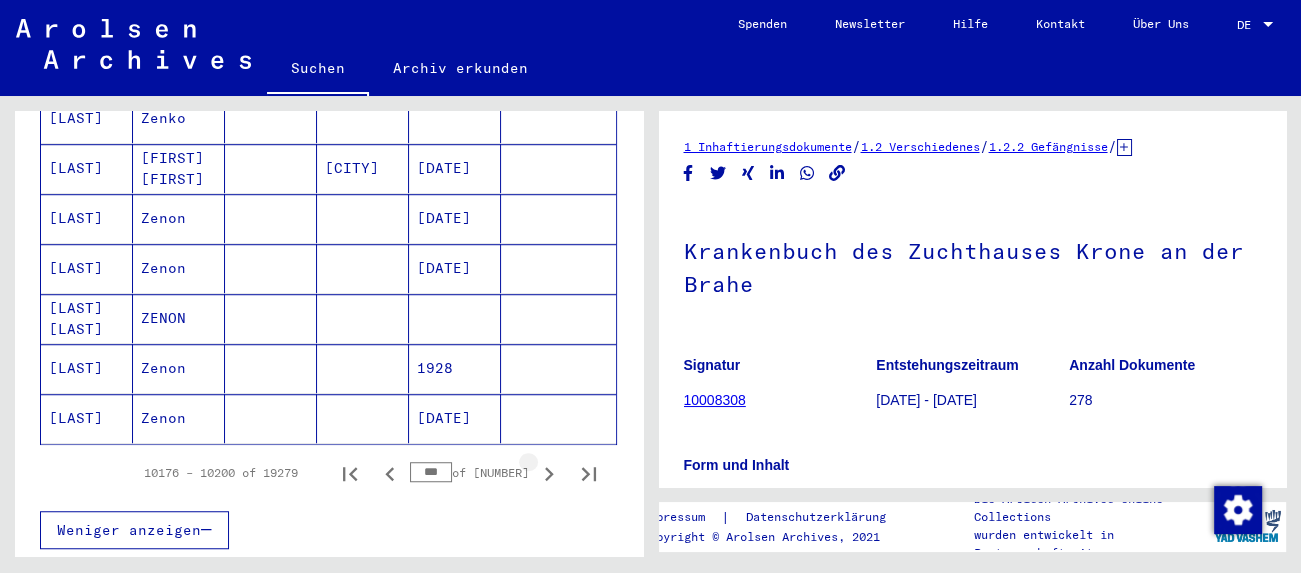 click 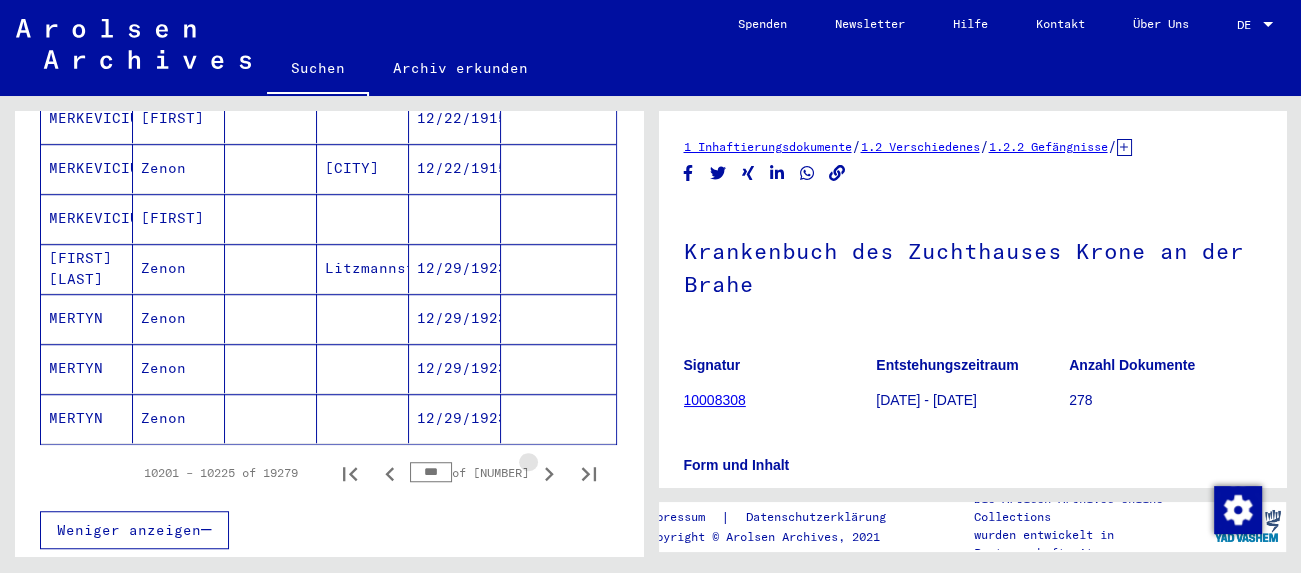 scroll, scrollTop: 1228, scrollLeft: 0, axis: vertical 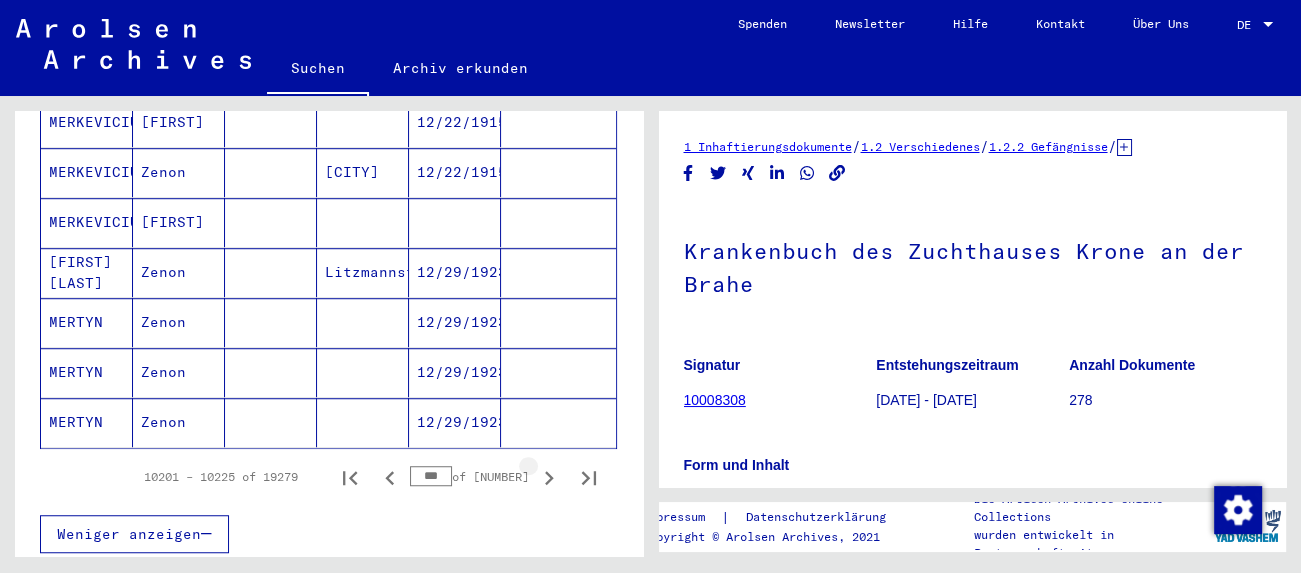 click 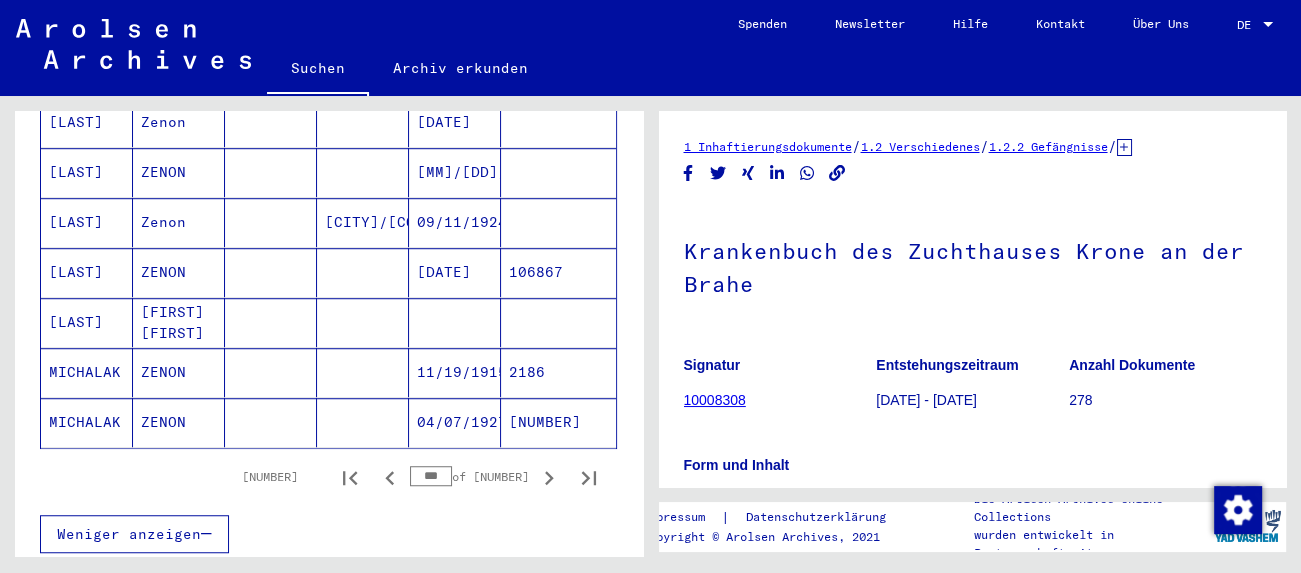click 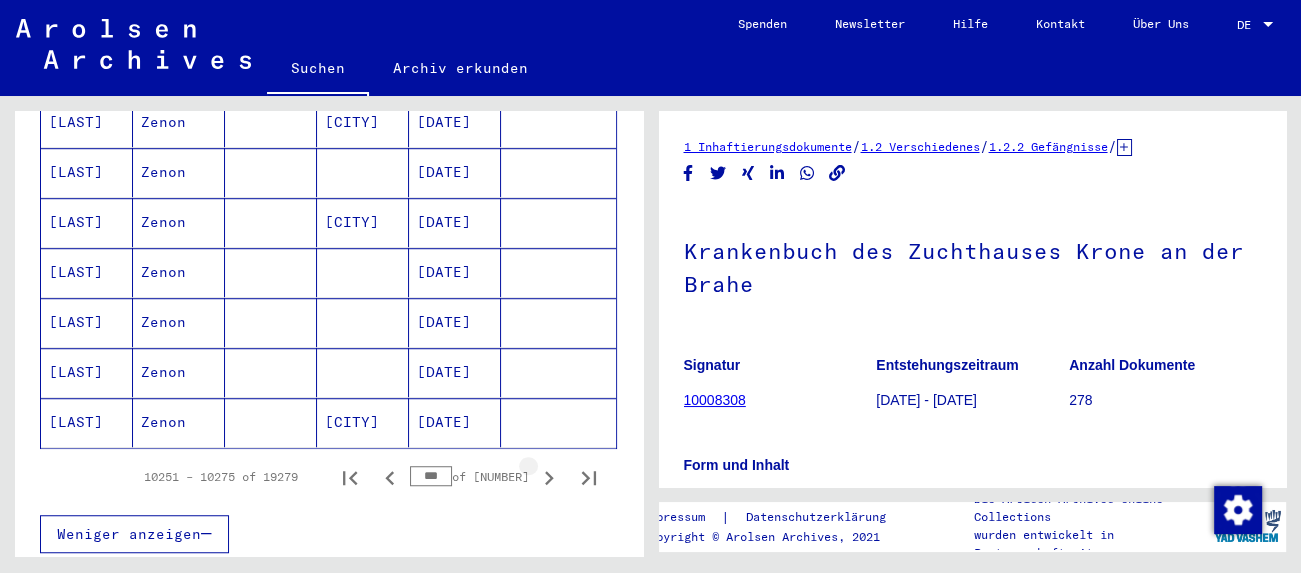 click 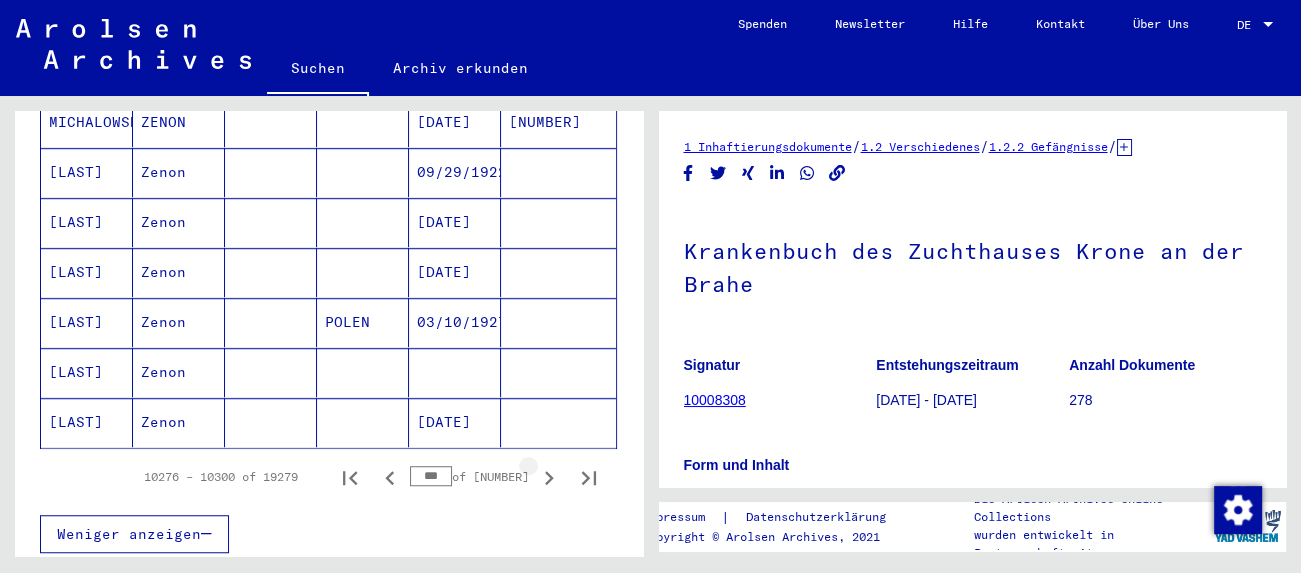 click 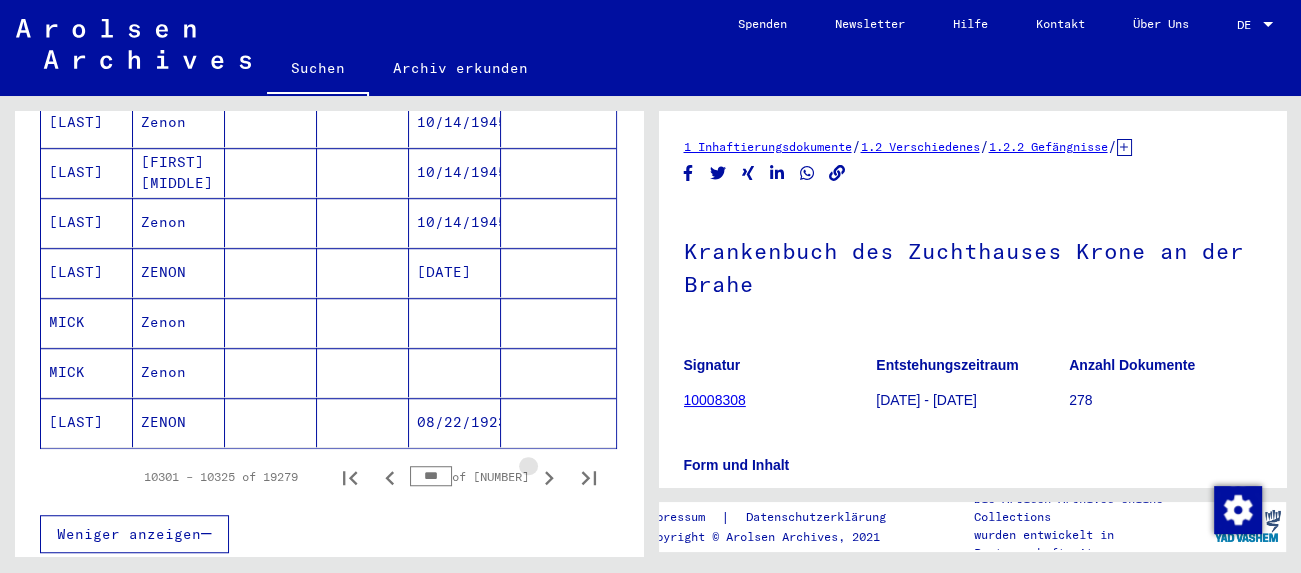 click 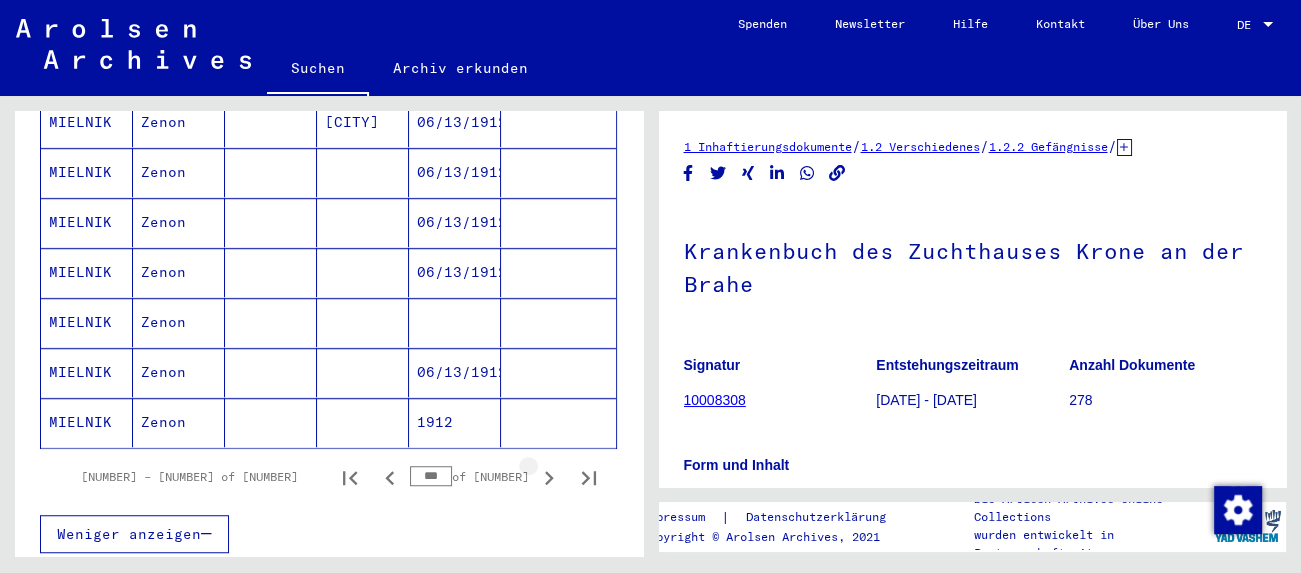 click 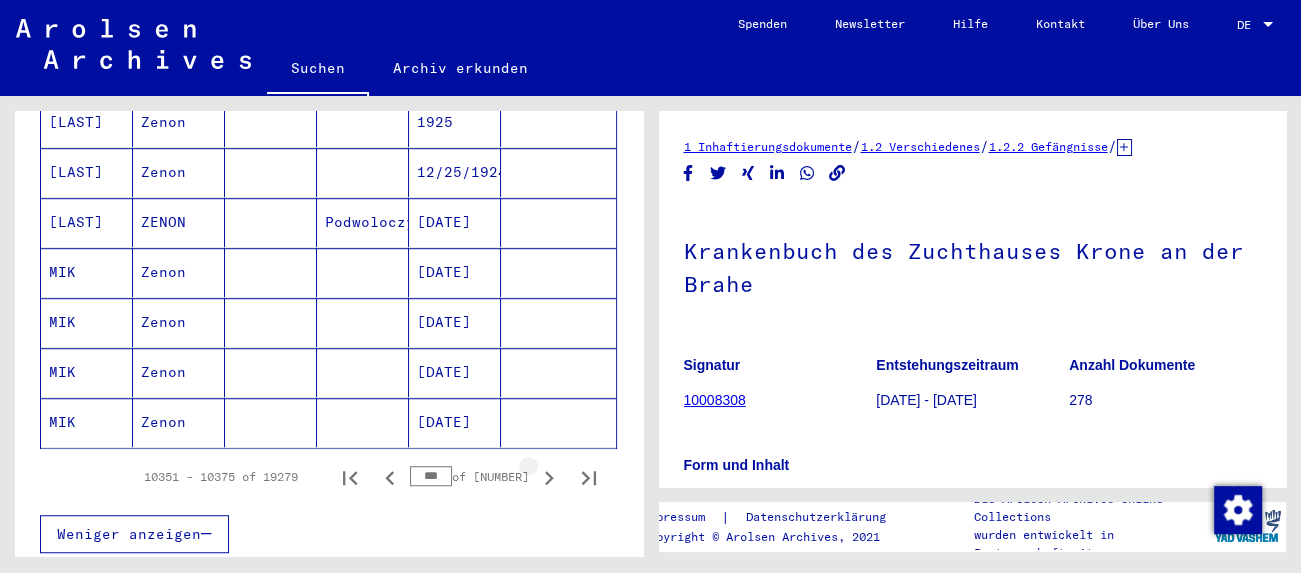 click 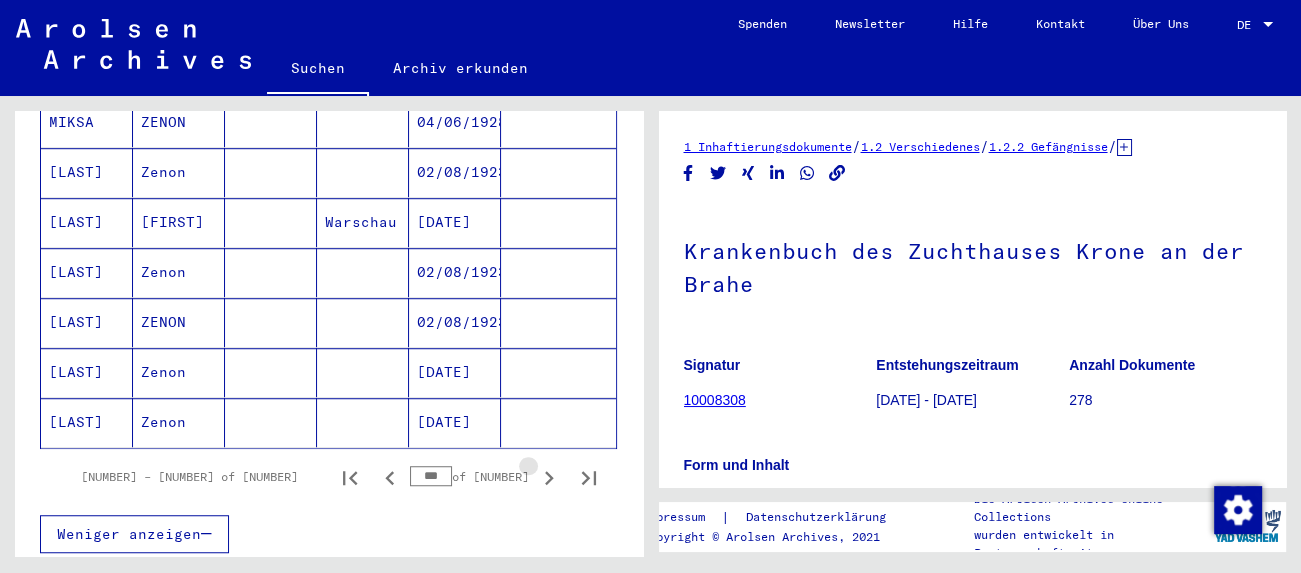 click 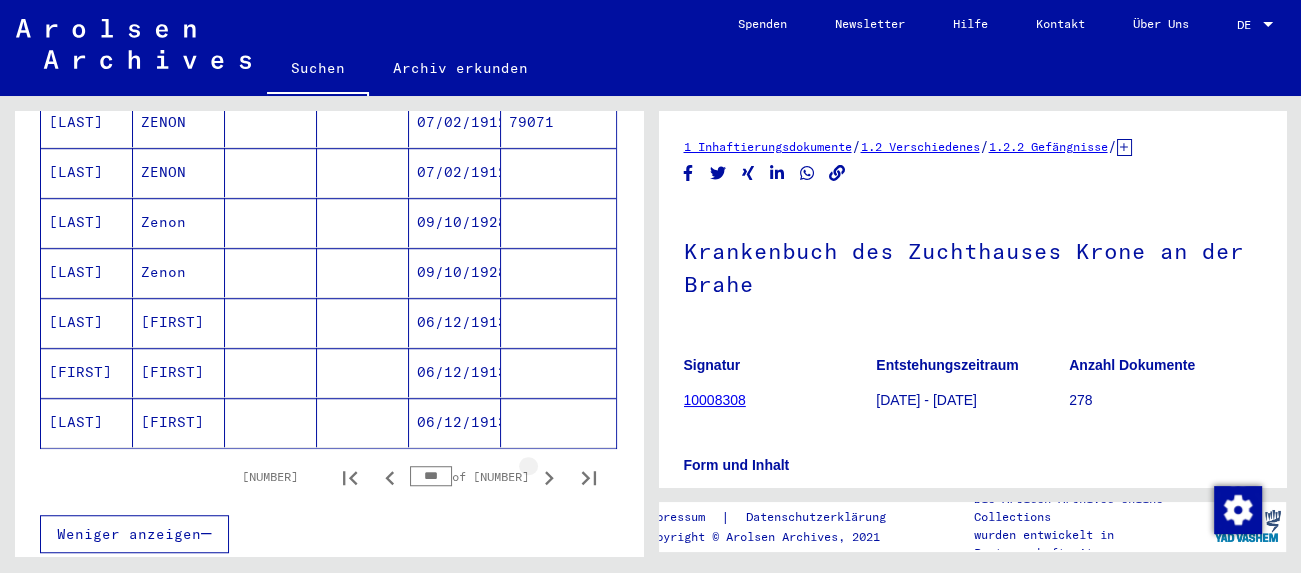 click 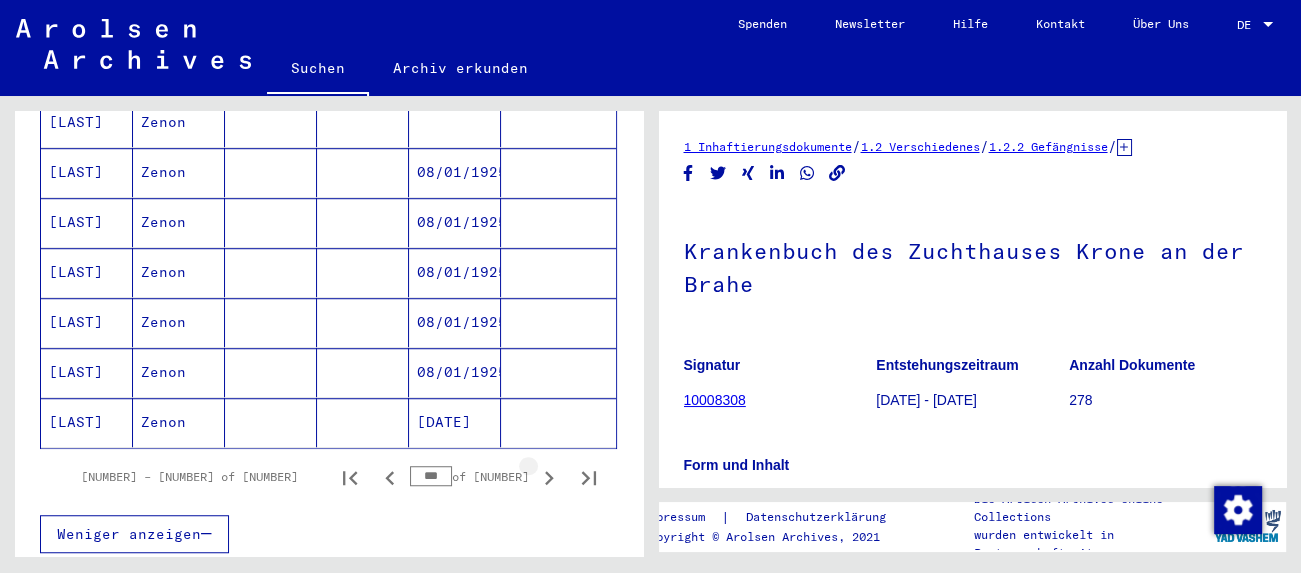 click 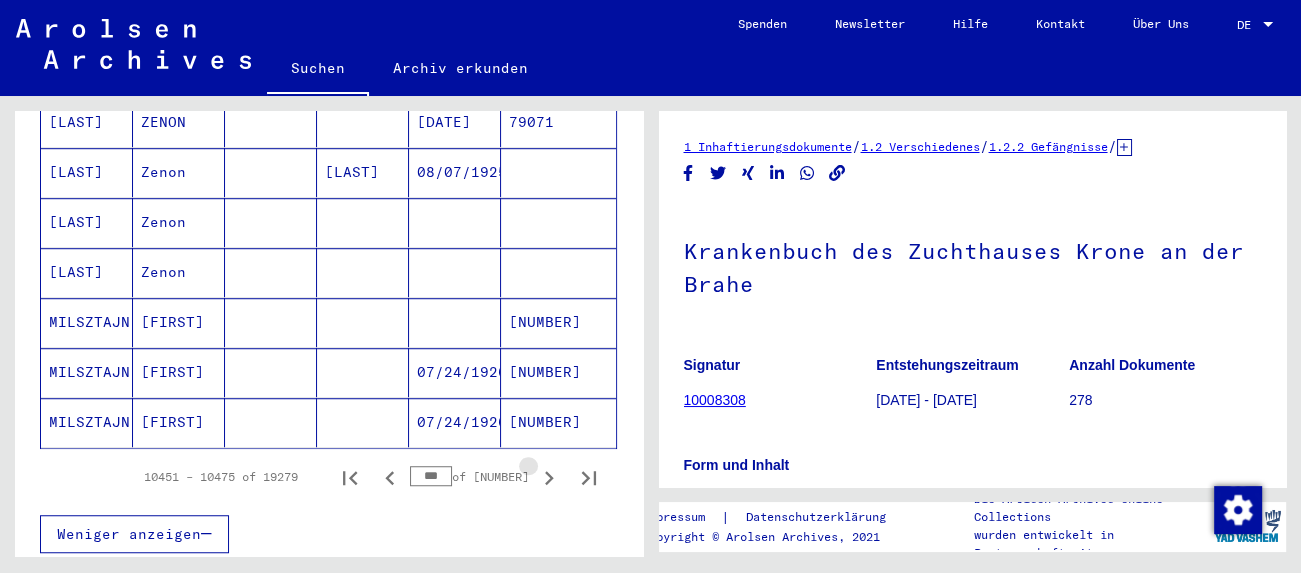 click 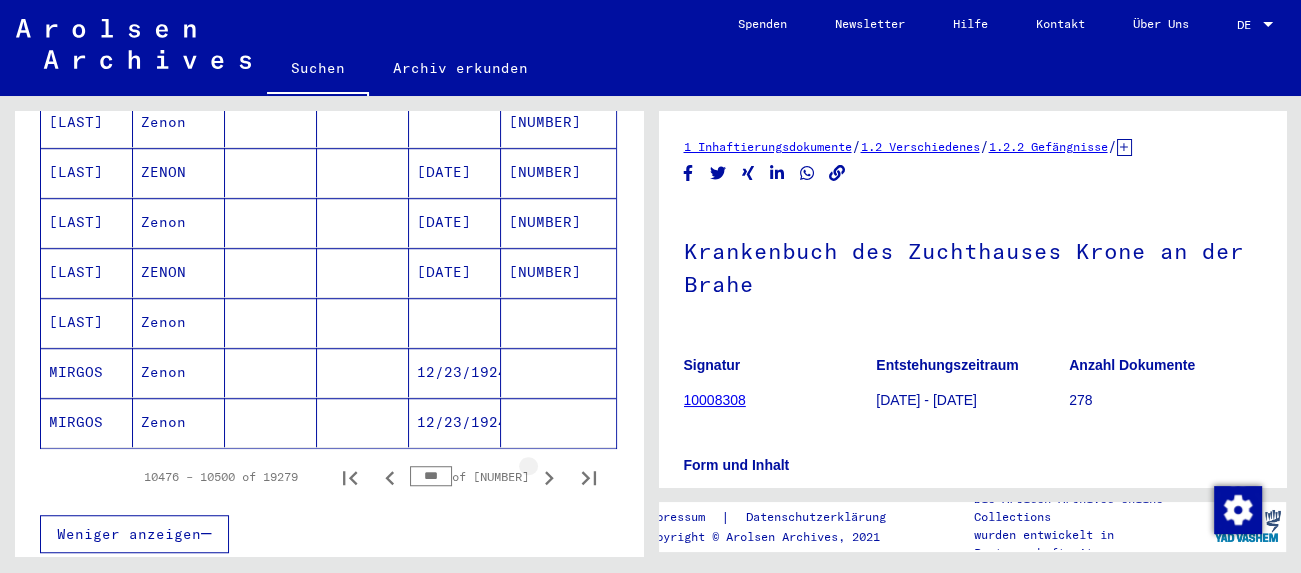 click 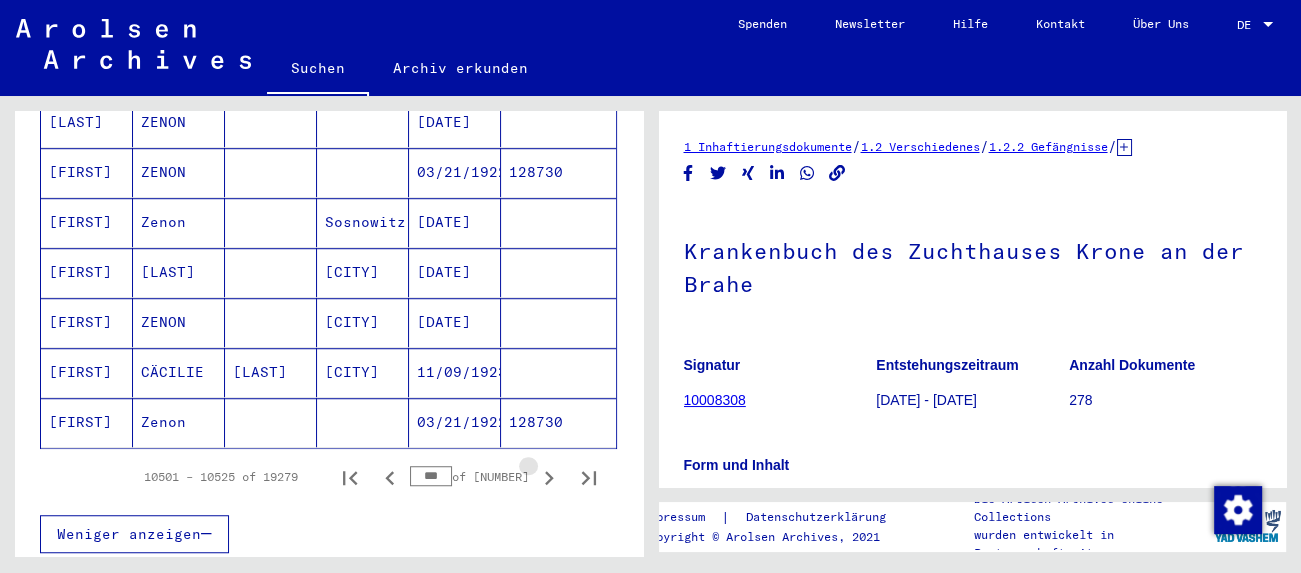 click 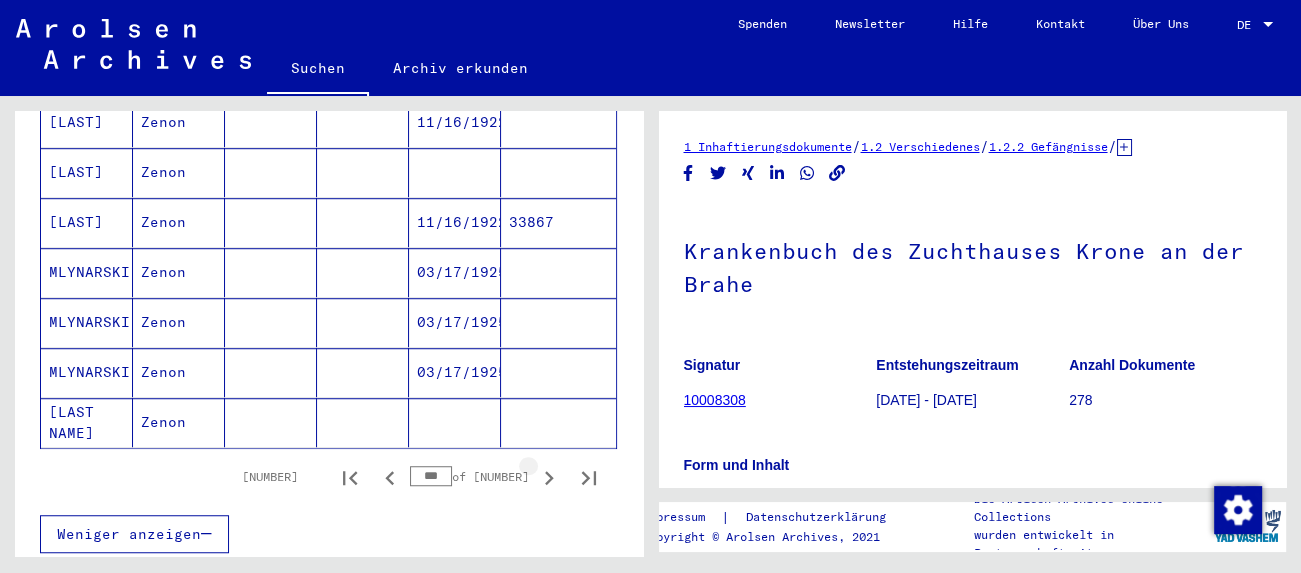click 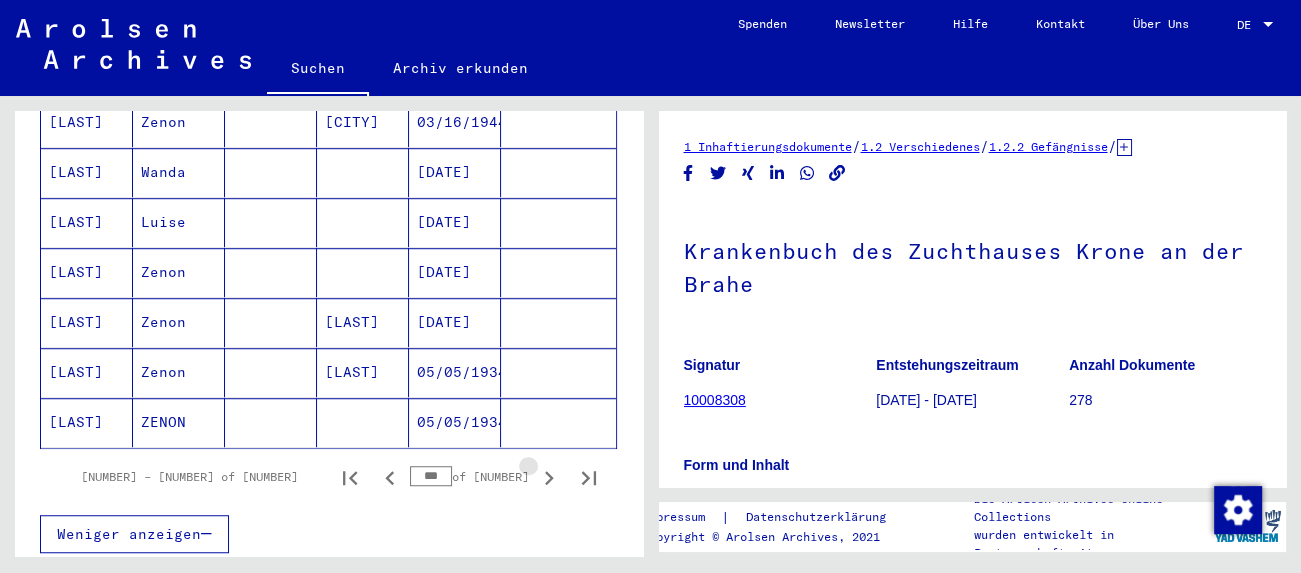 click 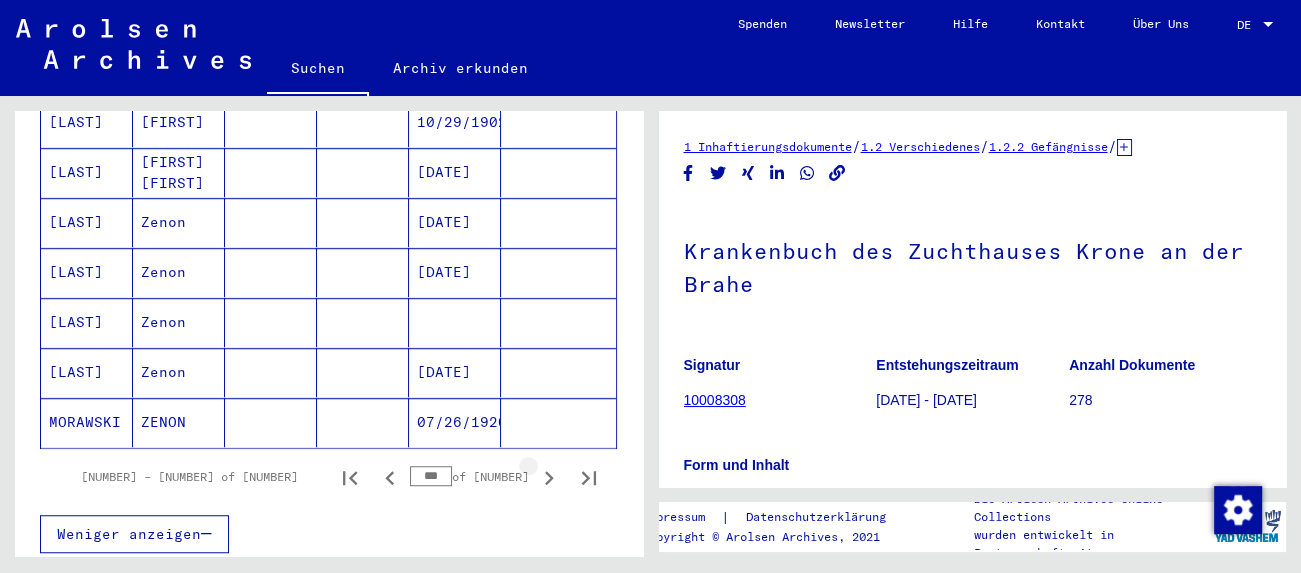 click 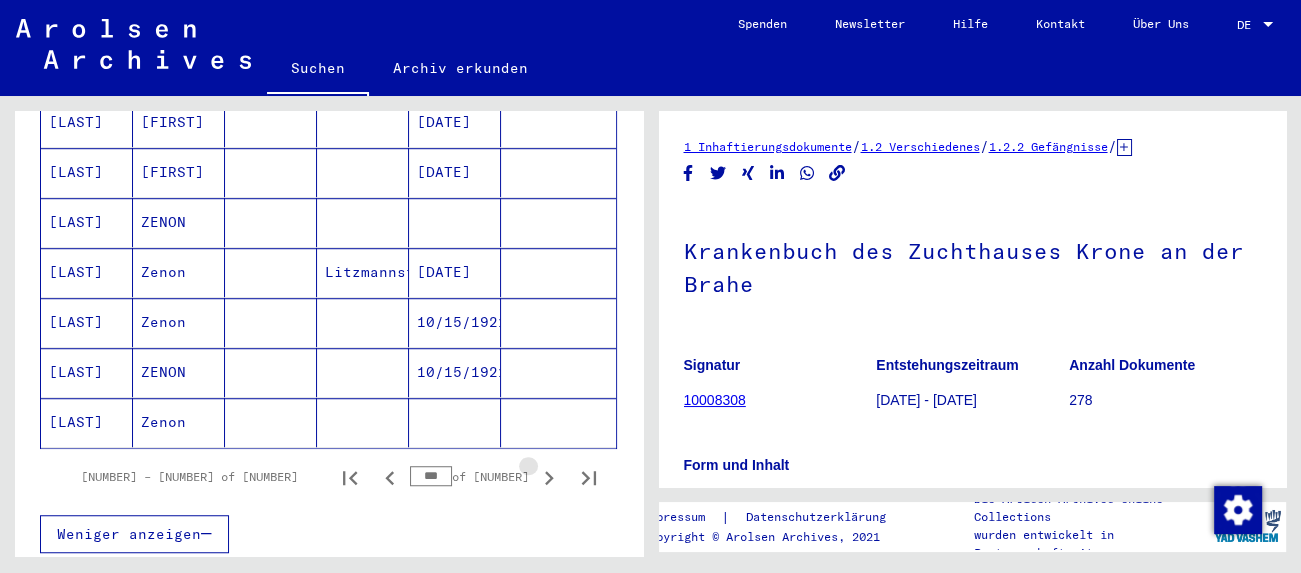 click 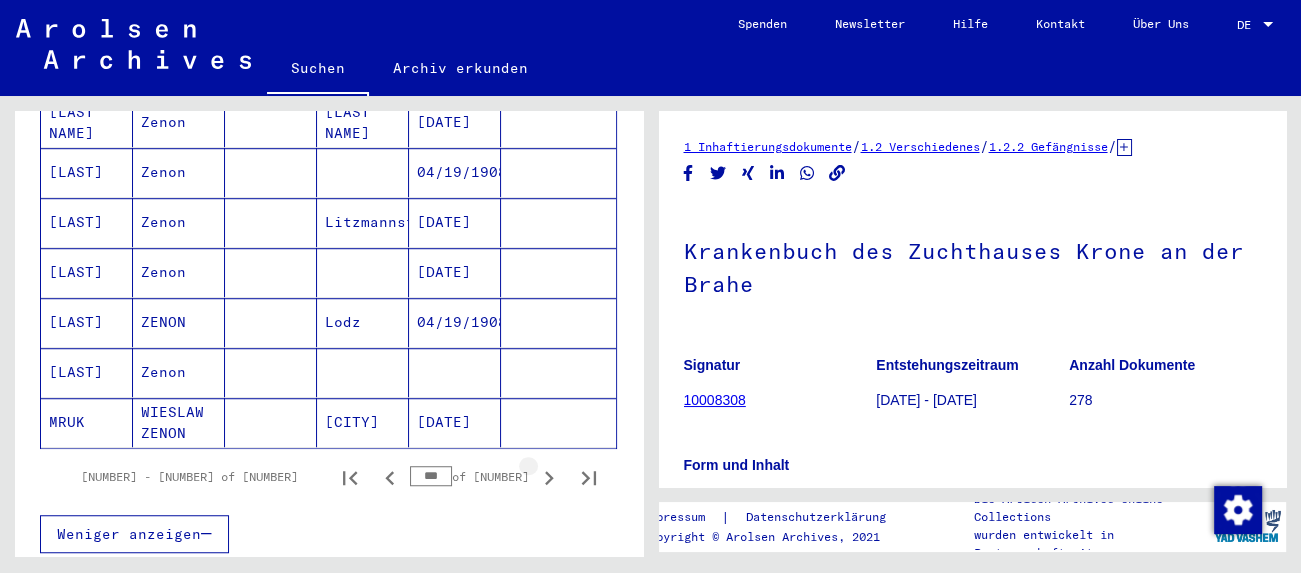 click 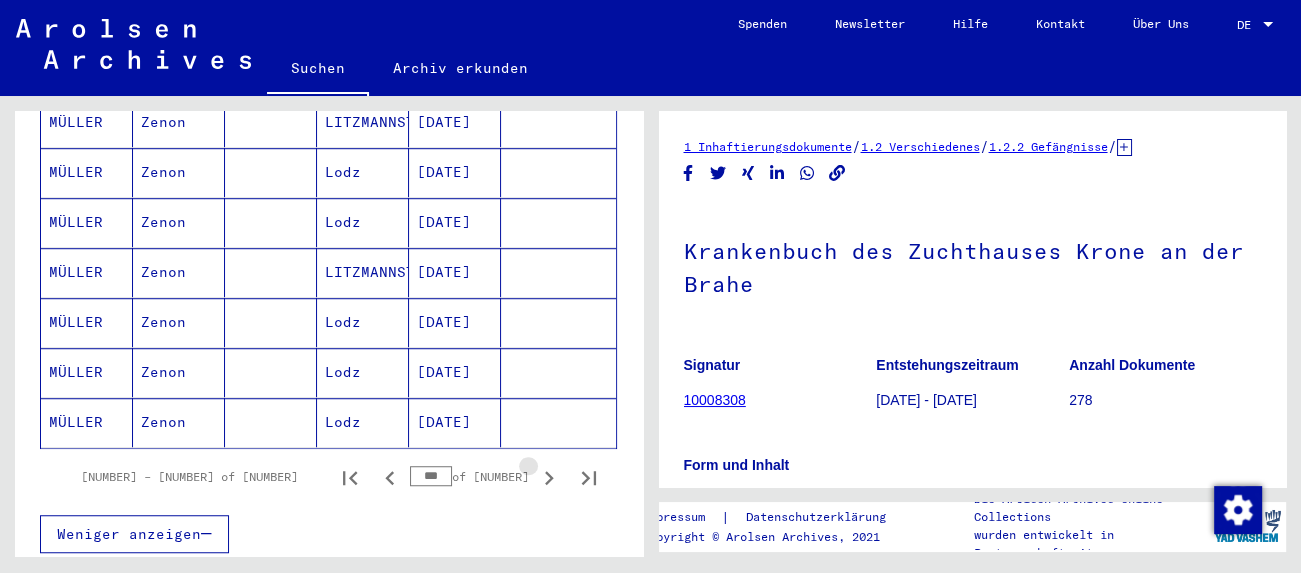 click 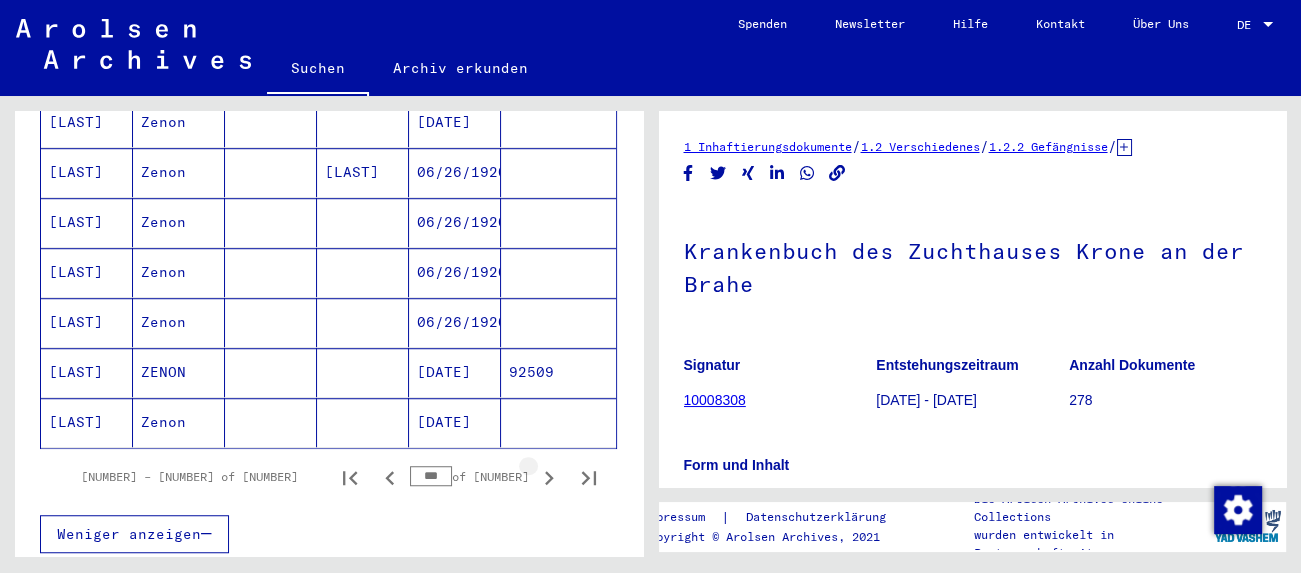 click 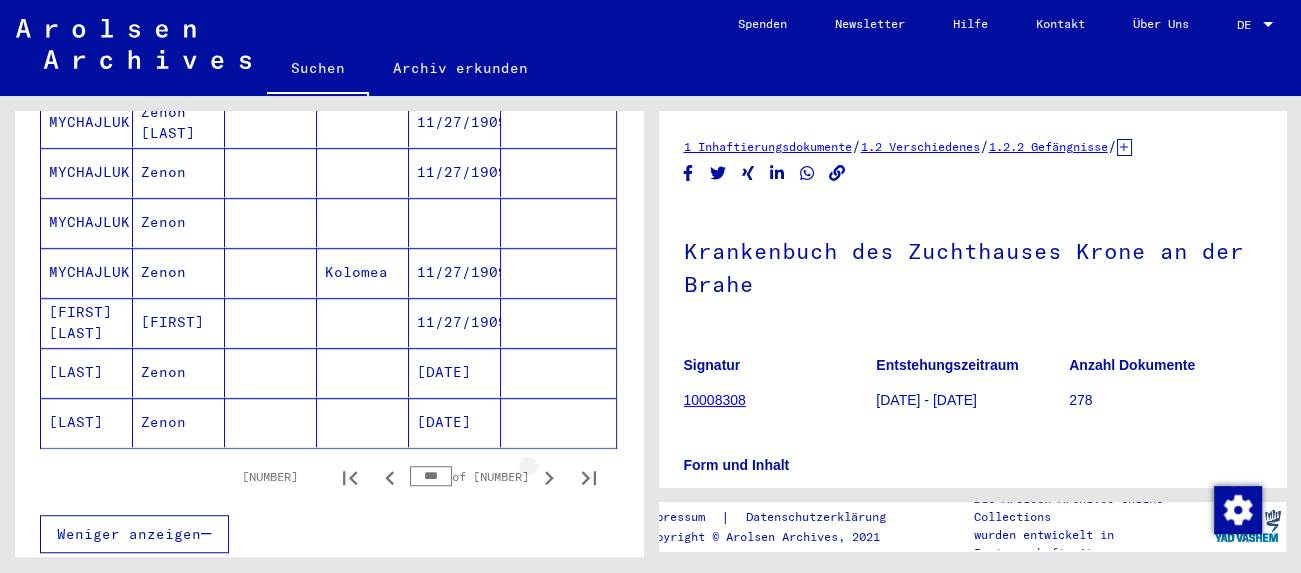 click 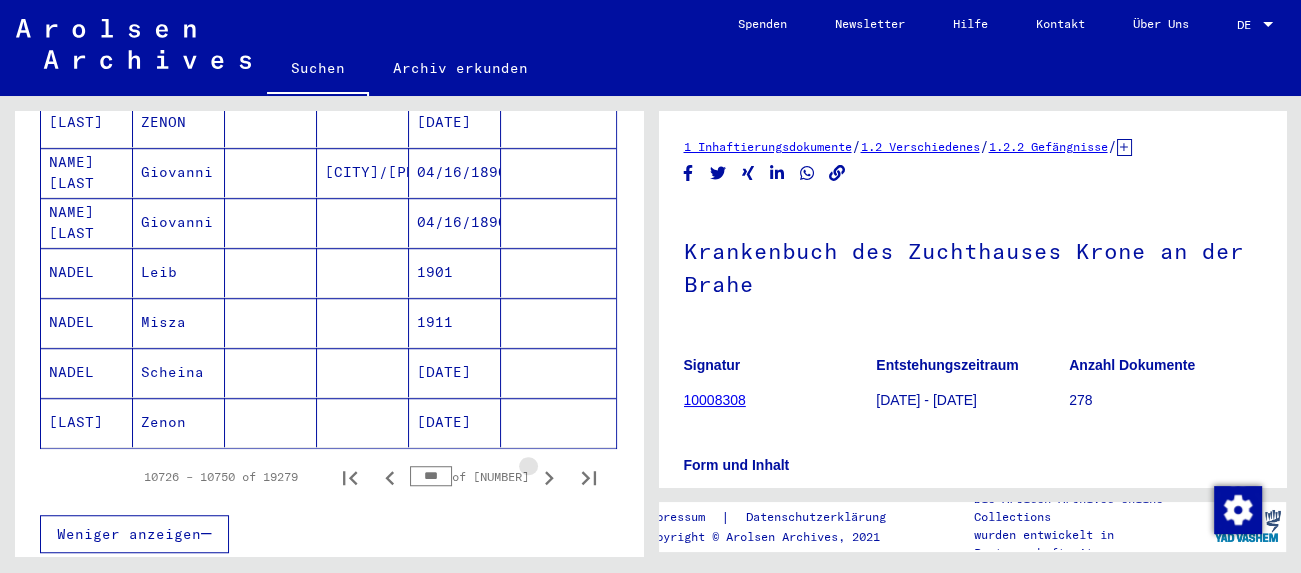 click 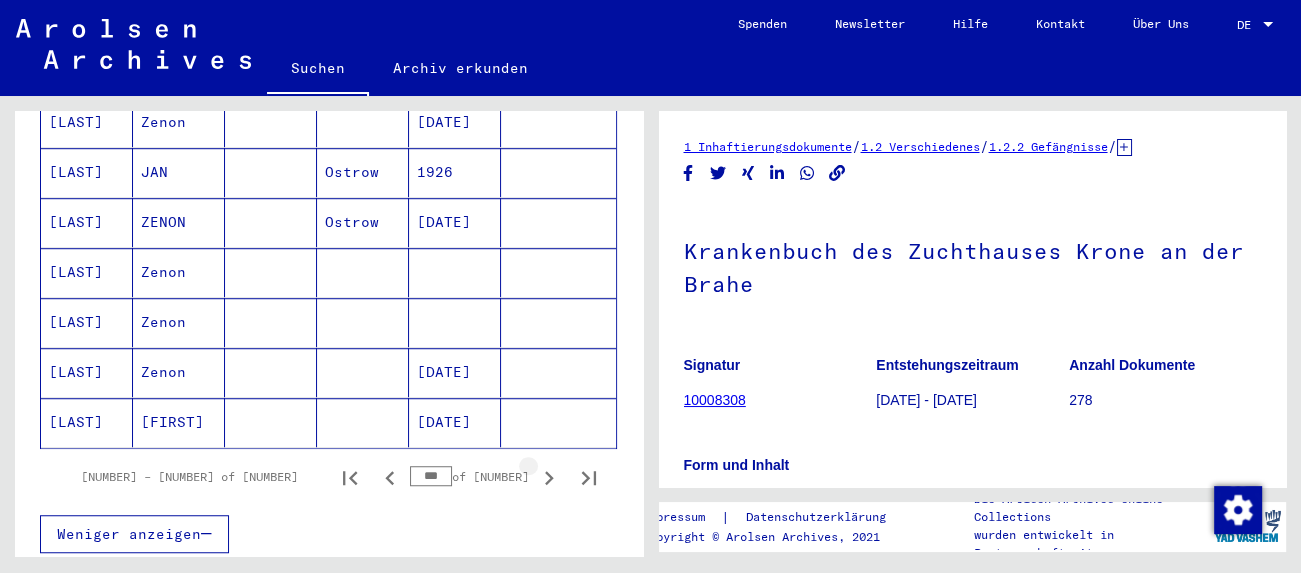 click 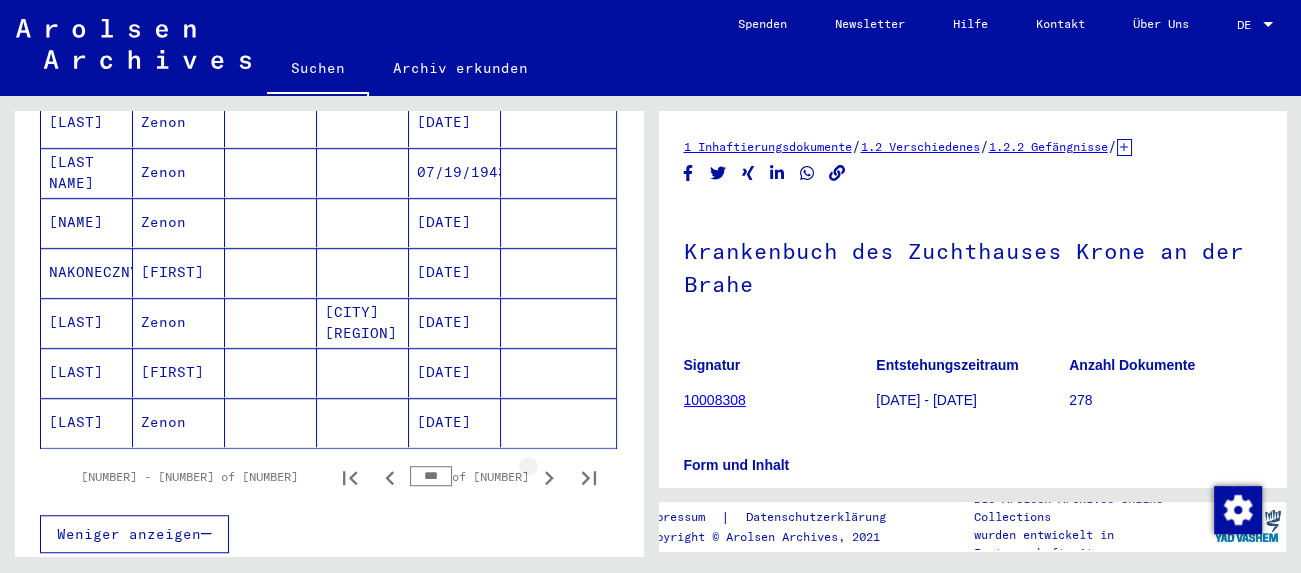 click 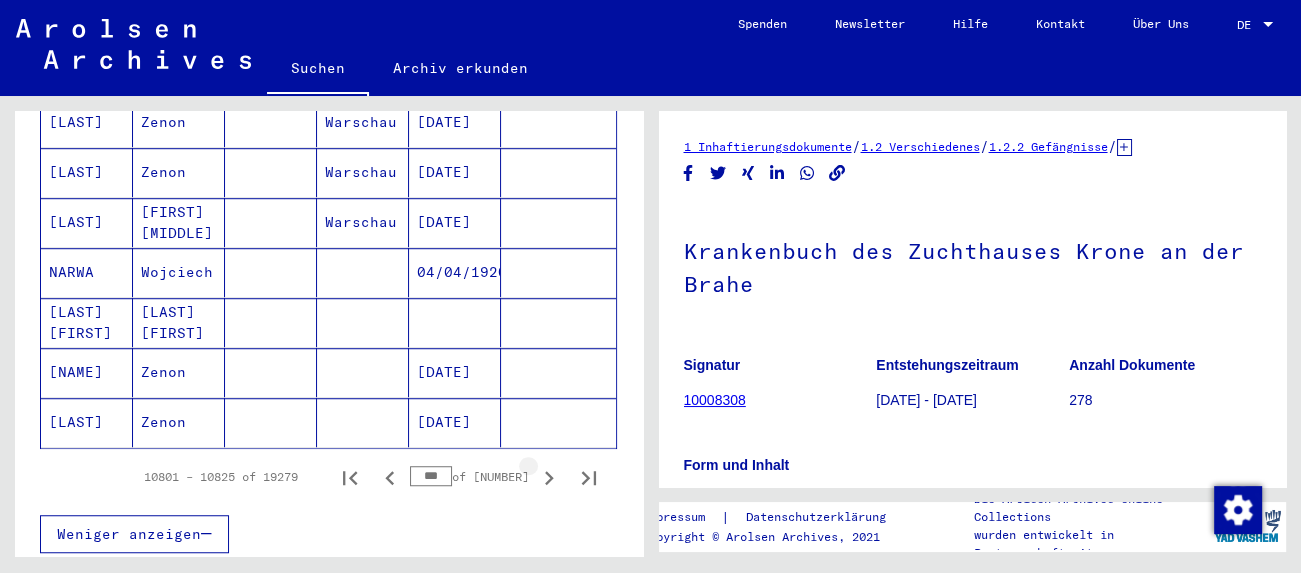 click 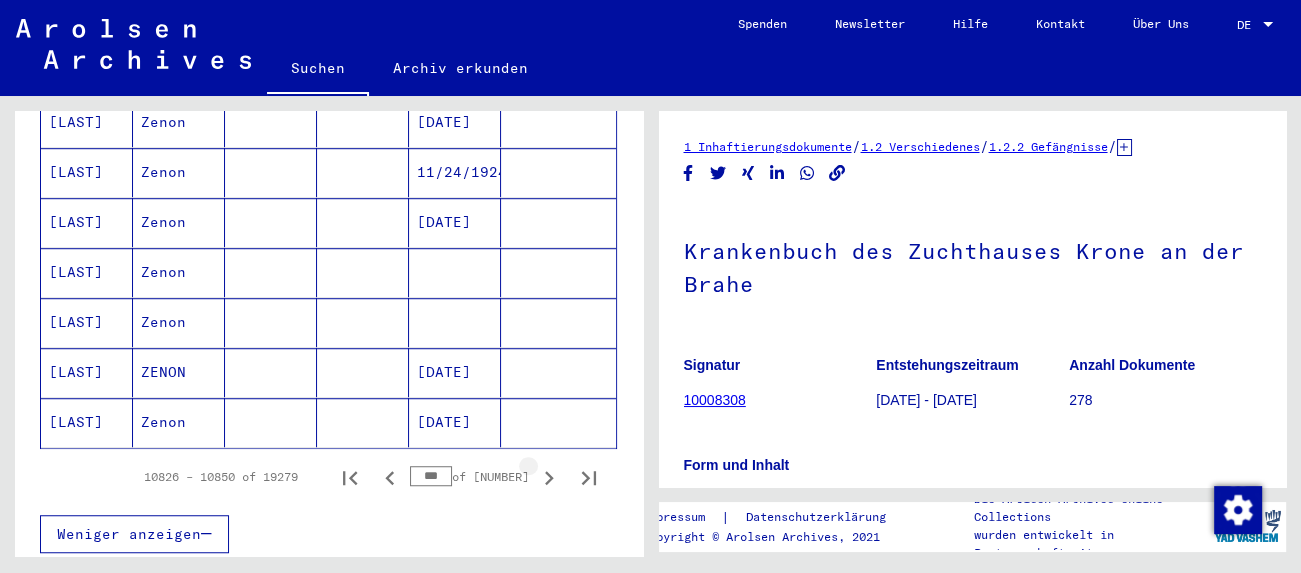 click 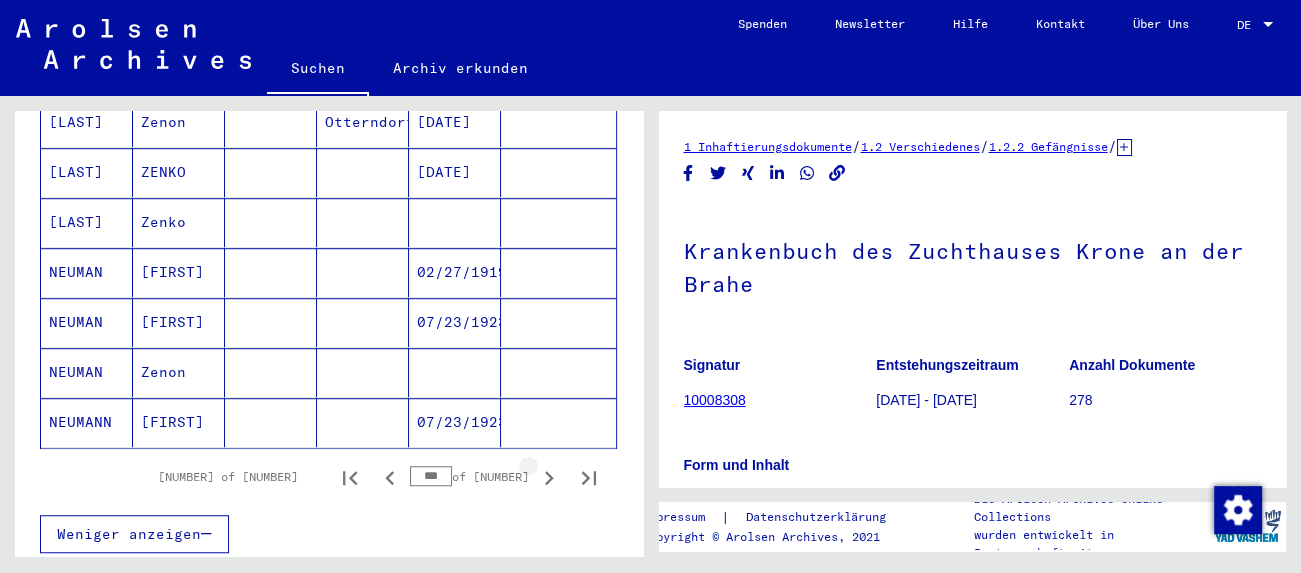 click 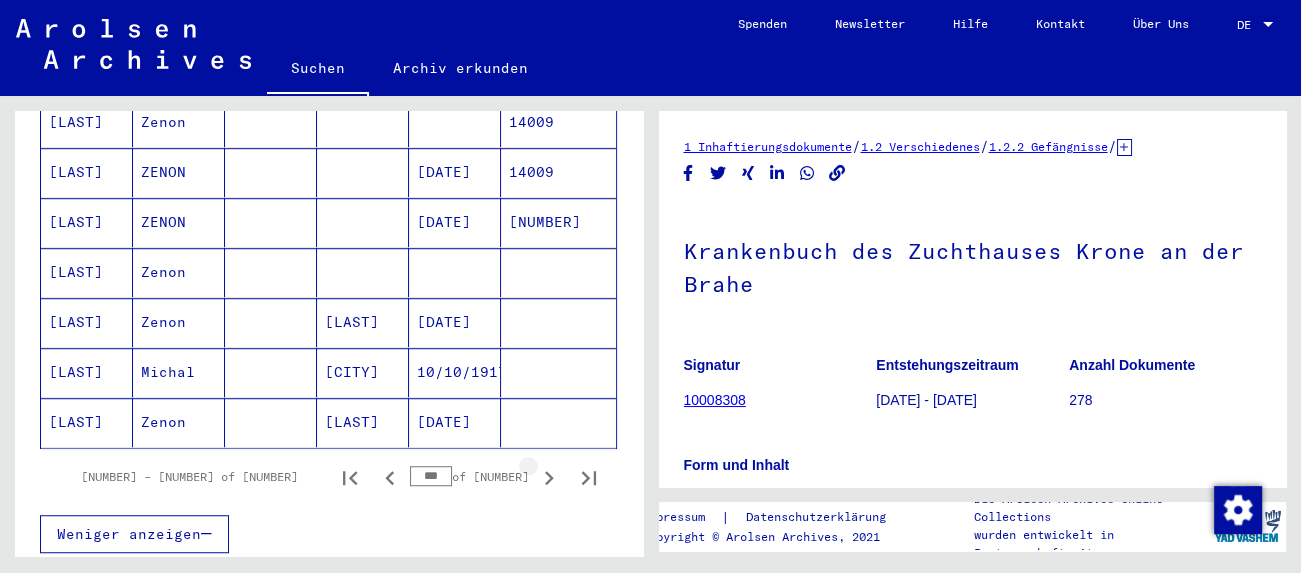 click 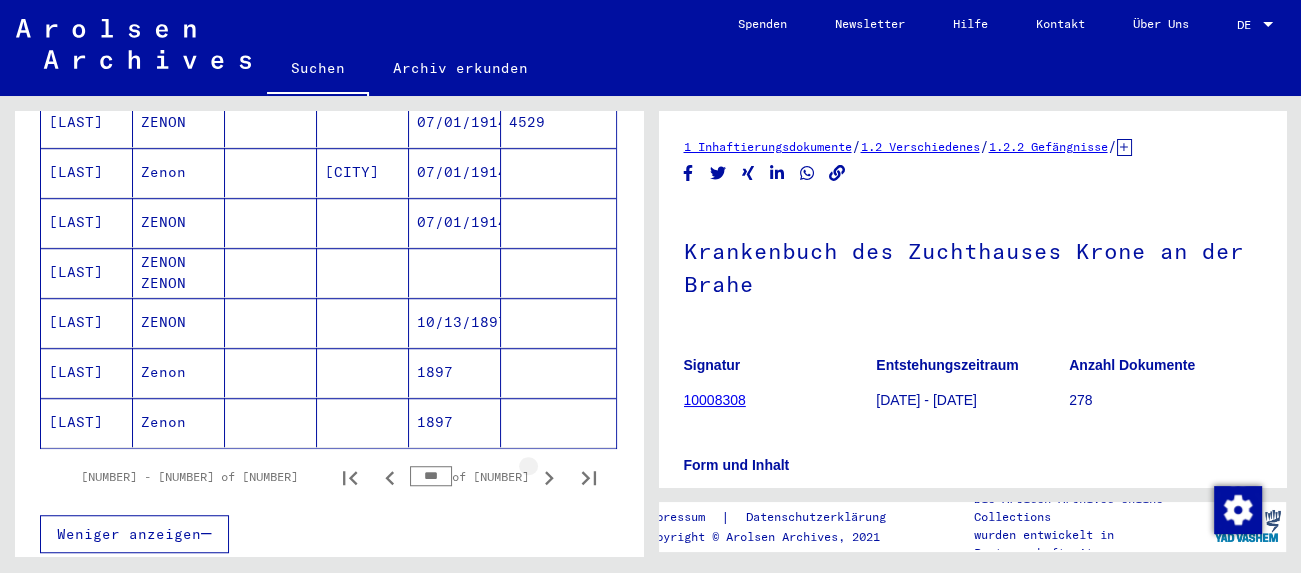 click 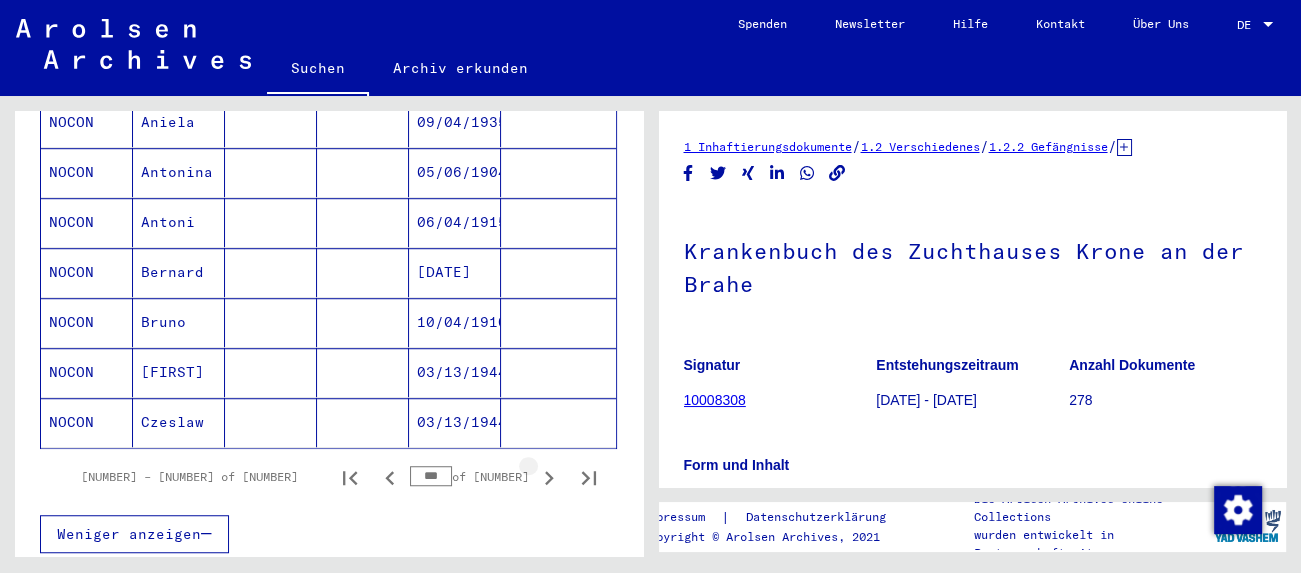 click 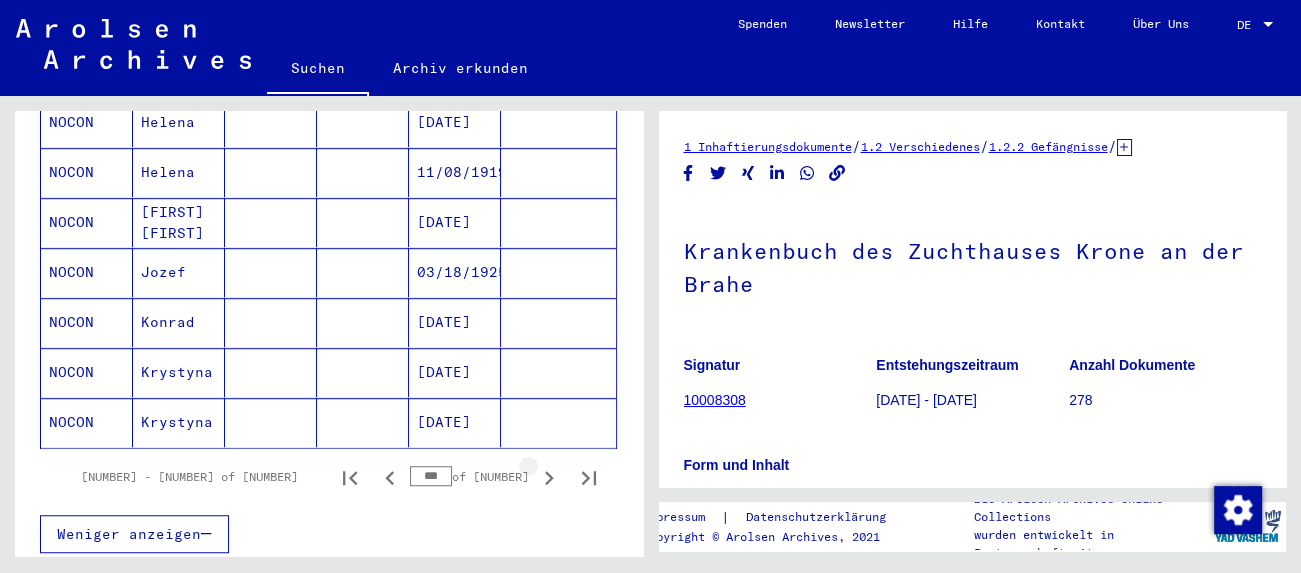 click 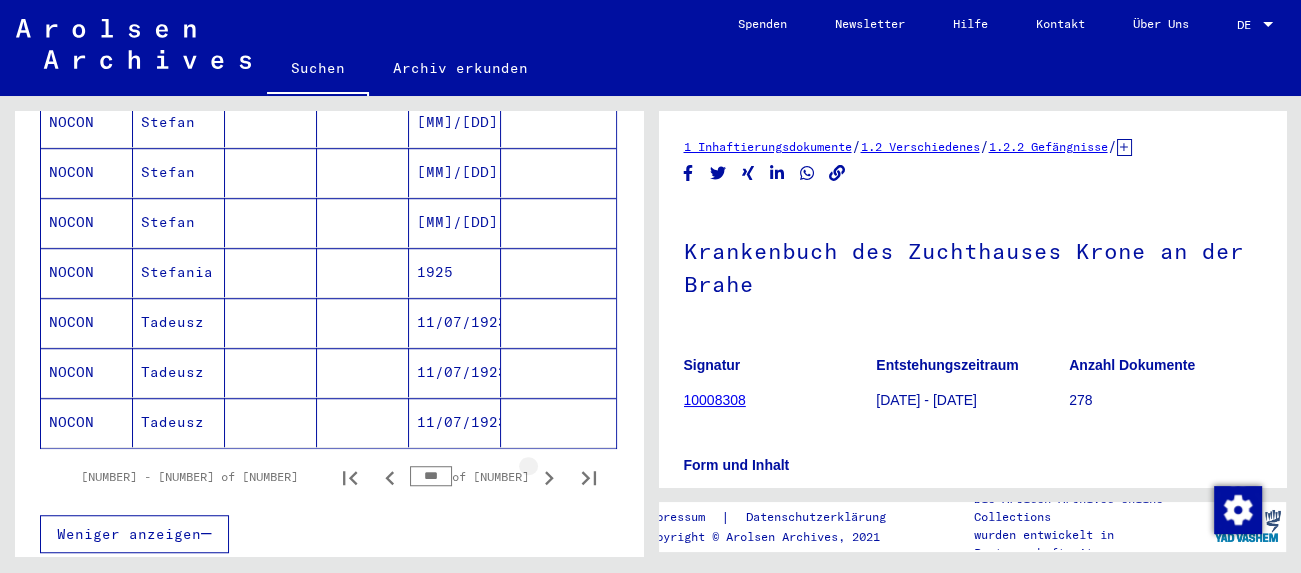 click 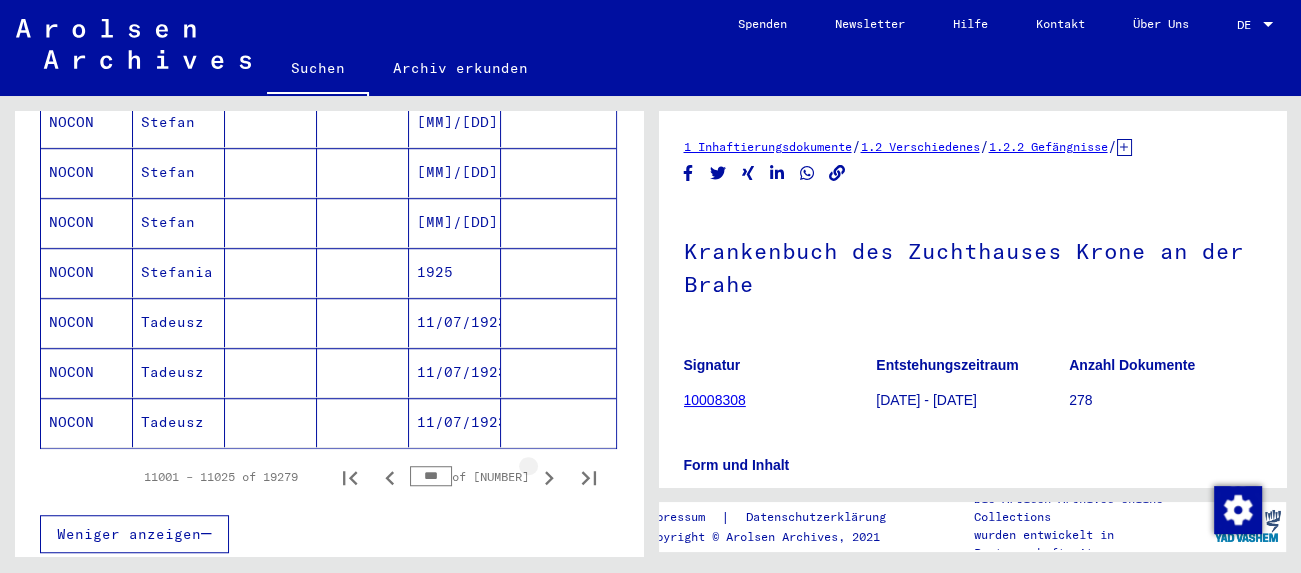 click 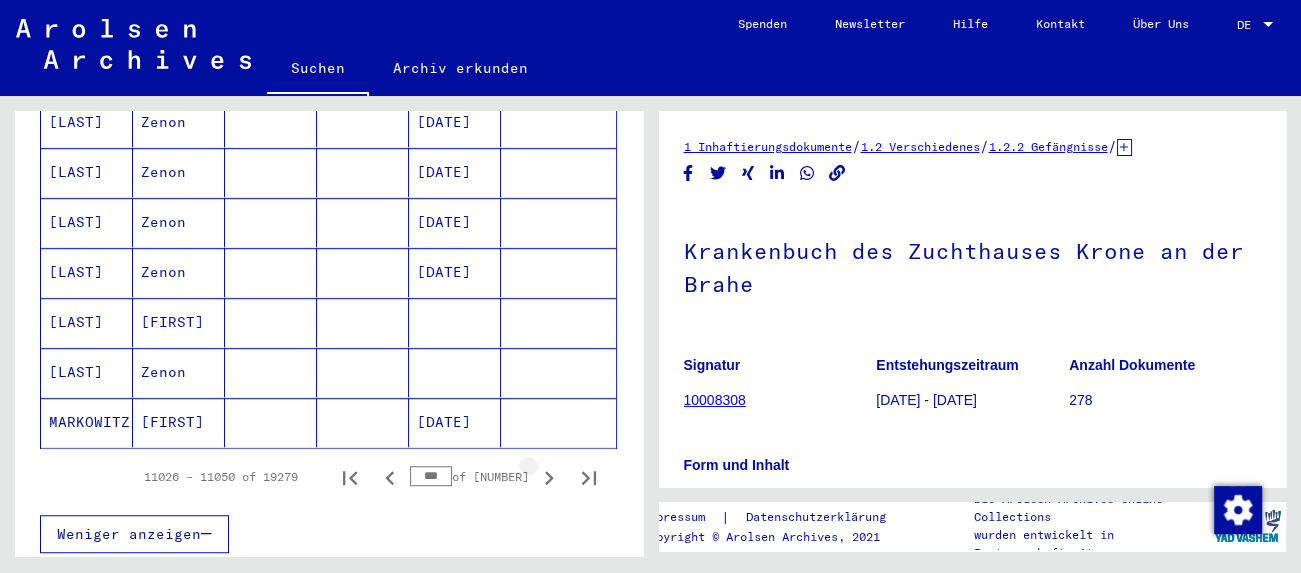 click 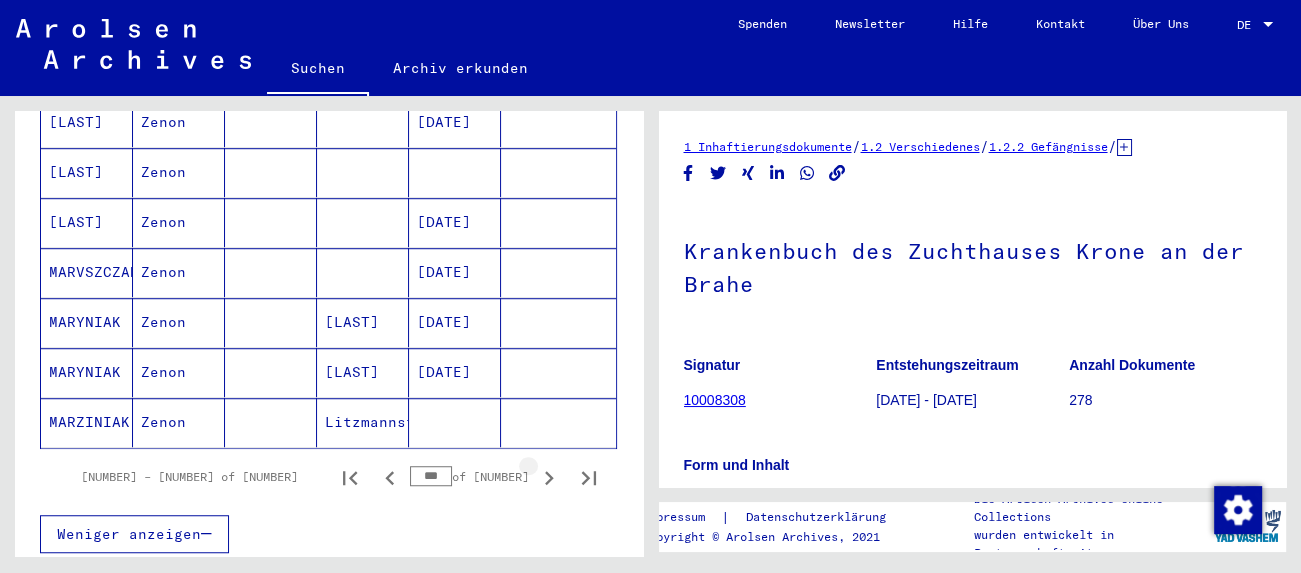 click 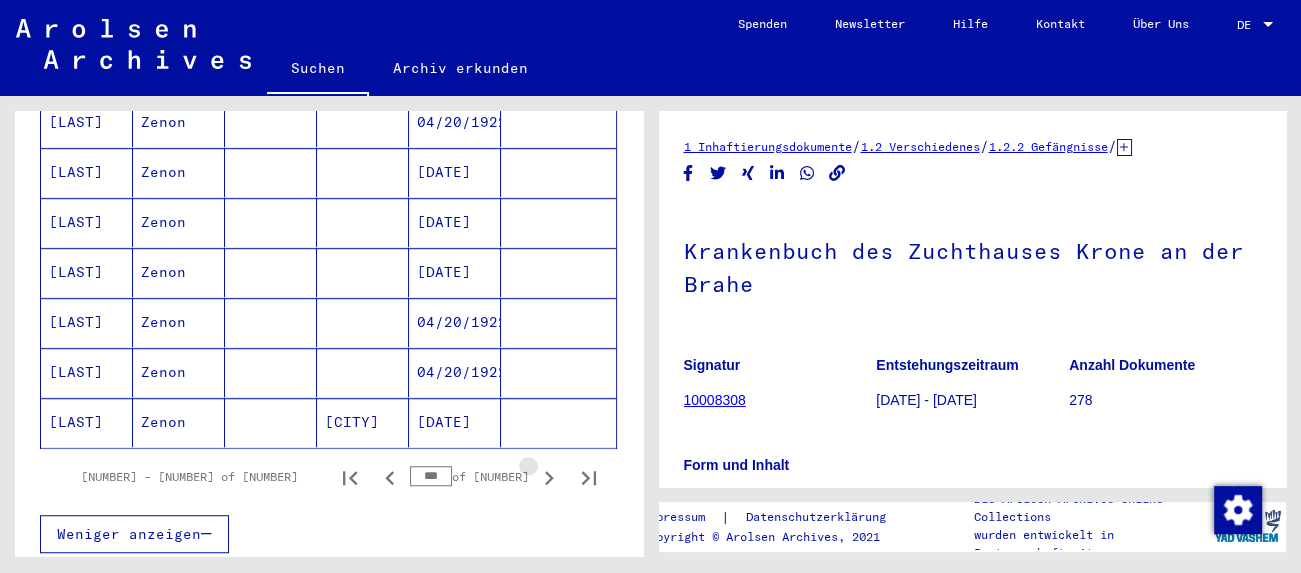 click 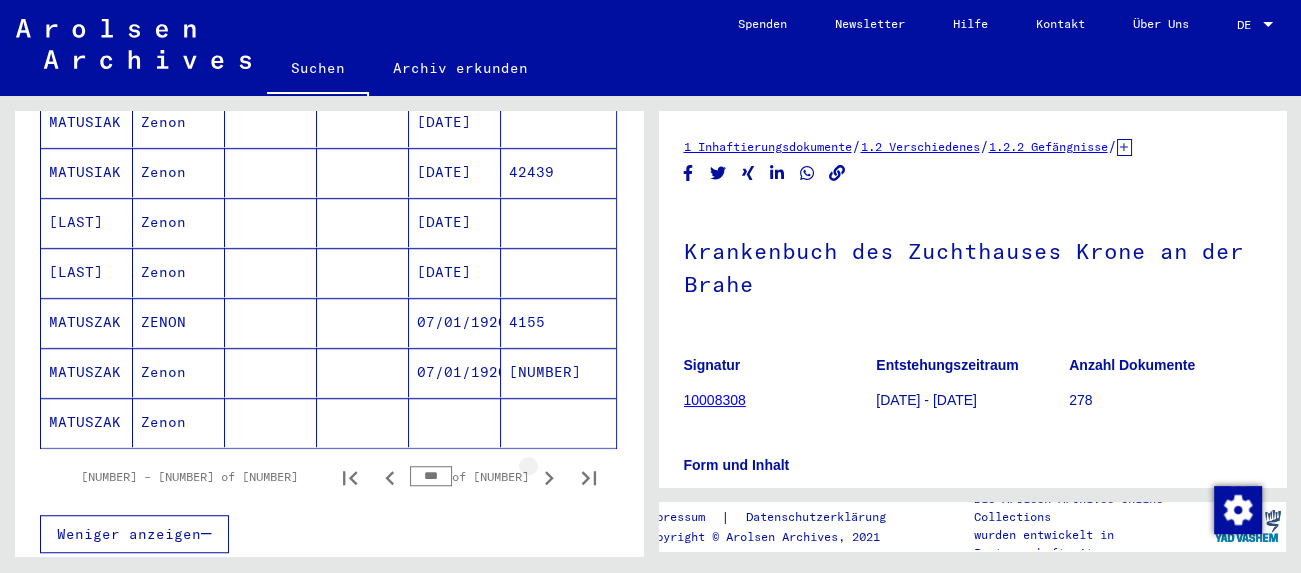 click 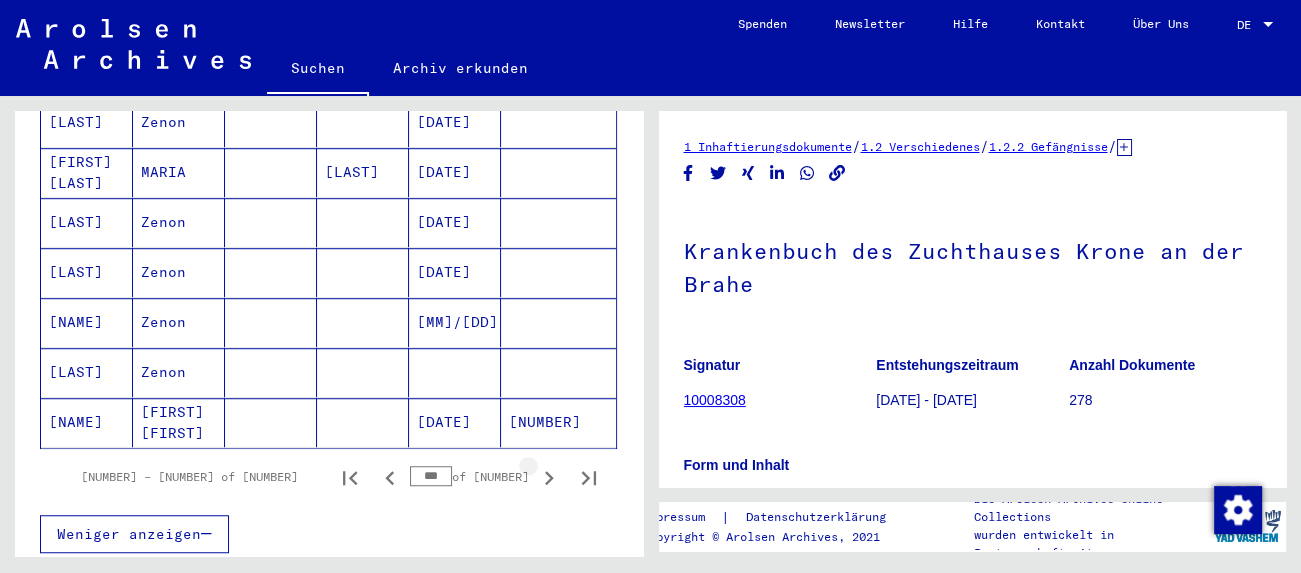 click 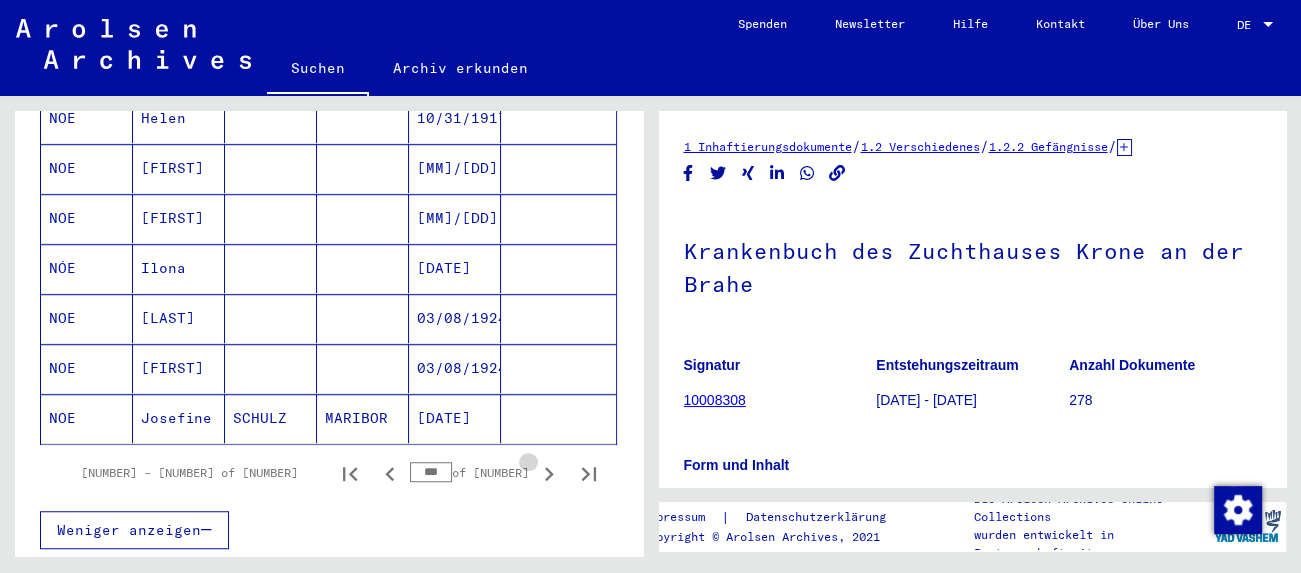 click 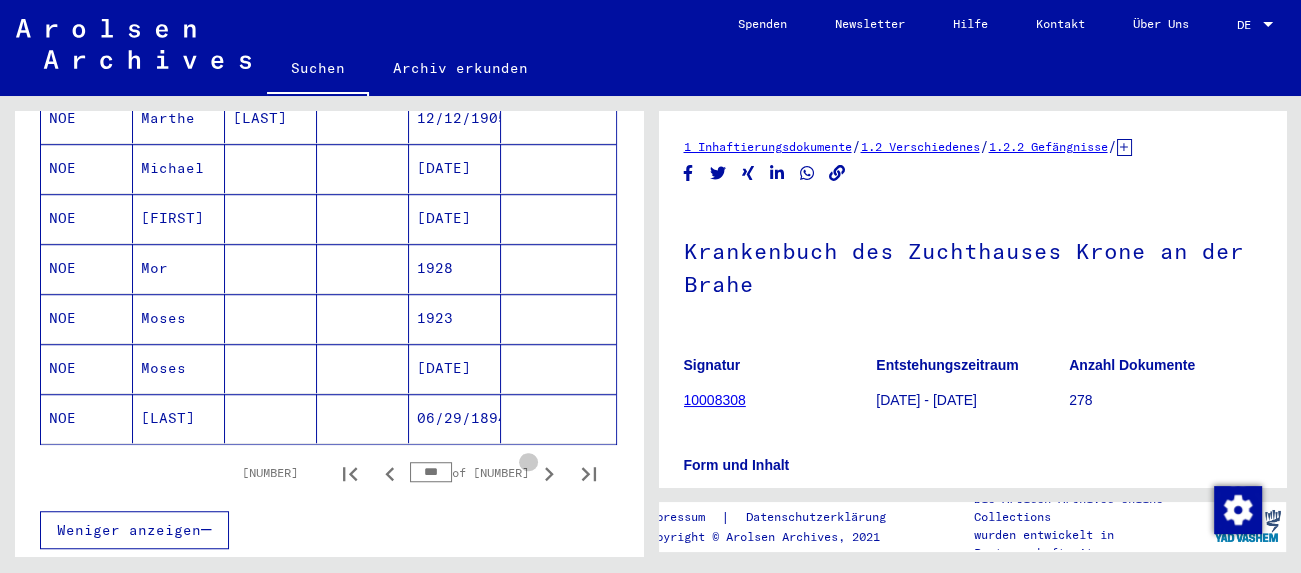 click 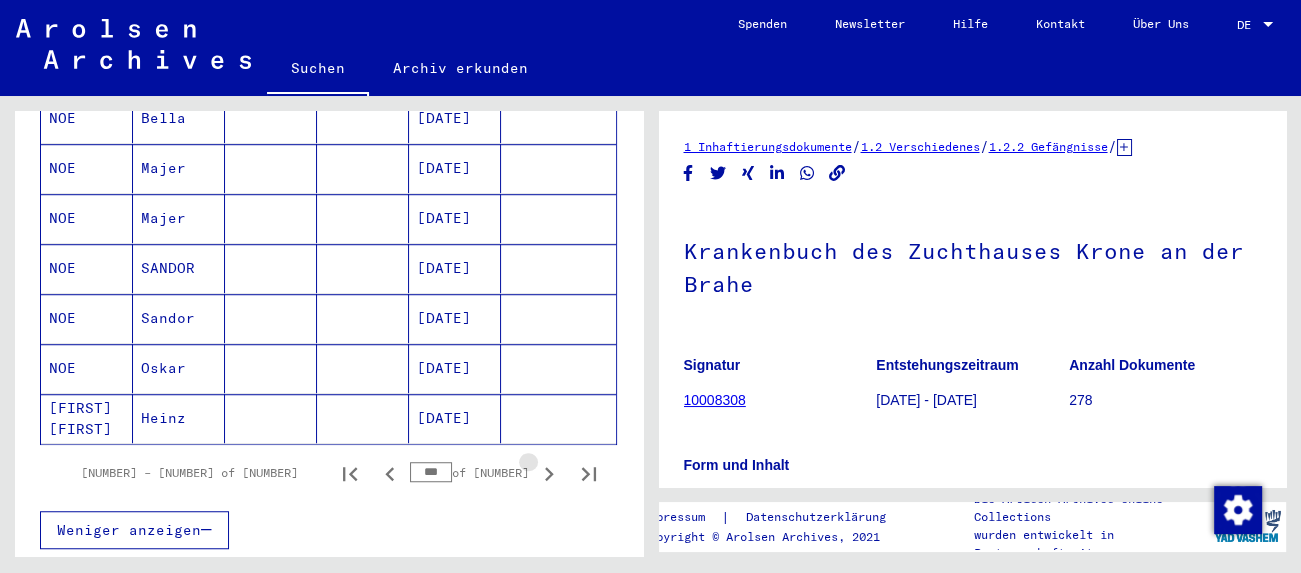 scroll, scrollTop: 1228, scrollLeft: 0, axis: vertical 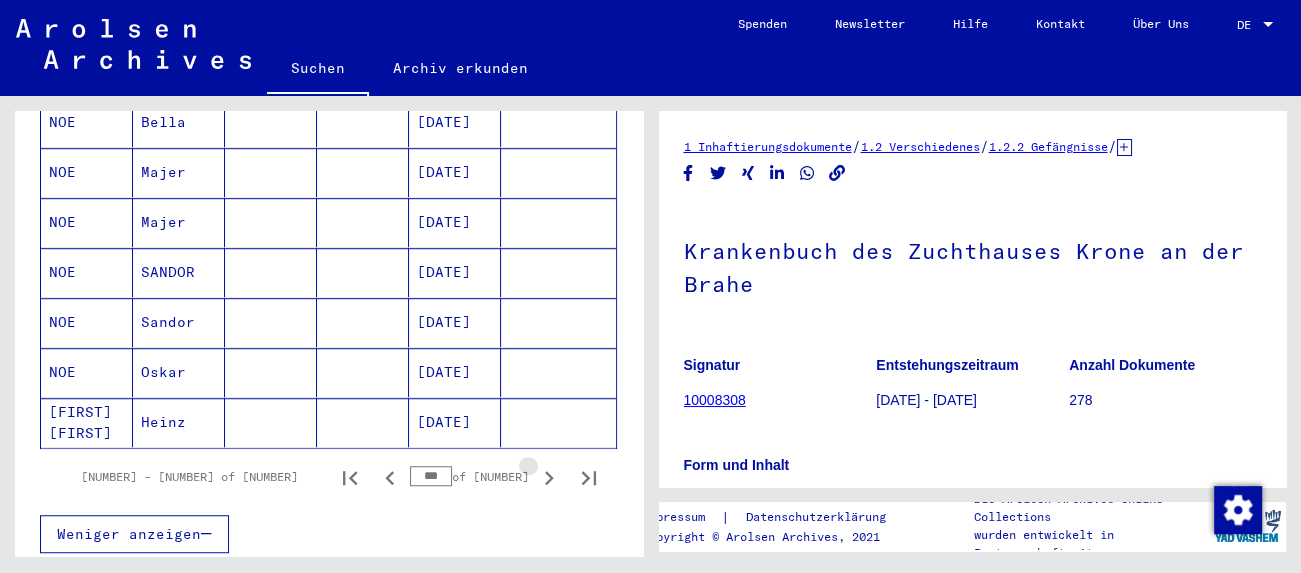click 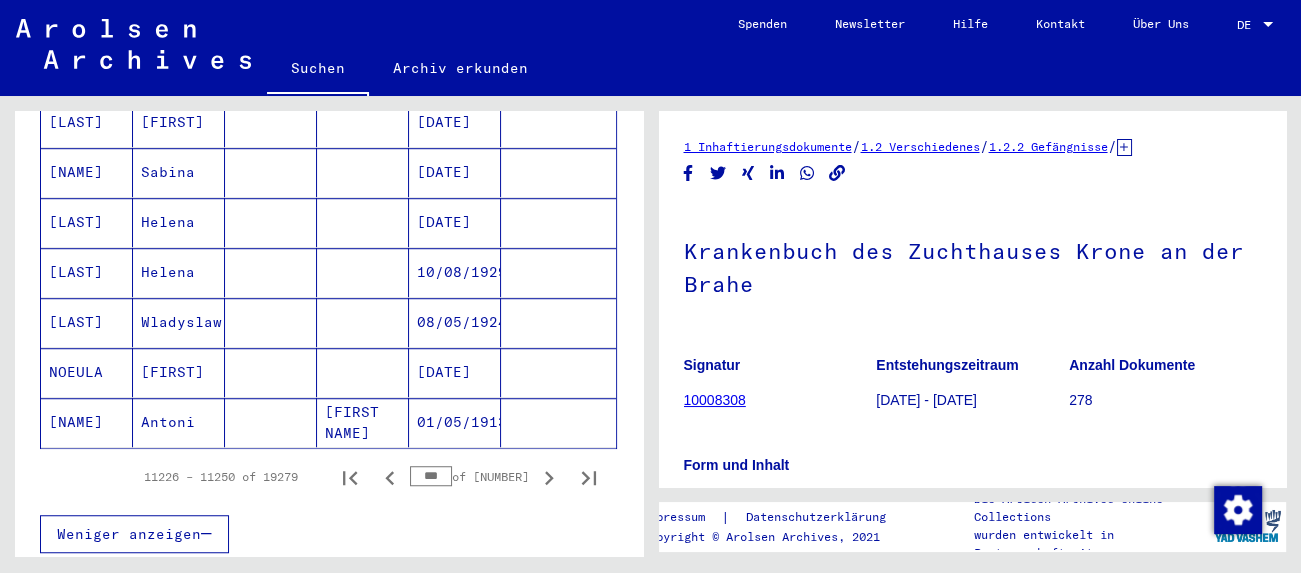 click 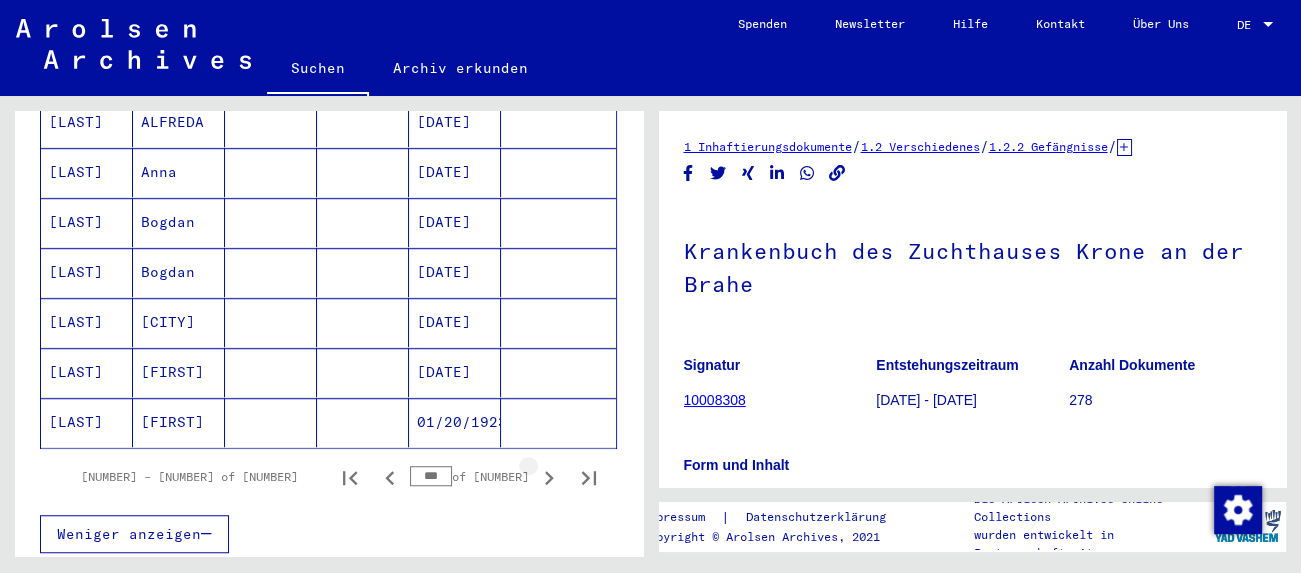 click 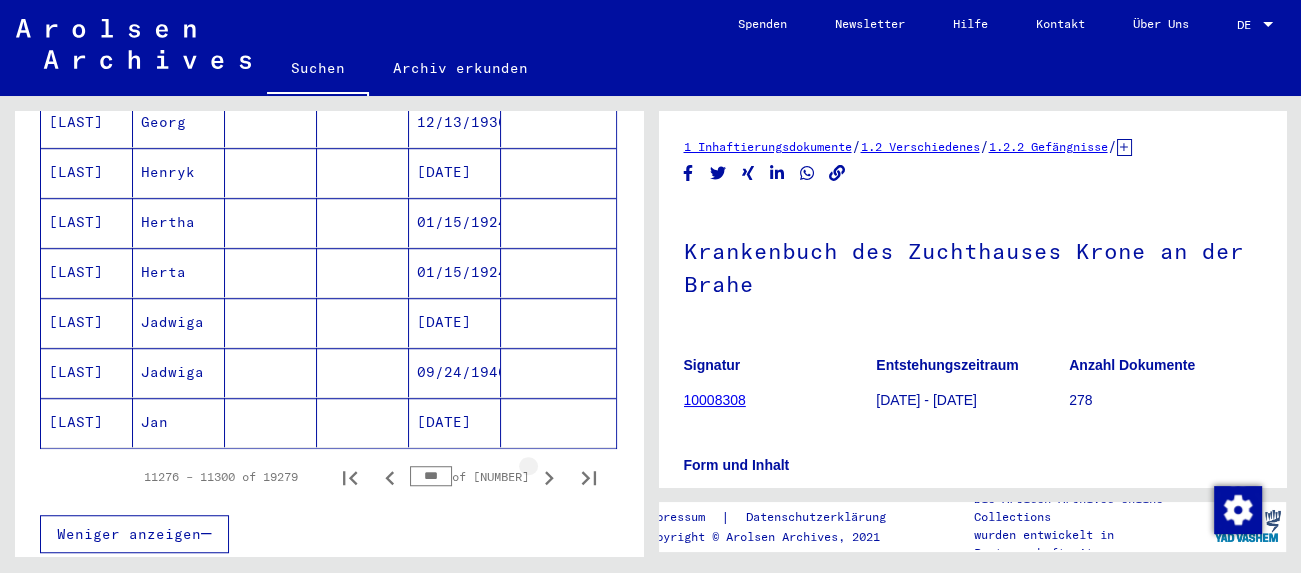 click 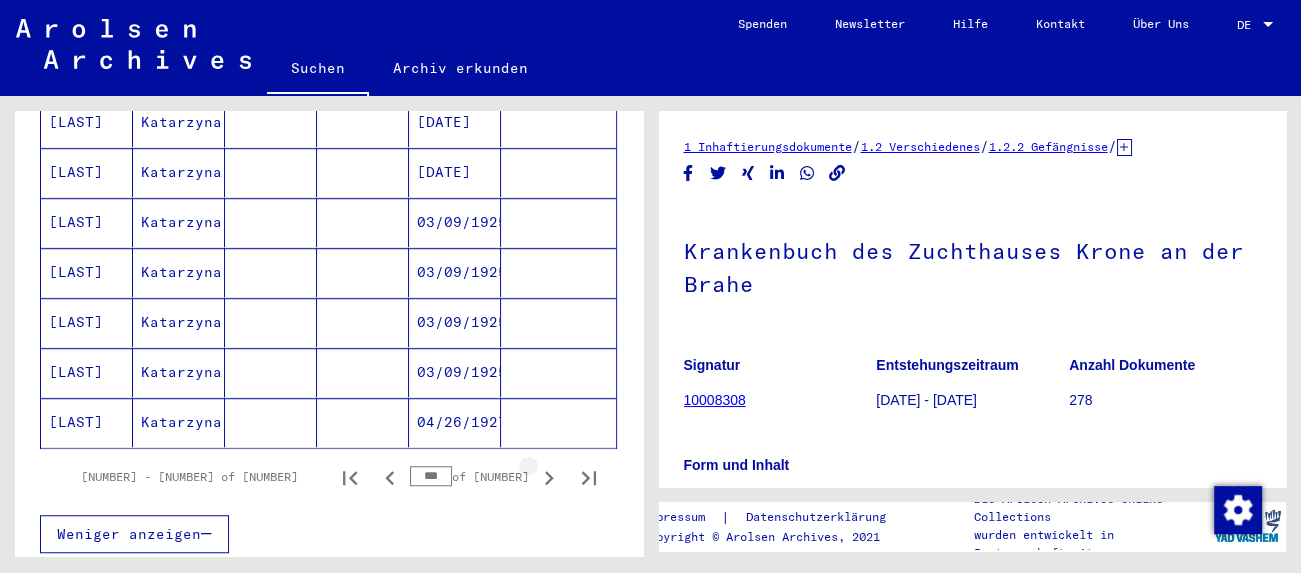 click 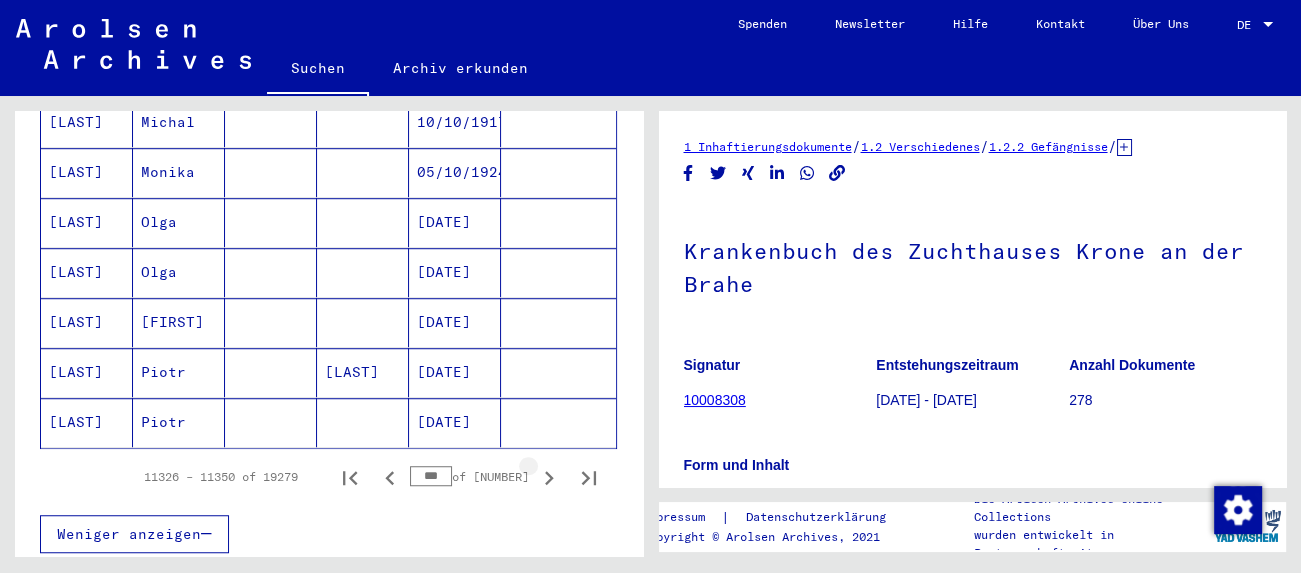 click 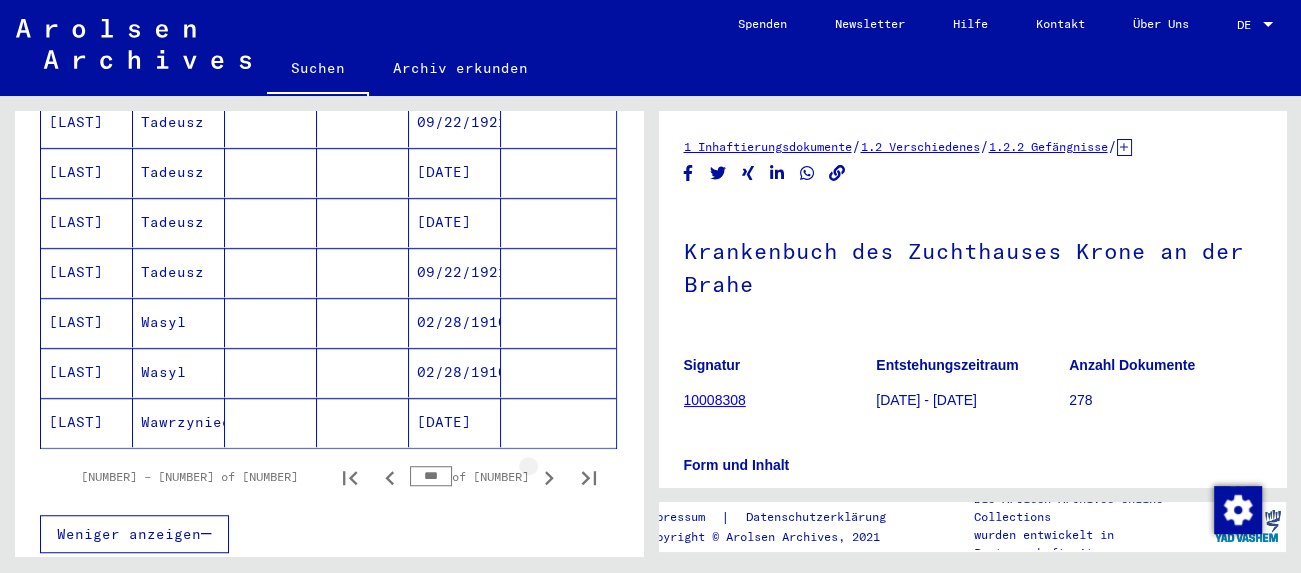 click 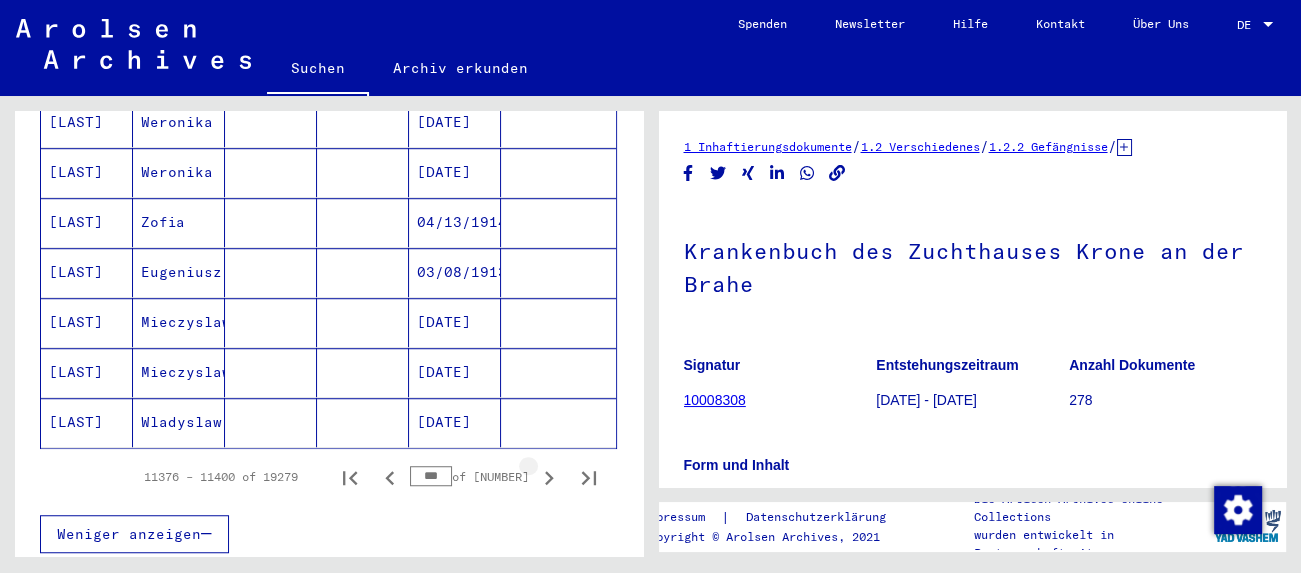 click 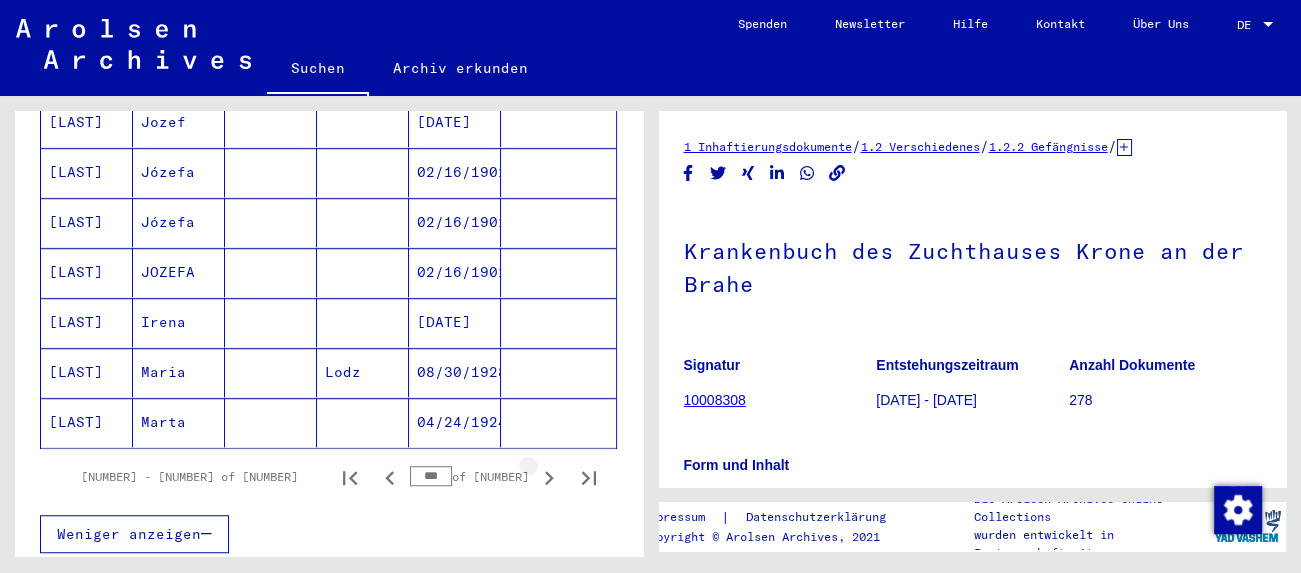 click 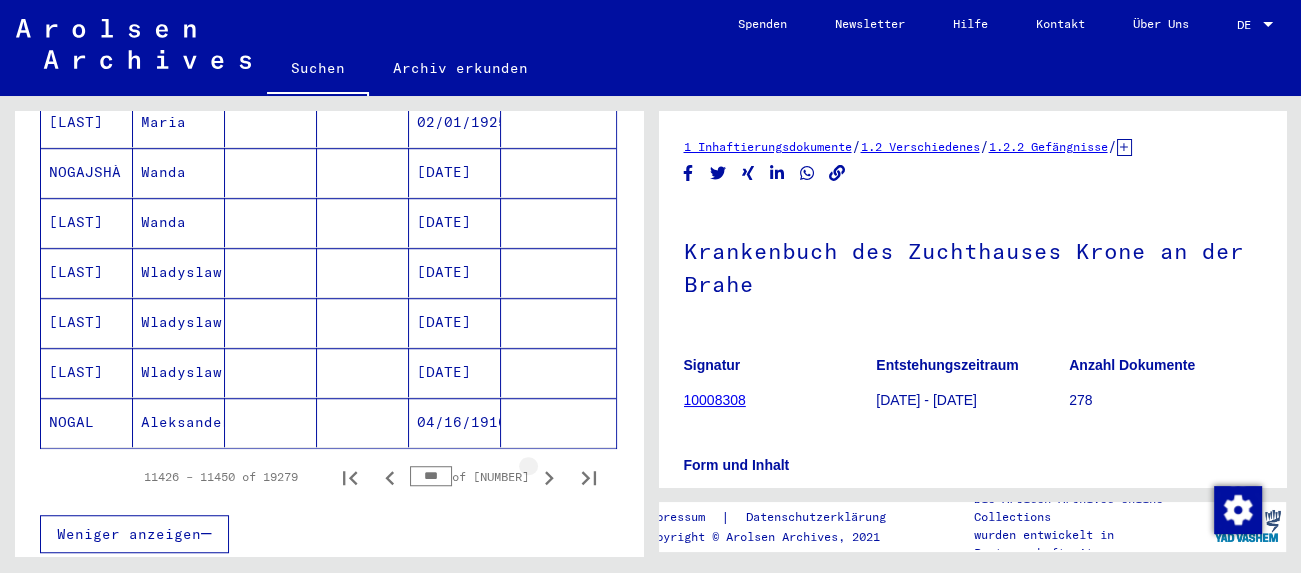 click 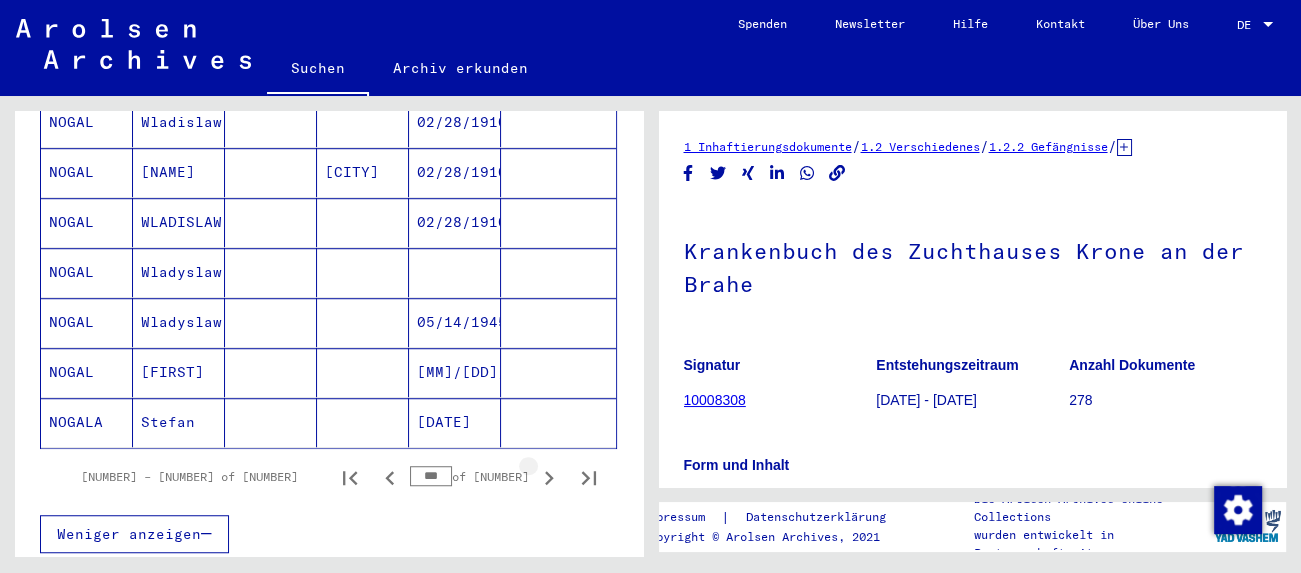 click 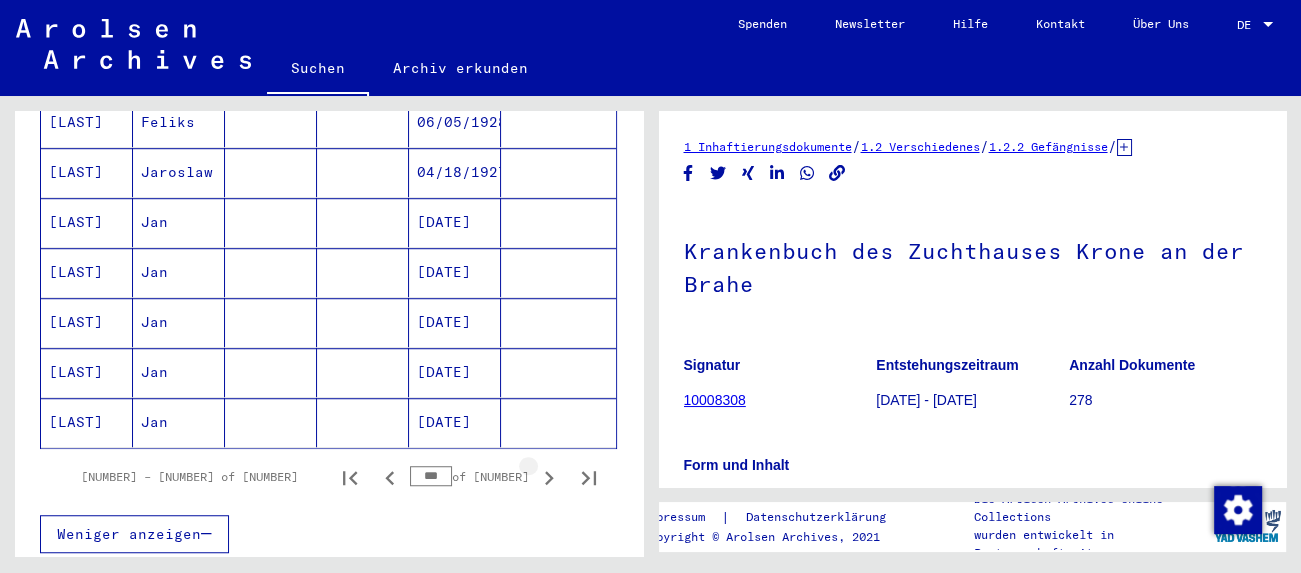 click 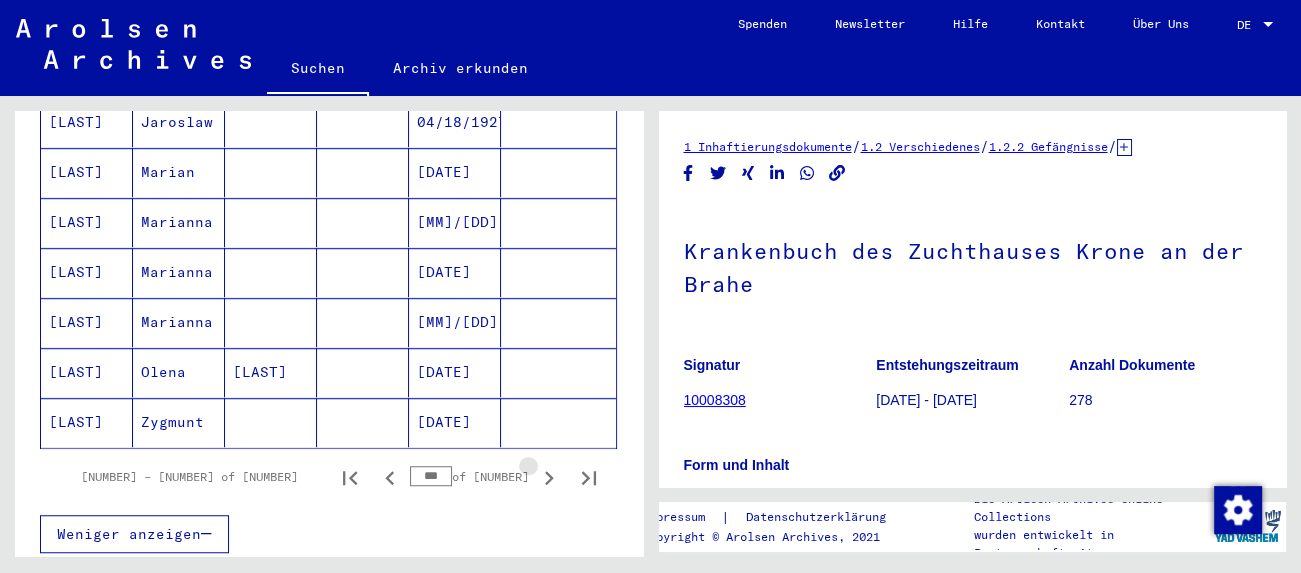 click 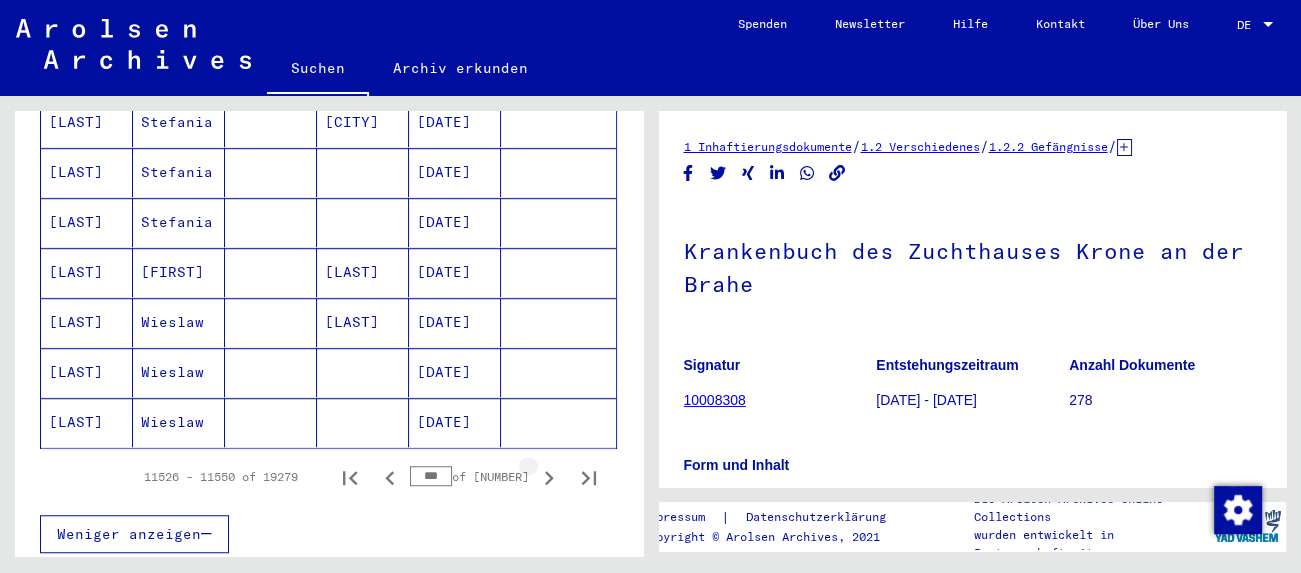click 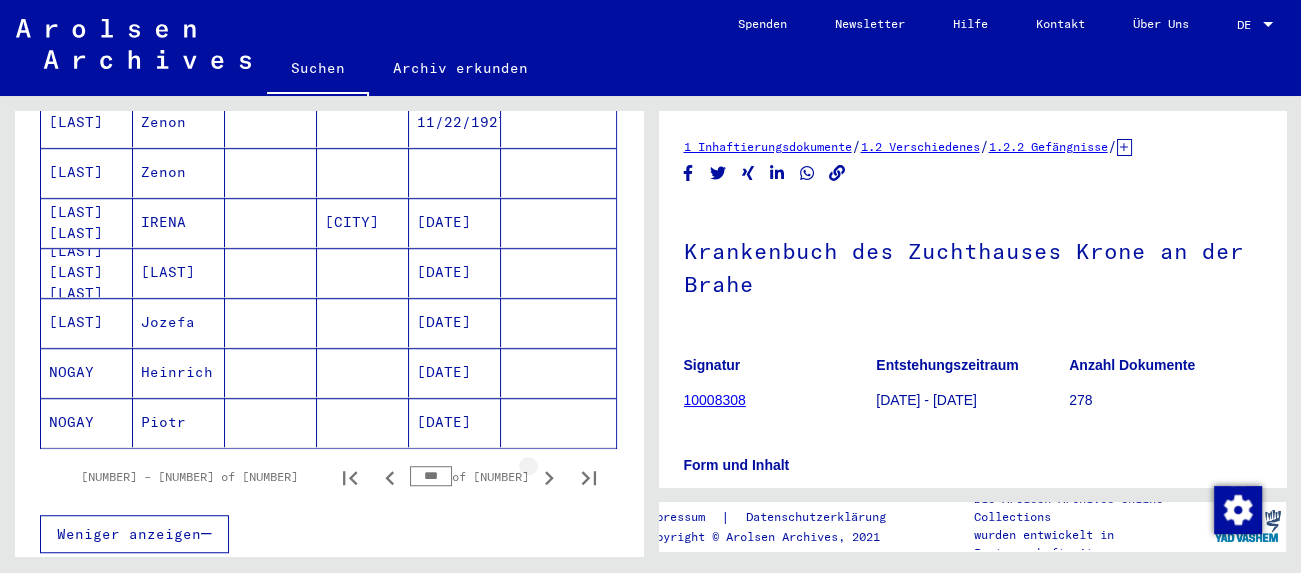 click 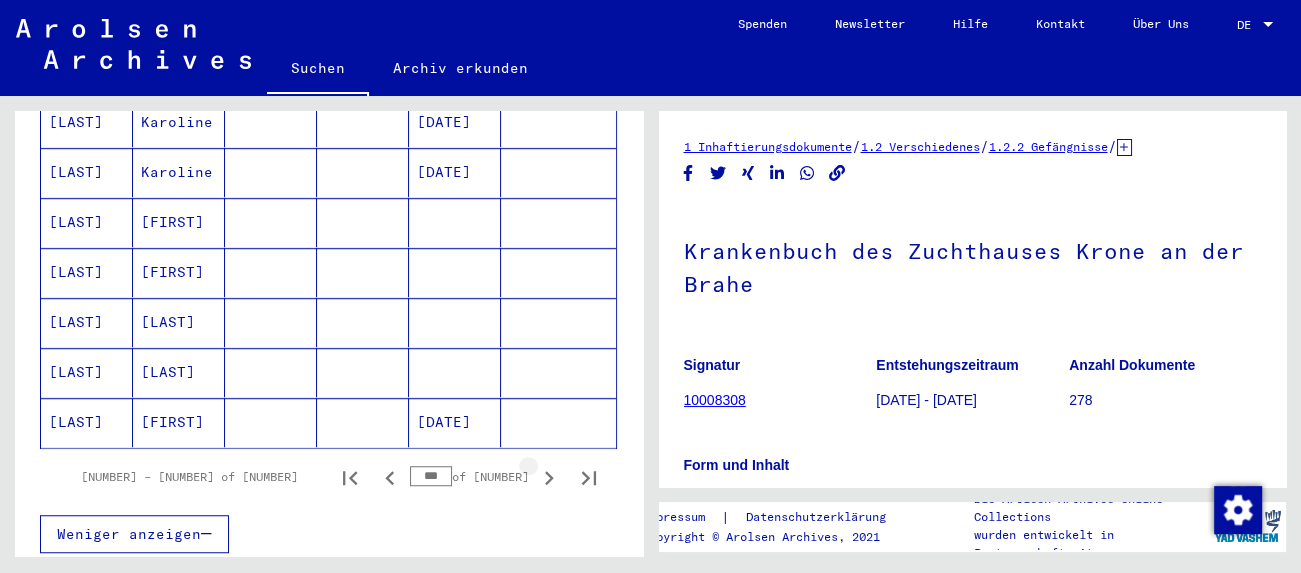click 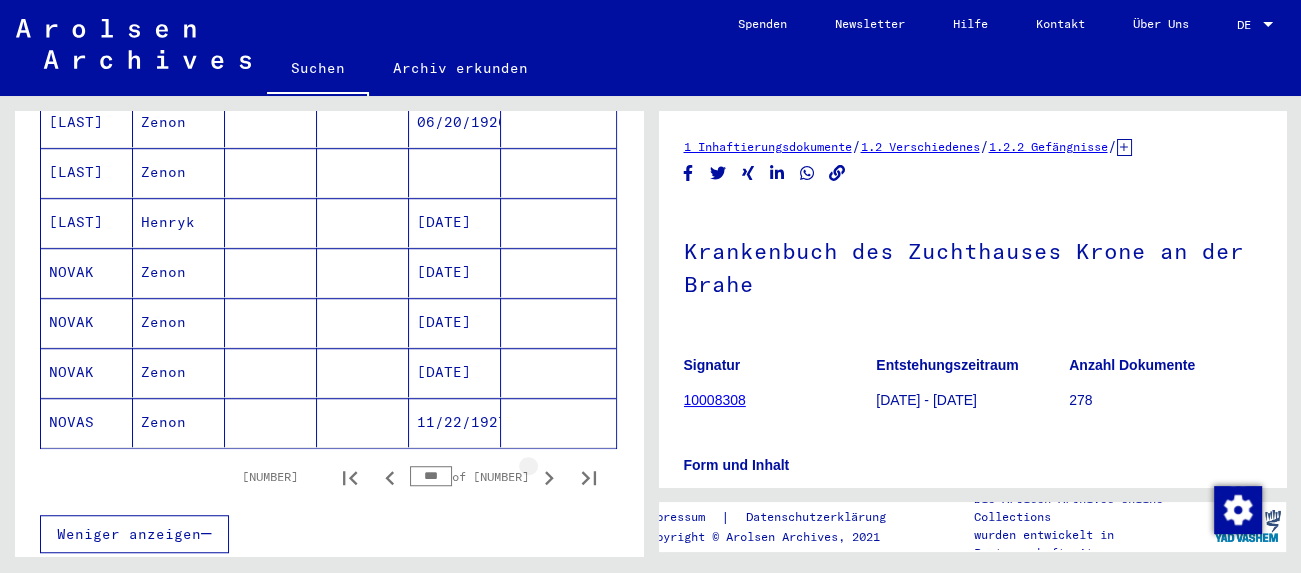 click 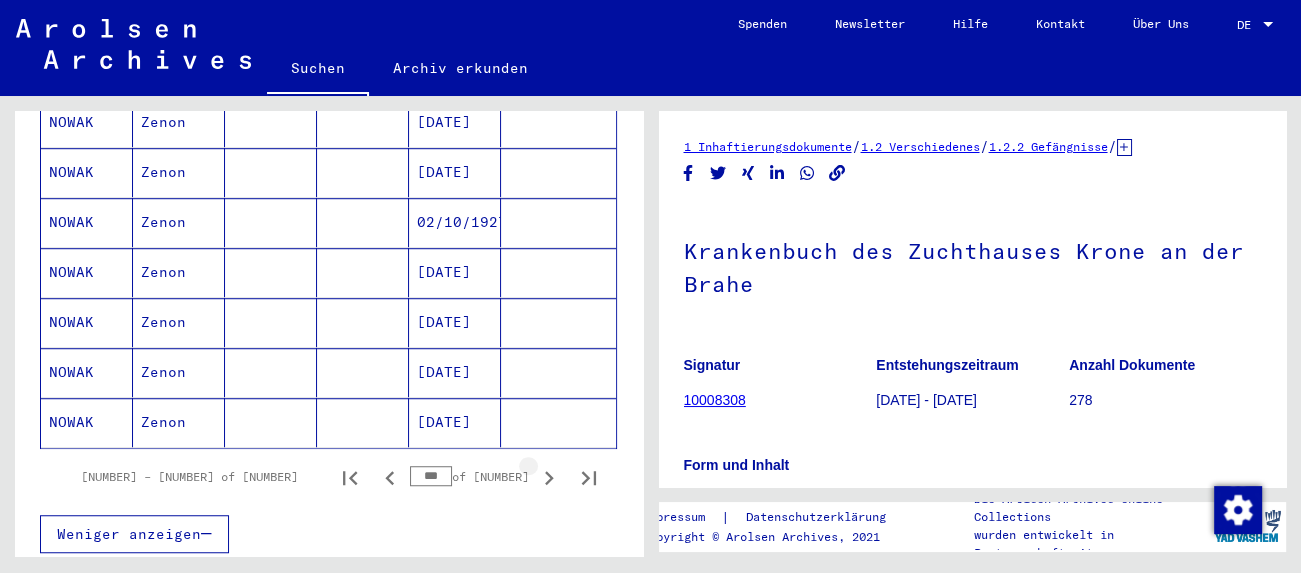 click 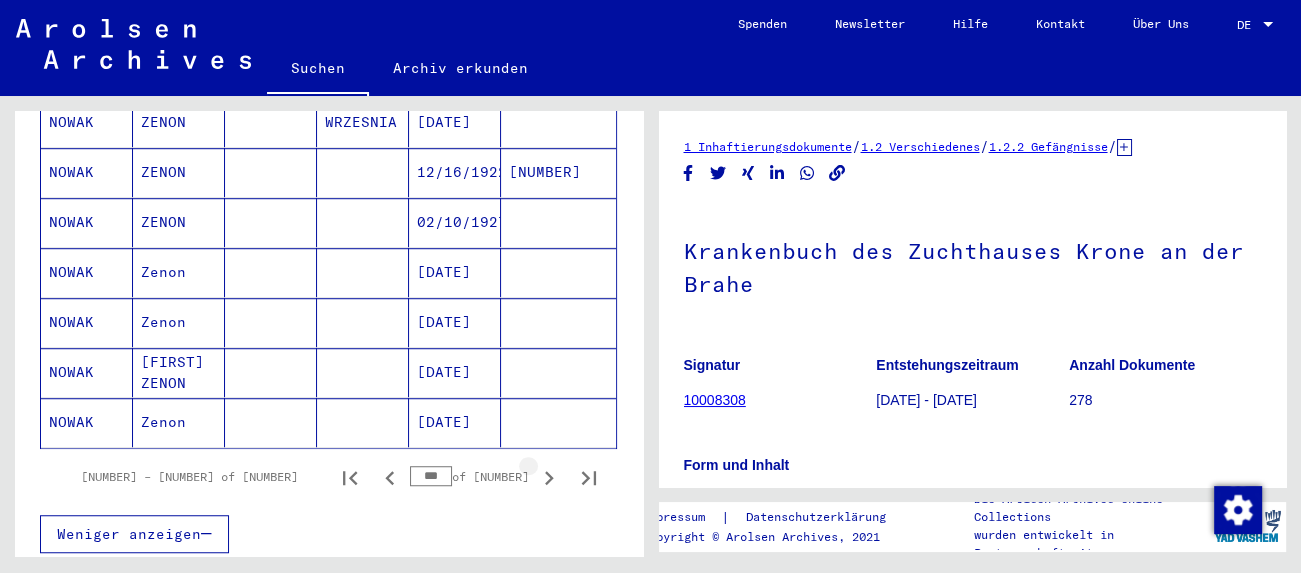 click 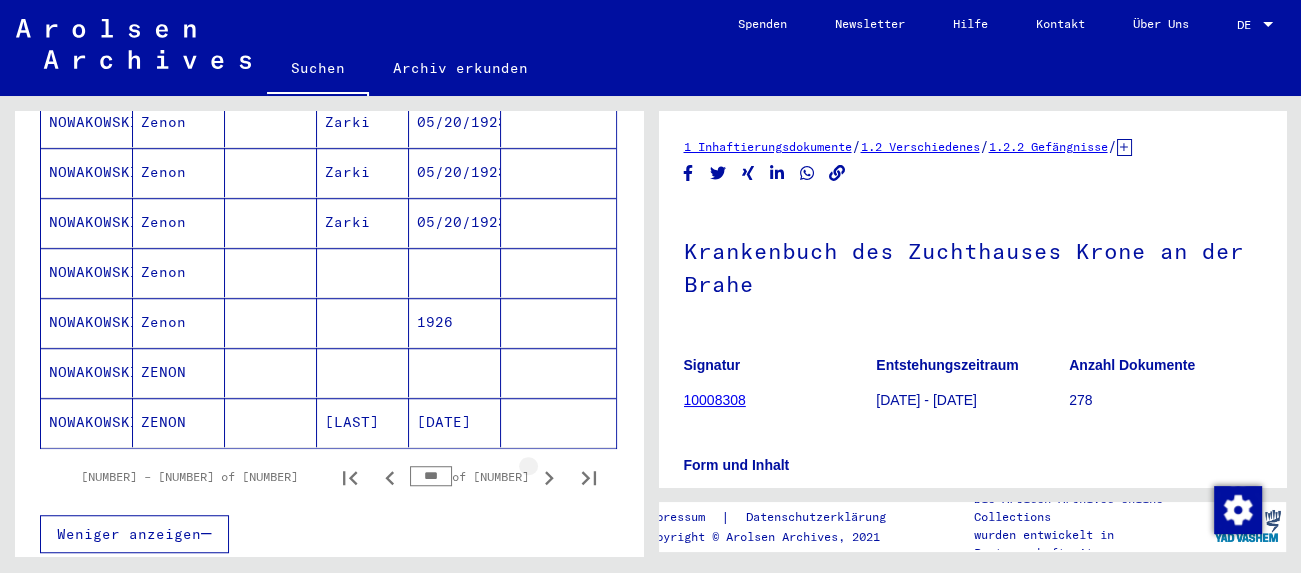 click 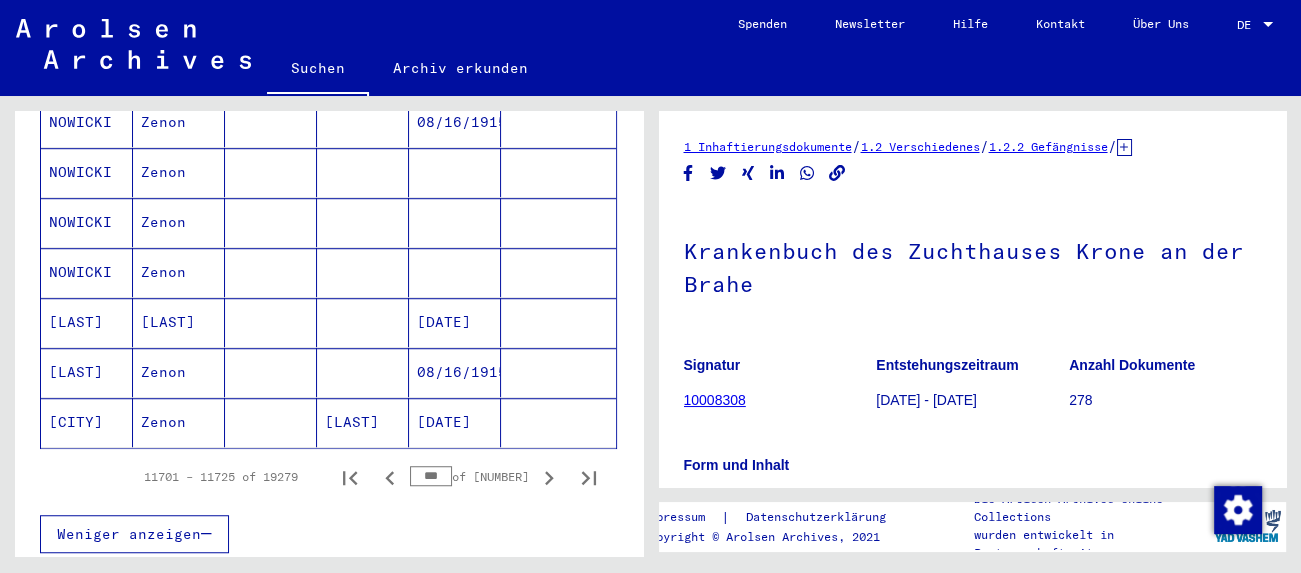 click 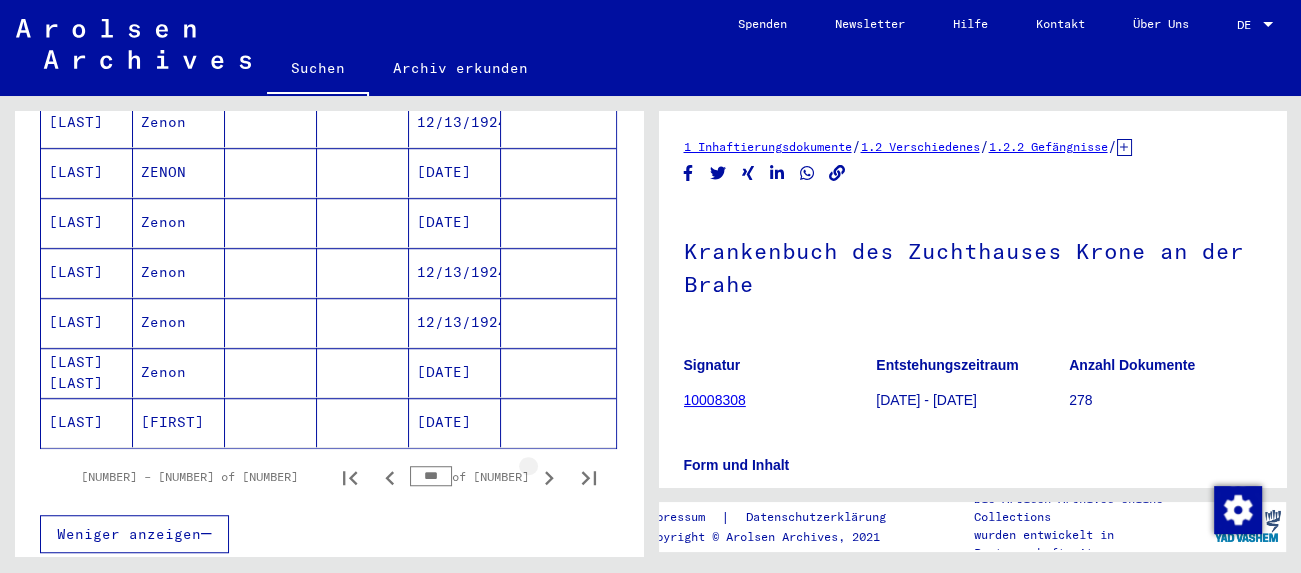 click 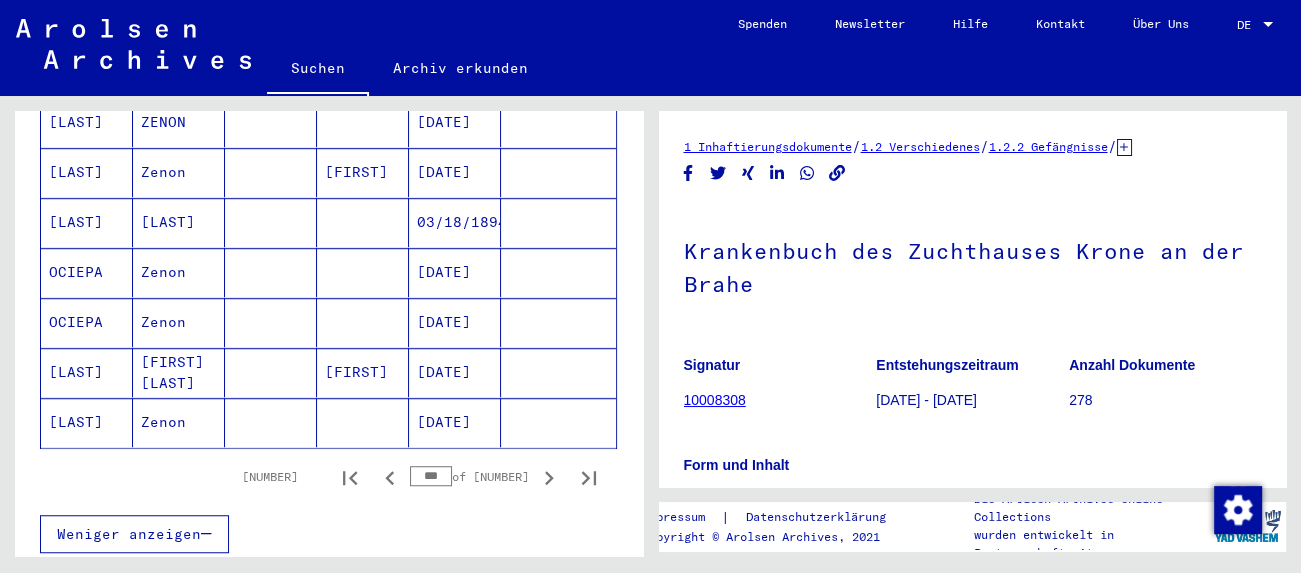 click 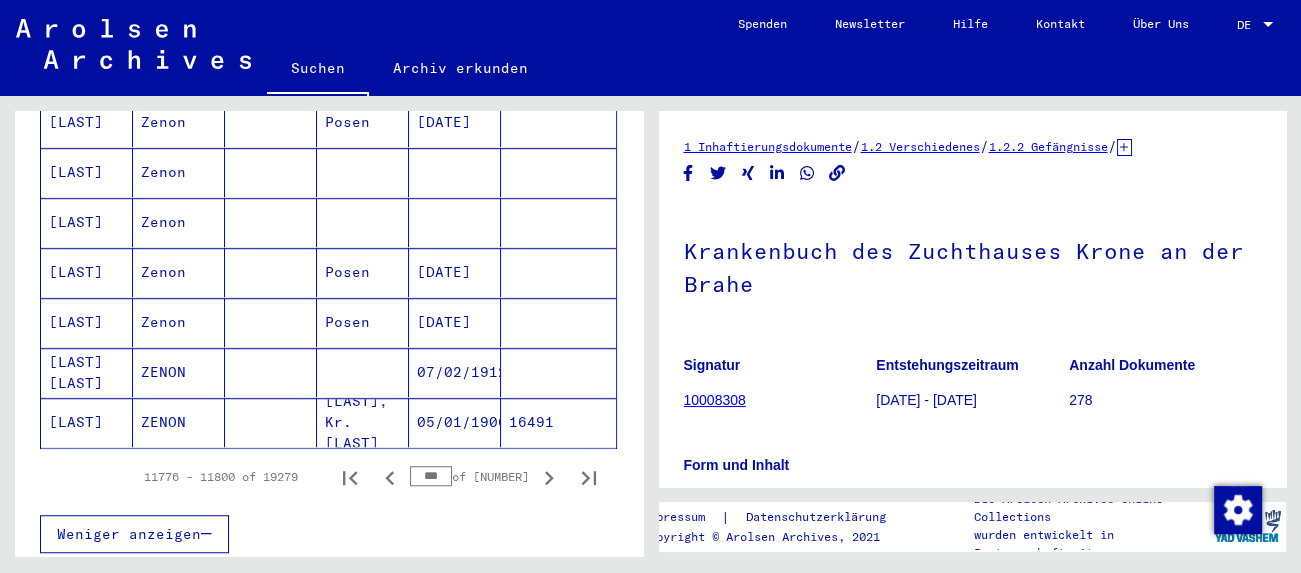 drag, startPoint x: 524, startPoint y: 450, endPoint x: 500, endPoint y: 467, distance: 29.410883 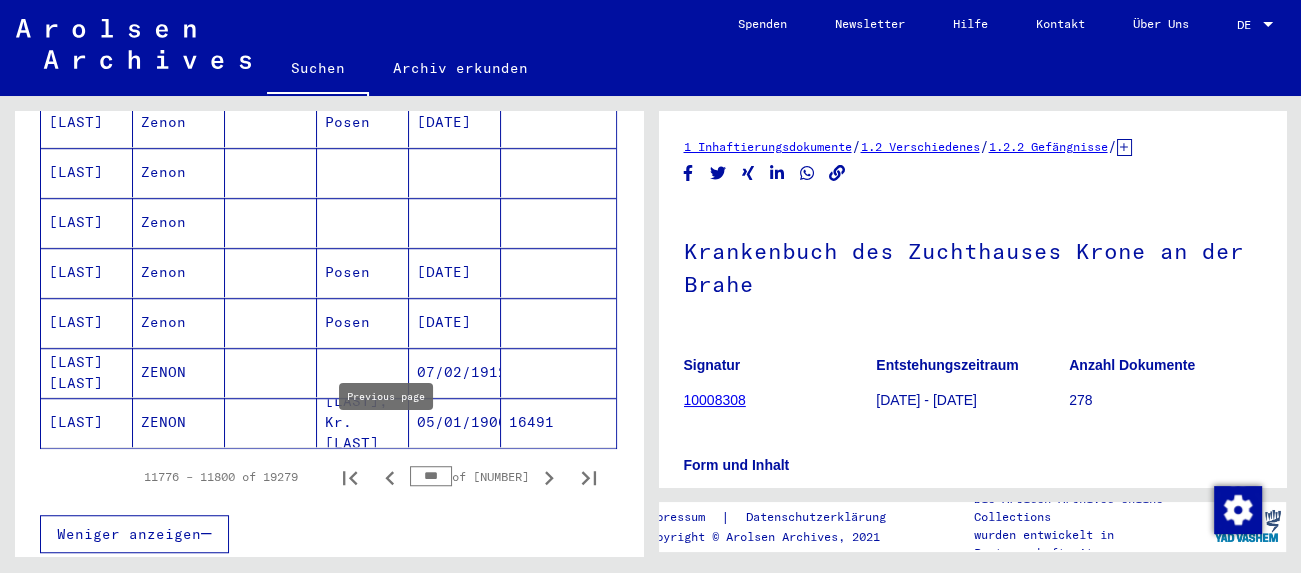 click 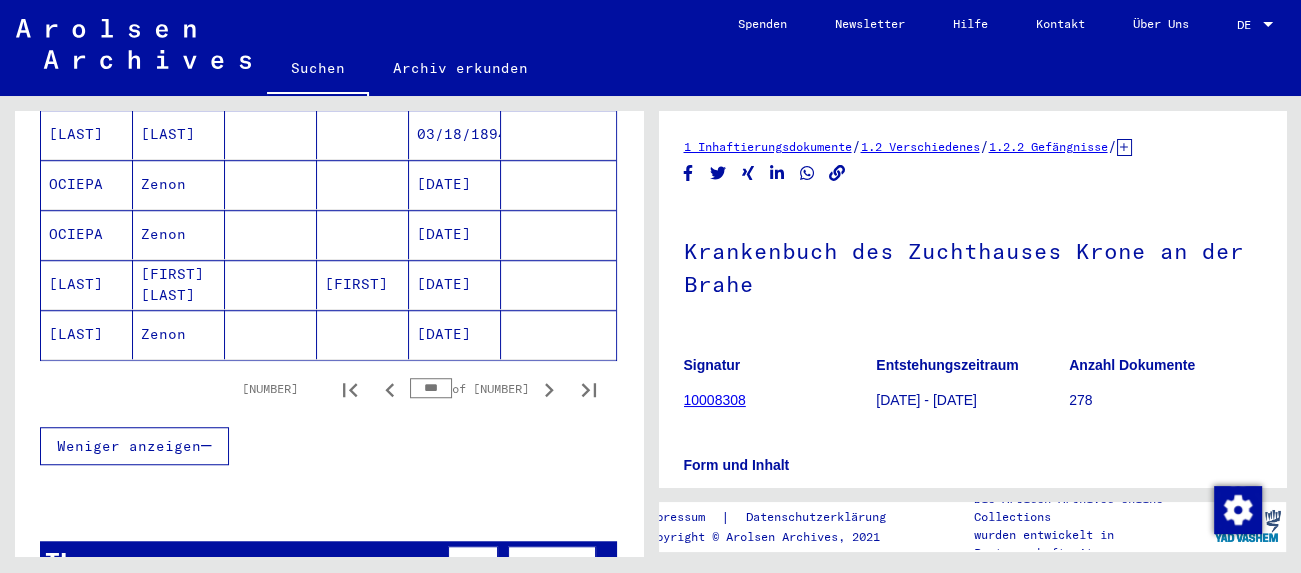 scroll, scrollTop: 1338, scrollLeft: 0, axis: vertical 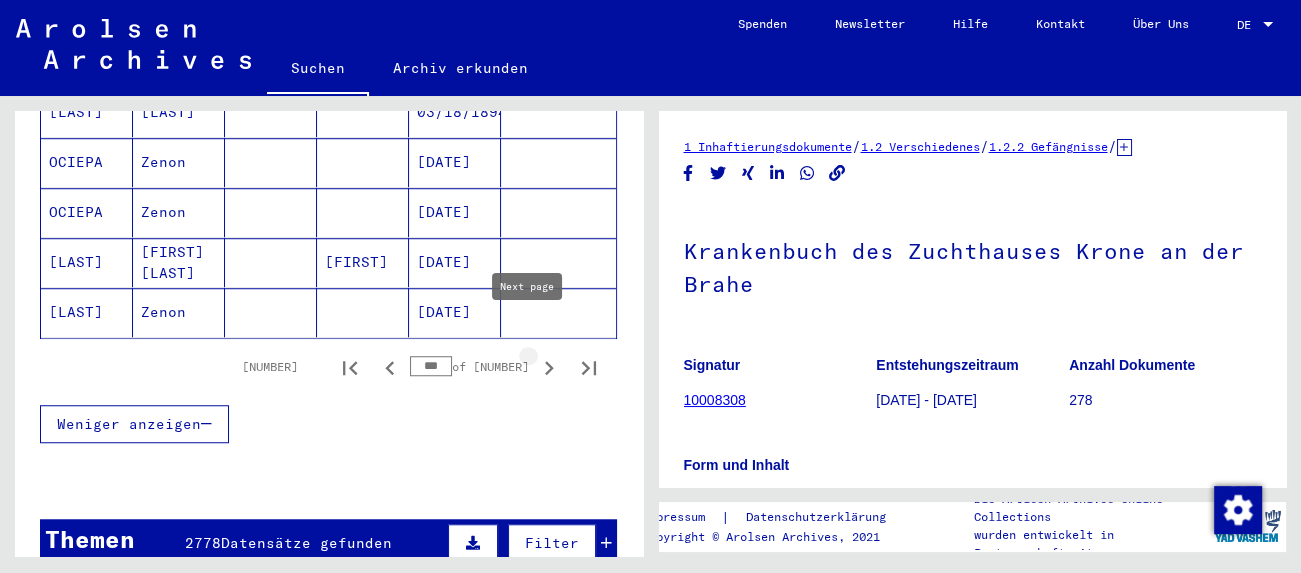 click 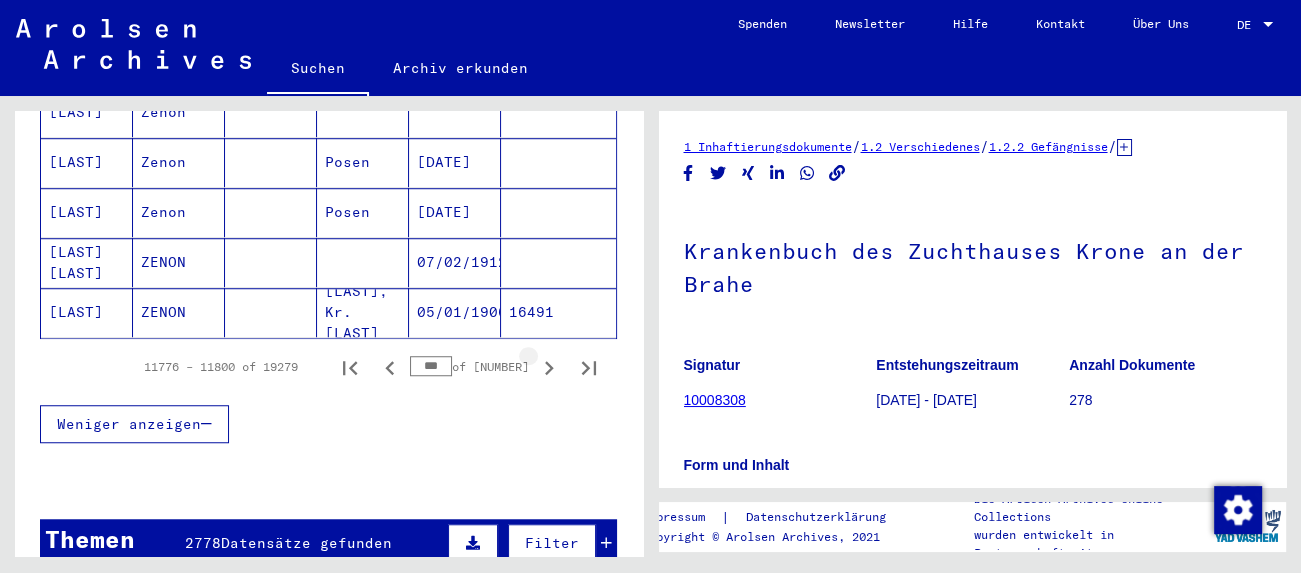 click 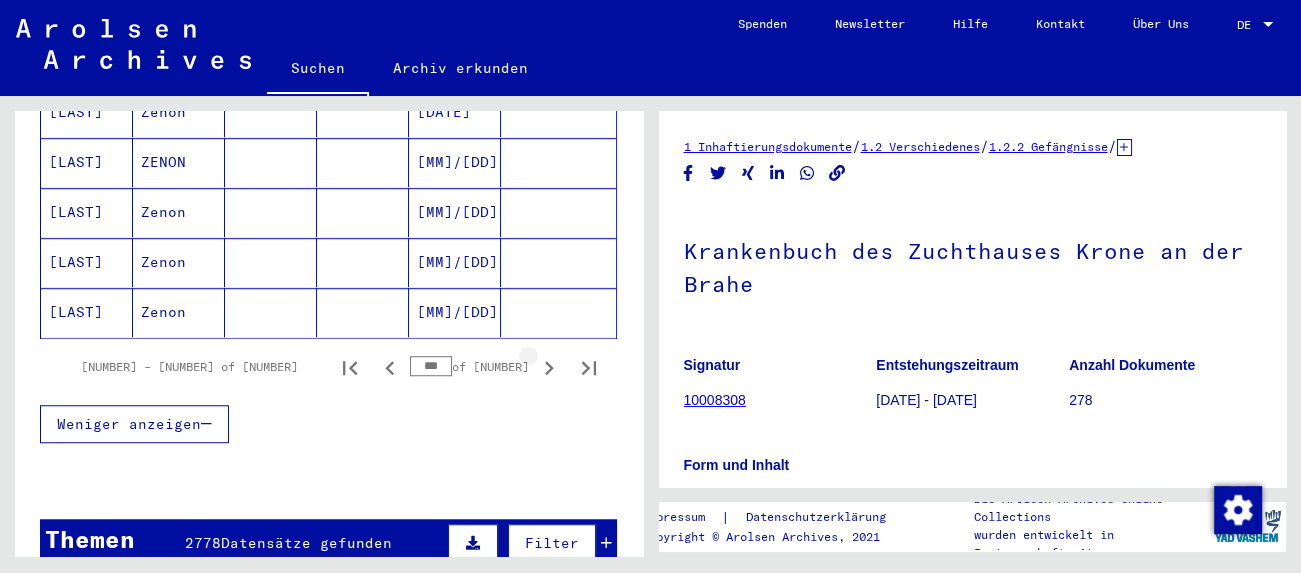 click 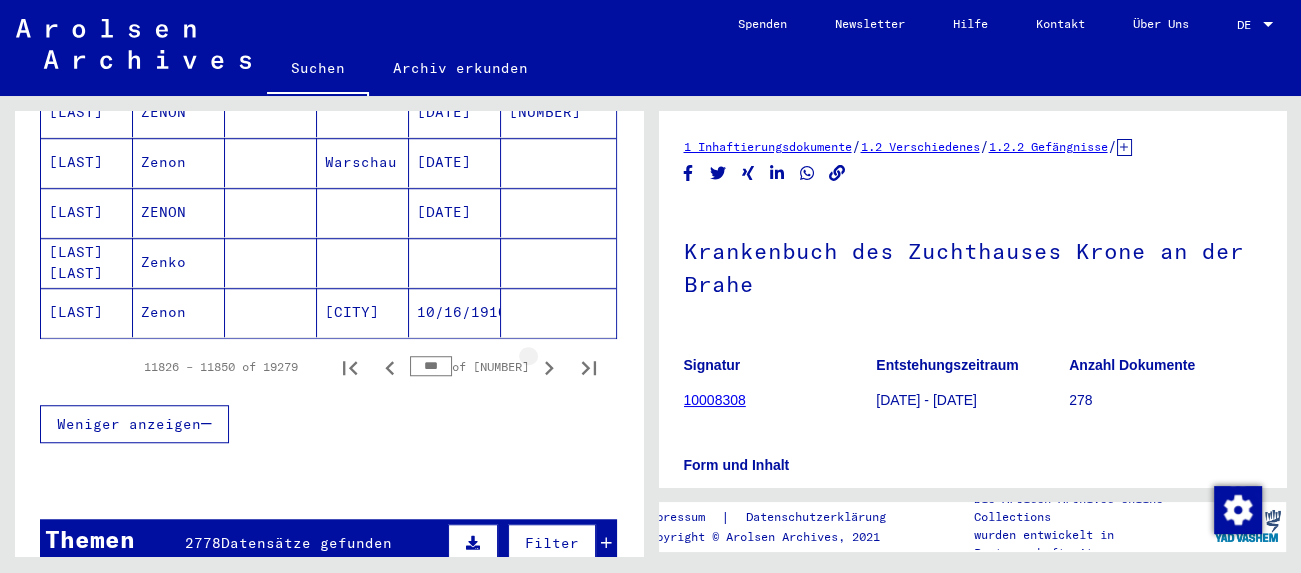 click 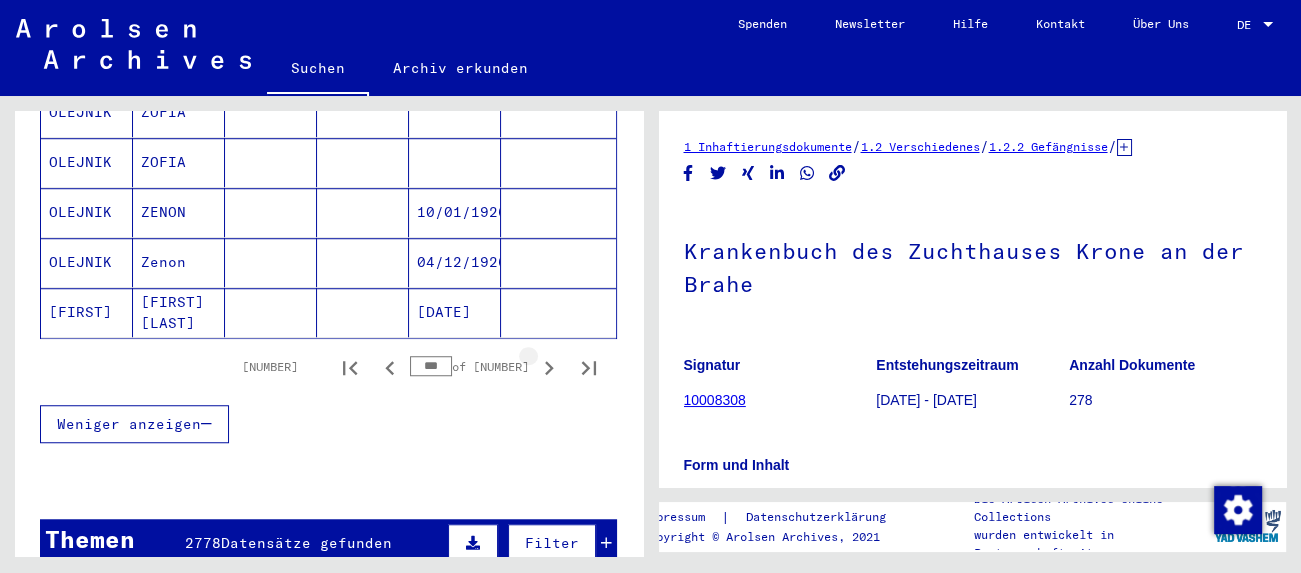 click 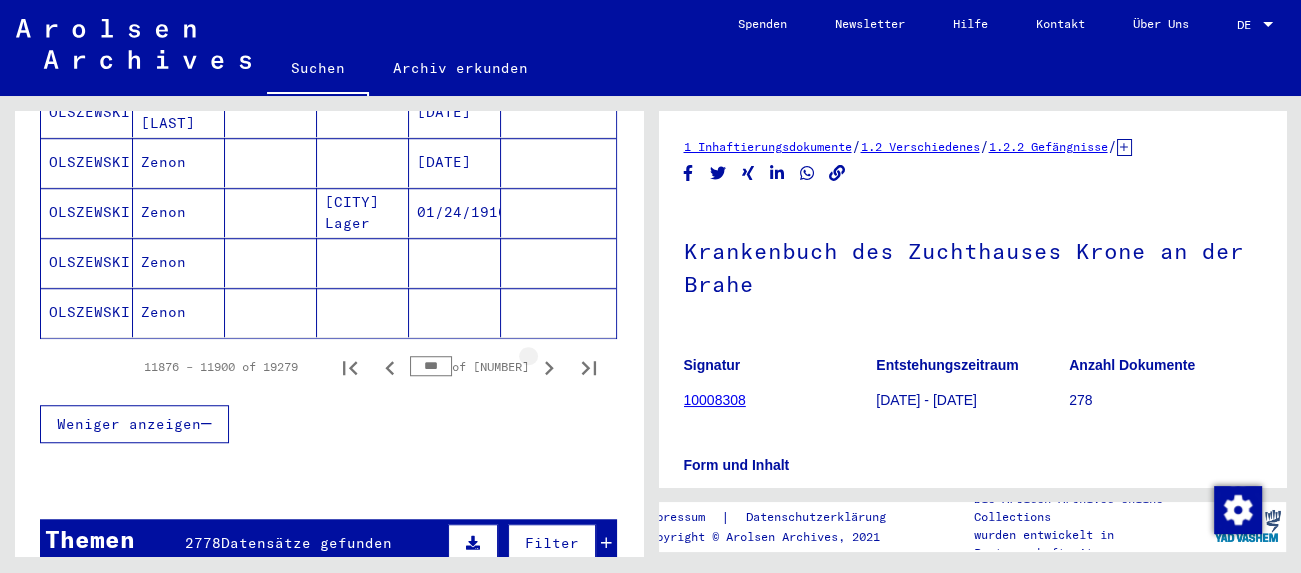 click 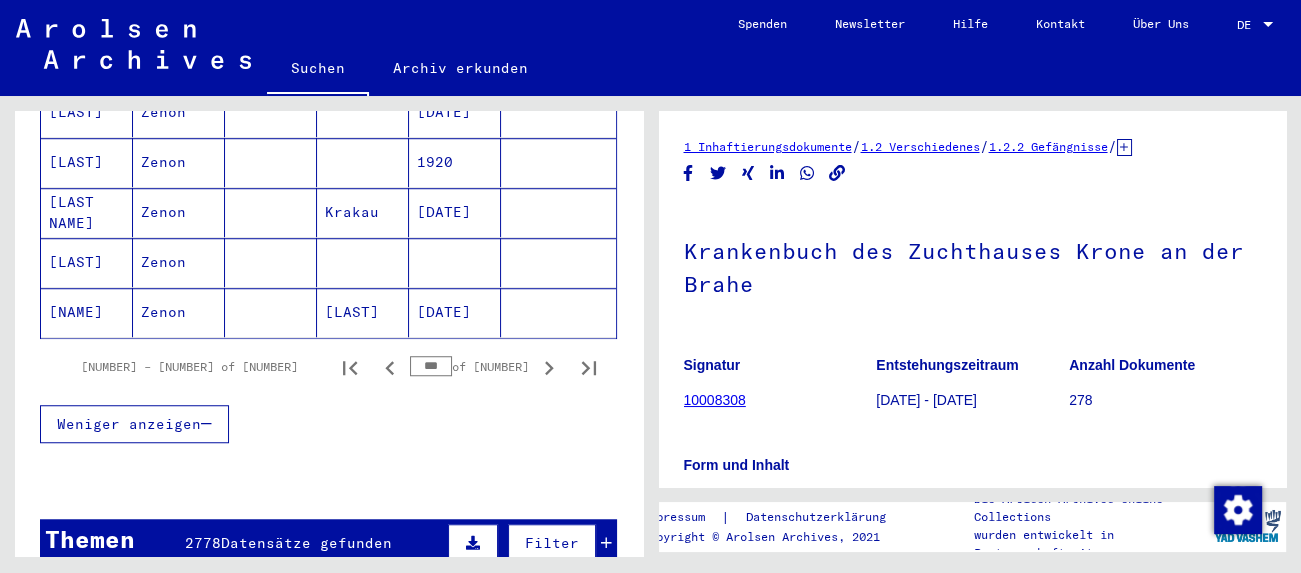 drag, startPoint x: 518, startPoint y: 341, endPoint x: 507, endPoint y: 392, distance: 52.17279 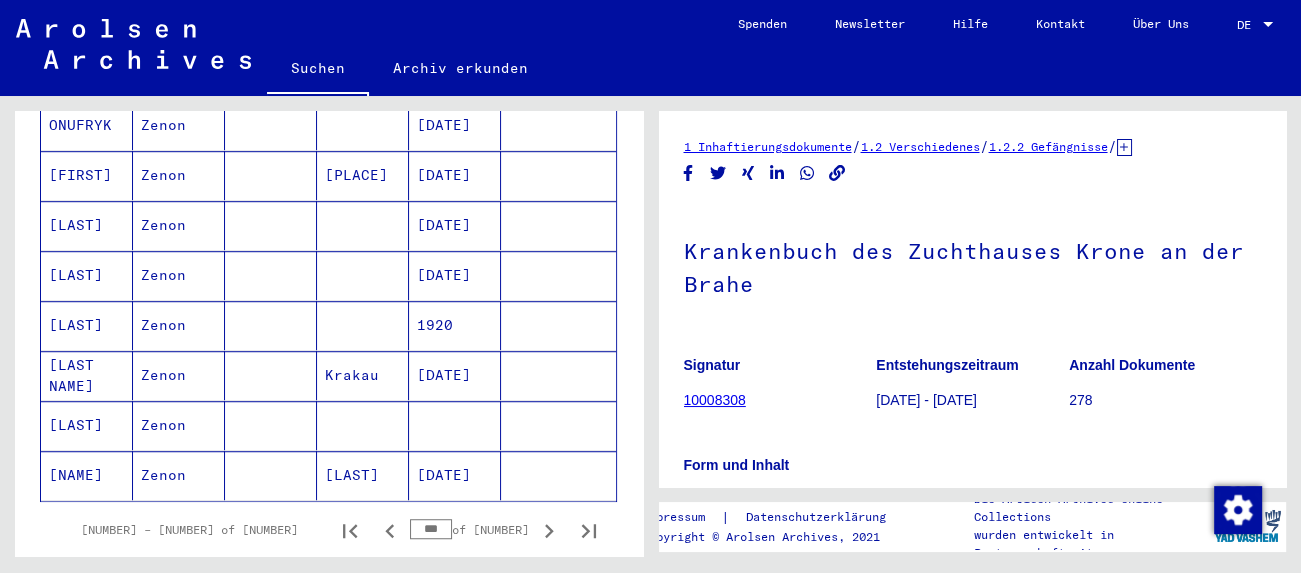 scroll, scrollTop: 1338, scrollLeft: 0, axis: vertical 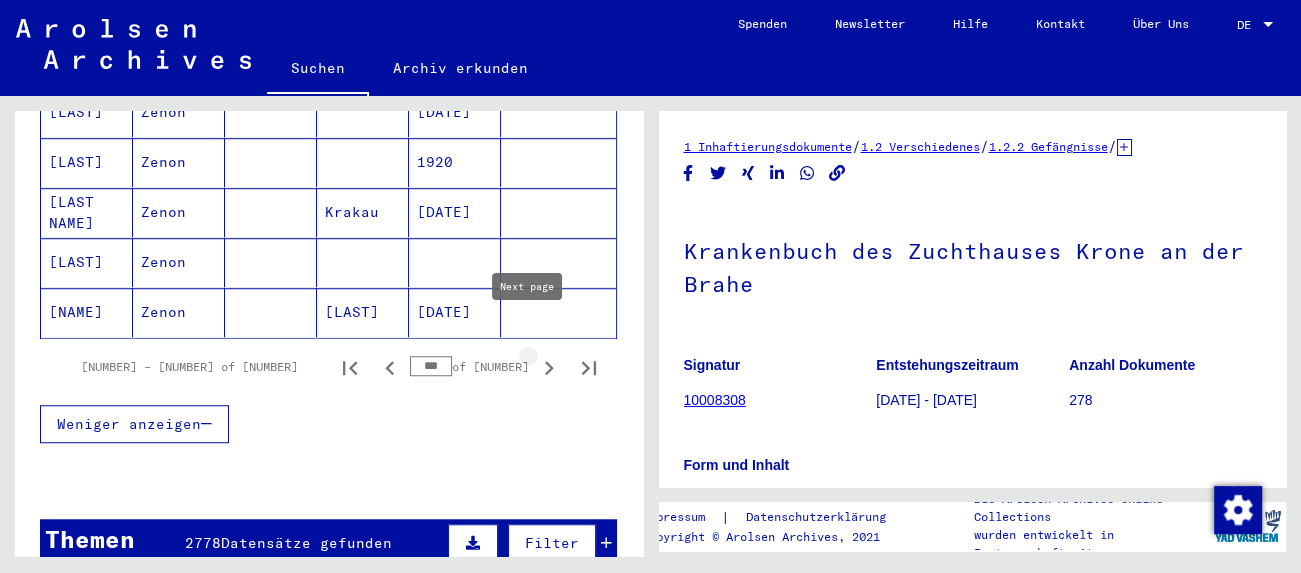 click 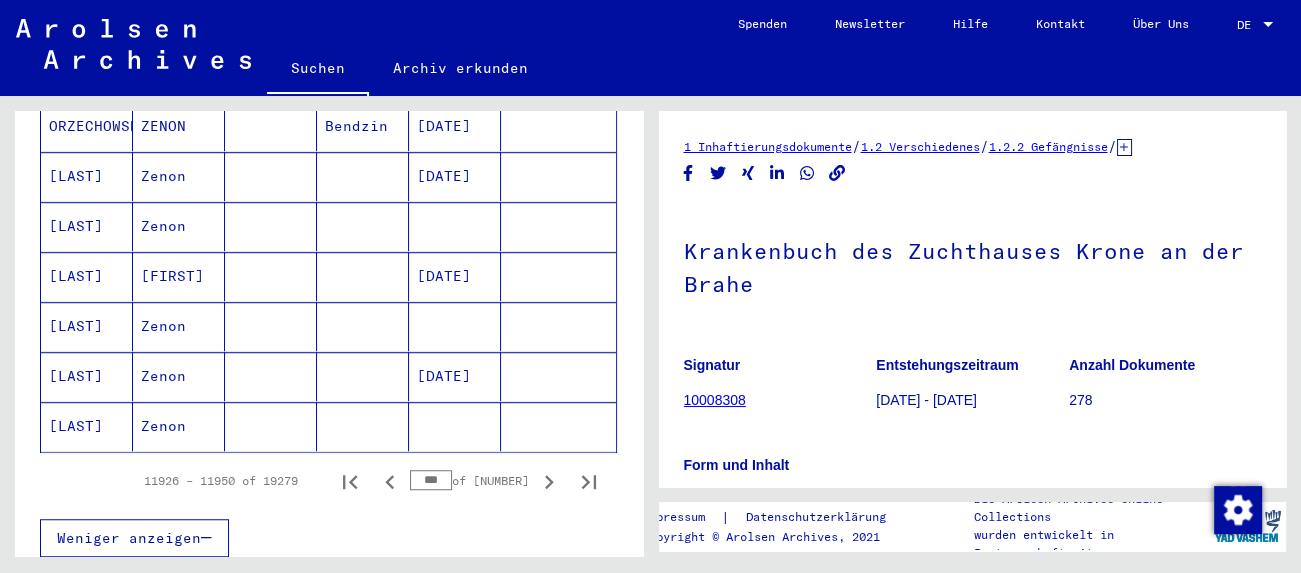 scroll, scrollTop: 1228, scrollLeft: 0, axis: vertical 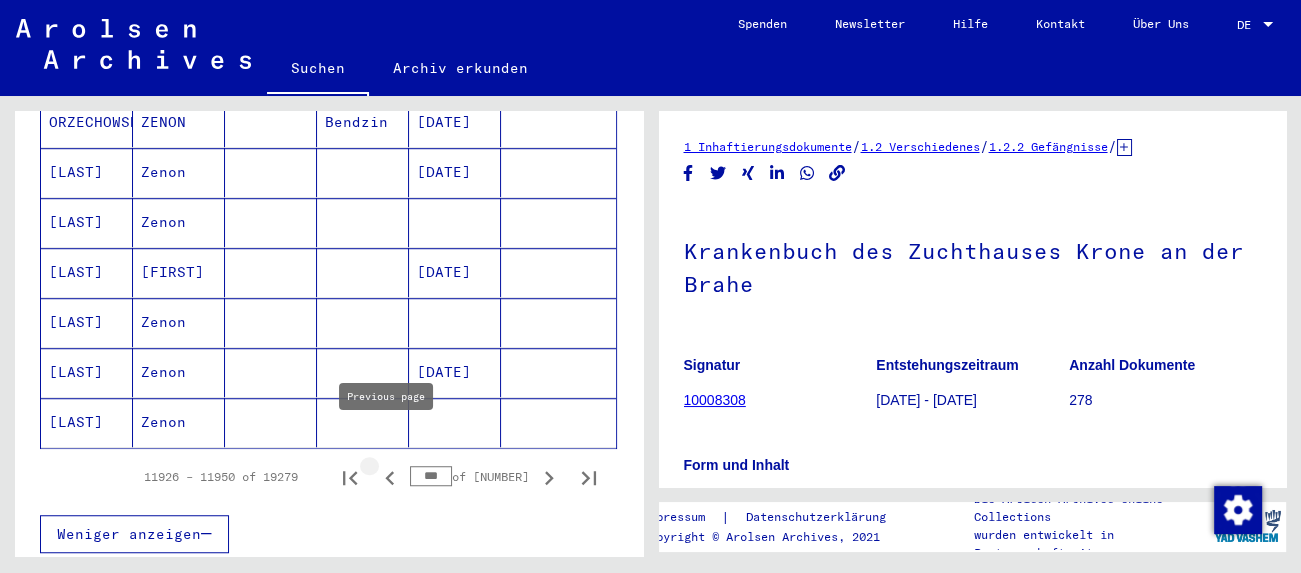 click 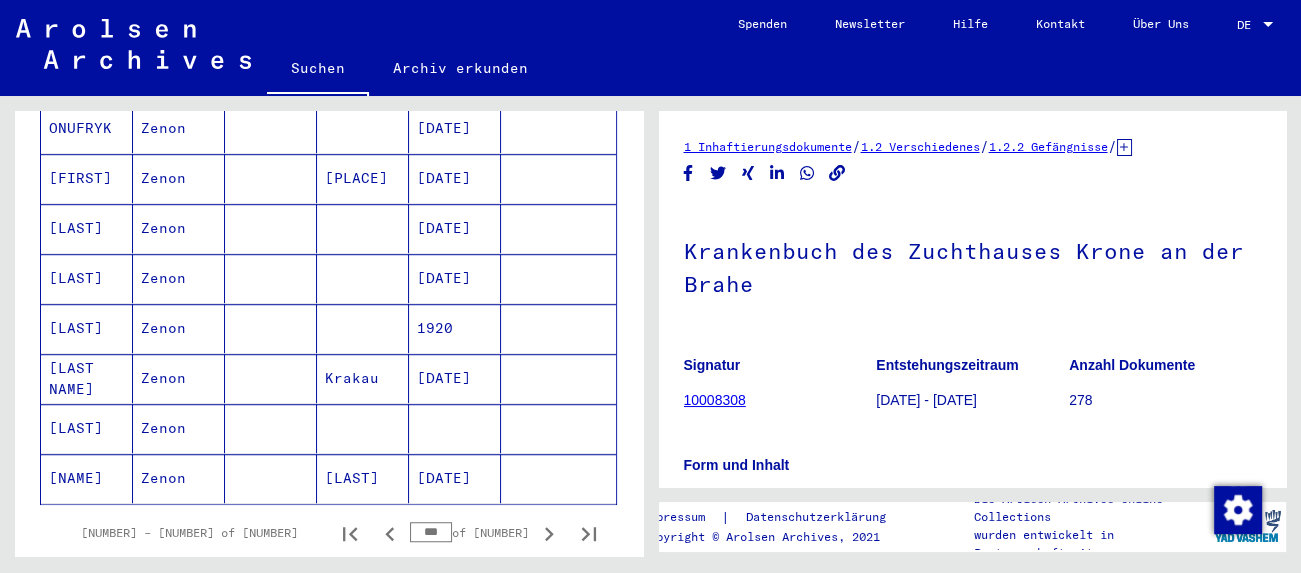 scroll, scrollTop: 1228, scrollLeft: 0, axis: vertical 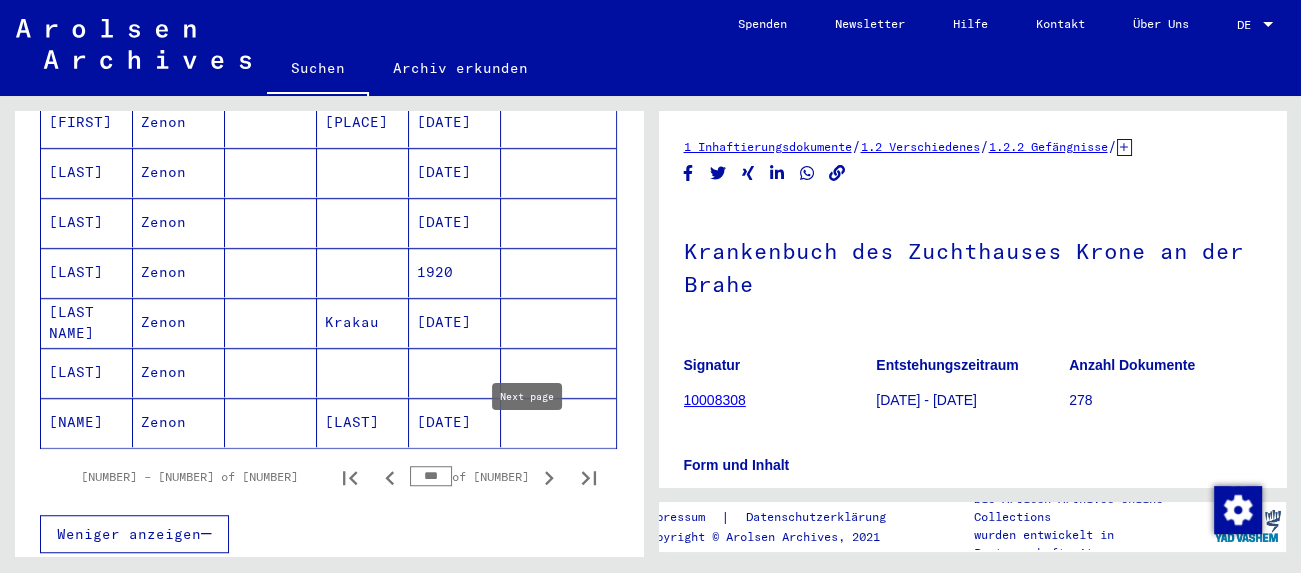 click 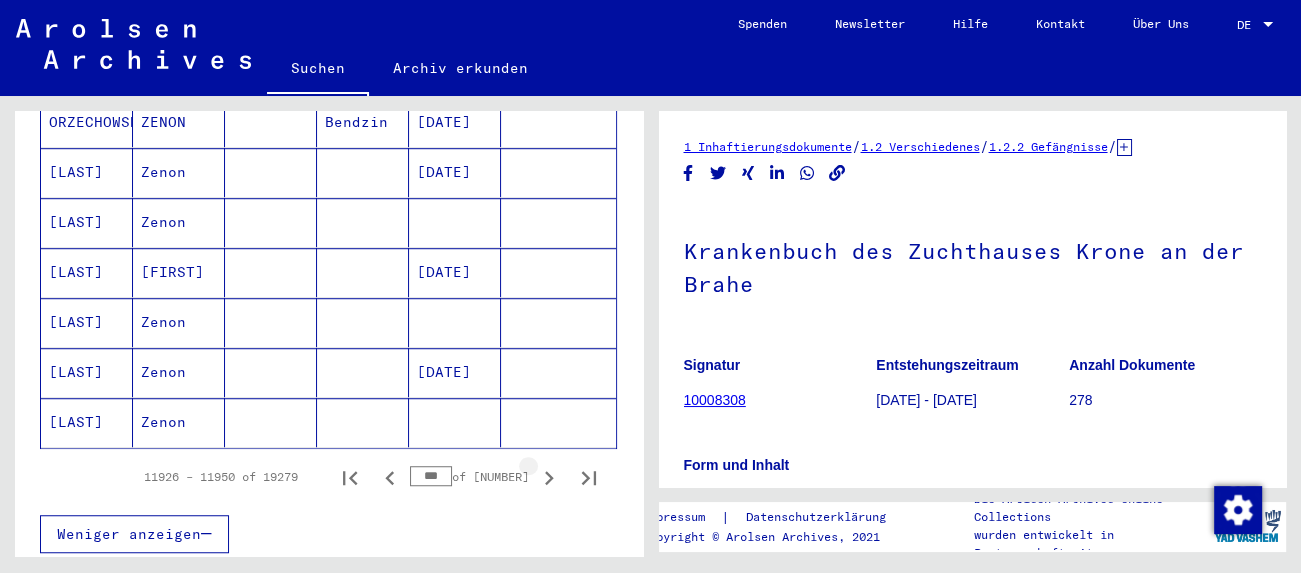 click 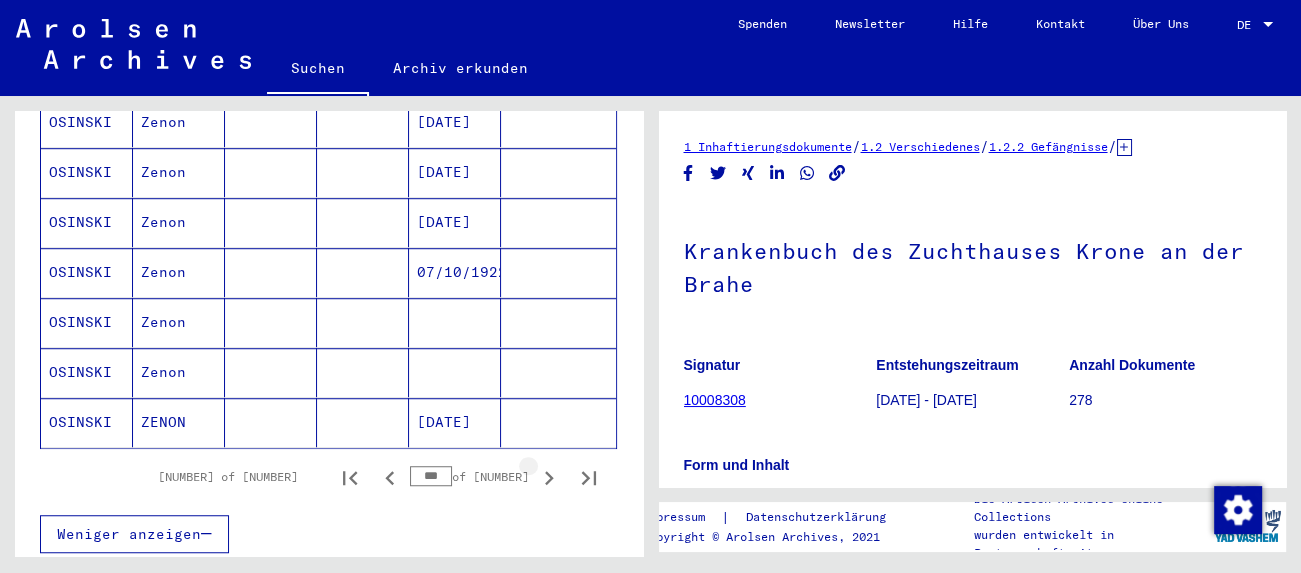 click 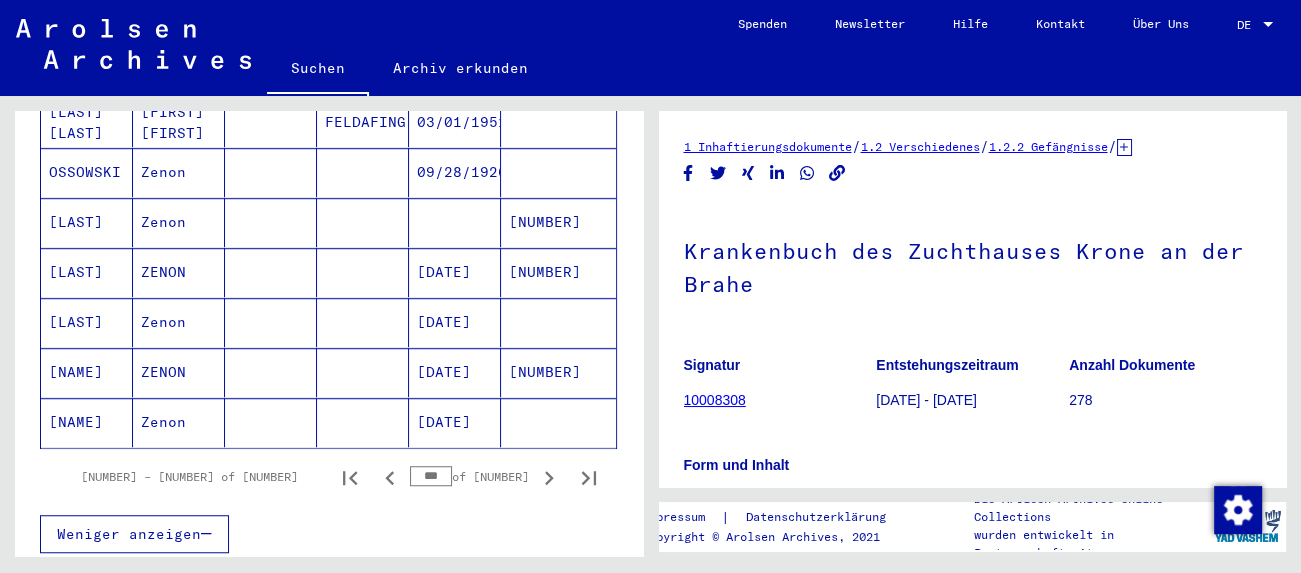 click 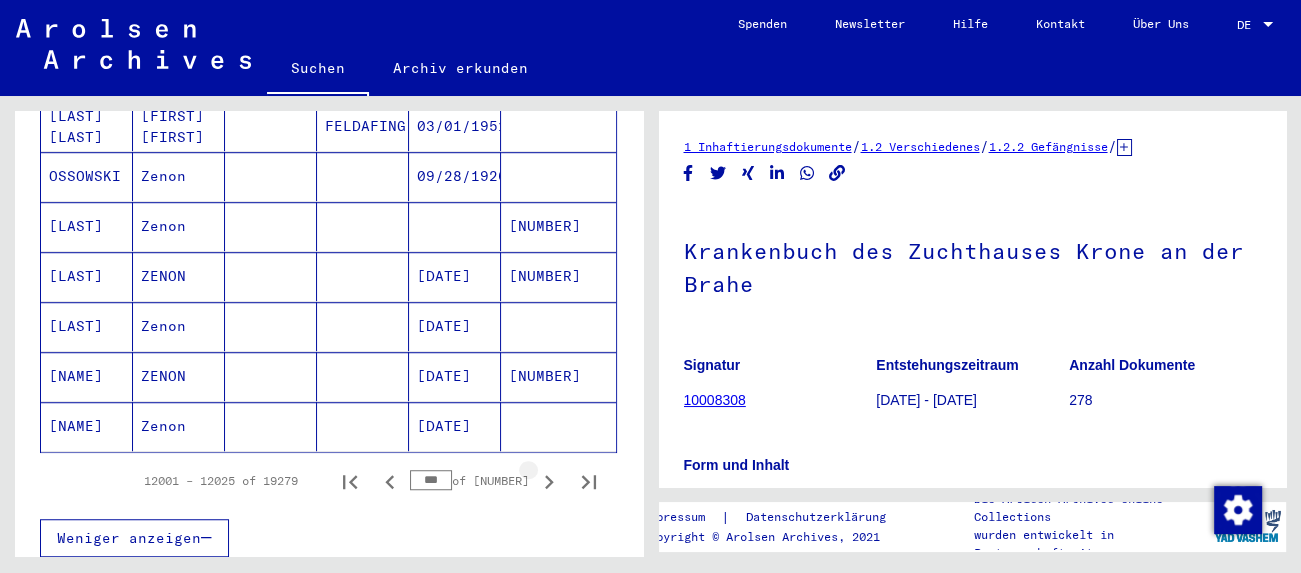 scroll, scrollTop: 1232, scrollLeft: 0, axis: vertical 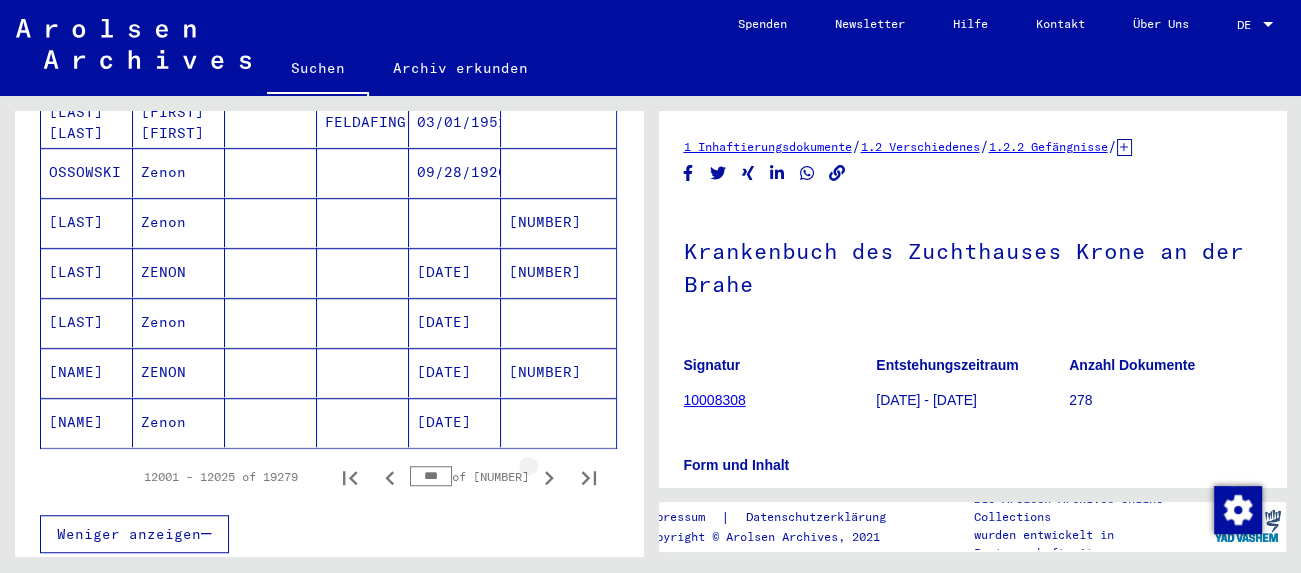 click 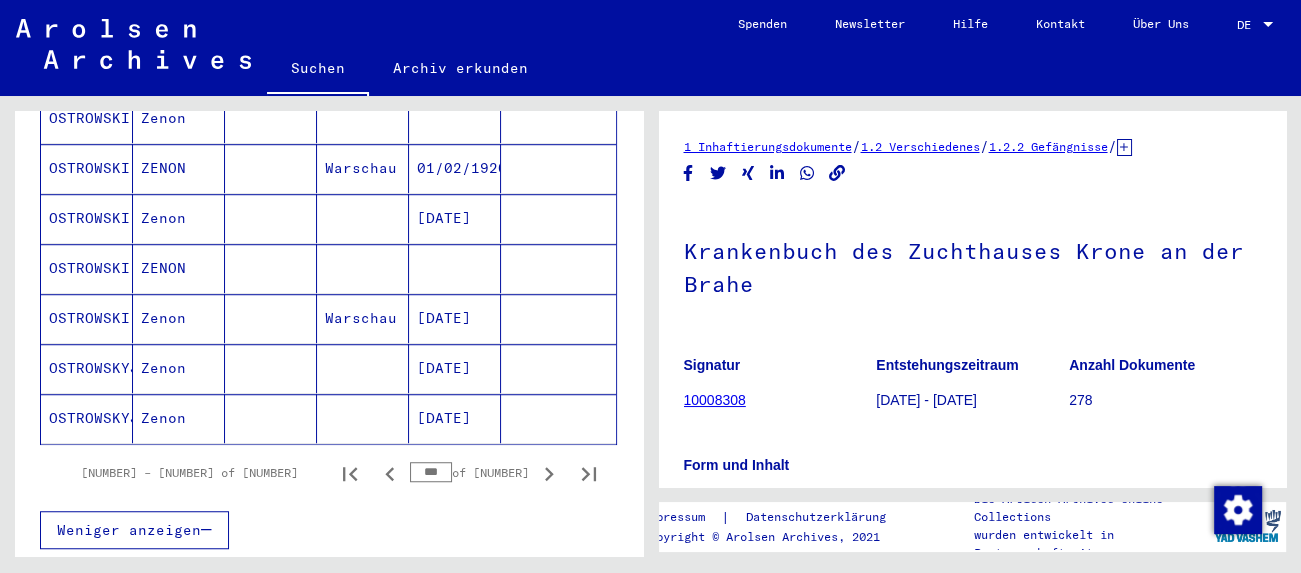 click 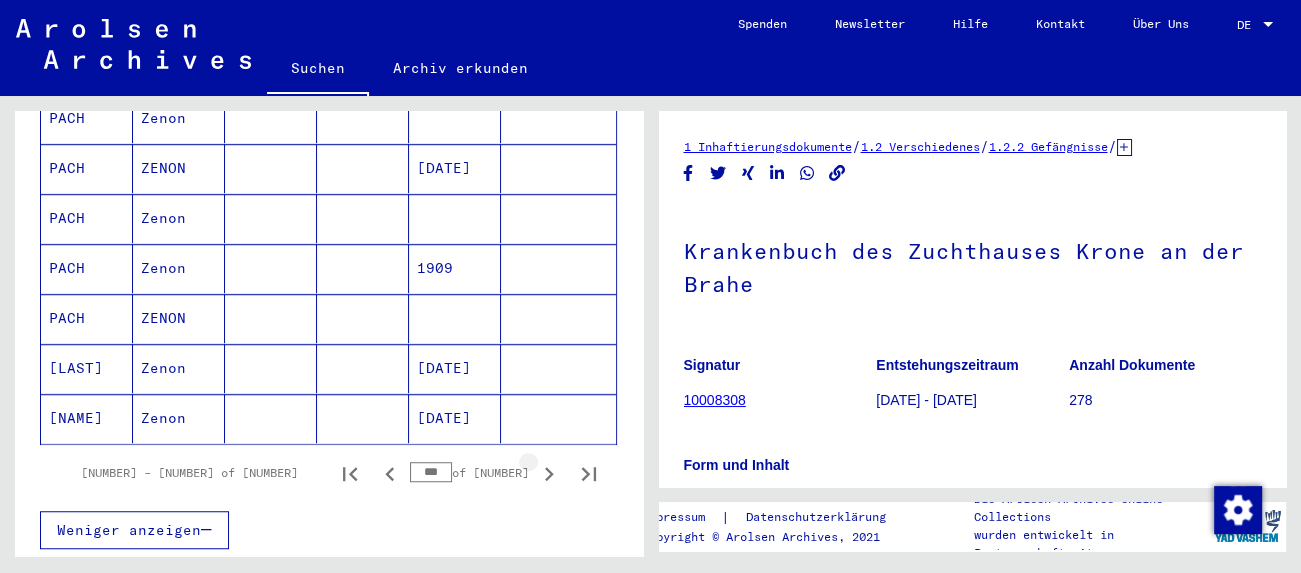 scroll, scrollTop: 1228, scrollLeft: 0, axis: vertical 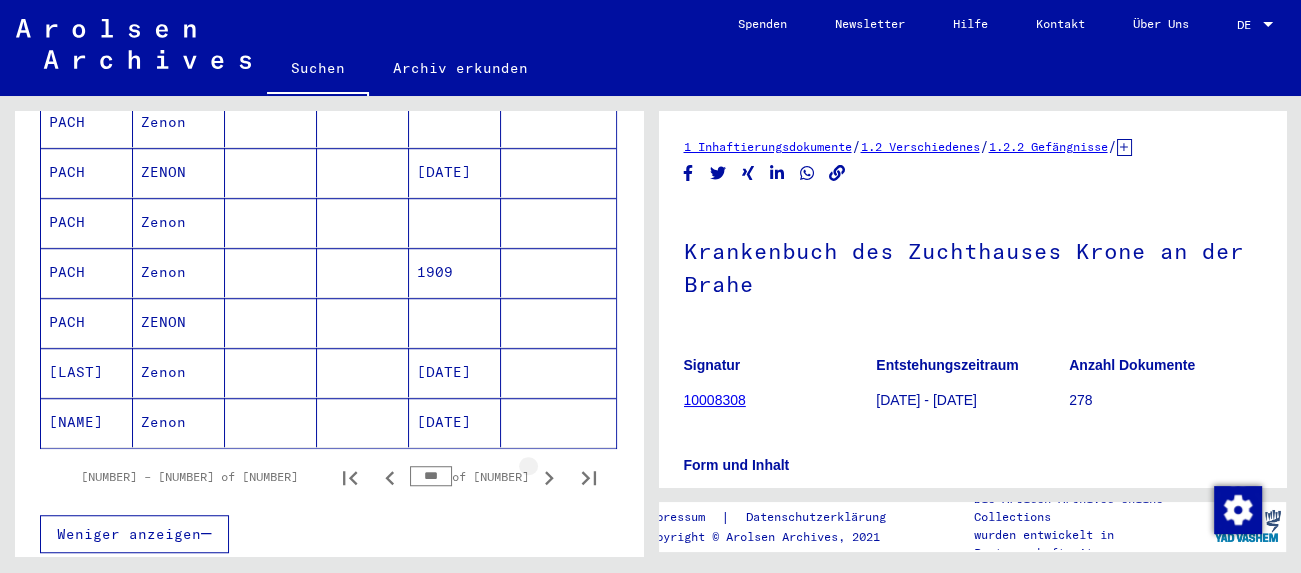 click 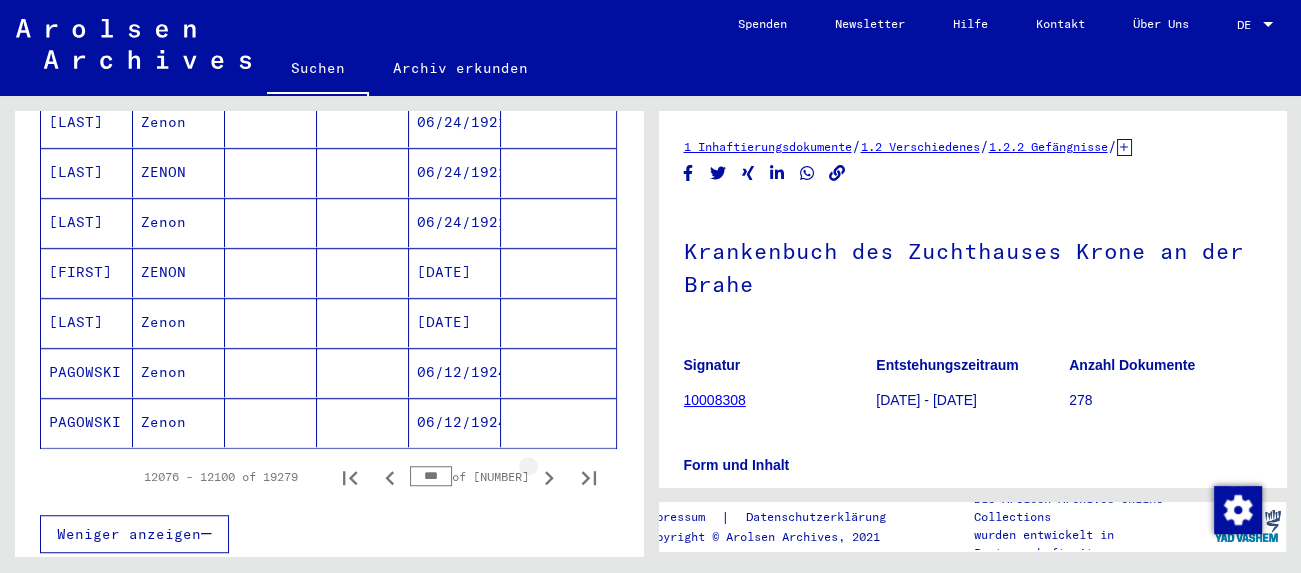 click 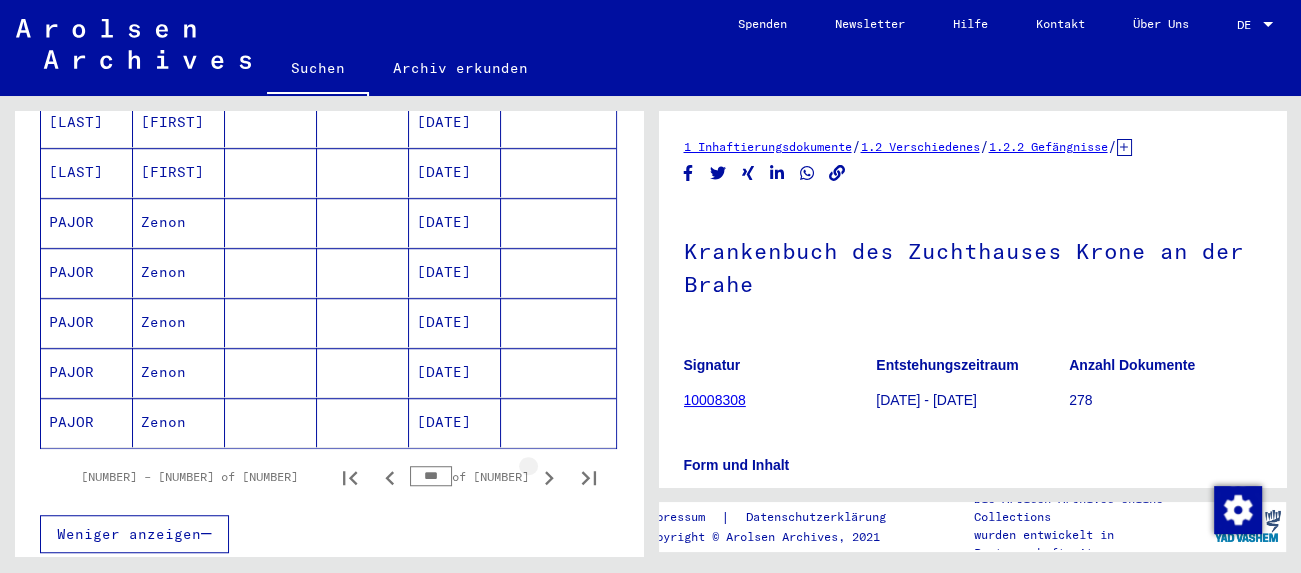 click 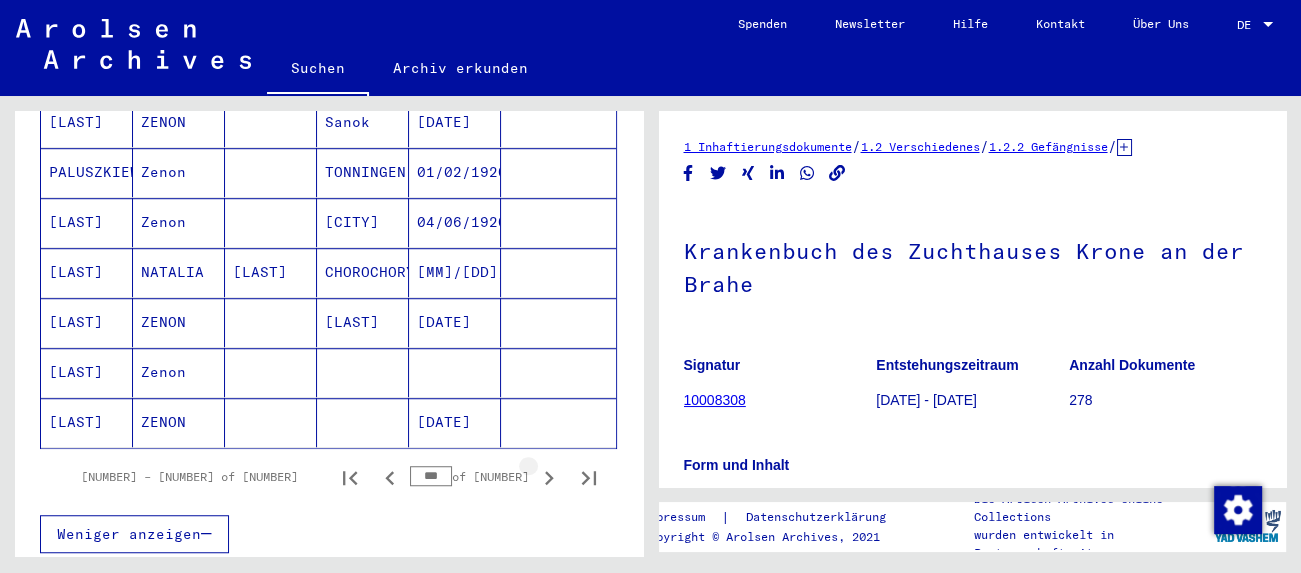 click 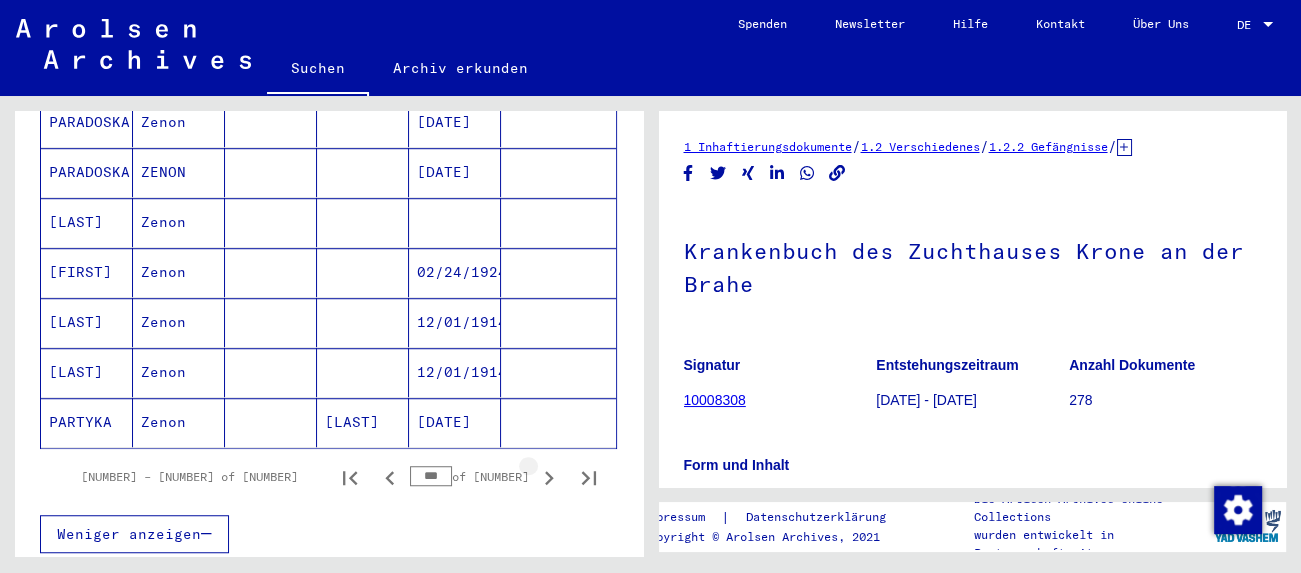 click 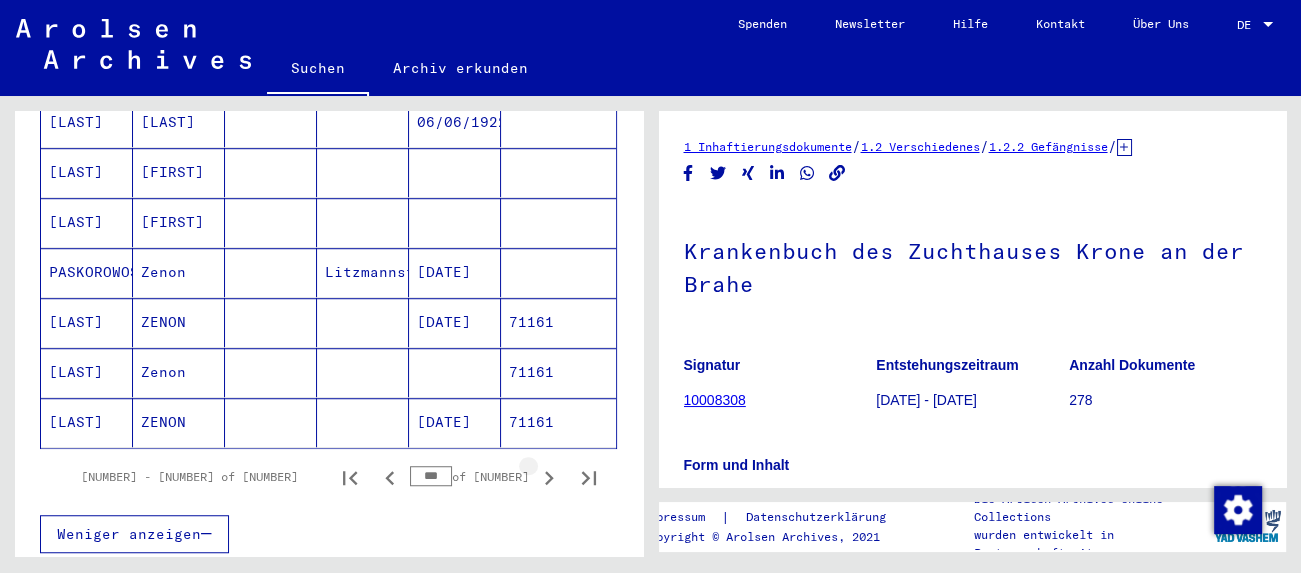click 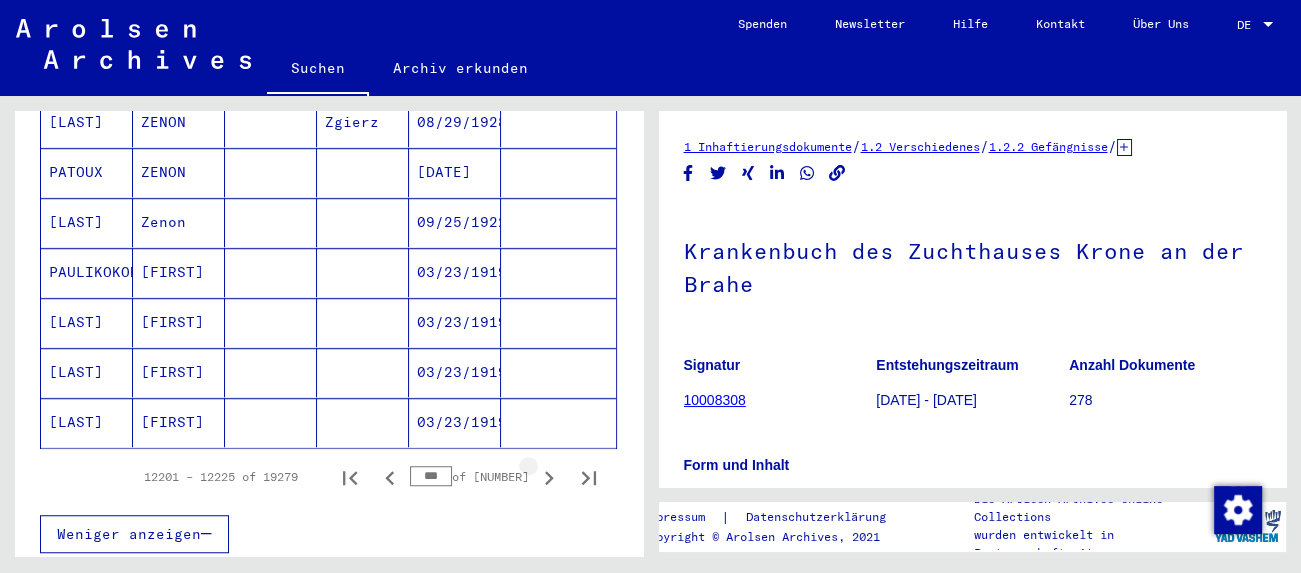 click 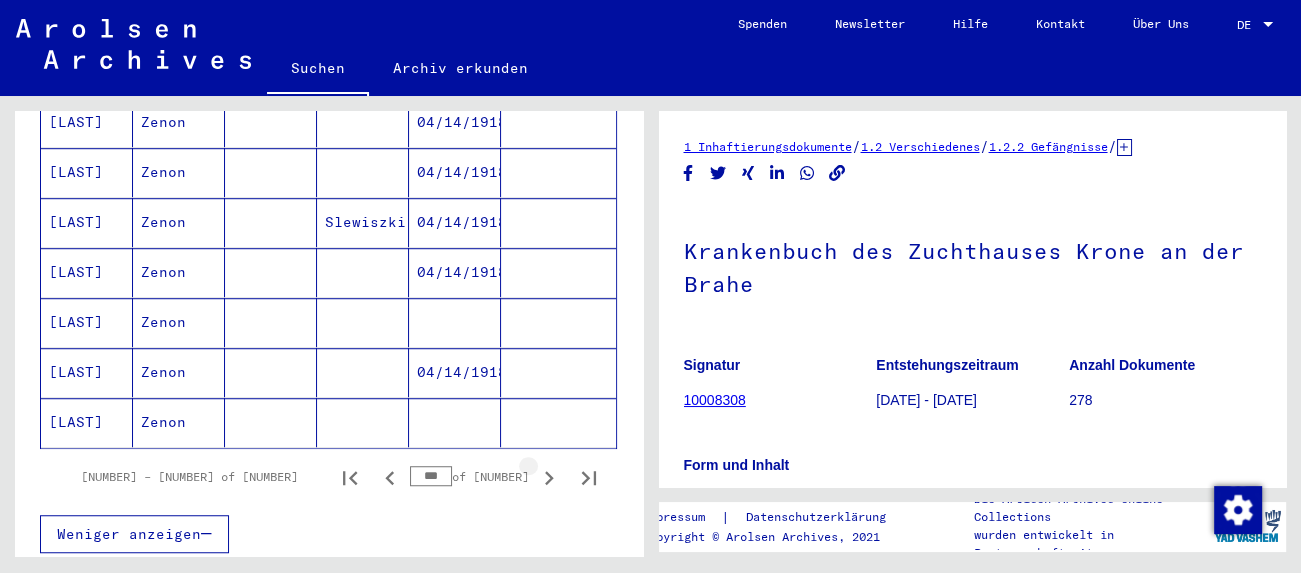 click 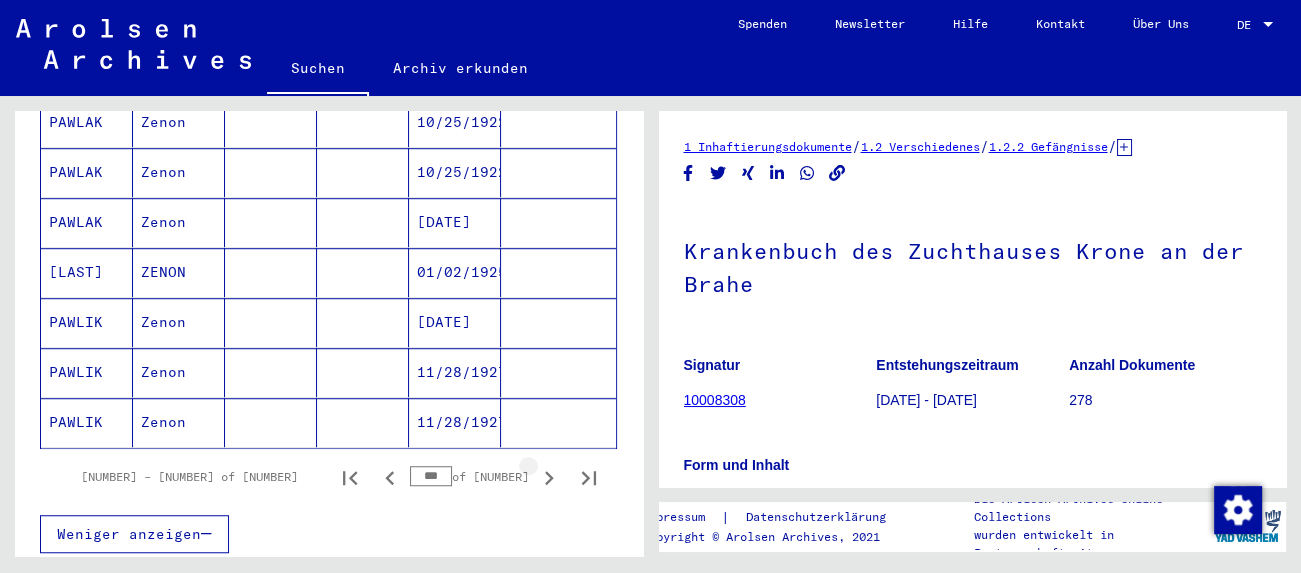 click 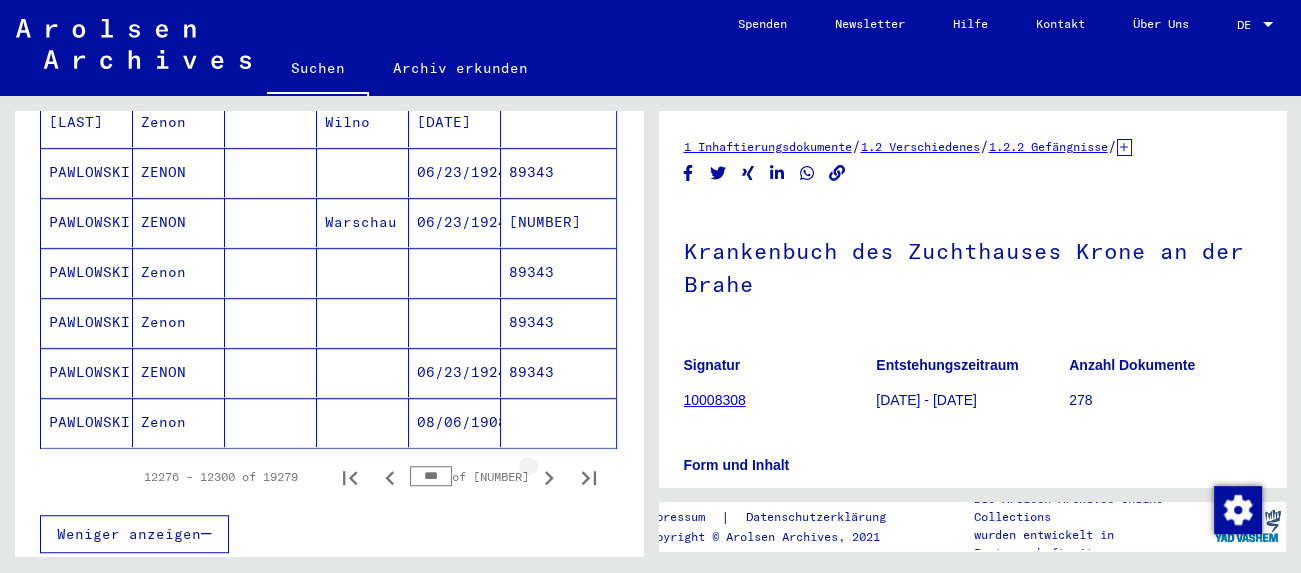 click 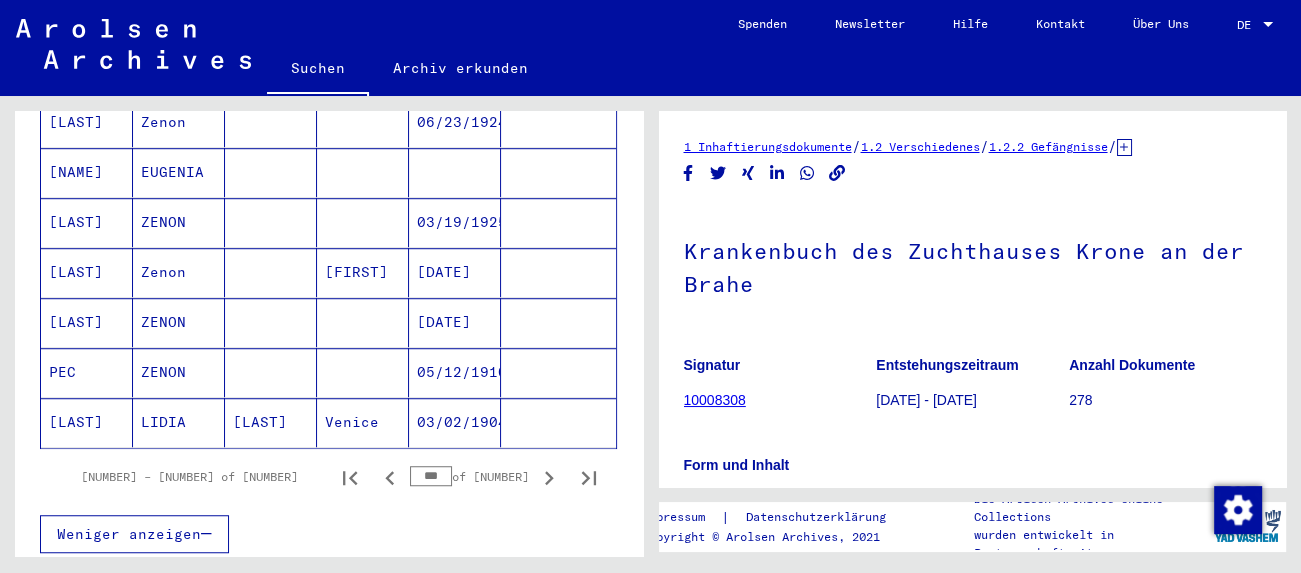 click 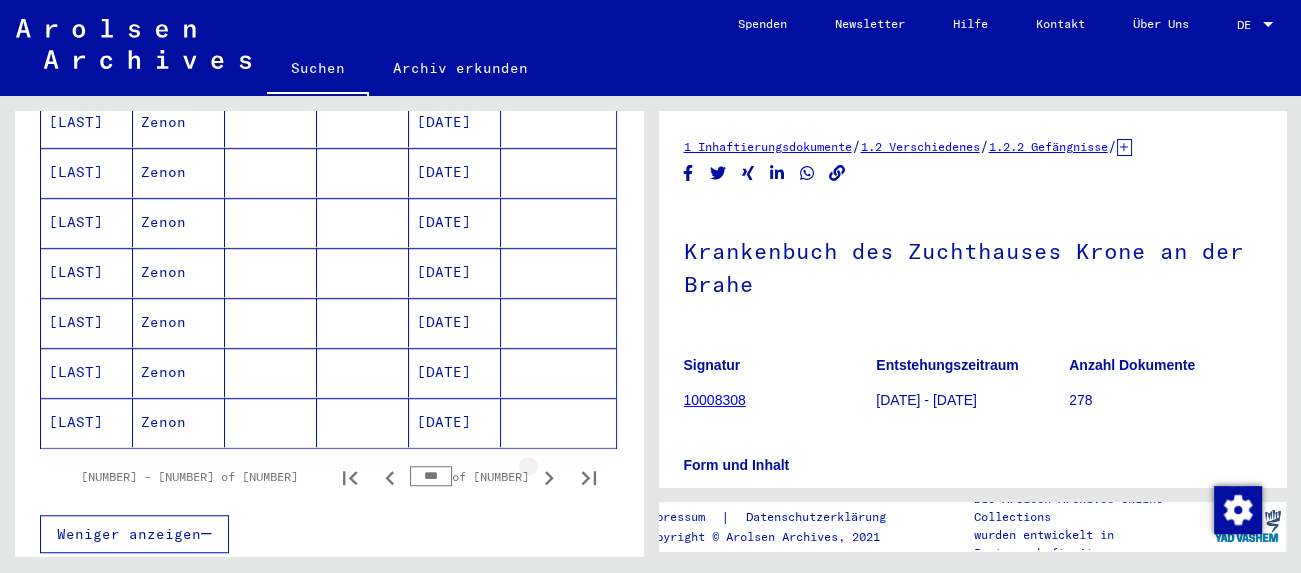 click 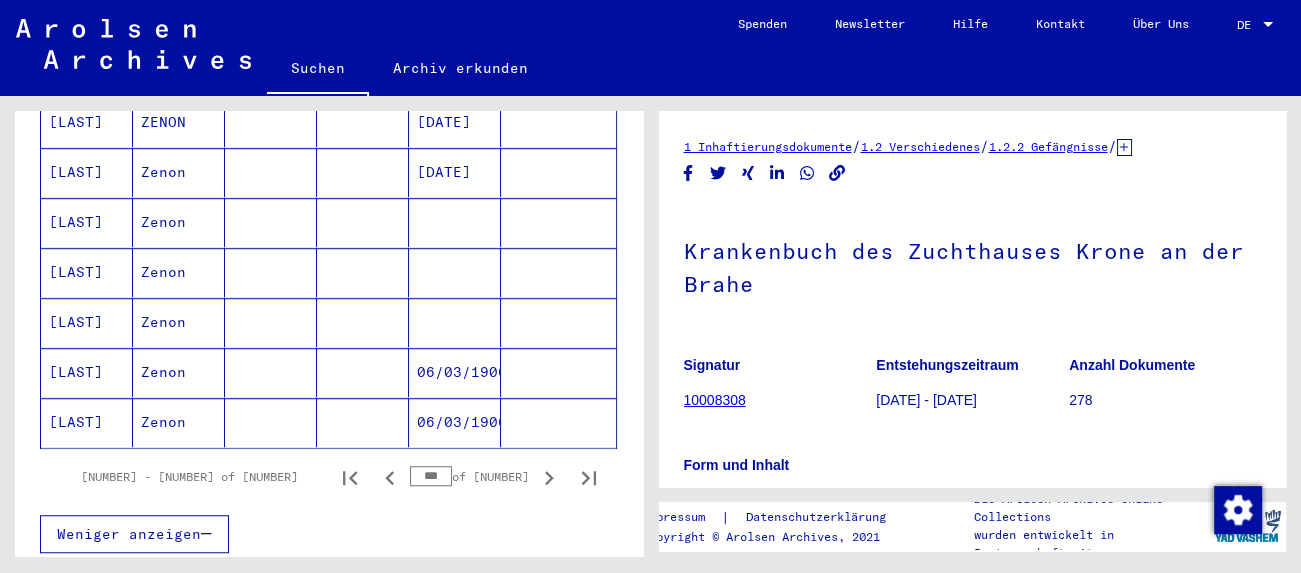 click 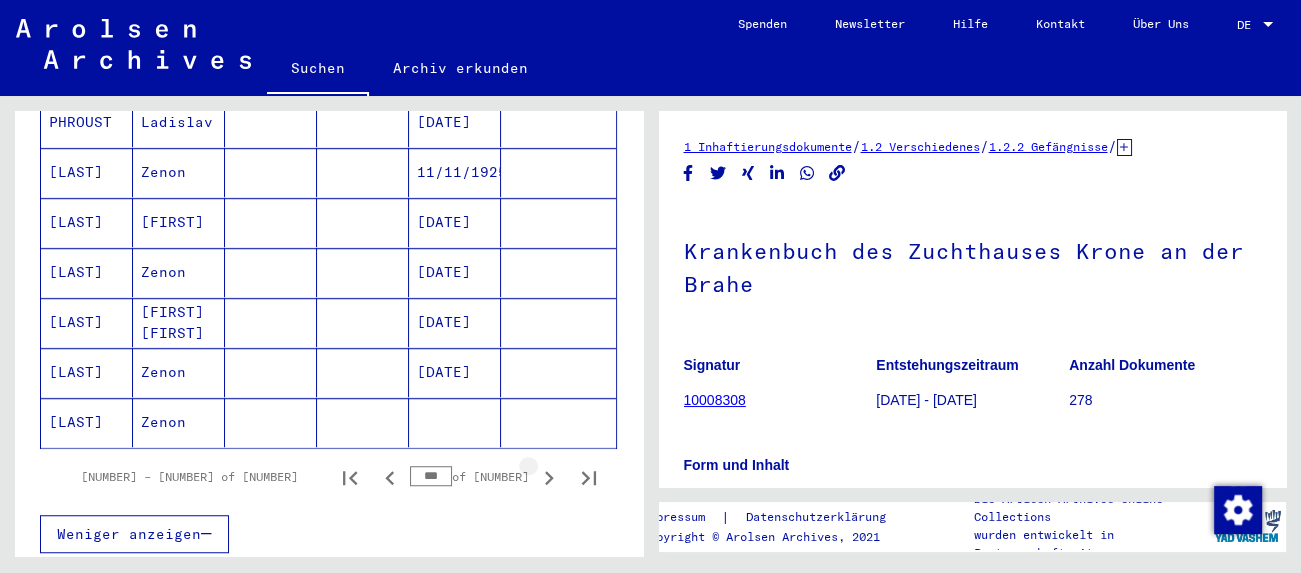 click 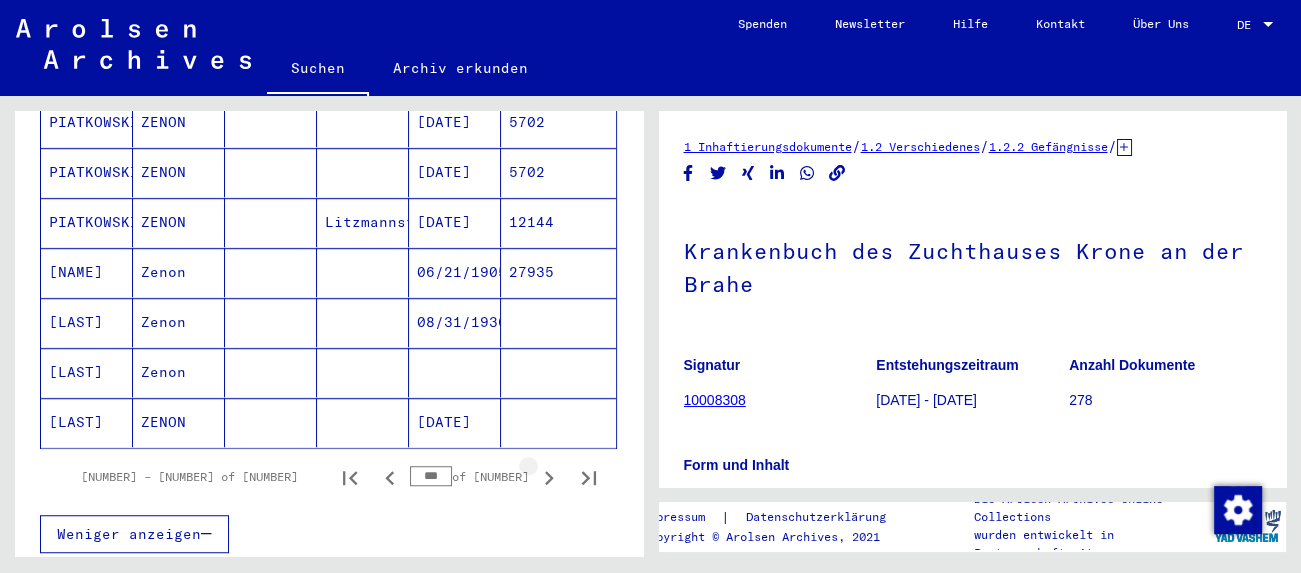 click 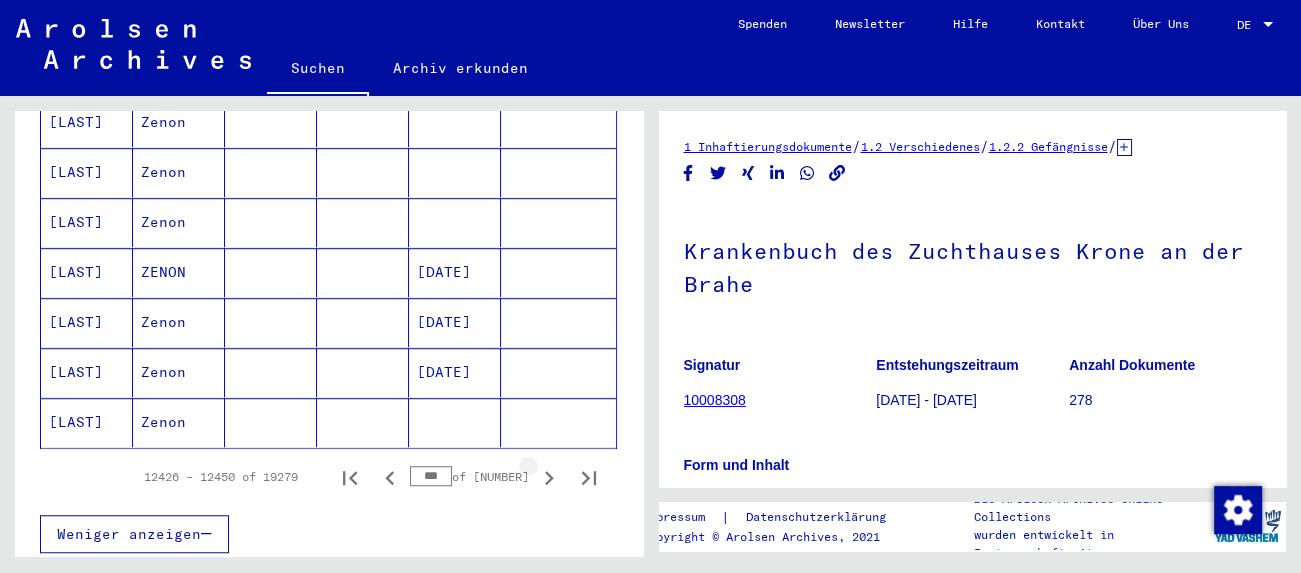 click 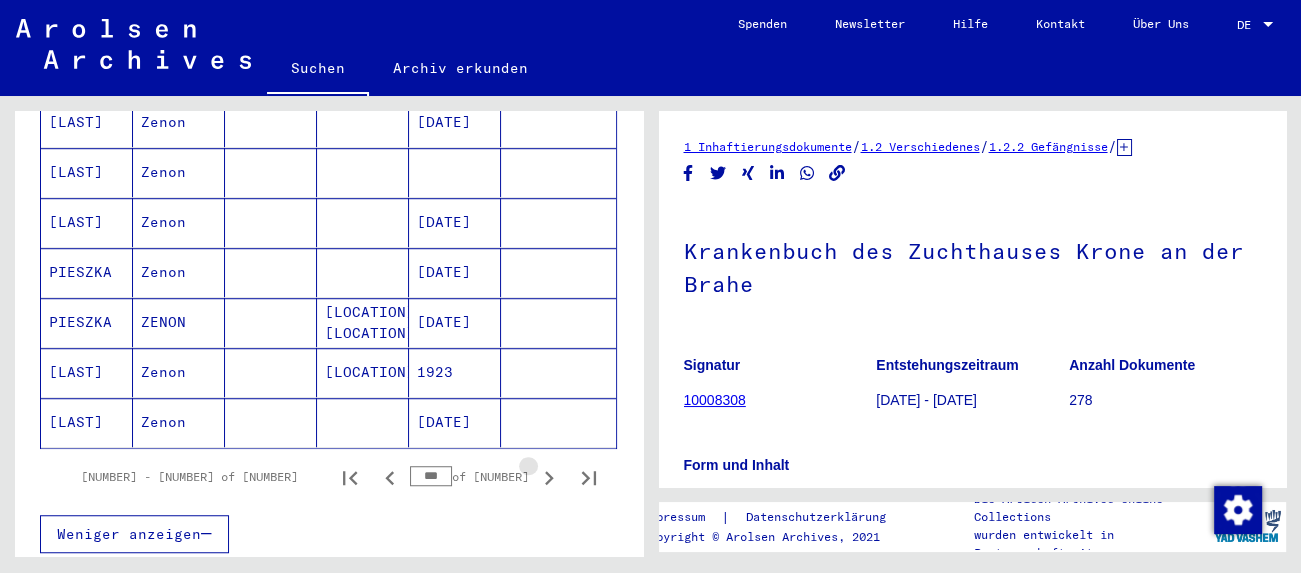 click 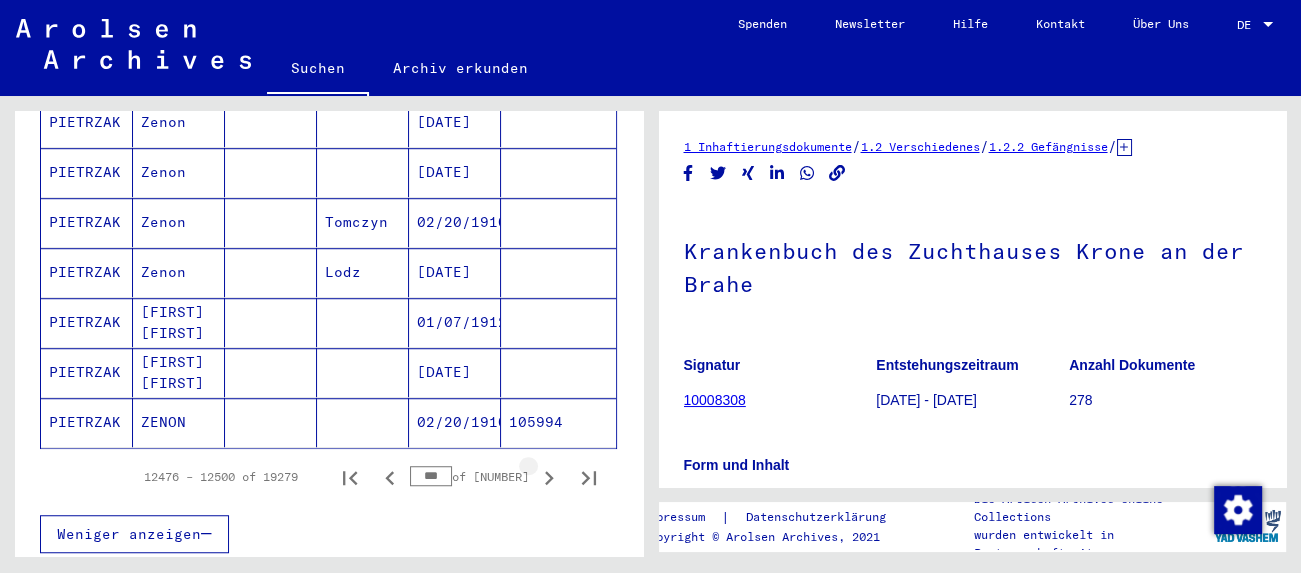 click 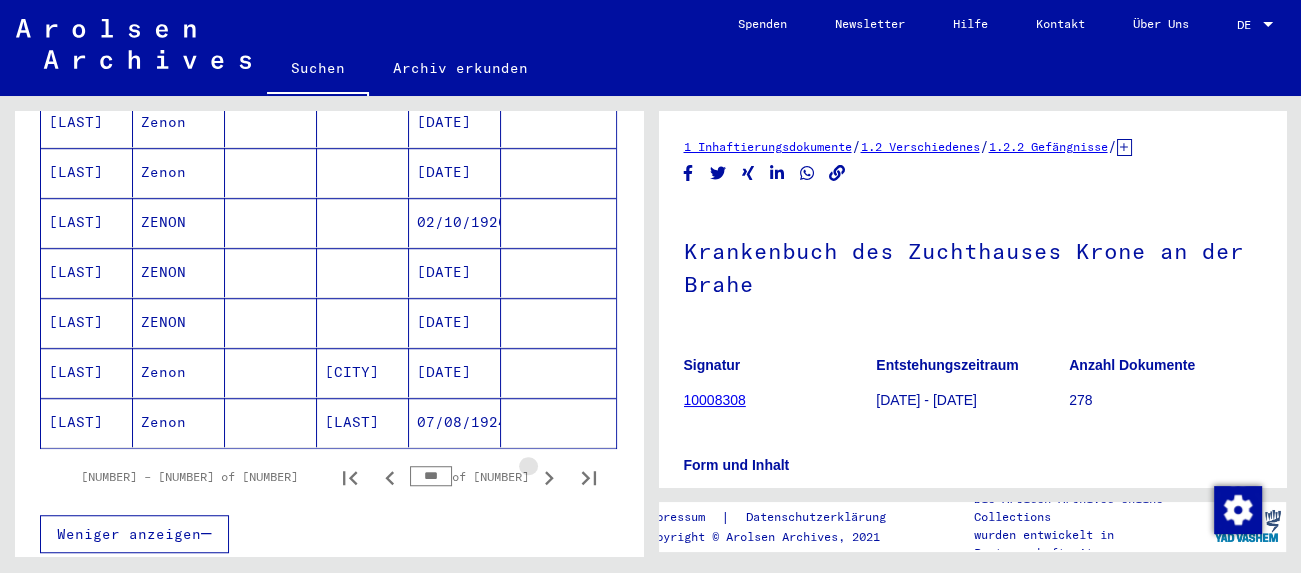 click 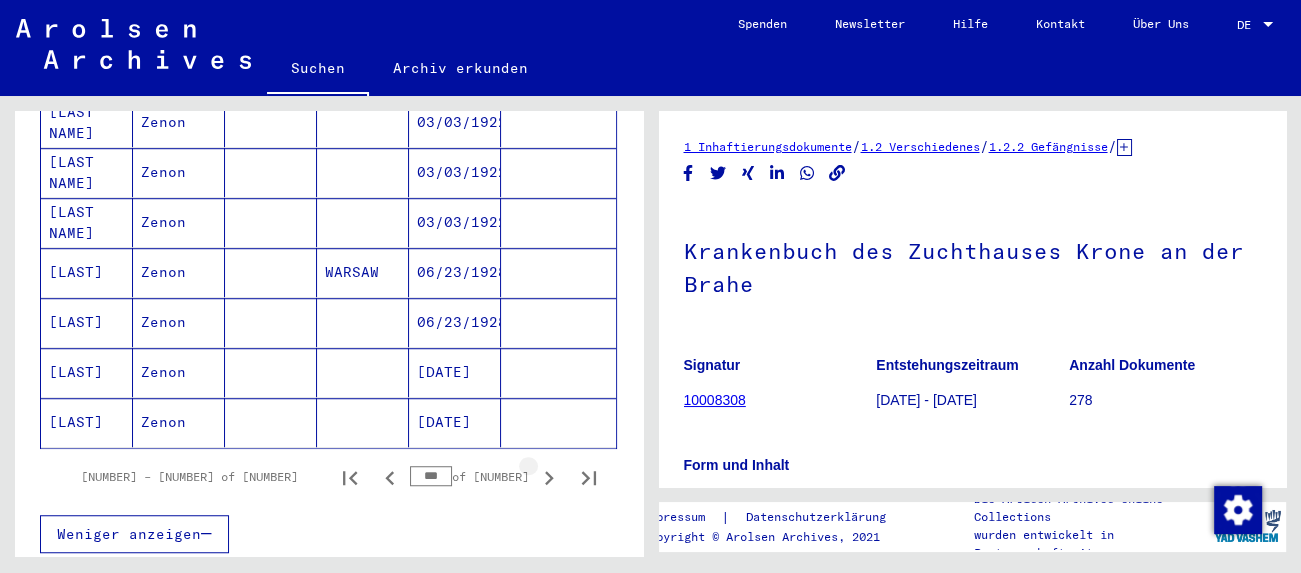 click 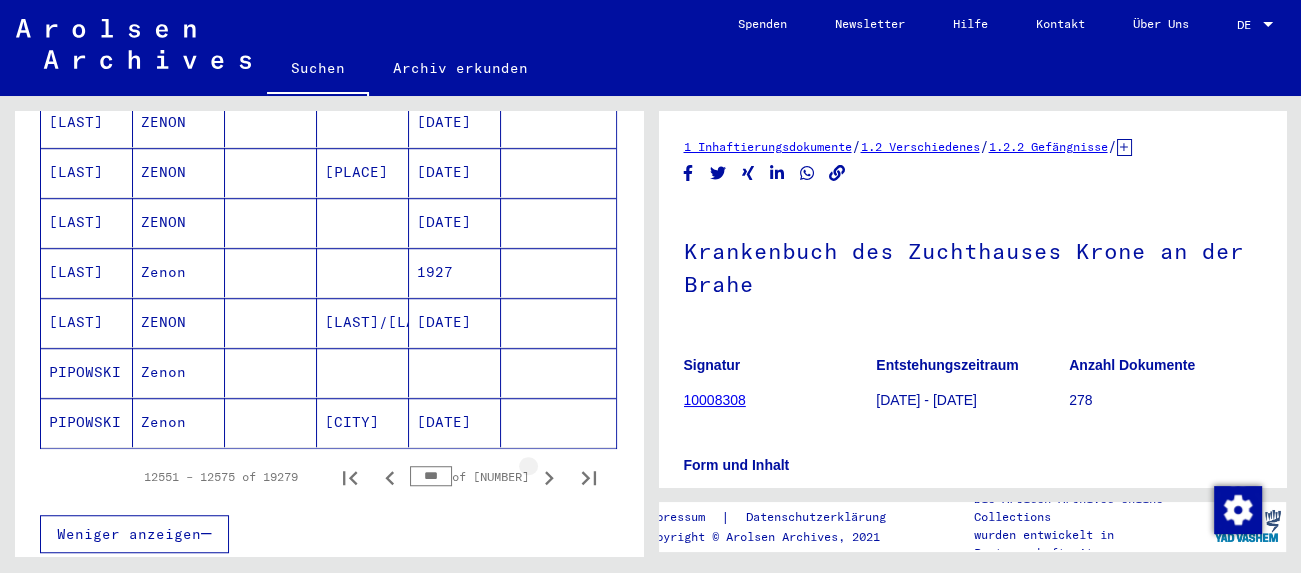 click 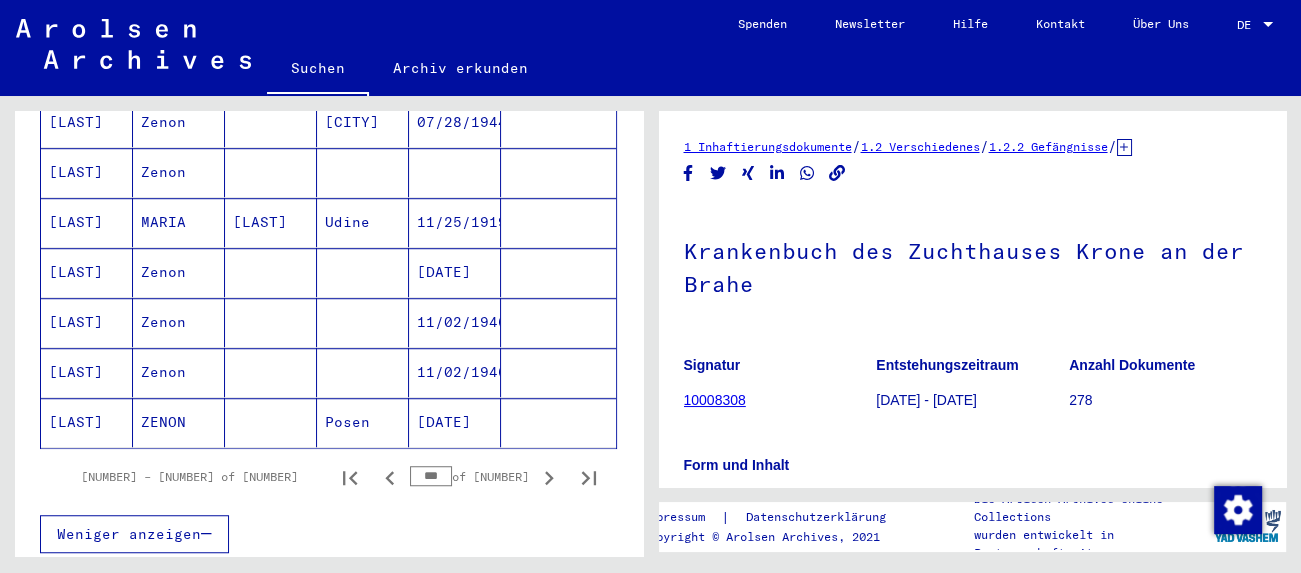click 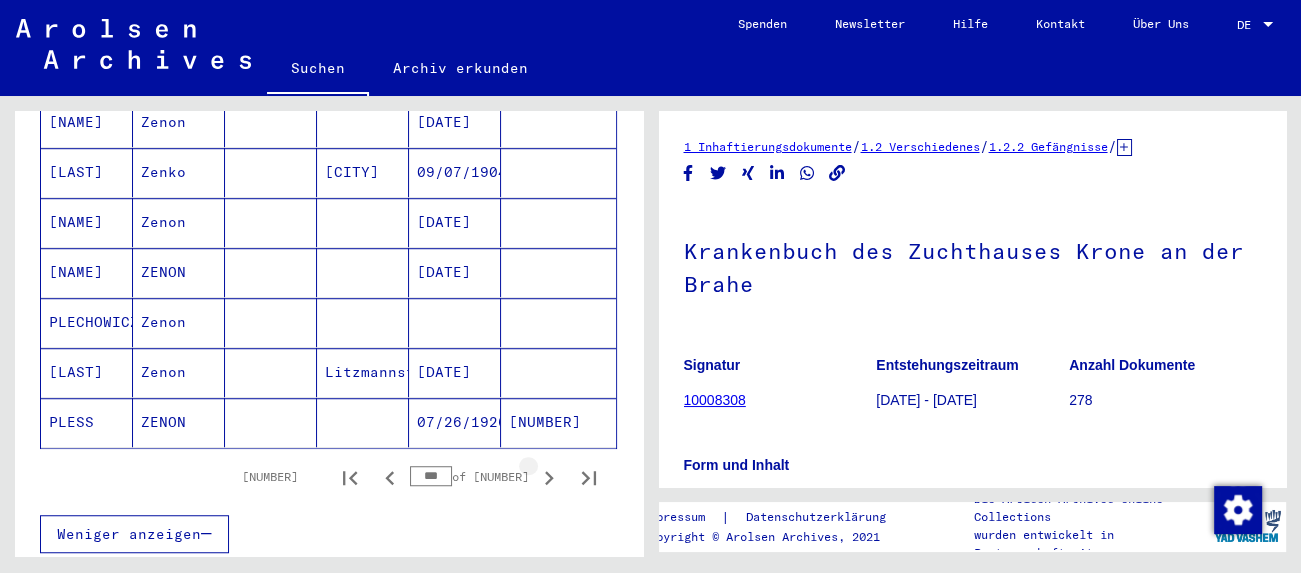click 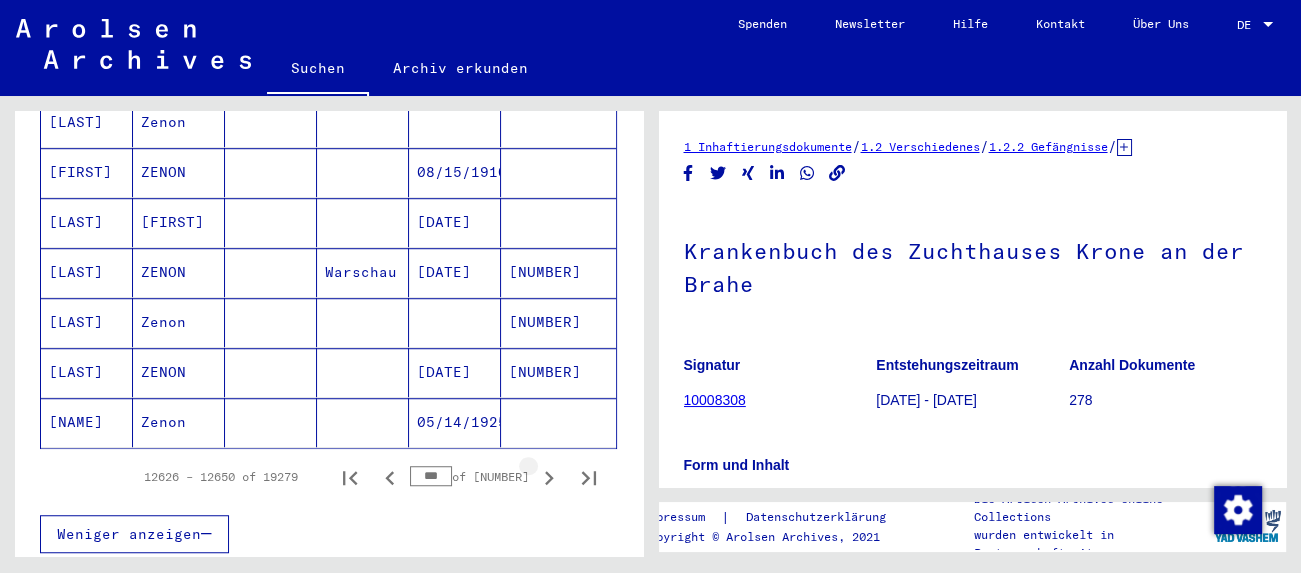 click 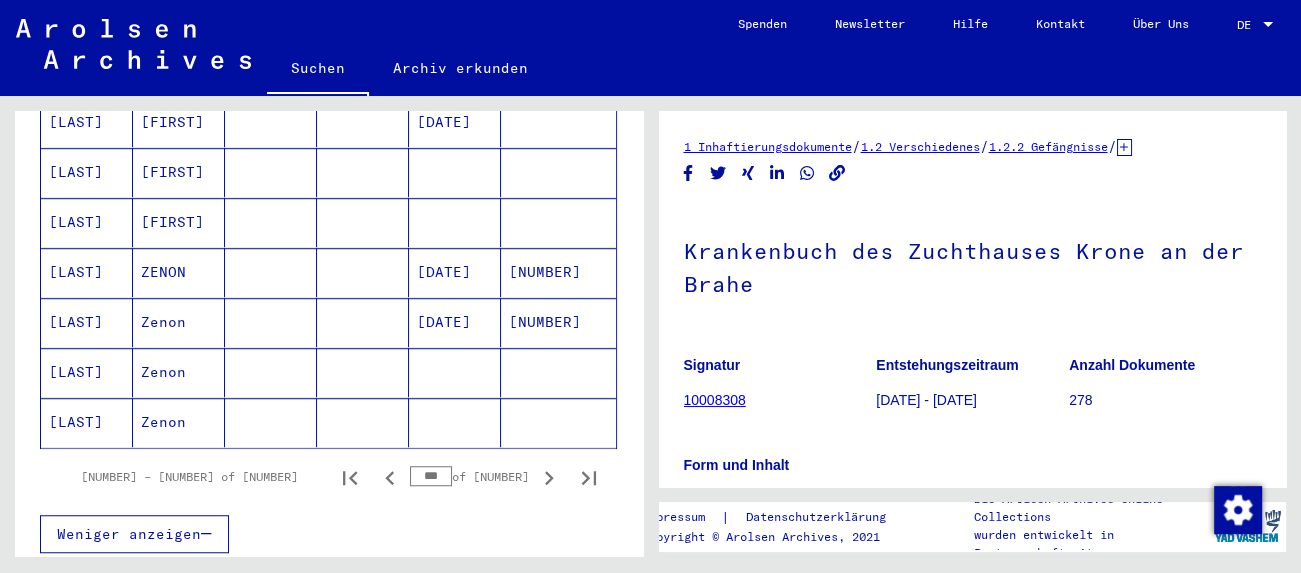 click 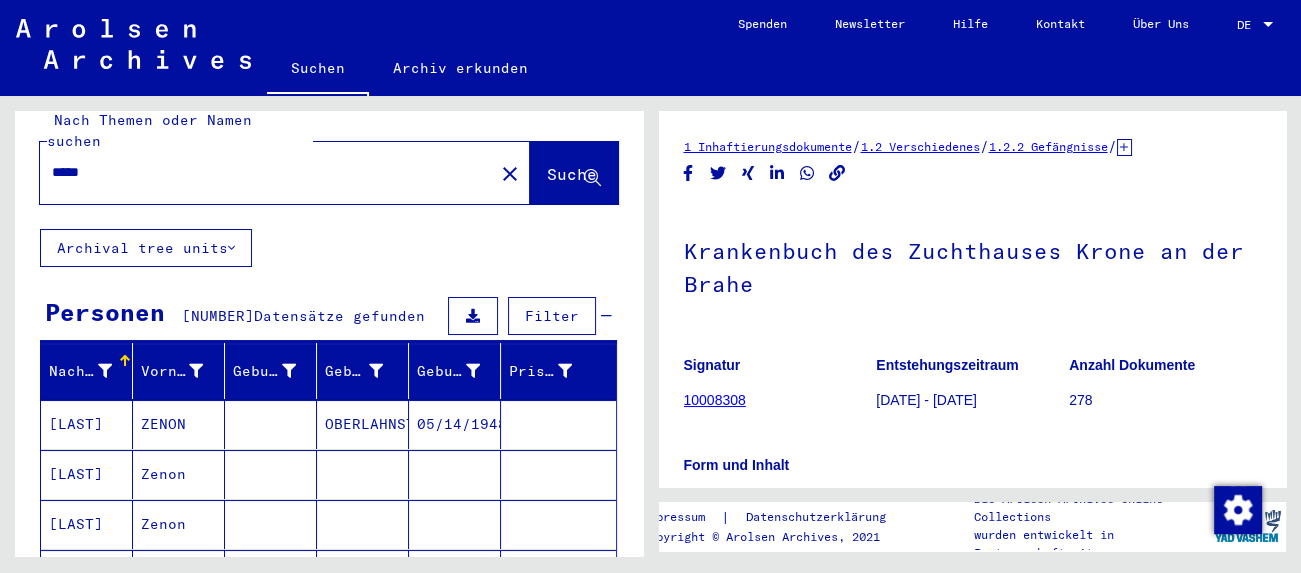 scroll, scrollTop: 13, scrollLeft: 0, axis: vertical 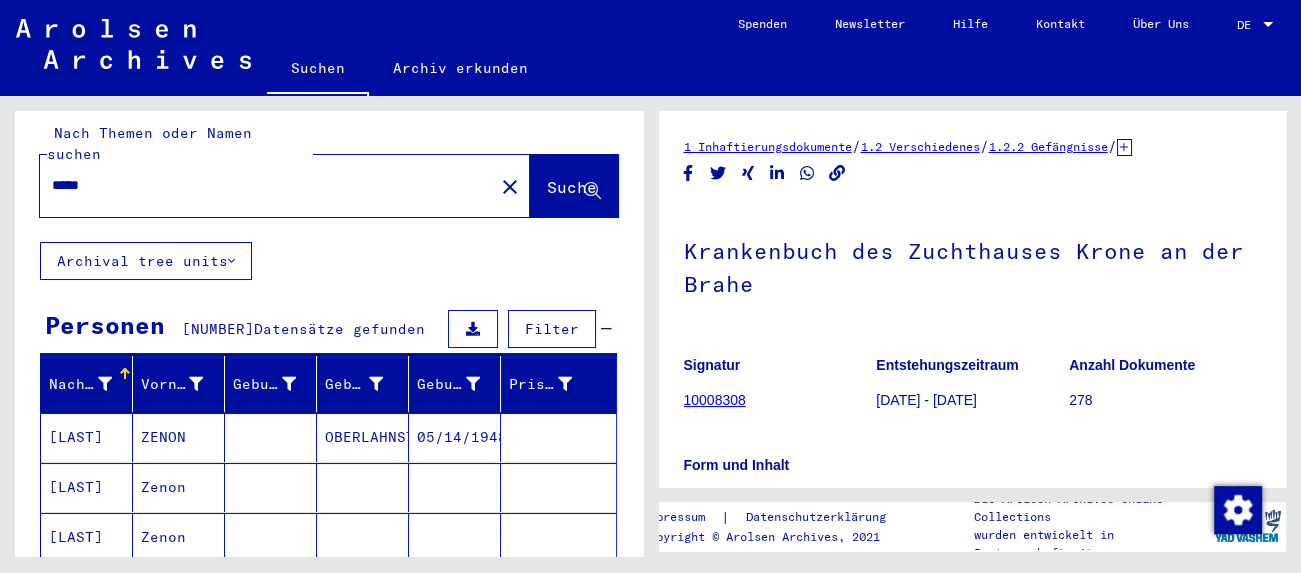 drag, startPoint x: 97, startPoint y: 169, endPoint x: 54, endPoint y: 167, distance: 43.046486 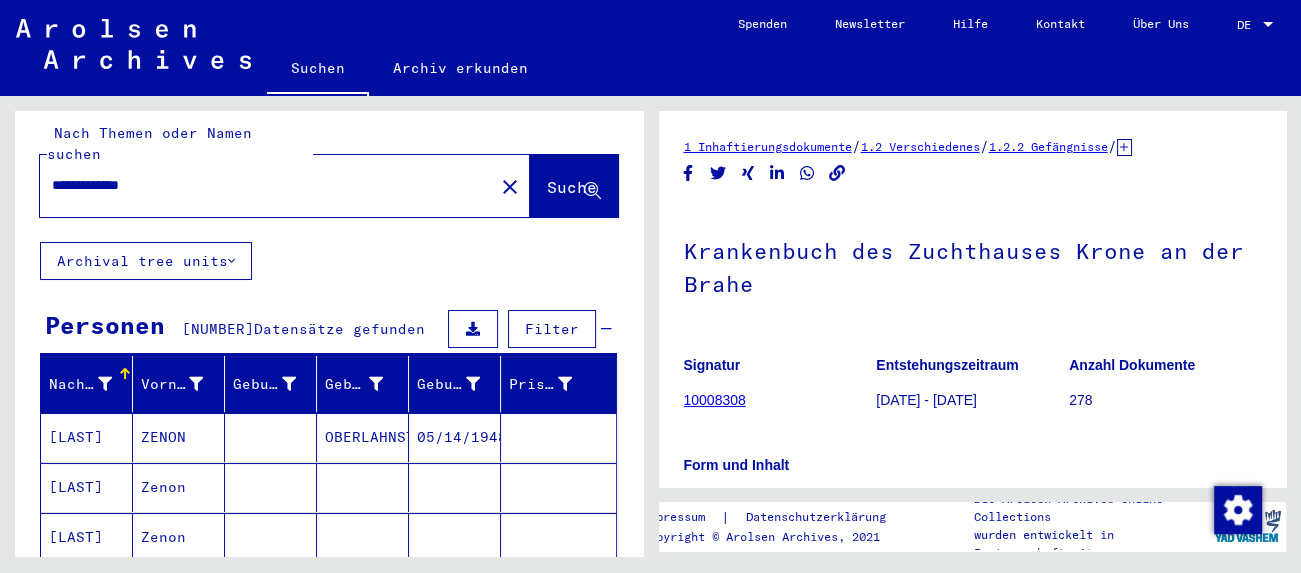 type on "**********" 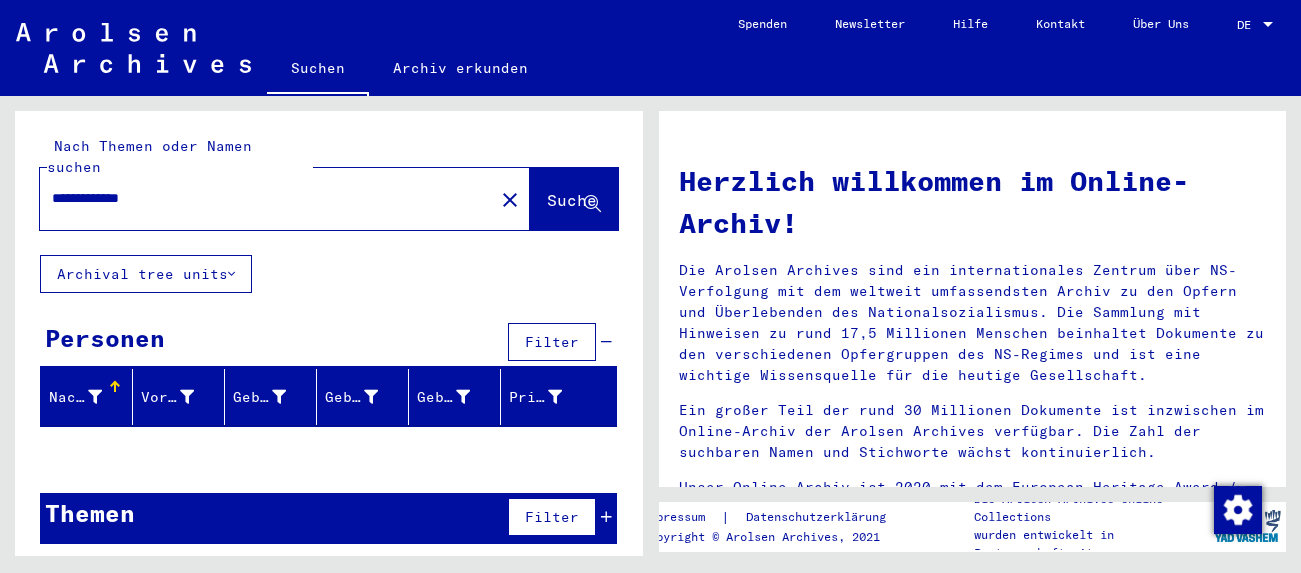 scroll, scrollTop: 0, scrollLeft: 0, axis: both 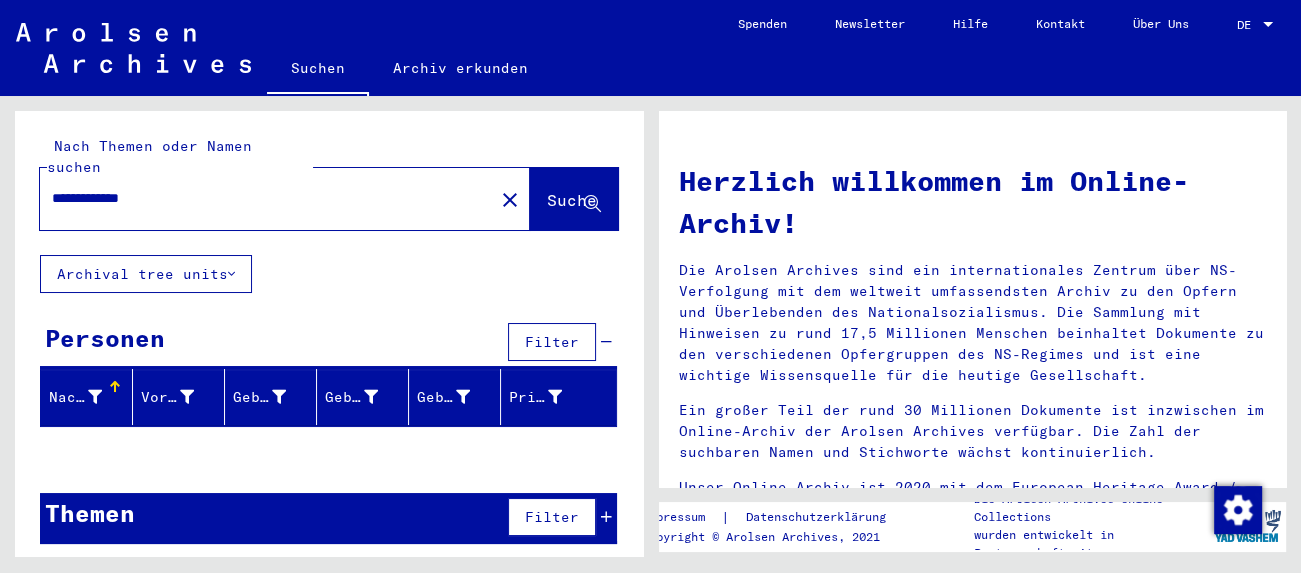 drag, startPoint x: 58, startPoint y: 179, endPoint x: 45, endPoint y: 178, distance: 13.038404 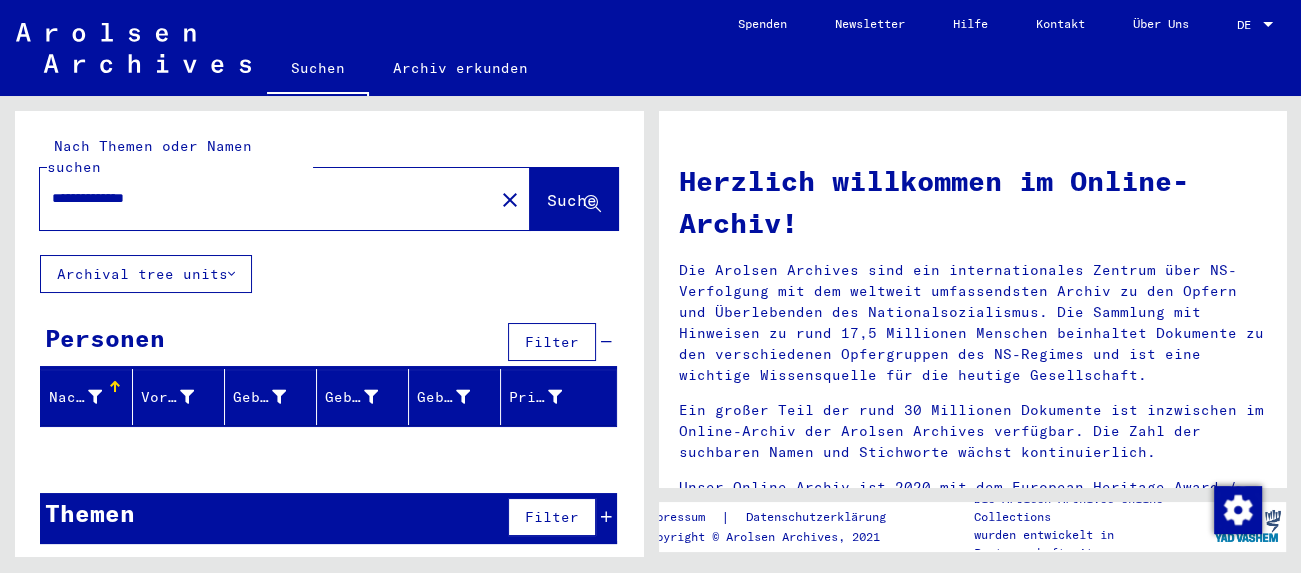 type on "**********" 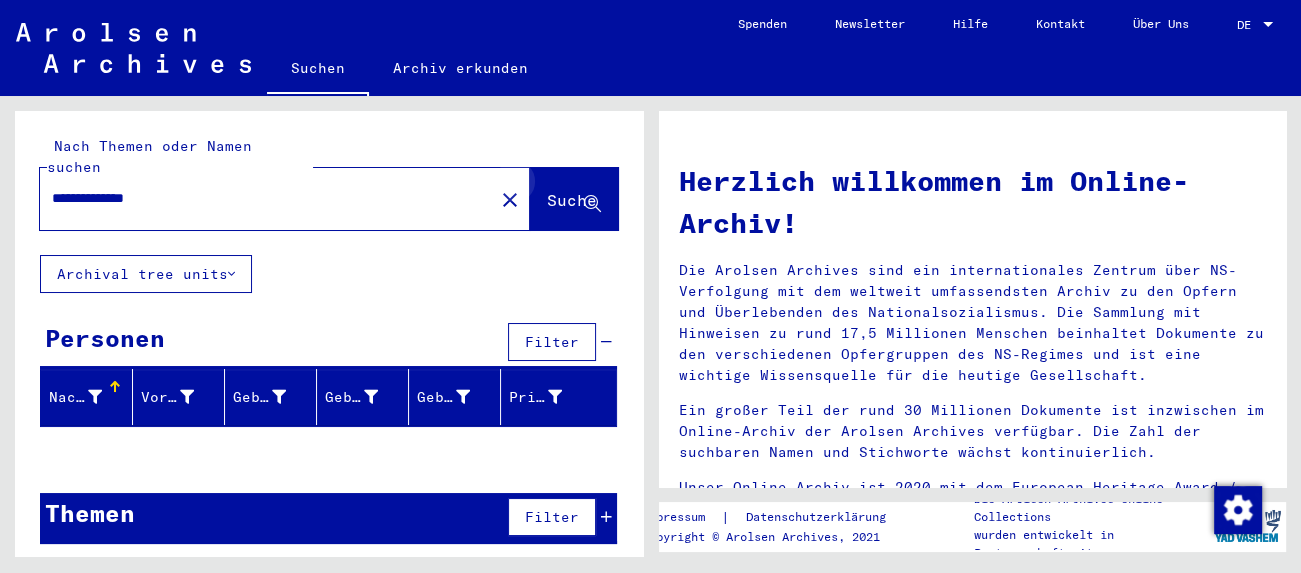 click 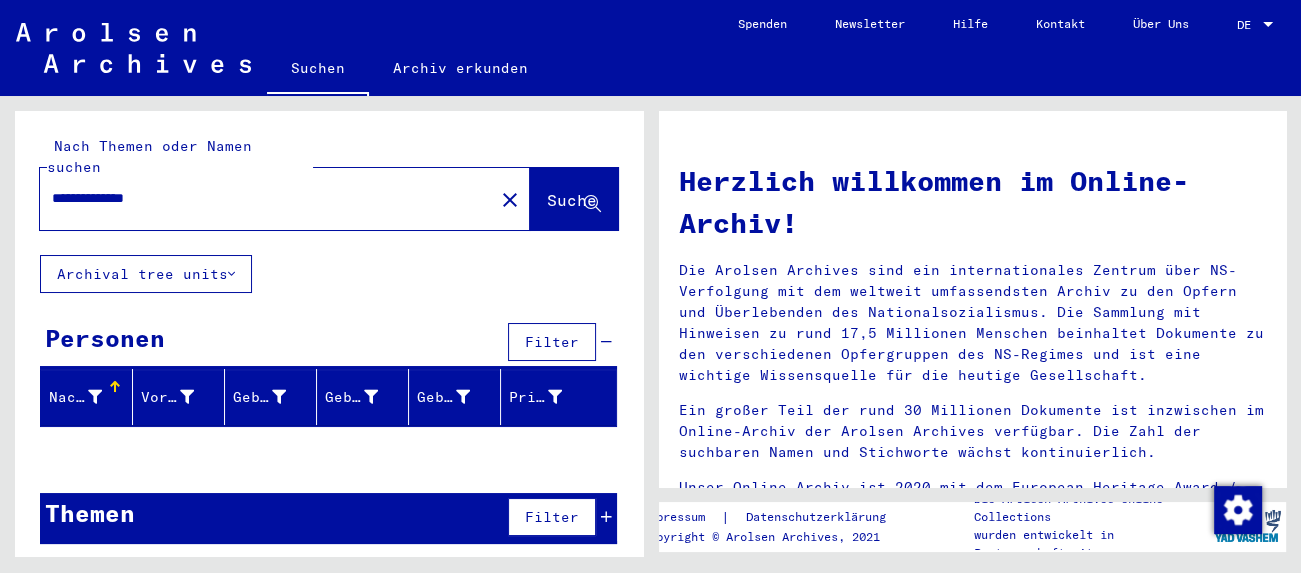click on "Filter" at bounding box center [552, 342] 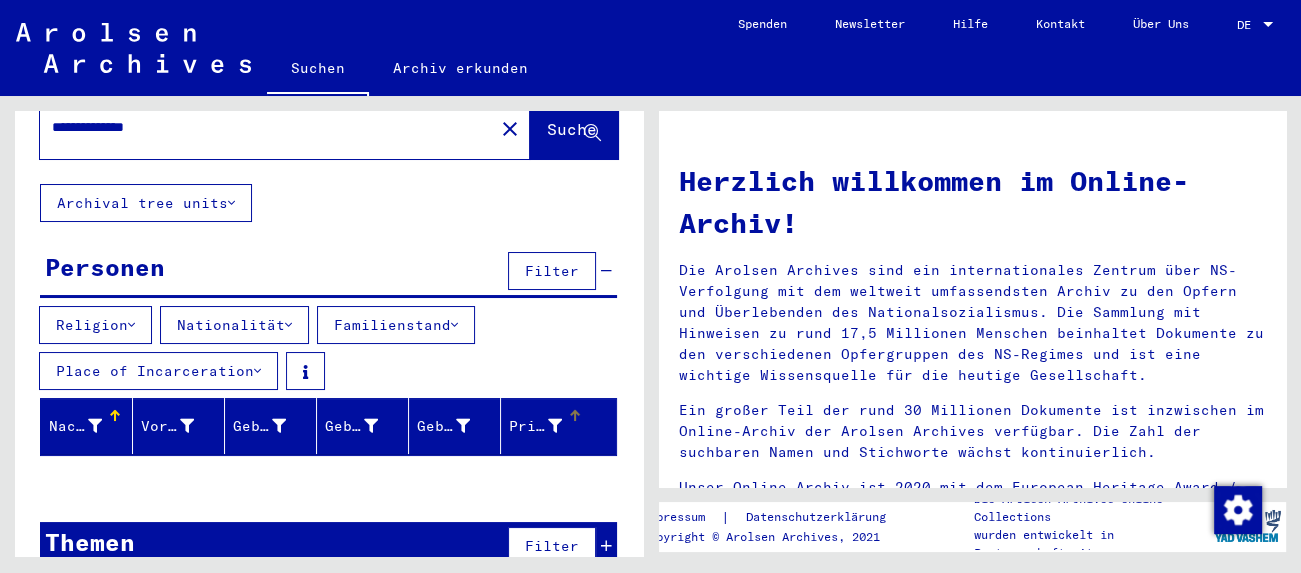 scroll, scrollTop: 84, scrollLeft: 0, axis: vertical 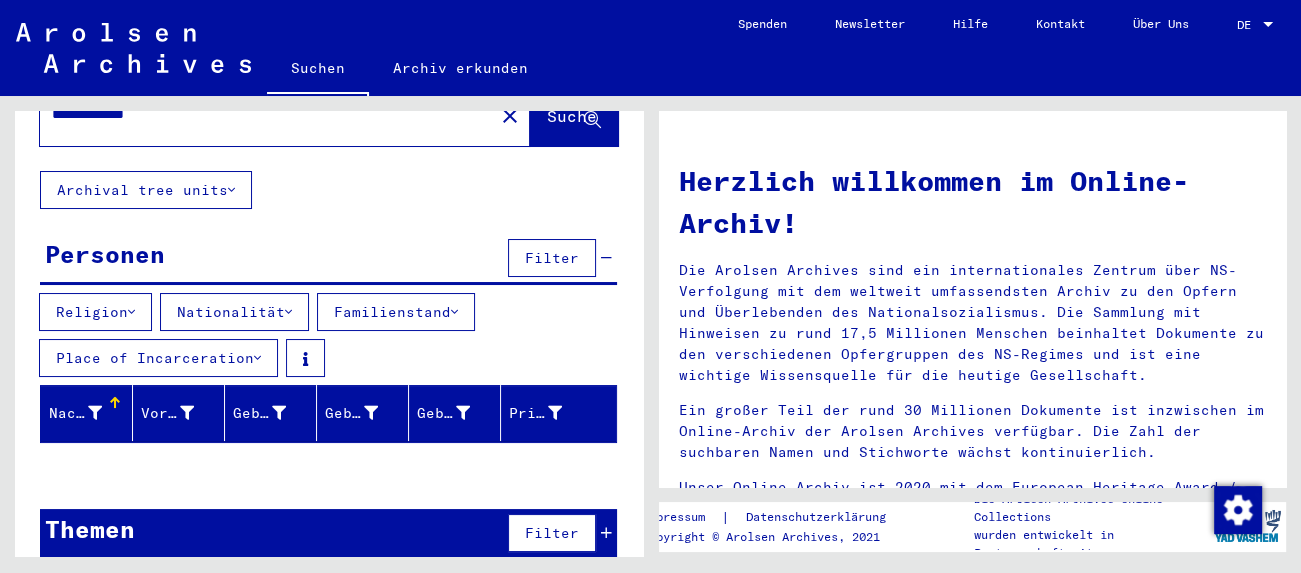 click on "Nationalität" at bounding box center (234, 312) 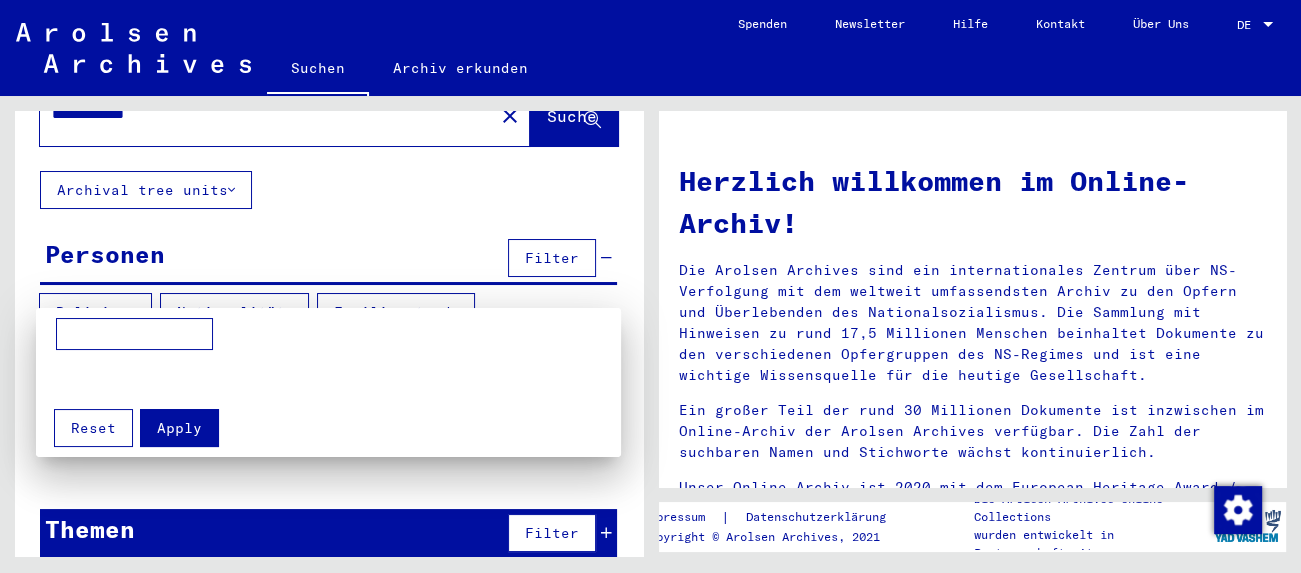 click at bounding box center (650, 286) 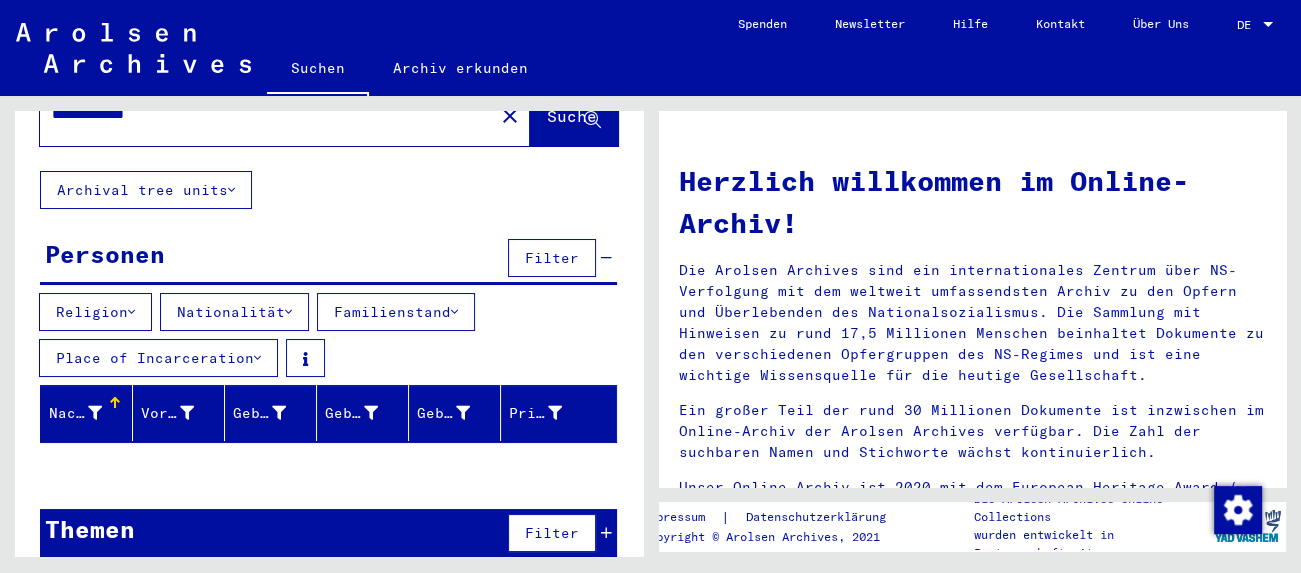 click on "Filter" at bounding box center [552, 533] 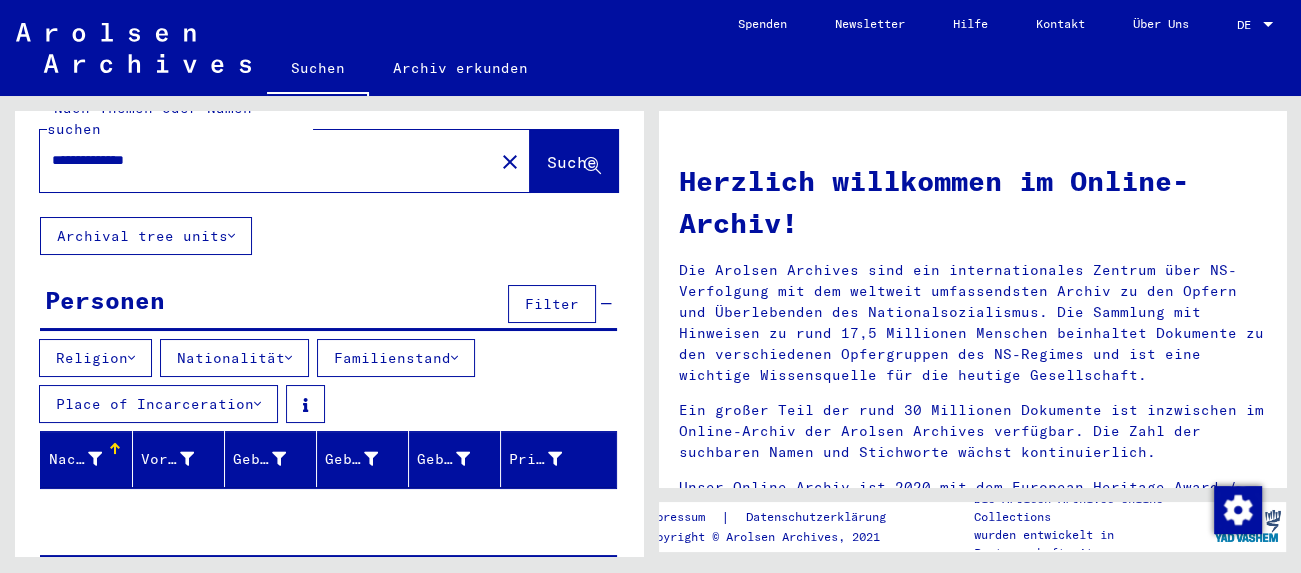 scroll, scrollTop: 0, scrollLeft: 0, axis: both 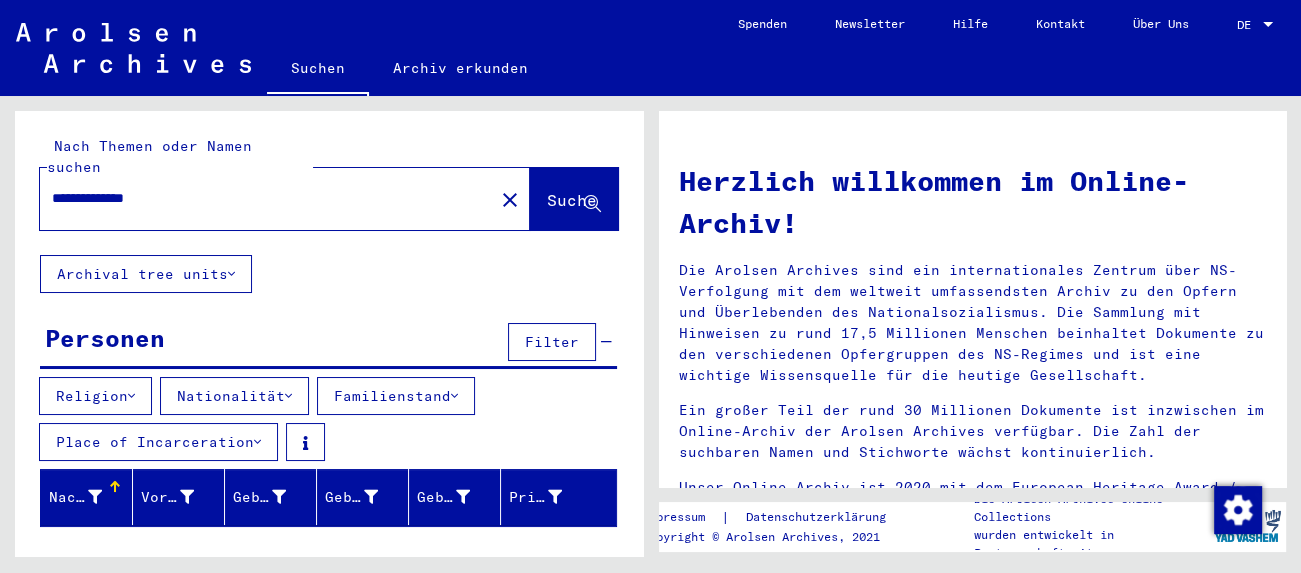 click on "Archival tree units" 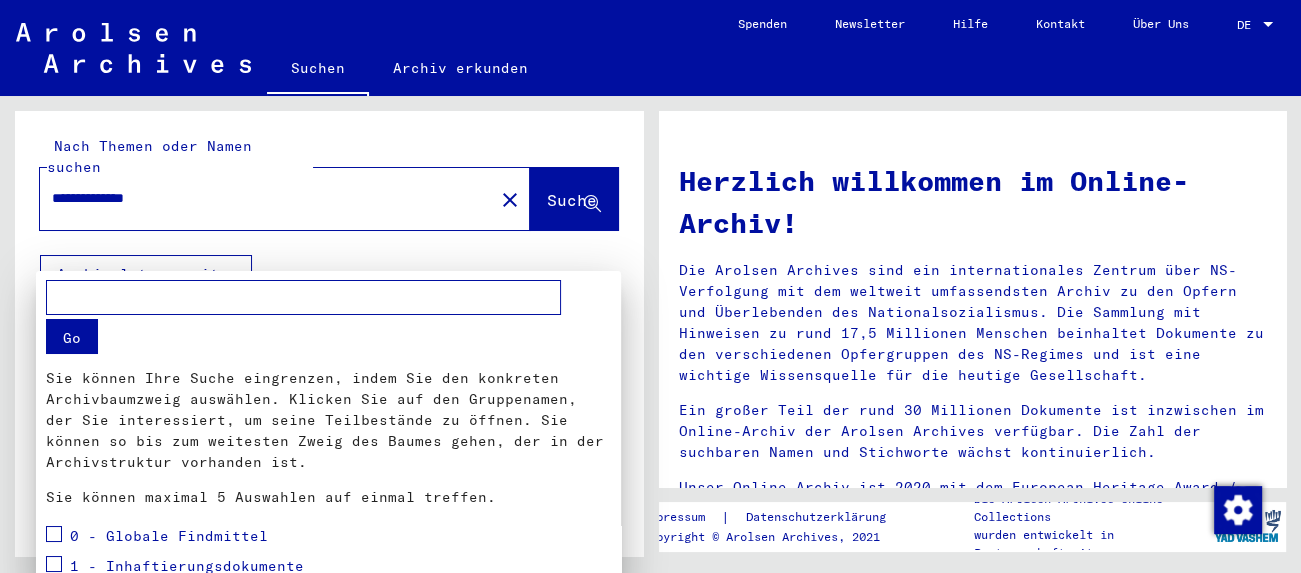 click at bounding box center (650, 286) 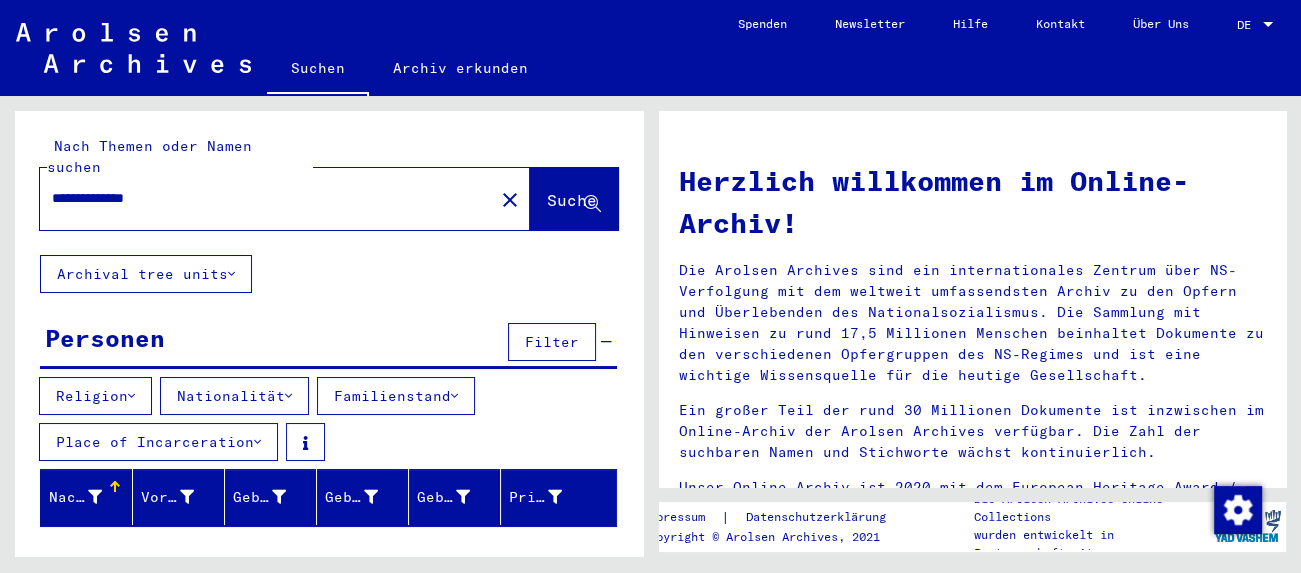 click on "Archival tree units" 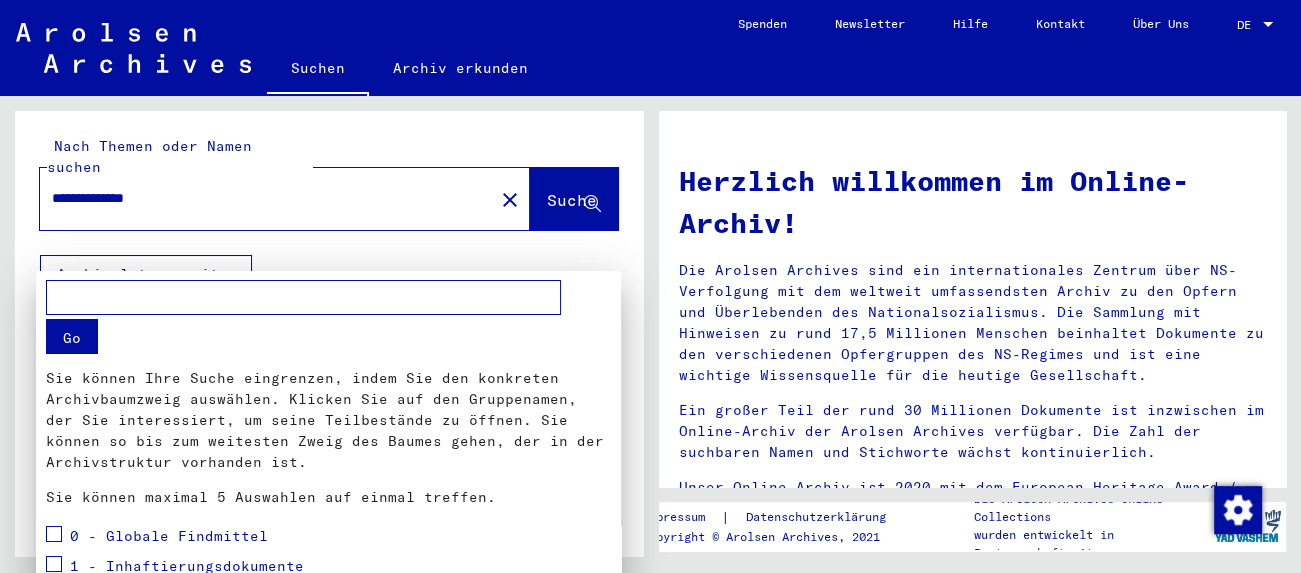 scroll, scrollTop: 342, scrollLeft: 0, axis: vertical 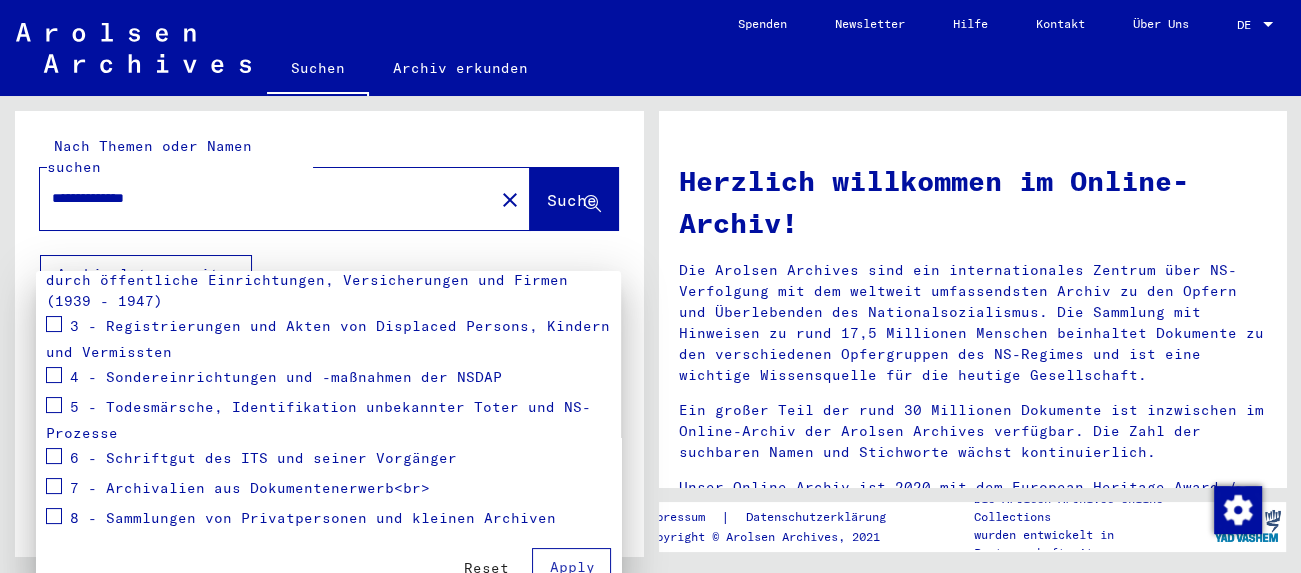 click at bounding box center (54, 324) 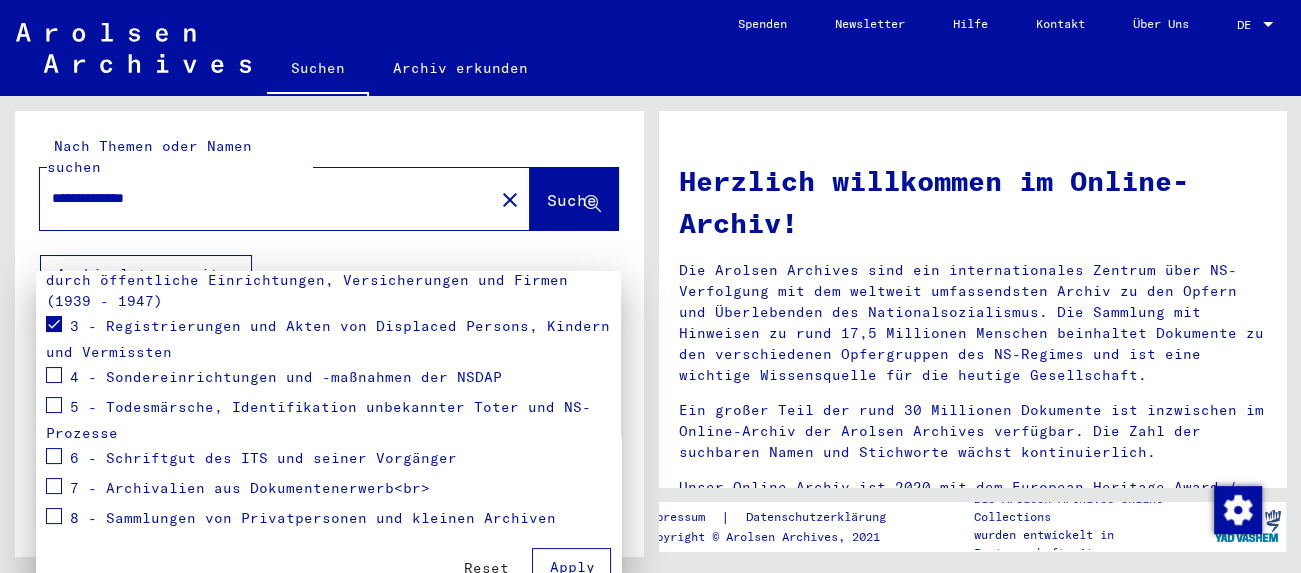 click on "4 - Sondereinrichtungen und -maßnahmen der NSDAP" at bounding box center [274, 378] 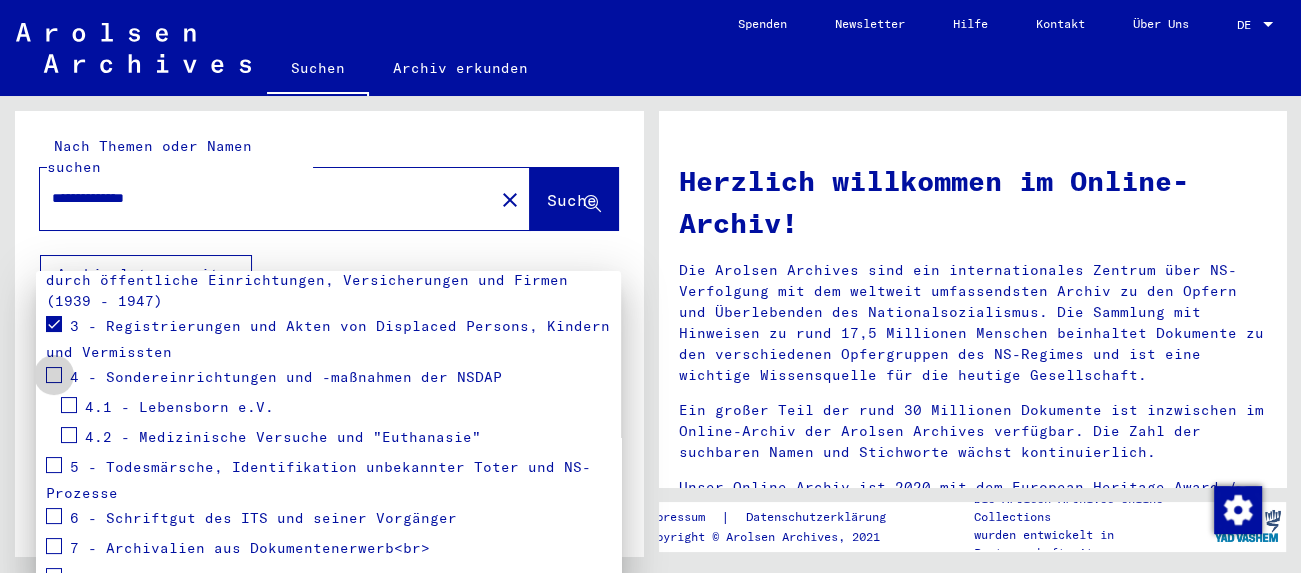 click at bounding box center (54, 375) 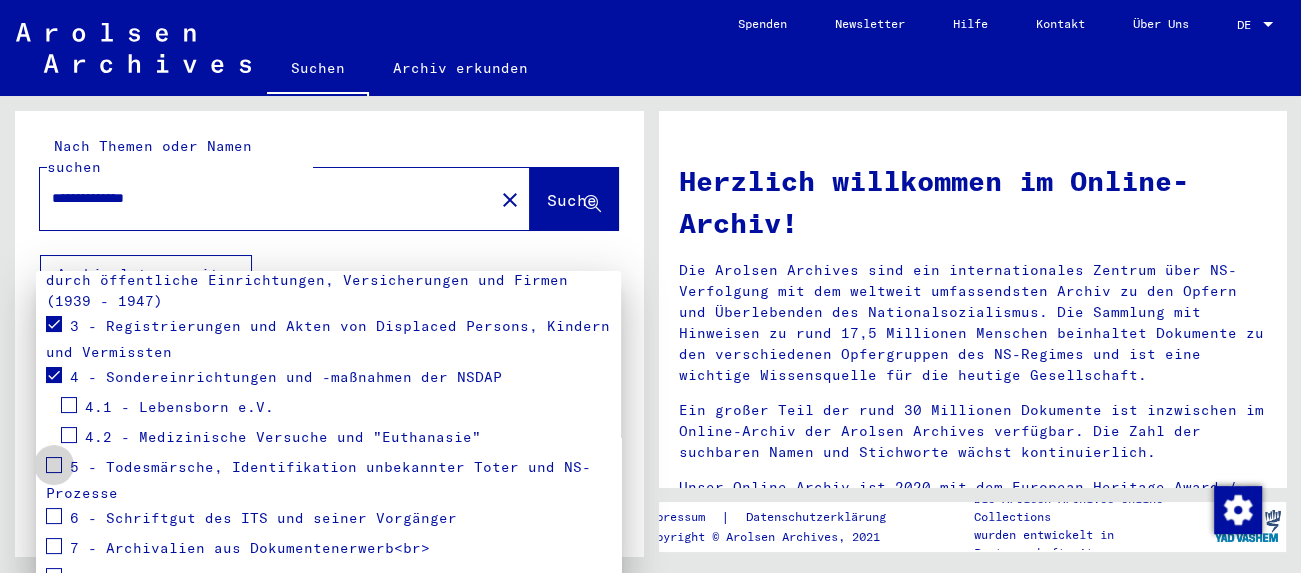 click at bounding box center [54, 465] 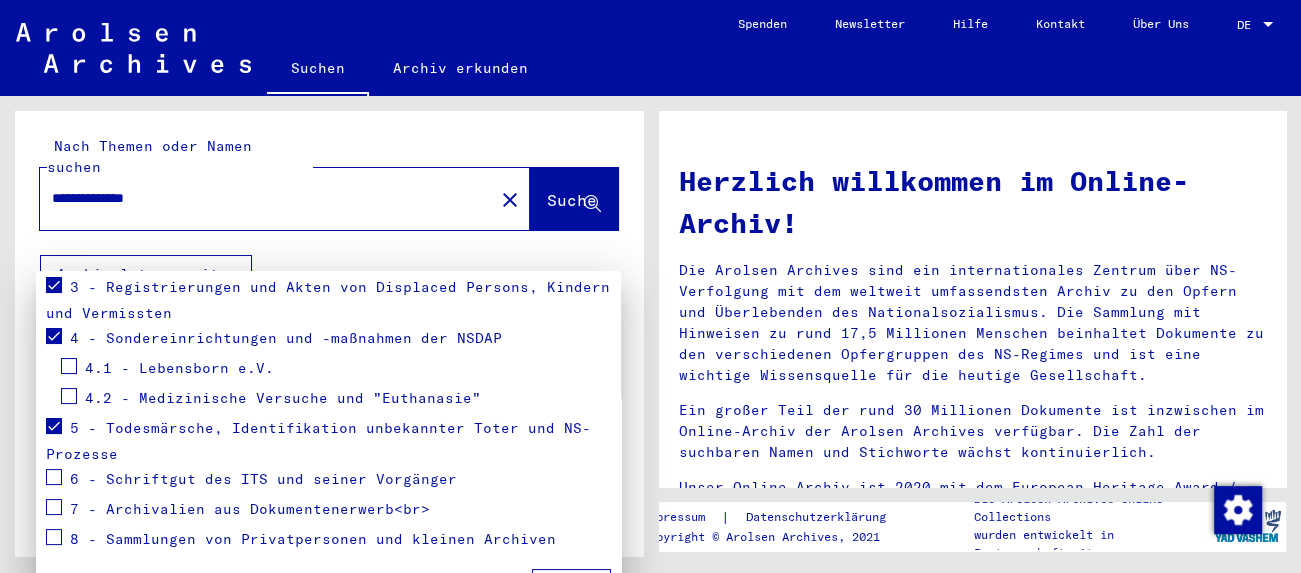 scroll, scrollTop: 411, scrollLeft: 0, axis: vertical 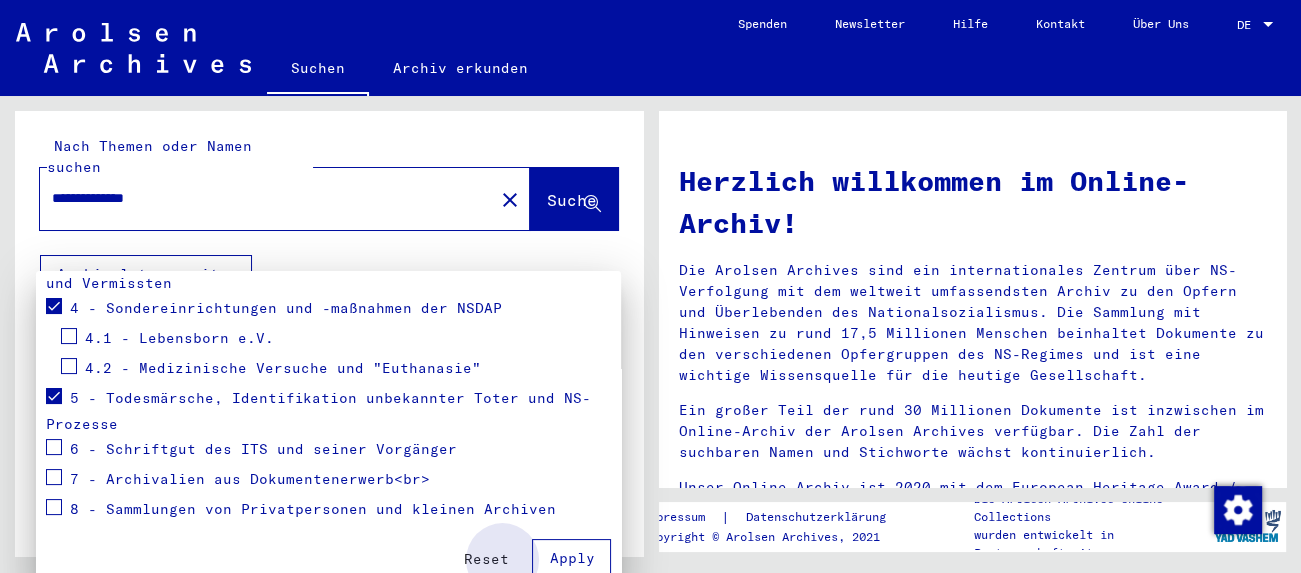 click on "Apply" at bounding box center [571, 558] 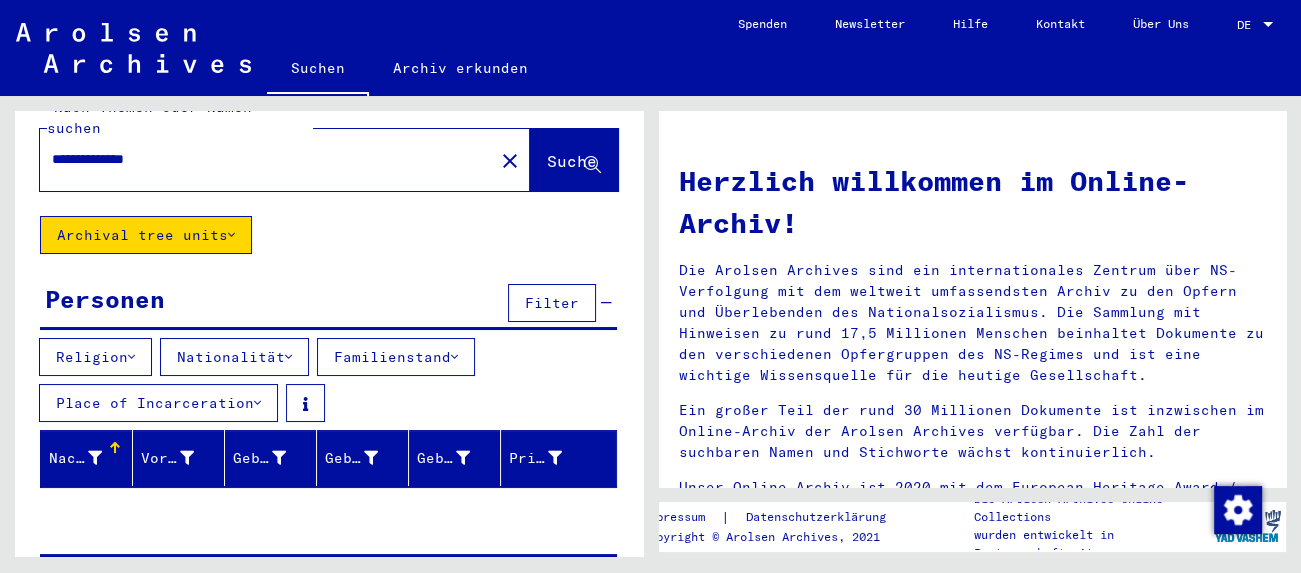 scroll, scrollTop: 0, scrollLeft: 0, axis: both 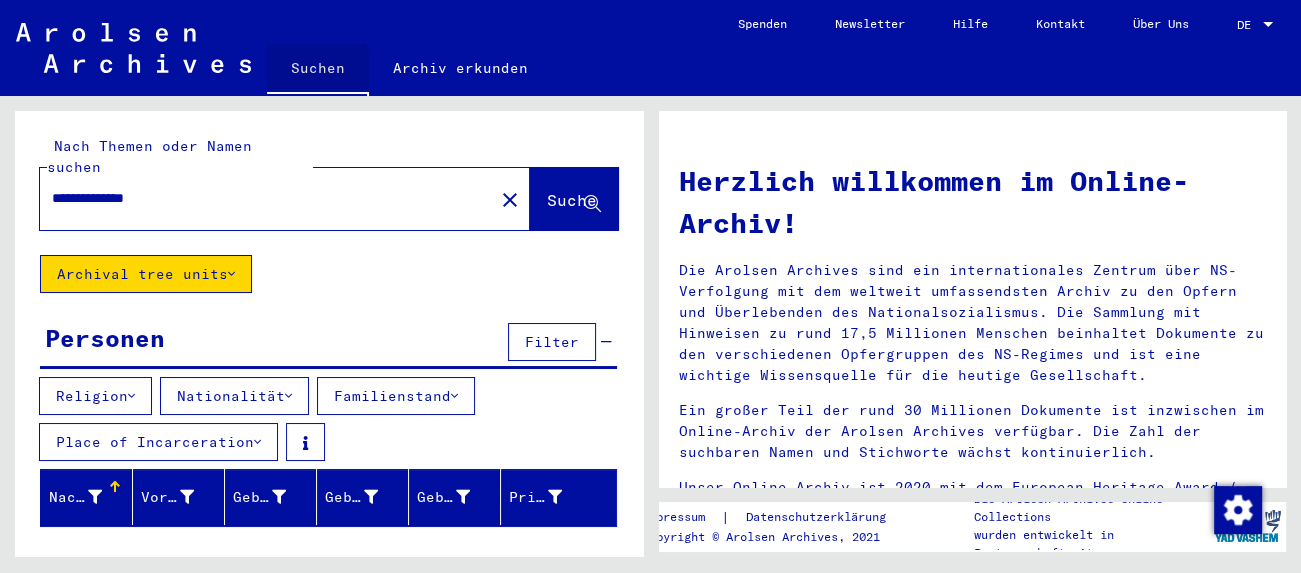 click on "Suchen" 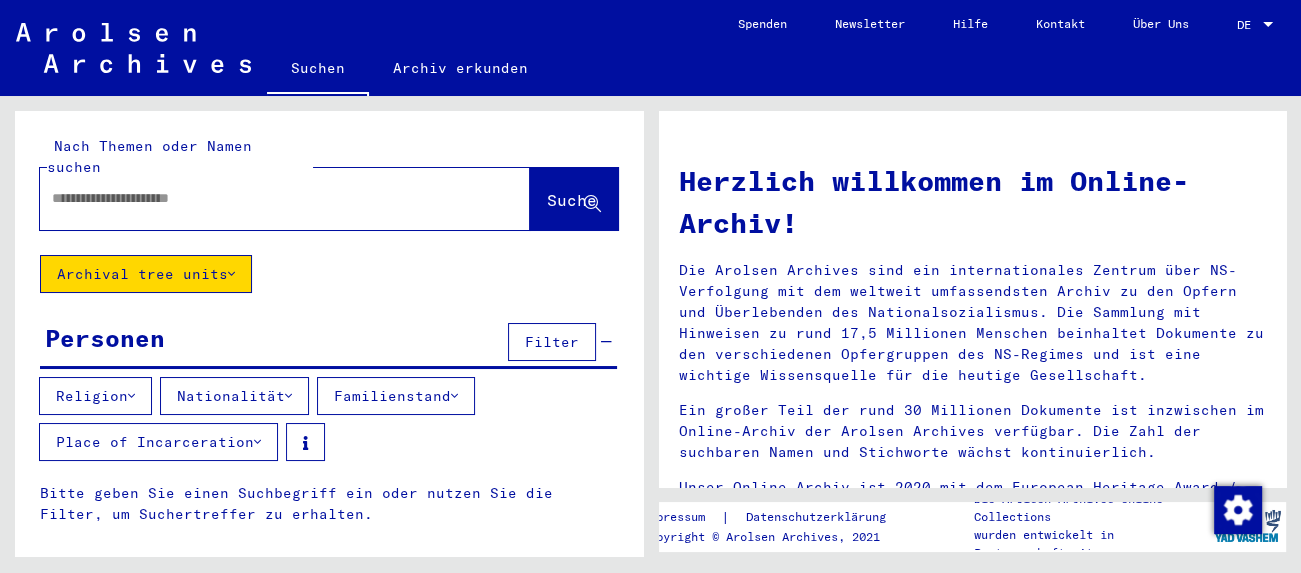 click at bounding box center (261, 198) 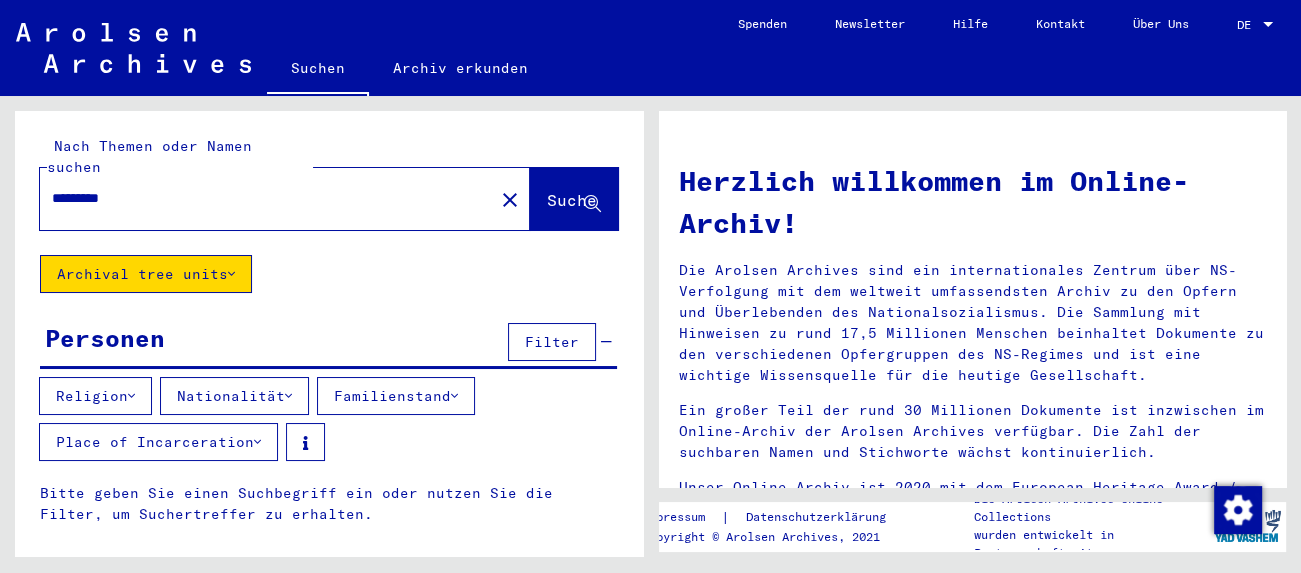click on "*********" at bounding box center [261, 198] 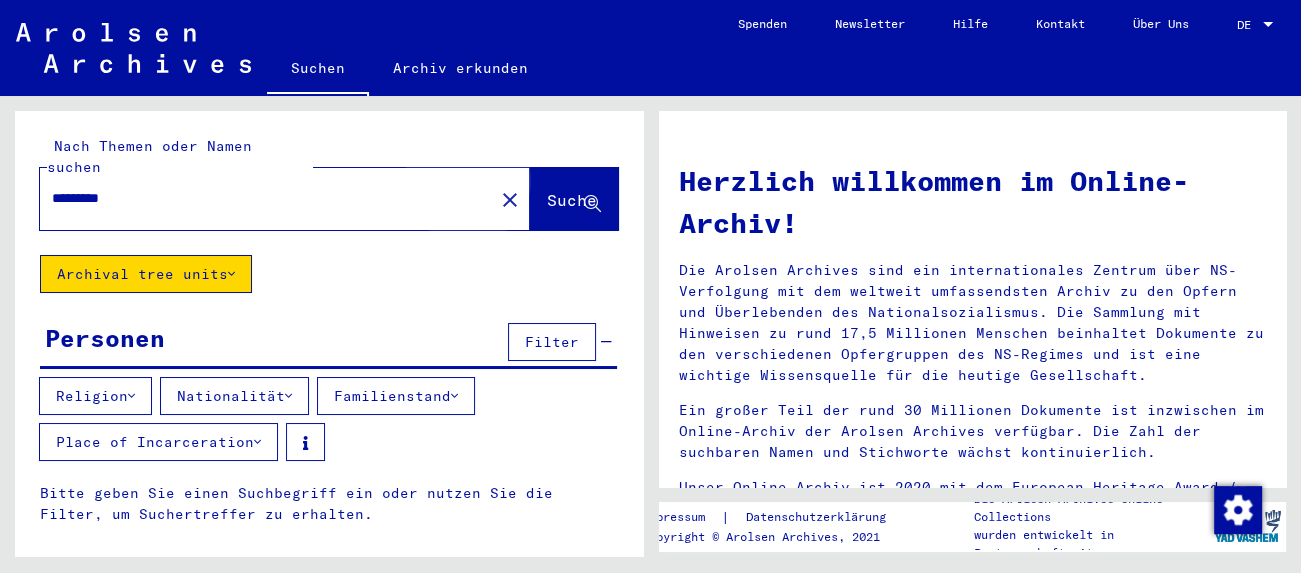 click on "Suche" 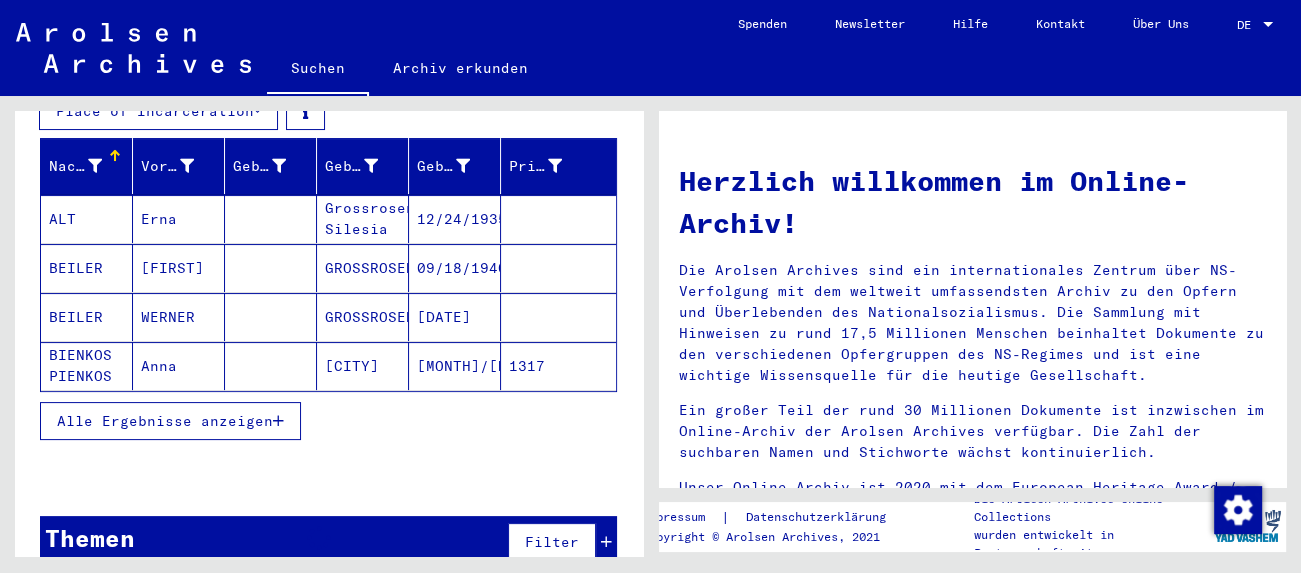 scroll, scrollTop: 442, scrollLeft: 0, axis: vertical 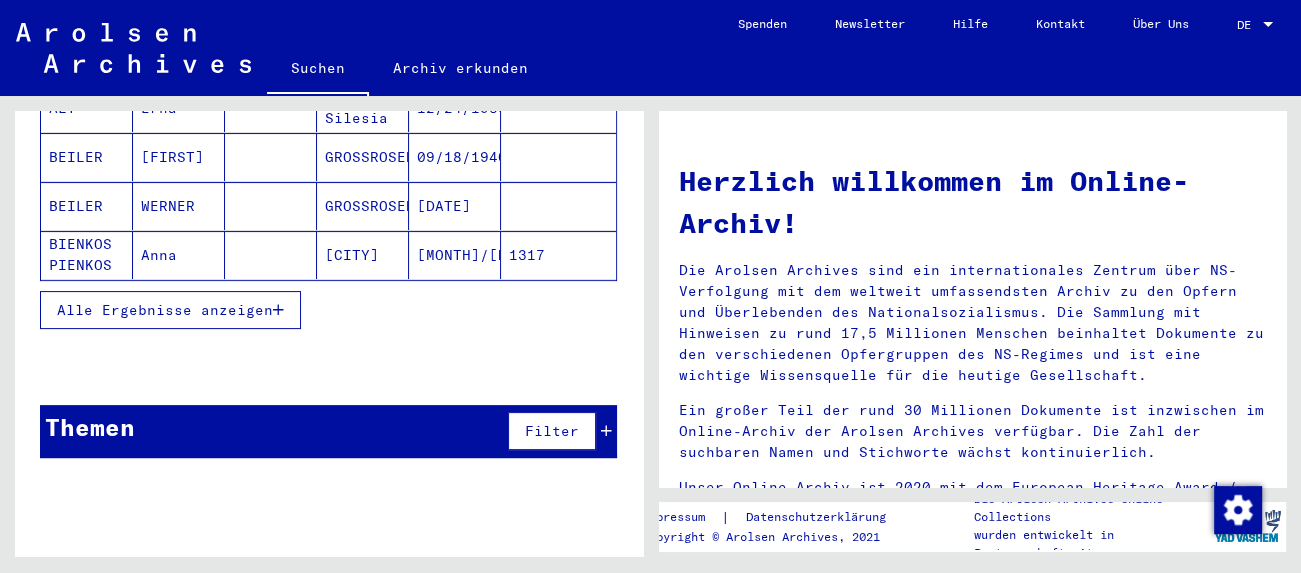 click on "Alle Ergebnisse anzeigen" at bounding box center [165, 310] 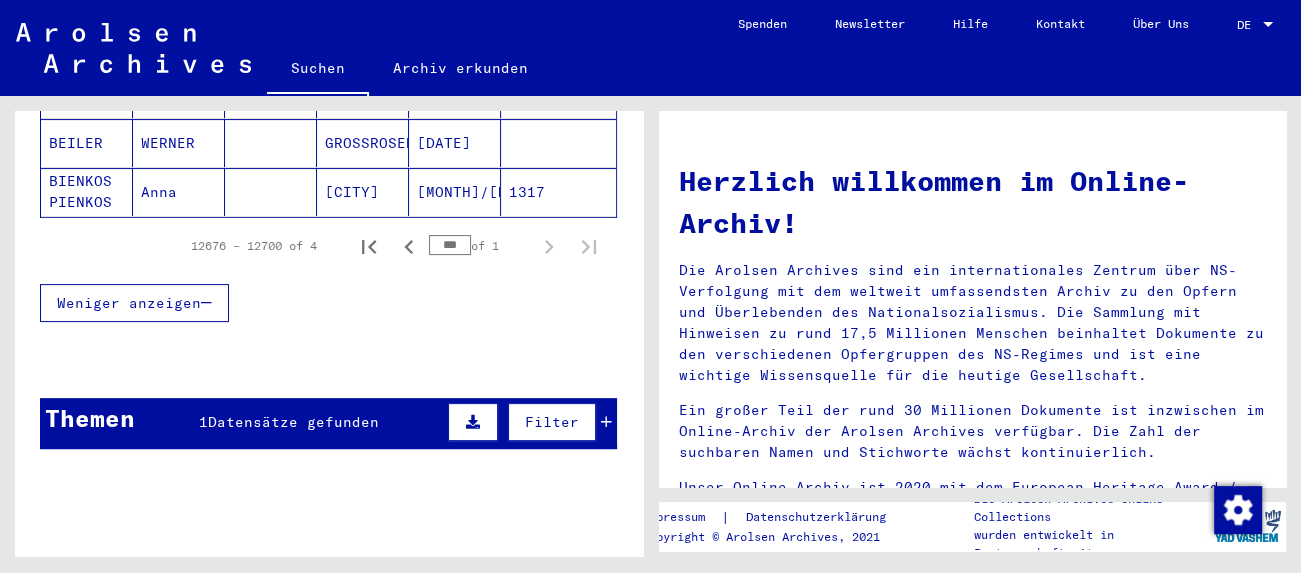 scroll, scrollTop: 542, scrollLeft: 0, axis: vertical 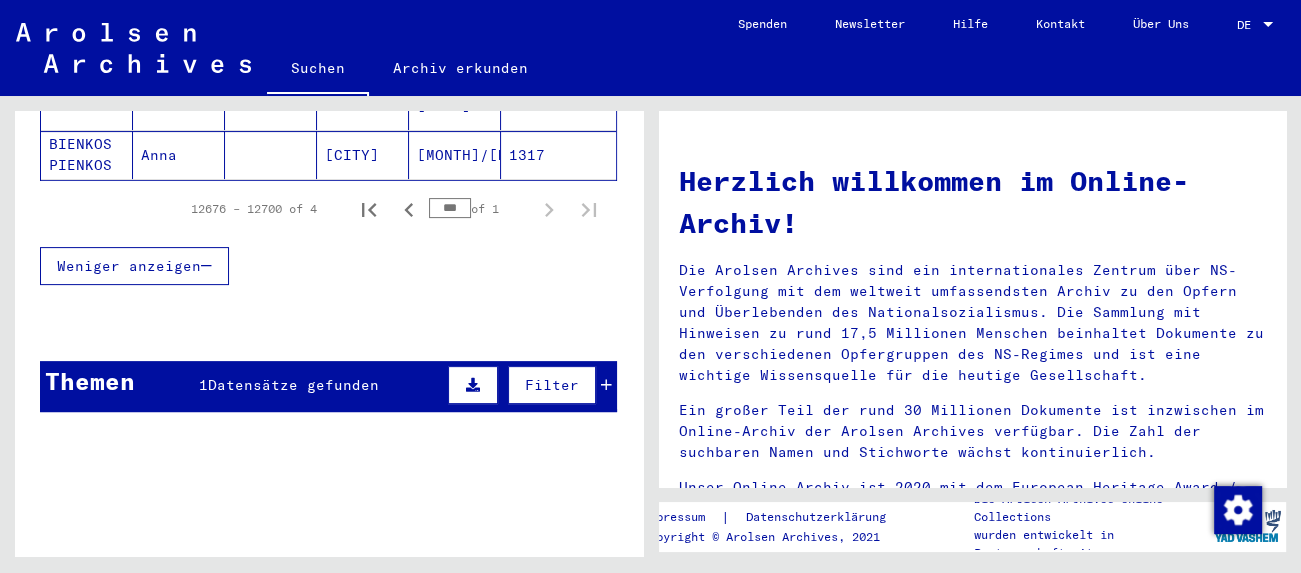 click on "Datensätze gefunden" at bounding box center (293, 385) 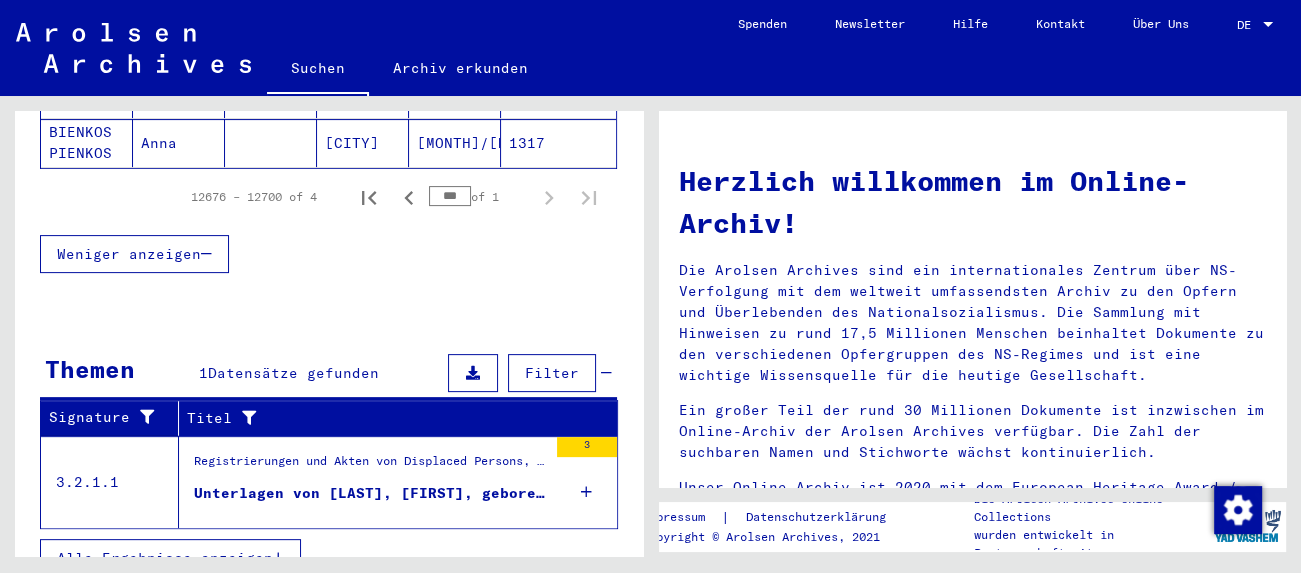 scroll, scrollTop: 558, scrollLeft: 0, axis: vertical 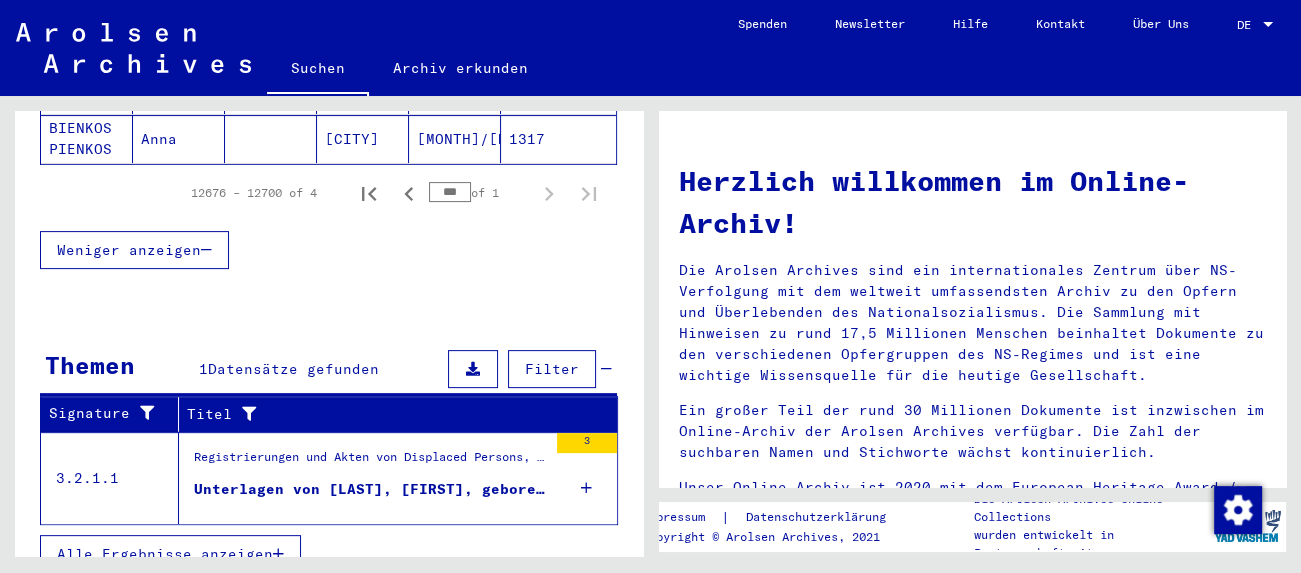 click on "Registrierungen und Akten von Displaced Persons, Kindern und Vermissten > Unterstützungsprogramme unterschiedlicher Organisationen > IRO „Care and Maintenance“ Programm > CM/1 Akten aus Deutschland > CM/1 Akten aus Deutschland, A-Z > Akten mit Namen ab BEICHMANIS" at bounding box center (370, 462) 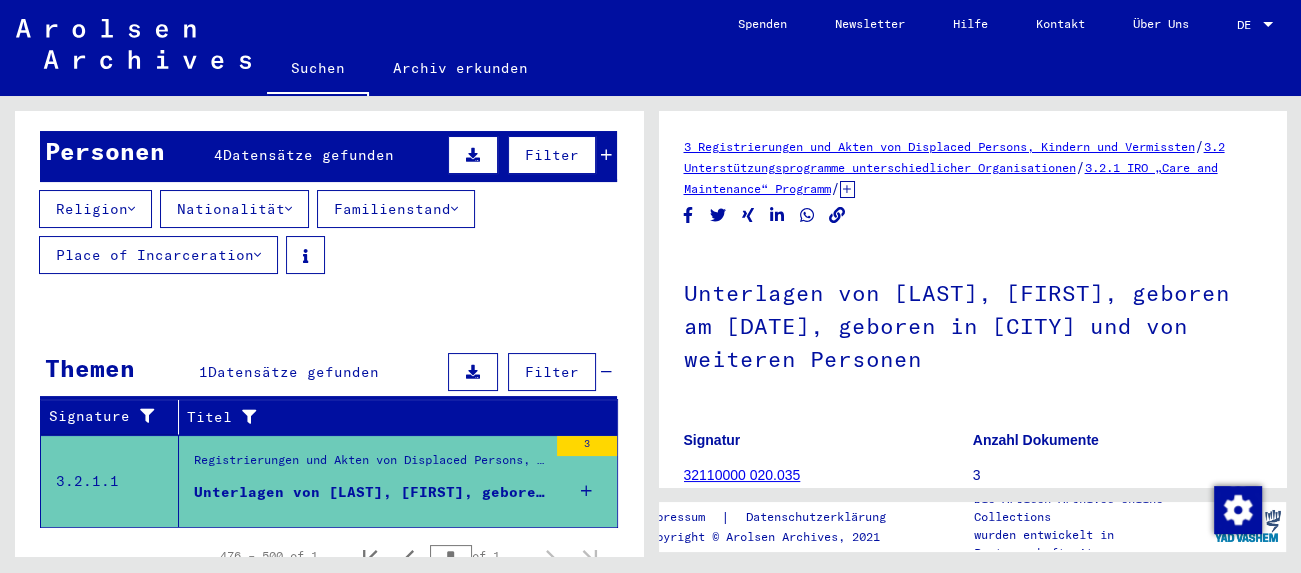 scroll, scrollTop: 221, scrollLeft: 0, axis: vertical 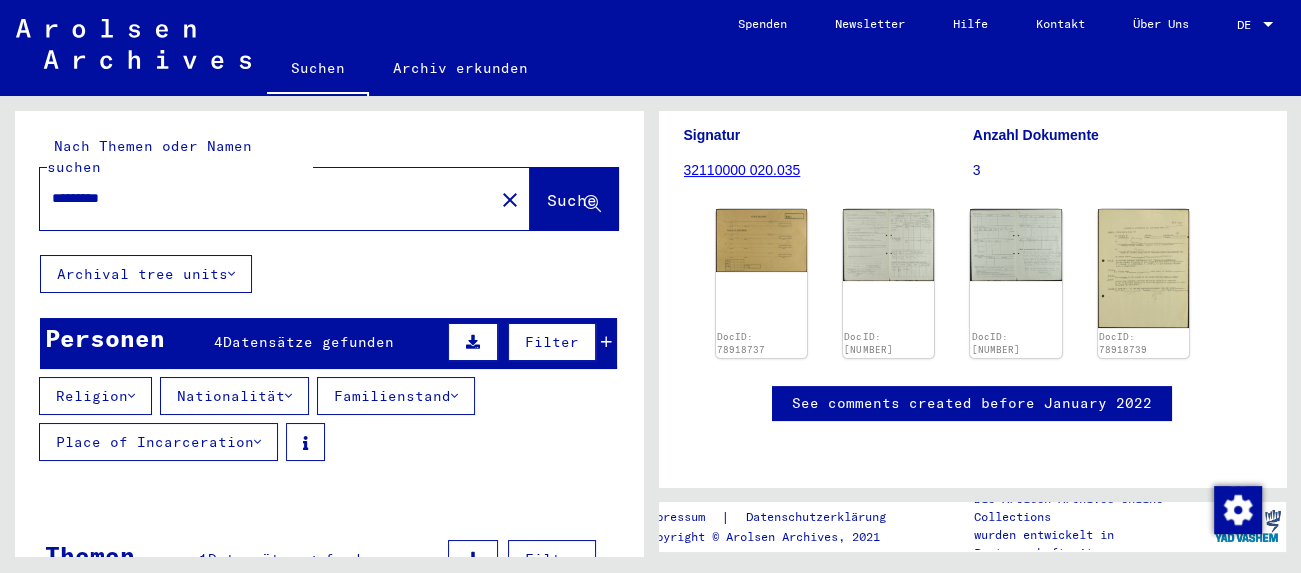 click on "*********" at bounding box center [267, 198] 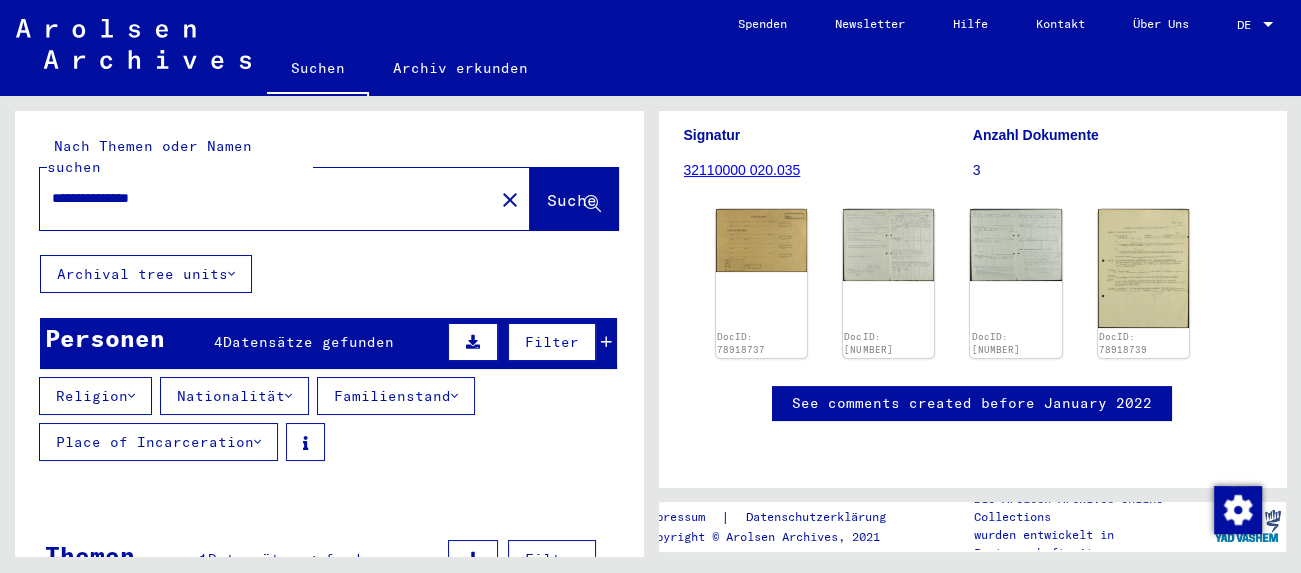 click on "Suche" 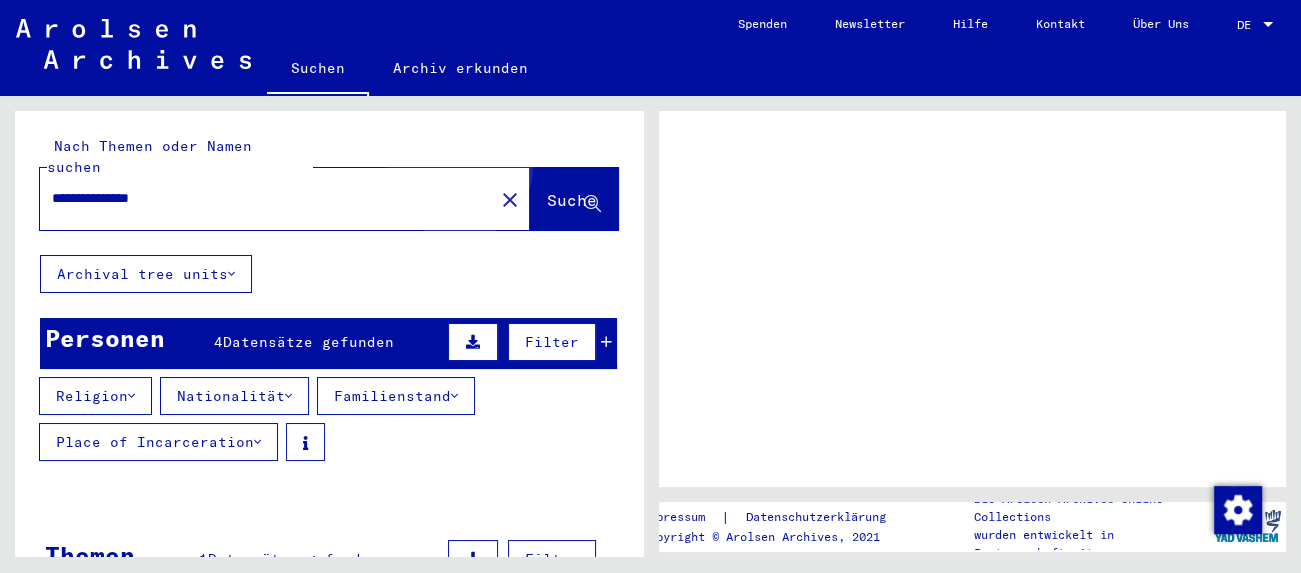 scroll, scrollTop: 0, scrollLeft: 0, axis: both 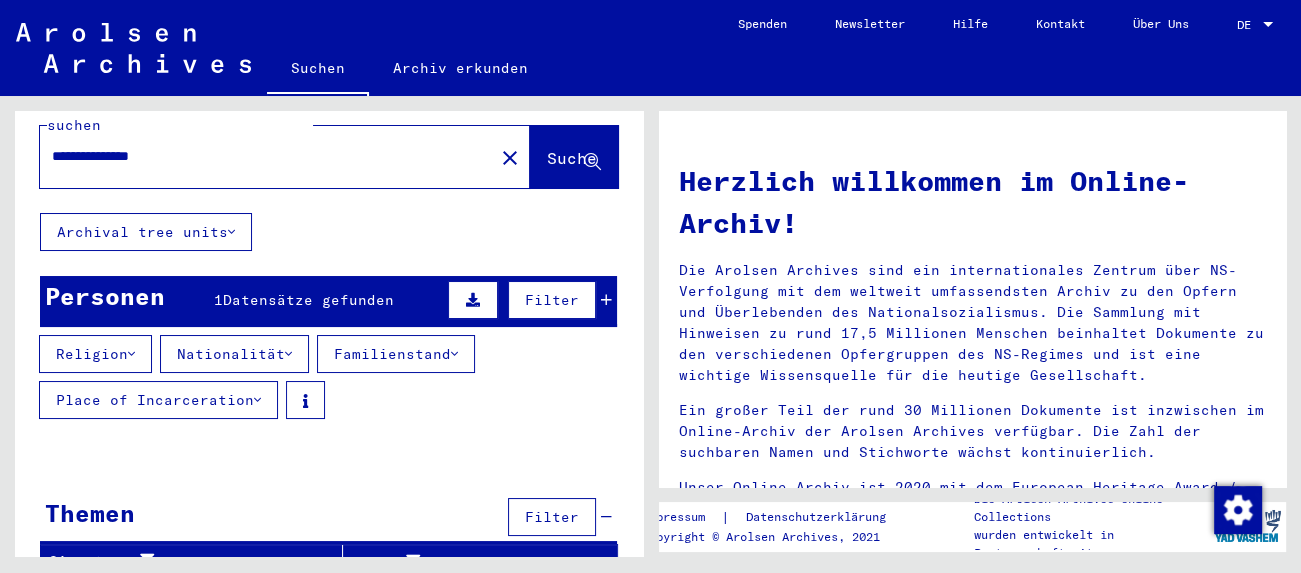 click at bounding box center (473, 300) 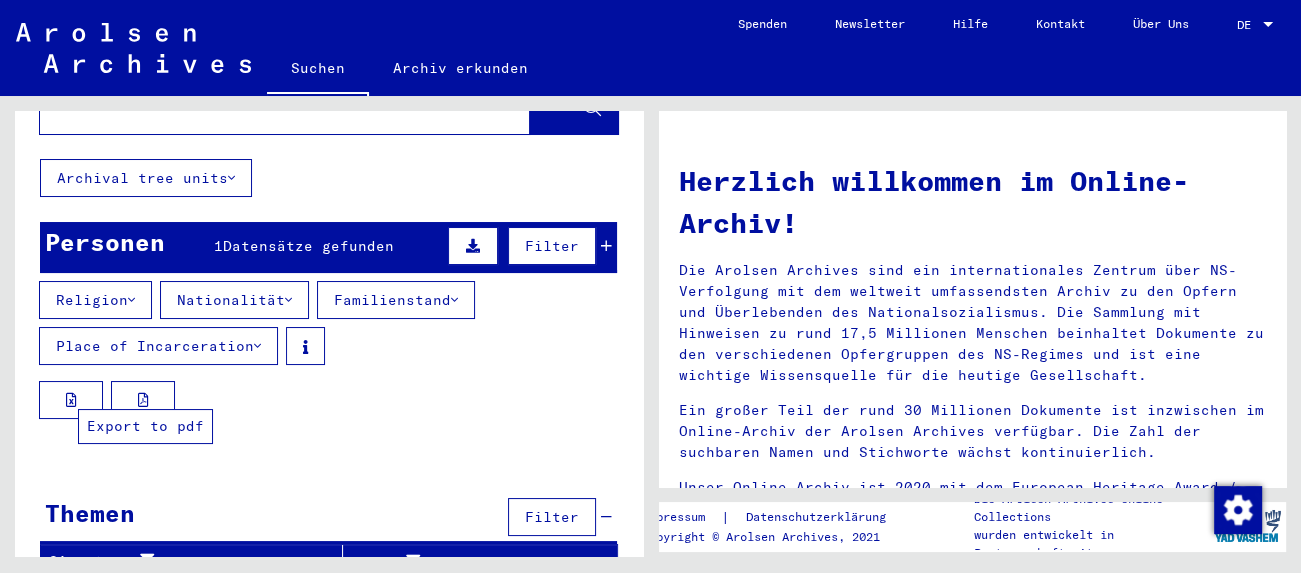 scroll, scrollTop: 0, scrollLeft: 0, axis: both 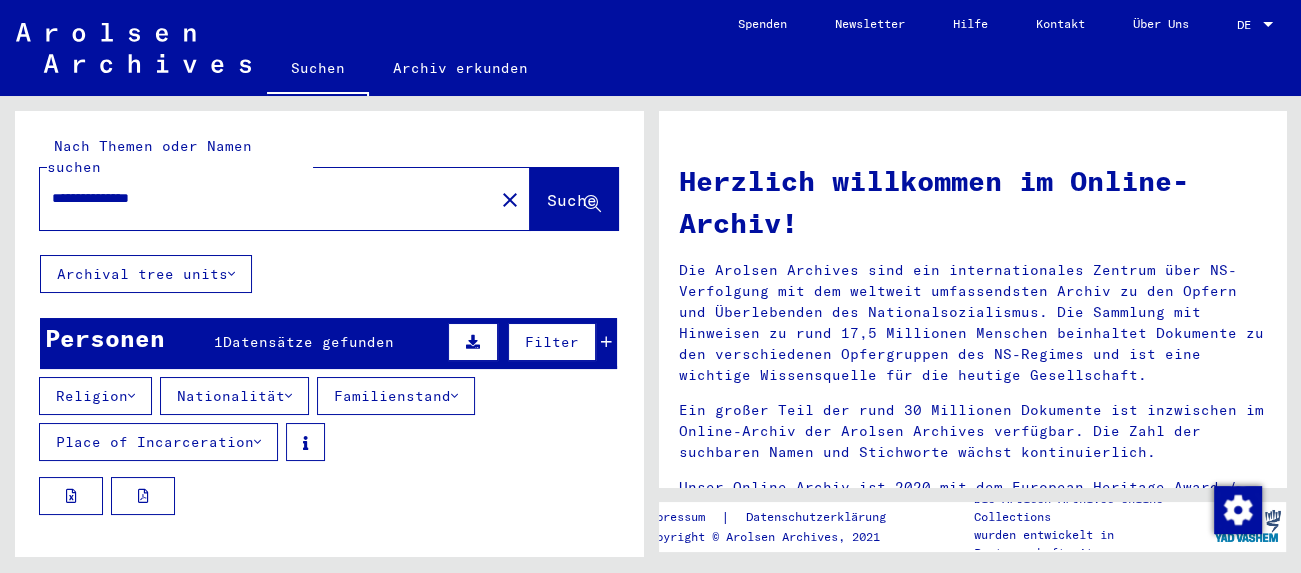 drag, startPoint x: 183, startPoint y: 178, endPoint x: 45, endPoint y: 210, distance: 141.66158 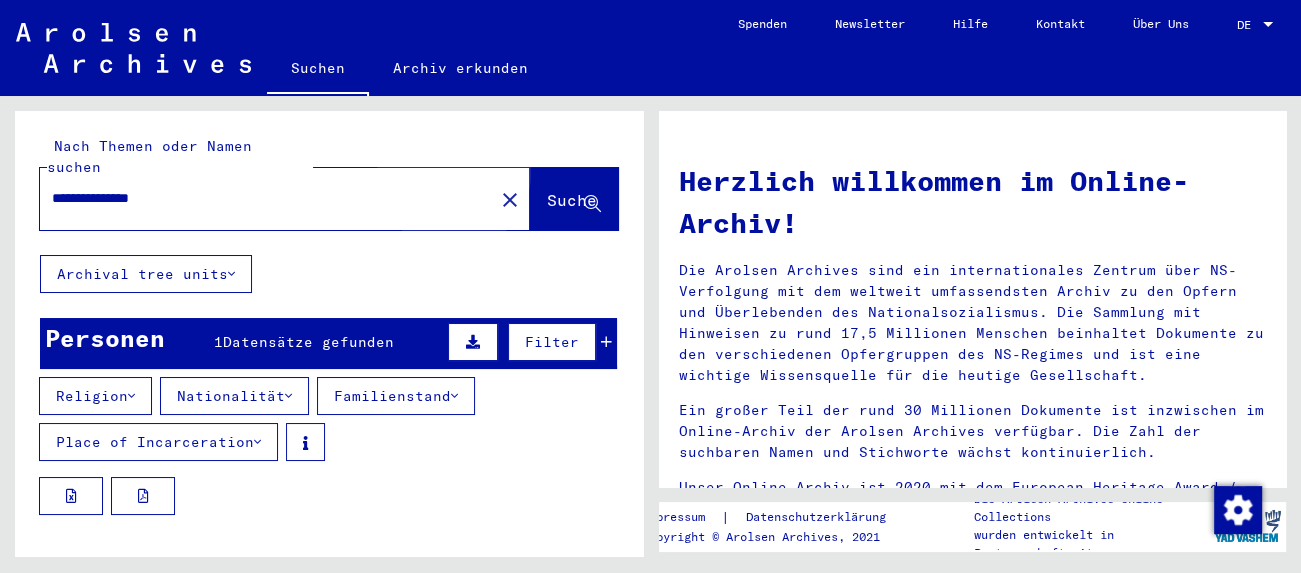 click on "Suche" 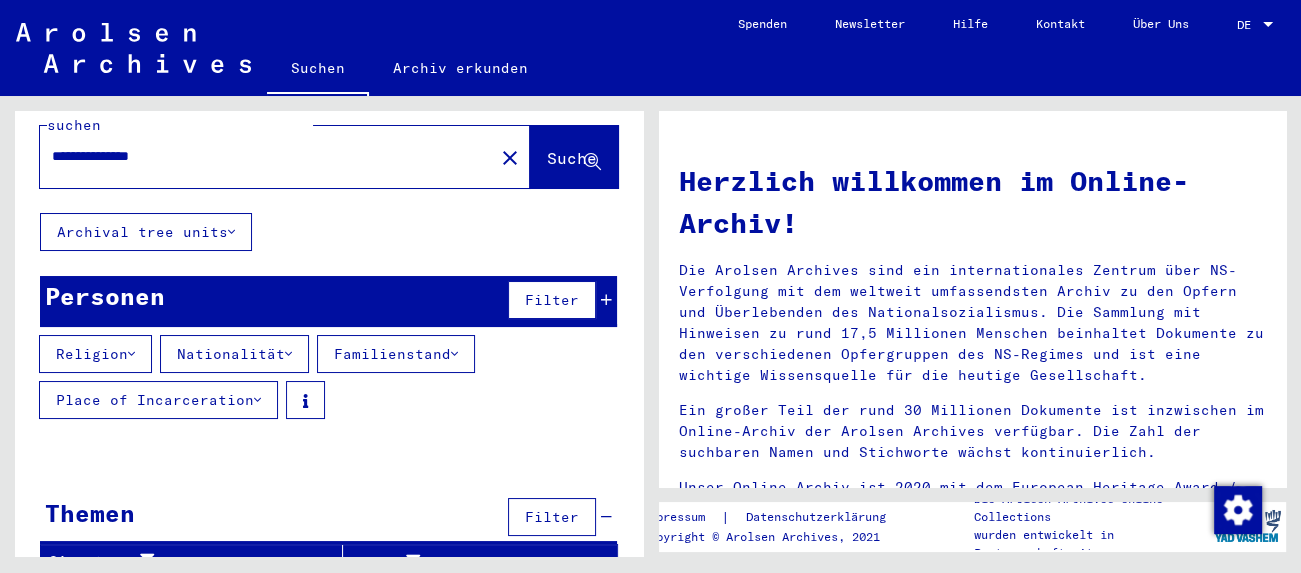scroll, scrollTop: 0, scrollLeft: 0, axis: both 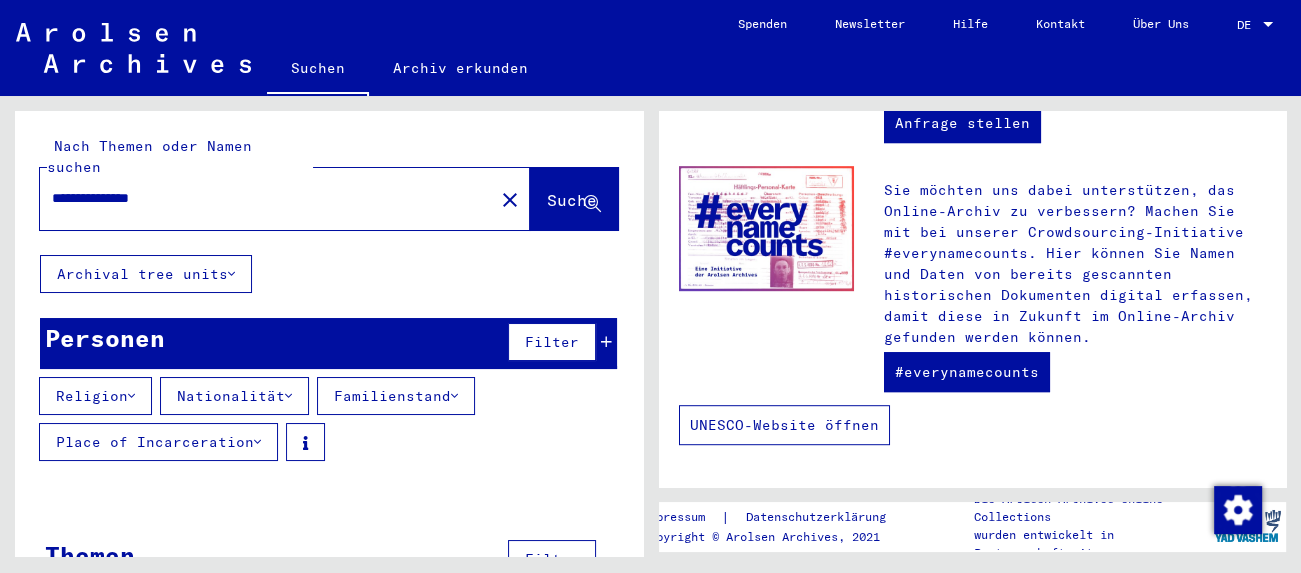 click on "UNESCO-Website öffnen" at bounding box center (784, 425) 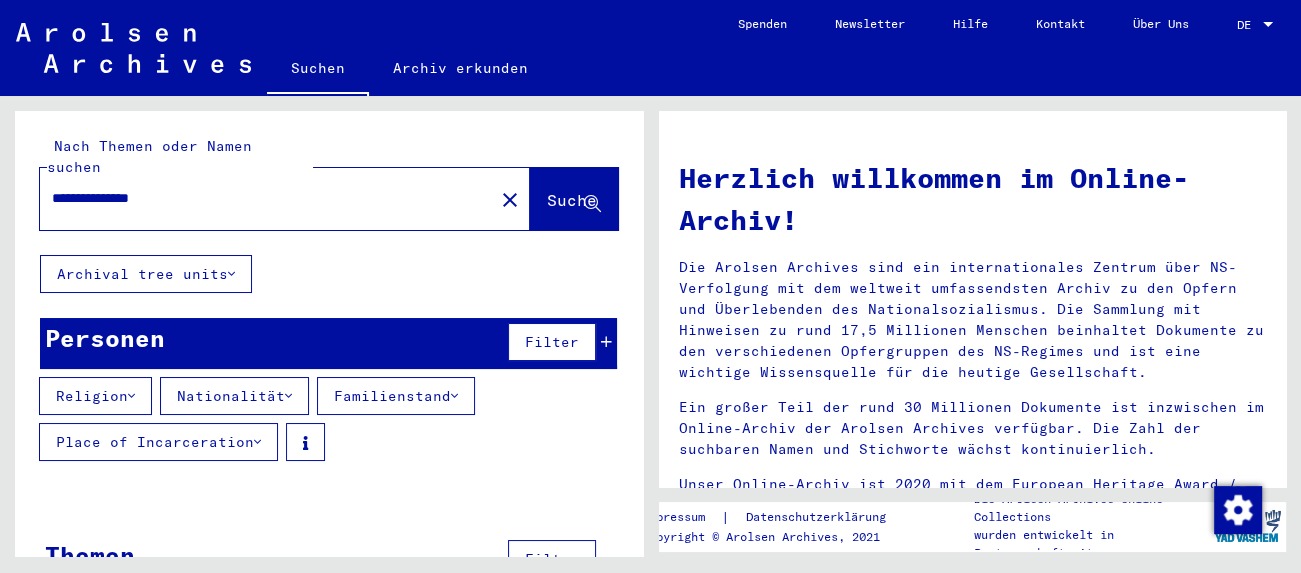 scroll, scrollTop: 0, scrollLeft: 0, axis: both 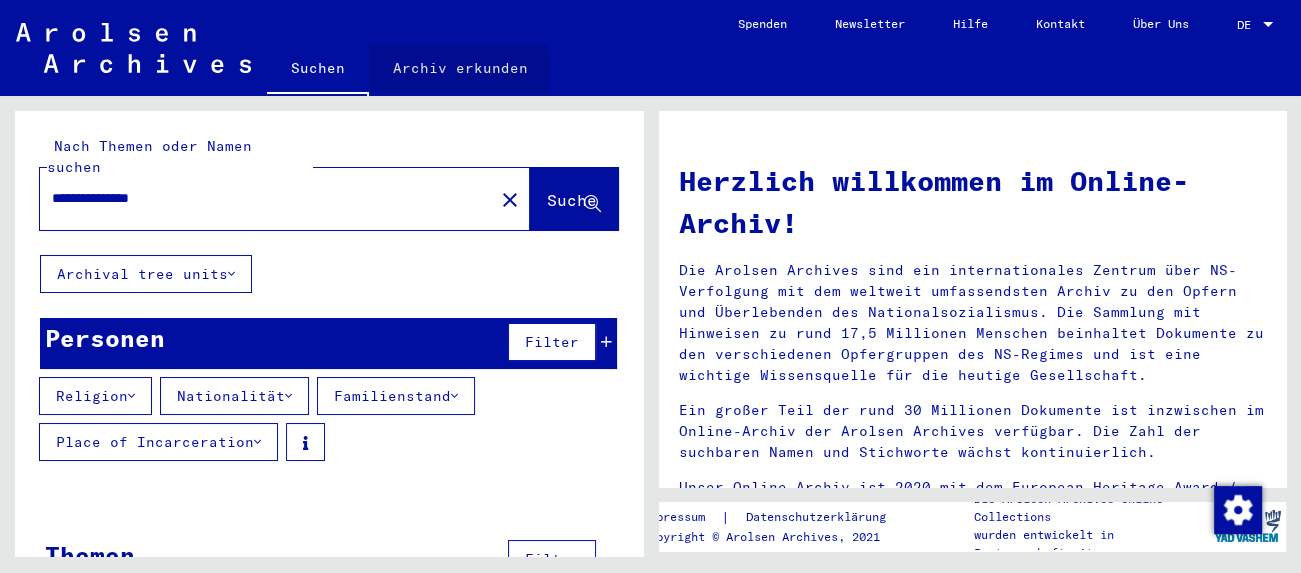 click on "Archiv erkunden" 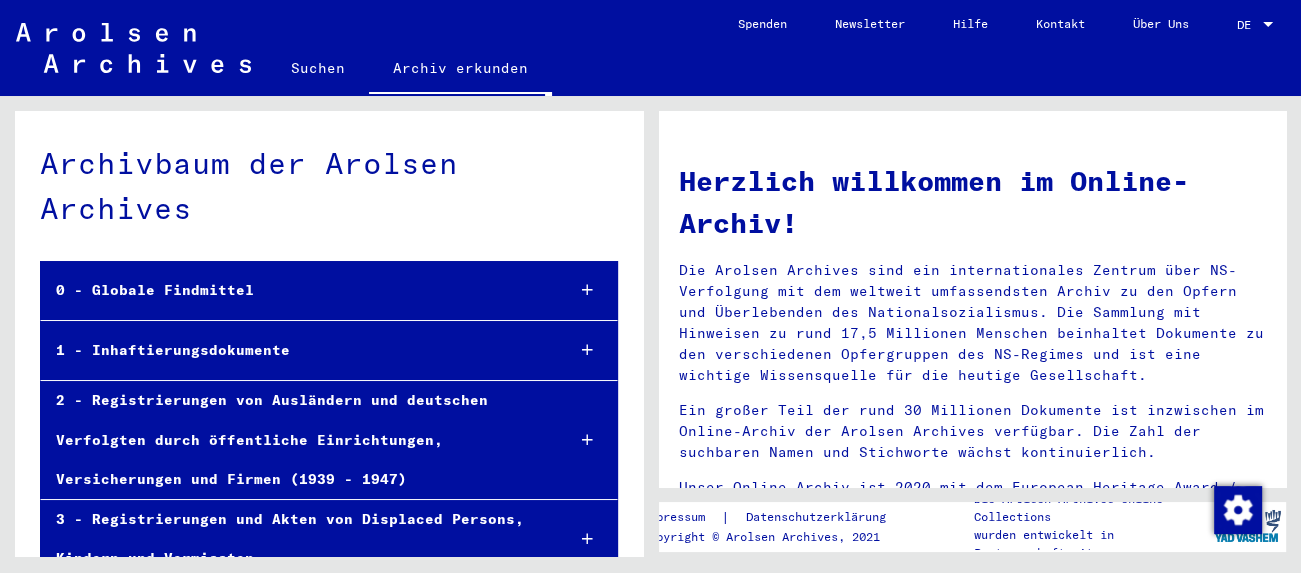 scroll, scrollTop: 110, scrollLeft: 0, axis: vertical 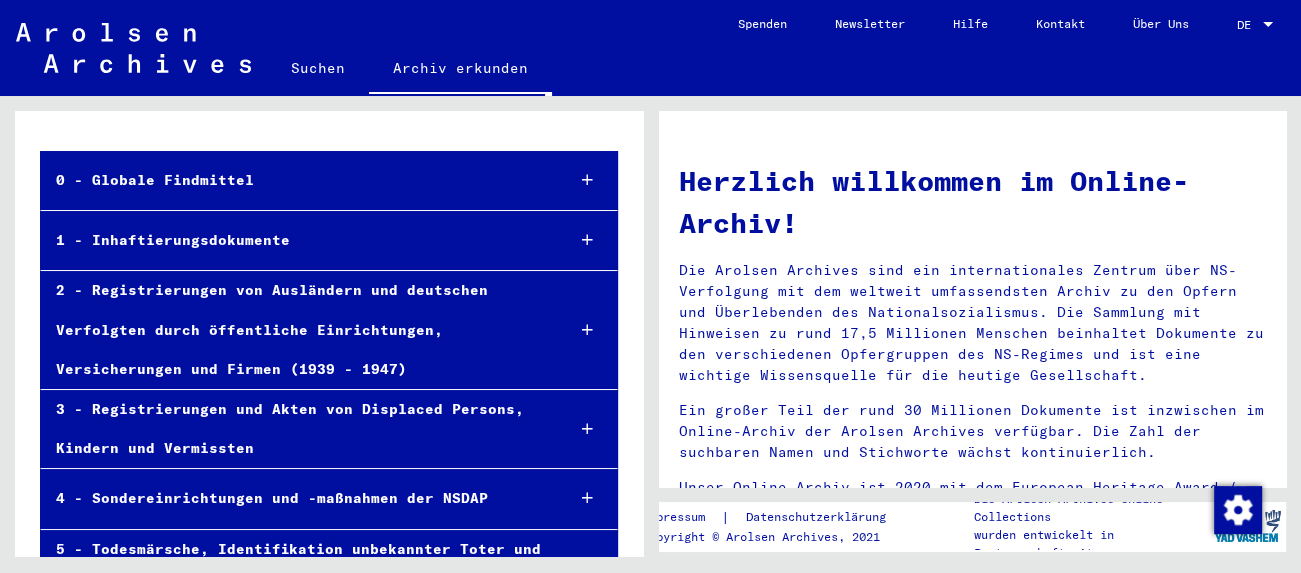 click on "2 - Registrierungen von Ausländern und deutschen Verfolgten durch öffentliche Einrichtungen, Versicherungen und Firmen (1939 - 1947)" at bounding box center [294, 330] 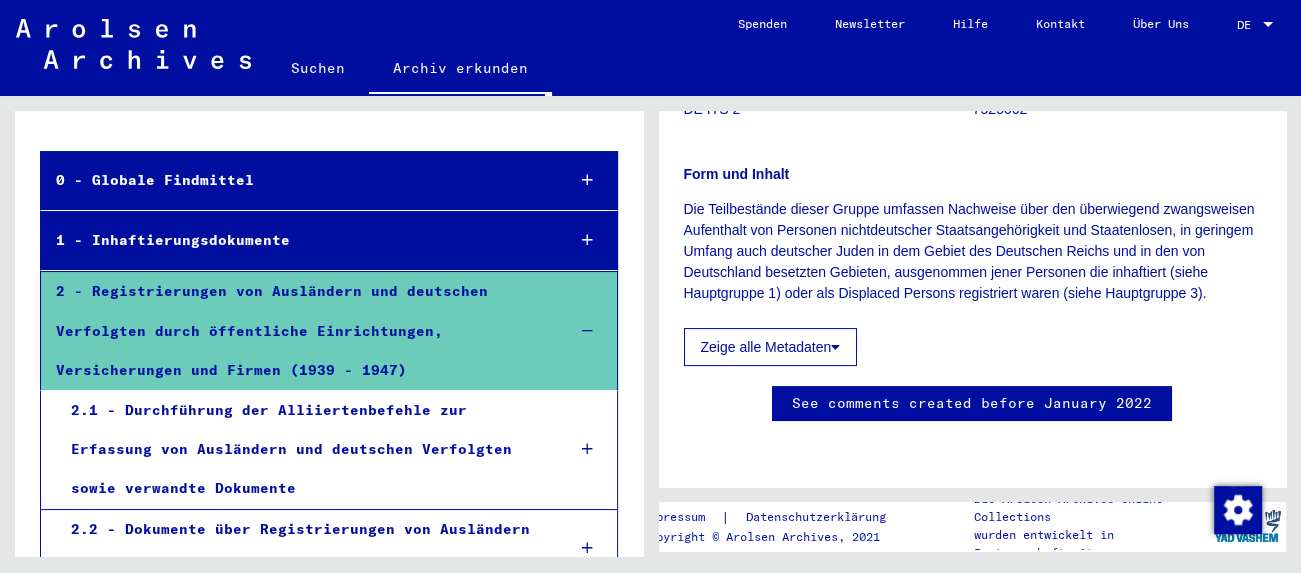 scroll, scrollTop: 883, scrollLeft: 0, axis: vertical 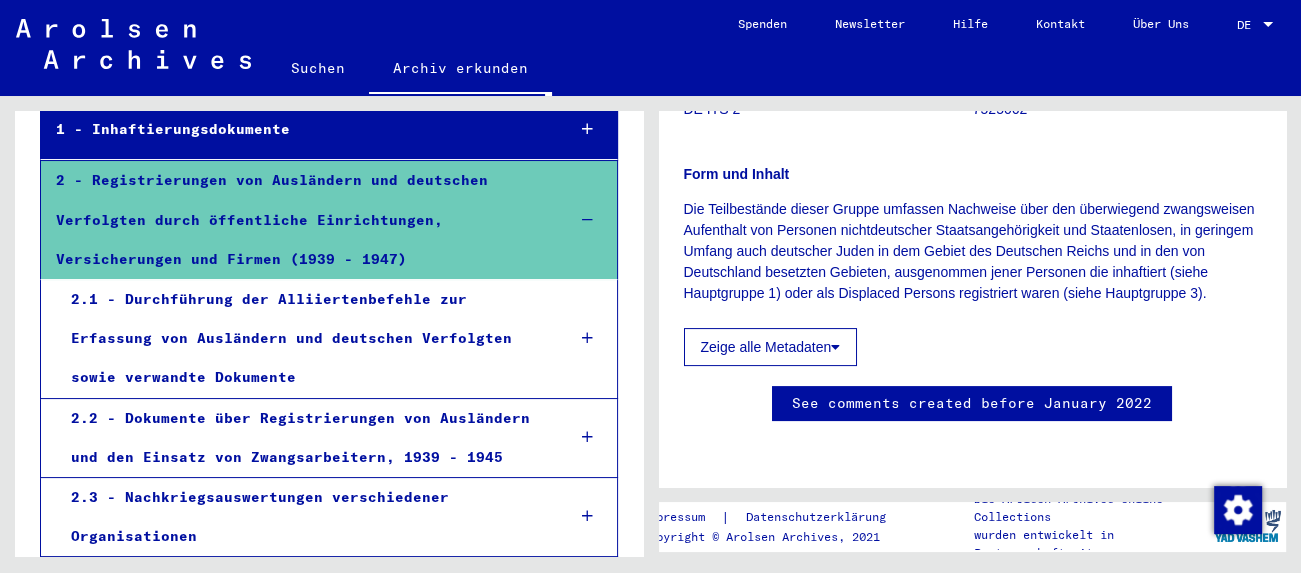 click on "2.1 - Durchführung der Alliiertenbefehle zur Erfassung von Ausländern und deutschen Verfolgten sowie verwandte Dokumente" at bounding box center (302, 339) 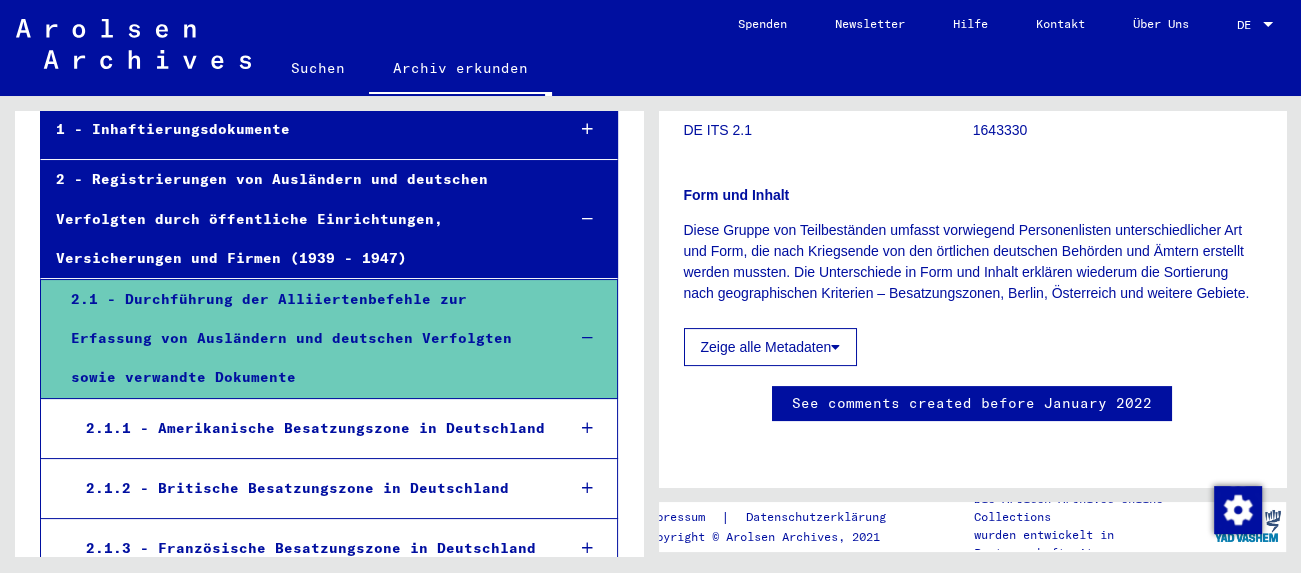 scroll, scrollTop: 552, scrollLeft: 0, axis: vertical 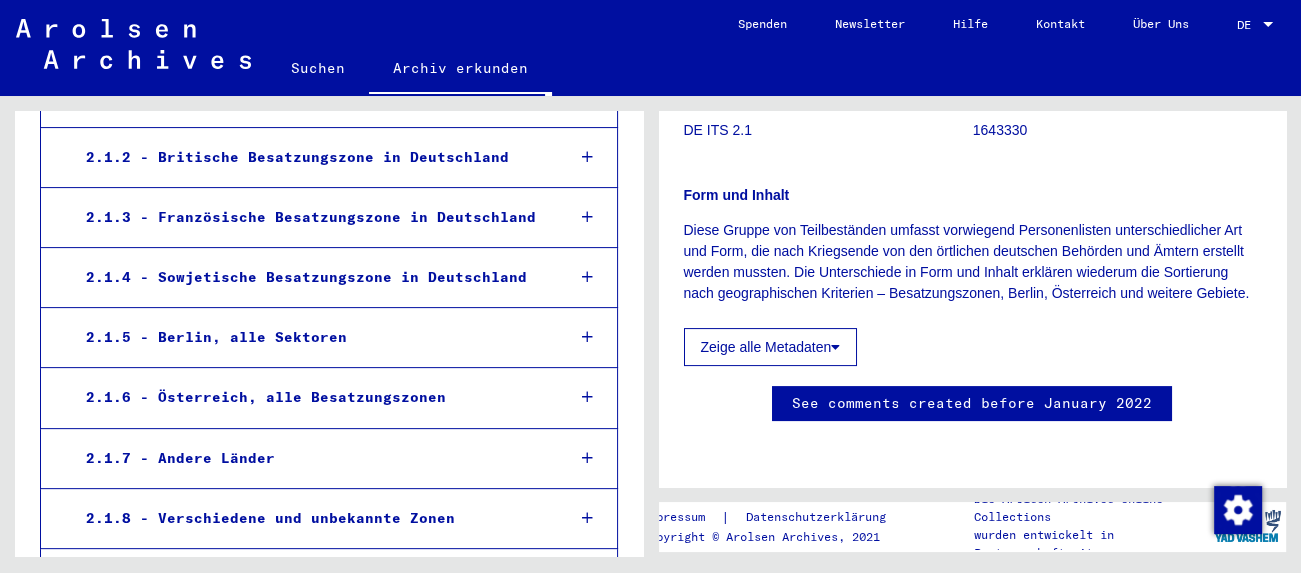 click on "2.1.4 - Sowjetische Besatzungszone in Deutschland" at bounding box center (310, 277) 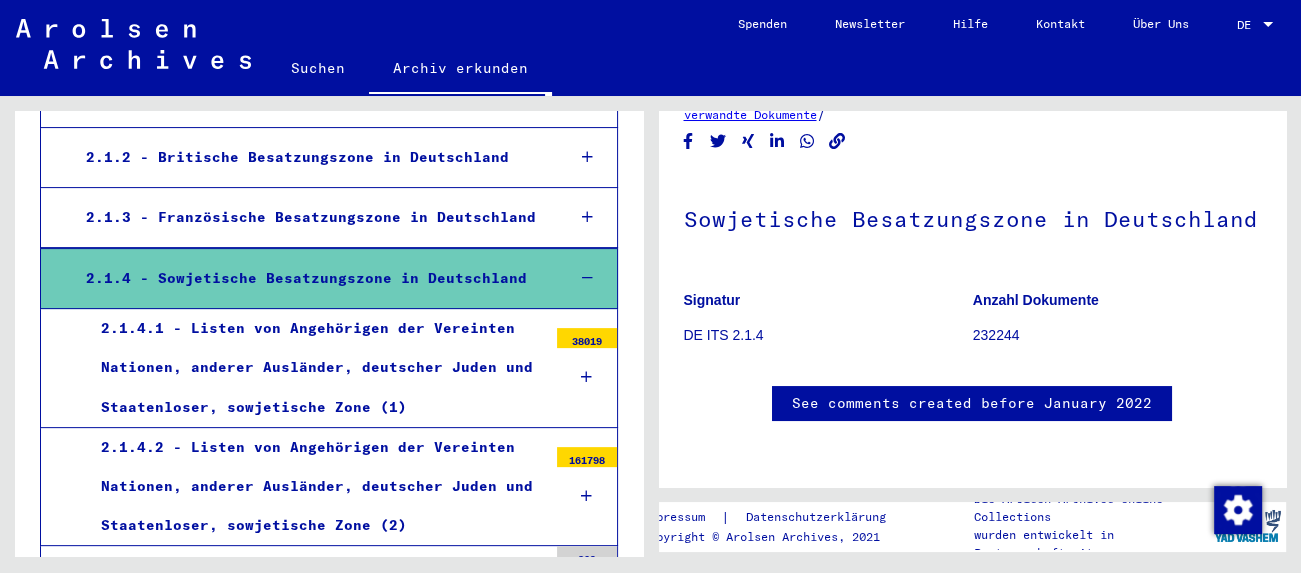 scroll, scrollTop: 442, scrollLeft: 0, axis: vertical 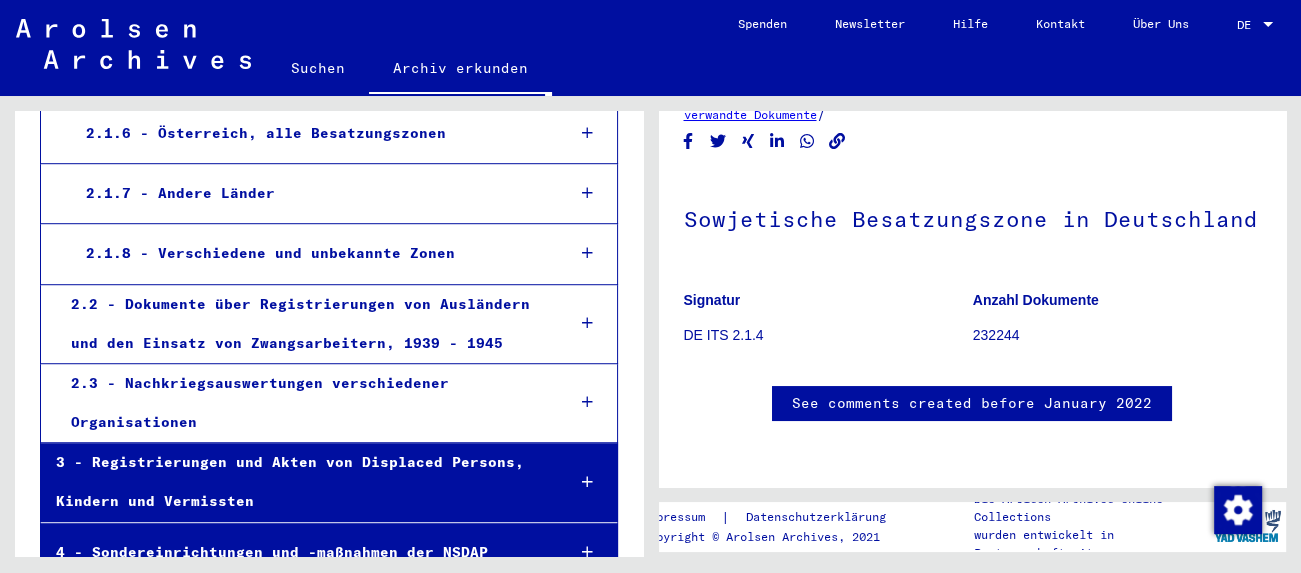 click on "2.2 - Dokumente über Registrierungen von Ausländern und den Einsatz von Zwangsarbeitern, 1939 - 1945" at bounding box center [302, 324] 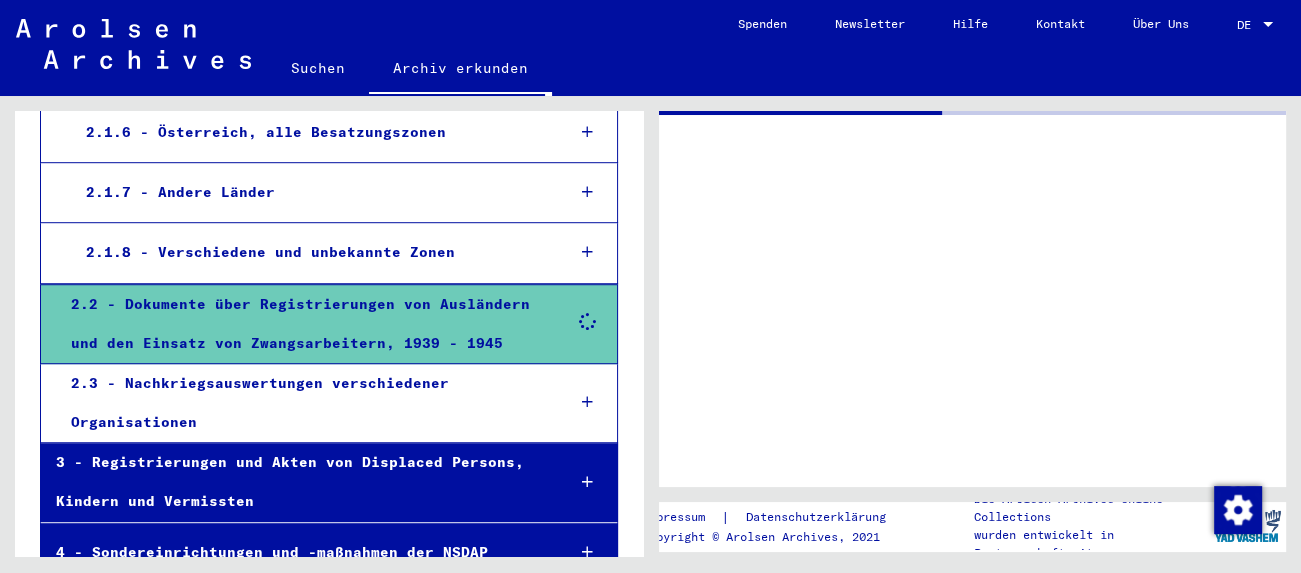 scroll, scrollTop: 1213, scrollLeft: 0, axis: vertical 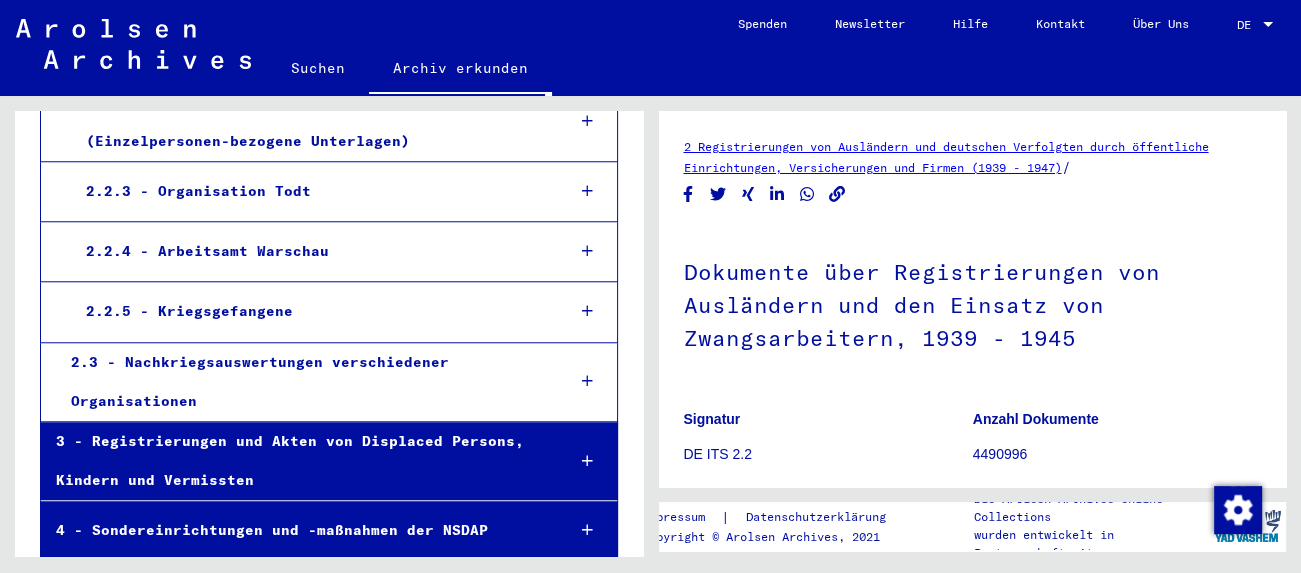 click on "2.2.3 - Organisation Todt" at bounding box center [310, 191] 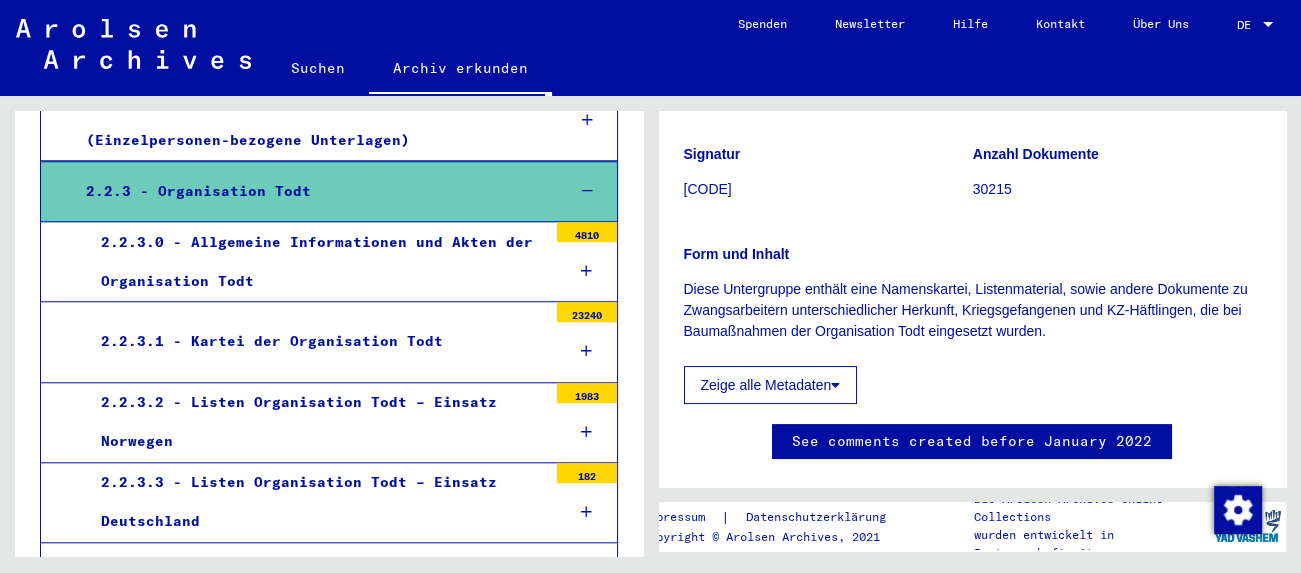 scroll, scrollTop: 221, scrollLeft: 0, axis: vertical 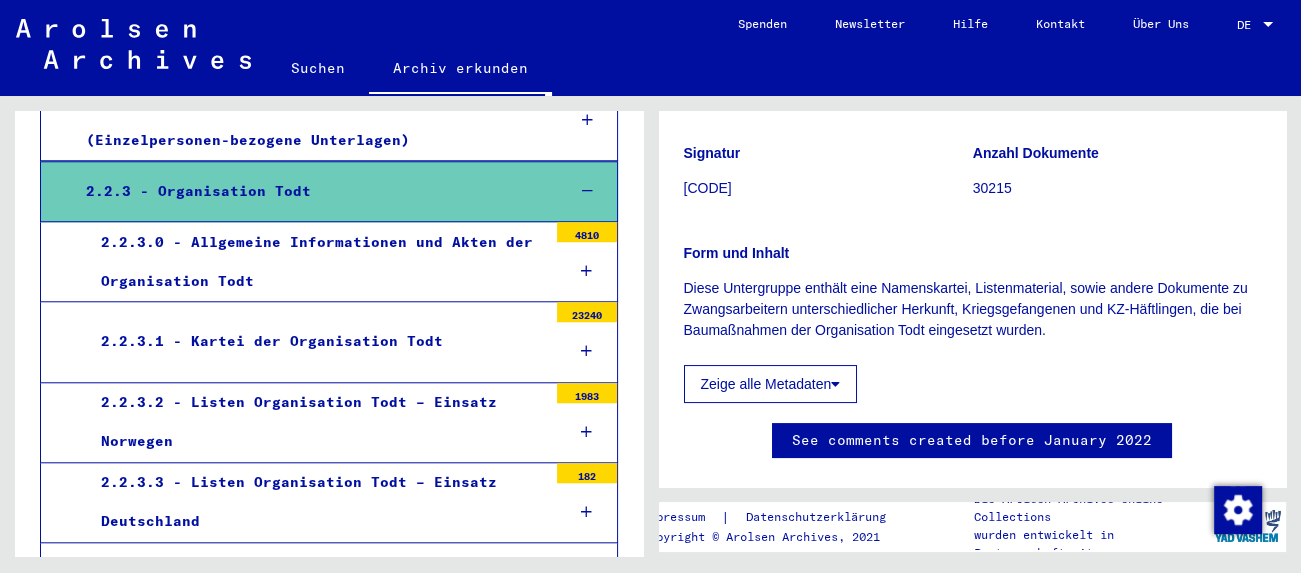 click on "2.2.3.0 - Allgemeine Informationen und Akten der Organisation Todt" at bounding box center [316, 262] 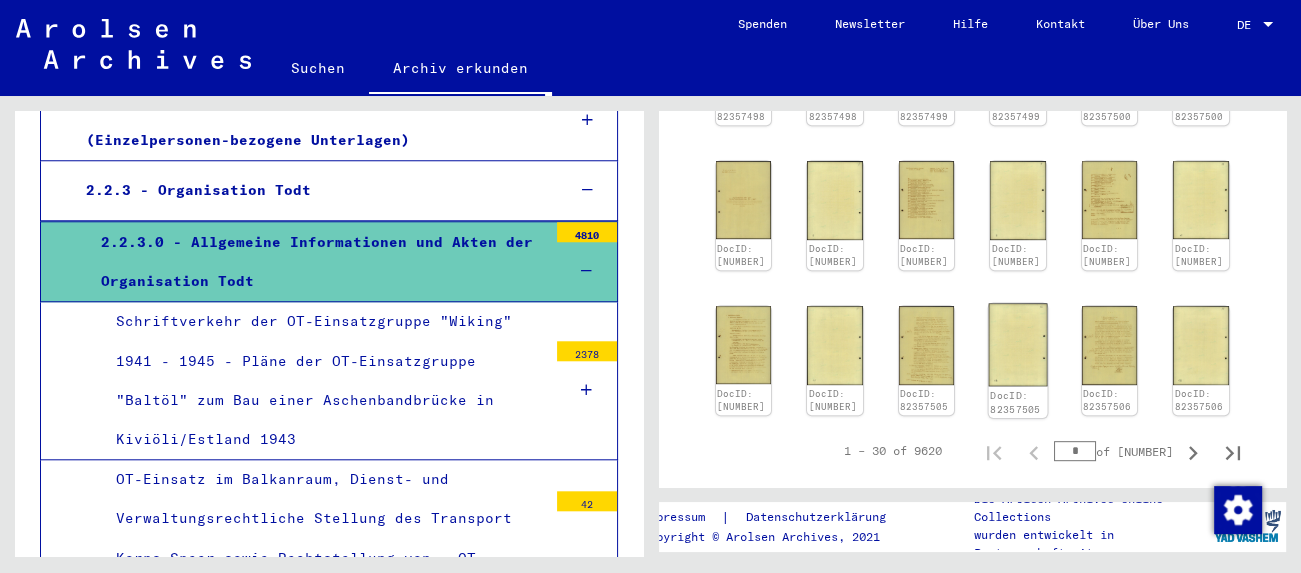 scroll, scrollTop: 883, scrollLeft: 0, axis: vertical 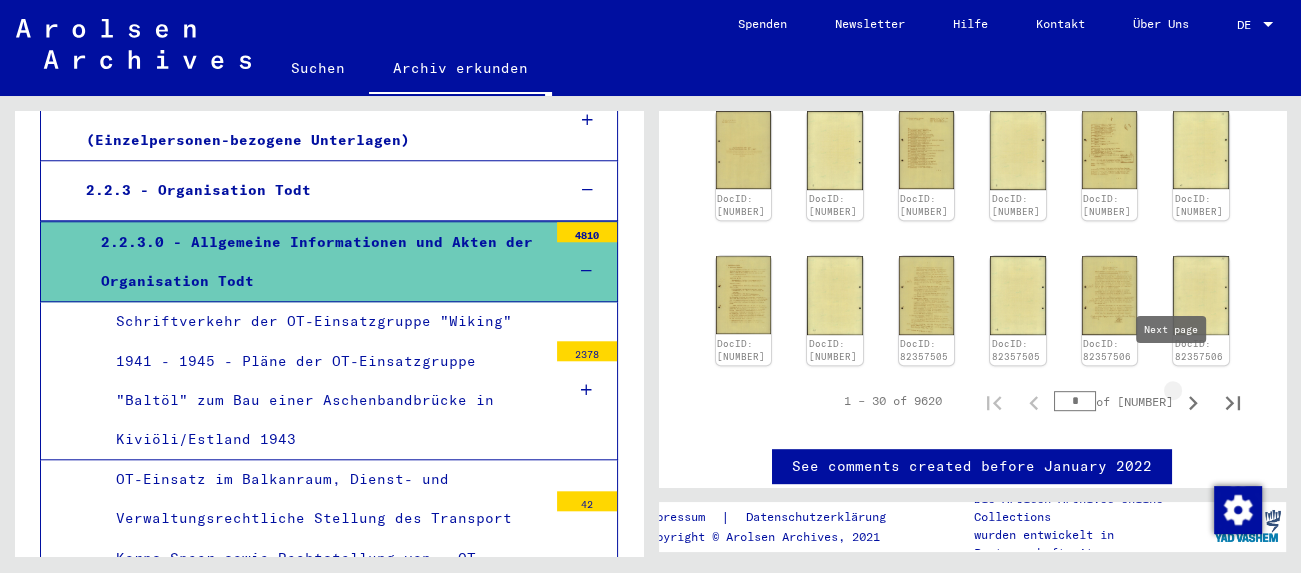 click 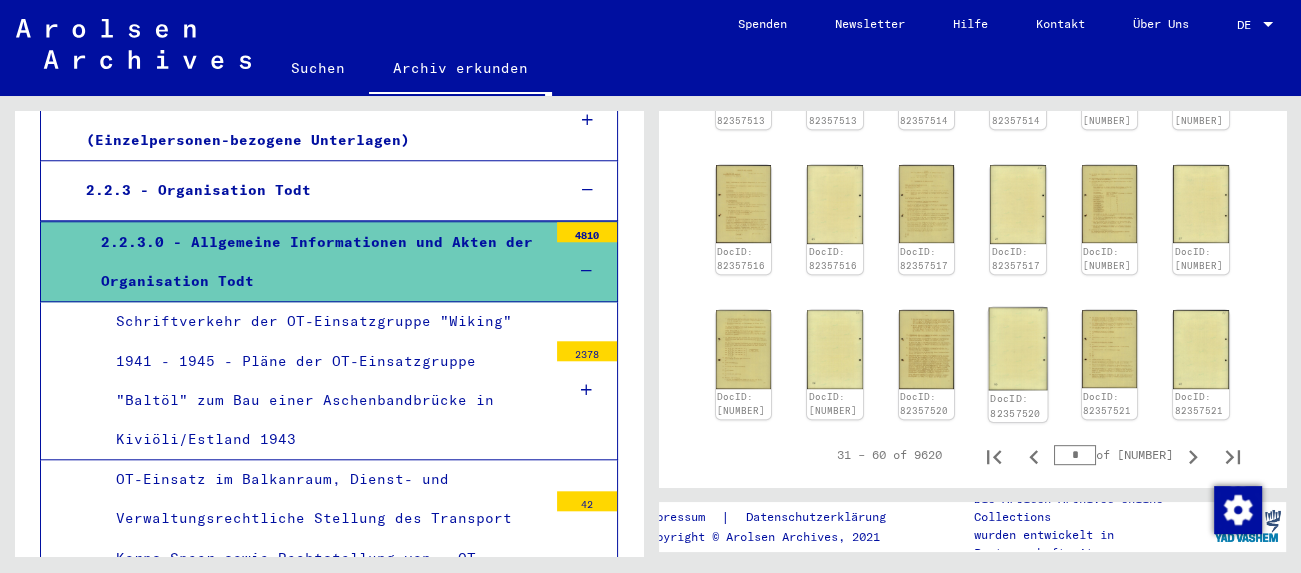 scroll, scrollTop: 812, scrollLeft: 0, axis: vertical 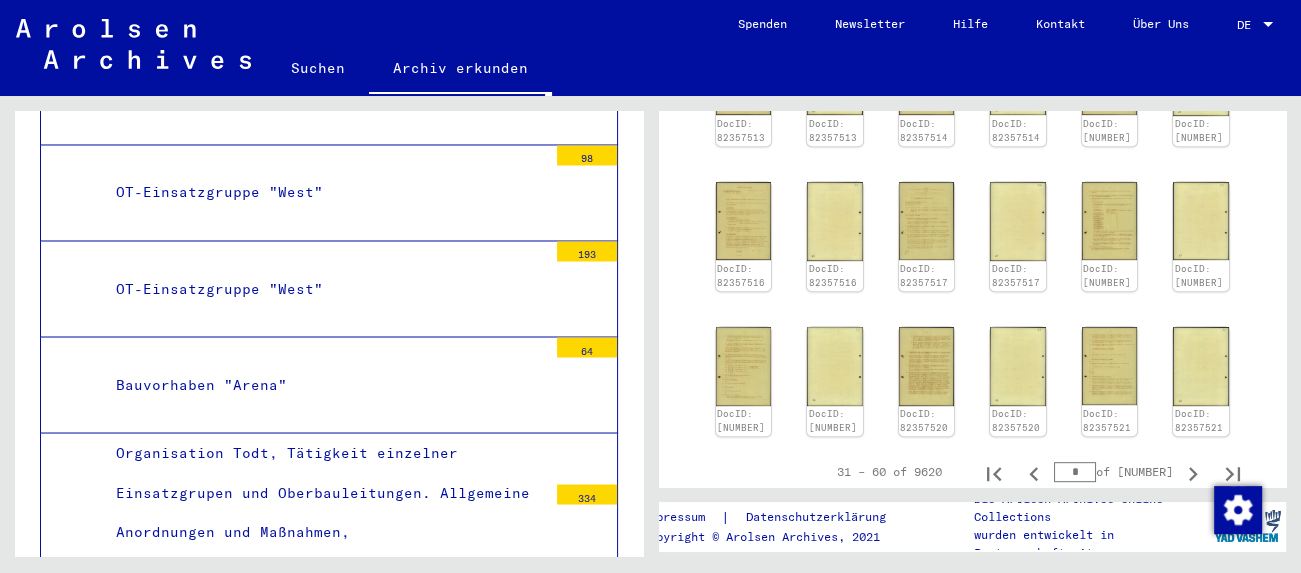 click on "Organisation Todt, Tätigkeit einzelner Einsatzgrupen und Oberbauleitungen. Allgemeine Anordnungen und Maßnahmen, Geschäftsverteilungspläne einzelner Oberbauleintungen u.s.w." at bounding box center (324, 531) 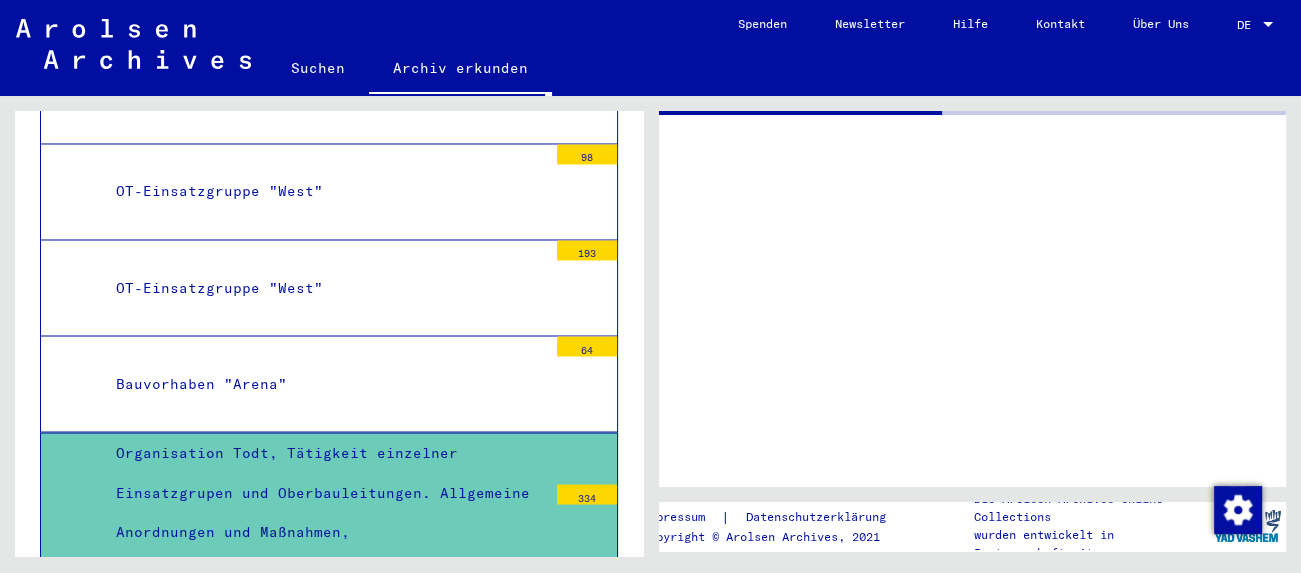 scroll, scrollTop: 3088, scrollLeft: 0, axis: vertical 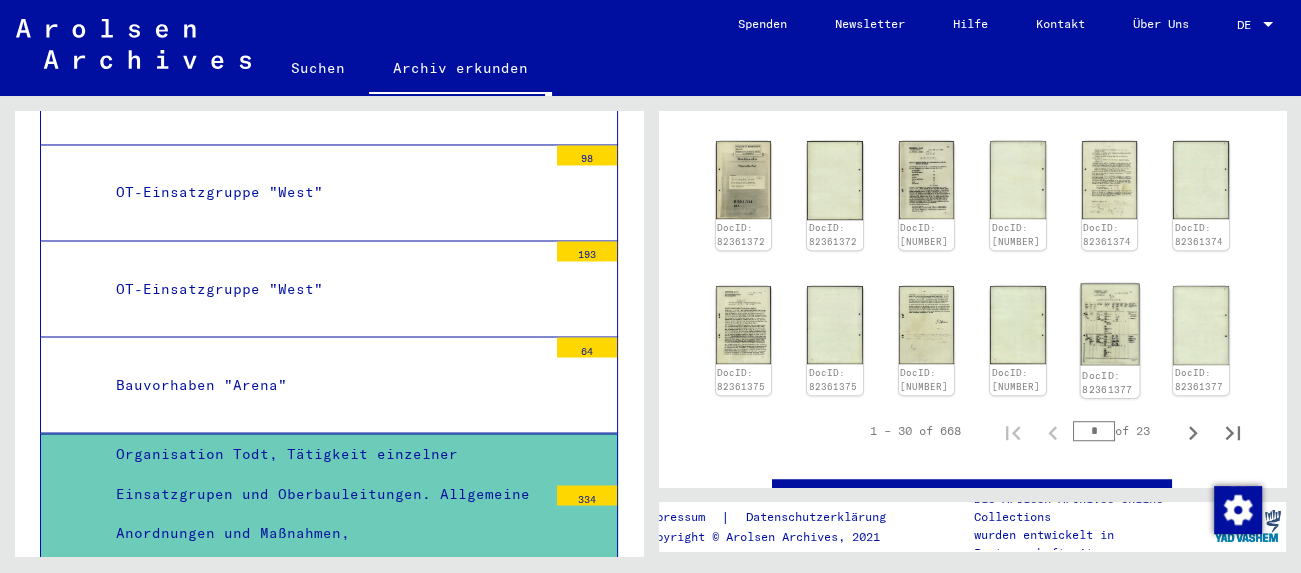 click 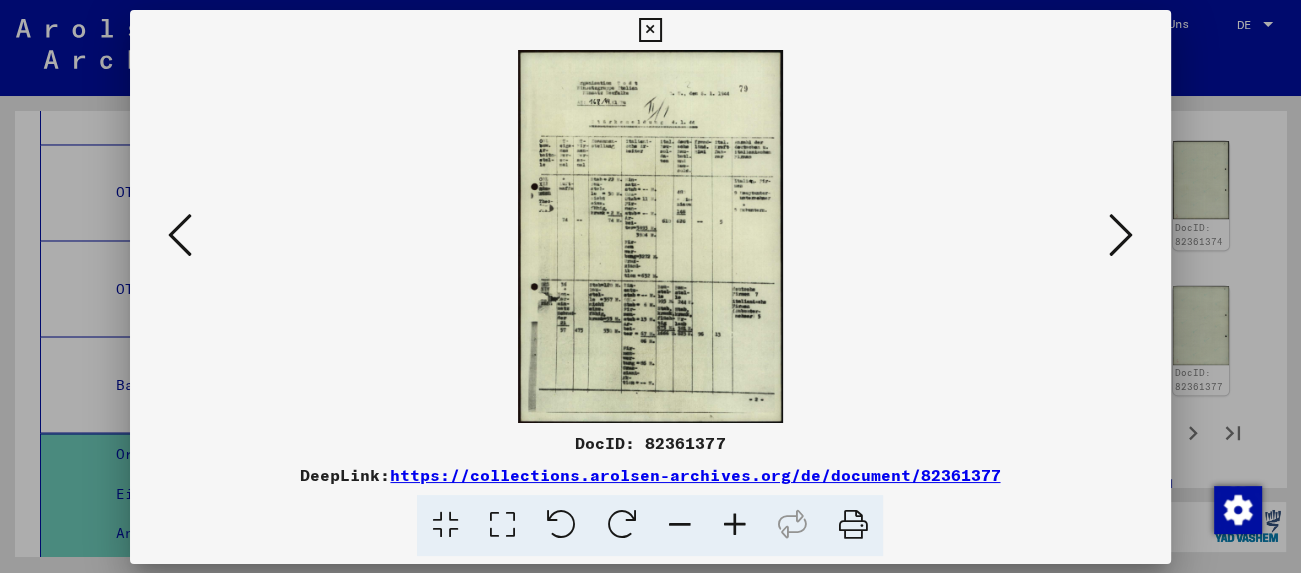 scroll, scrollTop: 1214, scrollLeft: 0, axis: vertical 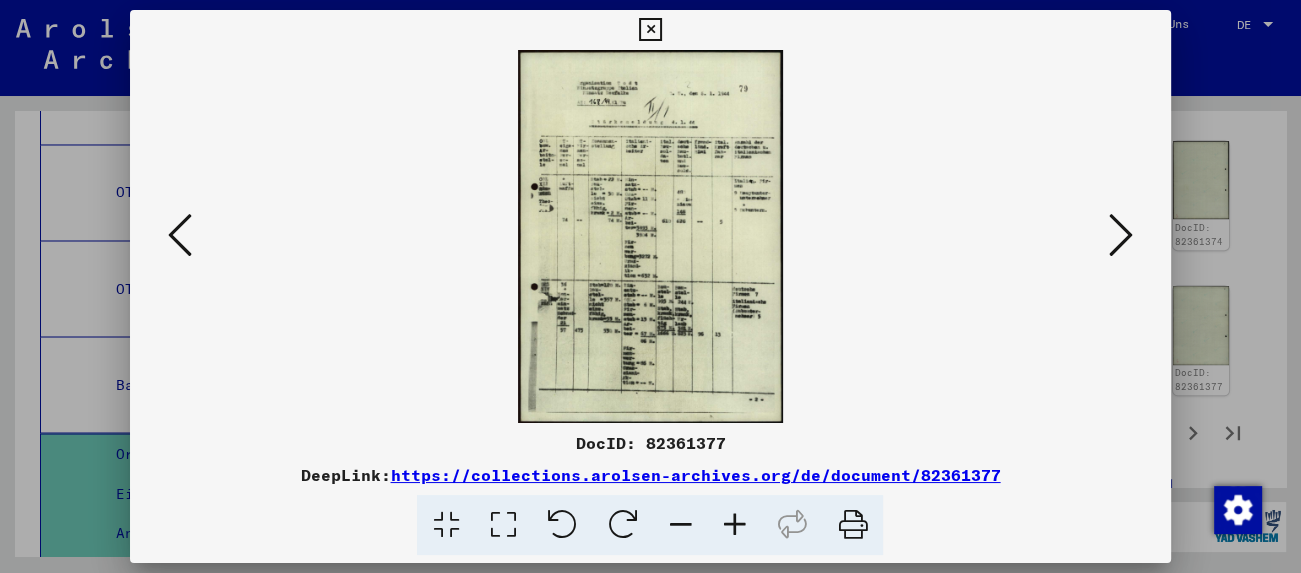 click at bounding box center (1121, 235) 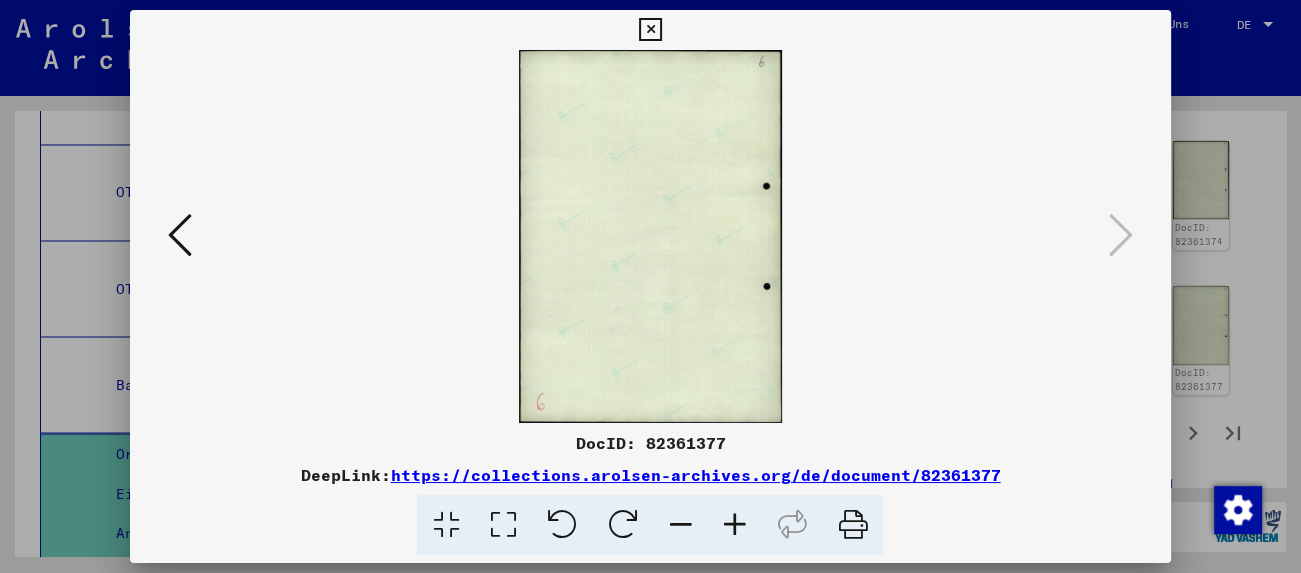 click at bounding box center [650, 30] 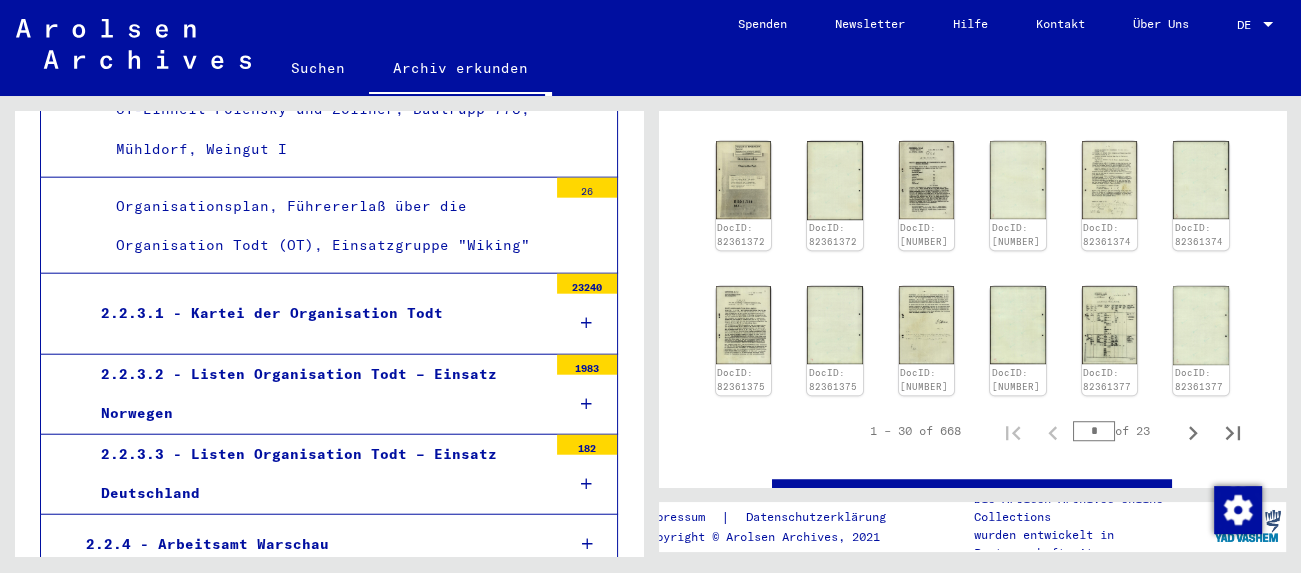 scroll, scrollTop: 4302, scrollLeft: 0, axis: vertical 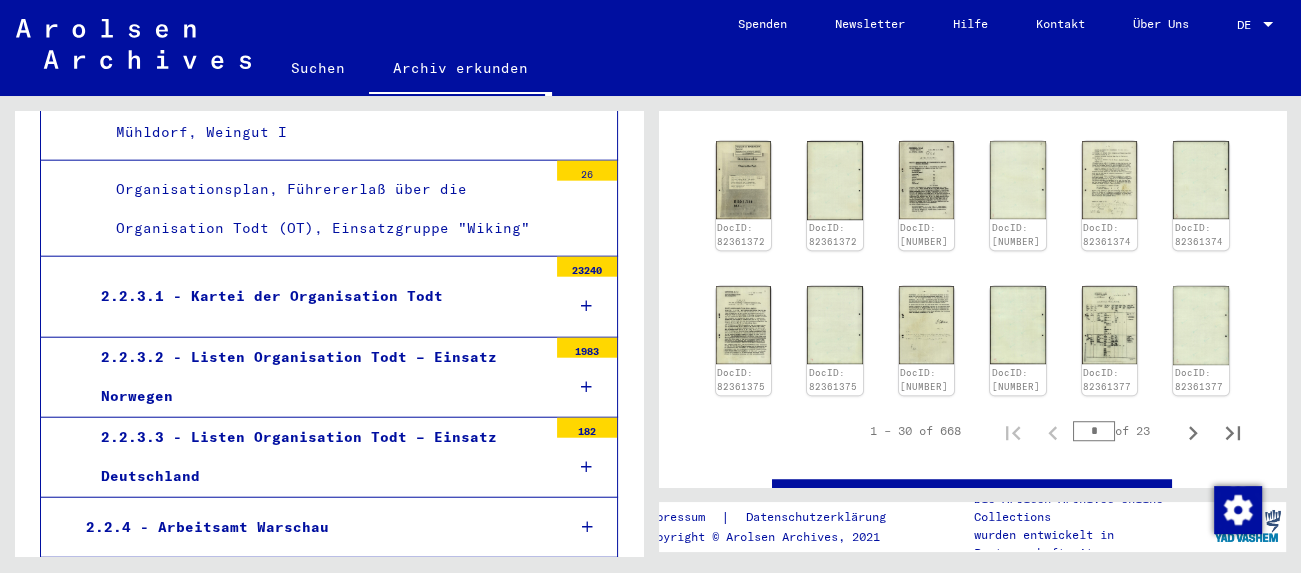 click on "2.2.5 - Kriegsgefangene" at bounding box center [310, 587] 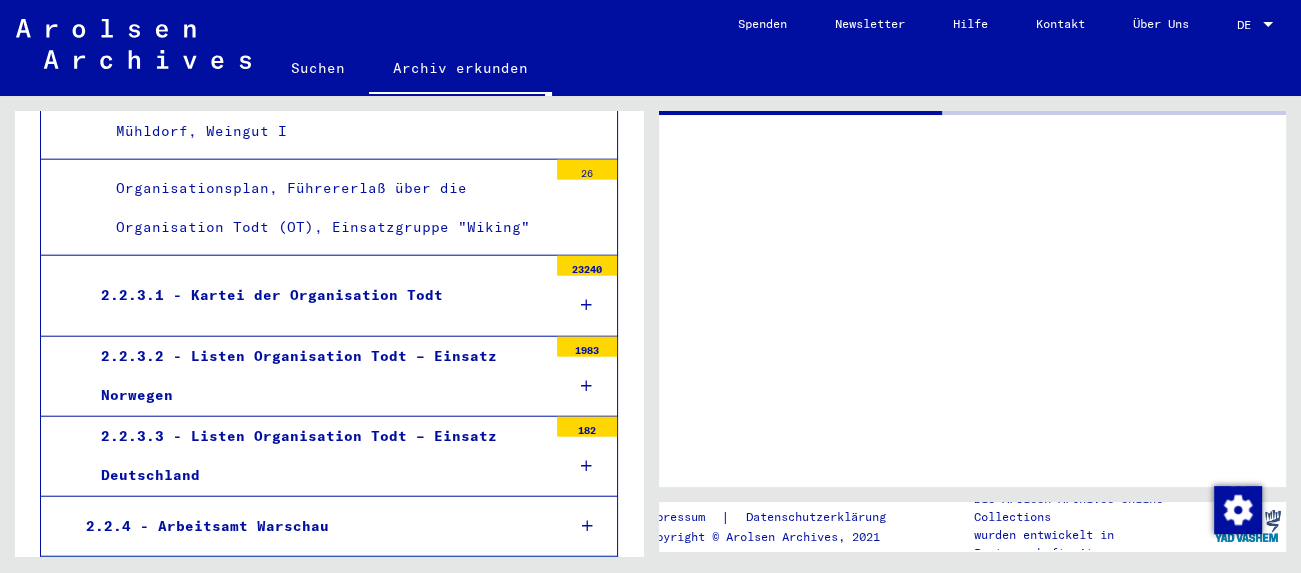 scroll, scrollTop: 4302, scrollLeft: 0, axis: vertical 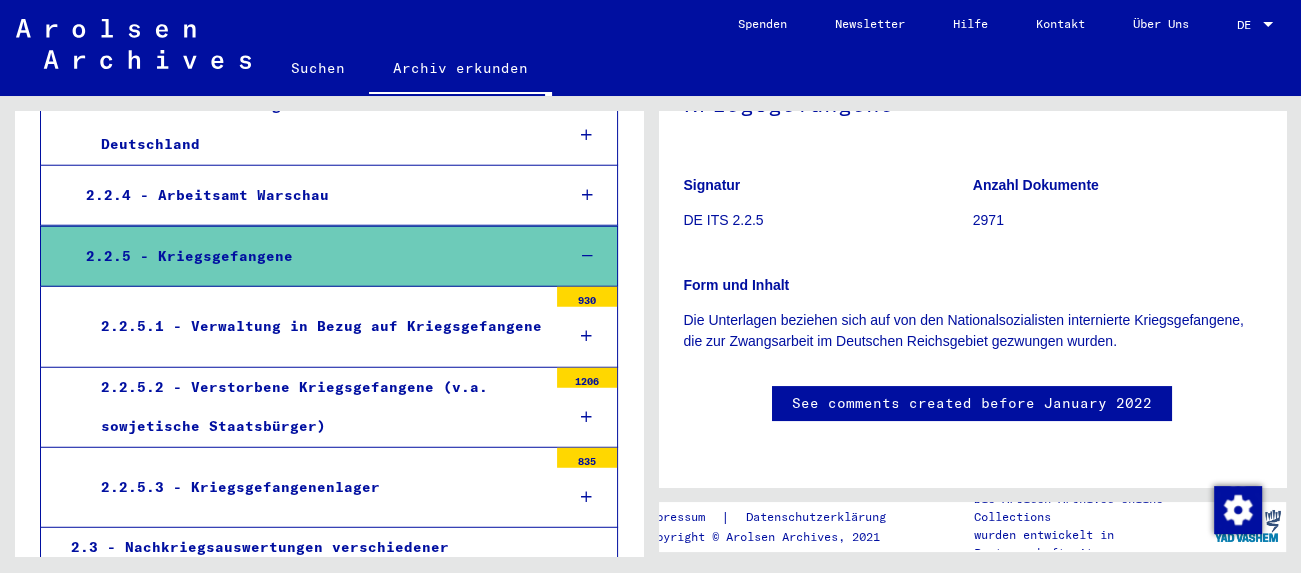 click on "2.2.5.3 - Kriegsgefangenenlager" at bounding box center [316, 487] 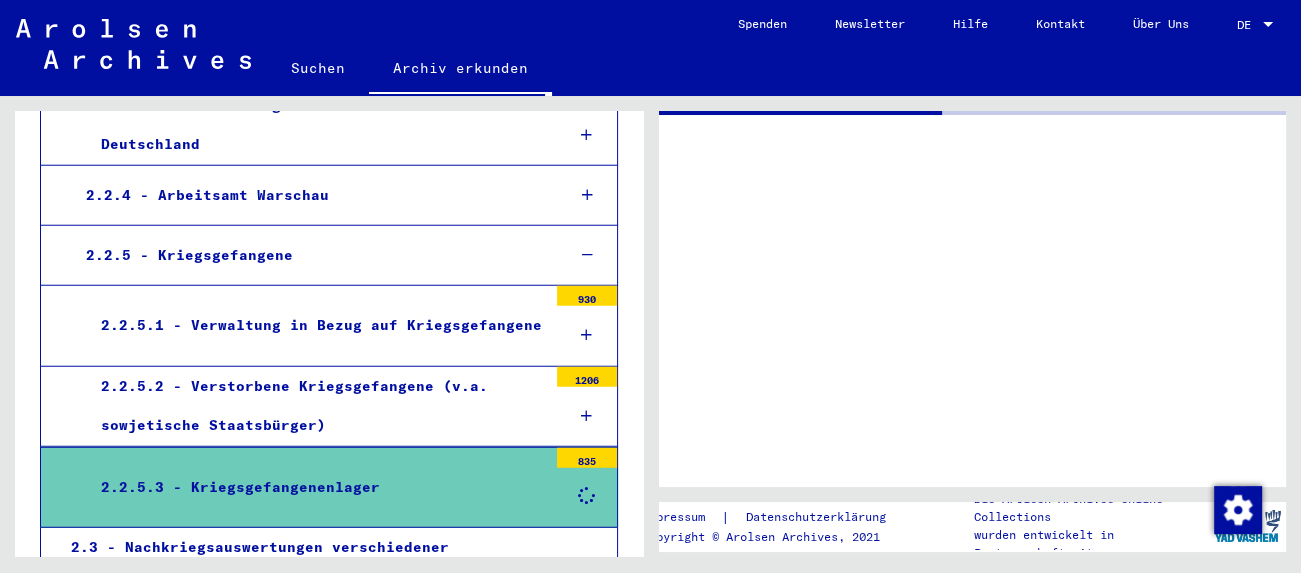 scroll, scrollTop: 4632, scrollLeft: 0, axis: vertical 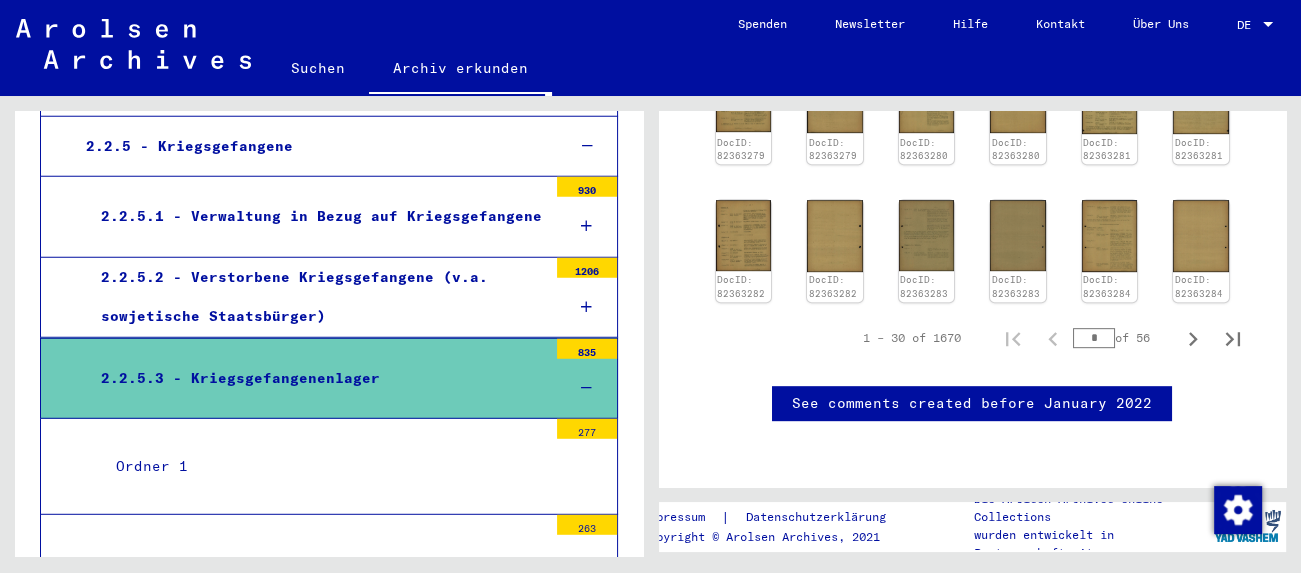 click on "Ordner 1" at bounding box center [324, 466] 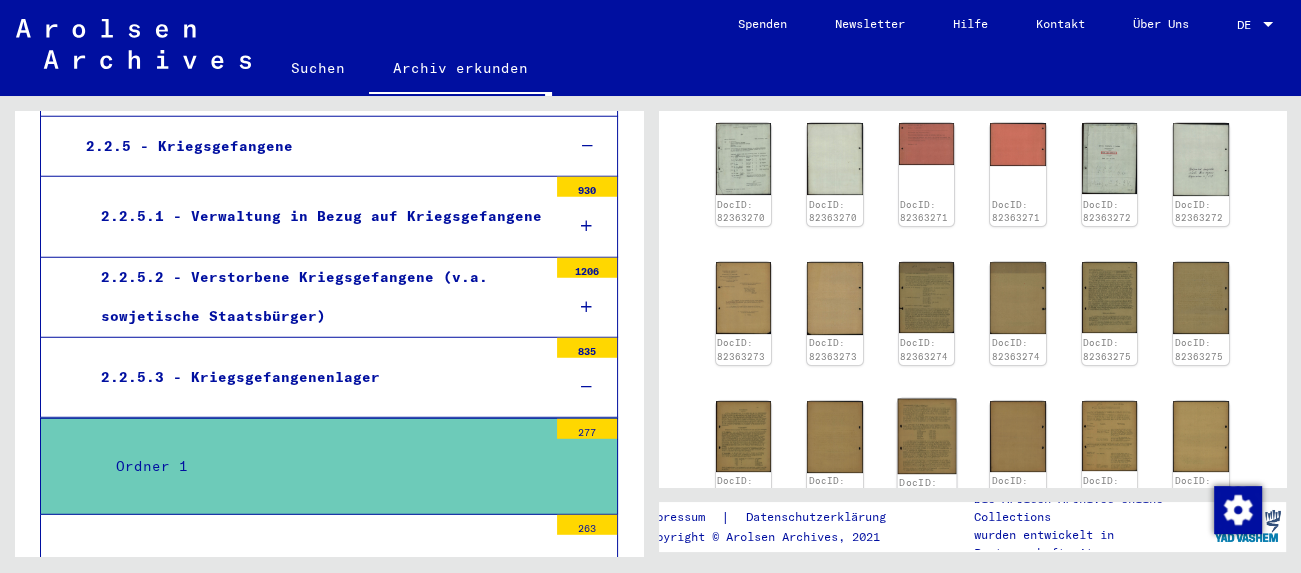 scroll, scrollTop: 442, scrollLeft: 0, axis: vertical 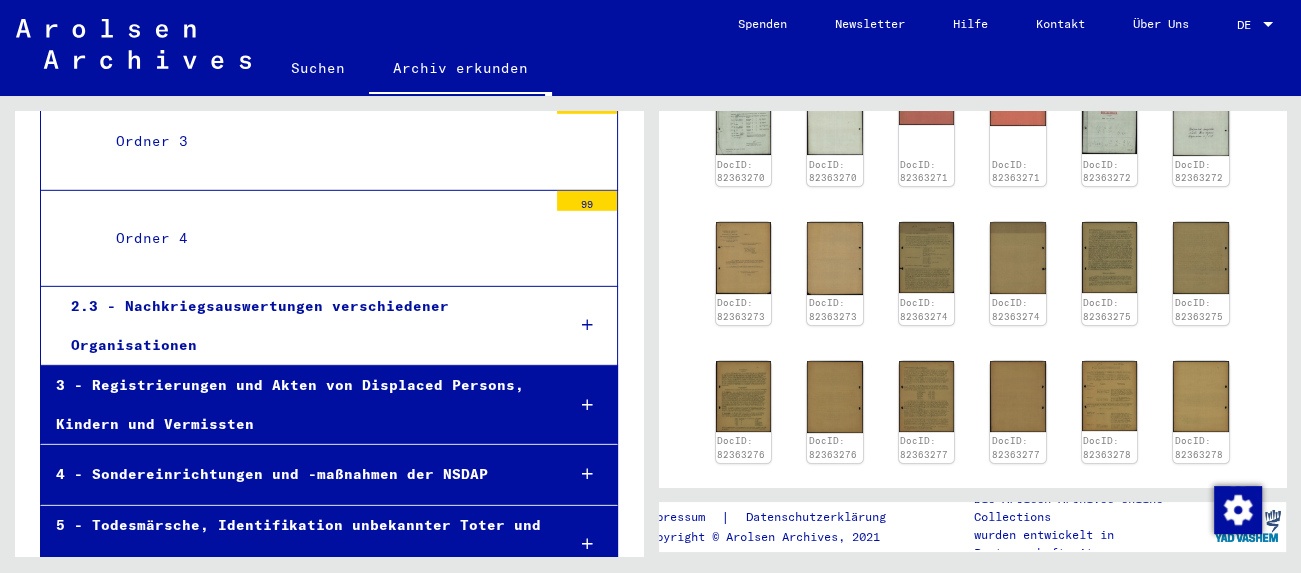 click on "5 - Todesmärsche, Identifikation unbekannter Toter und NS-Prozesse" at bounding box center [295, 545] 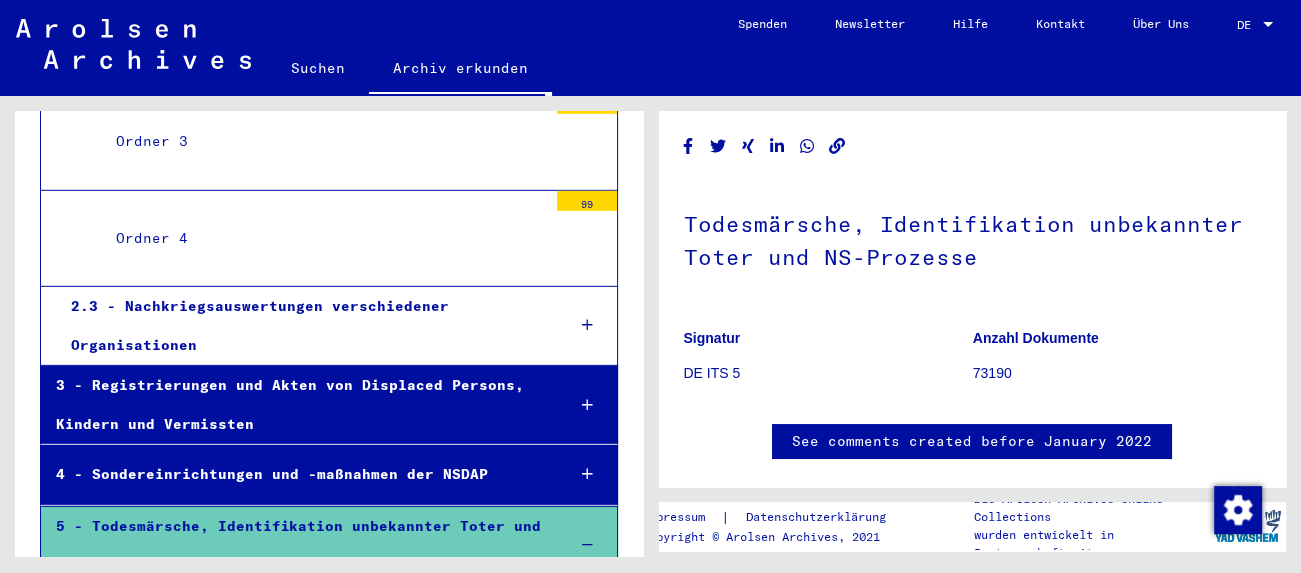 scroll, scrollTop: 0, scrollLeft: 0, axis: both 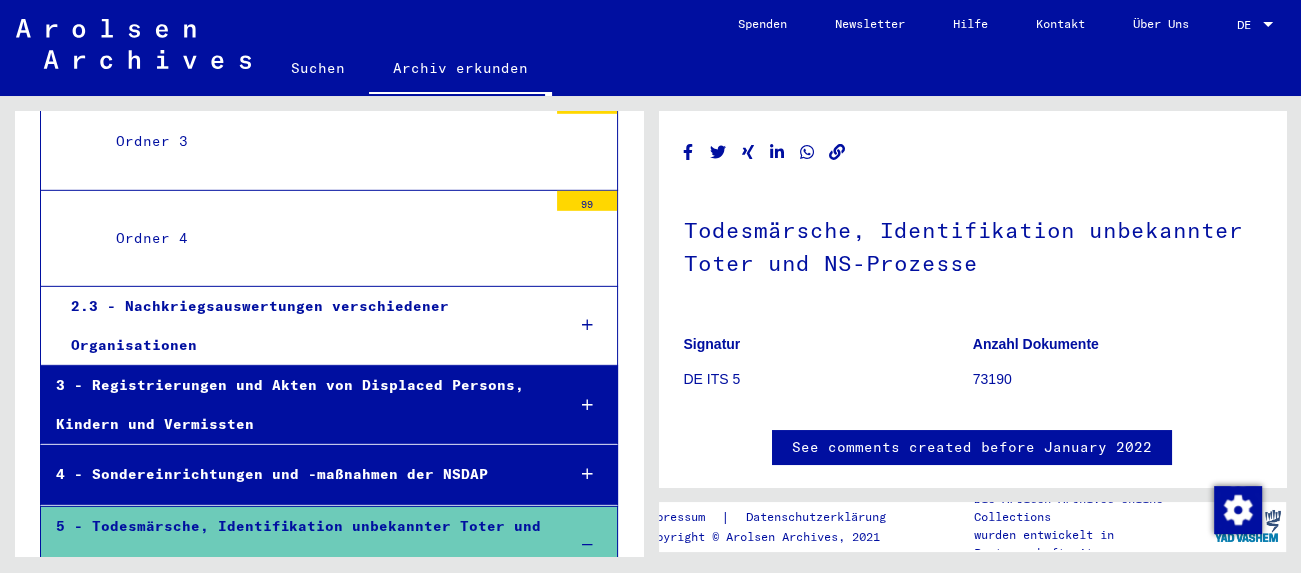 click on "See comments created before January 2022" 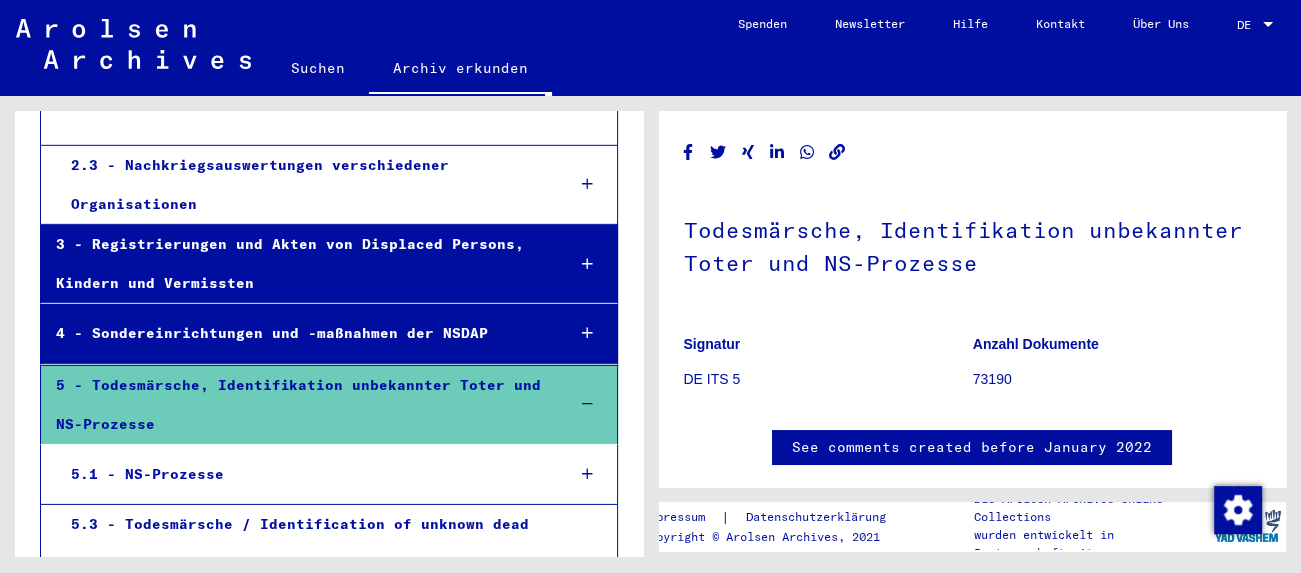 scroll, scrollTop: 5438, scrollLeft: 0, axis: vertical 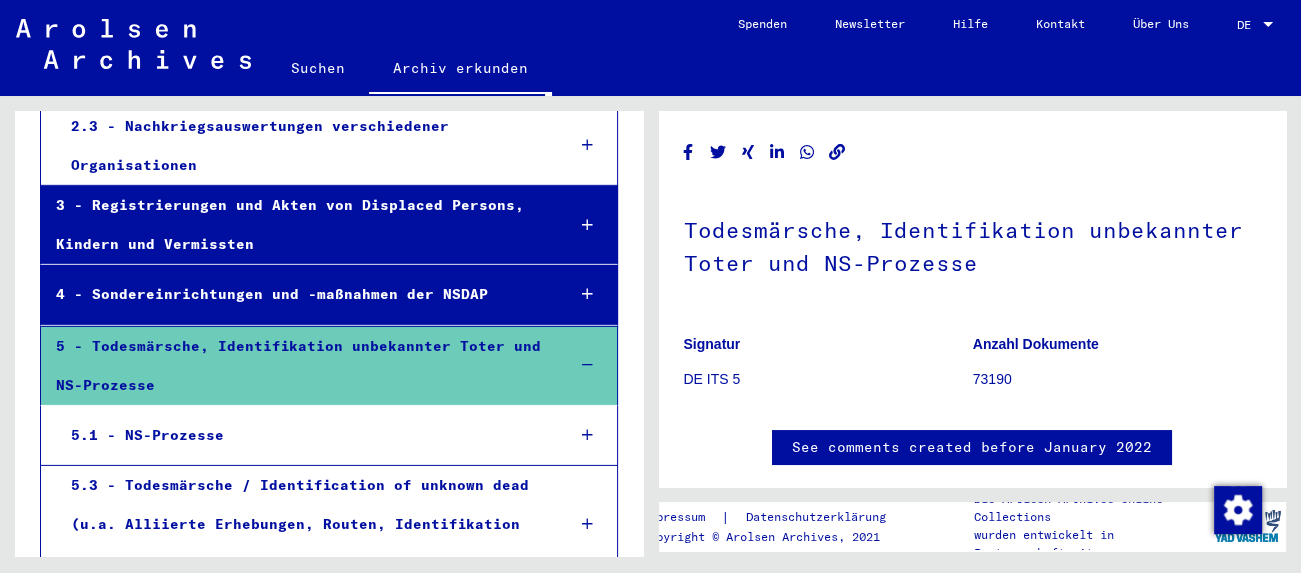 click on "7 - Archivalien aus Dokumentenerwerb<br>" at bounding box center (295, 674) 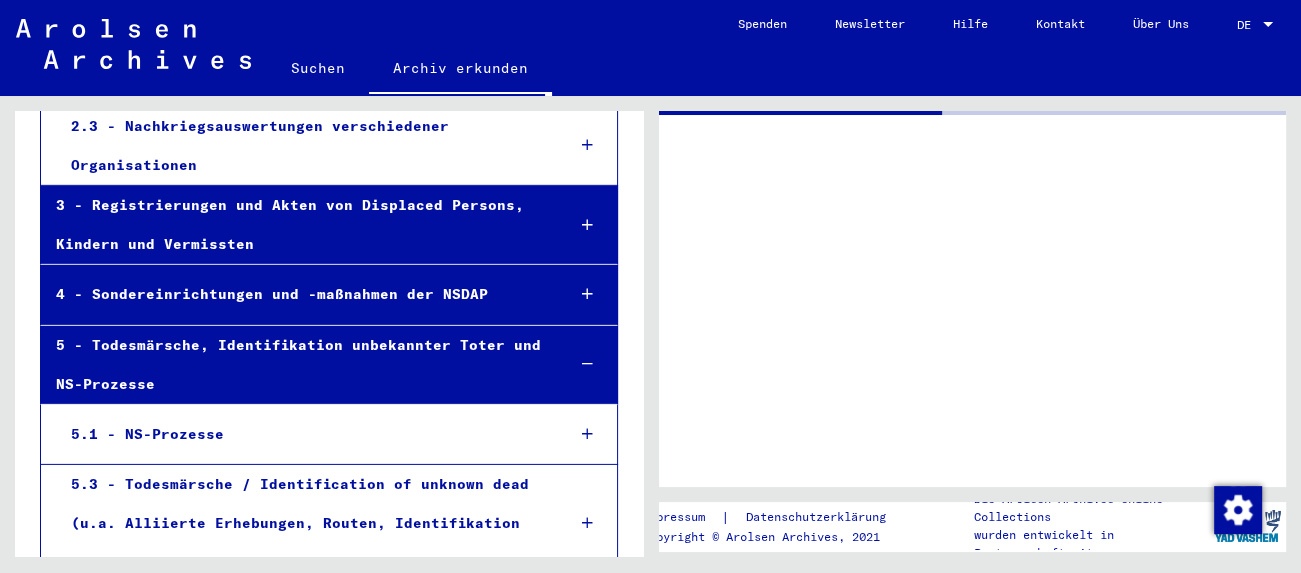 scroll, scrollTop: 5437, scrollLeft: 0, axis: vertical 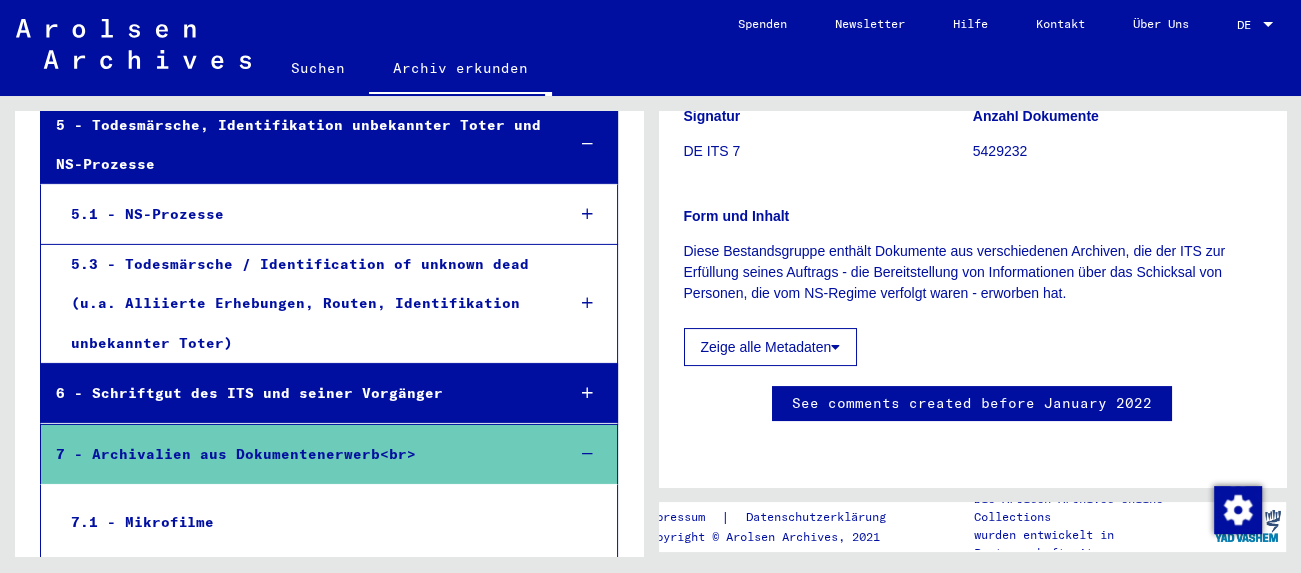click on "7.1 - Mikrofilme" at bounding box center (301, 522) 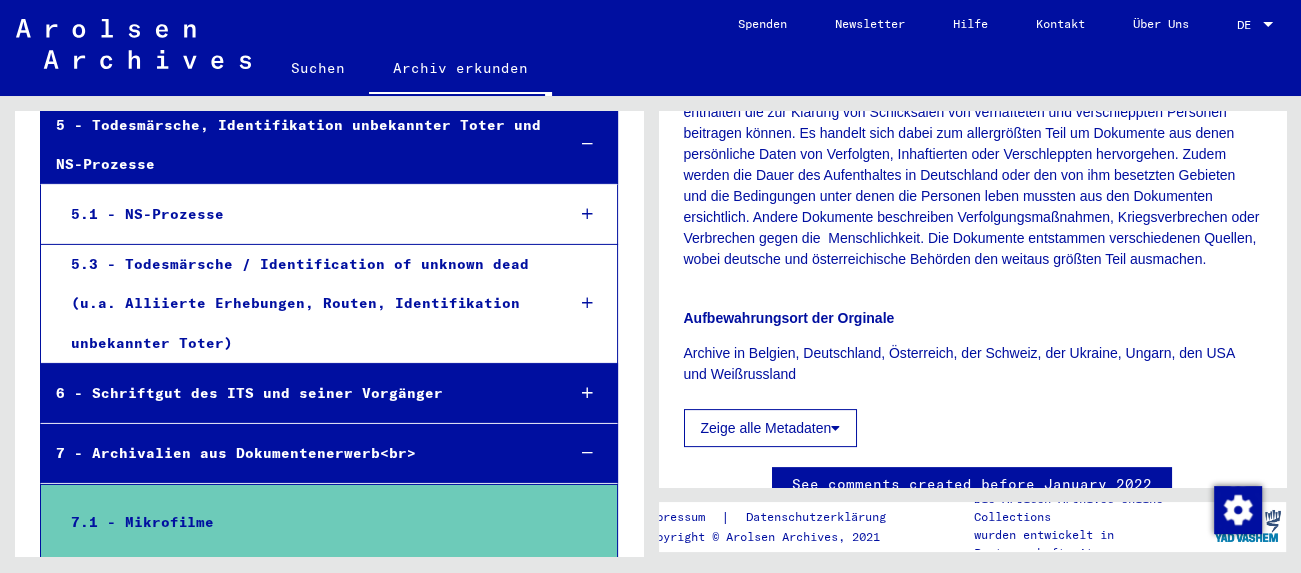 scroll, scrollTop: 552, scrollLeft: 0, axis: vertical 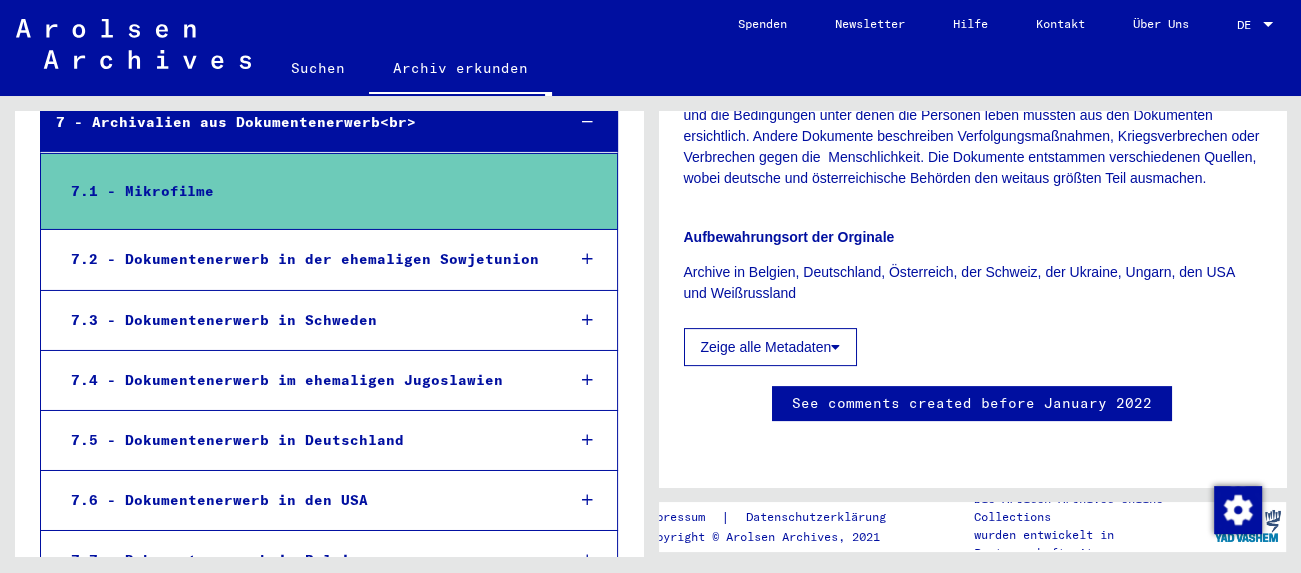 click on "7.8 - Dokumentenerwerb in Polen" at bounding box center [302, 620] 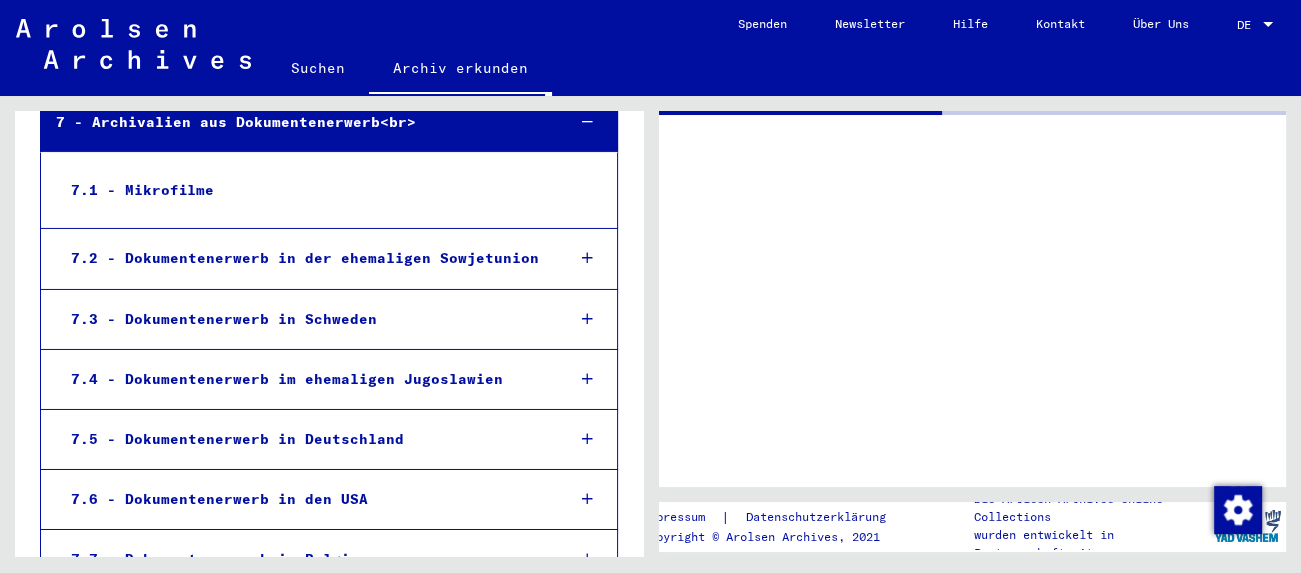 scroll, scrollTop: 5988, scrollLeft: 0, axis: vertical 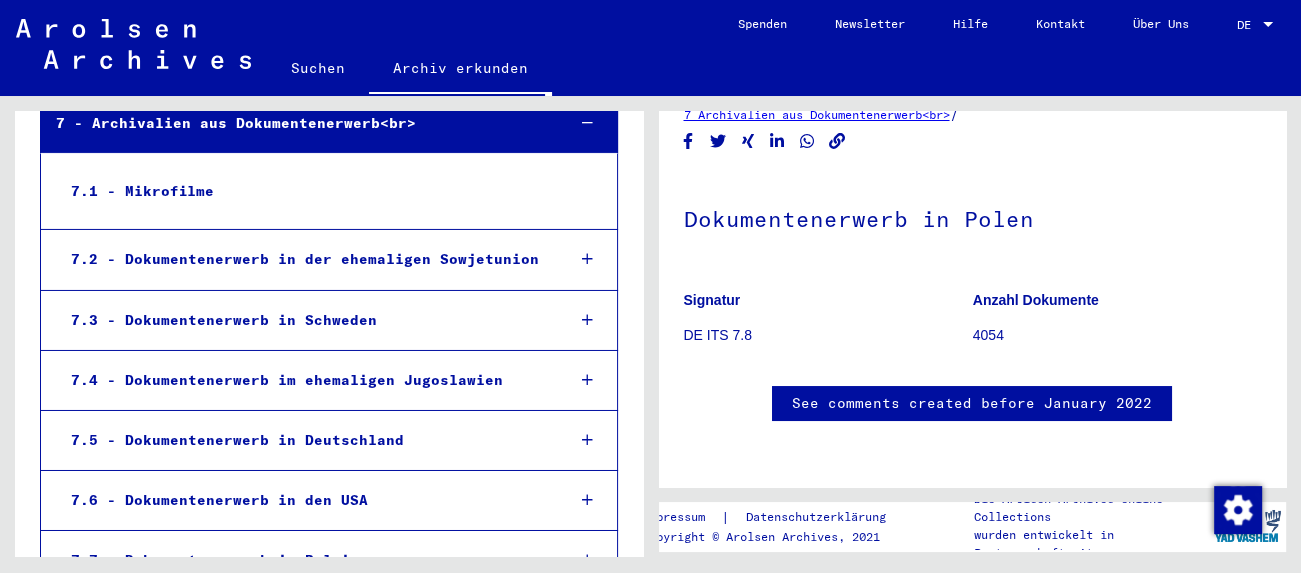 click on "7.8.1 - Instytut Pamięci Narodowej (Institute of National Remembrance)" at bounding box center [310, 692] 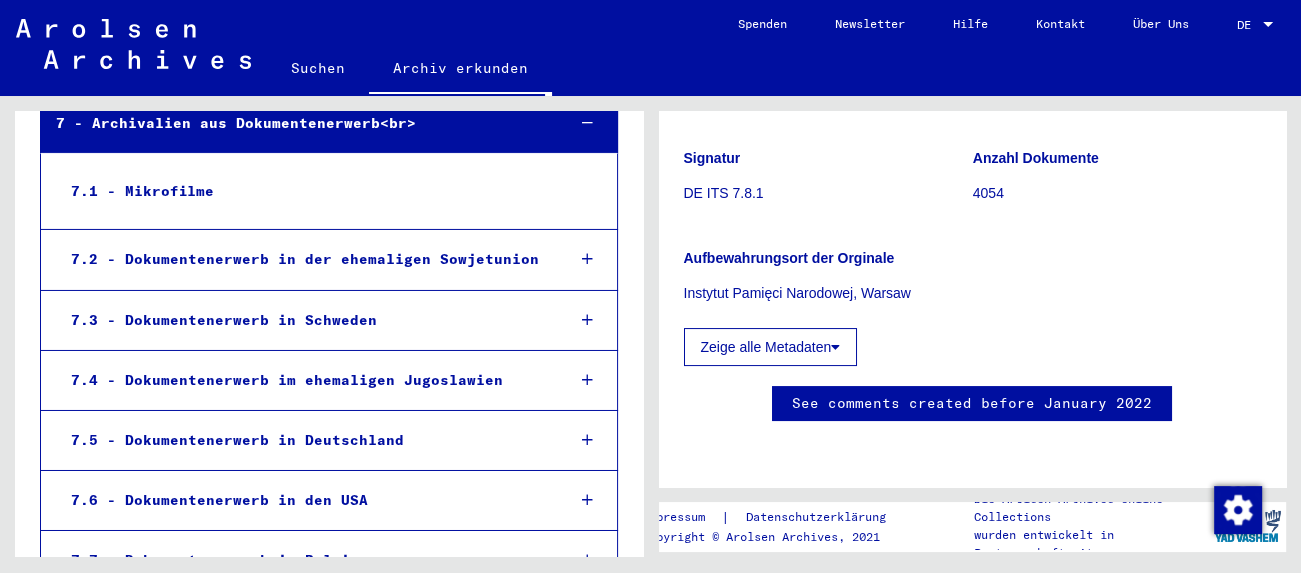 scroll, scrollTop: 221, scrollLeft: 0, axis: vertical 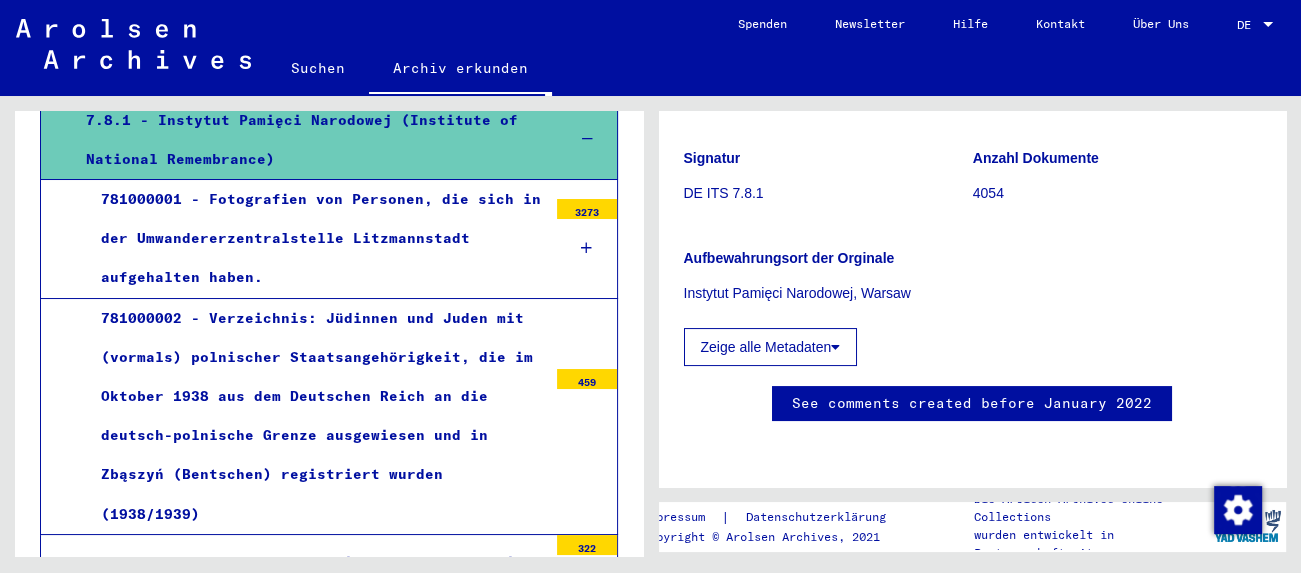 click on "781000003 - Gestapo w Lesznie: alfabtyczny spis wizniow, ksiegi glowne, ksiegi      korespondencyje" at bounding box center [316, 582] 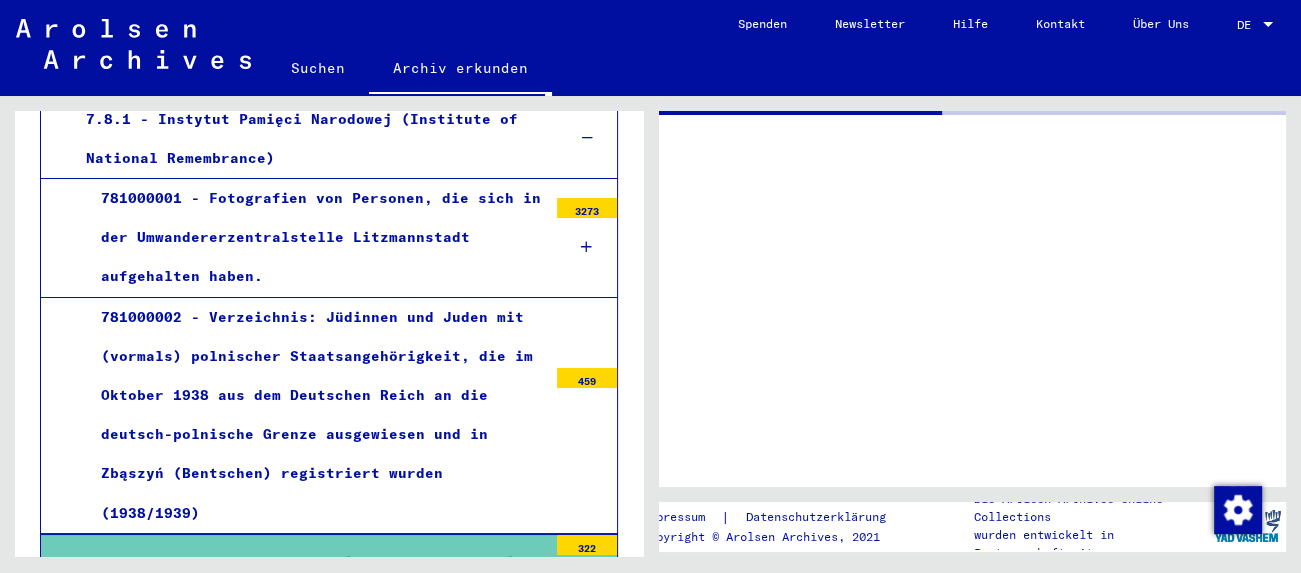 scroll, scrollTop: 6539, scrollLeft: 0, axis: vertical 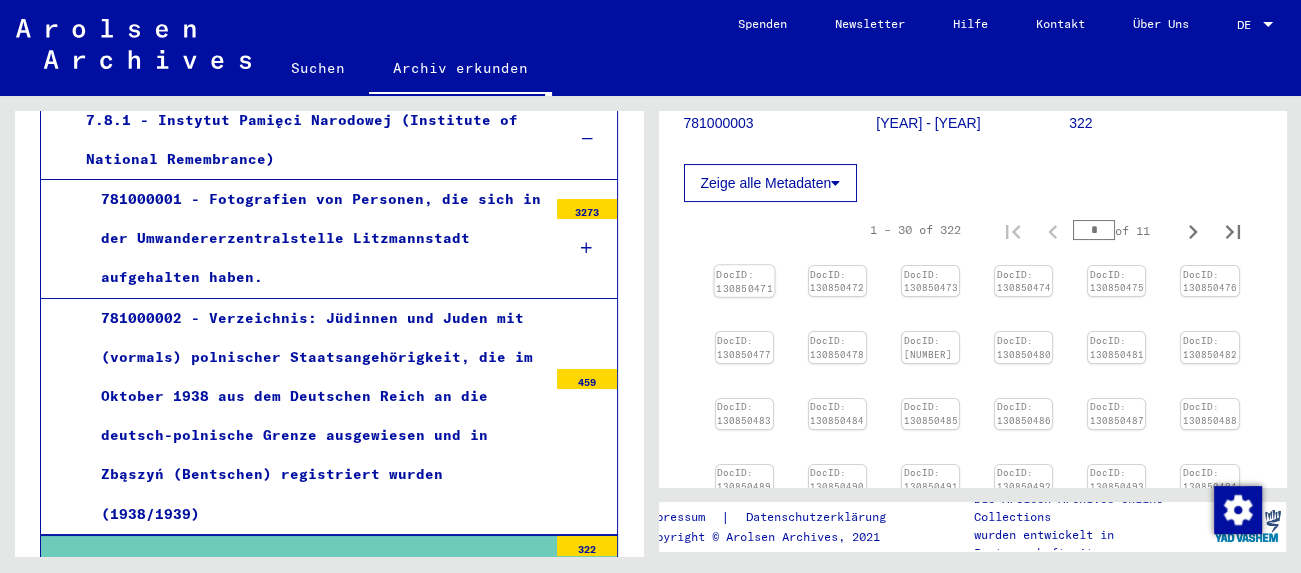 click 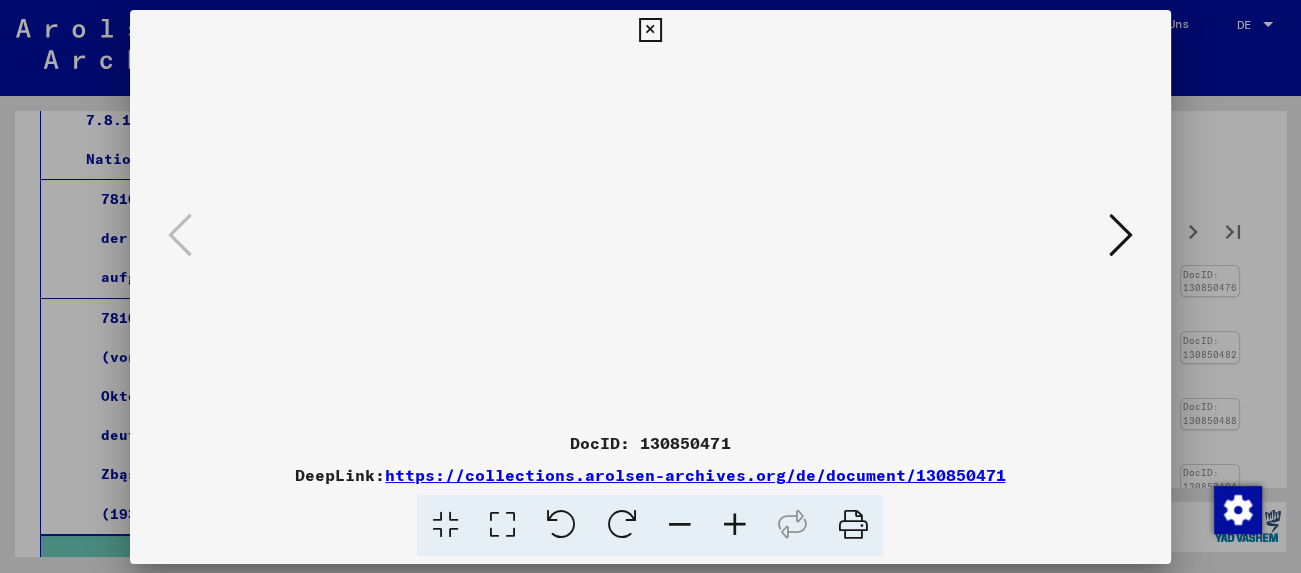 scroll, scrollTop: 6539, scrollLeft: 0, axis: vertical 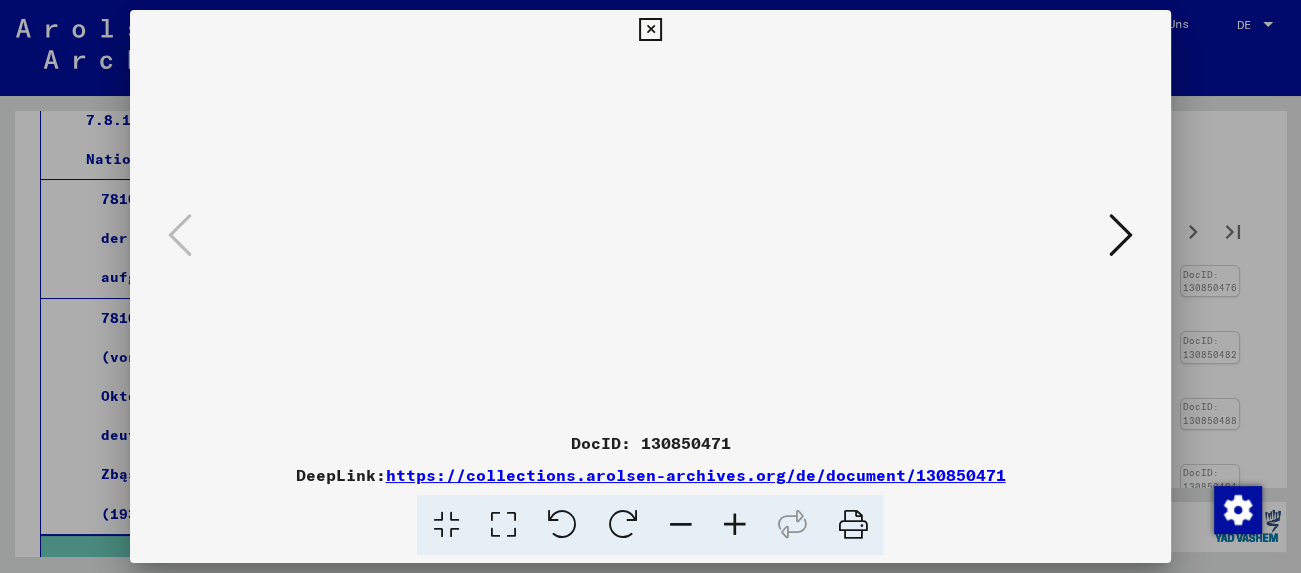 click at bounding box center (1121, 235) 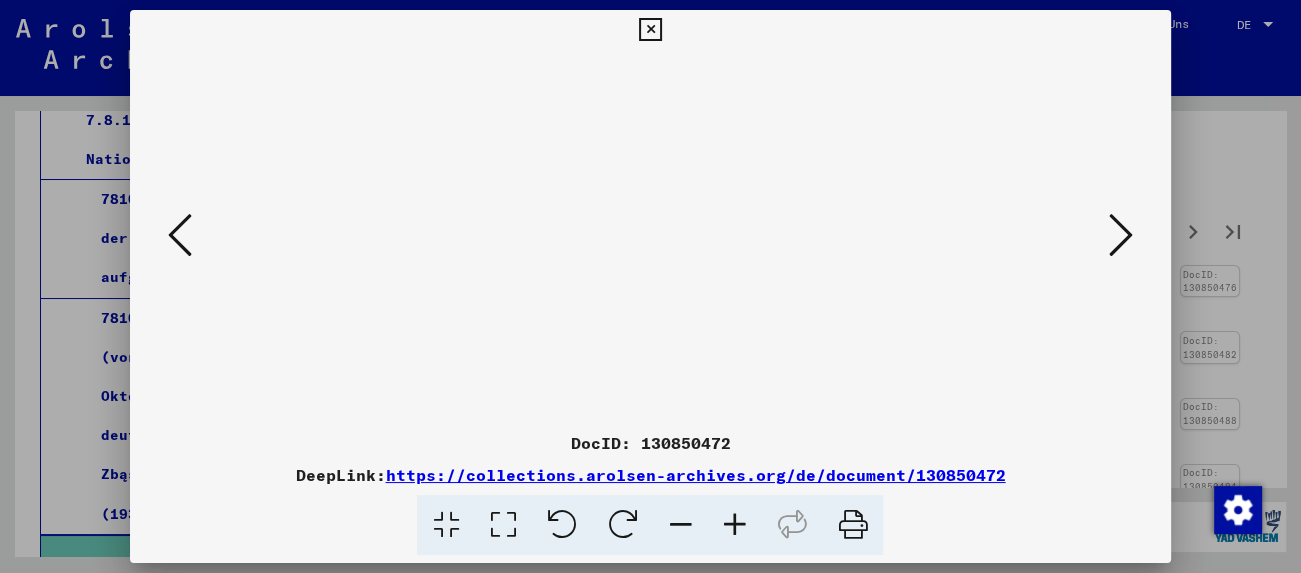 click at bounding box center (650, 30) 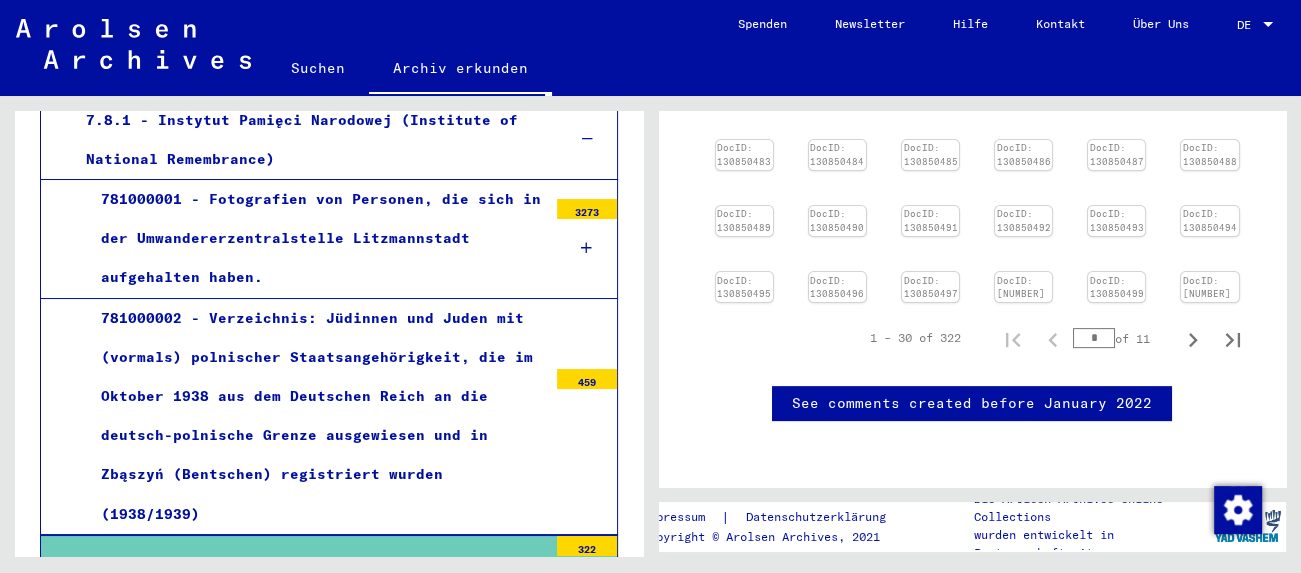 scroll, scrollTop: 773, scrollLeft: 0, axis: vertical 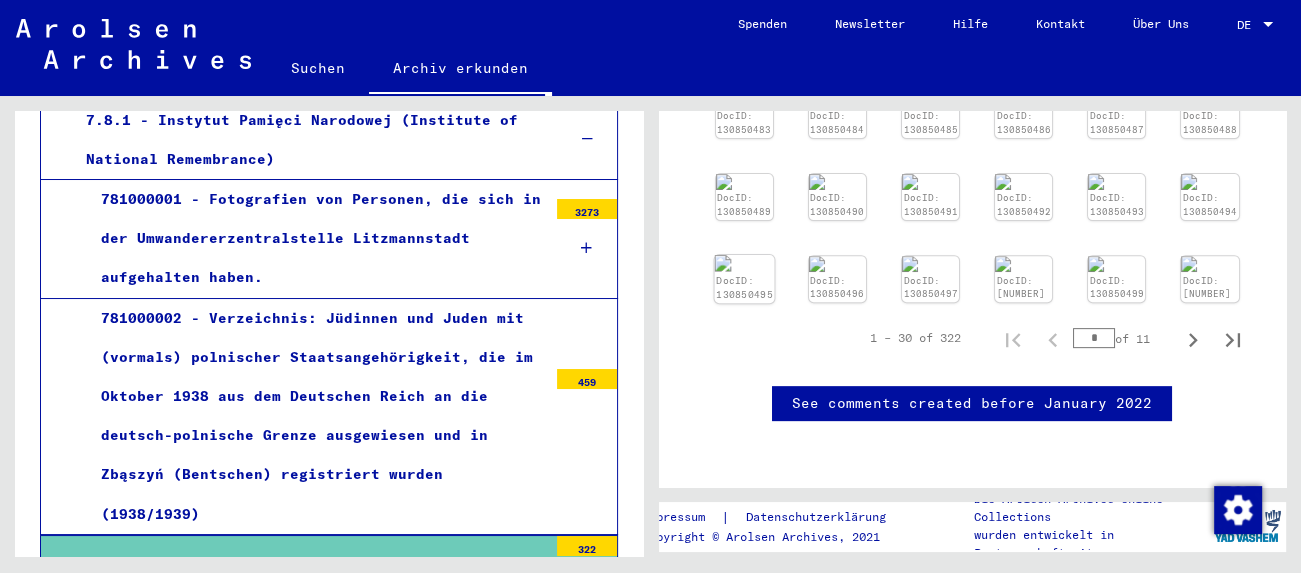 click 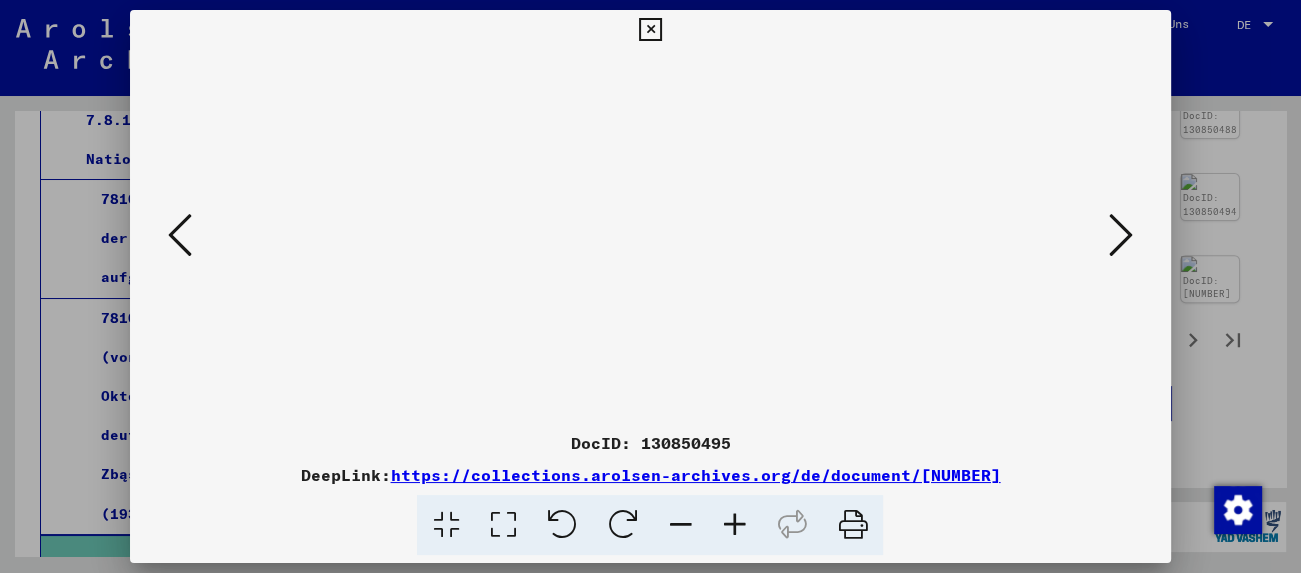 click at bounding box center [650, 236] 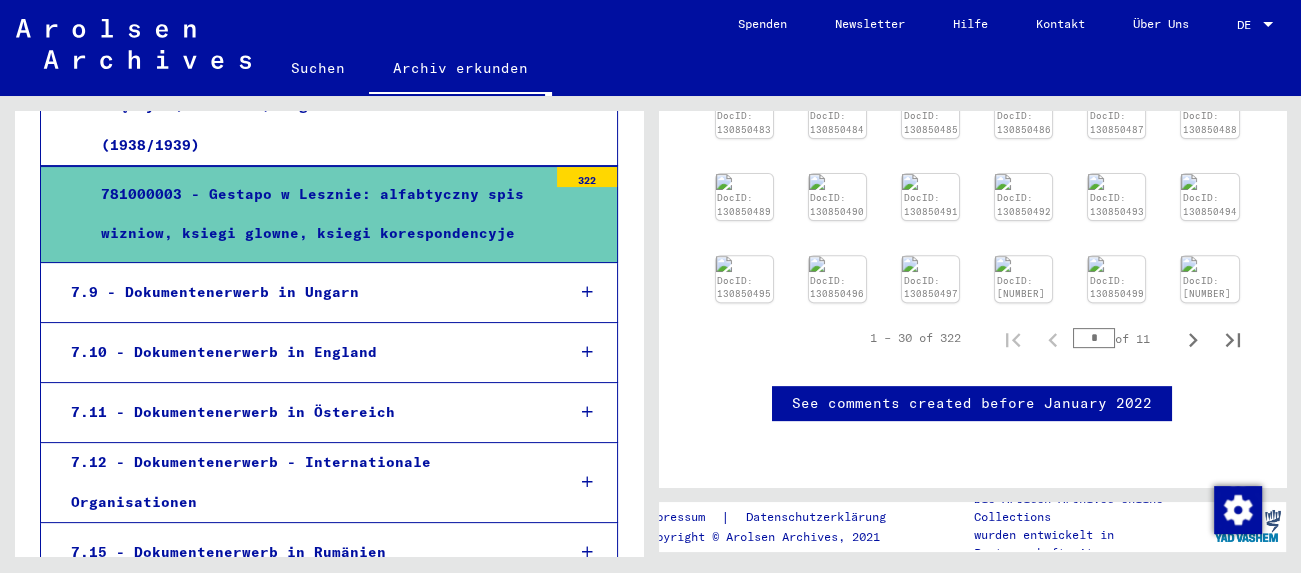 scroll, scrollTop: 6947, scrollLeft: 0, axis: vertical 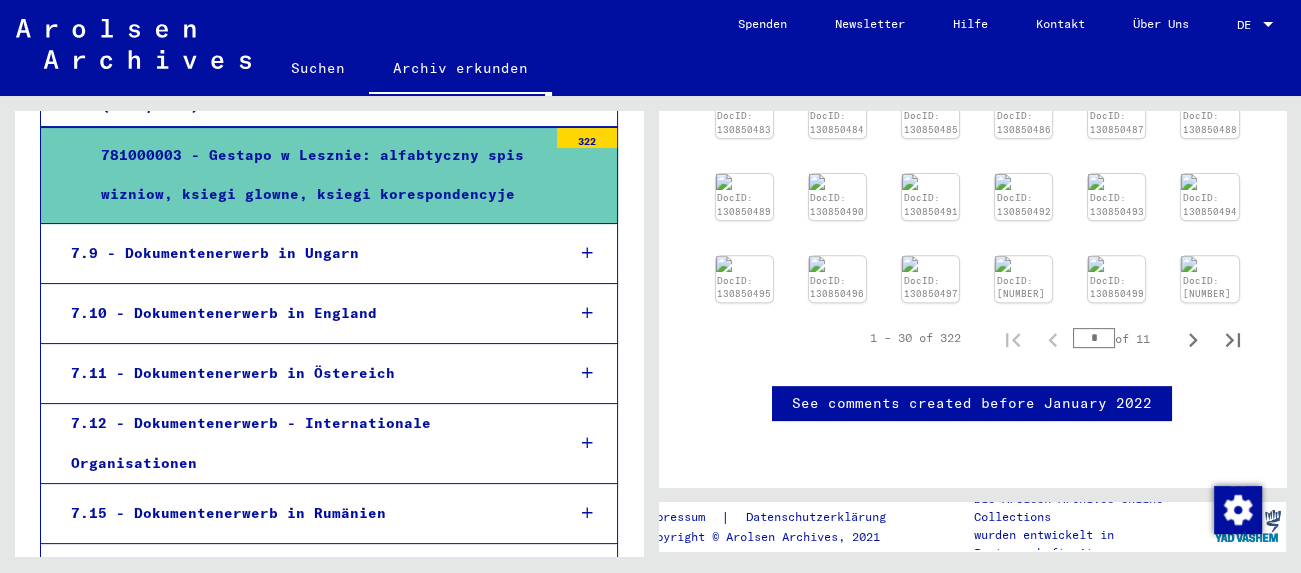 click on "8 - Sammlungen von Privatpersonen und kleinen Archiven" at bounding box center [295, 770] 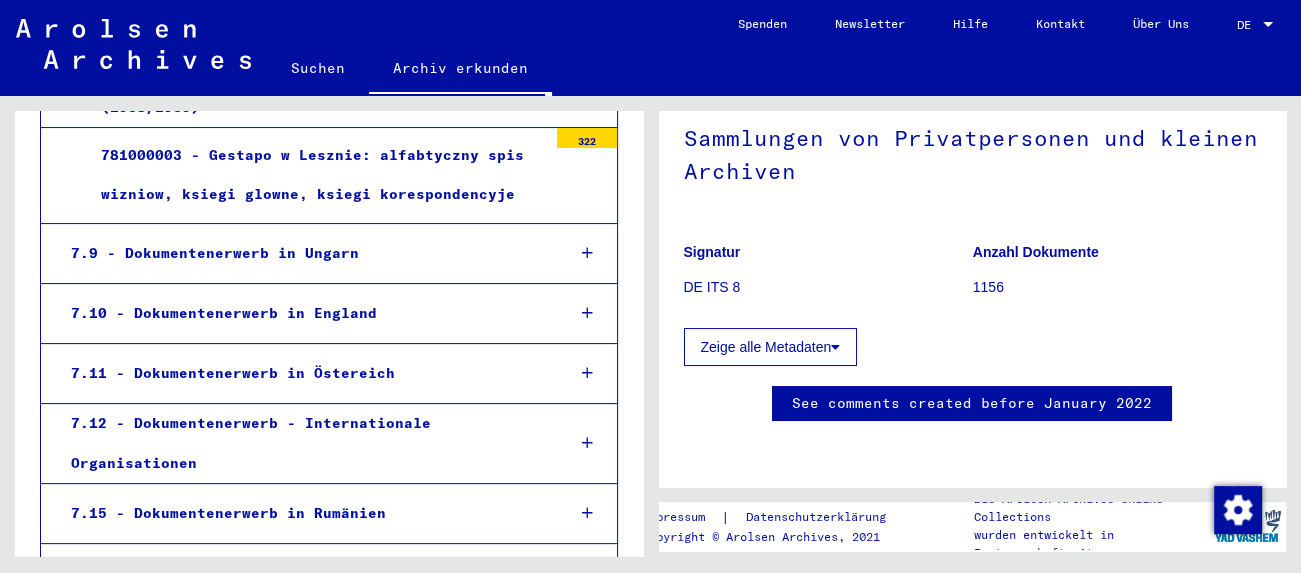 scroll, scrollTop: 773, scrollLeft: 0, axis: vertical 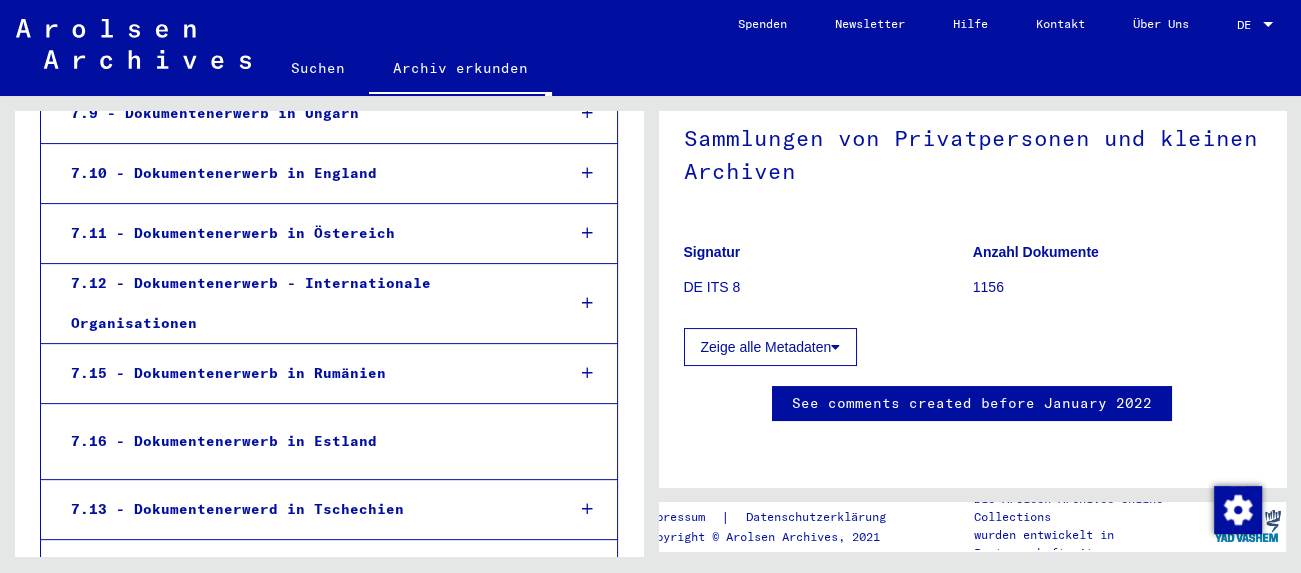 click on "80001001 - Sammlung Dr. Dorothee Schmitz-Köster" at bounding box center (302, 691) 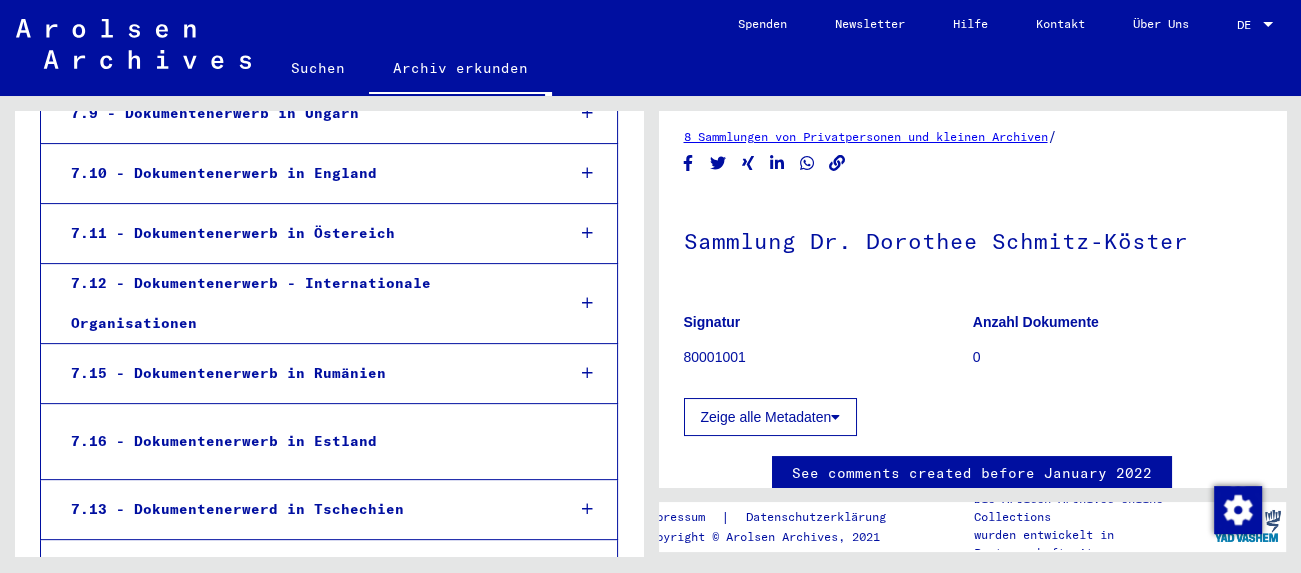 scroll, scrollTop: 0, scrollLeft: 0, axis: both 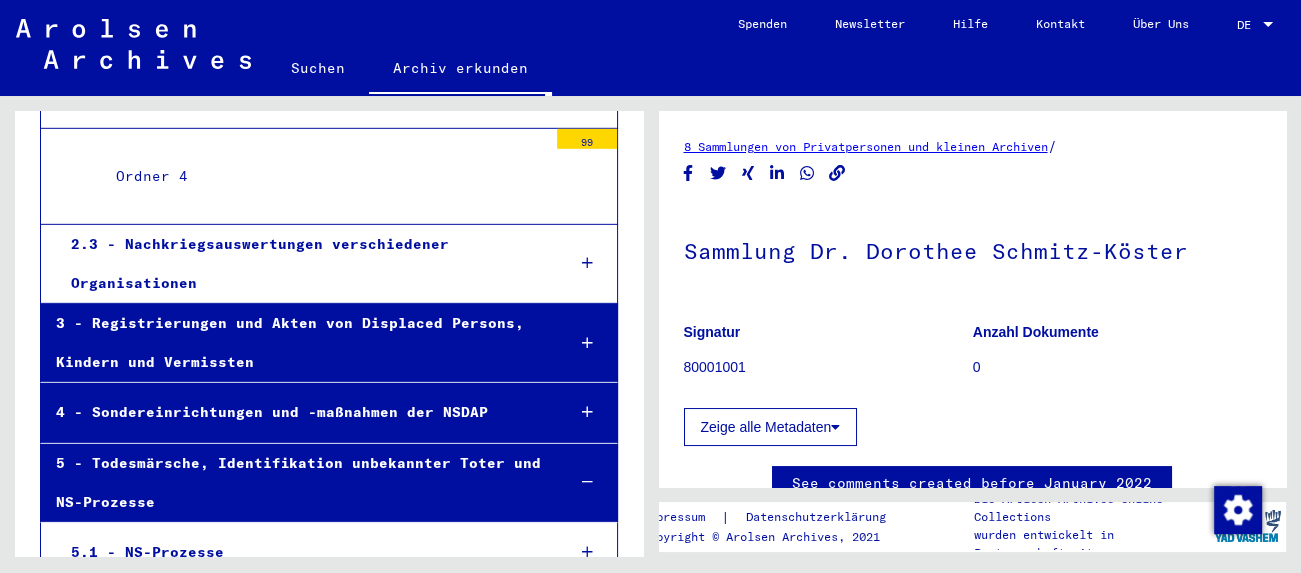 click on "5 - Todesmärsche, Identifikation unbekannter Toter und NS-Prozesse" at bounding box center [295, 483] 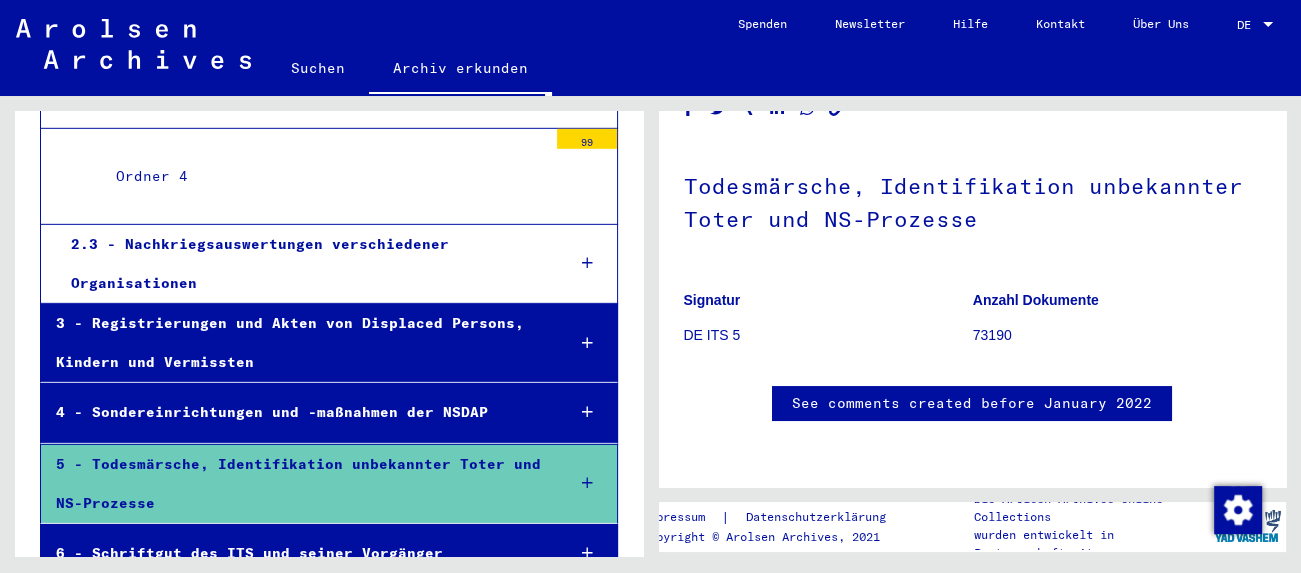 scroll, scrollTop: 221, scrollLeft: 0, axis: vertical 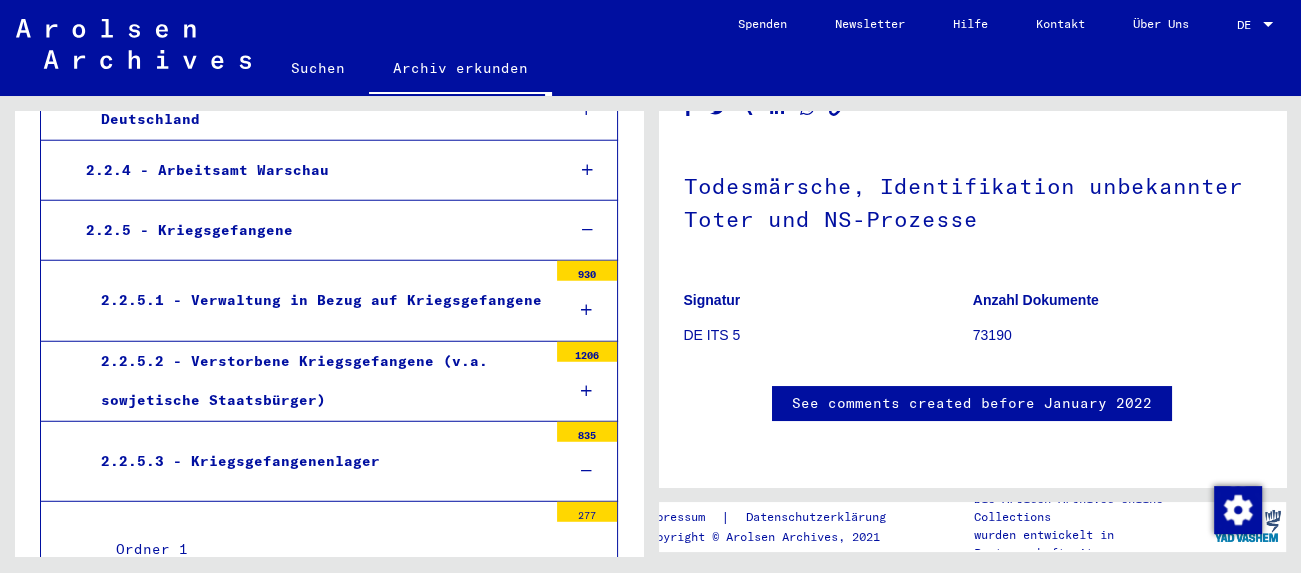 click on "2.2.5.3 - Kriegsgefangenenlager" at bounding box center [316, 461] 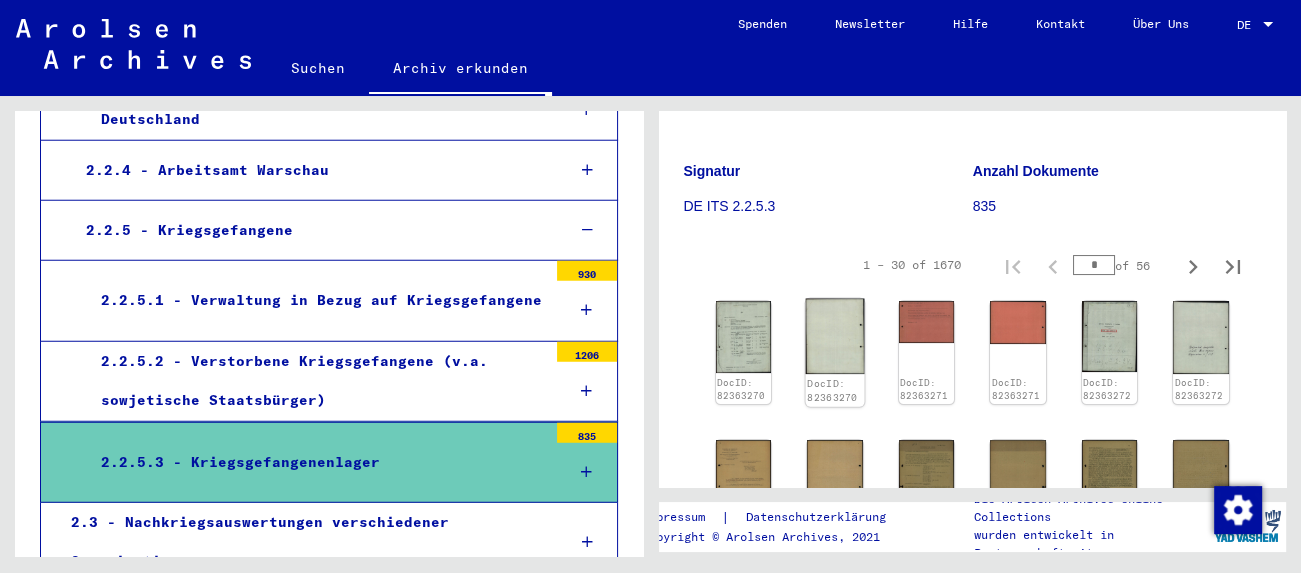 scroll, scrollTop: 221, scrollLeft: 0, axis: vertical 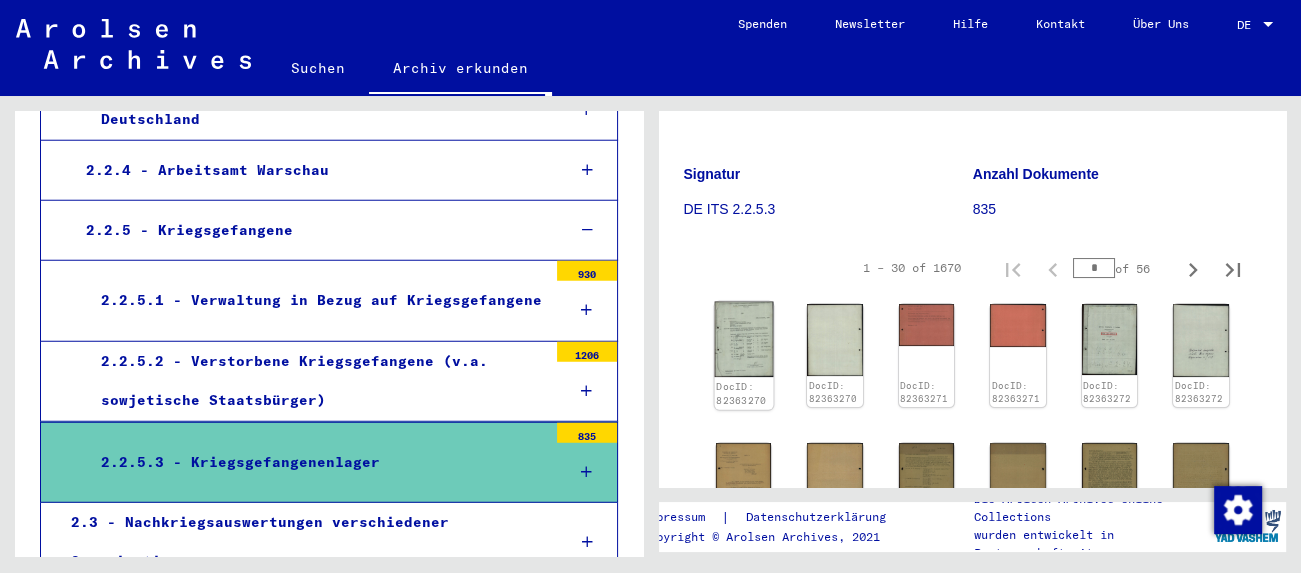 click 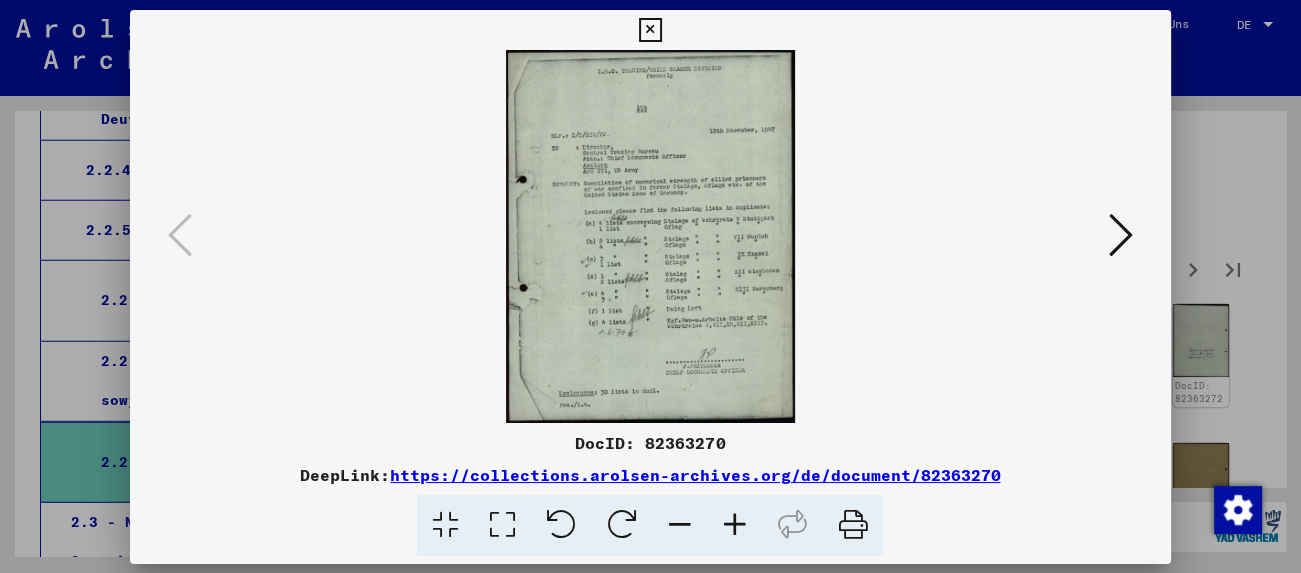scroll, scrollTop: 4658, scrollLeft: 0, axis: vertical 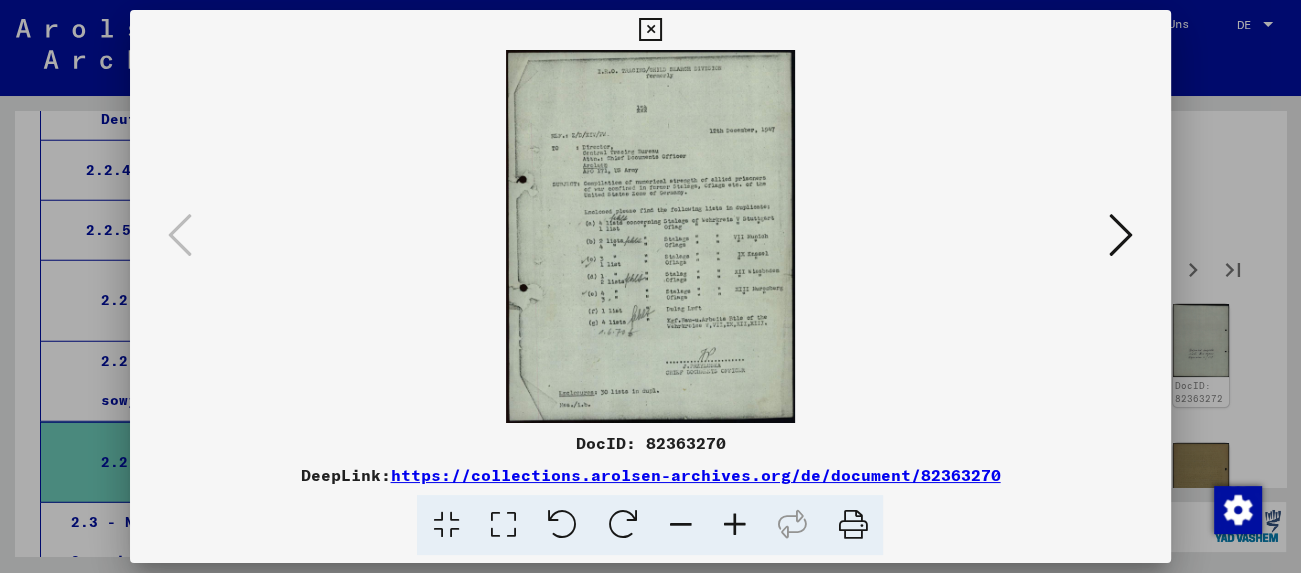 click at bounding box center (650, 236) 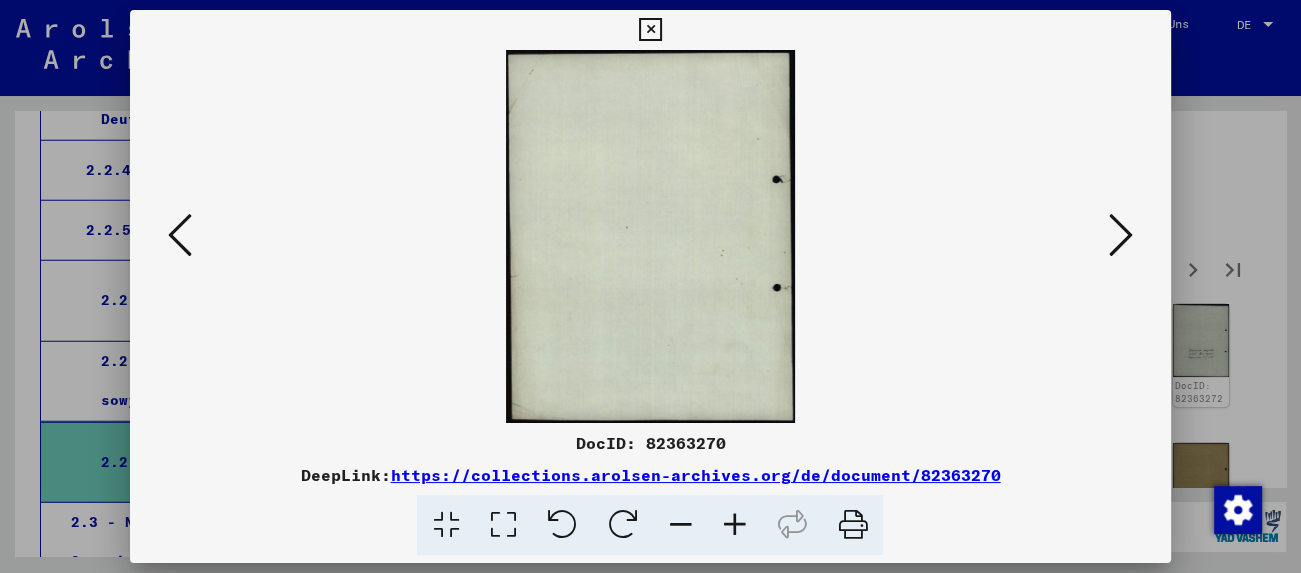 click at bounding box center (1121, 235) 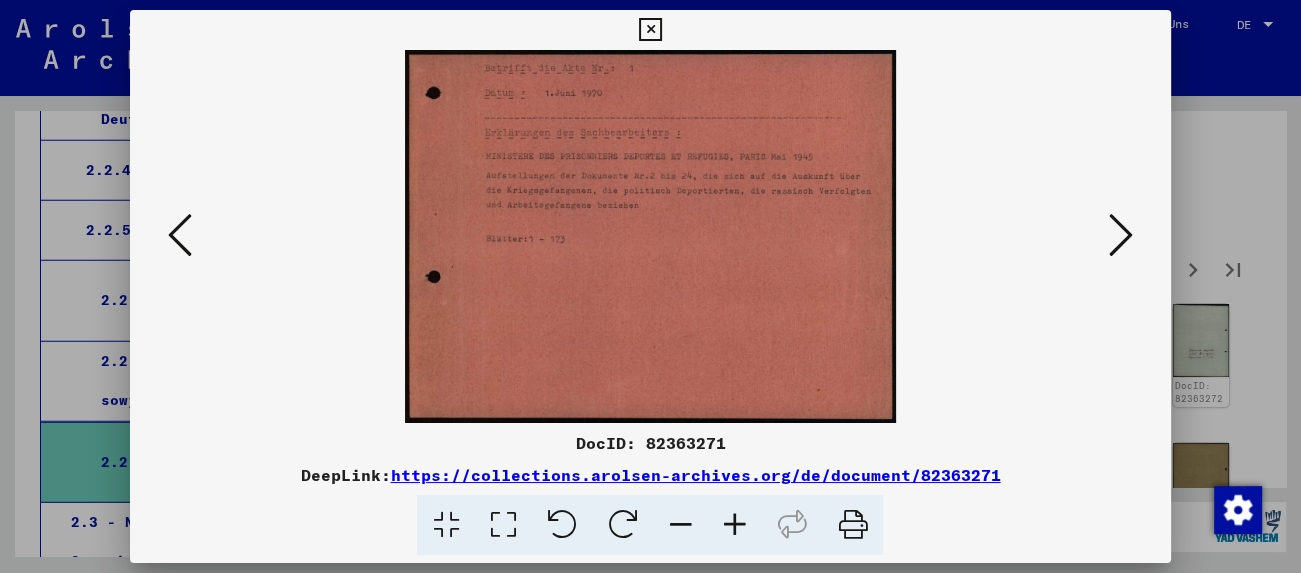 click at bounding box center [1121, 235] 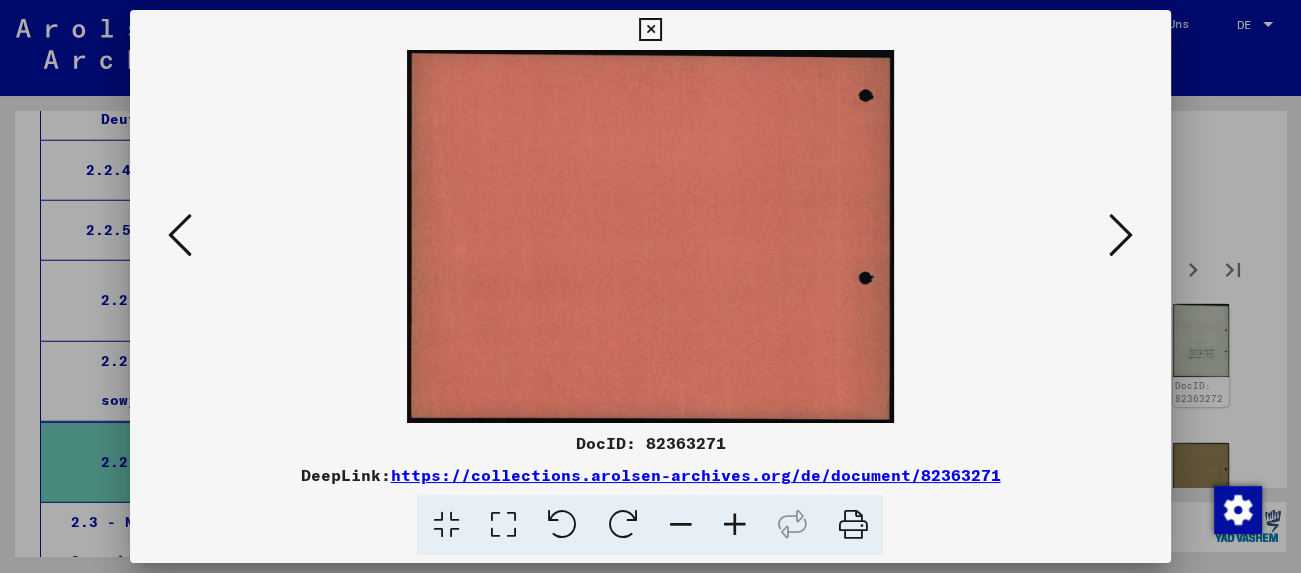 click at bounding box center (1121, 235) 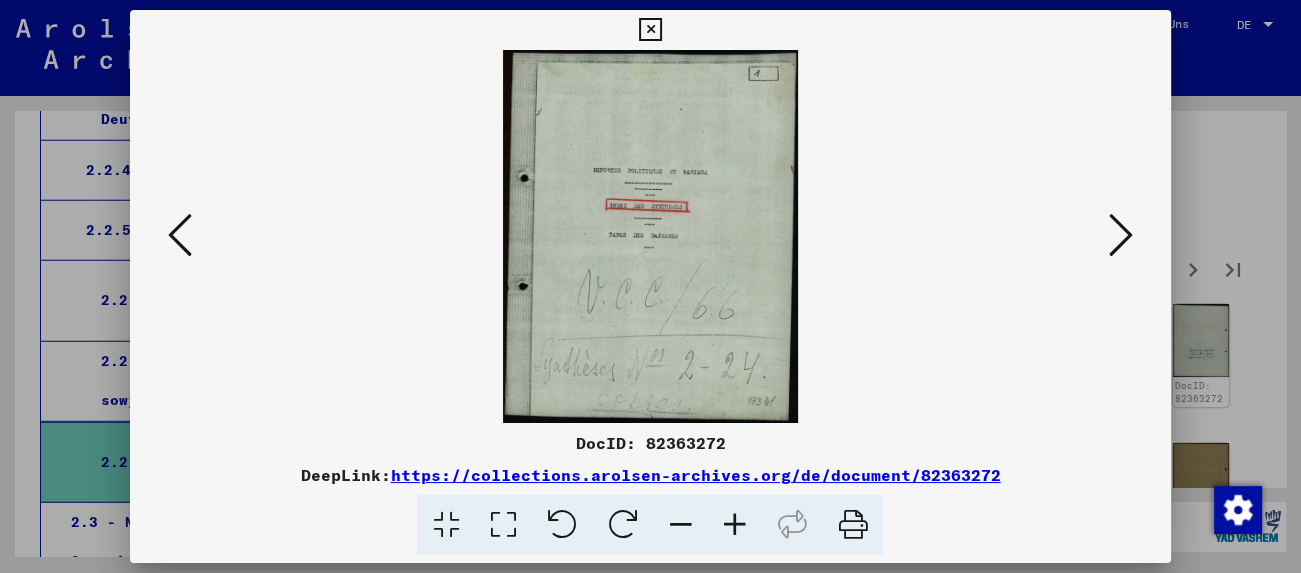 click at bounding box center (1121, 236) 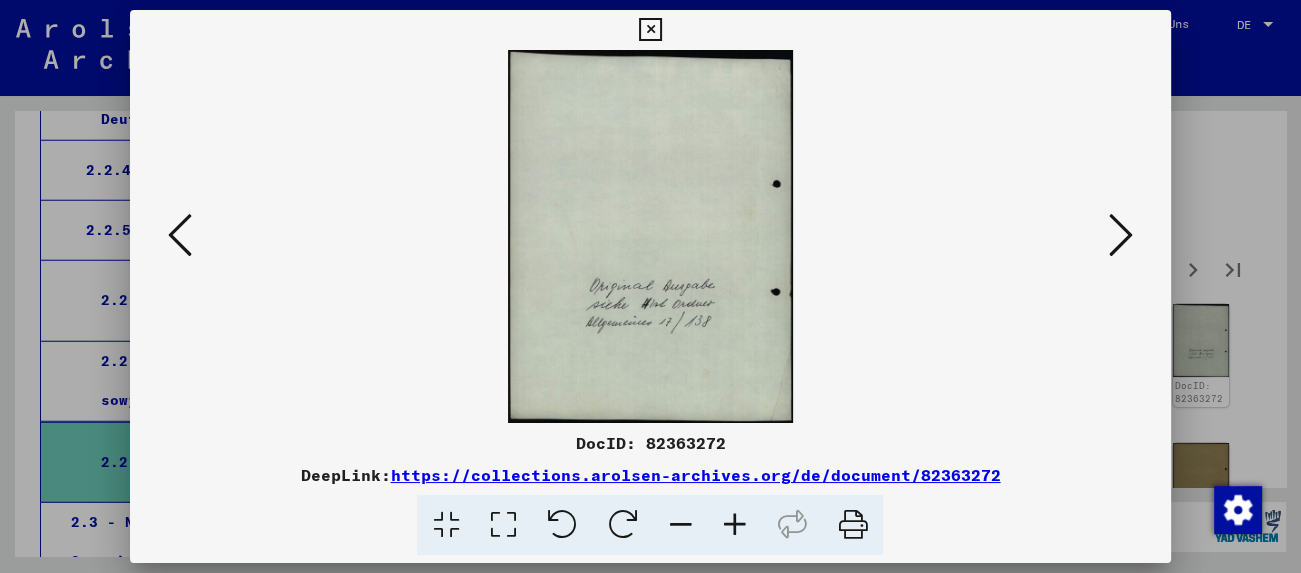 click at bounding box center [1121, 236] 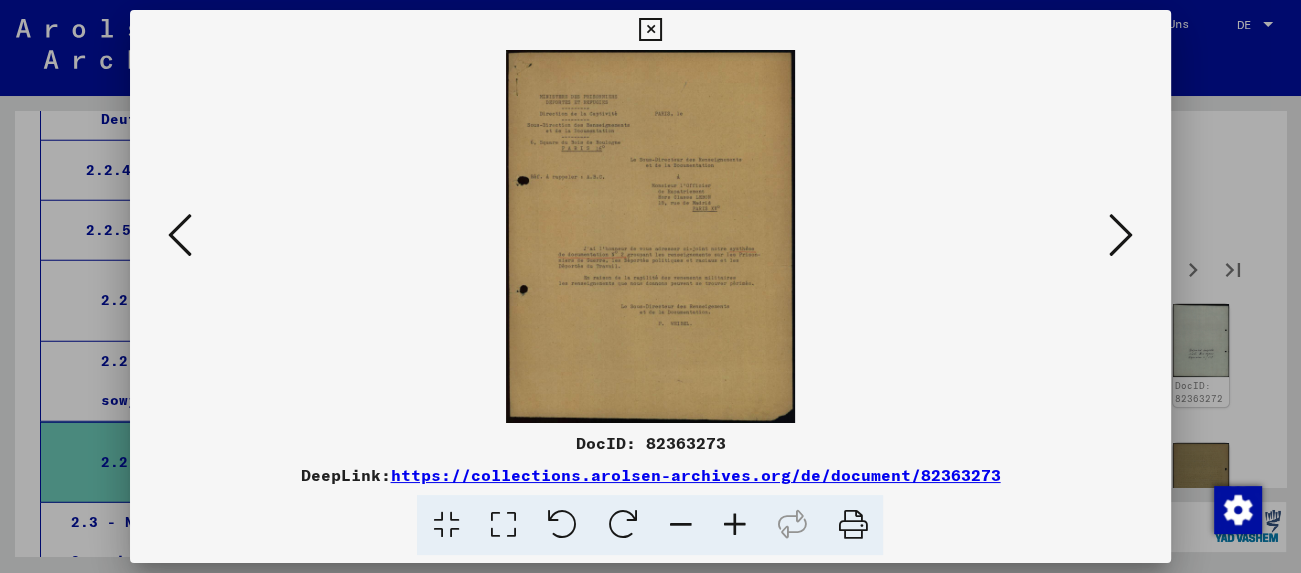 click at bounding box center (1121, 236) 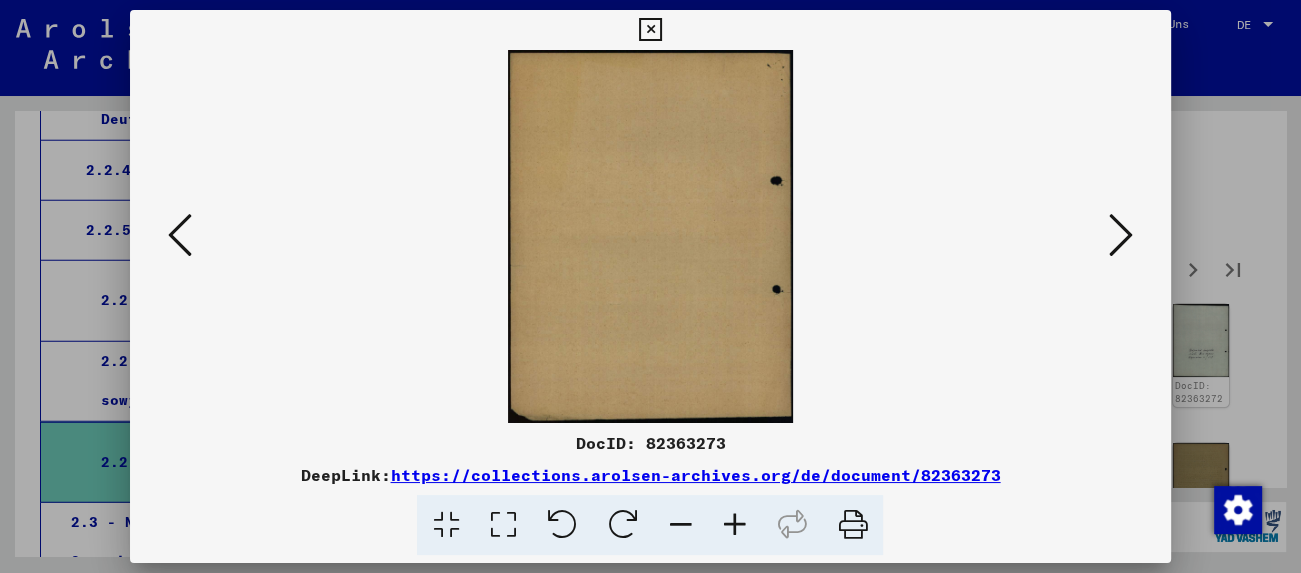 click at bounding box center [1121, 236] 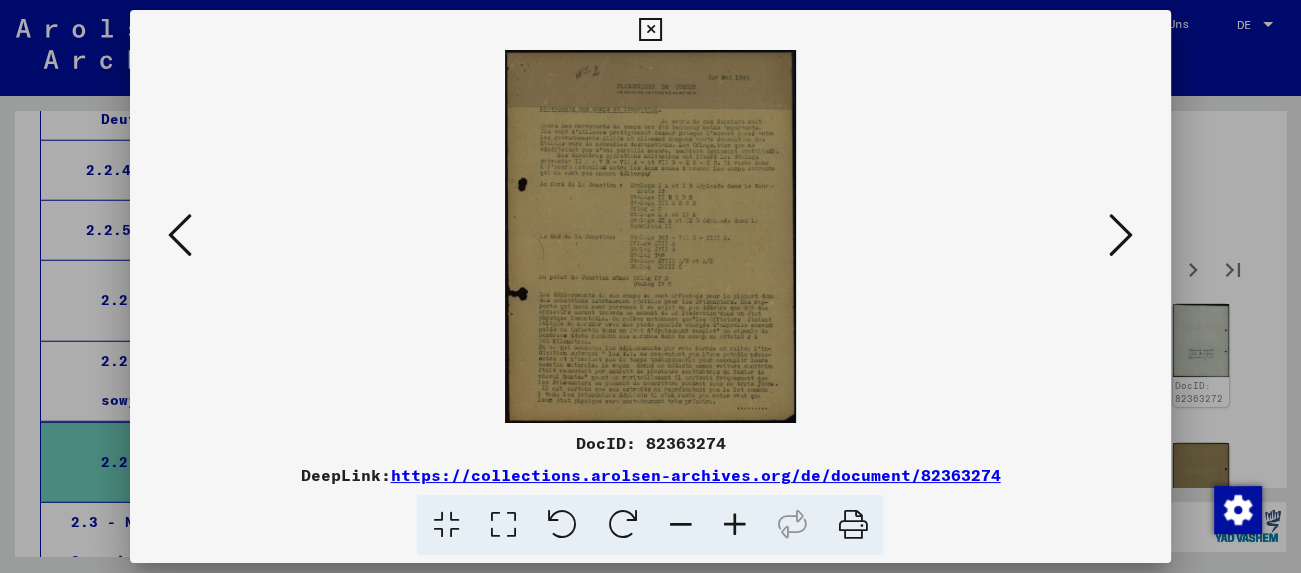 click at bounding box center (1121, 236) 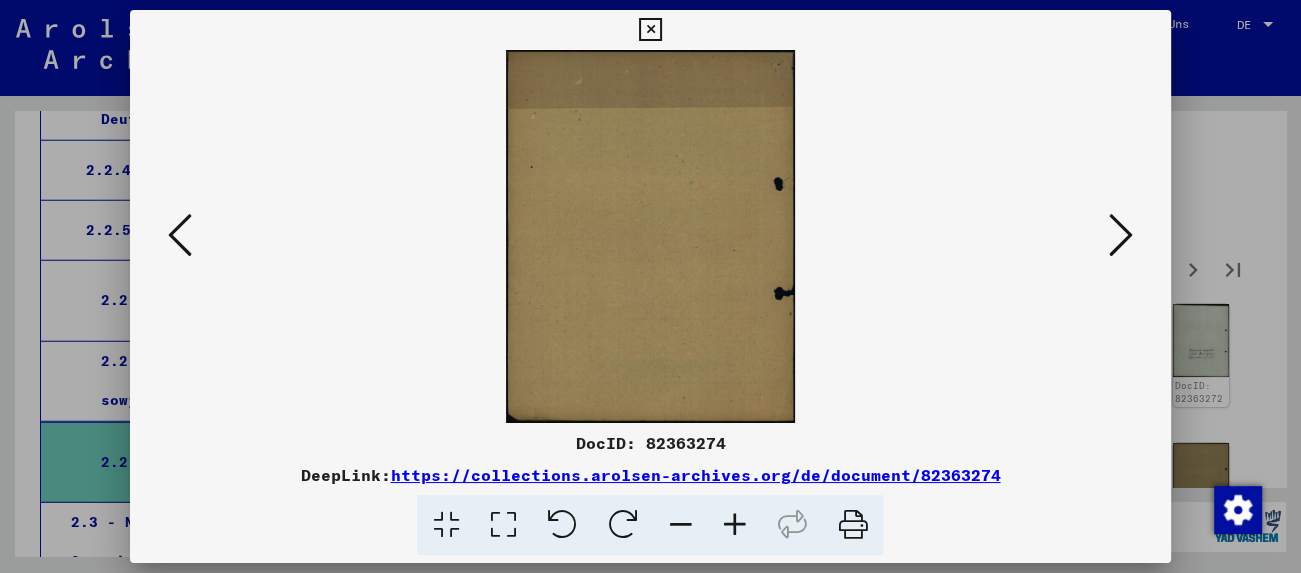 click at bounding box center [1121, 236] 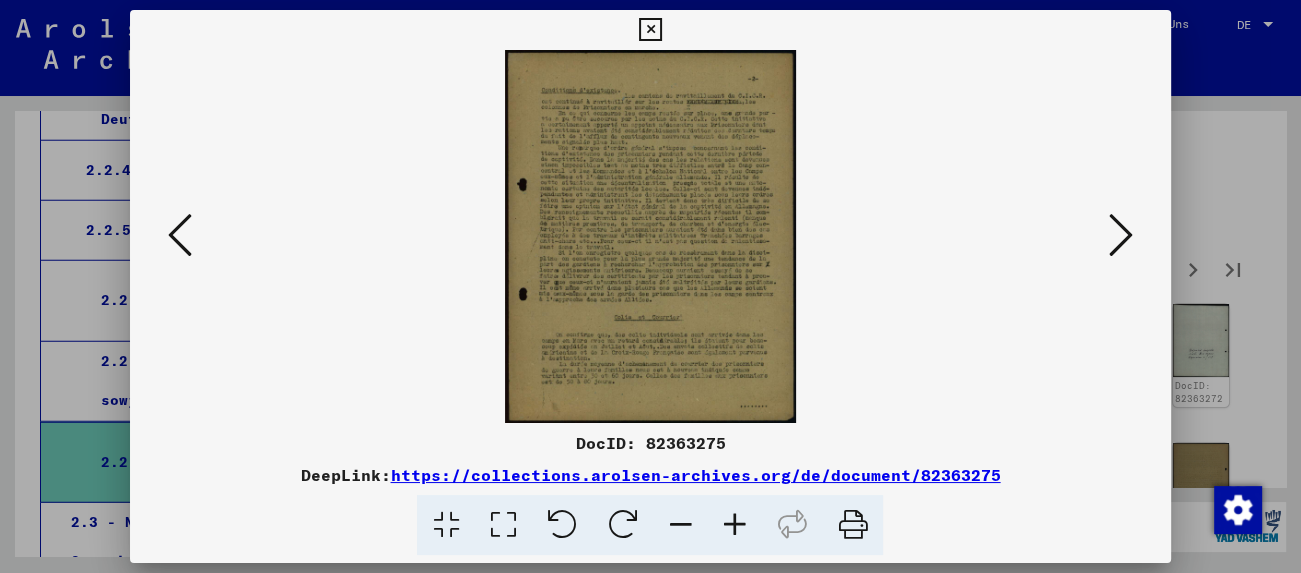 click at bounding box center (1121, 236) 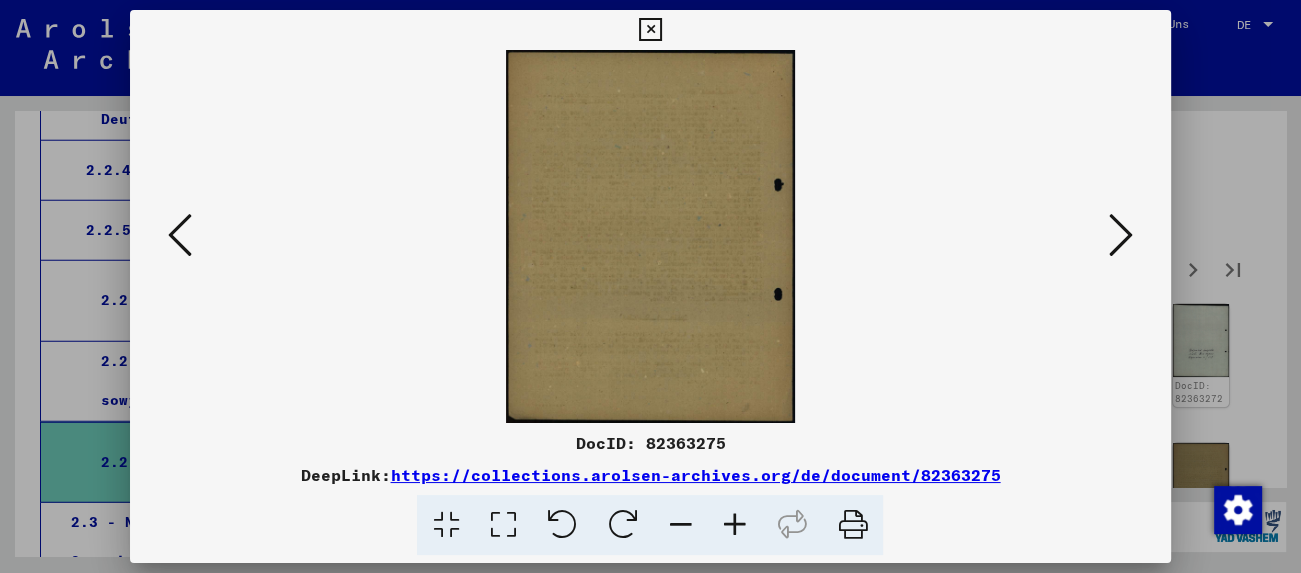 click at bounding box center [1121, 236] 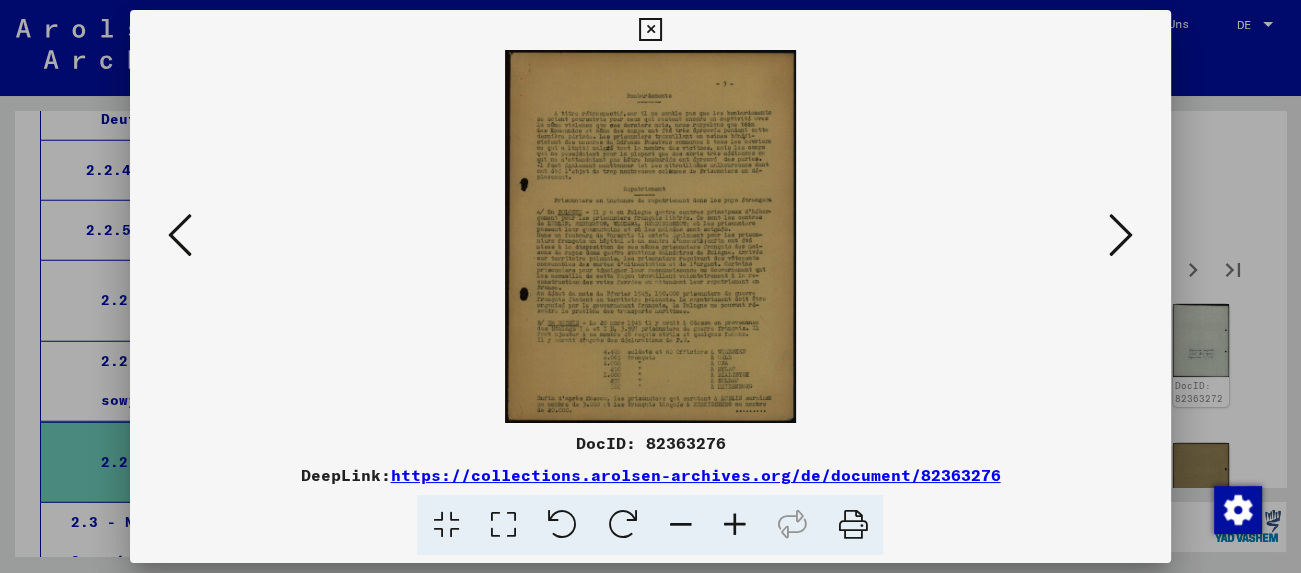 click at bounding box center [1121, 236] 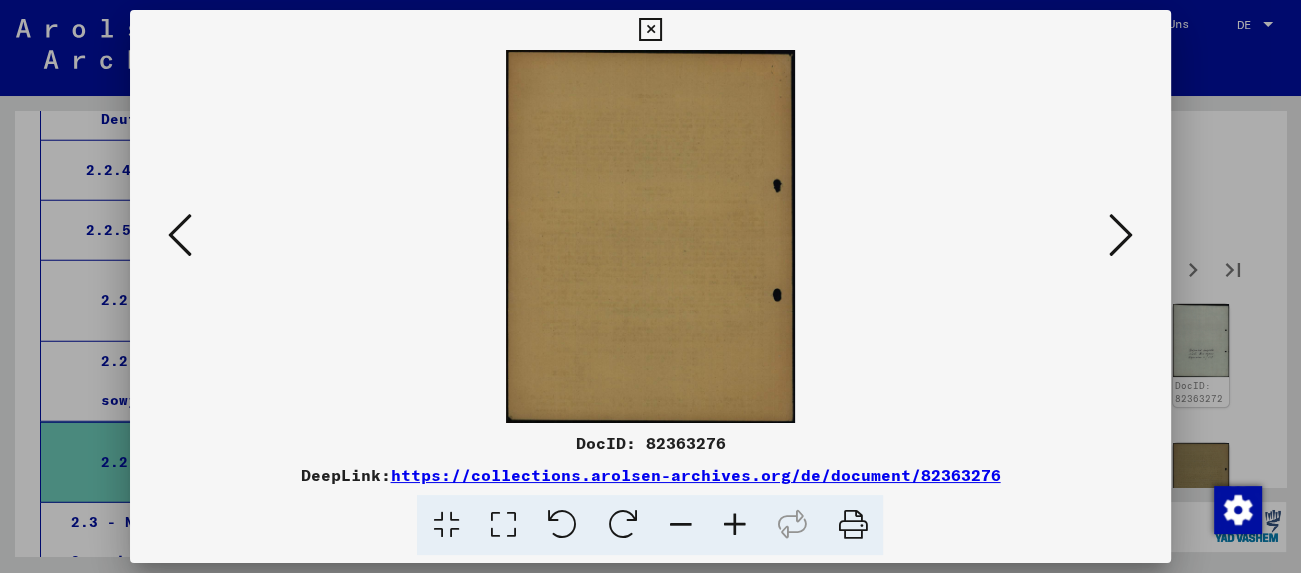 click at bounding box center (1121, 236) 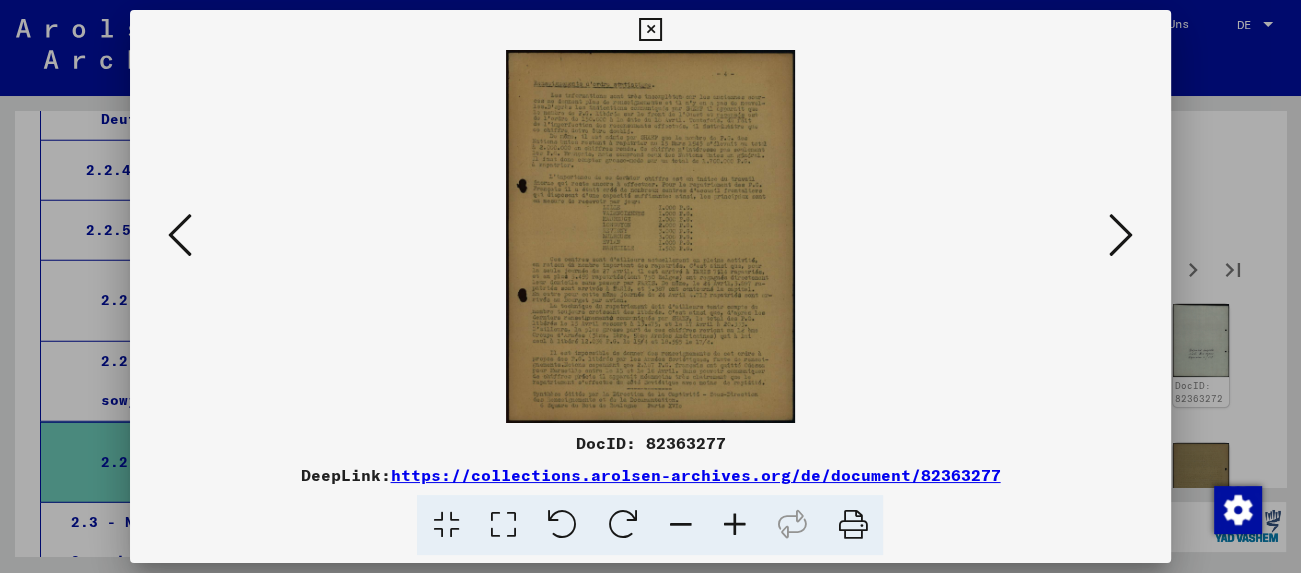 click at bounding box center (1121, 236) 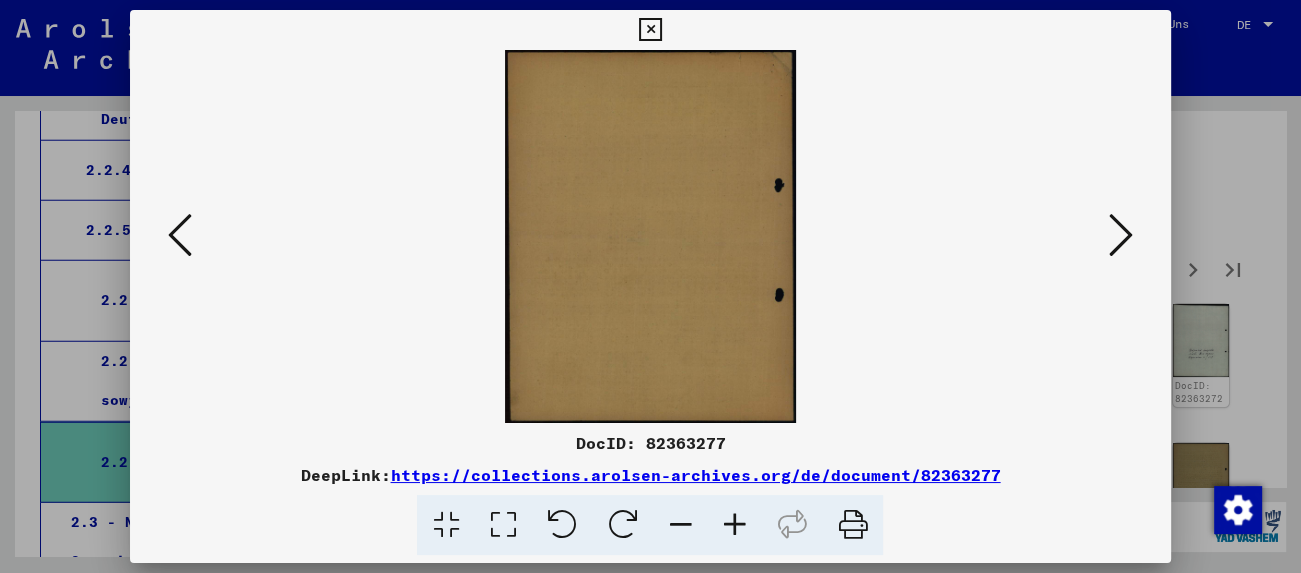 click at bounding box center [650, 30] 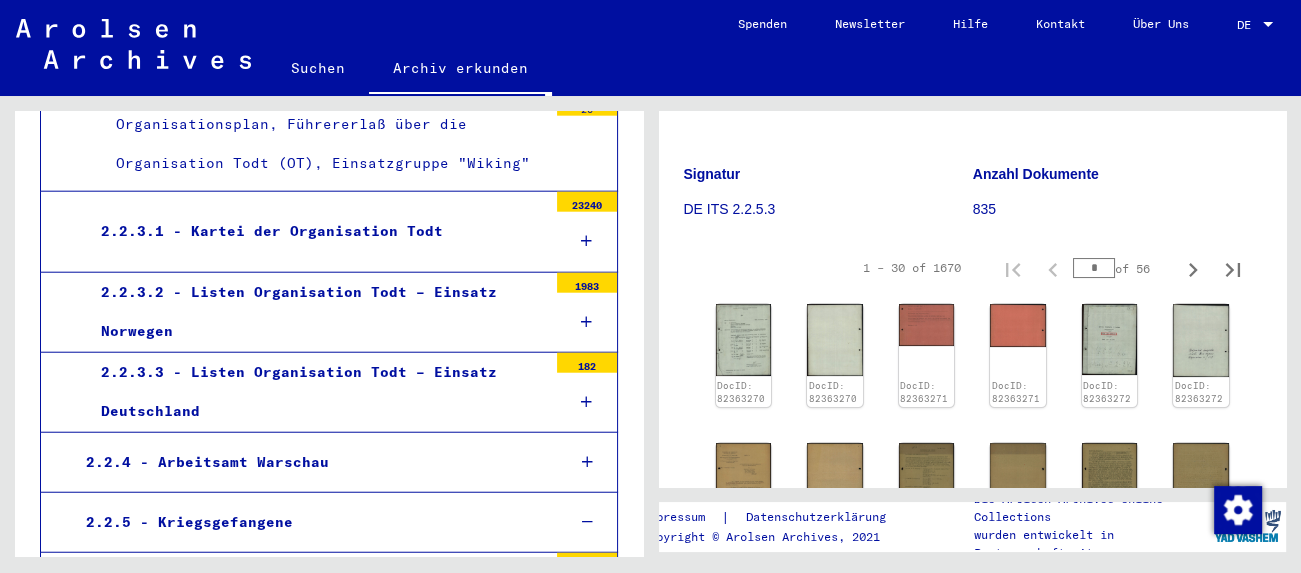 scroll, scrollTop: 4326, scrollLeft: 0, axis: vertical 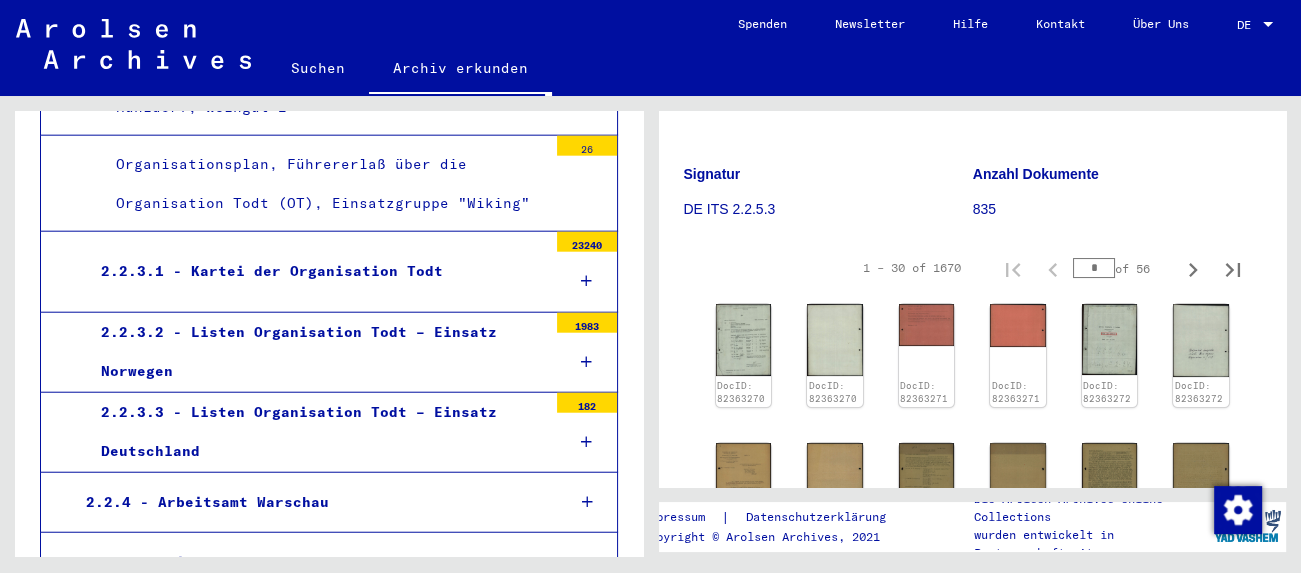 click on "2.2.5.1 - Verwaltung in Bezug auf Kriegsgefangene" at bounding box center [316, 632] 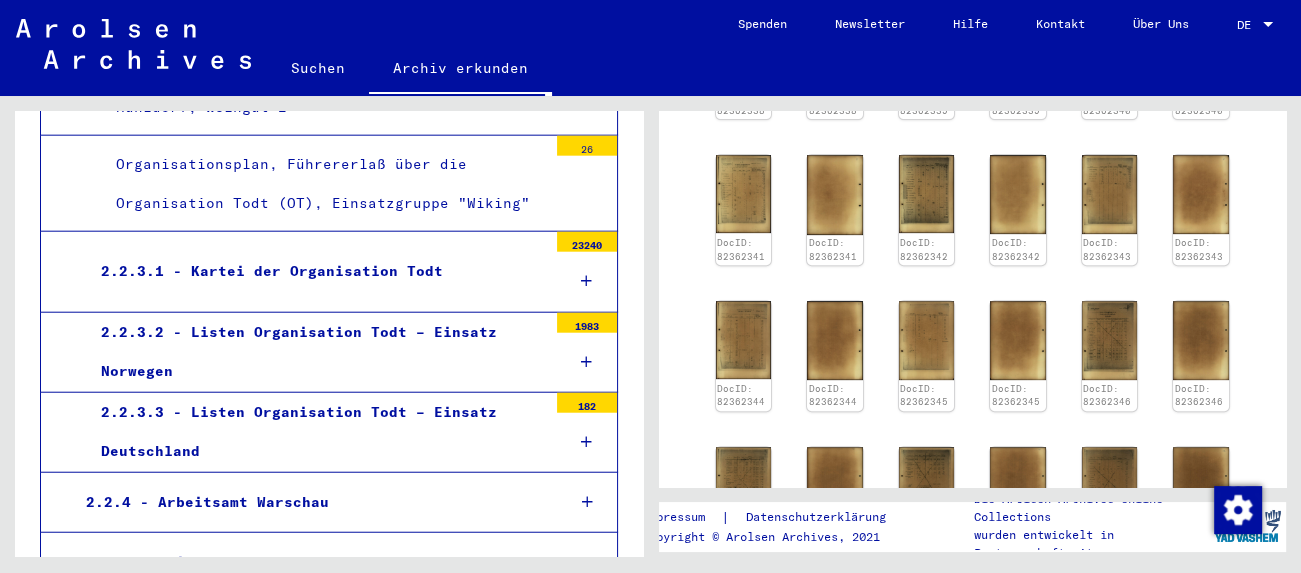 scroll, scrollTop: 883, scrollLeft: 0, axis: vertical 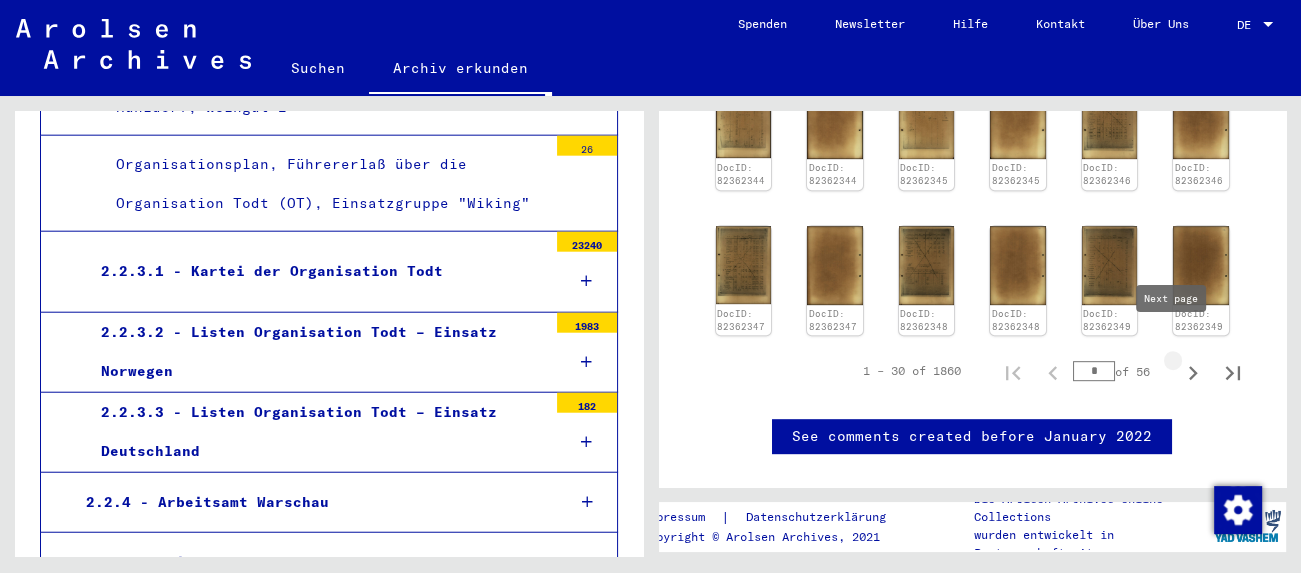 click 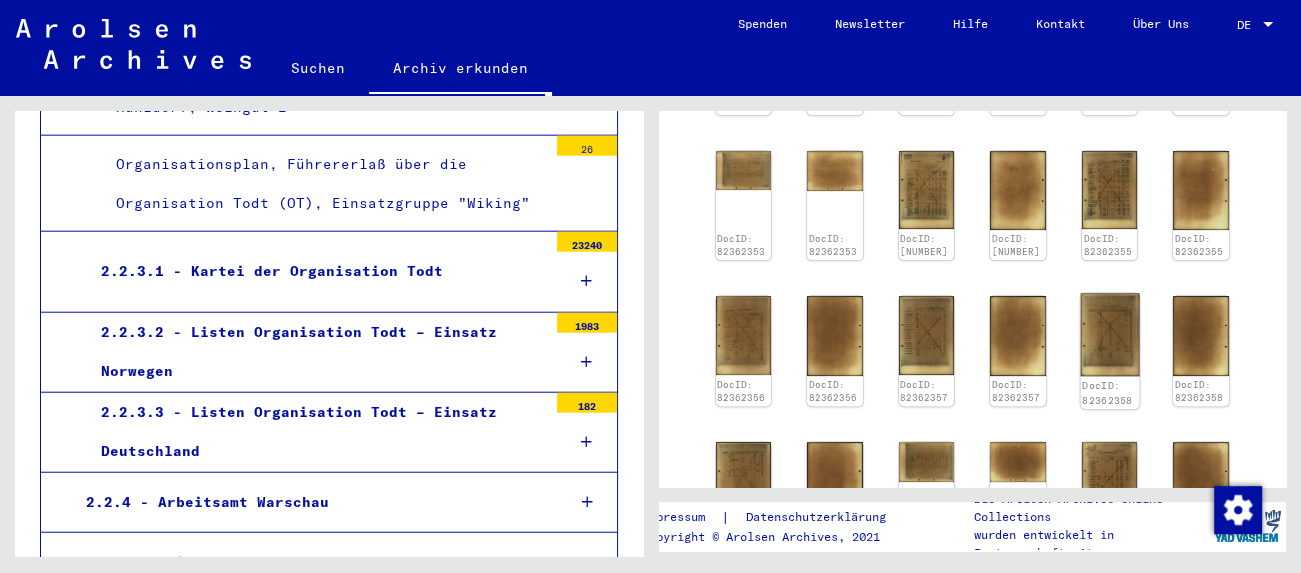 scroll, scrollTop: 483, scrollLeft: 0, axis: vertical 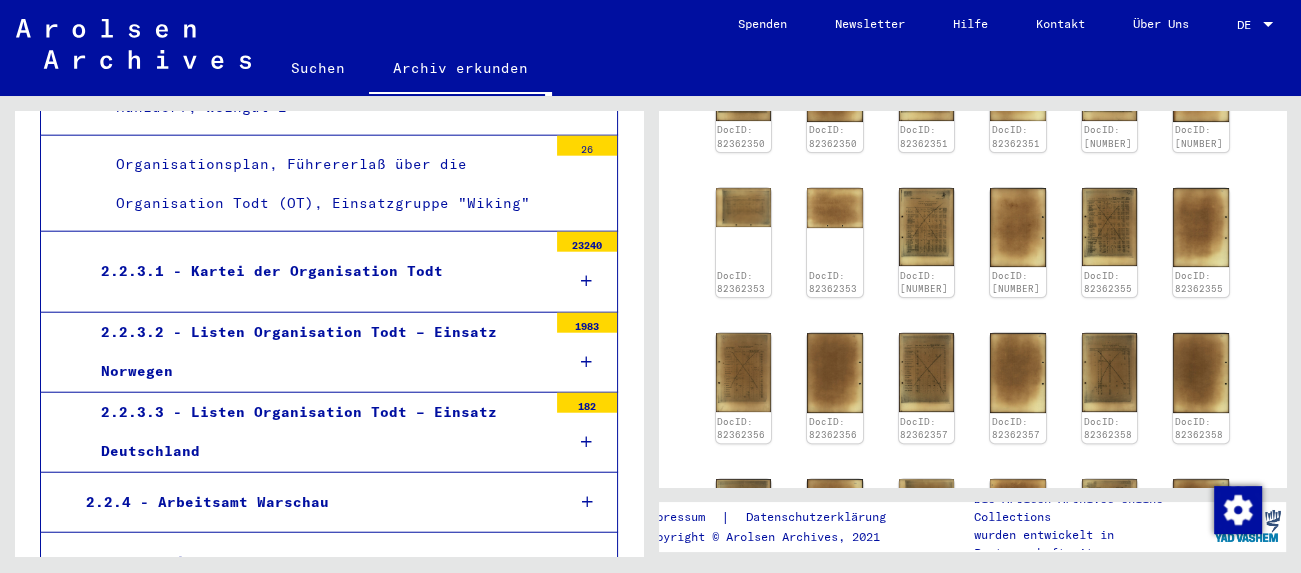 click on "2.2.4 - Arbeitsamt Warschau" at bounding box center [310, 502] 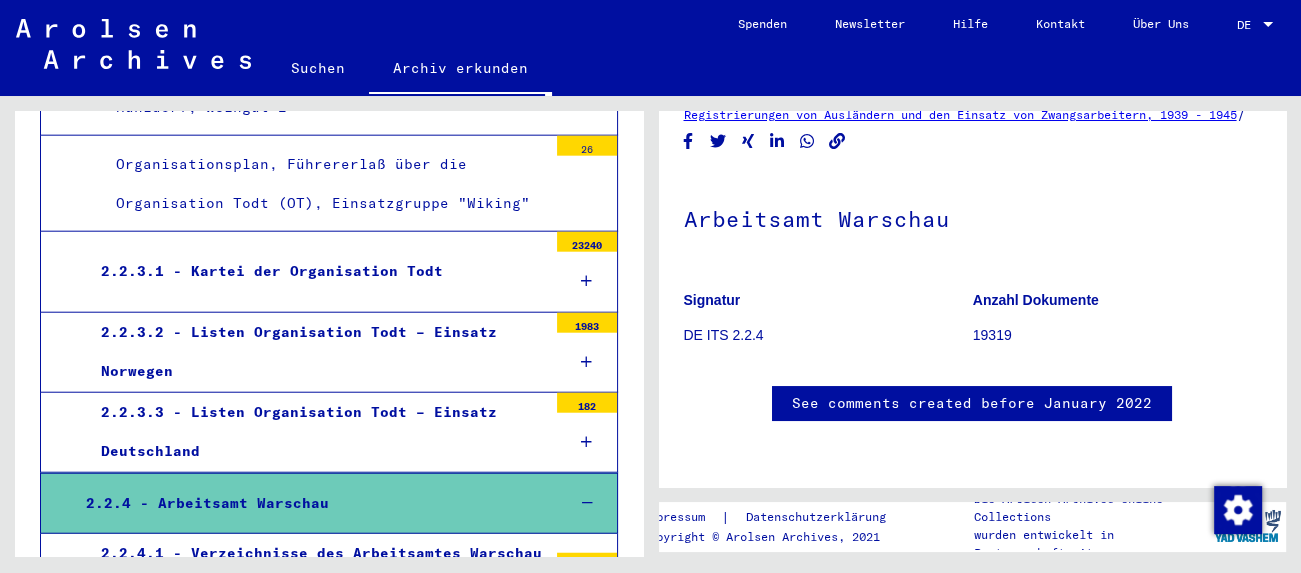 scroll, scrollTop: 442, scrollLeft: 0, axis: vertical 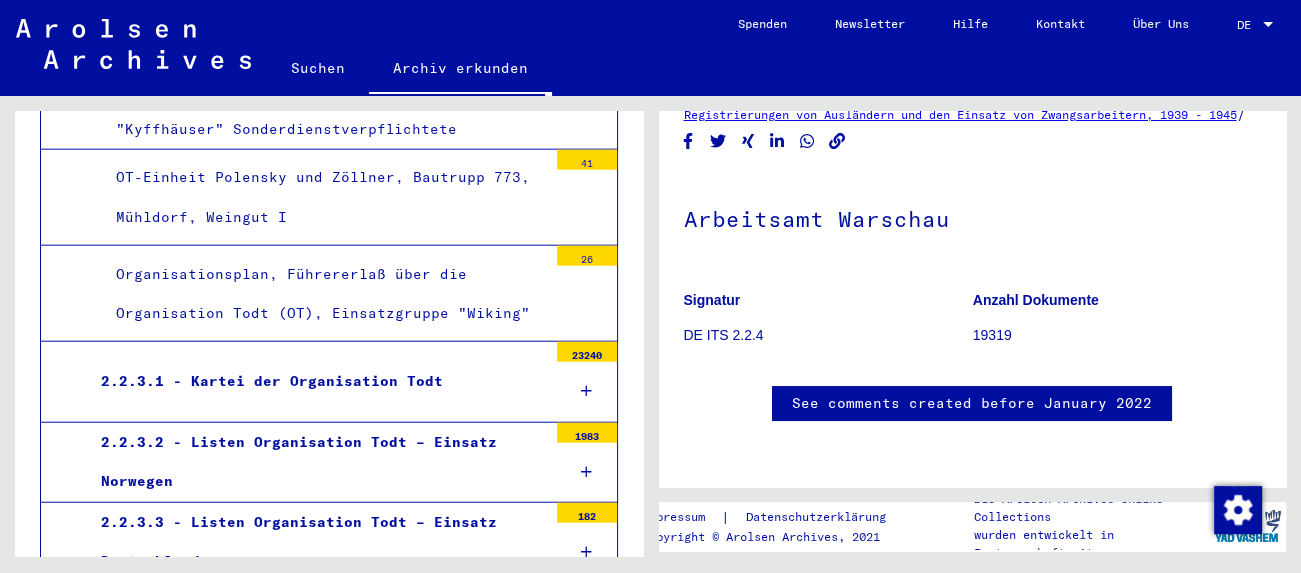 click on "2.2.3.3 - Listen Organisation Todt – Einsatz Deutschland" at bounding box center (316, 542) 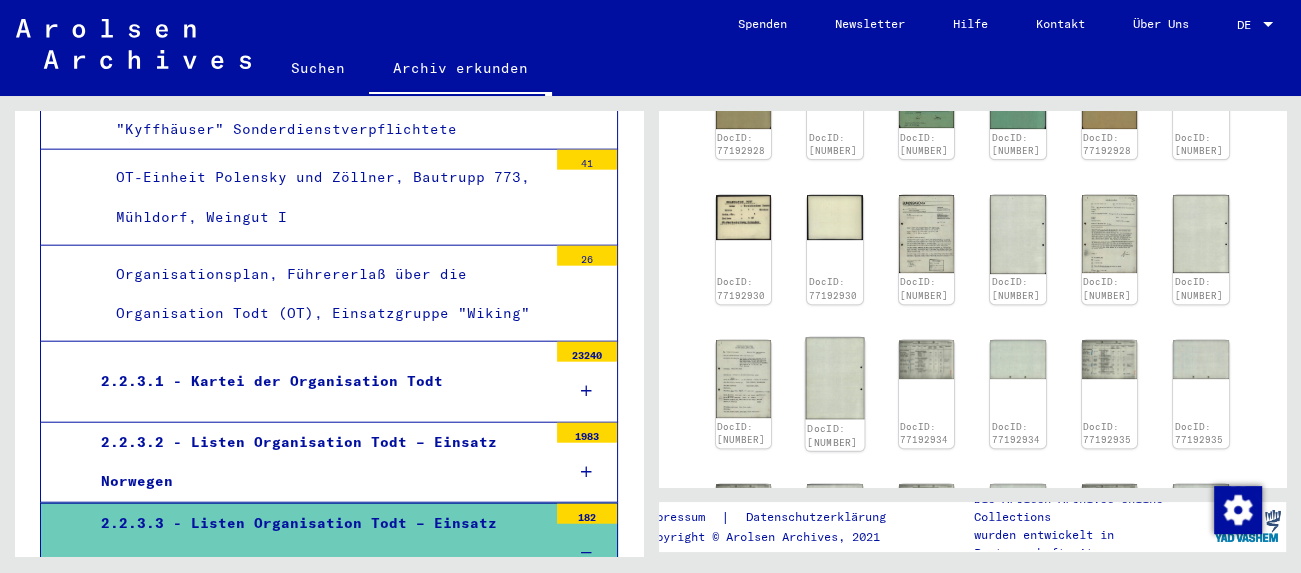 scroll, scrollTop: 883, scrollLeft: 0, axis: vertical 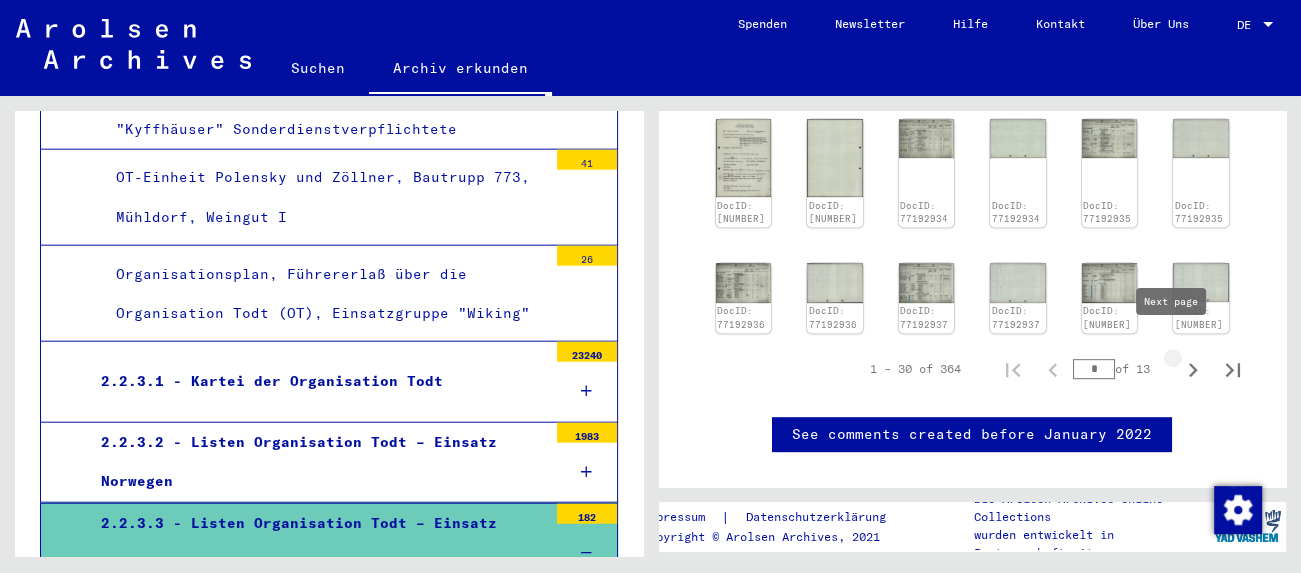 click 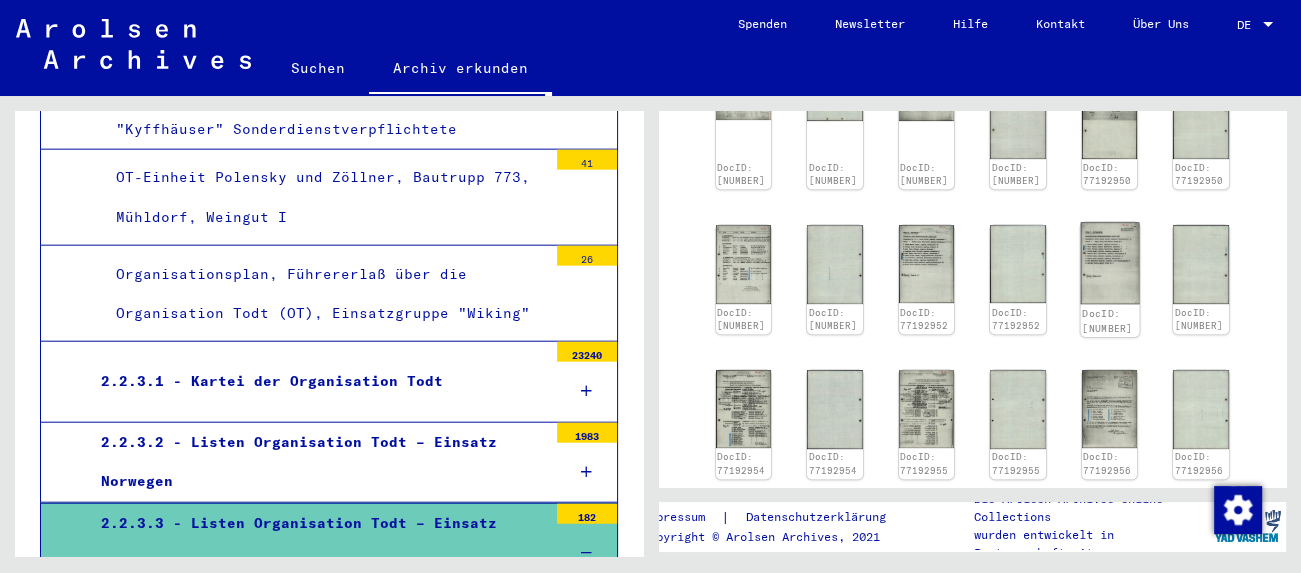 scroll, scrollTop: 405, scrollLeft: 0, axis: vertical 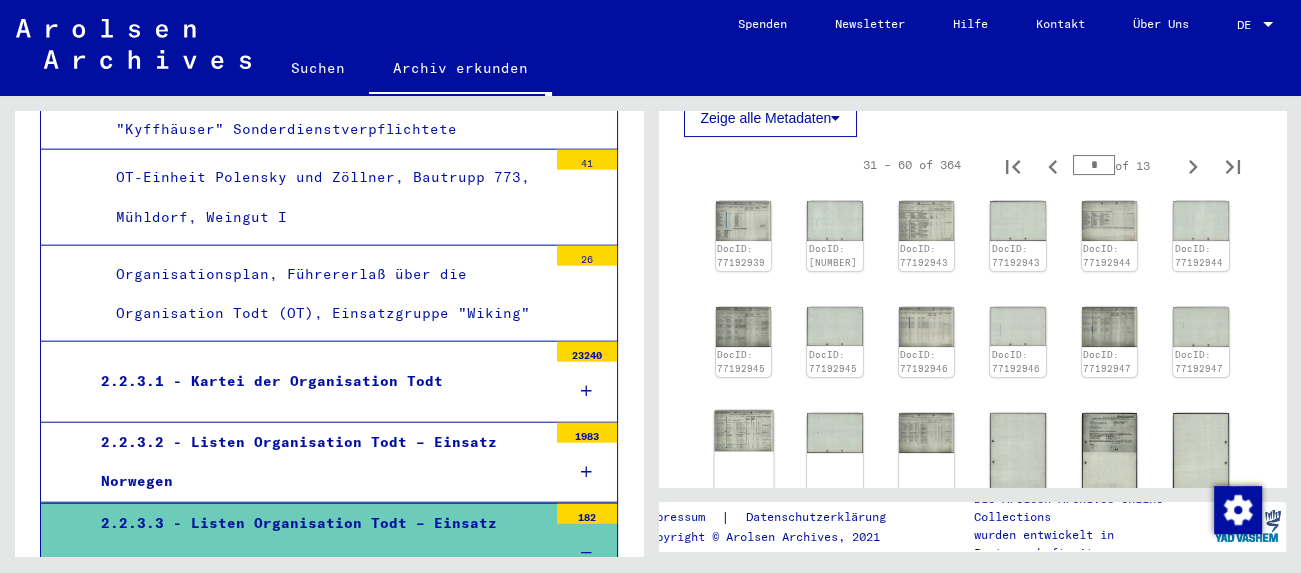 click 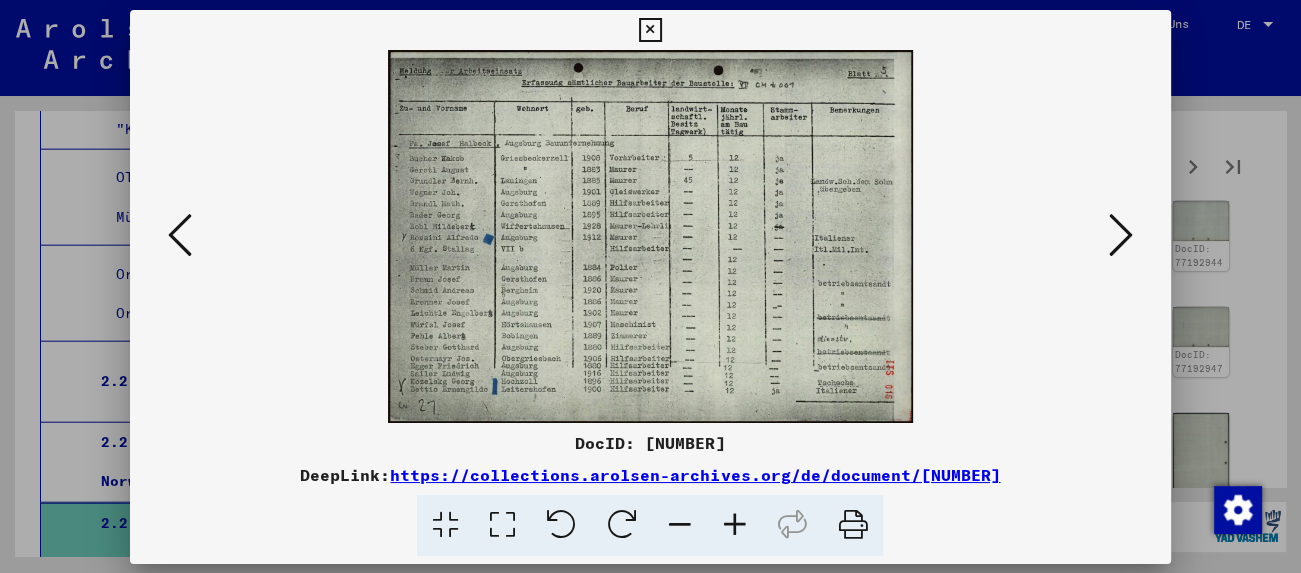 scroll, scrollTop: 4216, scrollLeft: 0, axis: vertical 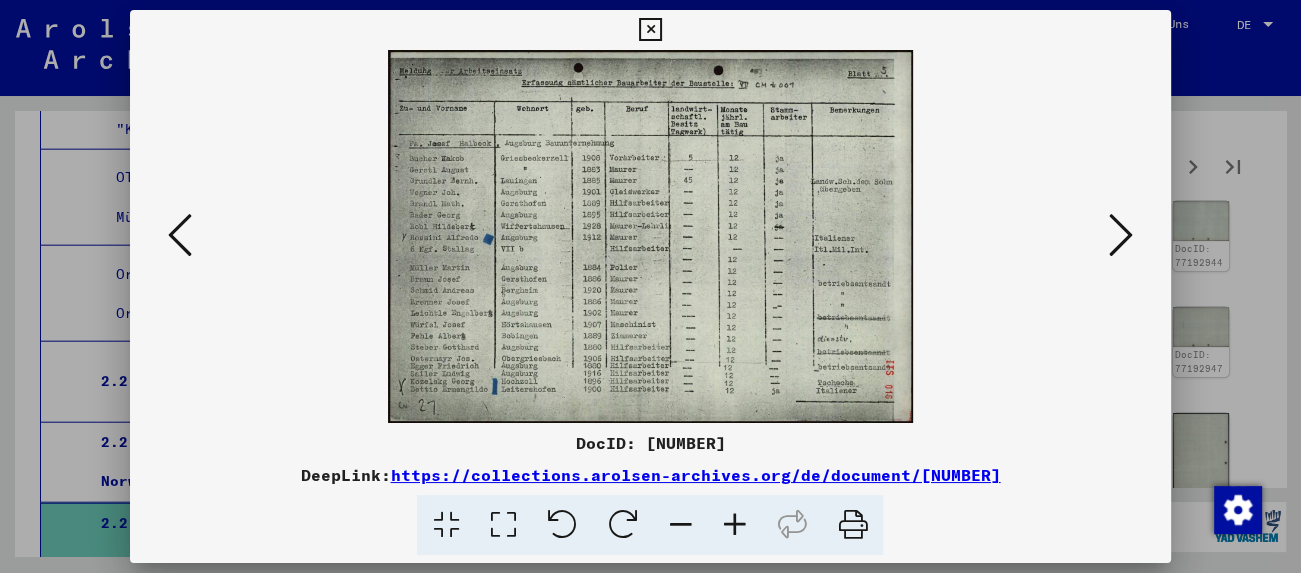 click at bounding box center [1121, 235] 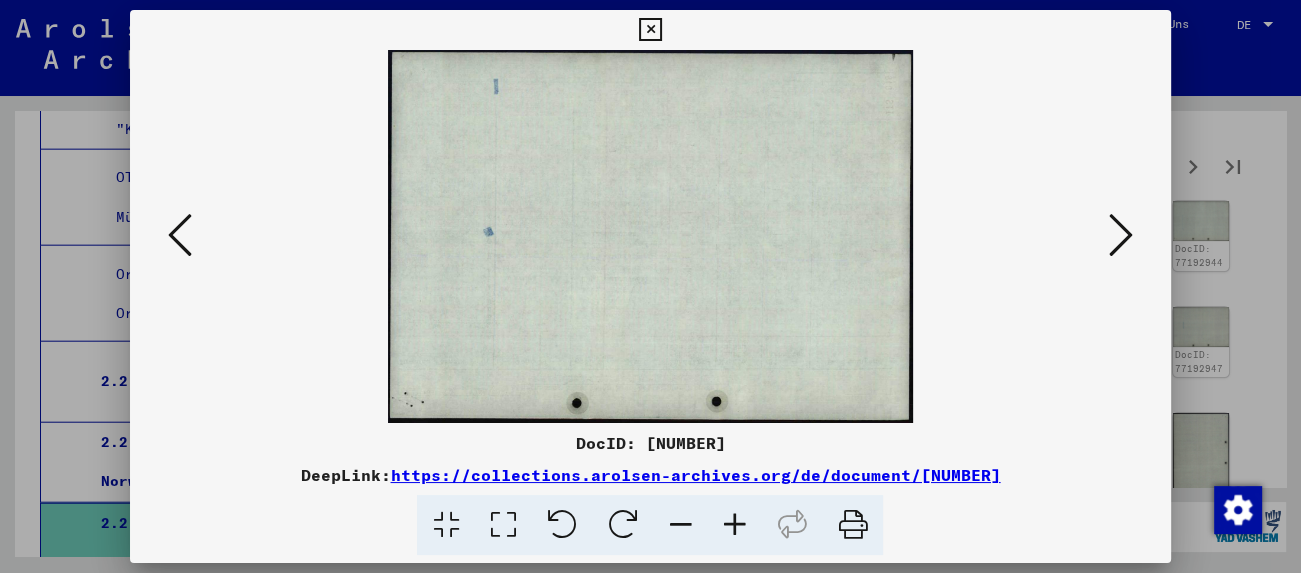click at bounding box center [1121, 235] 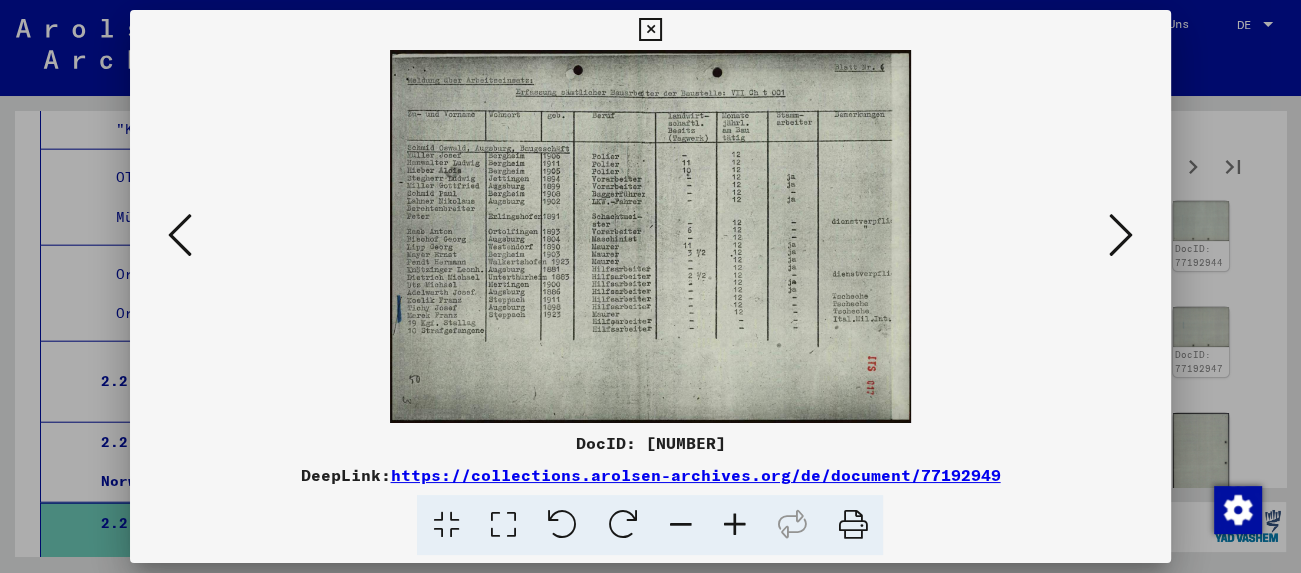 click at bounding box center [1121, 235] 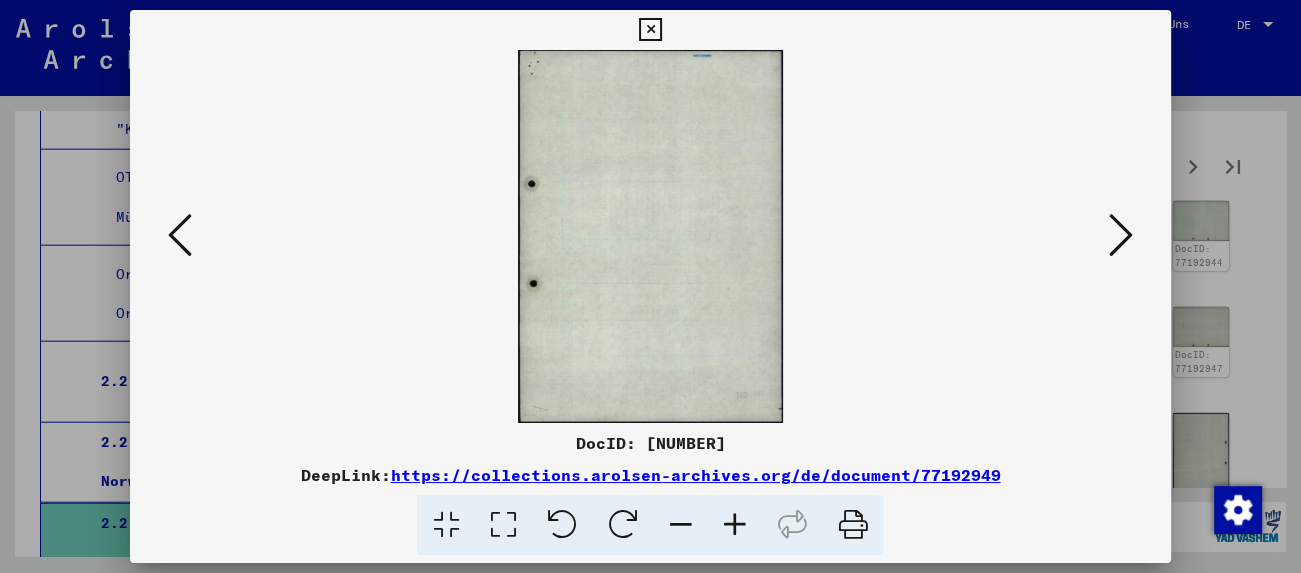 click at bounding box center (1121, 235) 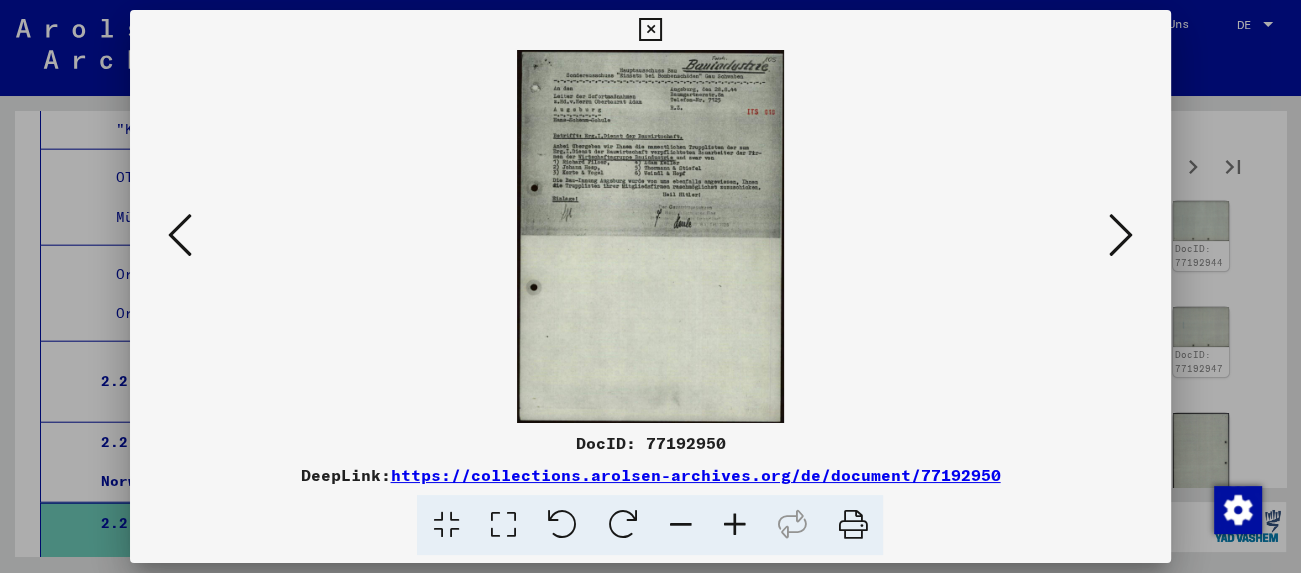 click at bounding box center [1121, 235] 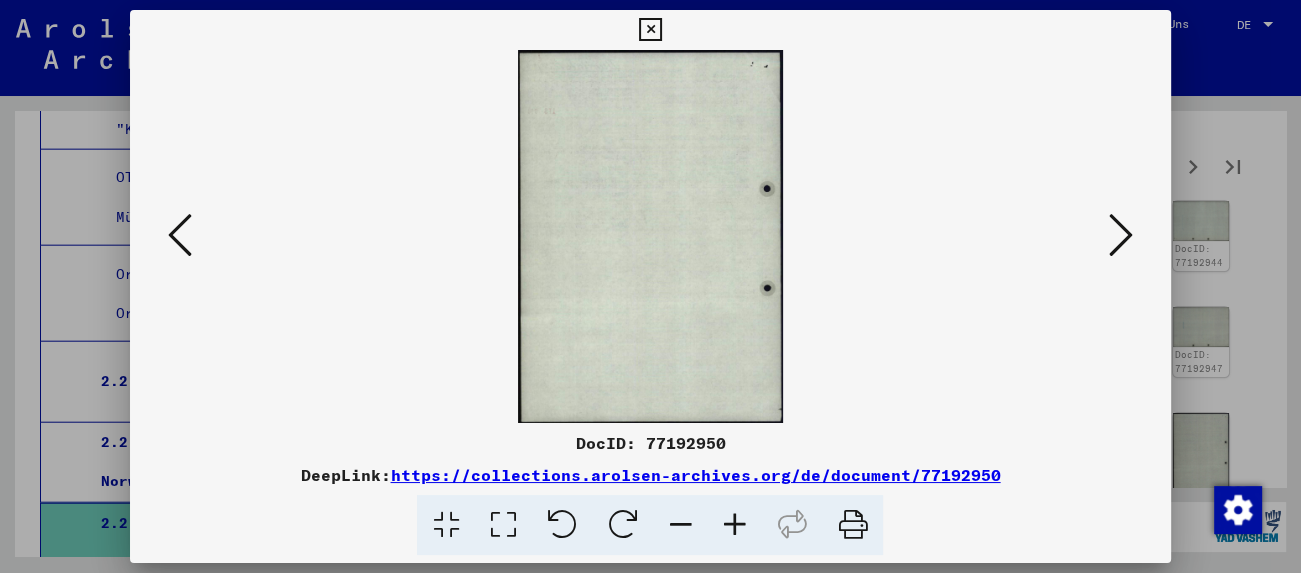 click at bounding box center (1121, 235) 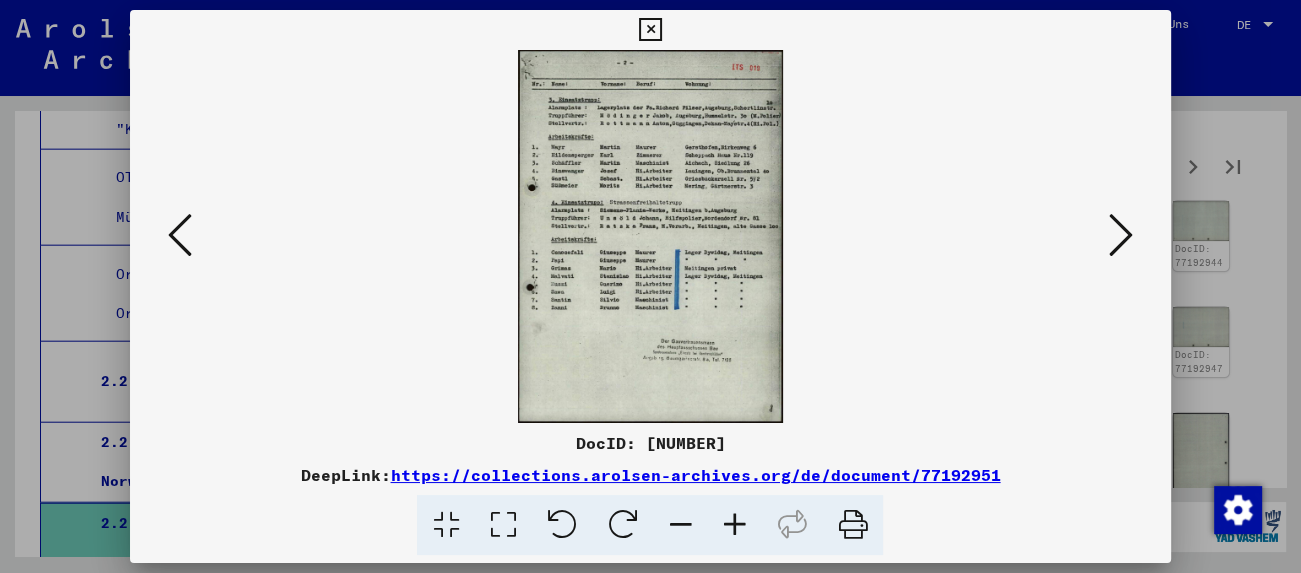 click at bounding box center [650, 236] 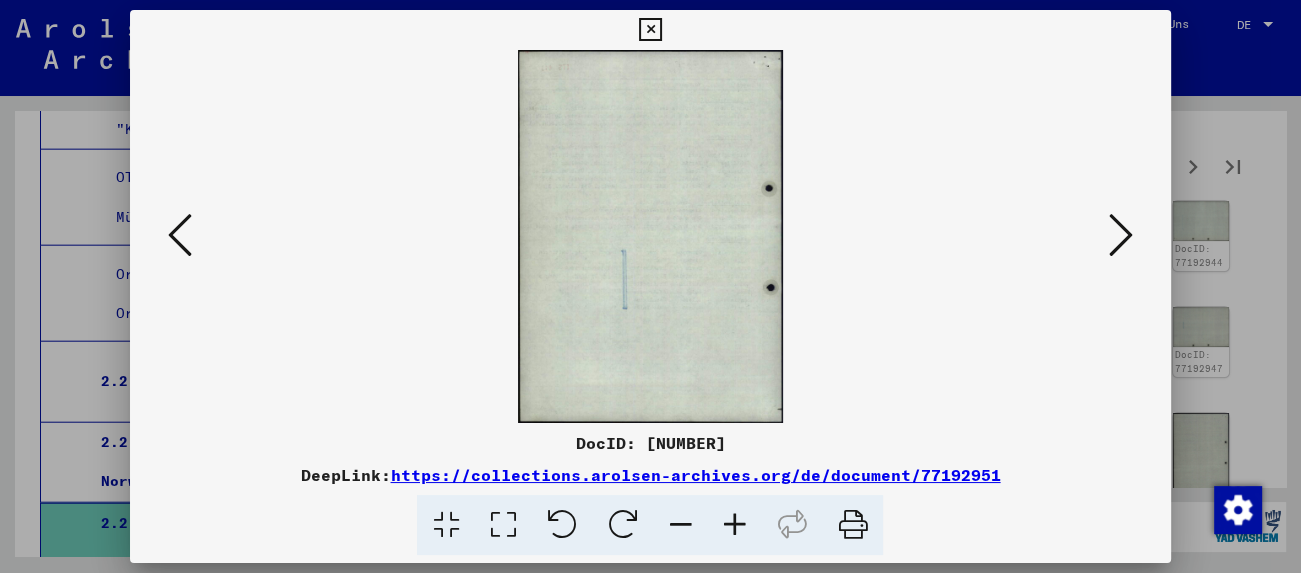 click at bounding box center (1121, 235) 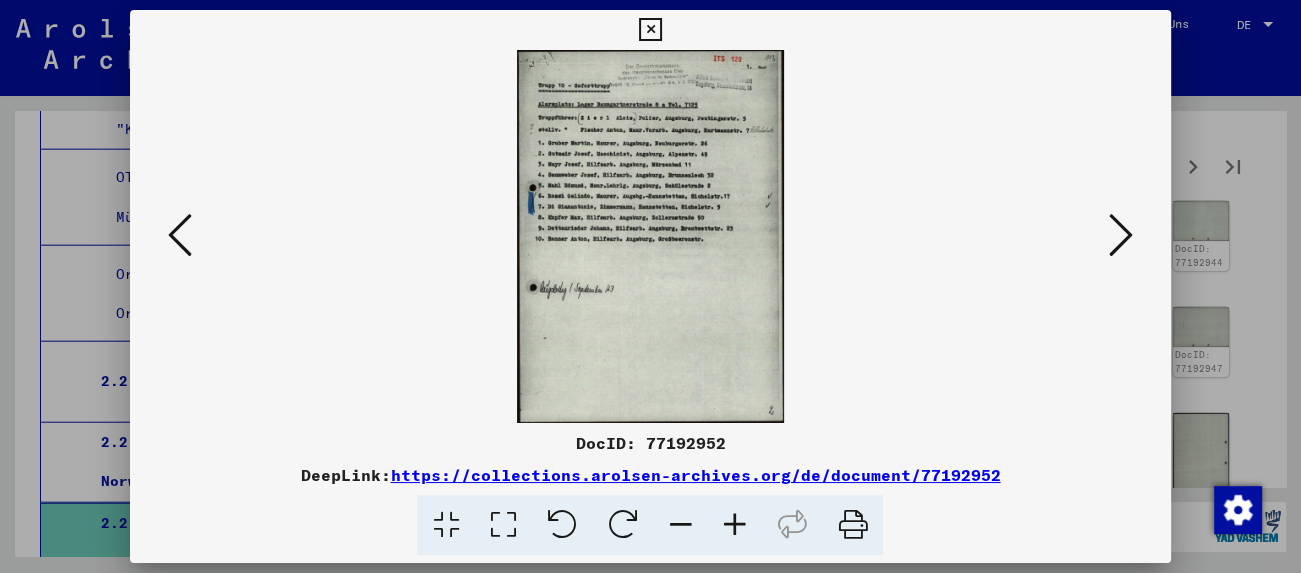 click at bounding box center (1121, 235) 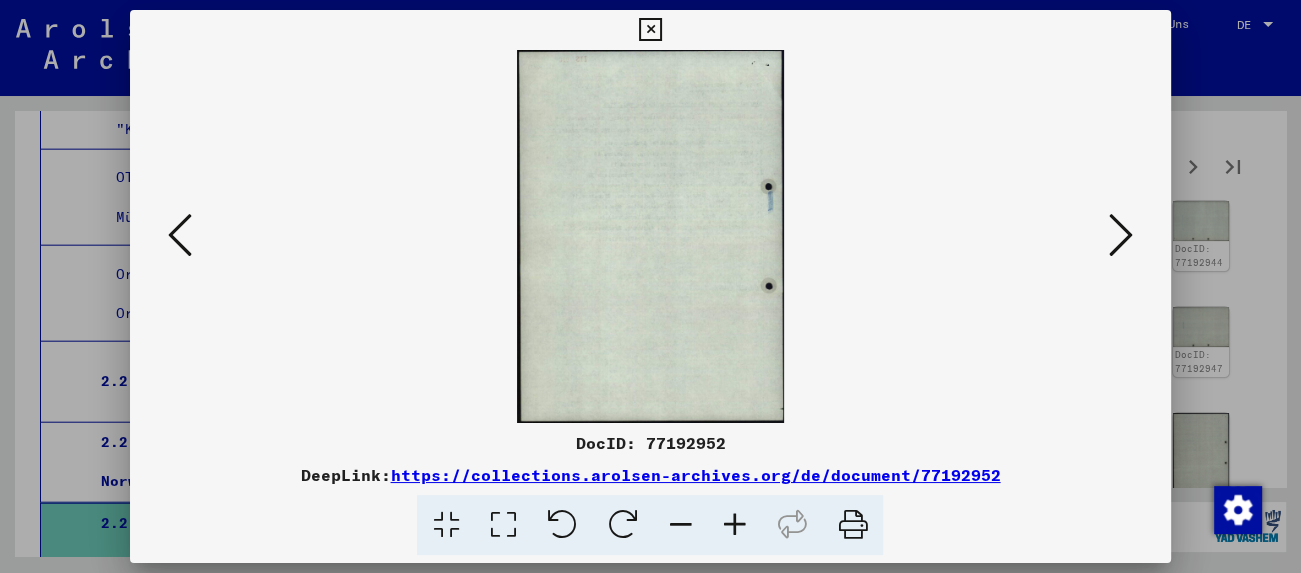 click at bounding box center (1121, 235) 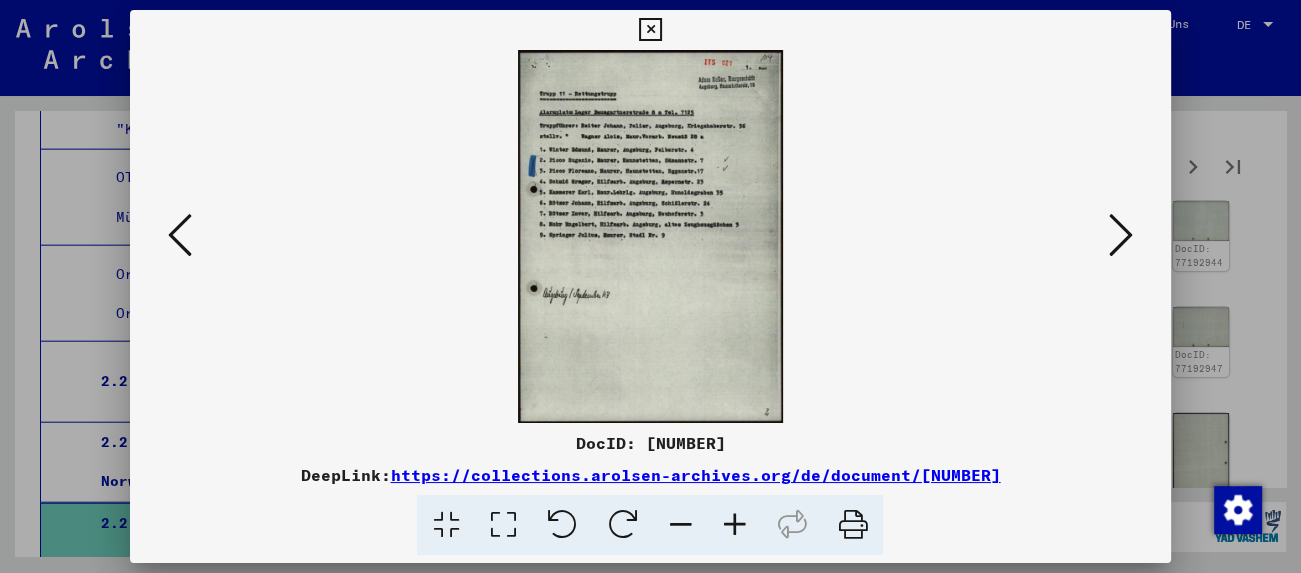 click at bounding box center [1121, 235] 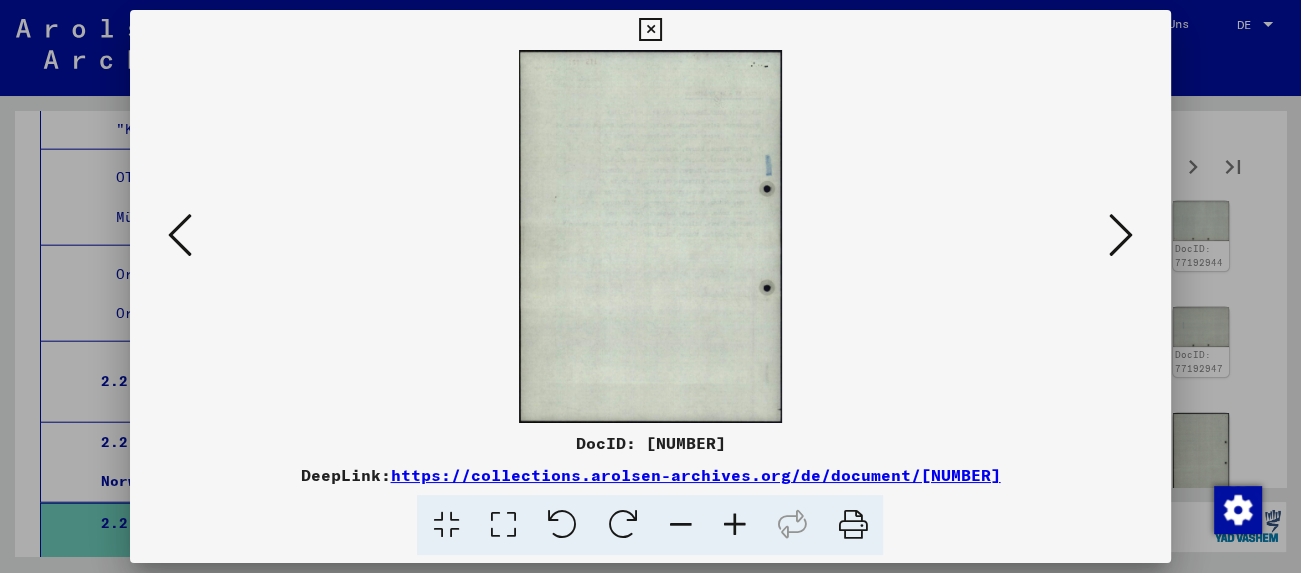 click at bounding box center (1121, 235) 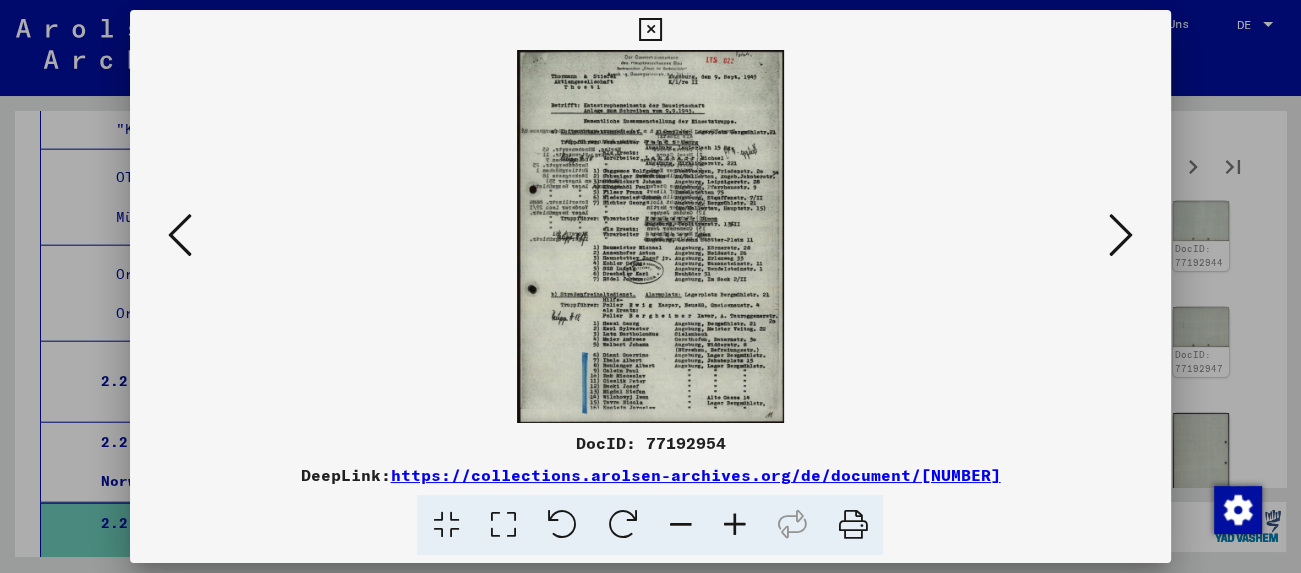 click at bounding box center [1121, 235] 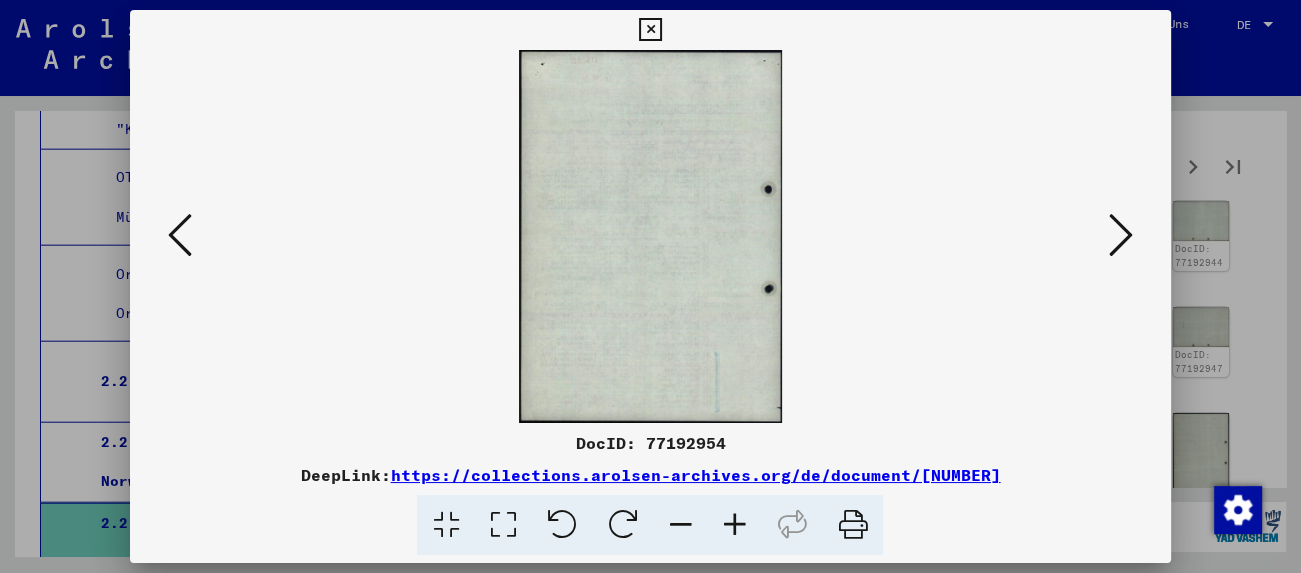 click at bounding box center [1121, 235] 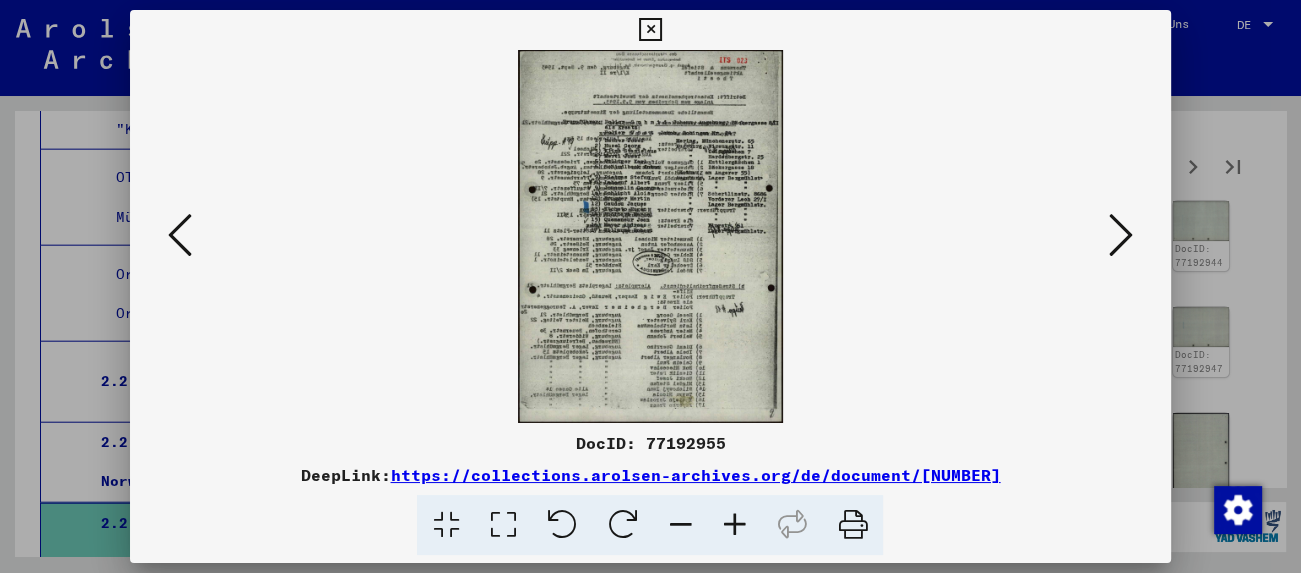 click at bounding box center (1121, 235) 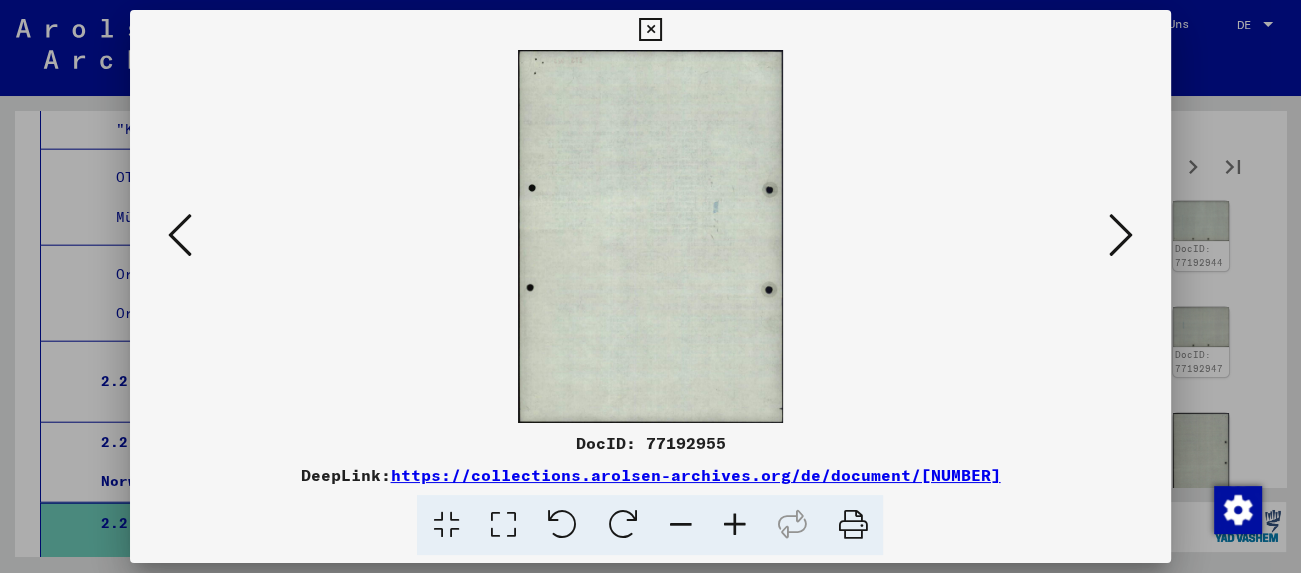 click at bounding box center (1121, 235) 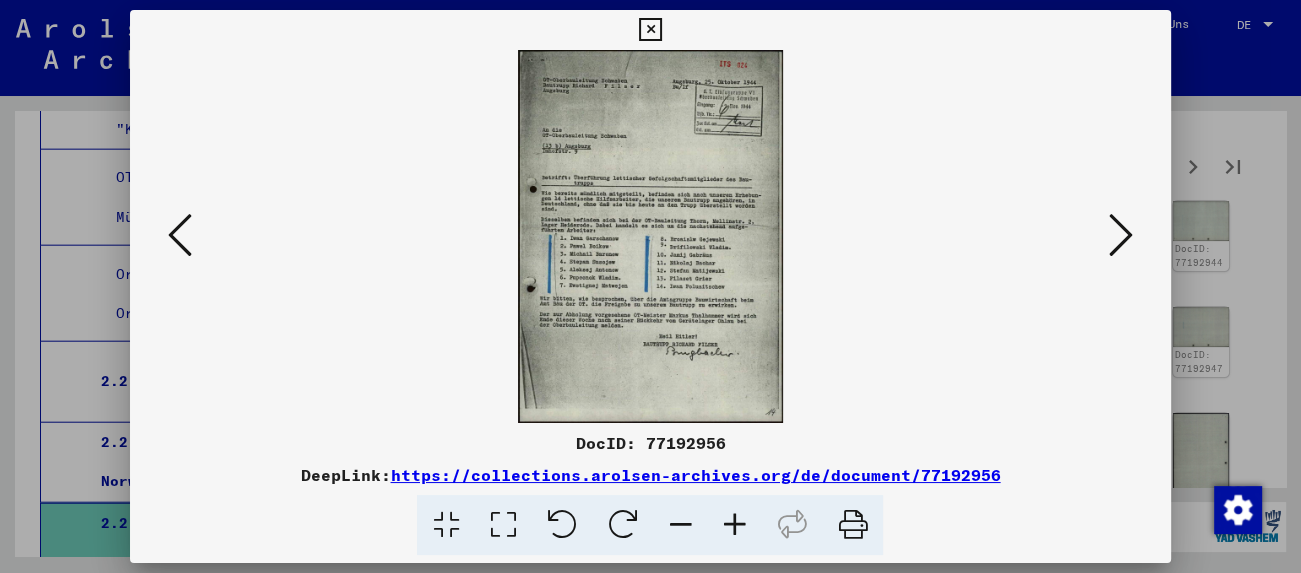 click at bounding box center [1121, 235] 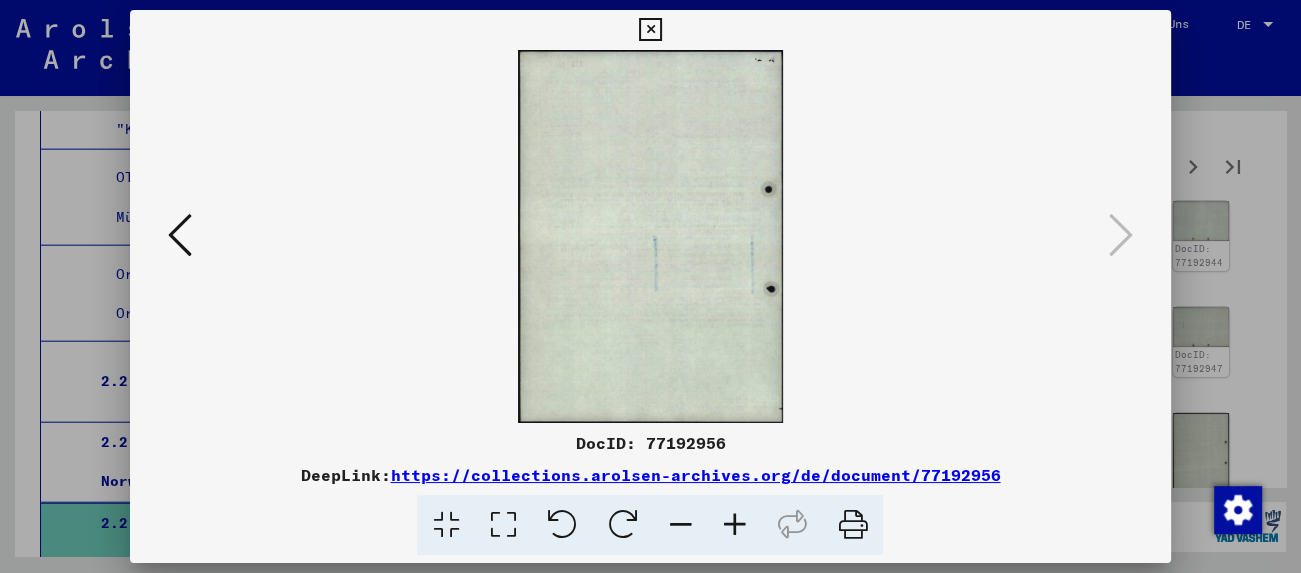 click at bounding box center (650, 30) 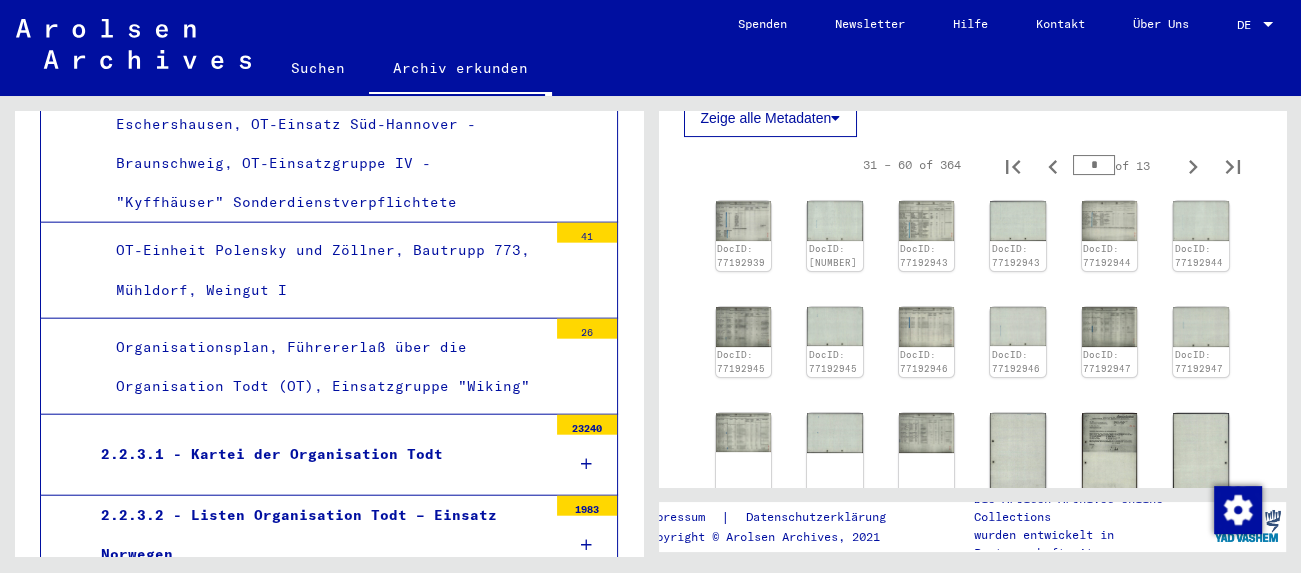 scroll, scrollTop: 4106, scrollLeft: 0, axis: vertical 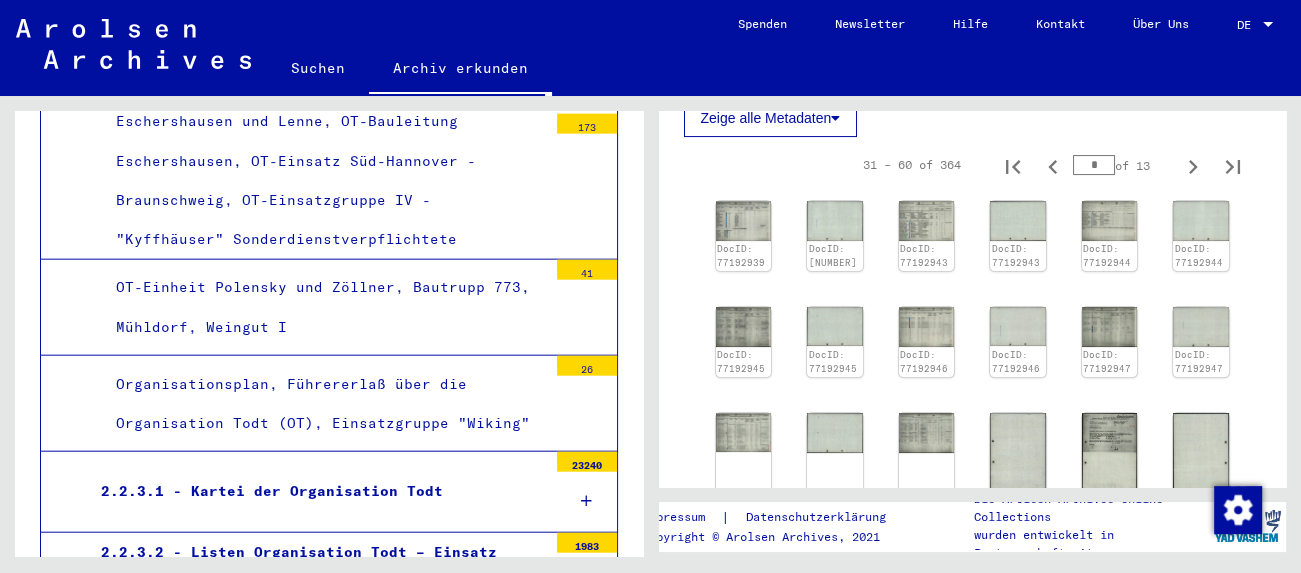 click on "2.2.3.1 - Kartei der Organisation Todt" at bounding box center (316, 491) 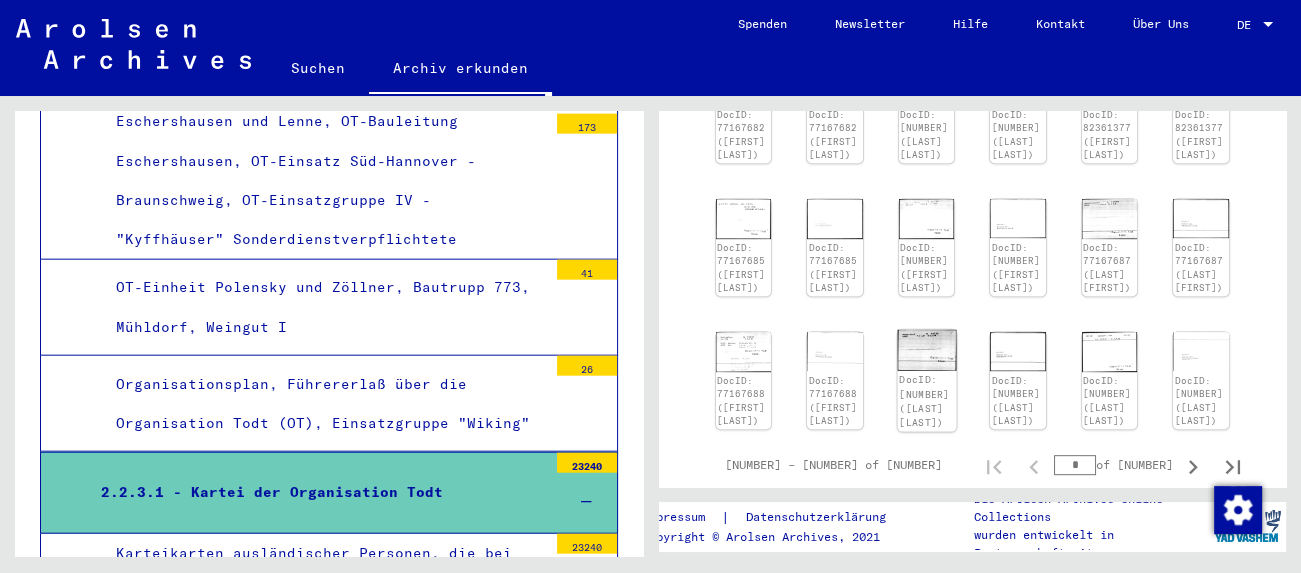 scroll, scrollTop: 994, scrollLeft: 0, axis: vertical 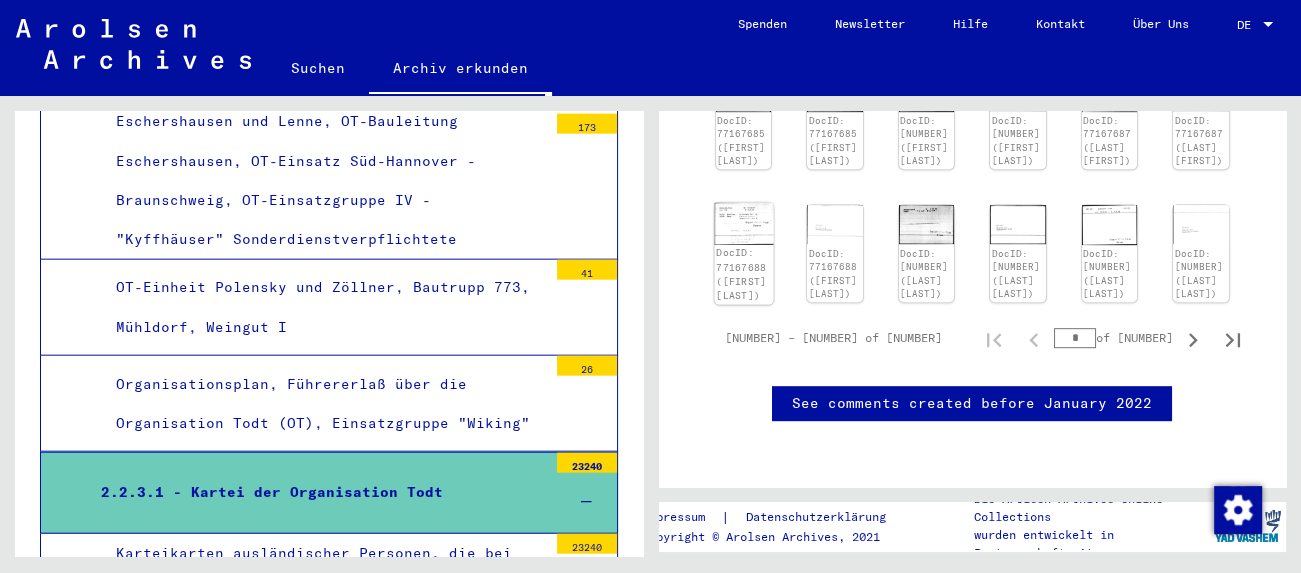 click 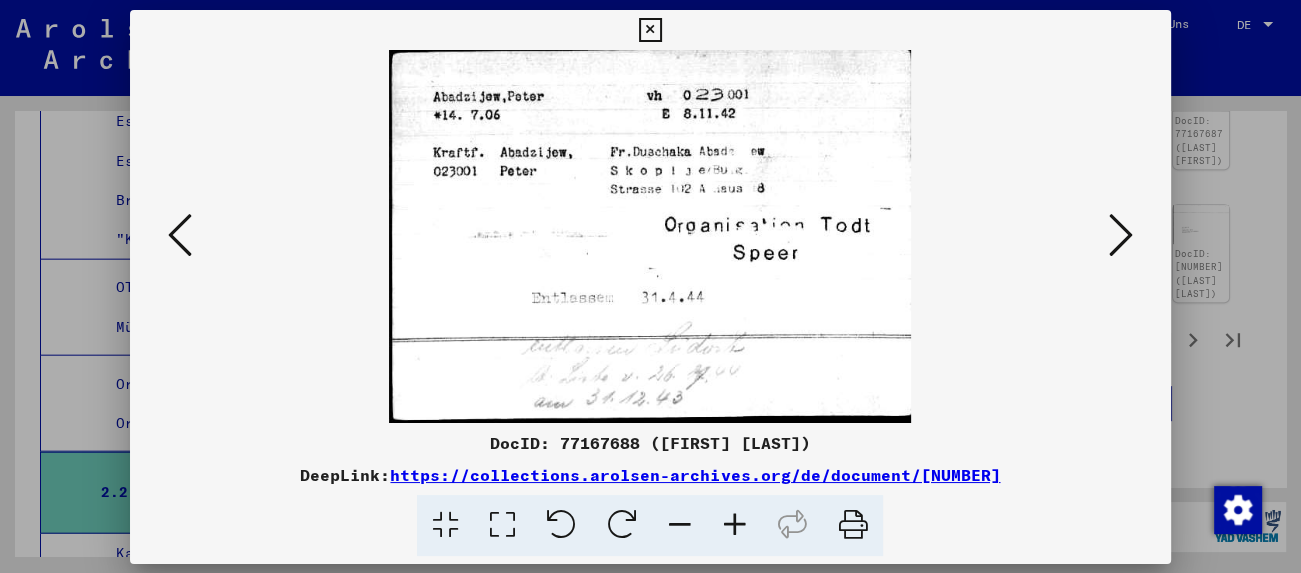 scroll, scrollTop: 4106, scrollLeft: 0, axis: vertical 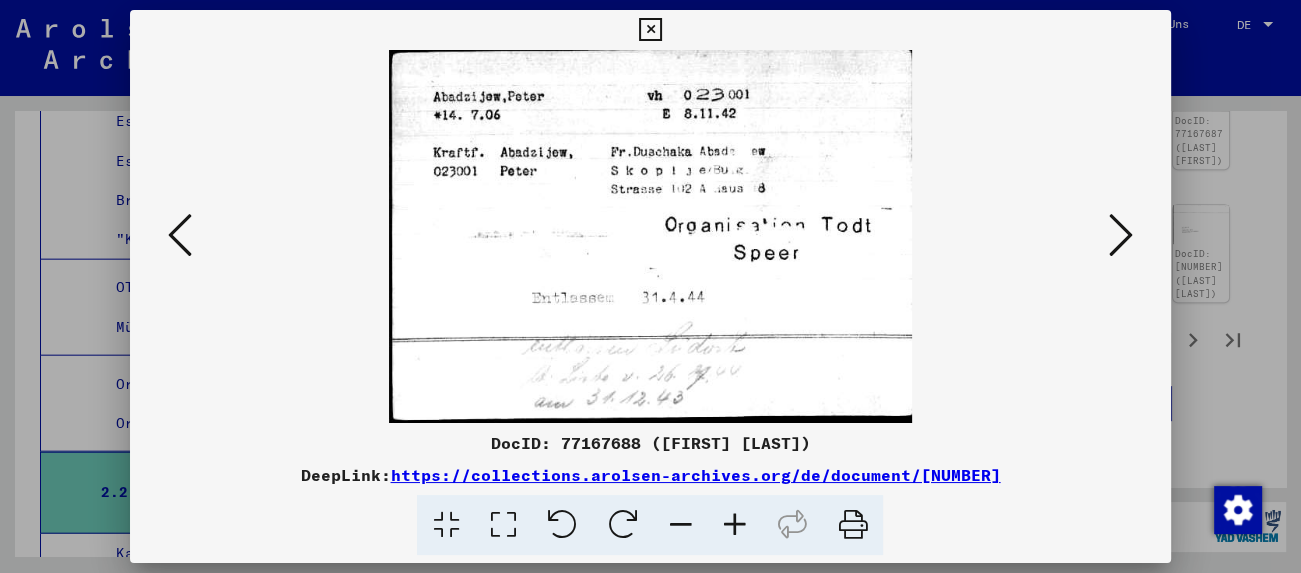 click at bounding box center (1121, 235) 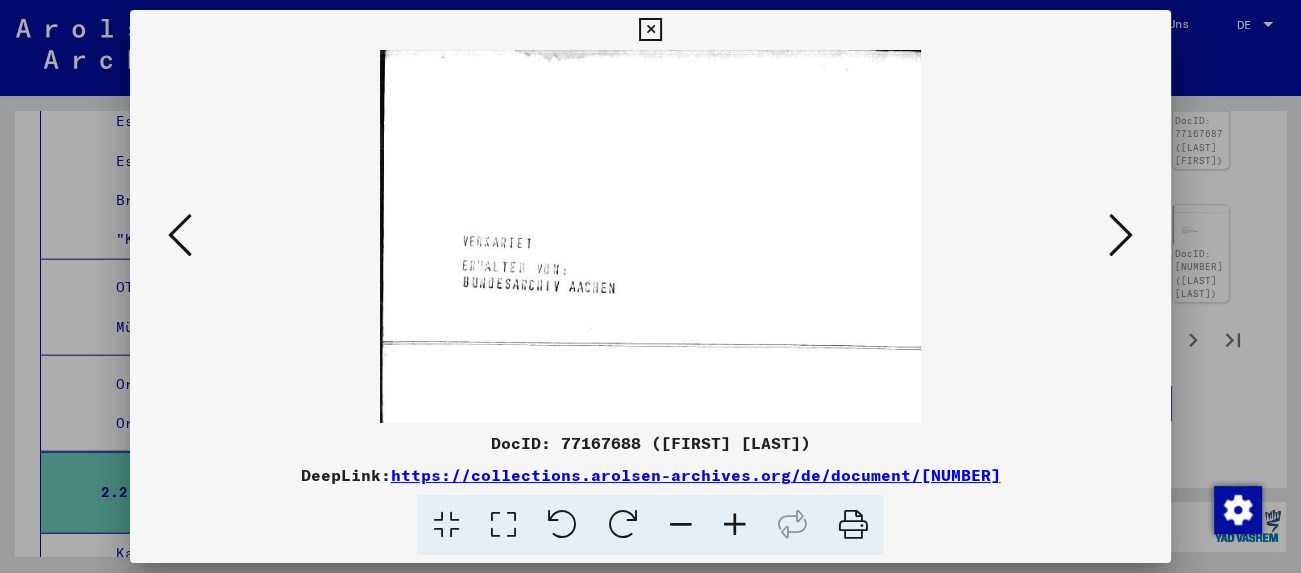 click at bounding box center (1121, 235) 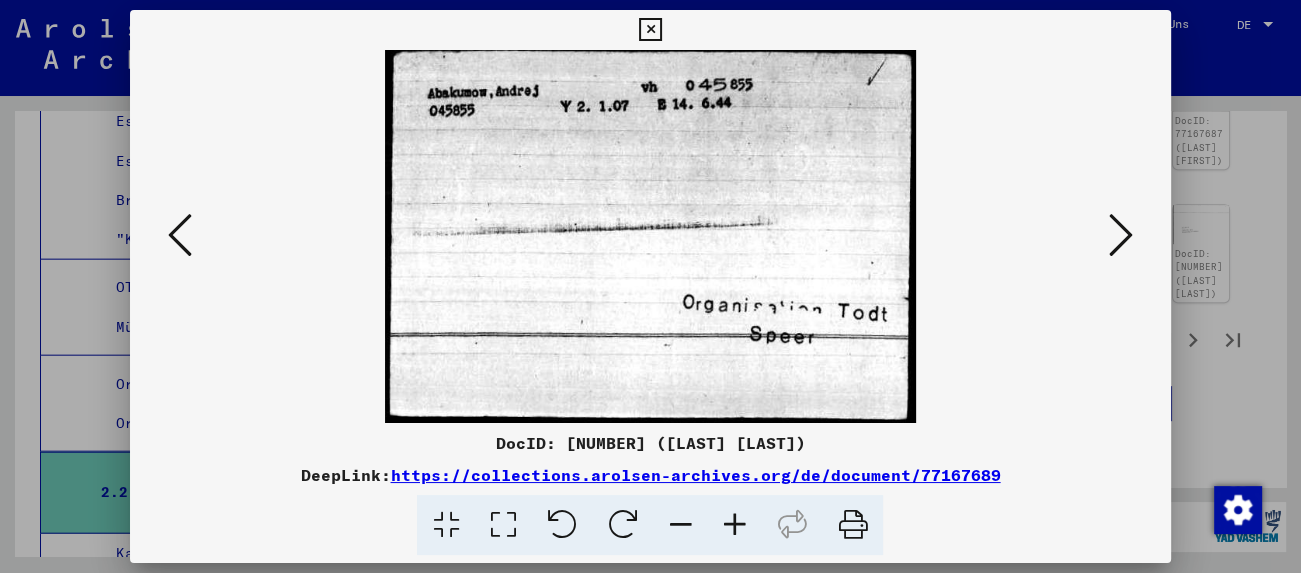 click at bounding box center (1121, 235) 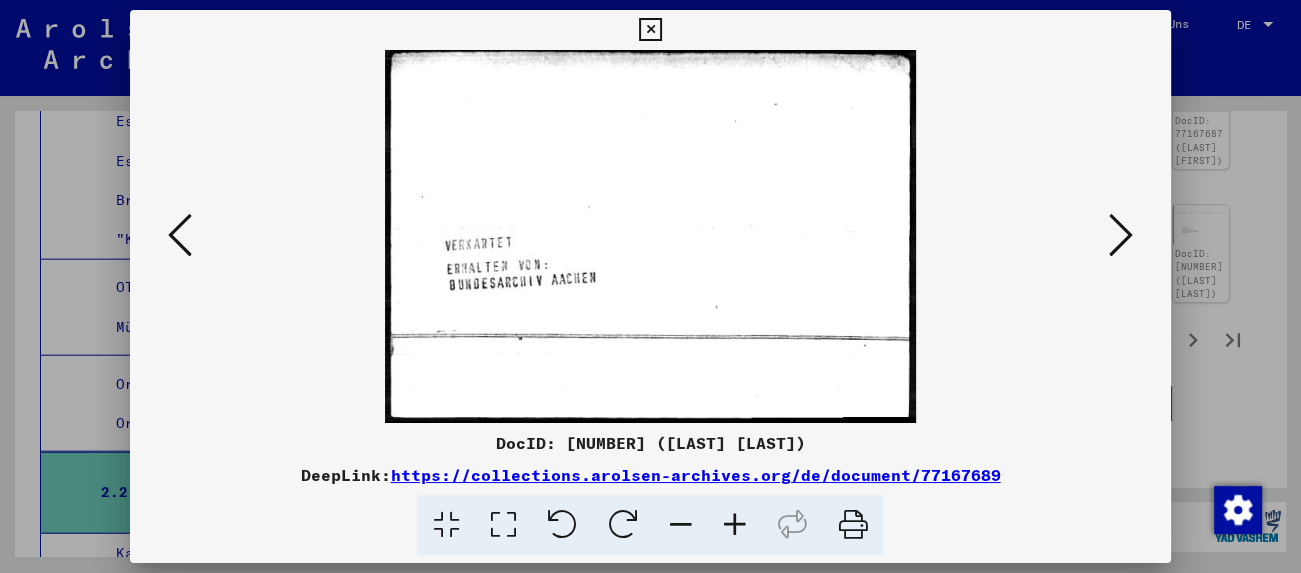 click at bounding box center (1121, 235) 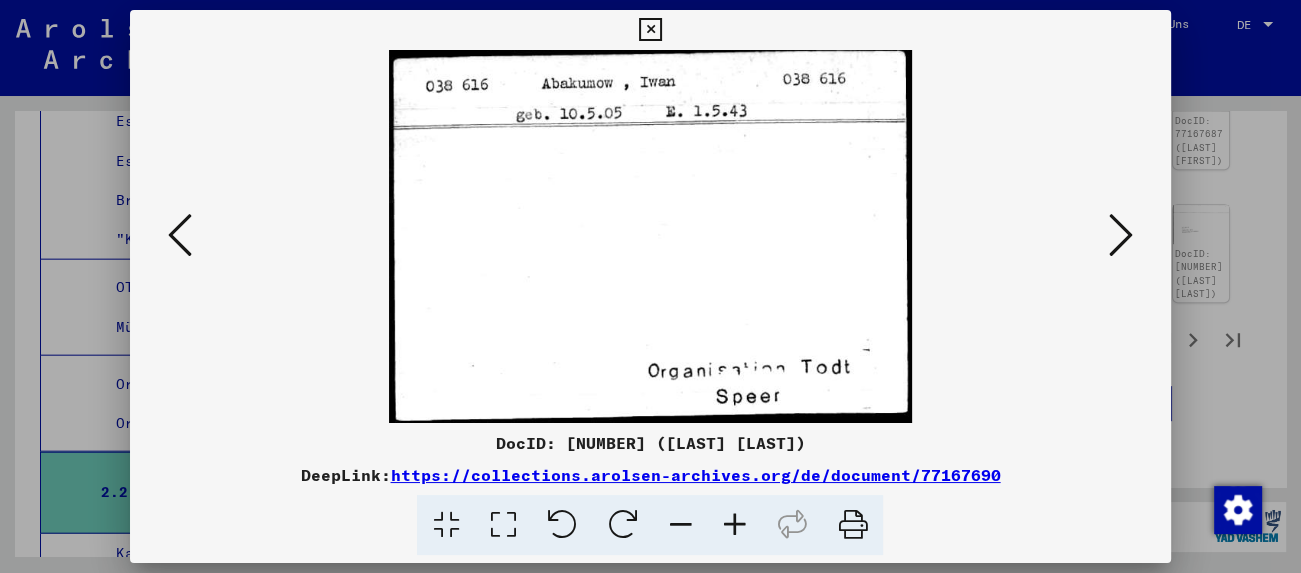 click at bounding box center (1121, 235) 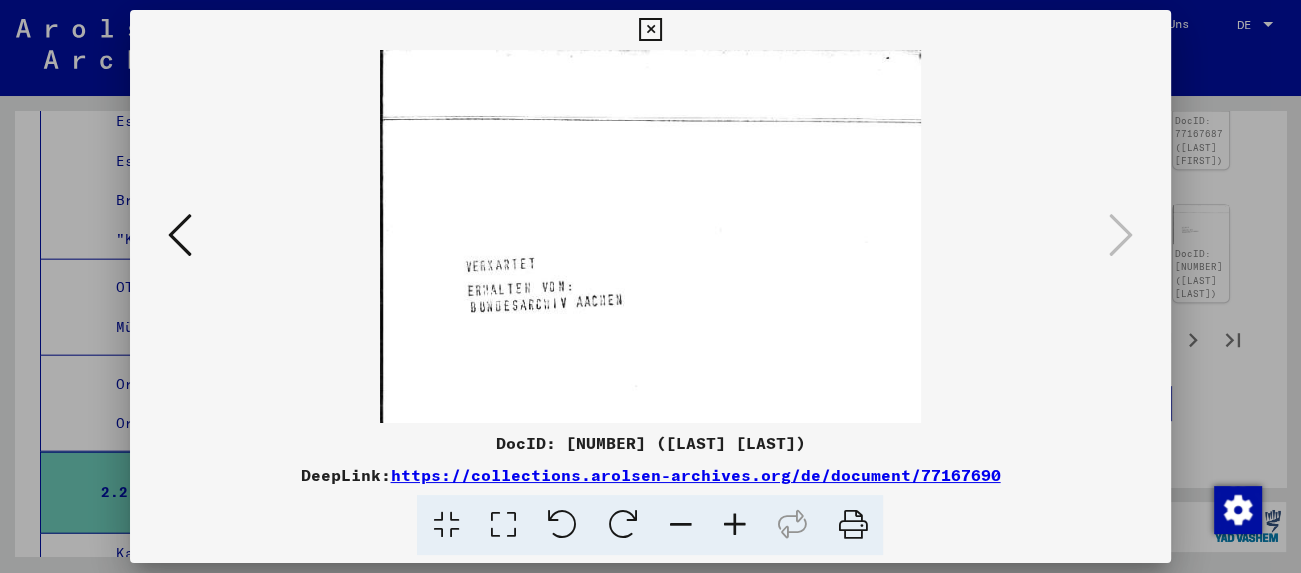 click at bounding box center [650, 30] 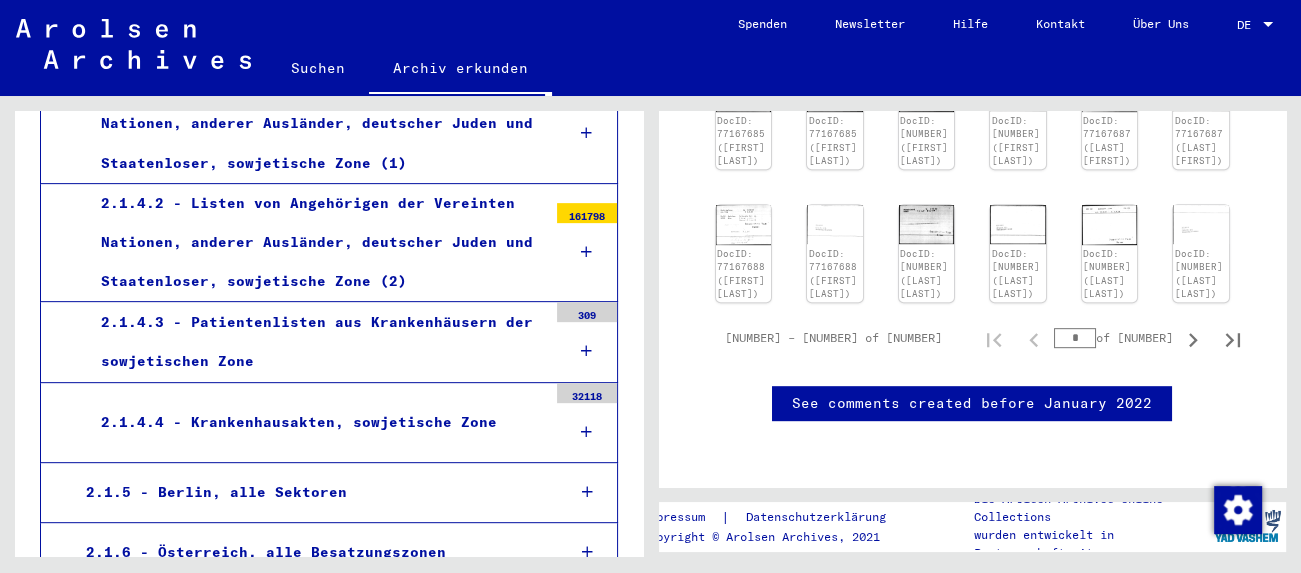 scroll, scrollTop: 683, scrollLeft: 0, axis: vertical 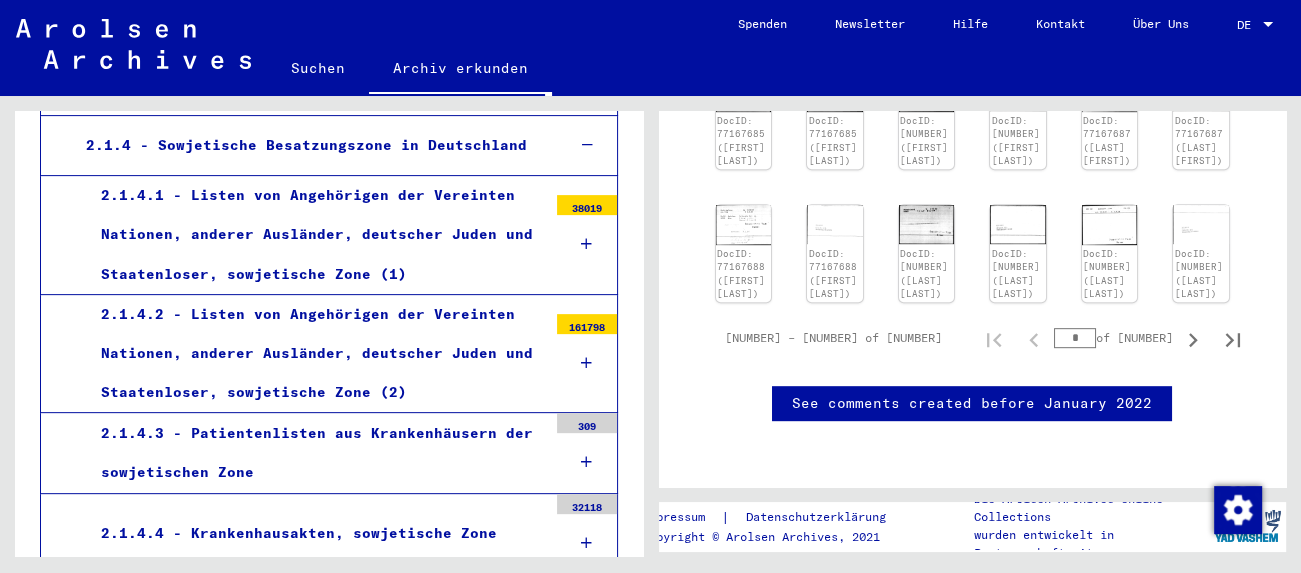 click on "2.1.4.3 - Patientenlisten aus Krankenhäusern der sowjetischen Zone" at bounding box center (316, 453) 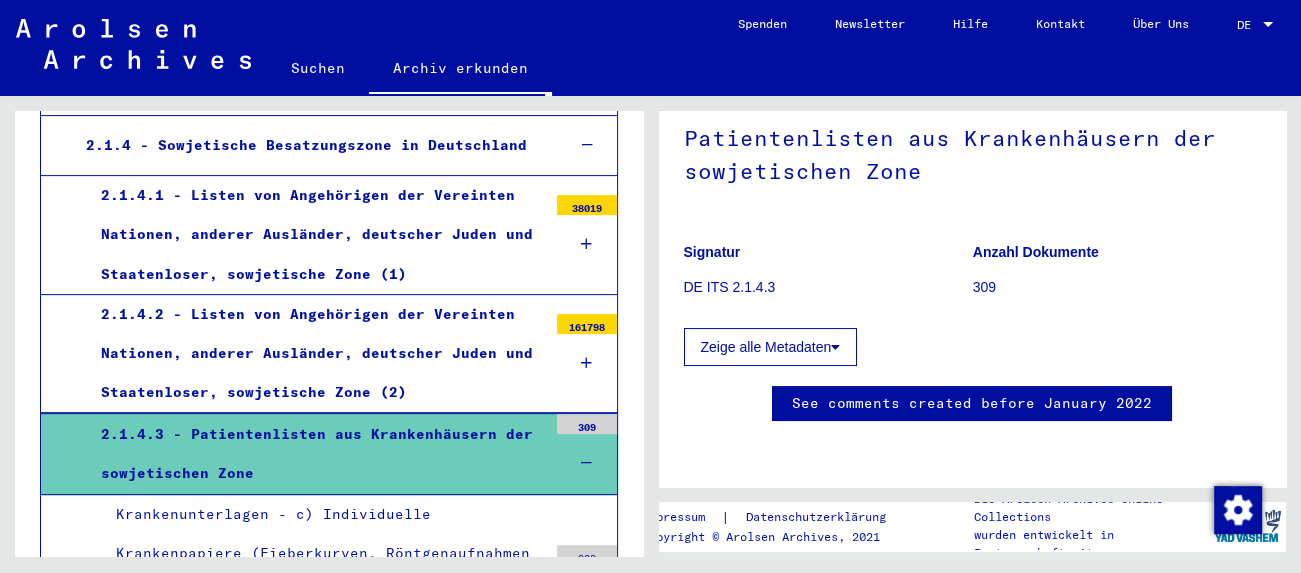 scroll, scrollTop: 662, scrollLeft: 0, axis: vertical 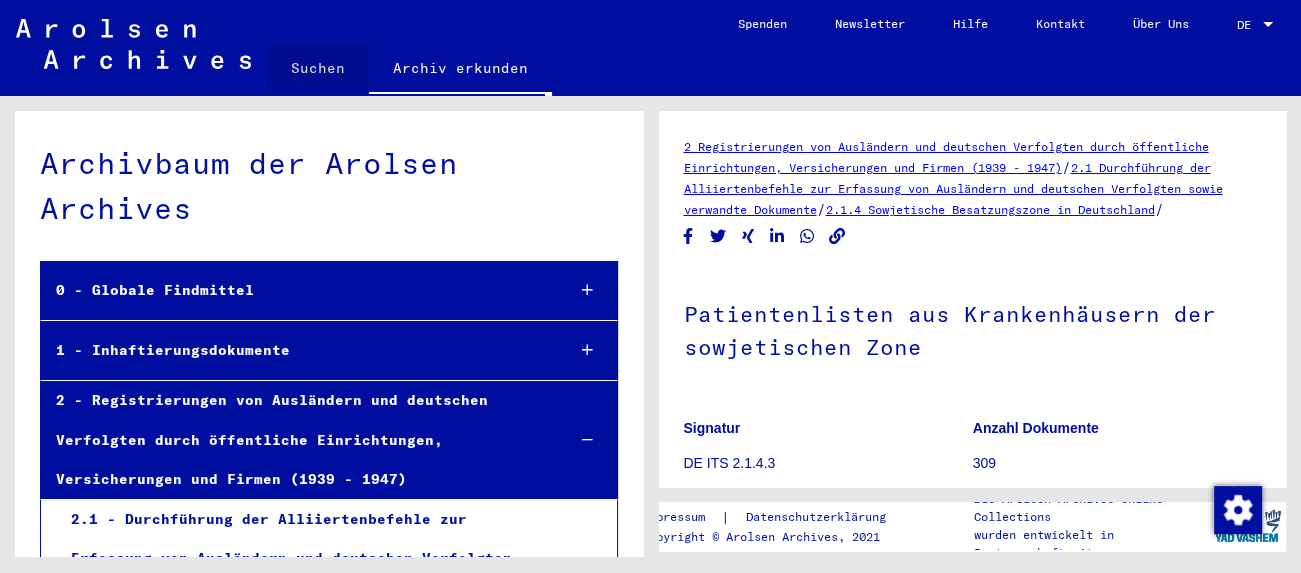 click on "Suchen" 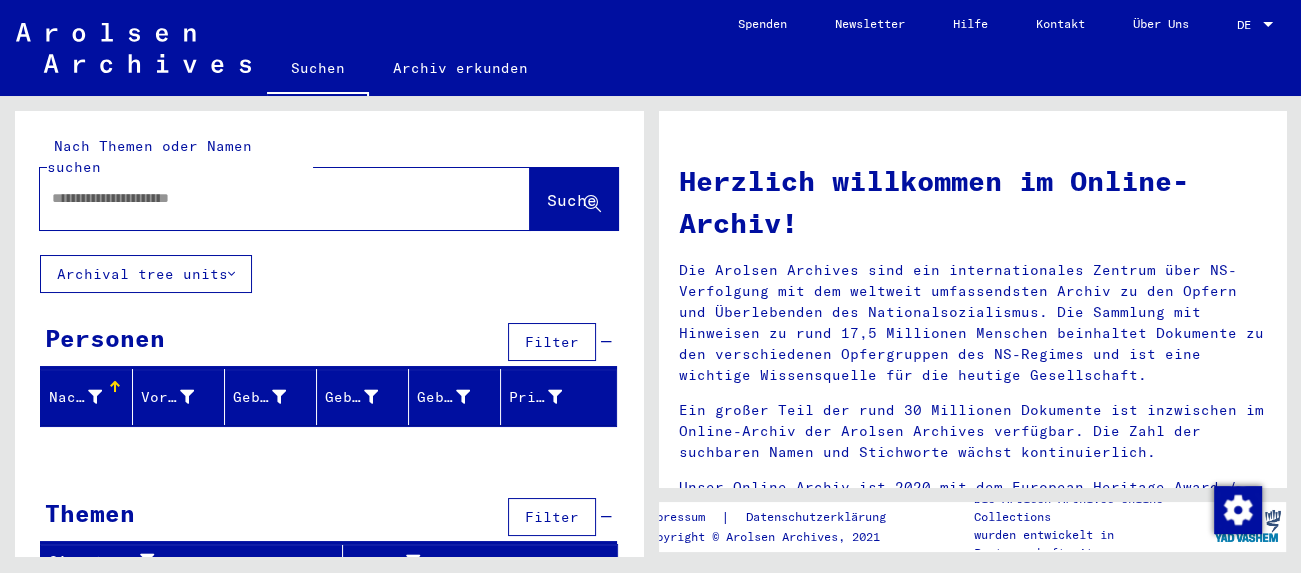 scroll, scrollTop: 1, scrollLeft: 0, axis: vertical 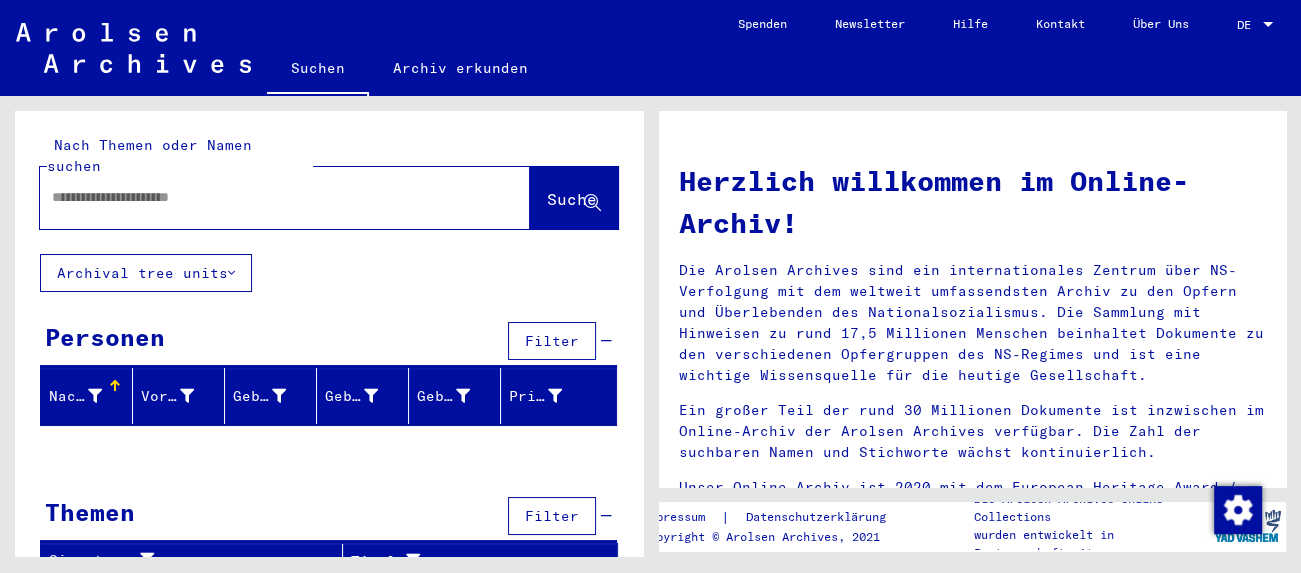 click at bounding box center (261, 197) 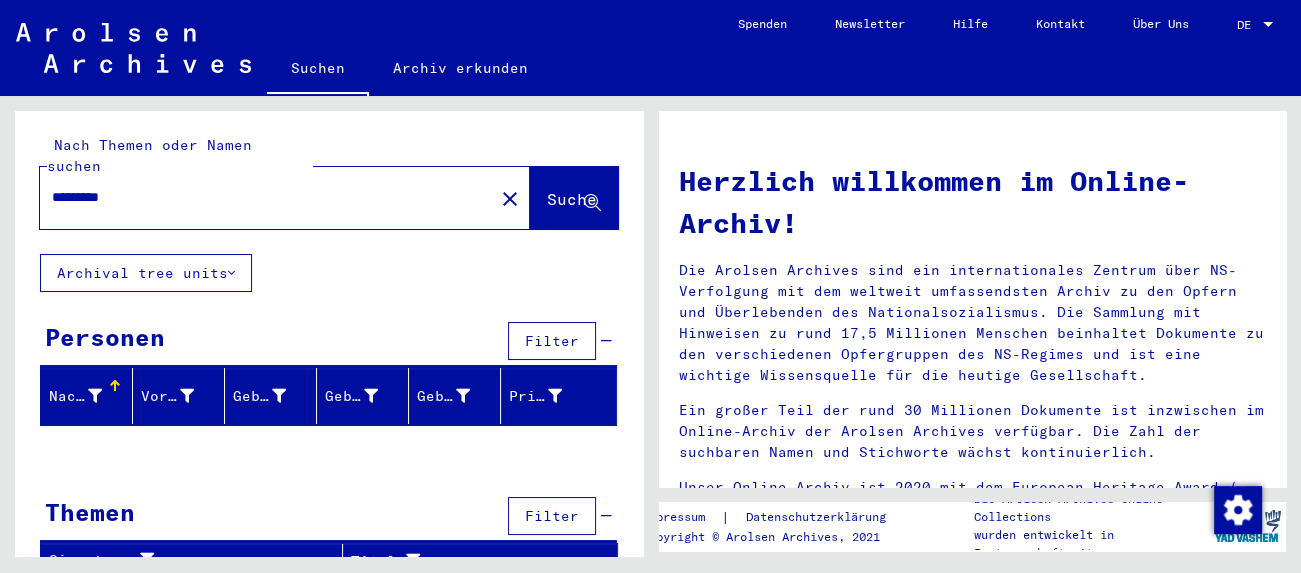 click 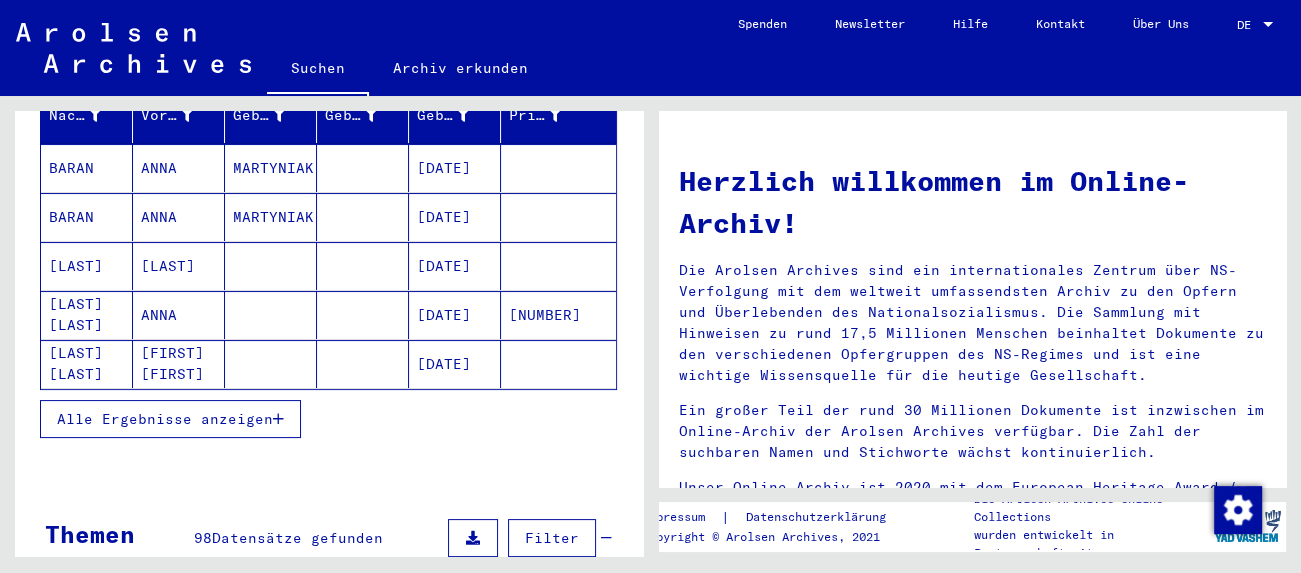 scroll, scrollTop: 331, scrollLeft: 0, axis: vertical 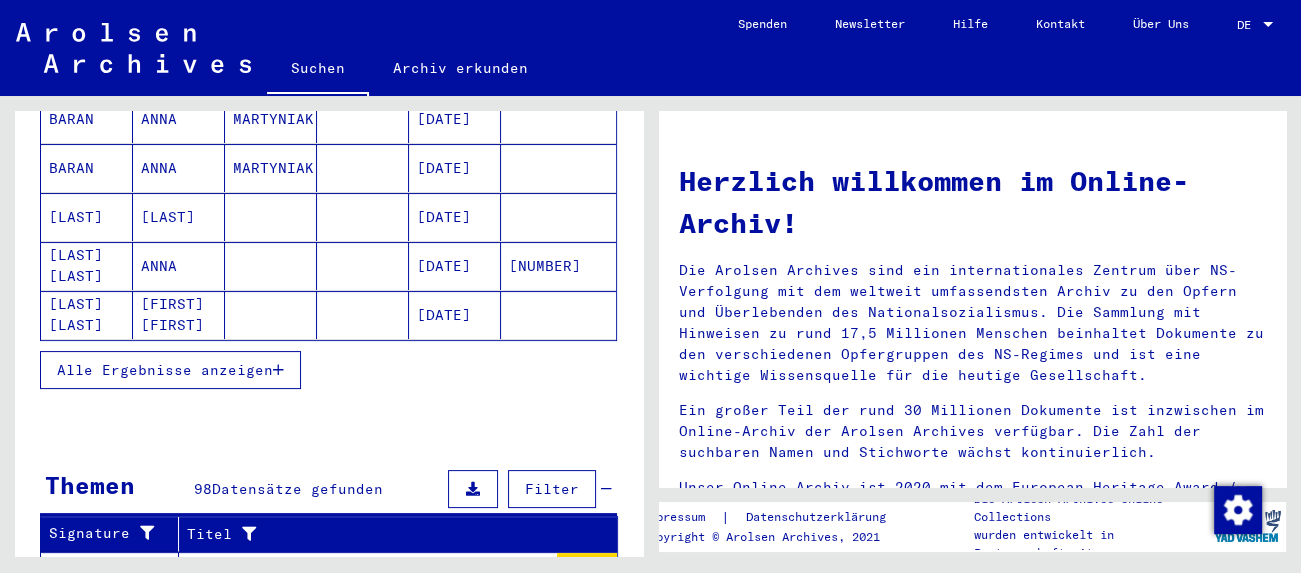click on "Alle Ergebnisse anzeigen" at bounding box center (165, 370) 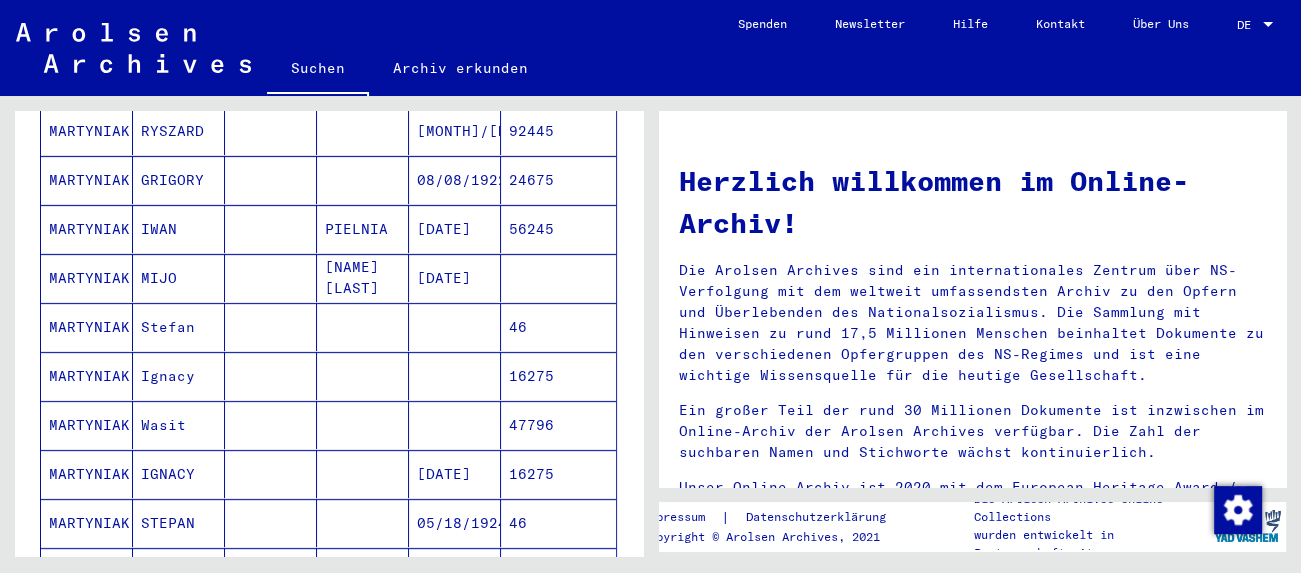 scroll, scrollTop: 552, scrollLeft: 0, axis: vertical 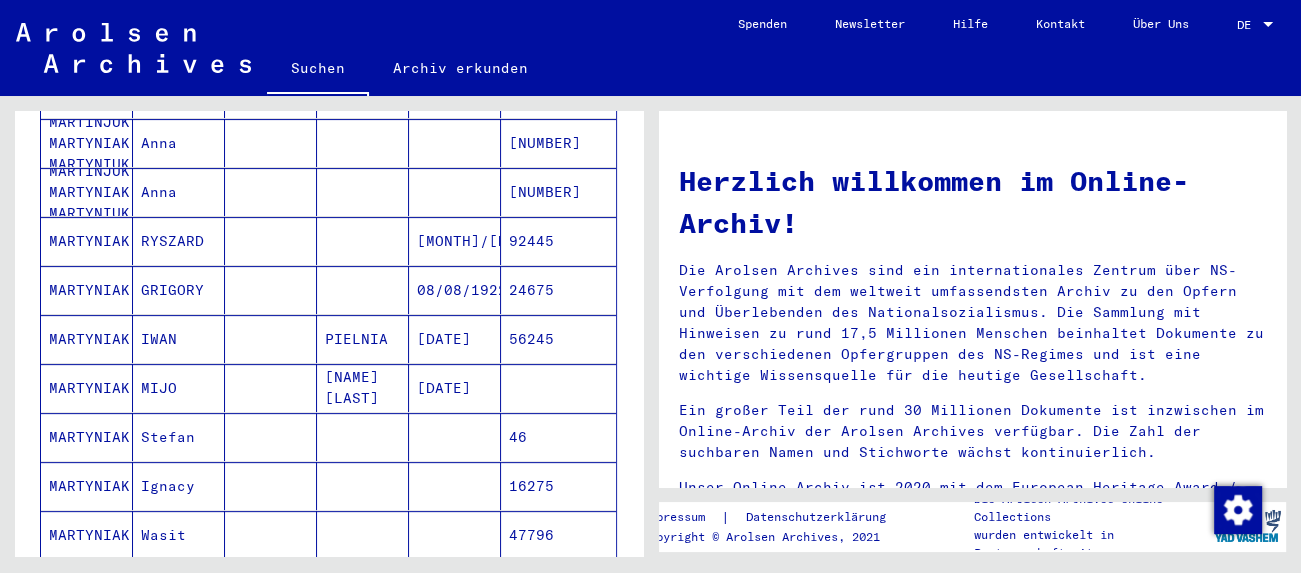click on "RYSZARD" at bounding box center [179, 290] 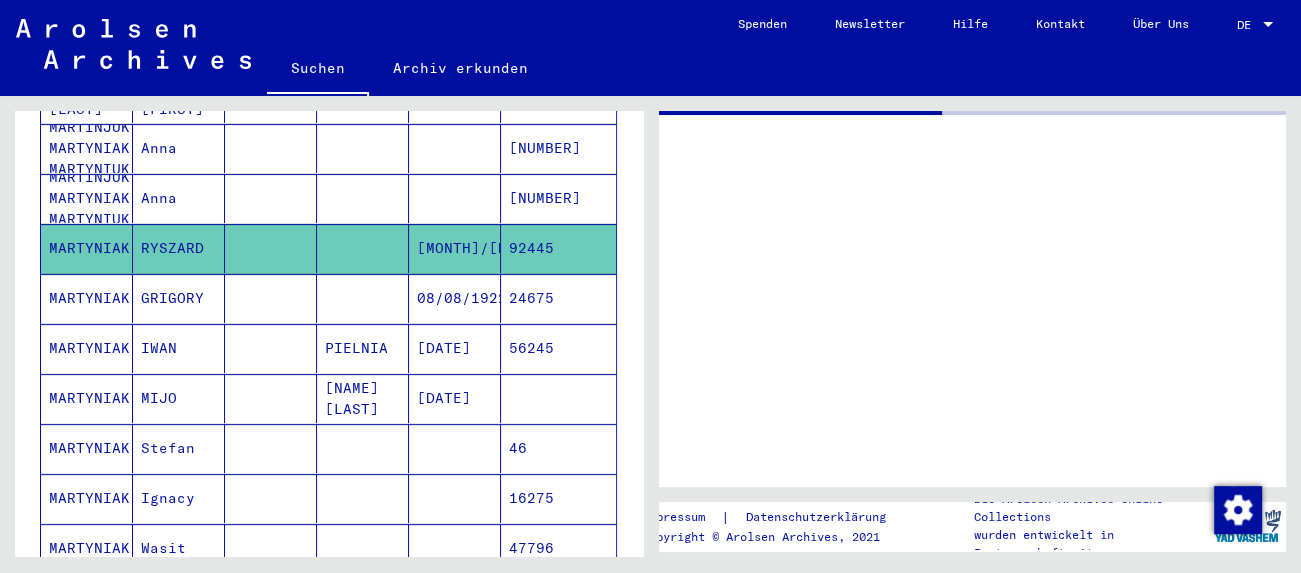 scroll, scrollTop: 556, scrollLeft: 0, axis: vertical 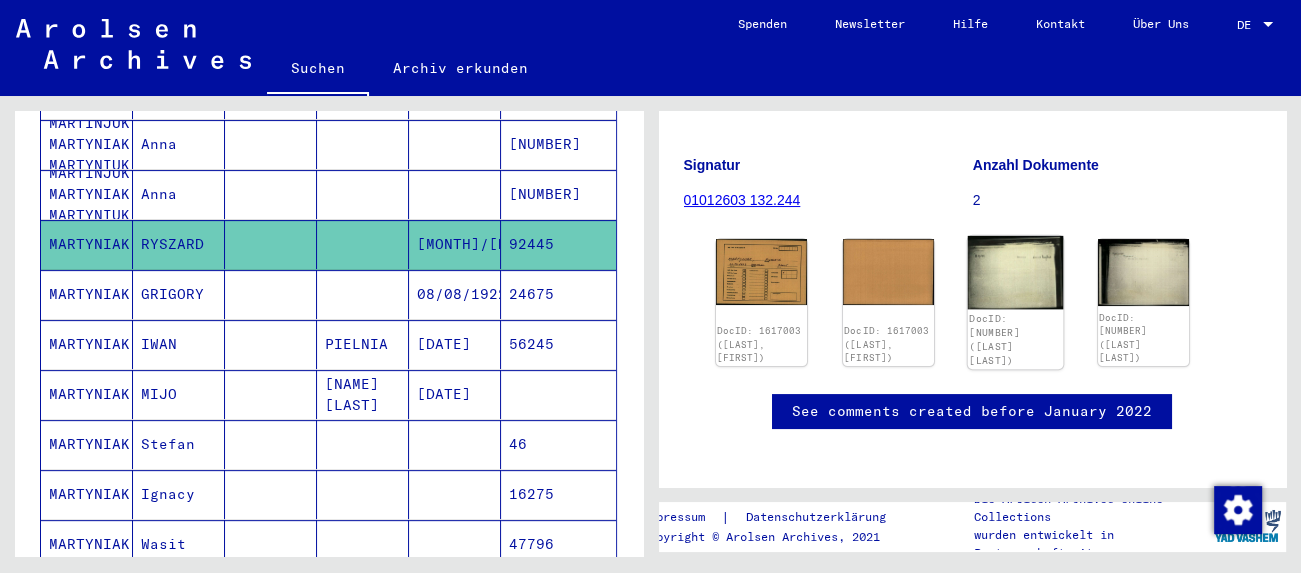 click 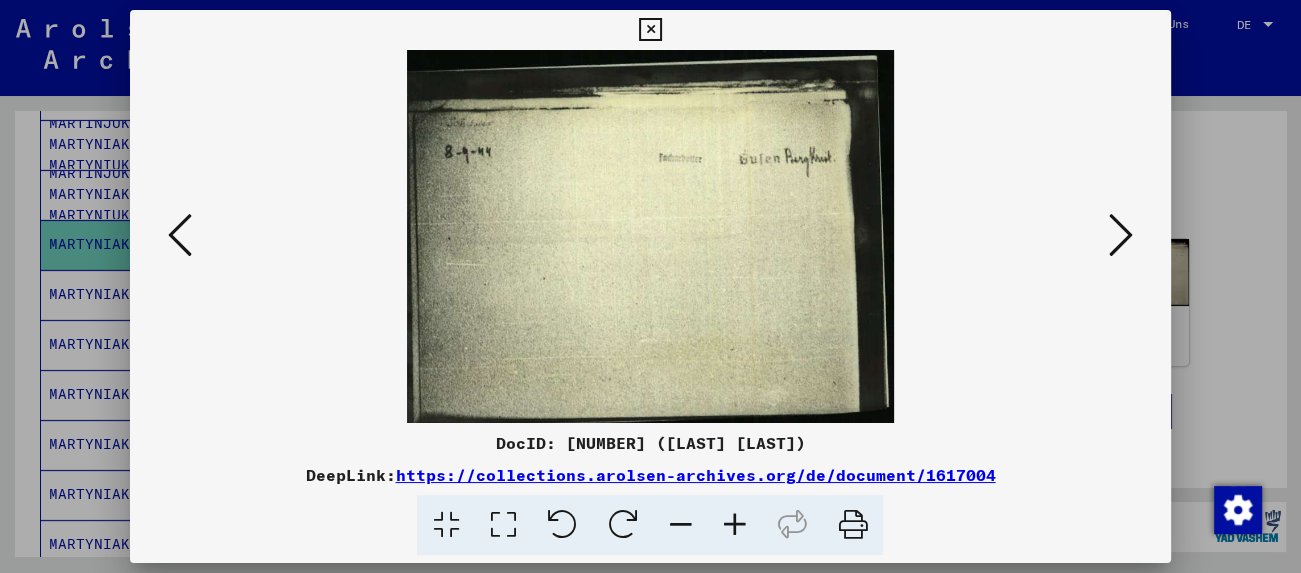 click at bounding box center [1121, 235] 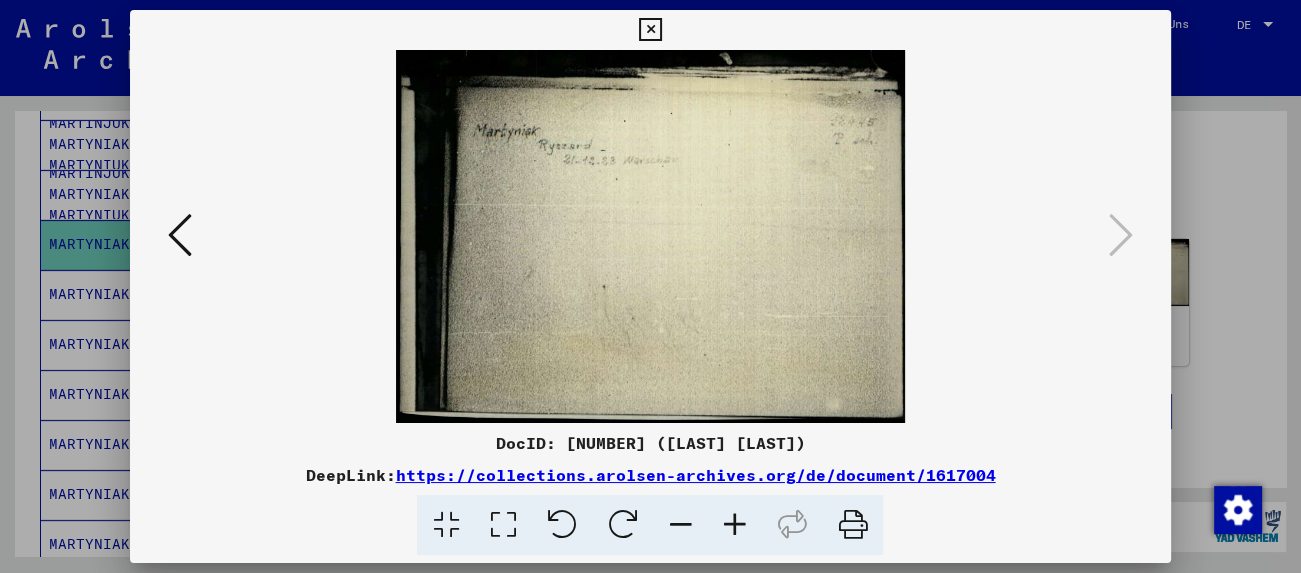 click at bounding box center [180, 235] 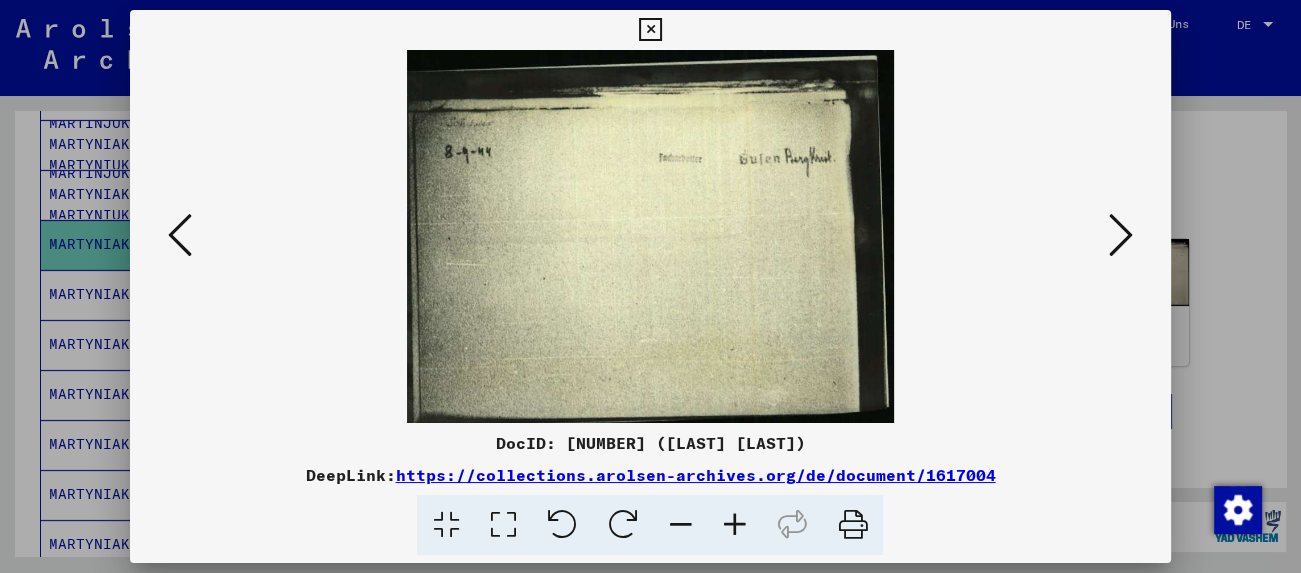 click at bounding box center (180, 235) 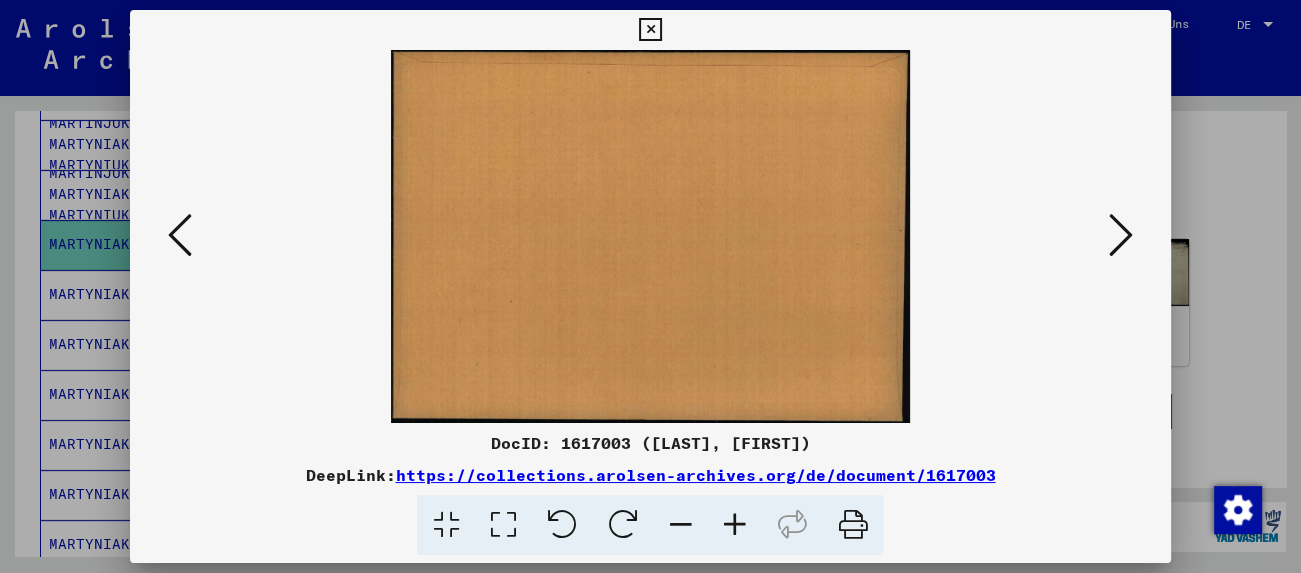click at bounding box center [180, 235] 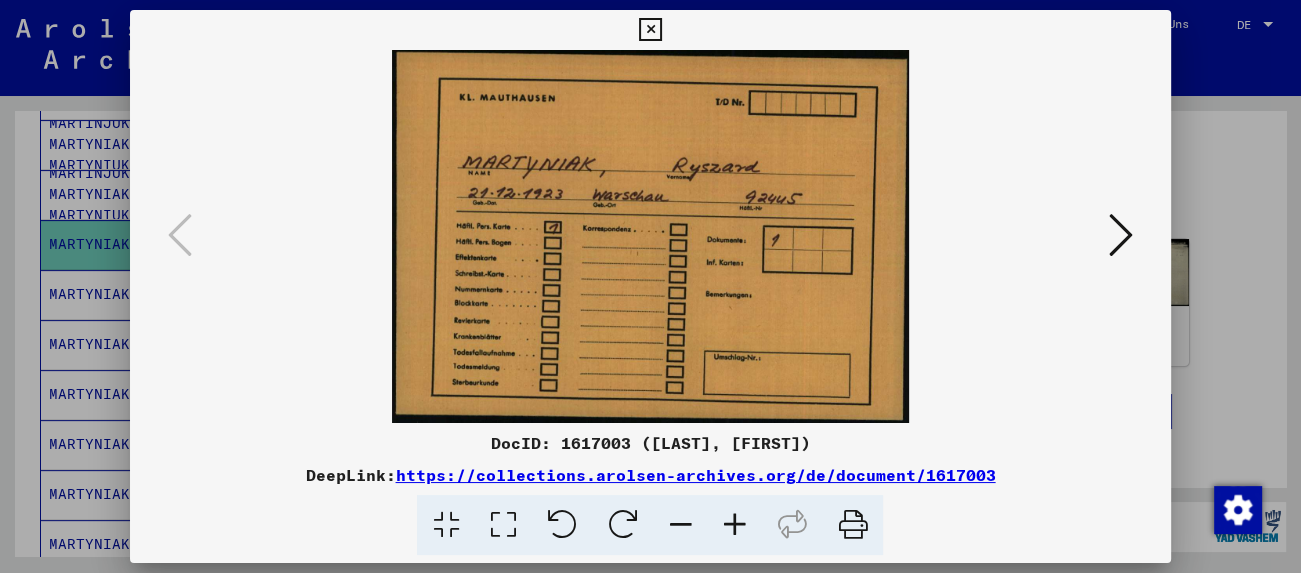 click at bounding box center [650, 30] 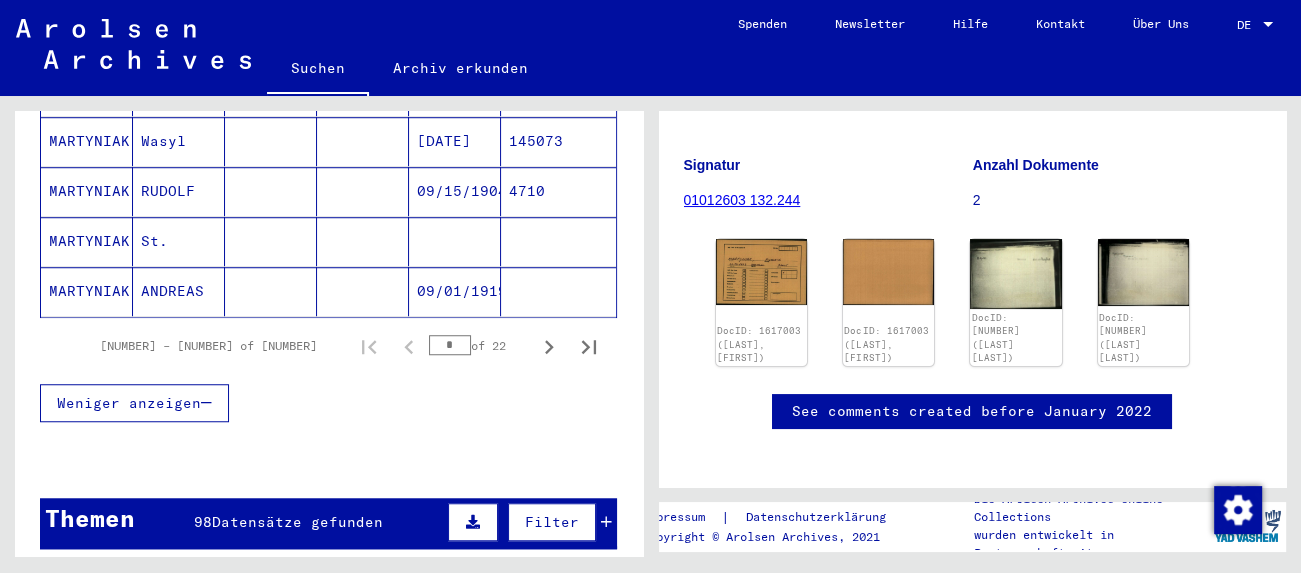 scroll, scrollTop: 1440, scrollLeft: 0, axis: vertical 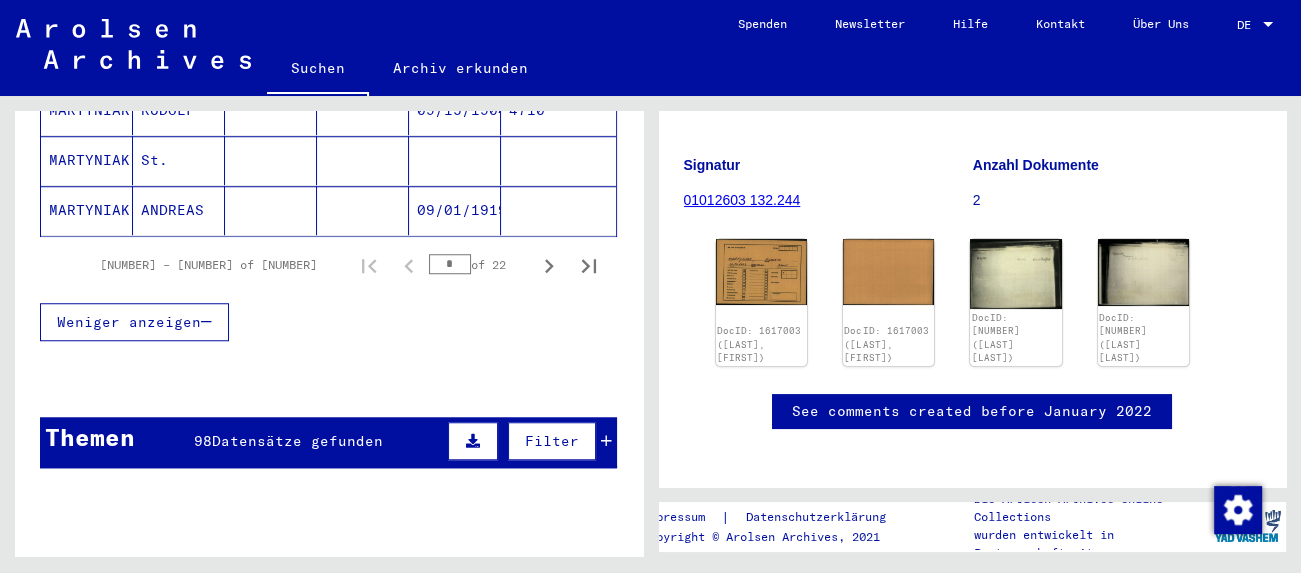 click on "Datensätze gefunden" at bounding box center [297, 441] 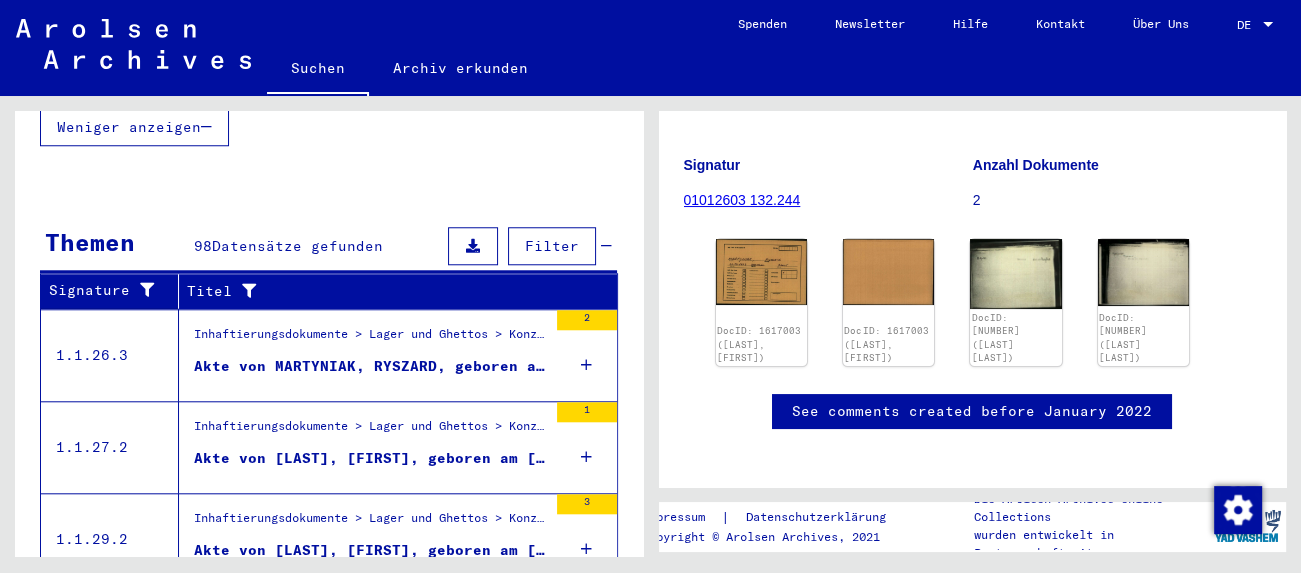 scroll, scrollTop: 1660, scrollLeft: 0, axis: vertical 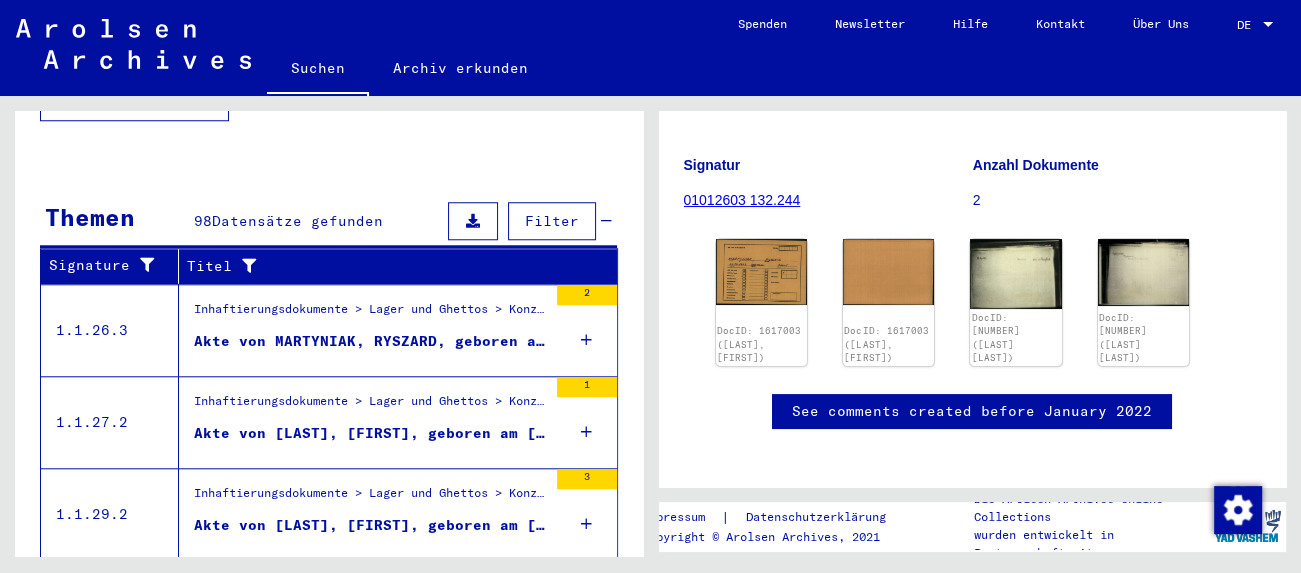 click on "Akte von MARTYNIAK, RYSZARD, geboren am 21.12.1923" at bounding box center (370, 341) 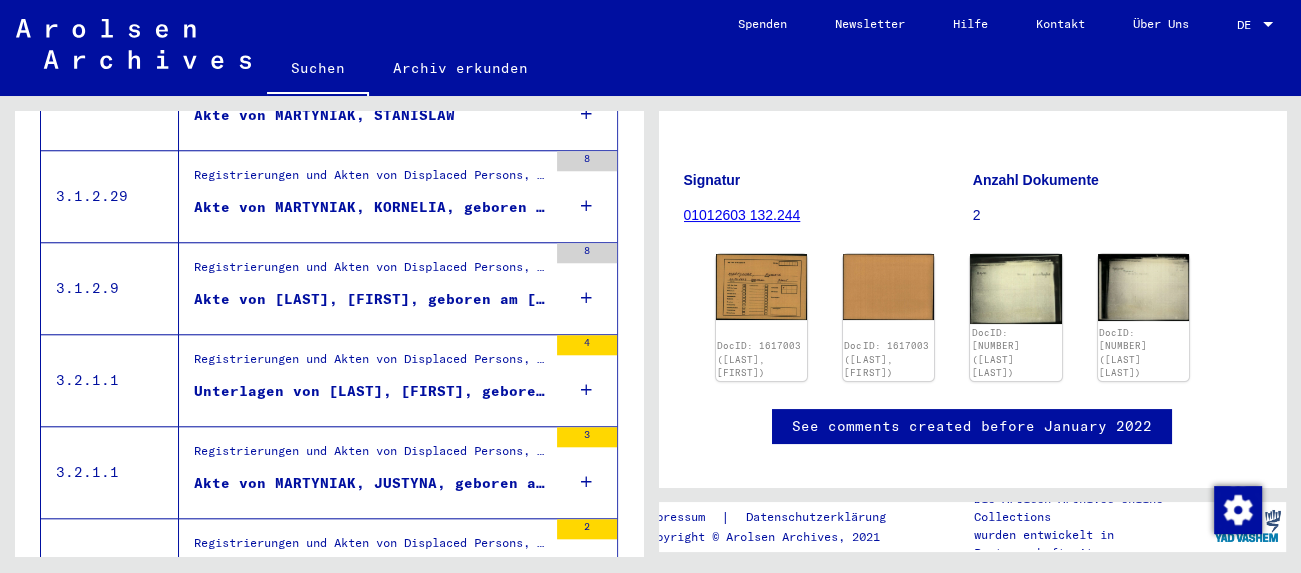 scroll, scrollTop: 221, scrollLeft: 0, axis: vertical 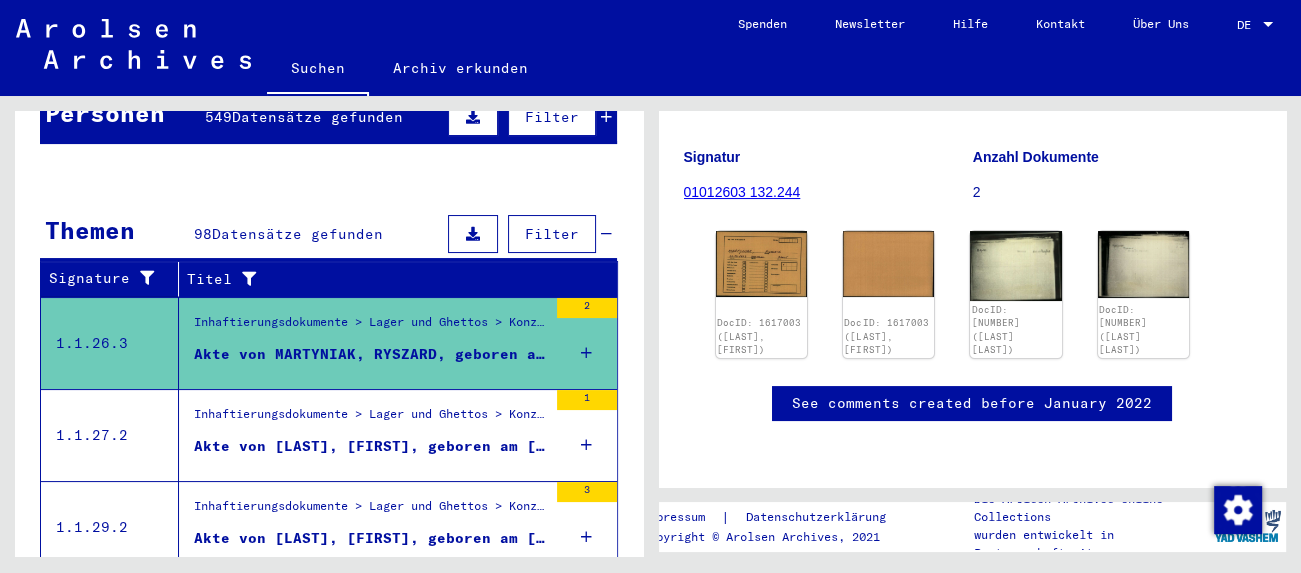 click on "Akte von MARTYNIAK, RYSZARD, geboren am 21.12.1923" at bounding box center [370, 354] 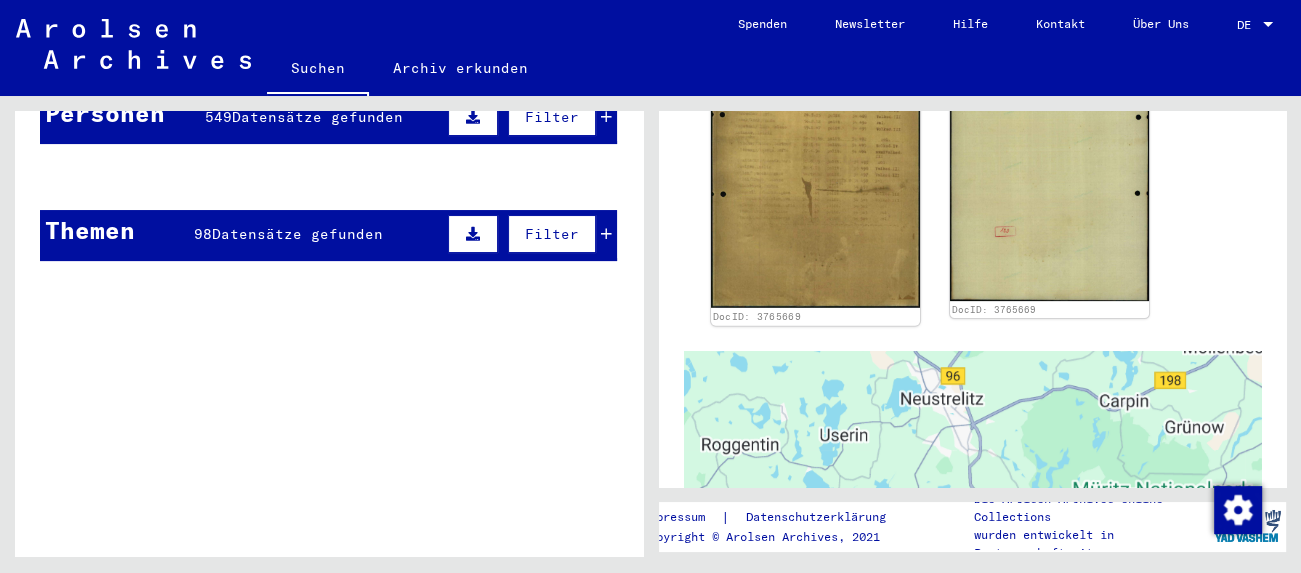 scroll, scrollTop: 442, scrollLeft: 0, axis: vertical 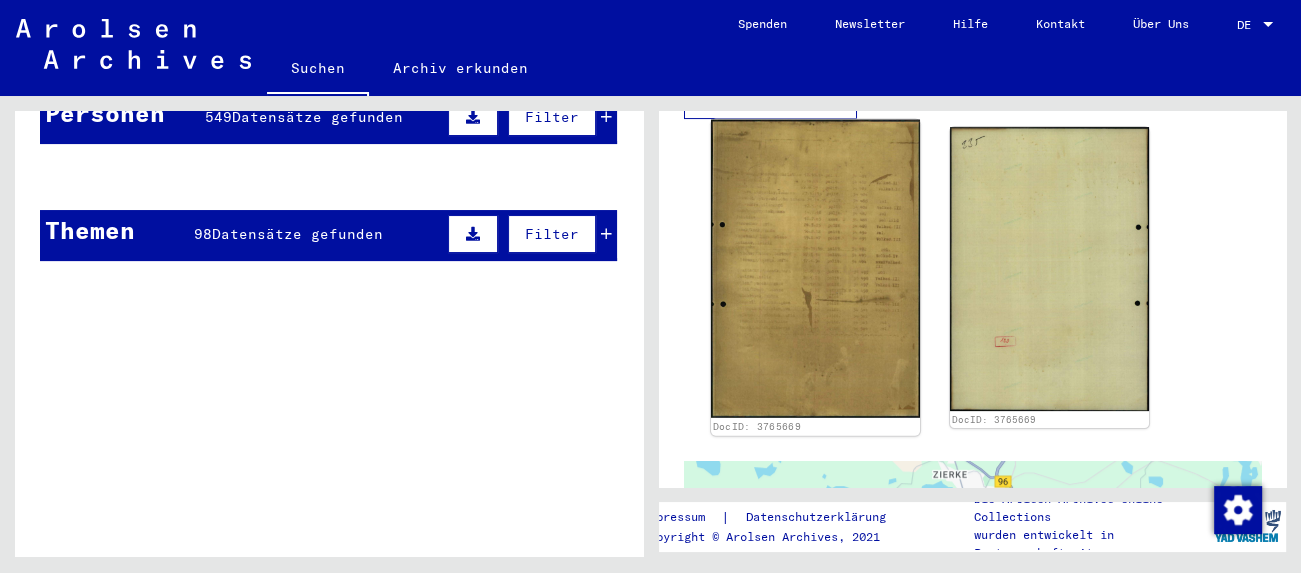 click 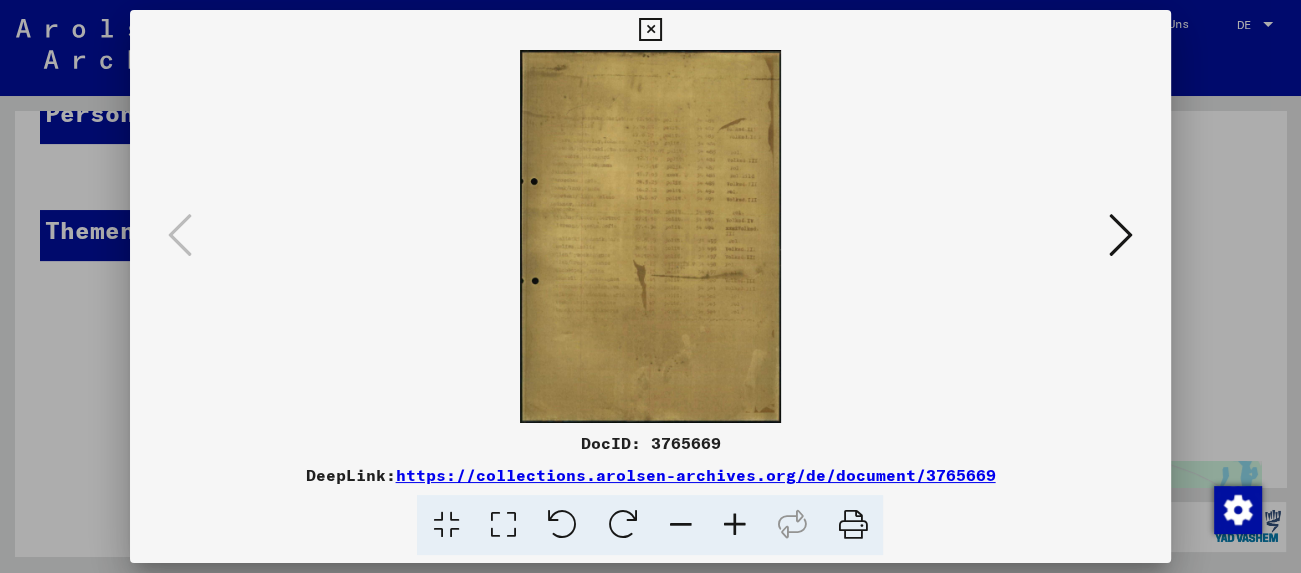 click at bounding box center (650, 236) 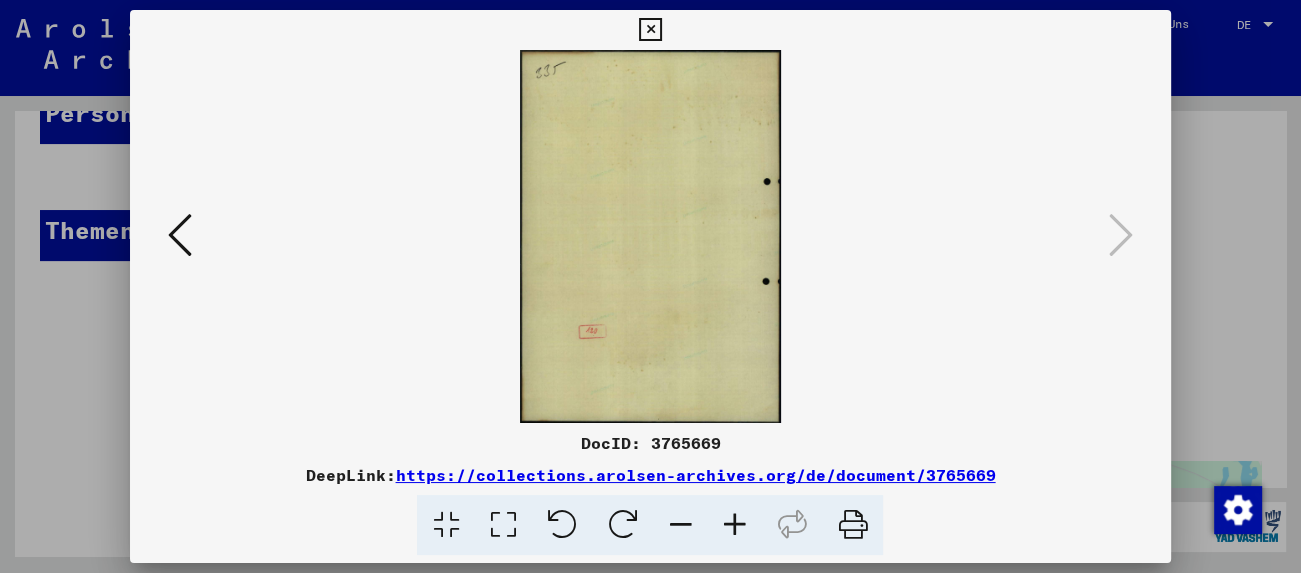click at bounding box center [180, 235] 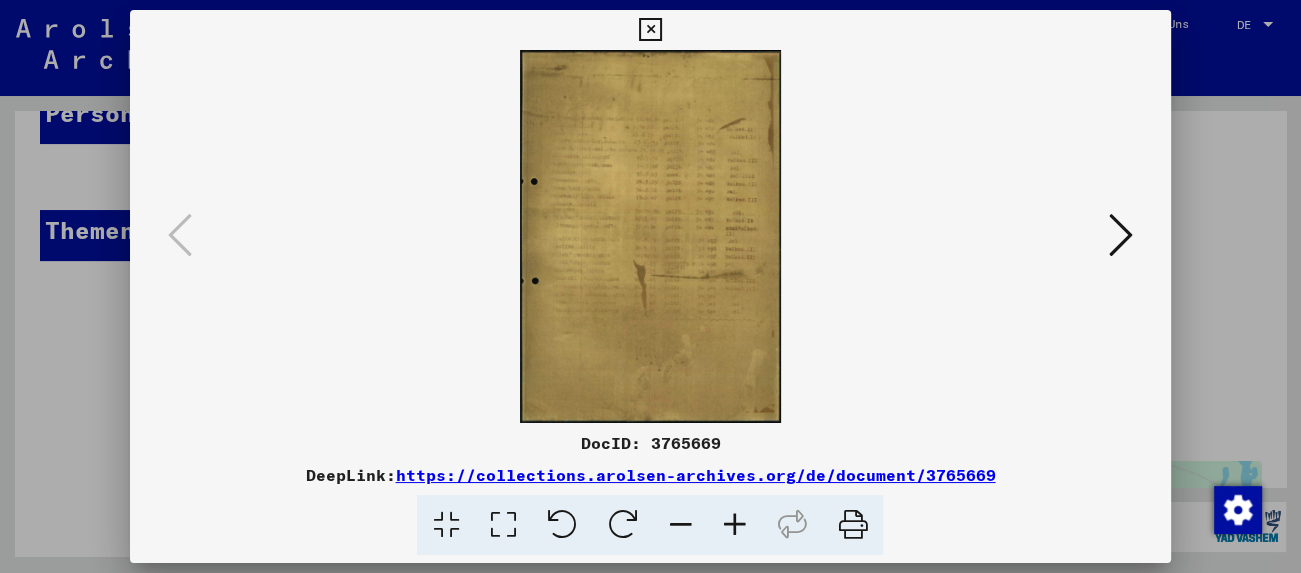 click at bounding box center (650, 30) 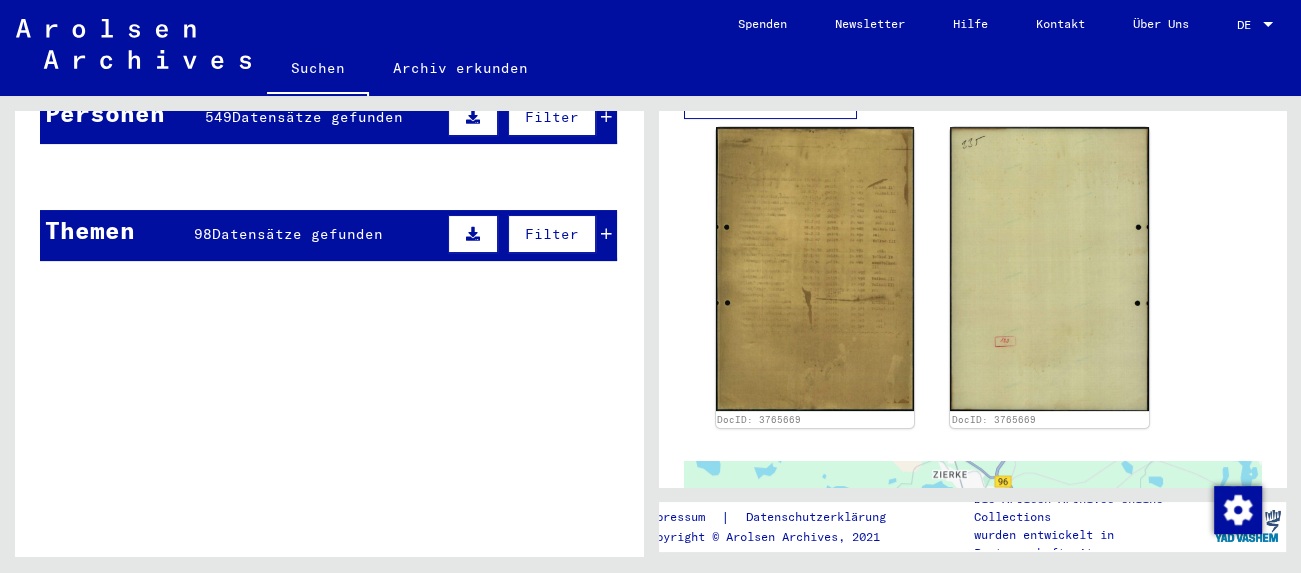click on "ANNA" at bounding box center (179, 275) 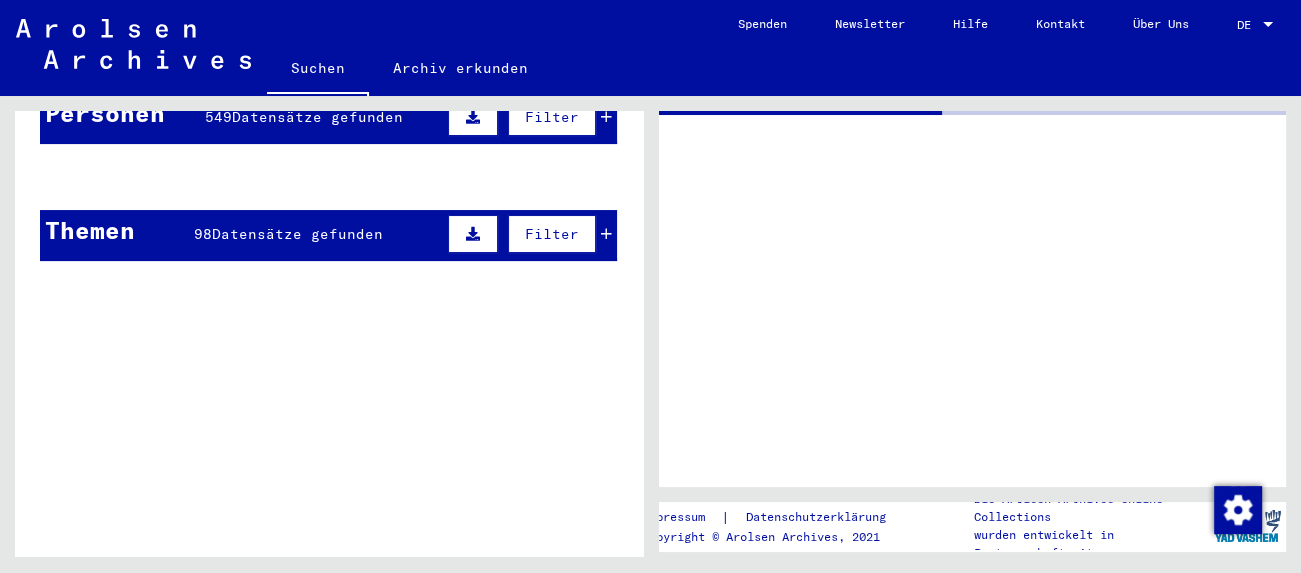 scroll, scrollTop: 0, scrollLeft: 0, axis: both 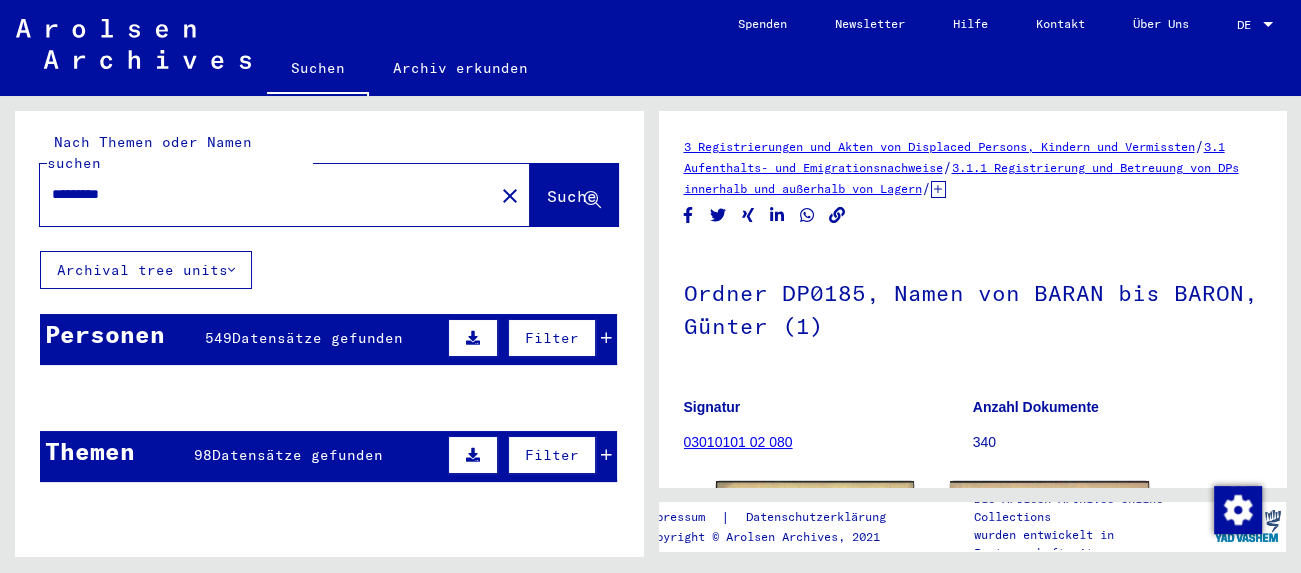 click on "Datensätze gefunden" at bounding box center (317, 338) 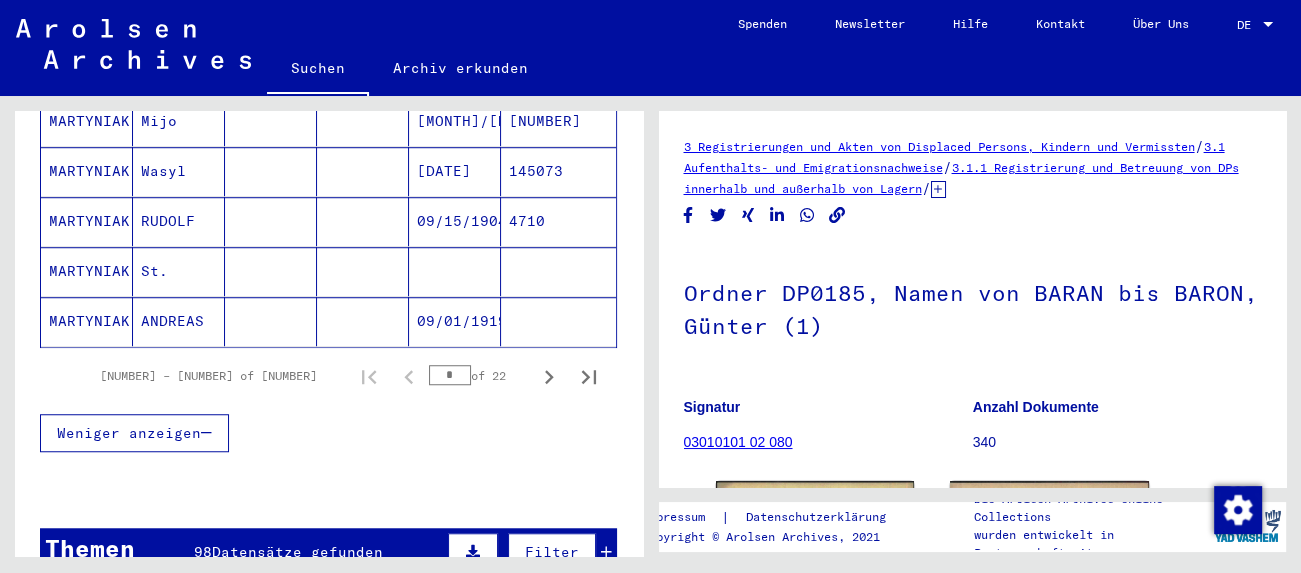 scroll, scrollTop: 1440, scrollLeft: 0, axis: vertical 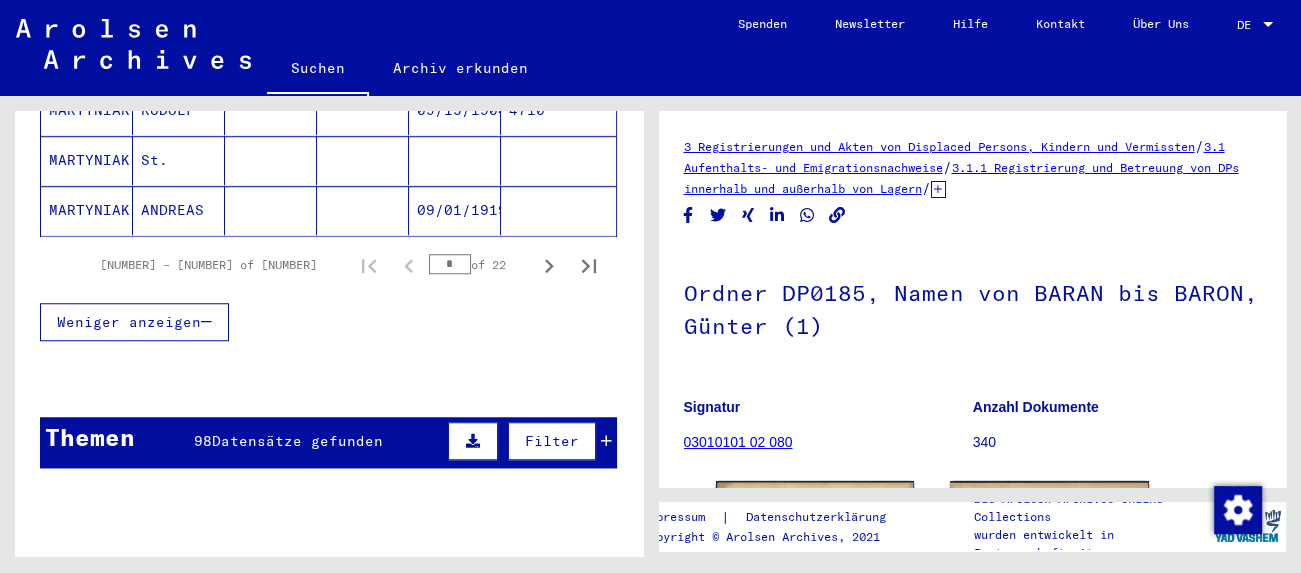 click on "Datensätze gefunden" at bounding box center (297, 441) 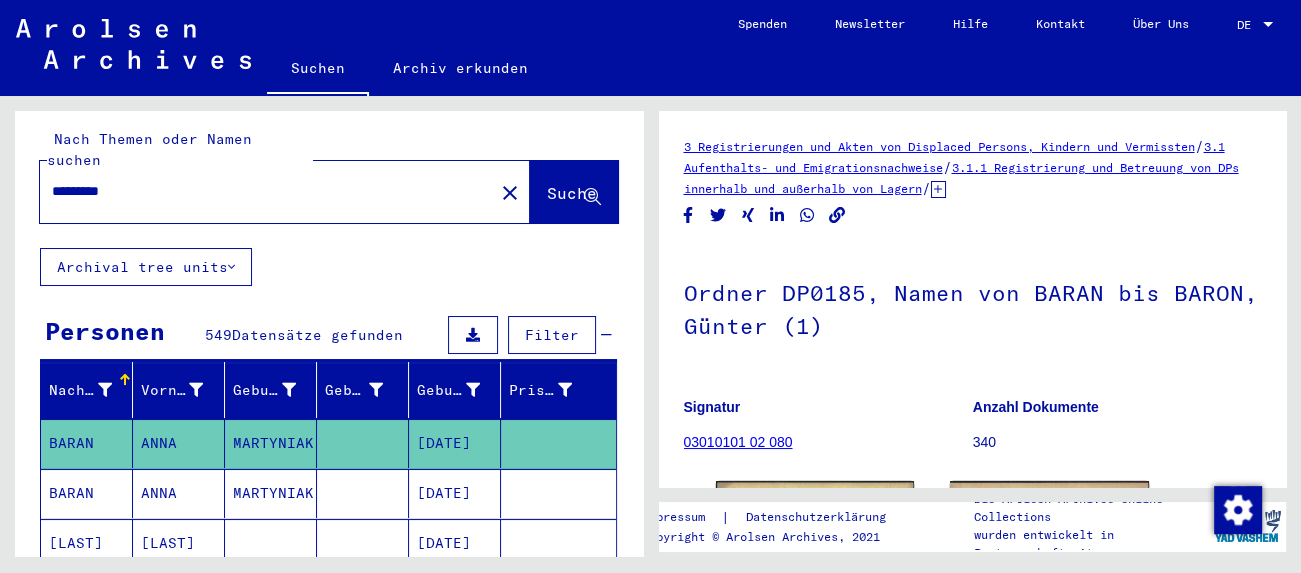 scroll, scrollTop: 0, scrollLeft: 0, axis: both 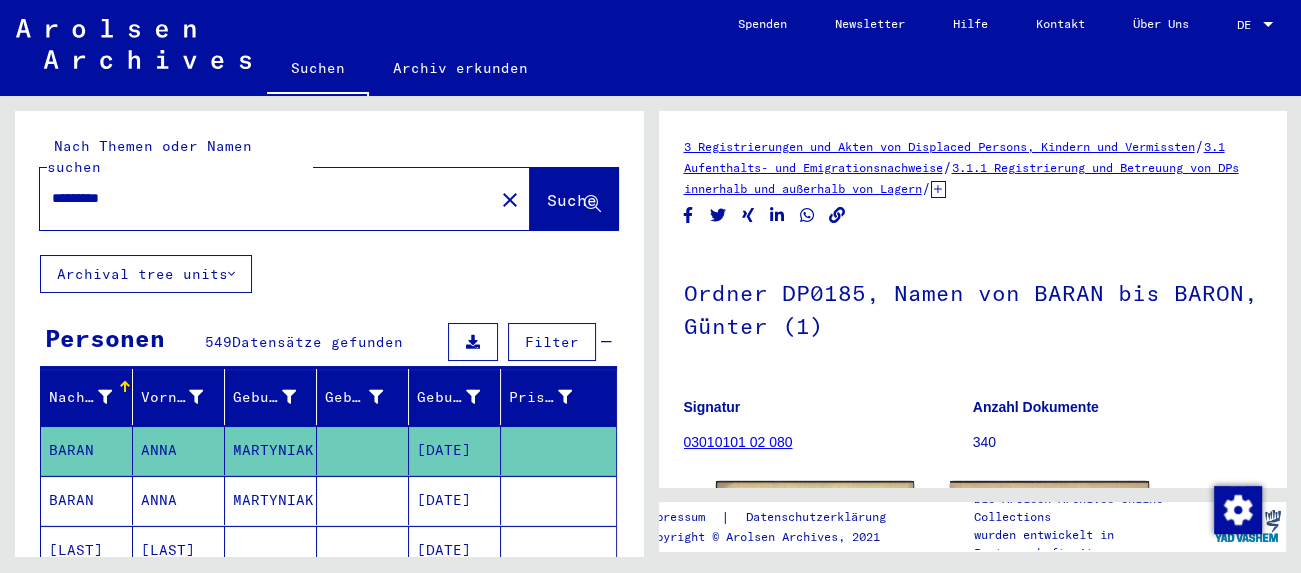 click on "Suchen   Archiv erkunden   Detailfragen/-infos zu den Dokumenten? Stelle hier einen kostenlosen Antrag.  Spenden Newsletter Hilfe Kontakt Über Uns DE DE Nach Themen oder Namen suchen ********* close  Suche     Archival tree units  Personen 549  Datensätze gefunden  Filter   Nachname   Vorname   Geburtsname   Geburt‏   Geburtsdatum   Prisoner #   BARAN   ANNA   MARTYNIAK      09/03/1926      BARAN   ANNA   MARTYNIAK      09/03/1926      Boziak   Martyniak         10/25/1910      HARAT MARTYNIAK   ANNA         03/14/1916   34487   MARTINIAK MARTYNIAK   Las. Lasar         11/18/1915      MARTINJUK MARTYNIAK MARTYNIUK   Anna            44446   MARTINJUK MARTYNIAK MARTYNIUK   Anna            44446   MARTYNIAK   RYSZARD         12/21/1923   92445   MARTYNIAK   GRIGORY         08/08/1922   24675   MARTYNIAK   IWAN      PIELNIA   04/08/1921   56245   MARTYNIAK   MIJO      SVETA KLARA   08/08/1916      MARTYNIAK   Stefan            46   MARTYNIAK   Ignacy            16275   MARTYNIAK   Wasit            47796" 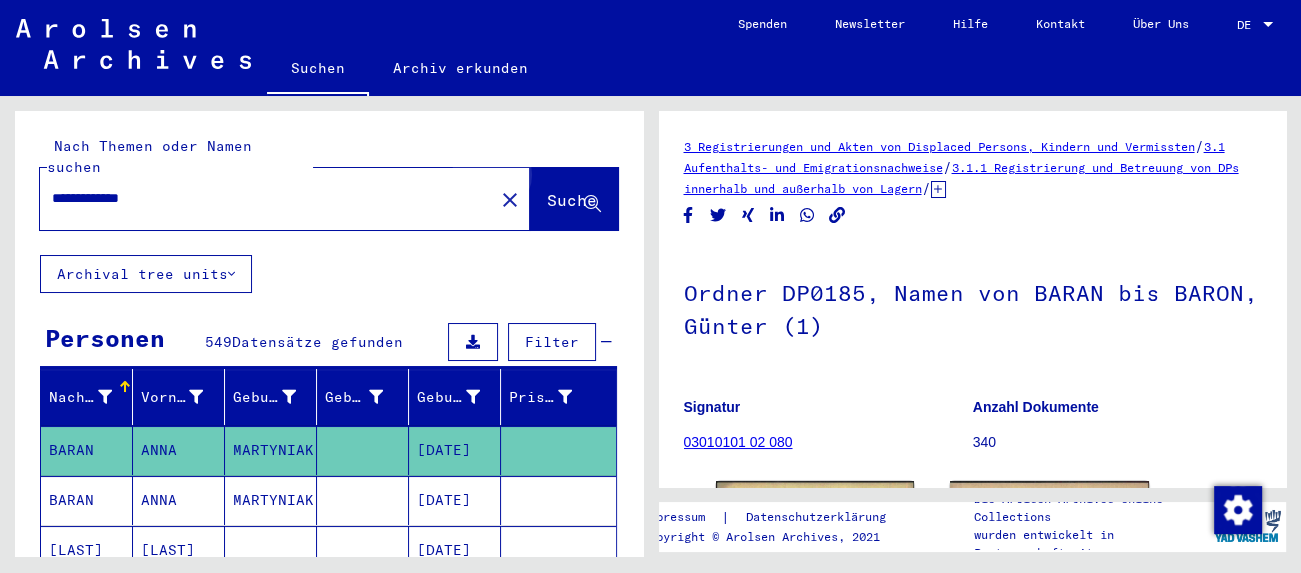click on "Suche" 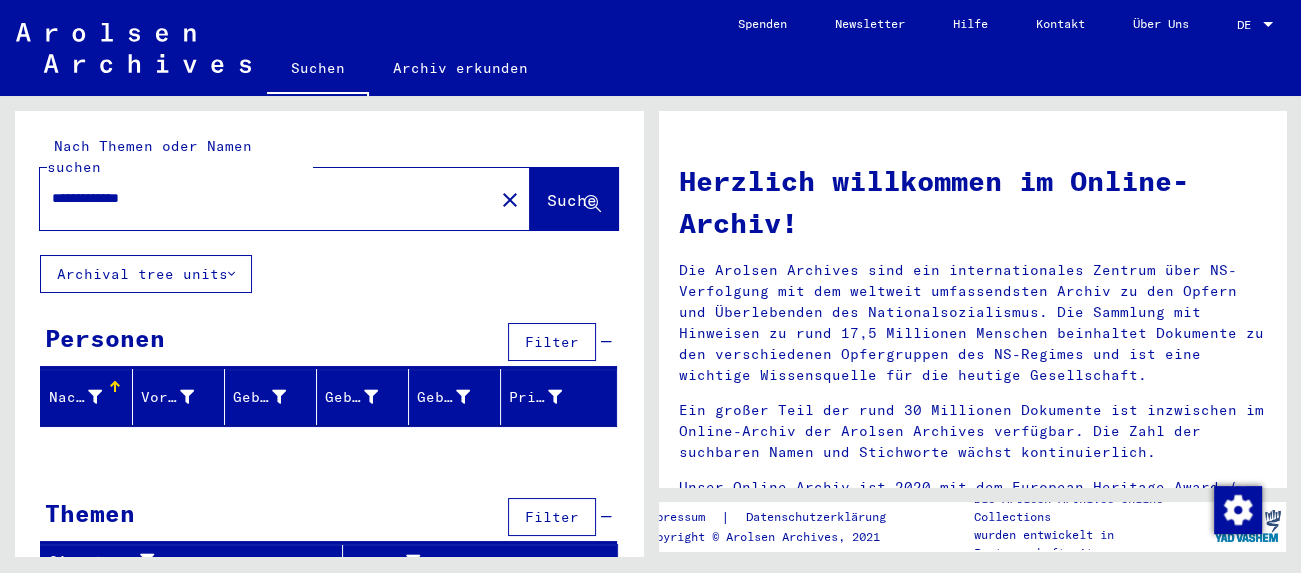 scroll, scrollTop: 1, scrollLeft: 0, axis: vertical 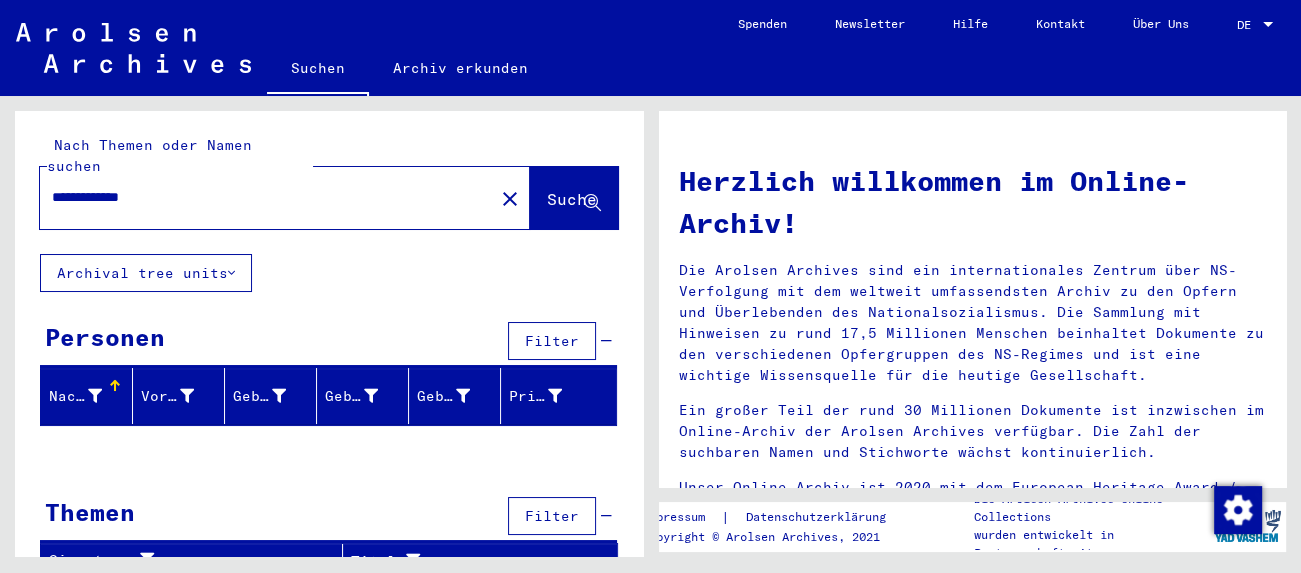 click on "**********" 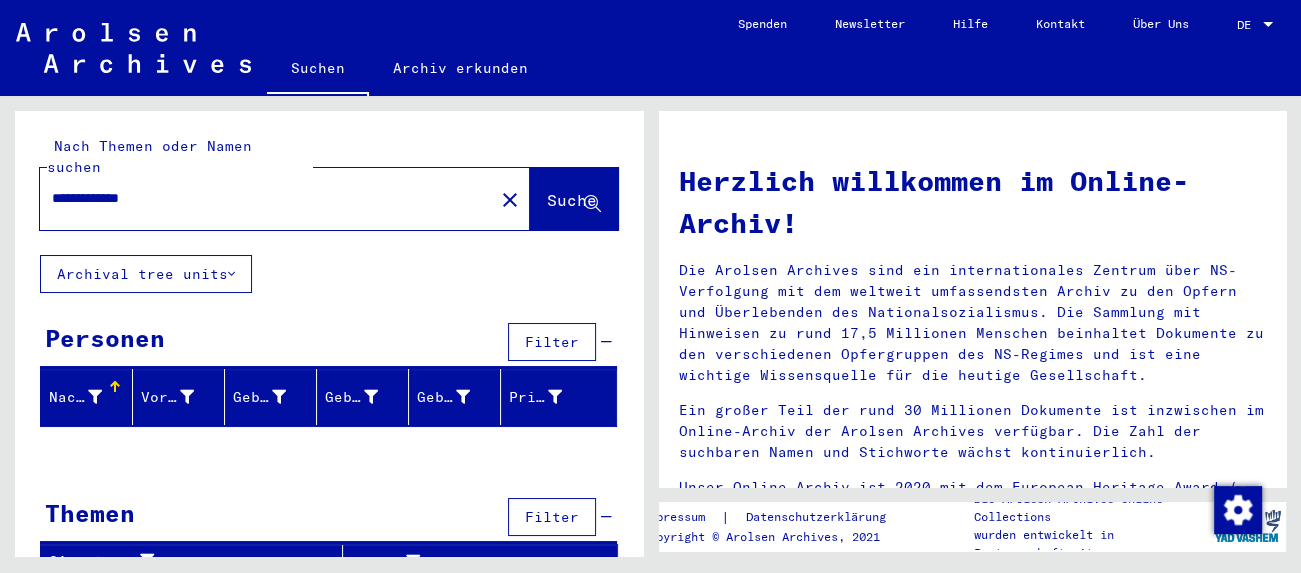 scroll, scrollTop: 1, scrollLeft: 0, axis: vertical 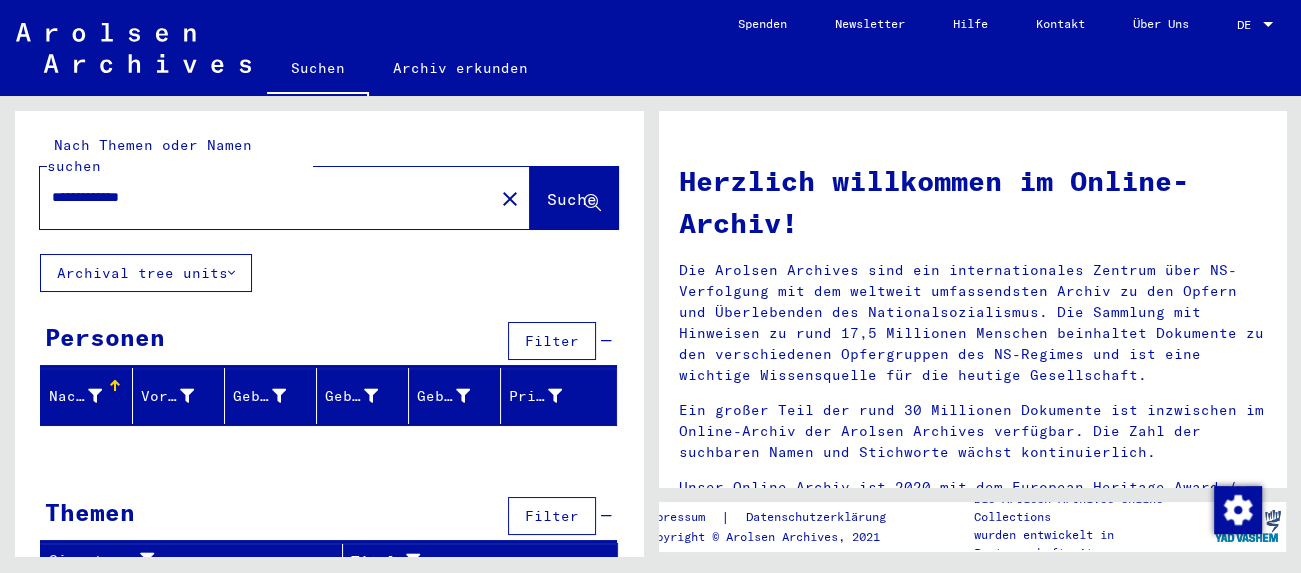 click on "**********" 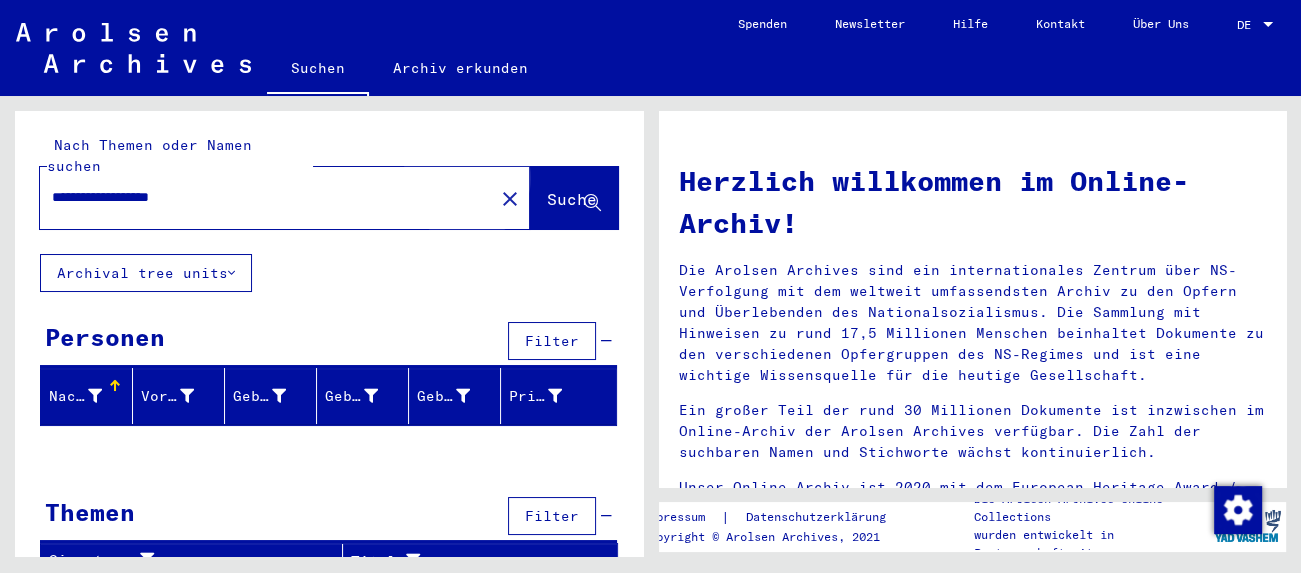 click on "Suche" 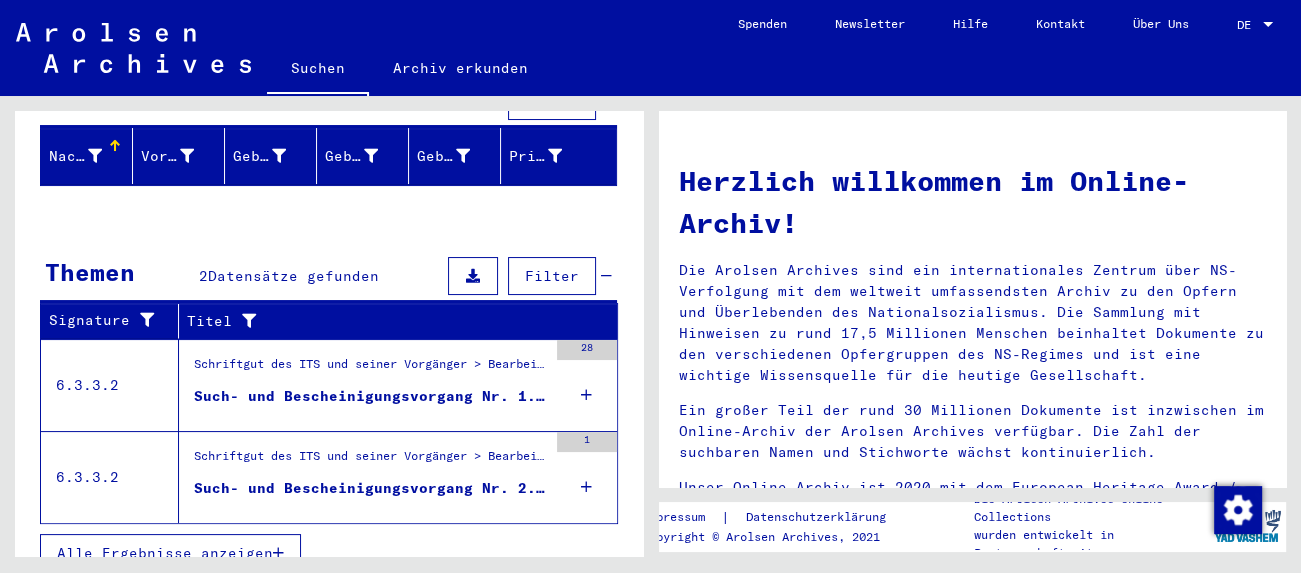 scroll, scrollTop: 242, scrollLeft: 0, axis: vertical 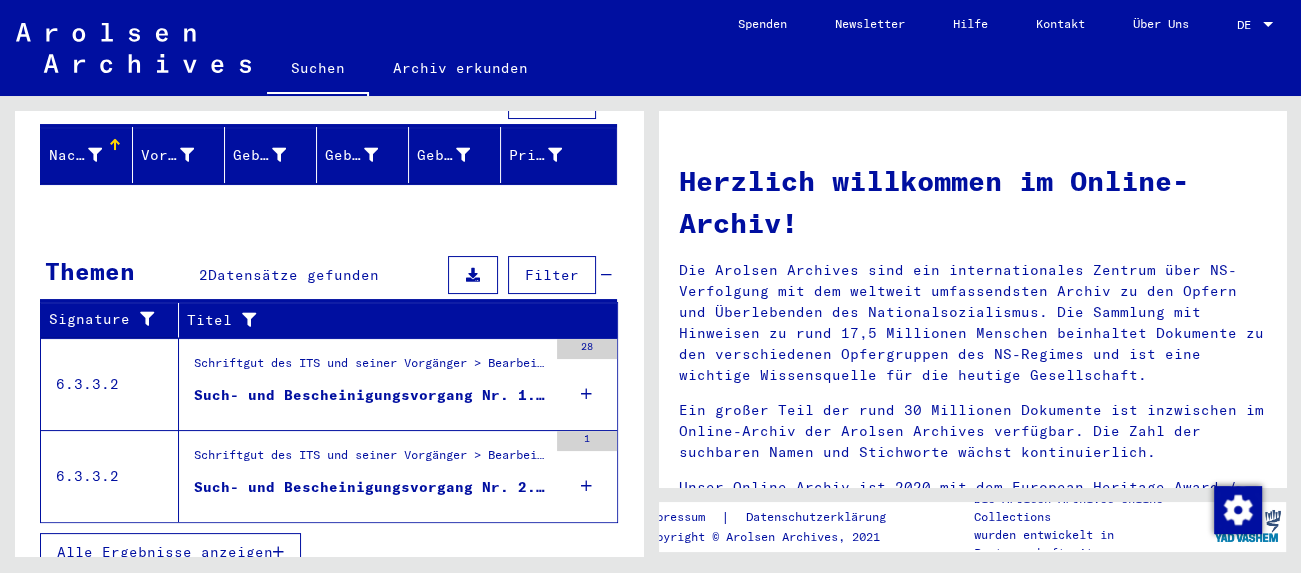 click on "Such- und Bescheinigungsvorgang Nr. 1.466.957 für KRZESAK, BRONISLAWA geboren 10.12.1924" at bounding box center [370, 395] 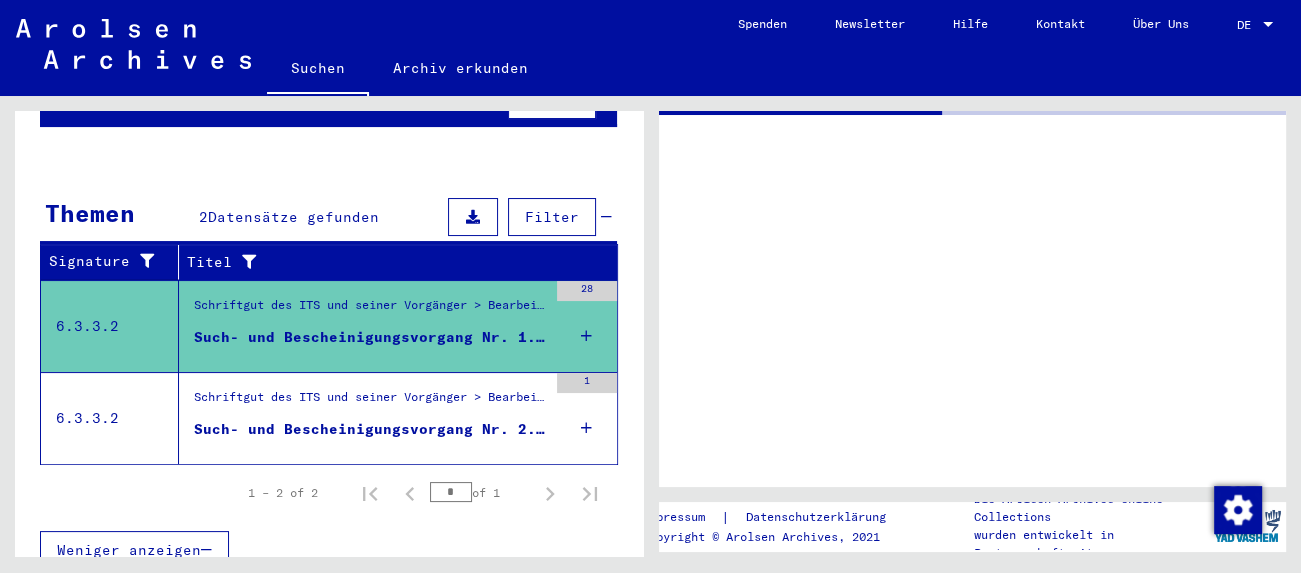 scroll, scrollTop: 241, scrollLeft: 0, axis: vertical 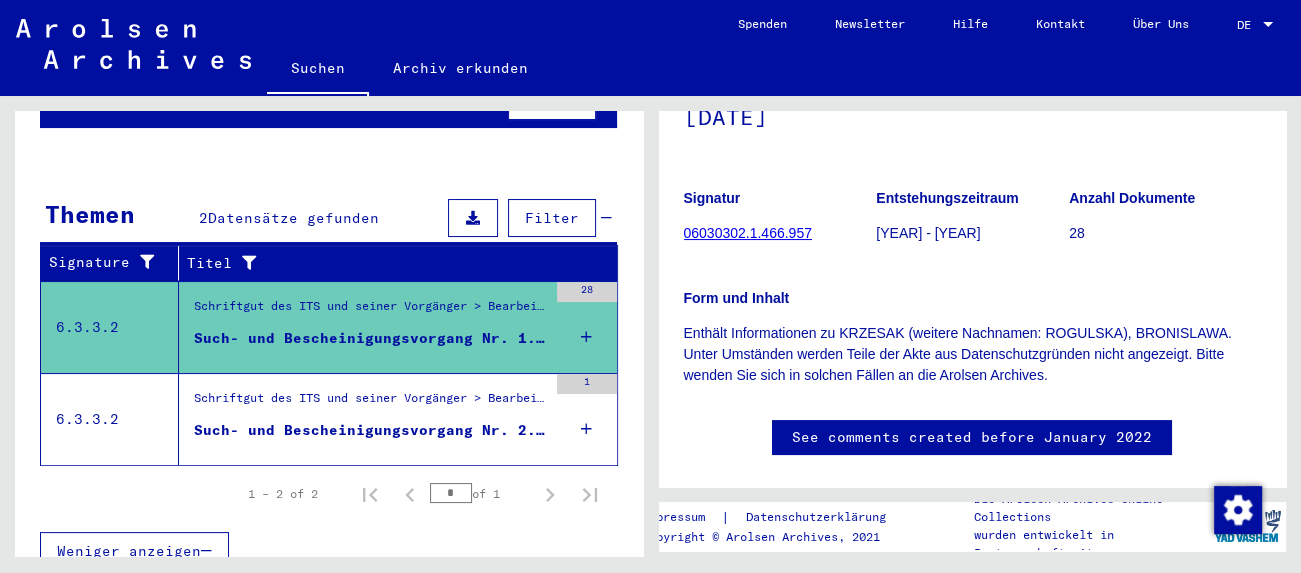 click on "Such- und Bescheinigungsvorgang Nr. 2.103.327 für ROGULSKA, BRONISLAWA geboren 13.03.1923" at bounding box center (370, 430) 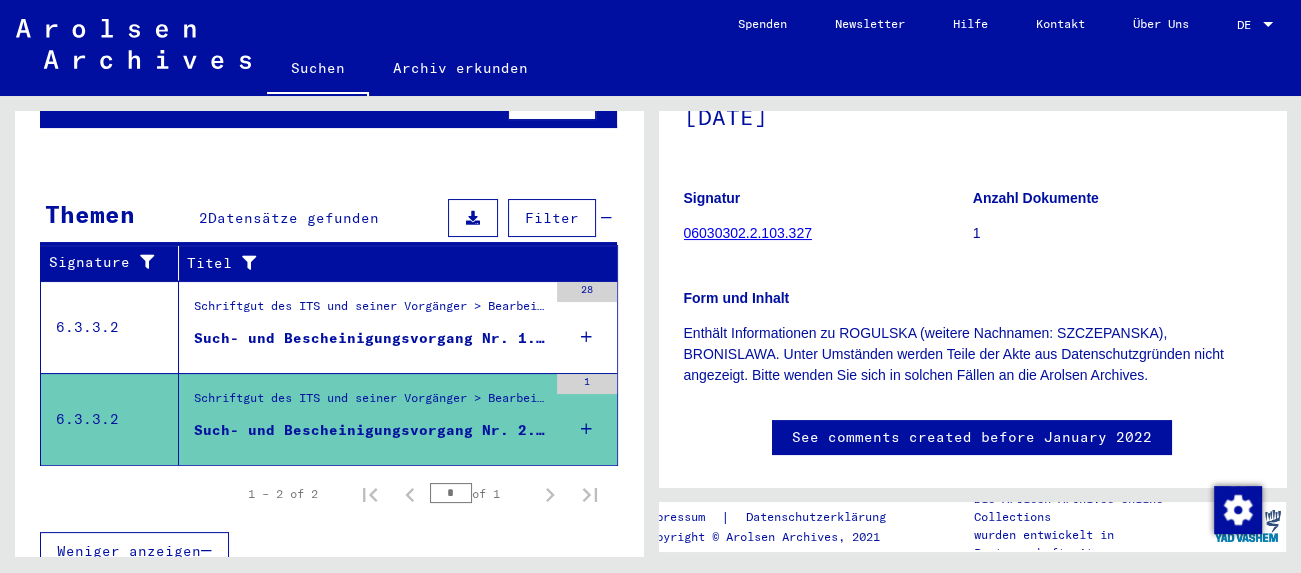 scroll, scrollTop: 110, scrollLeft: 0, axis: vertical 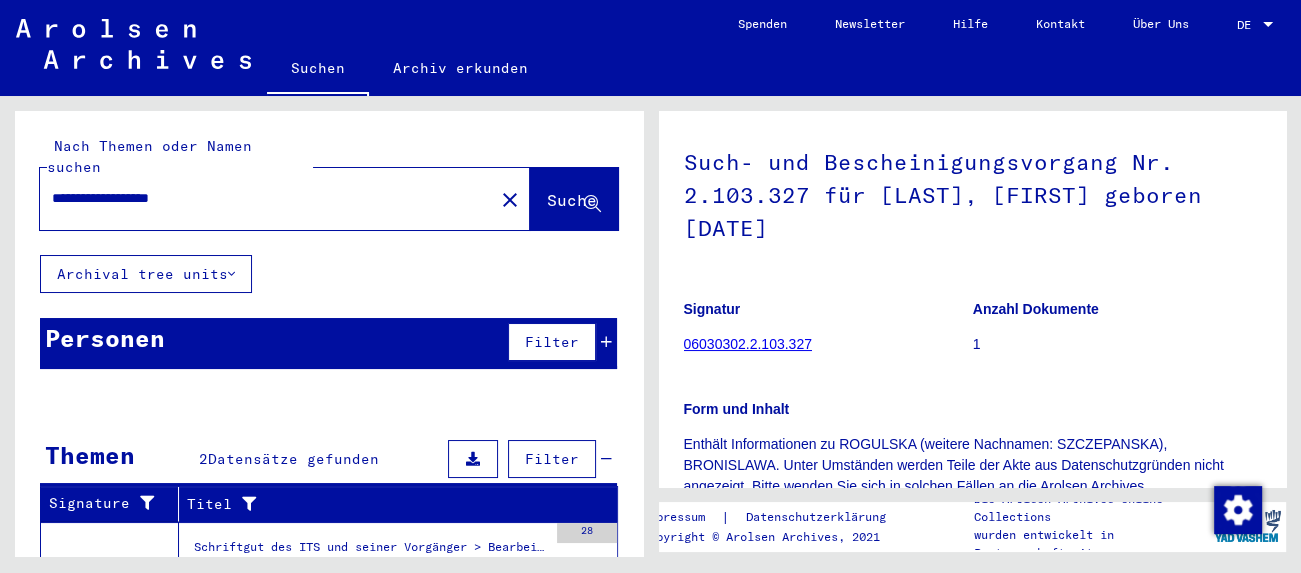 drag, startPoint x: 226, startPoint y: 176, endPoint x: 114, endPoint y: 189, distance: 112.75194 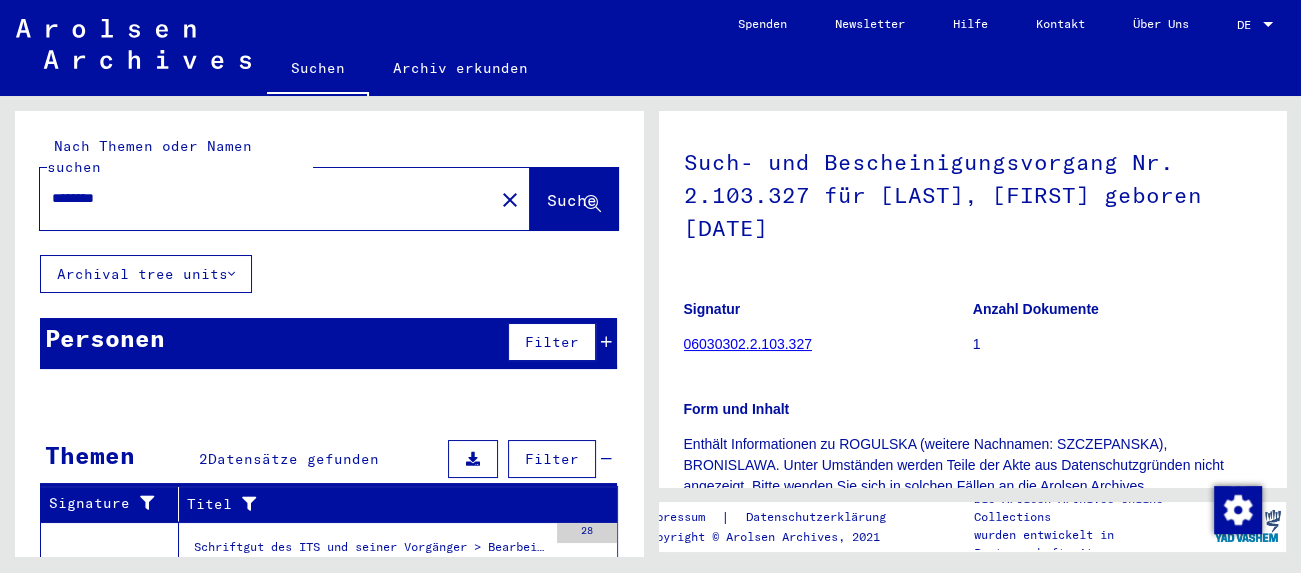 type on "********" 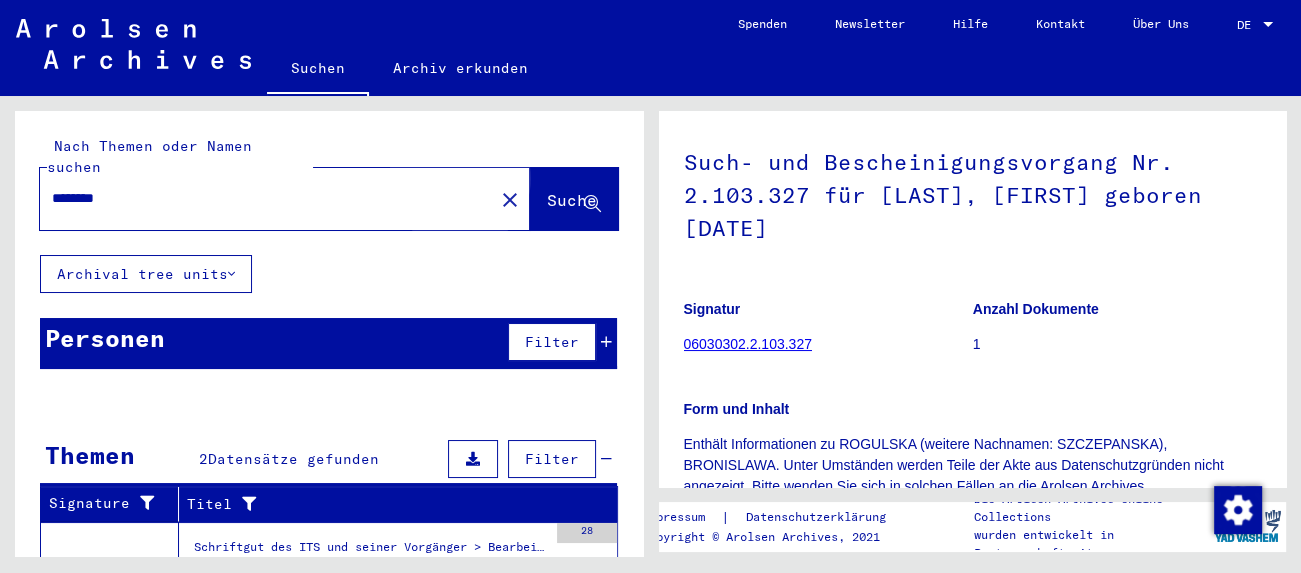 click on "Suche" 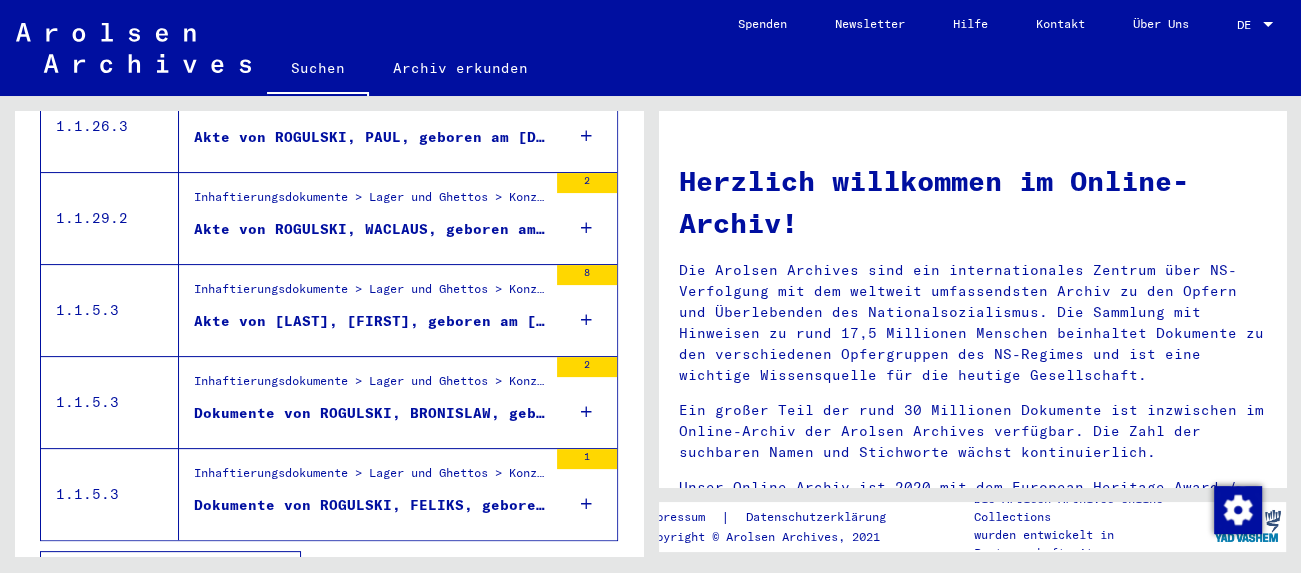 scroll, scrollTop: 460, scrollLeft: 0, axis: vertical 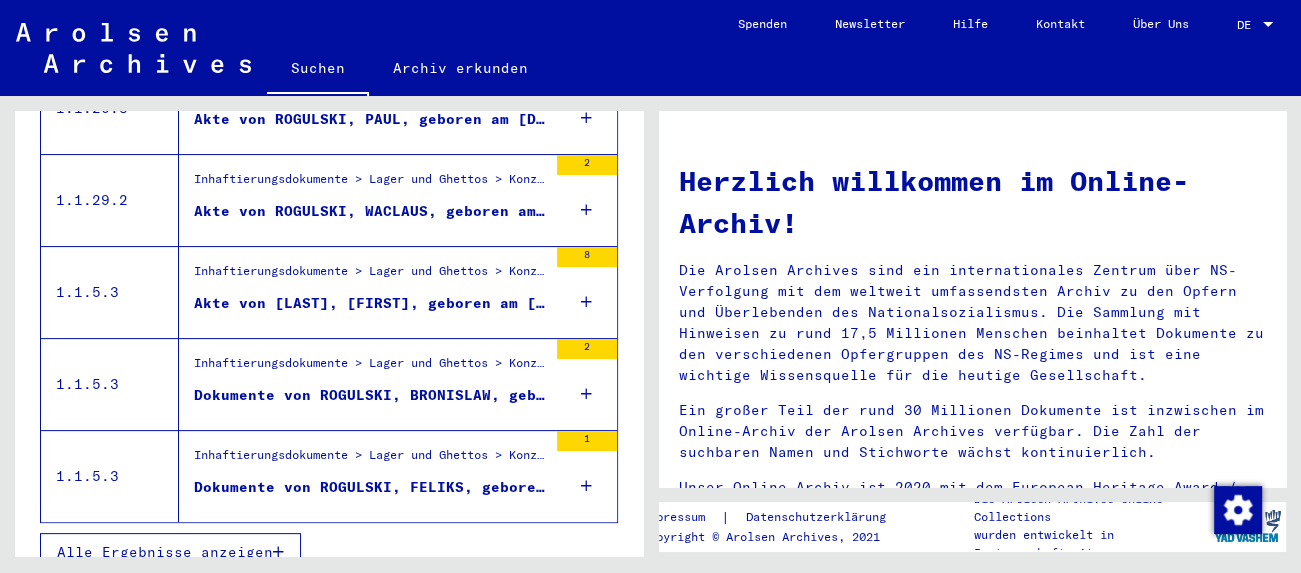 click on "Alle Ergebnisse anzeigen" at bounding box center [165, 552] 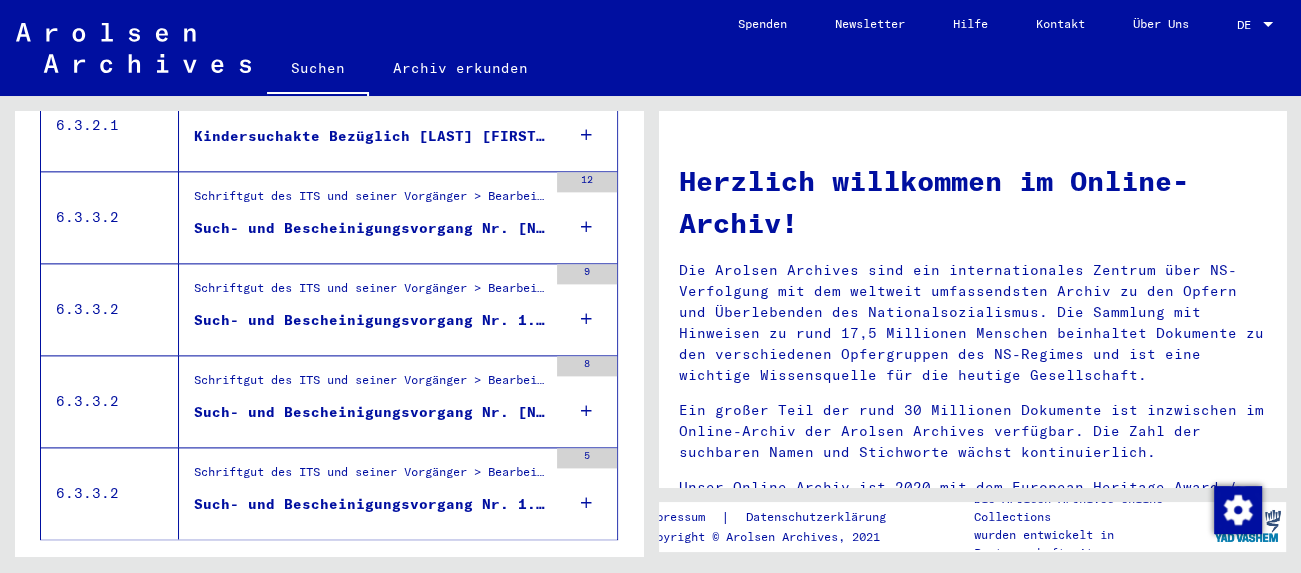scroll, scrollTop: 2337, scrollLeft: 0, axis: vertical 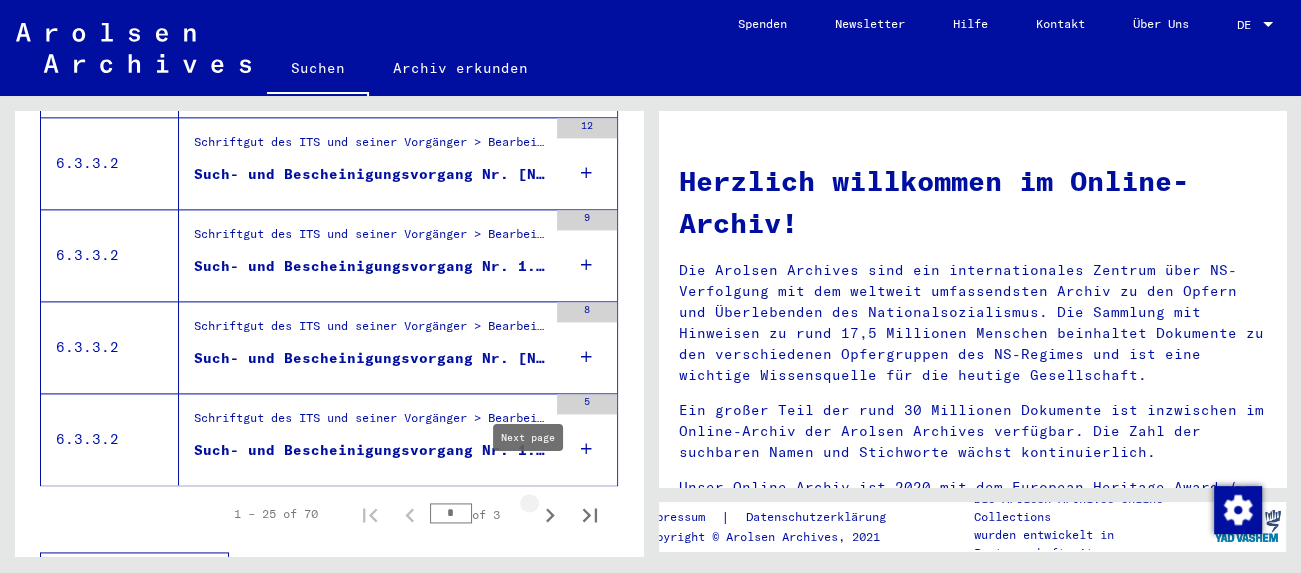 click 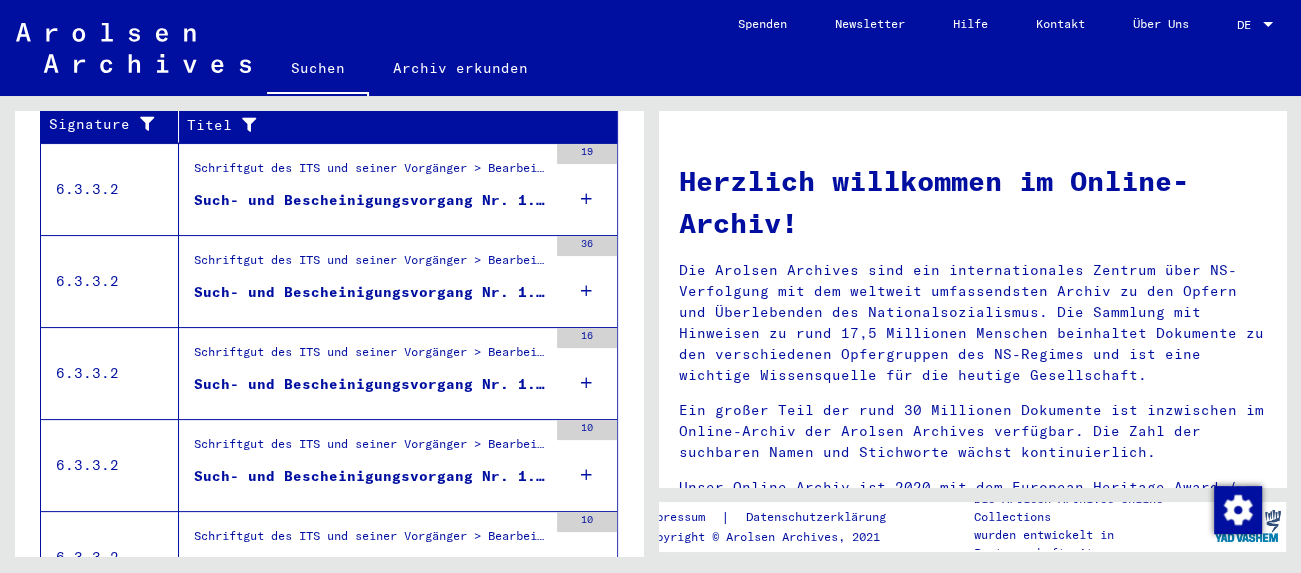 scroll, scrollTop: 350, scrollLeft: 0, axis: vertical 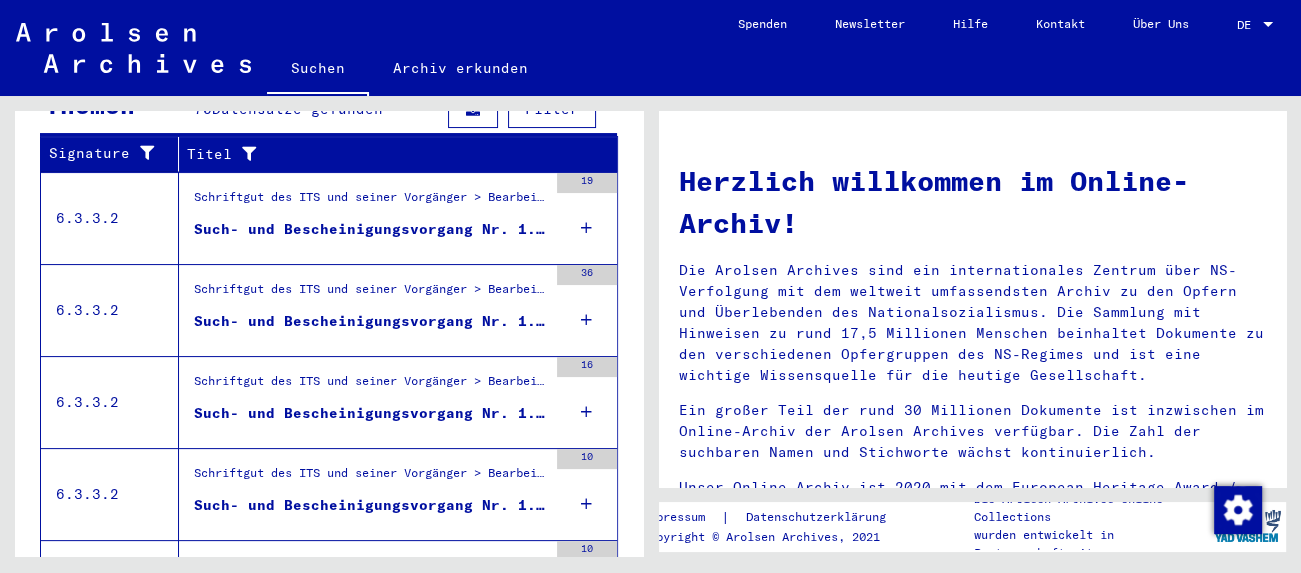 click on "Such- und Bescheinigungsvorgang Nr. 1.281.023 für FABISIEWICZ, MARIANNA geboren 03.04.1918" at bounding box center (370, 321) 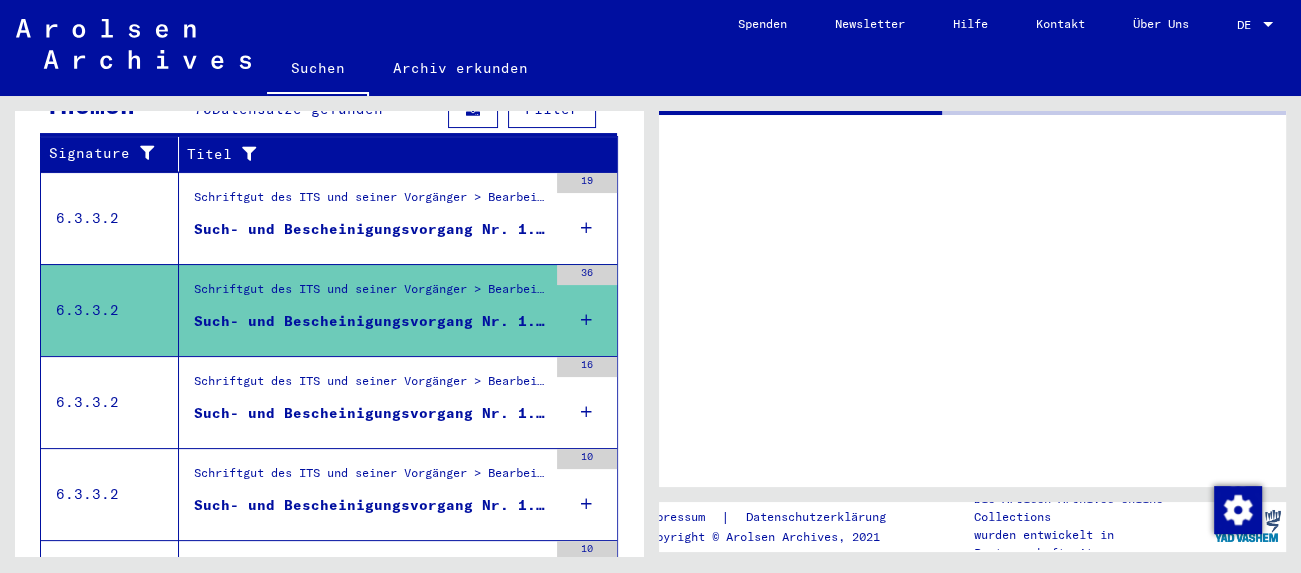 scroll, scrollTop: 351, scrollLeft: 0, axis: vertical 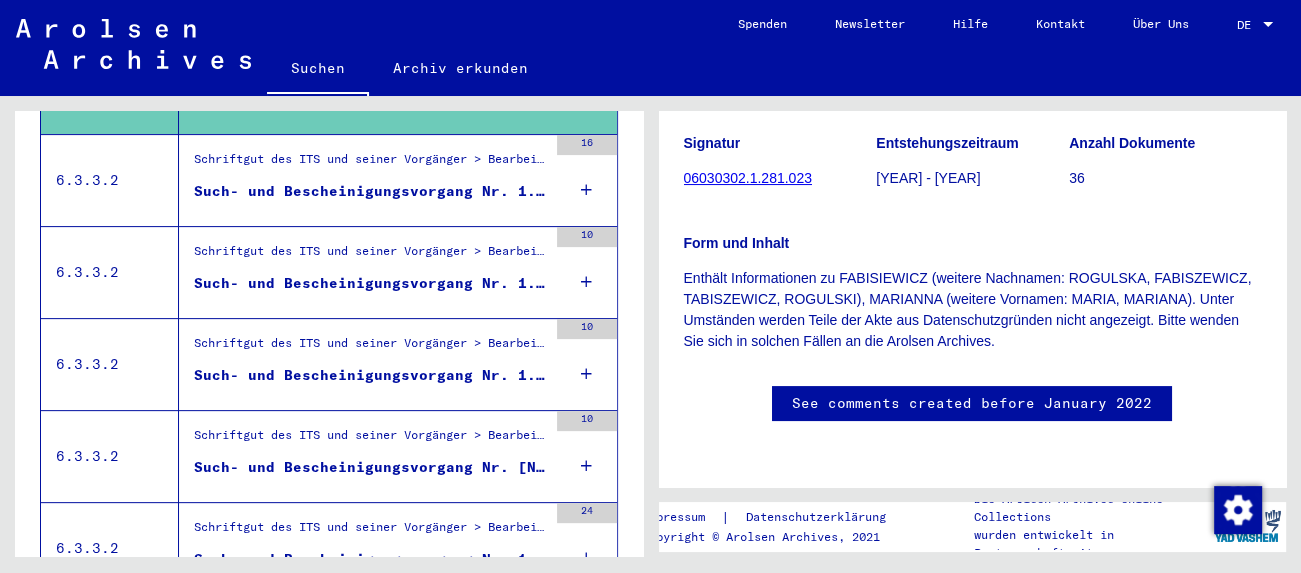 click on "Such- und Bescheinigungsvorgang Nr. 1.330.194 für ROGULSKI, RYSZARD geboren 10.01.1940" at bounding box center (370, 375) 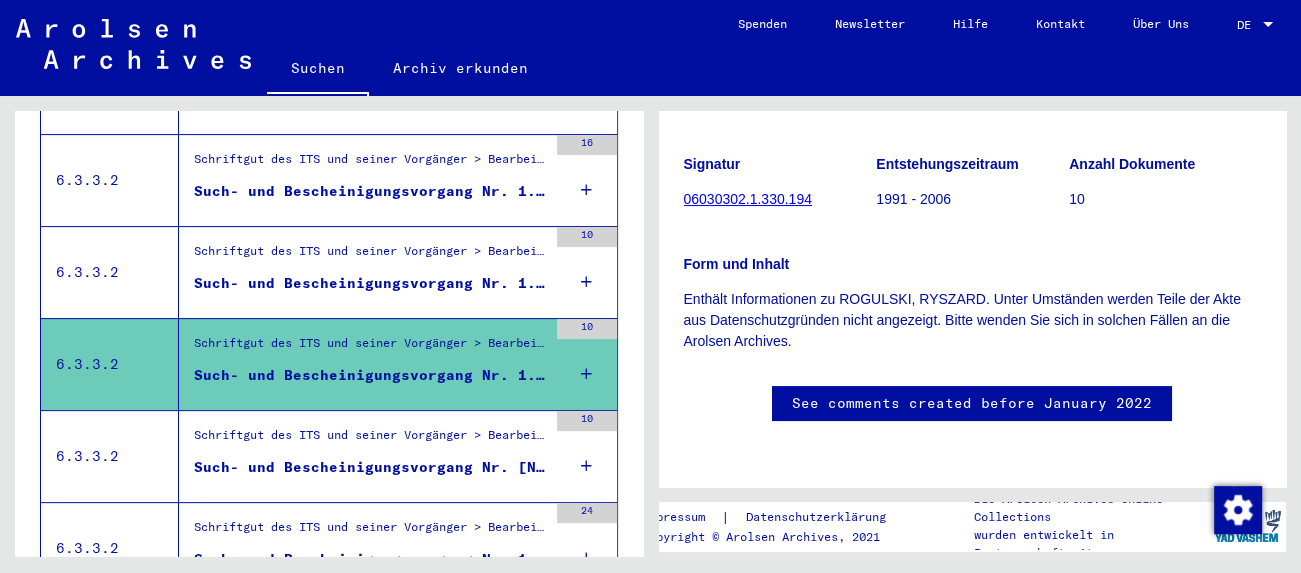 scroll, scrollTop: 773, scrollLeft: 0, axis: vertical 